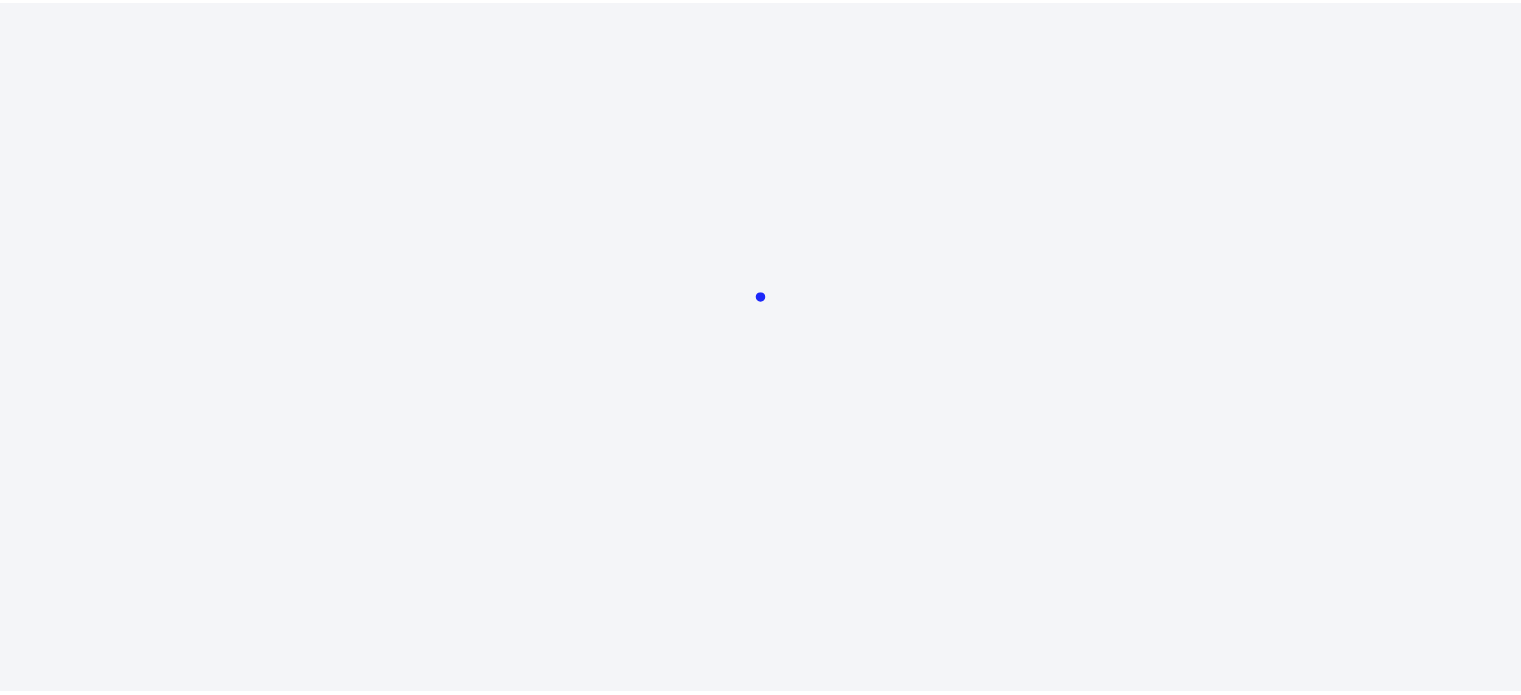 scroll, scrollTop: 0, scrollLeft: 0, axis: both 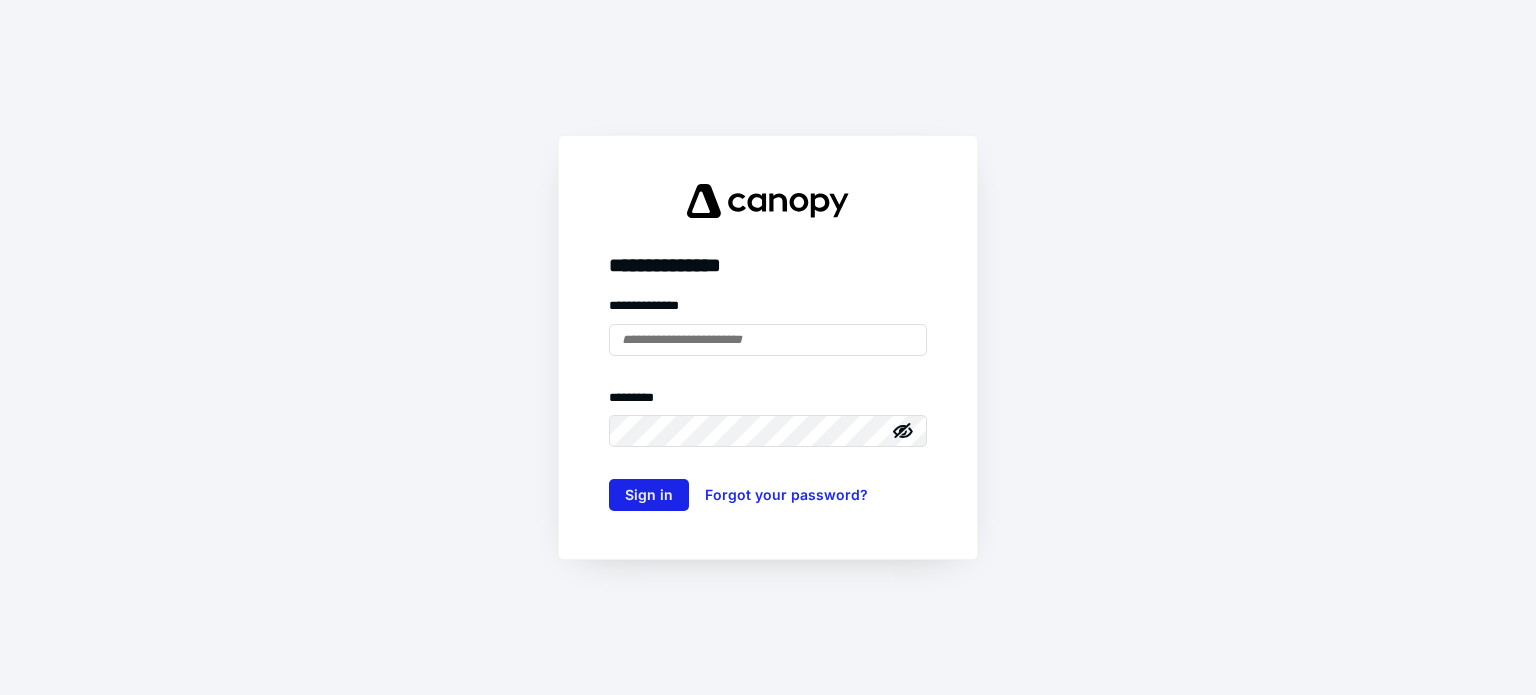 type on "**********" 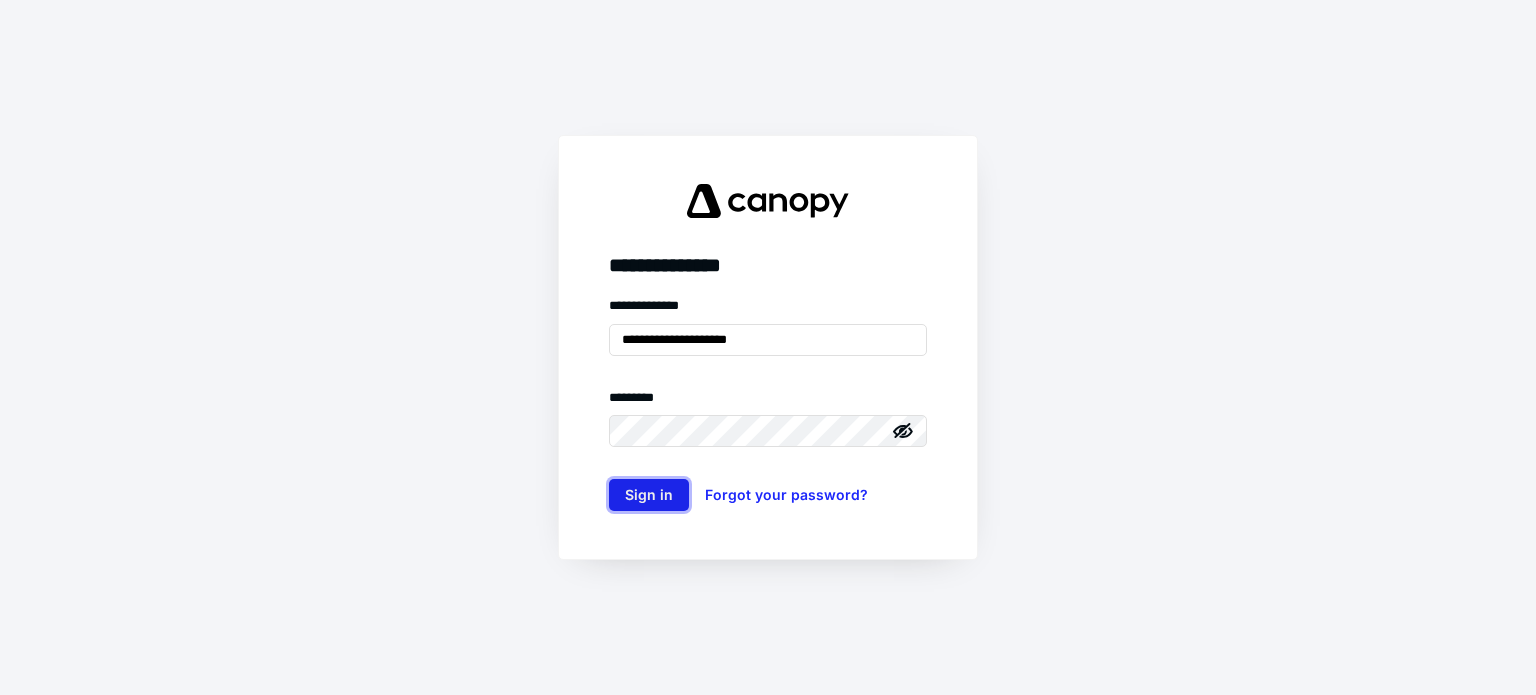 click on "Sign in" at bounding box center (649, 495) 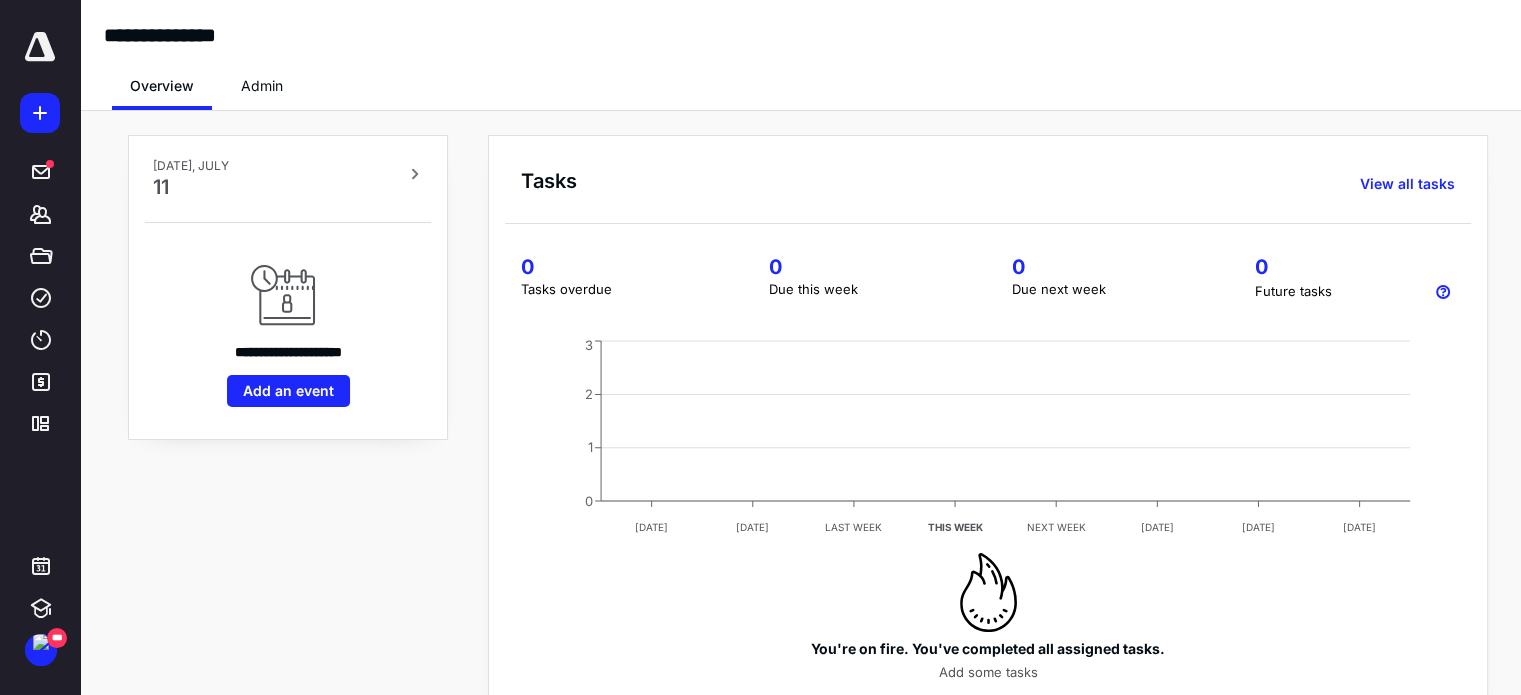 scroll, scrollTop: 0, scrollLeft: 0, axis: both 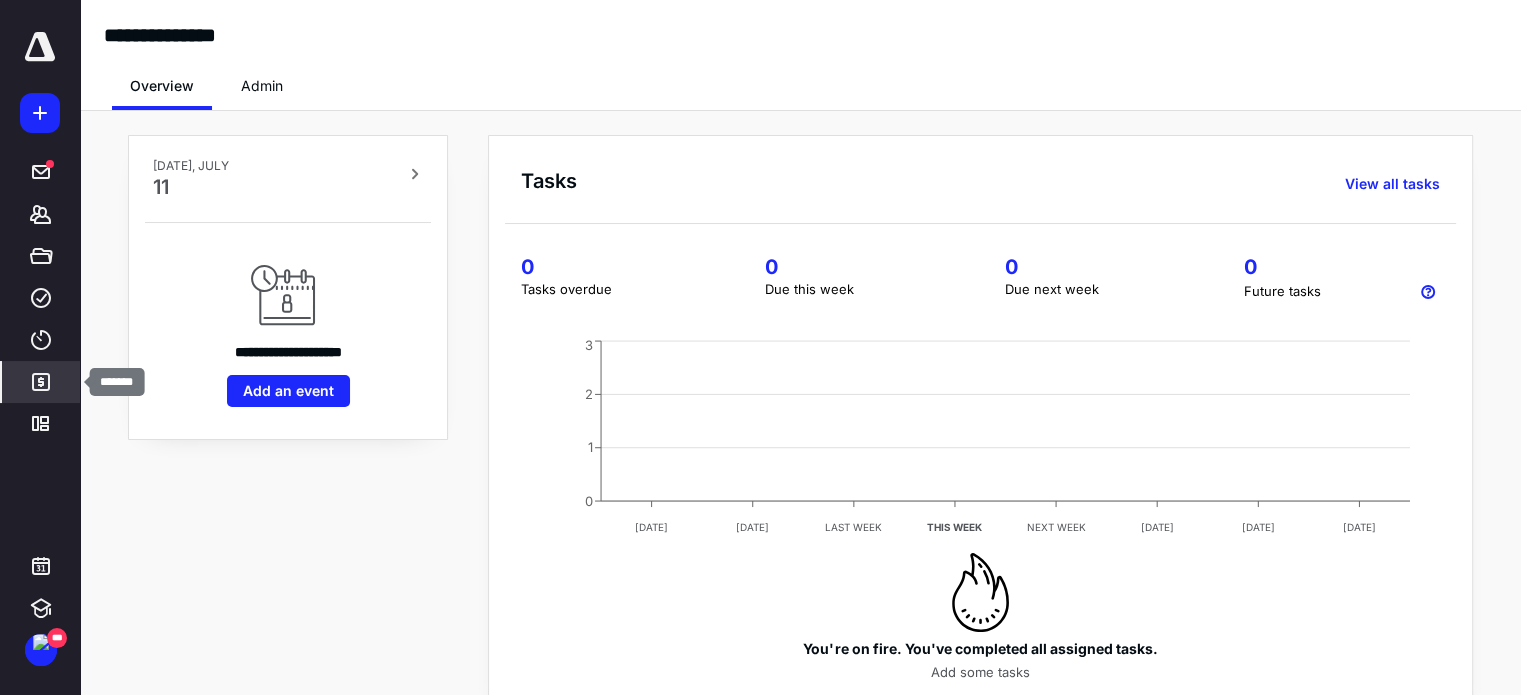 click 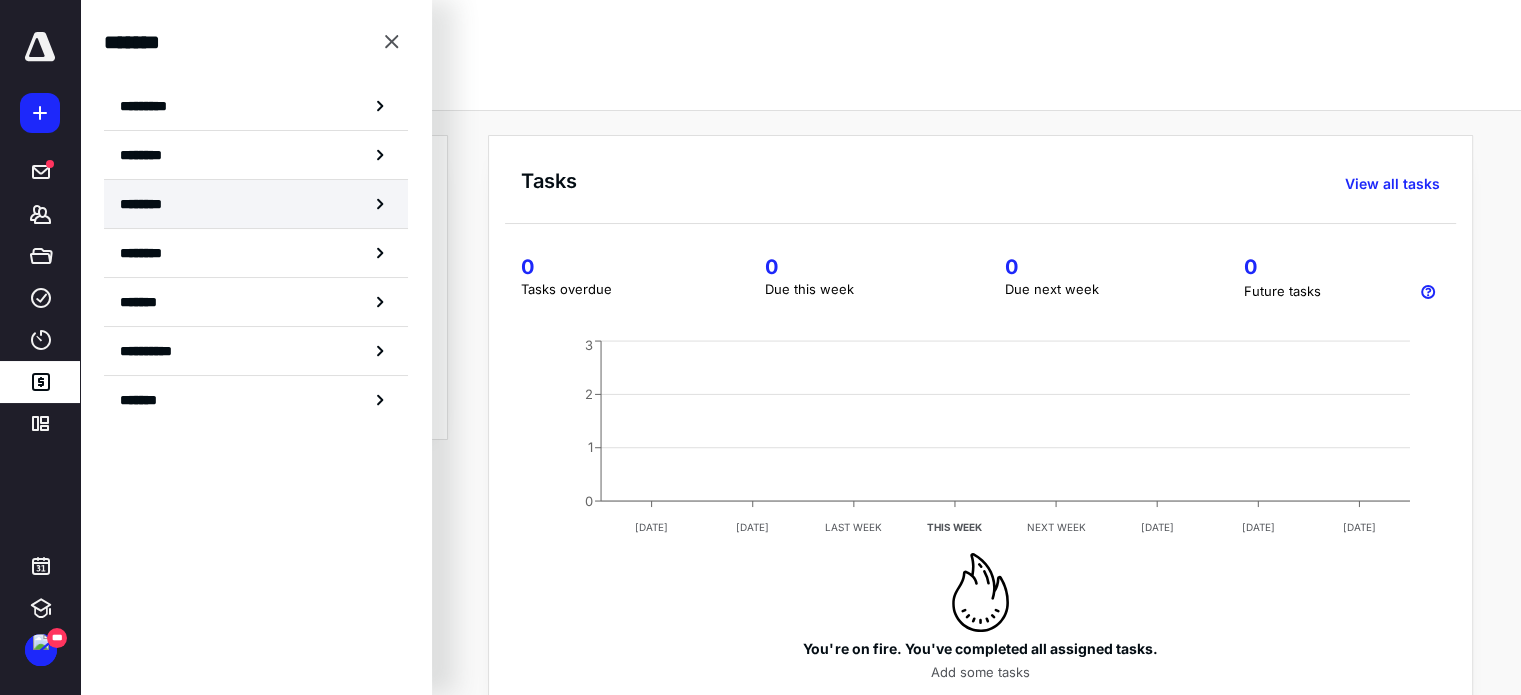 click on "********" at bounding box center (256, 204) 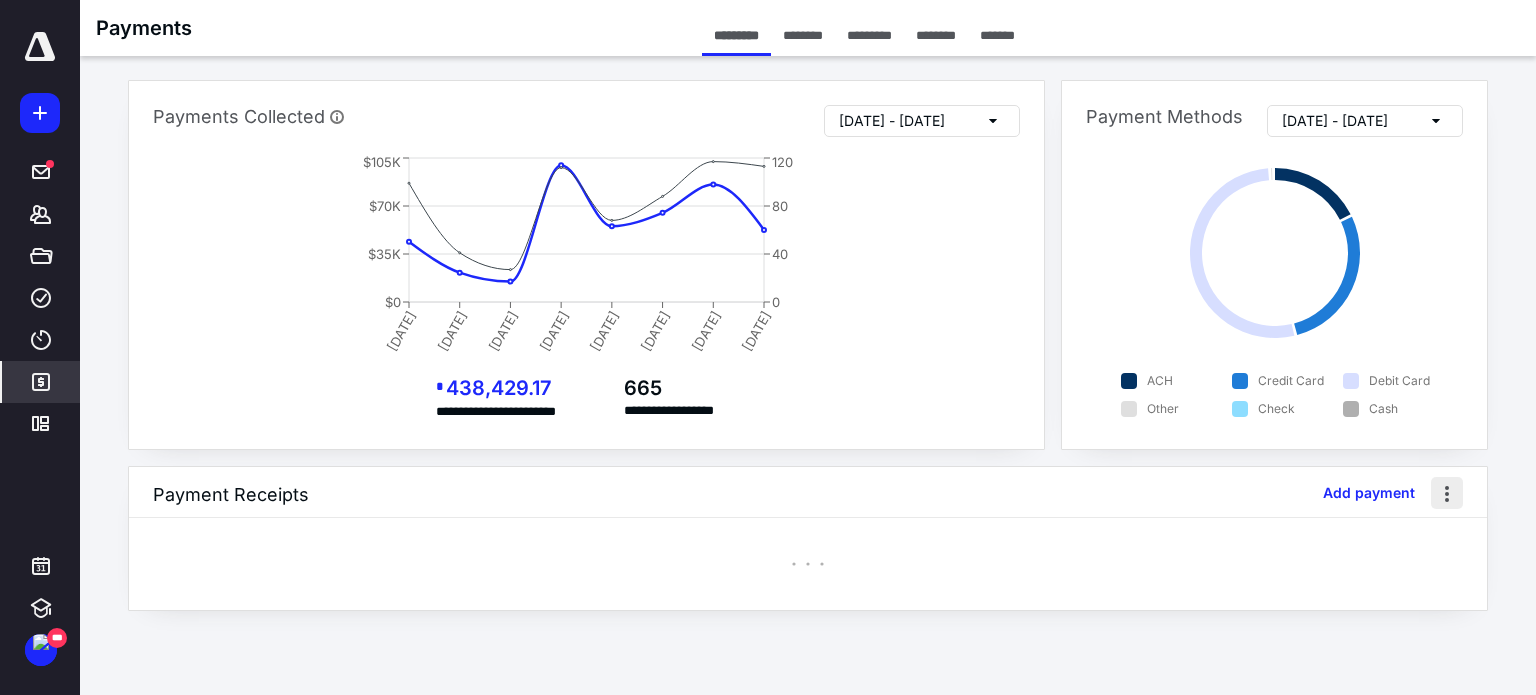 click at bounding box center [1447, 493] 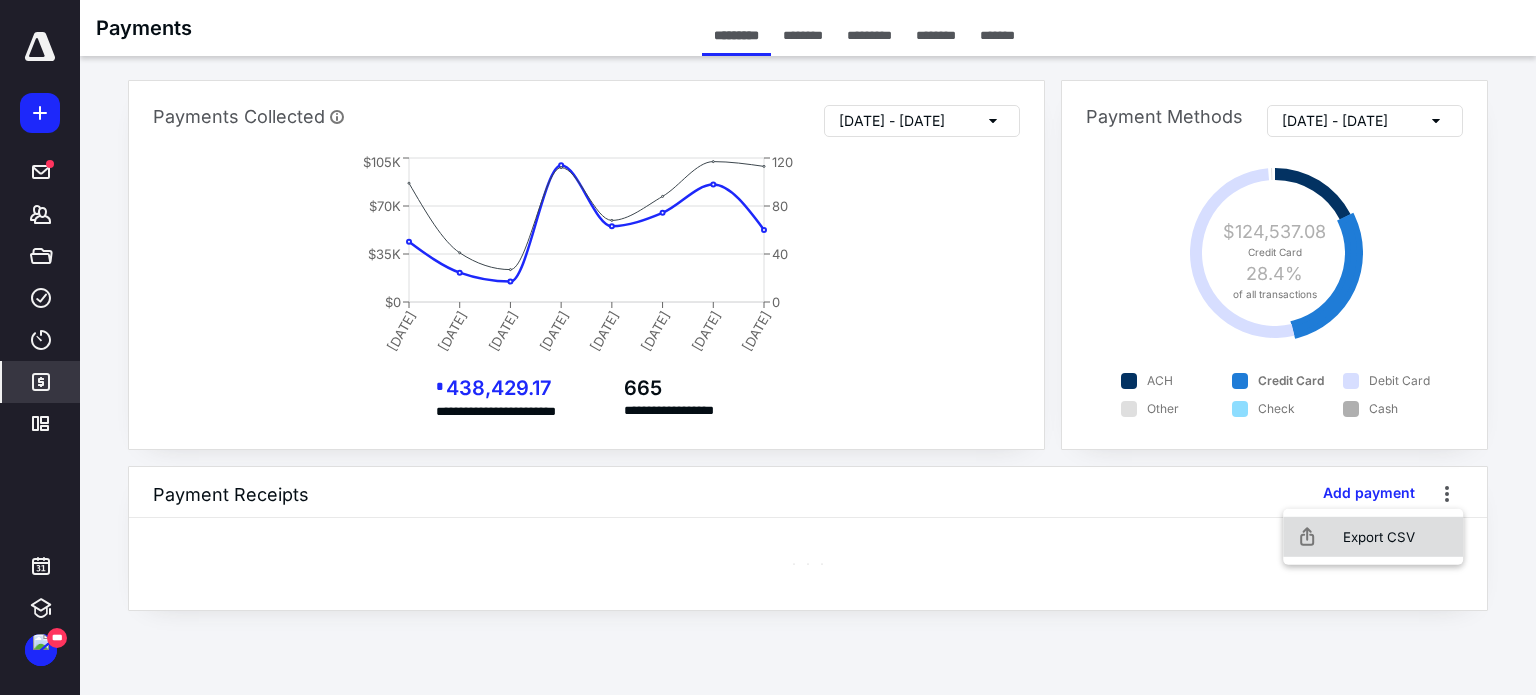 click on "Export CSV" at bounding box center [1373, 537] 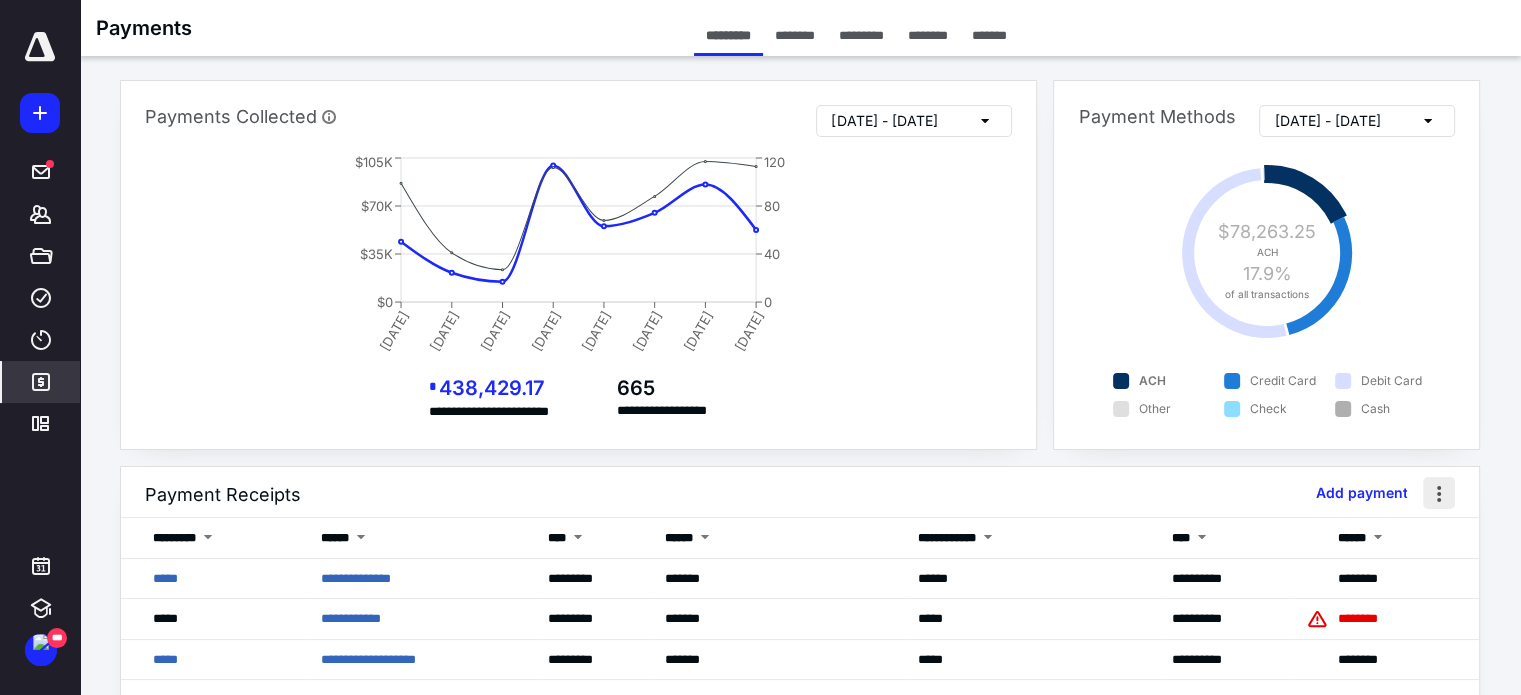 click at bounding box center (1439, 493) 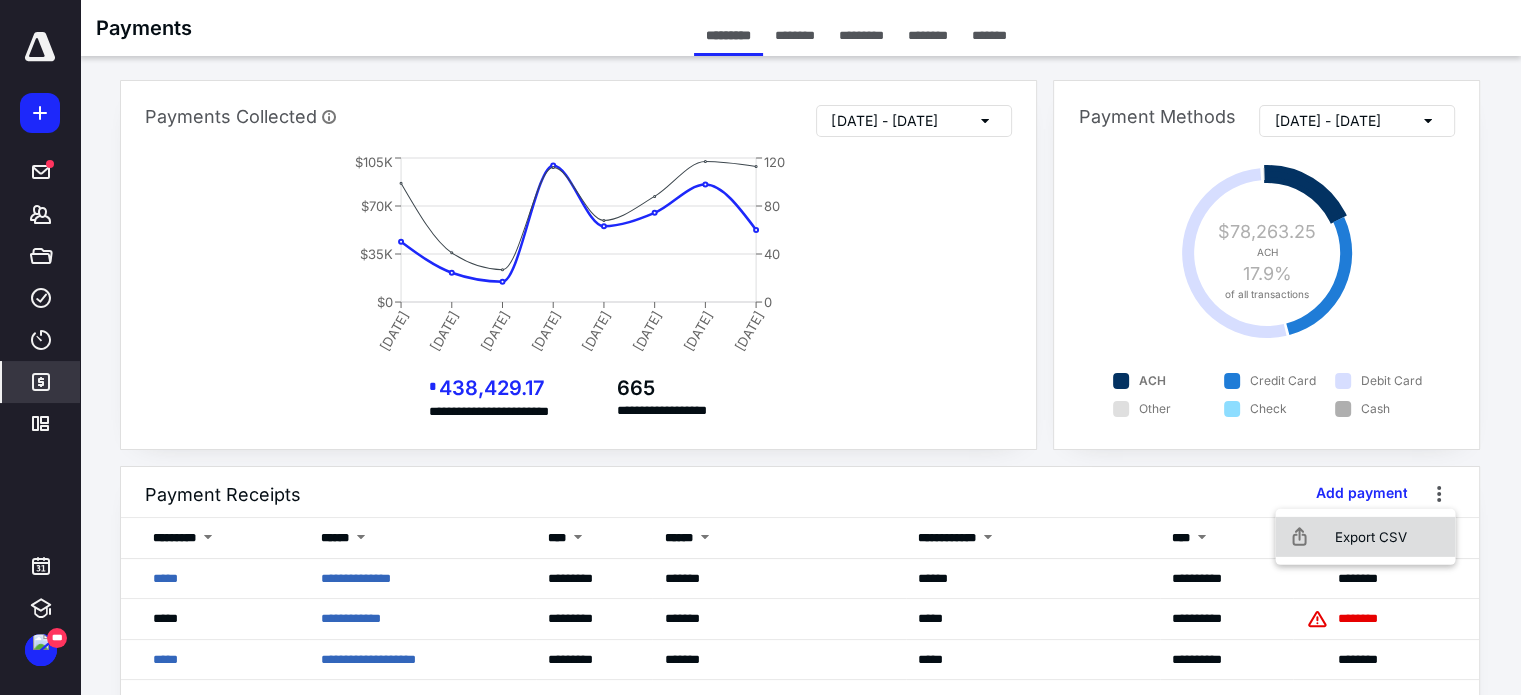 click on "Export CSV" at bounding box center [1365, 537] 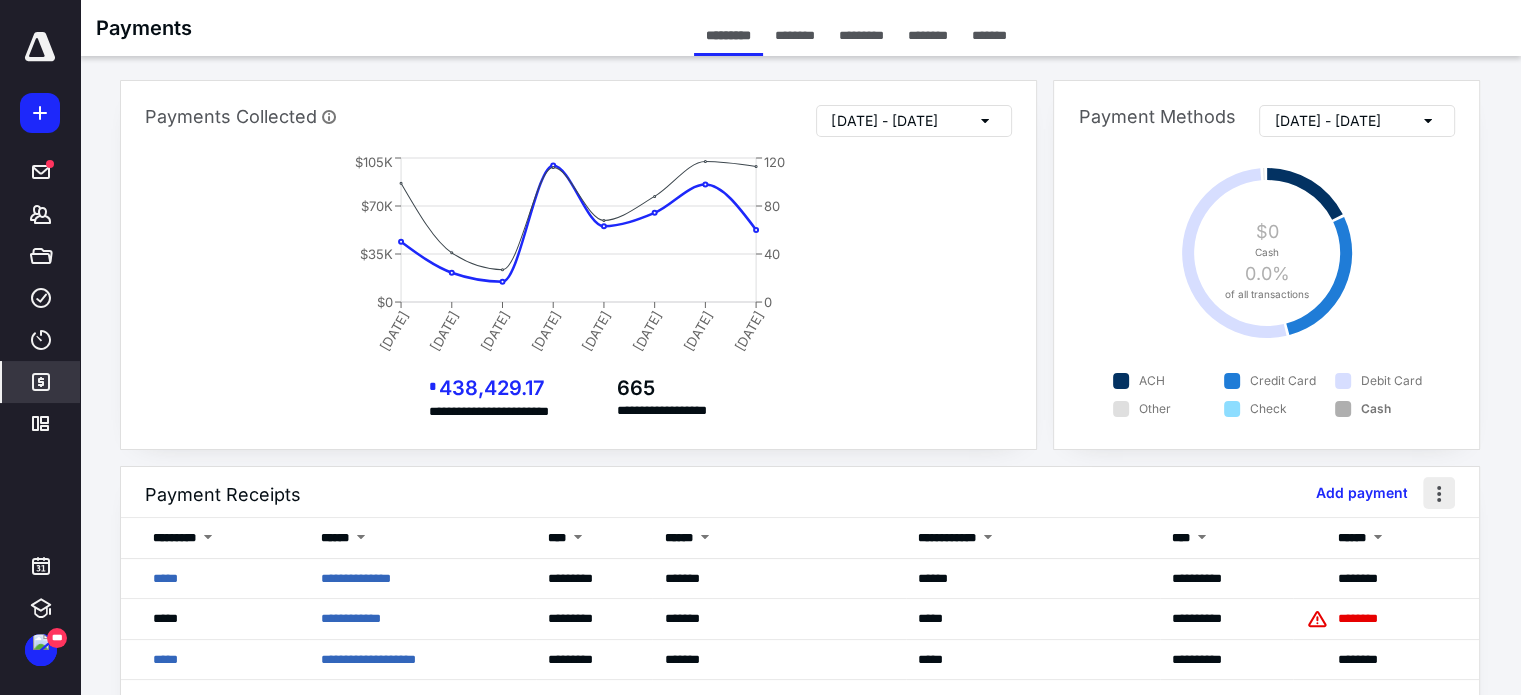 click at bounding box center (1439, 493) 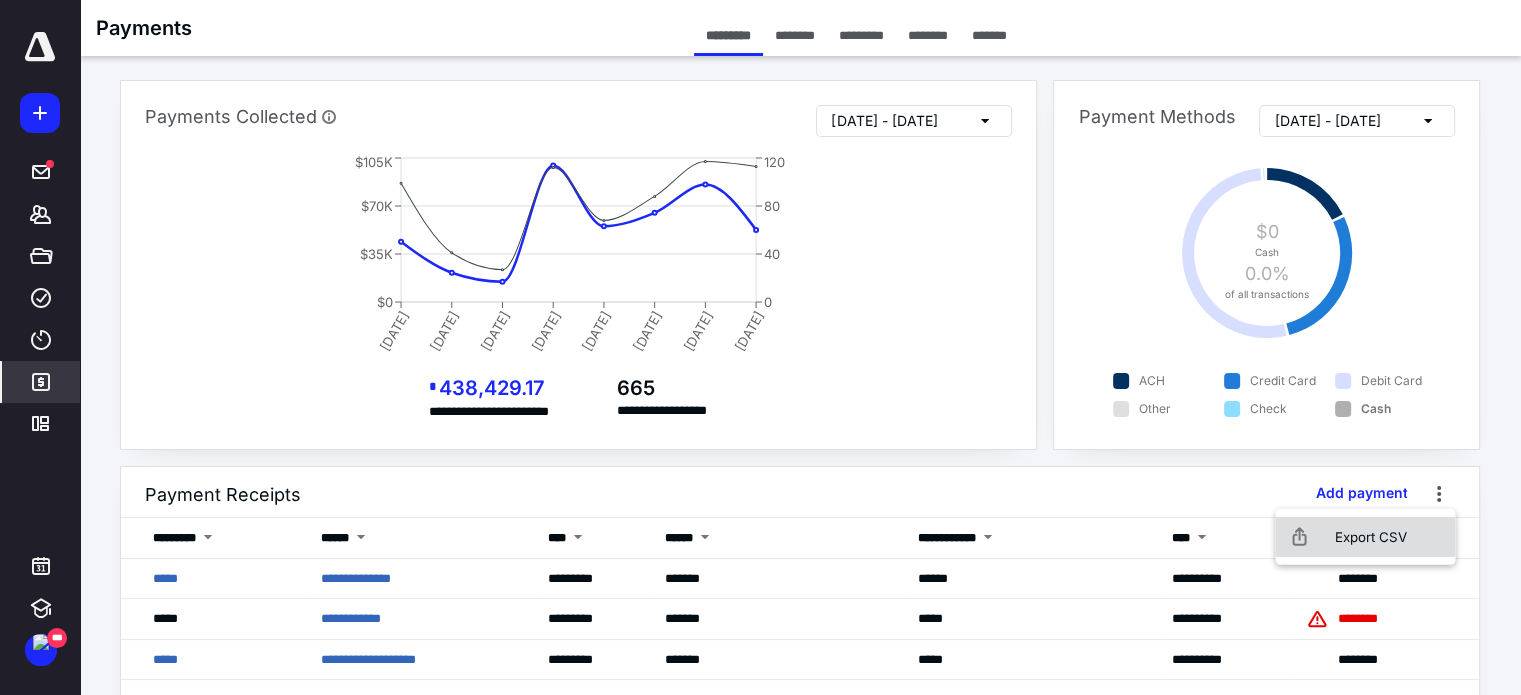 click on "Export CSV" at bounding box center (1365, 537) 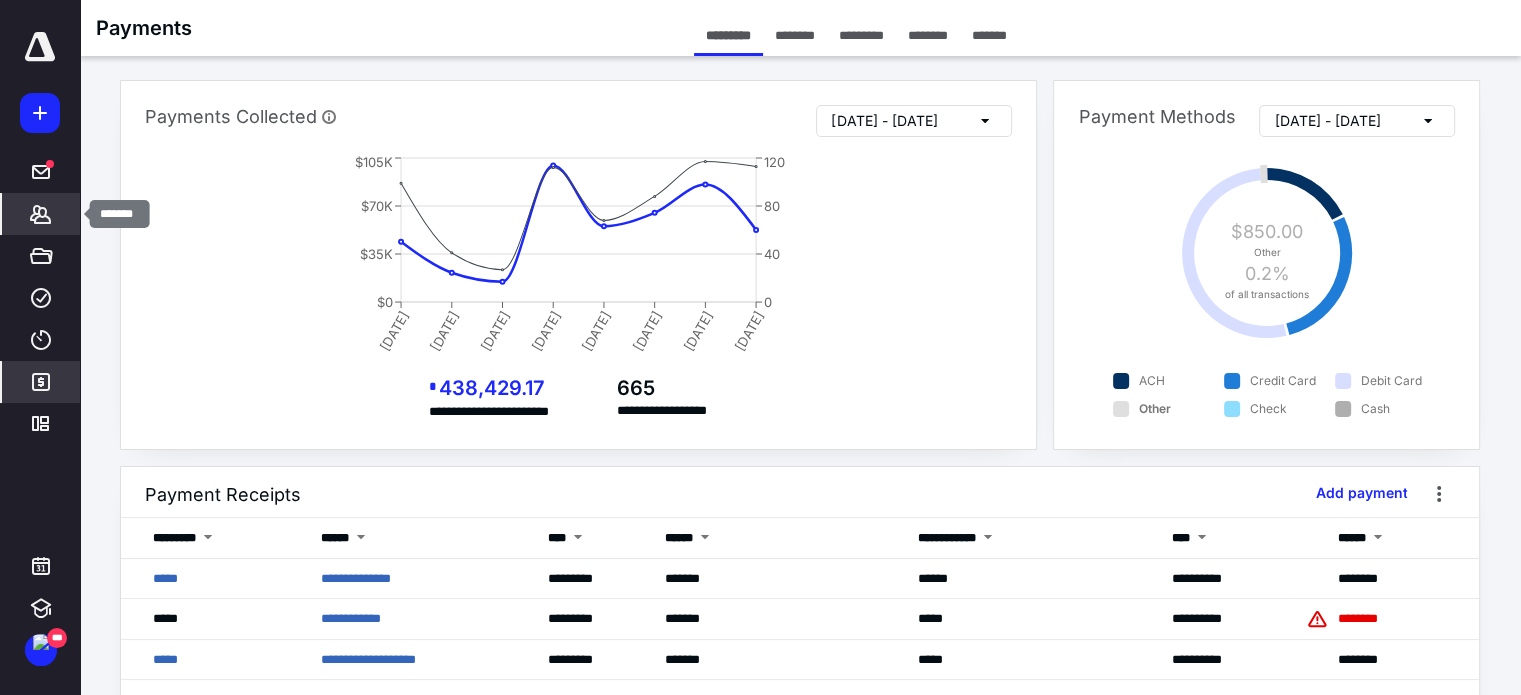 click on "*******" at bounding box center [41, 214] 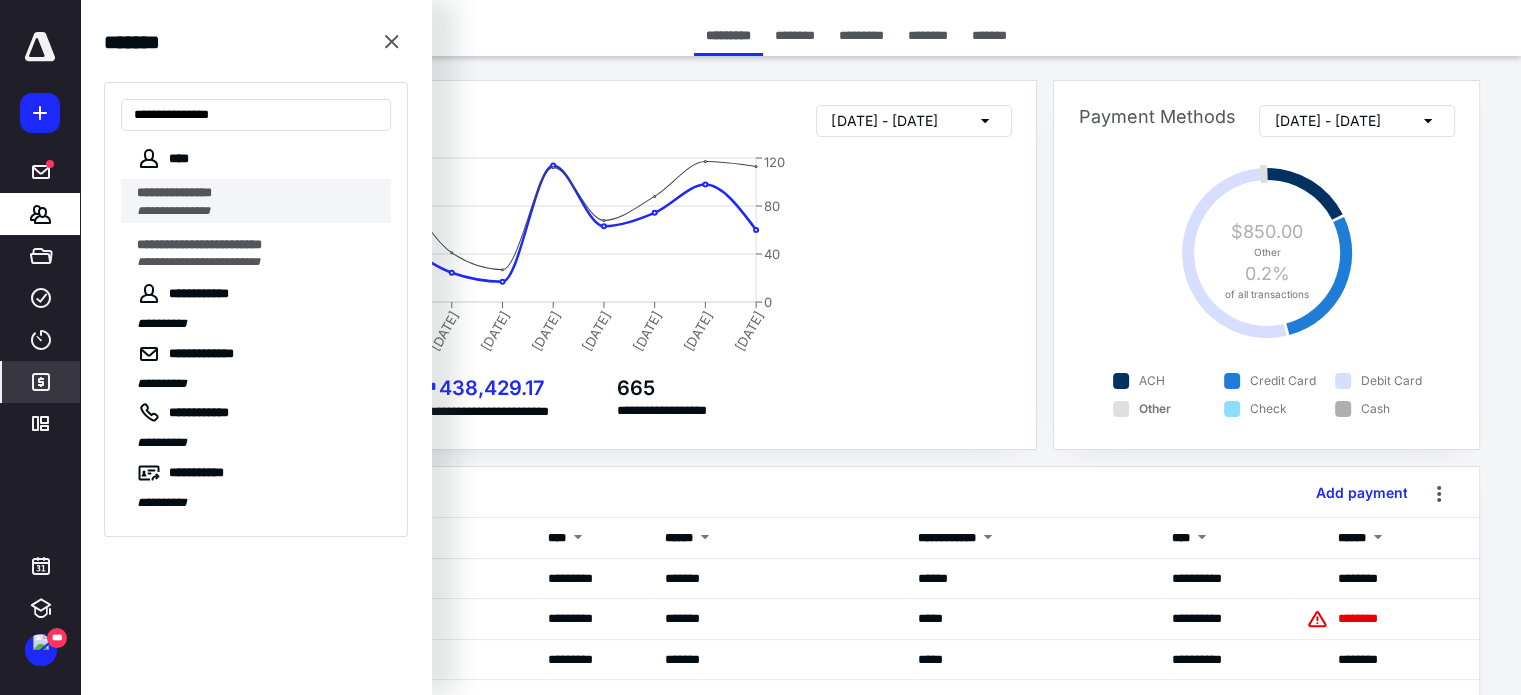type on "**********" 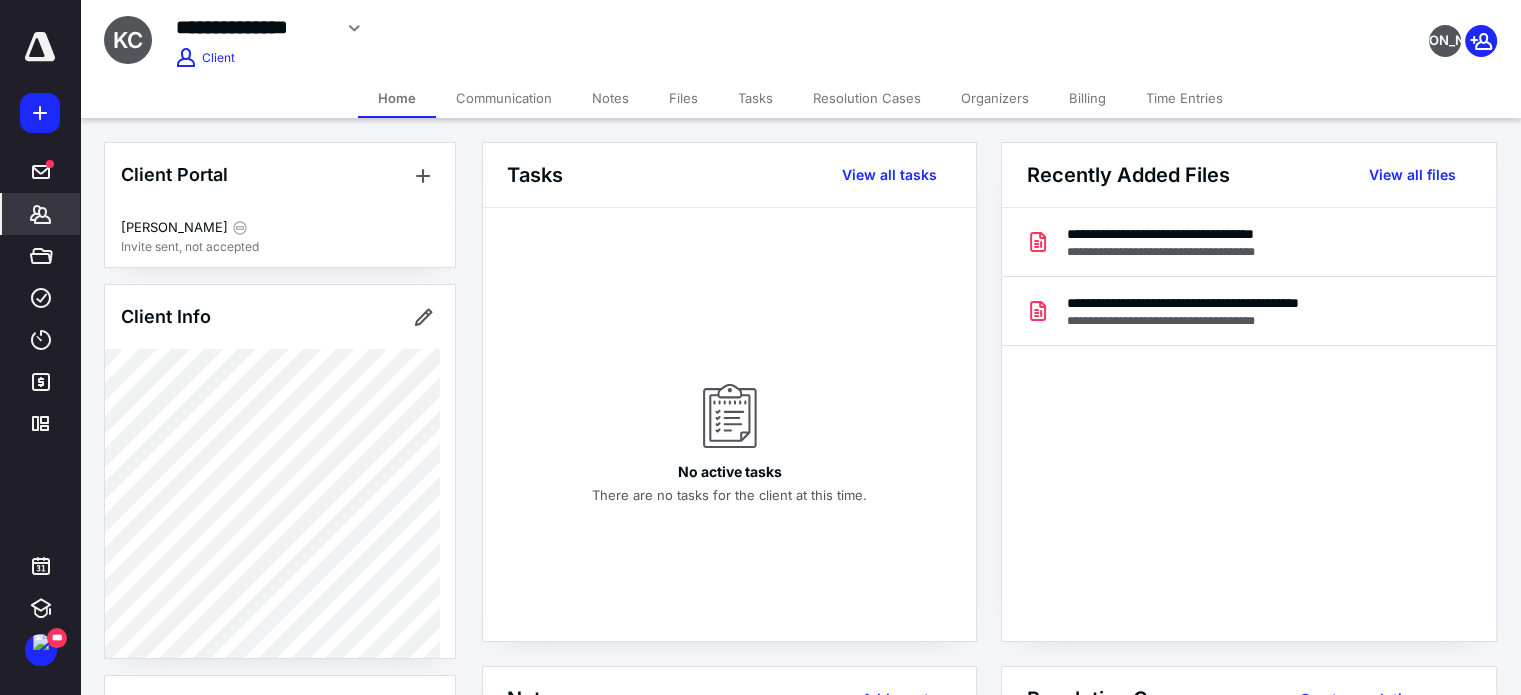 click on "Billing" at bounding box center [1087, 98] 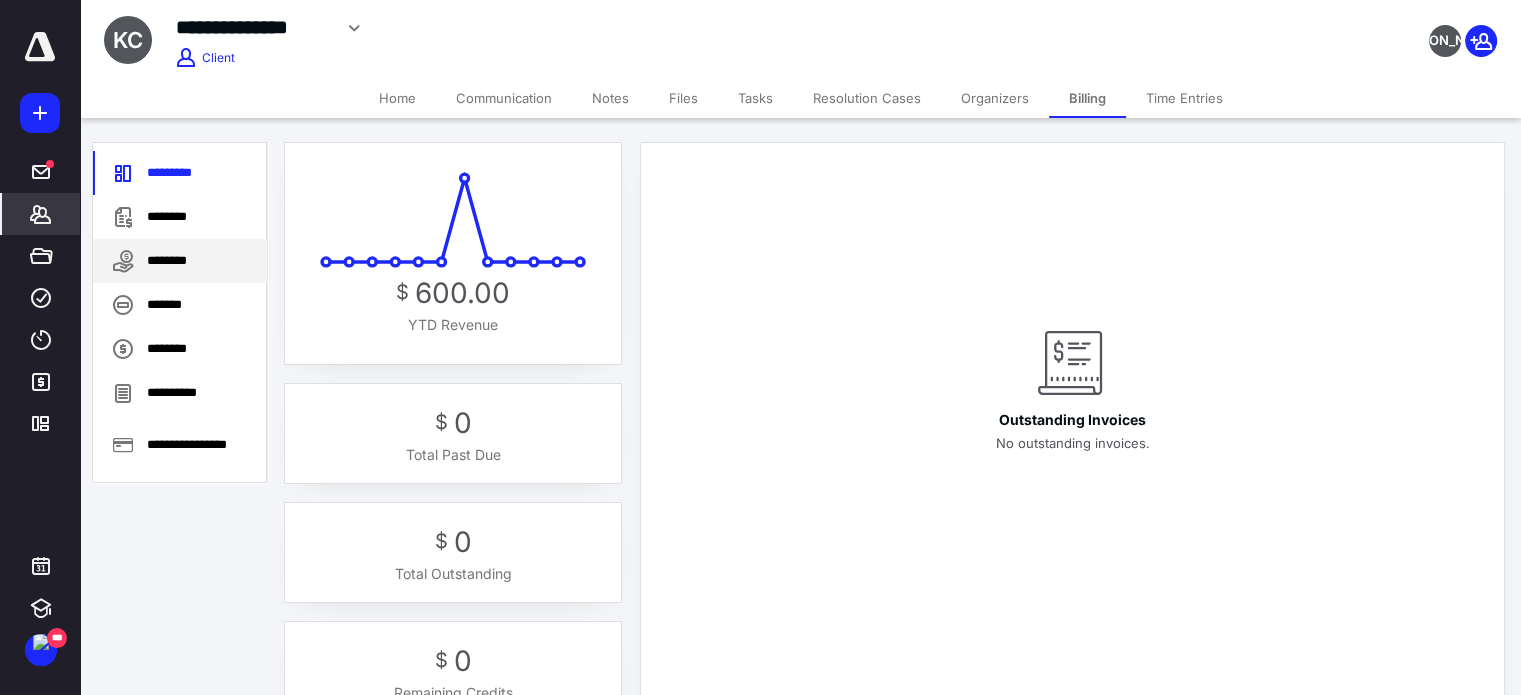 click on "********" at bounding box center [180, 261] 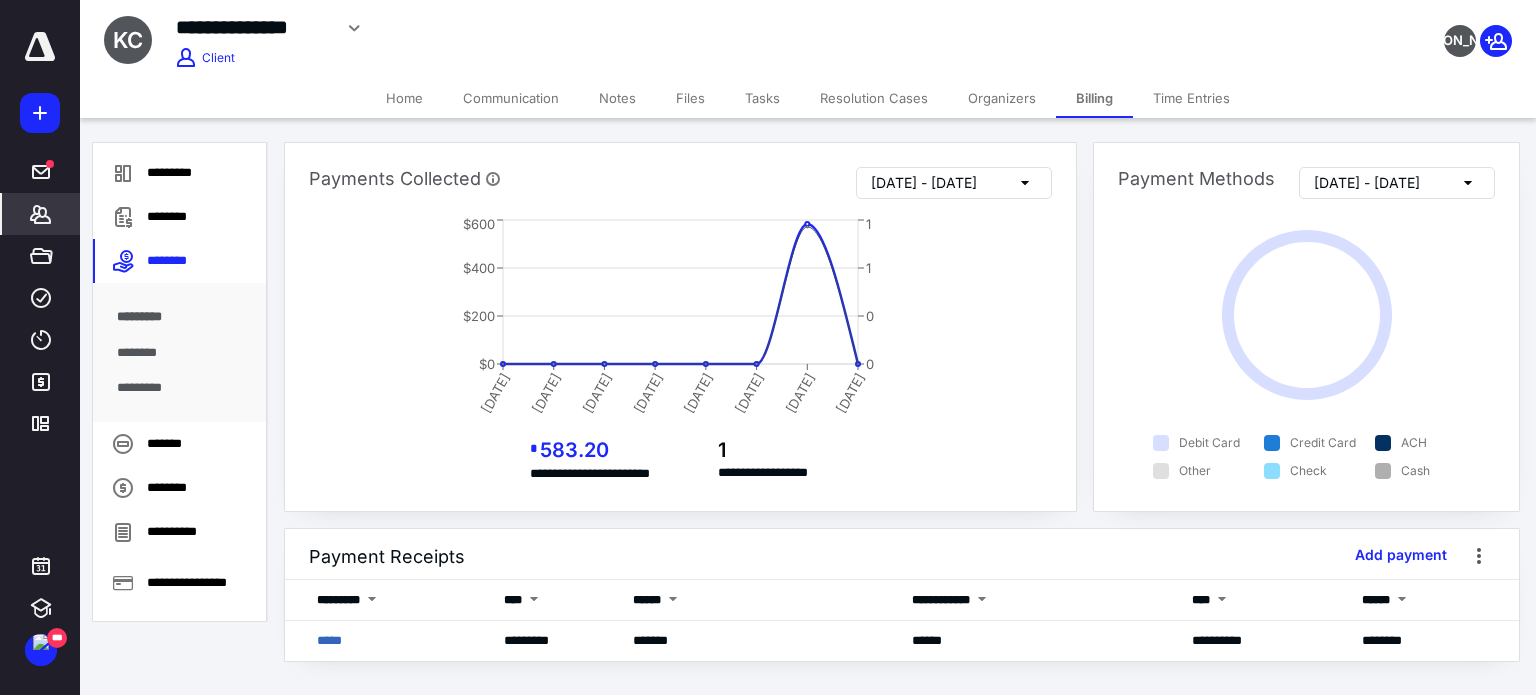 click on "Home" at bounding box center [404, 98] 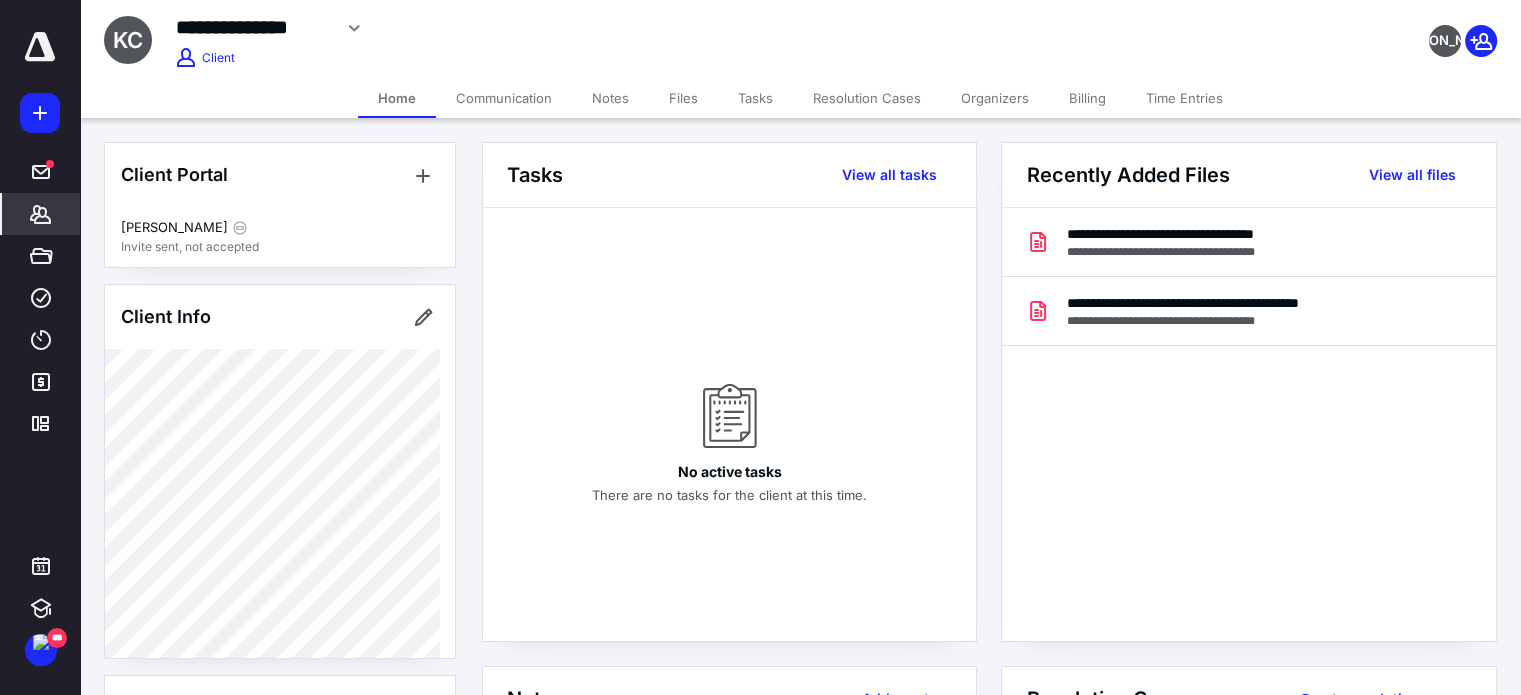 click on "Billing" at bounding box center [1087, 98] 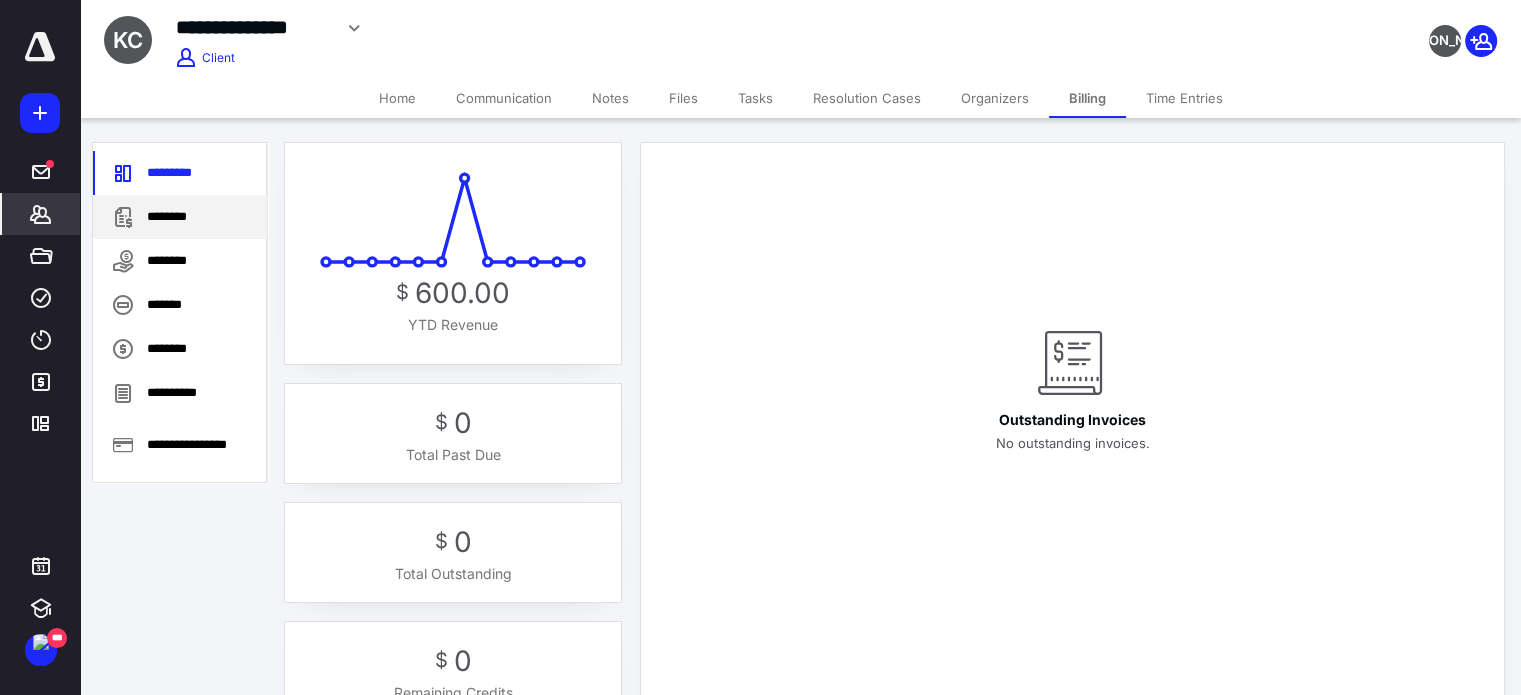 click on "********" at bounding box center (180, 217) 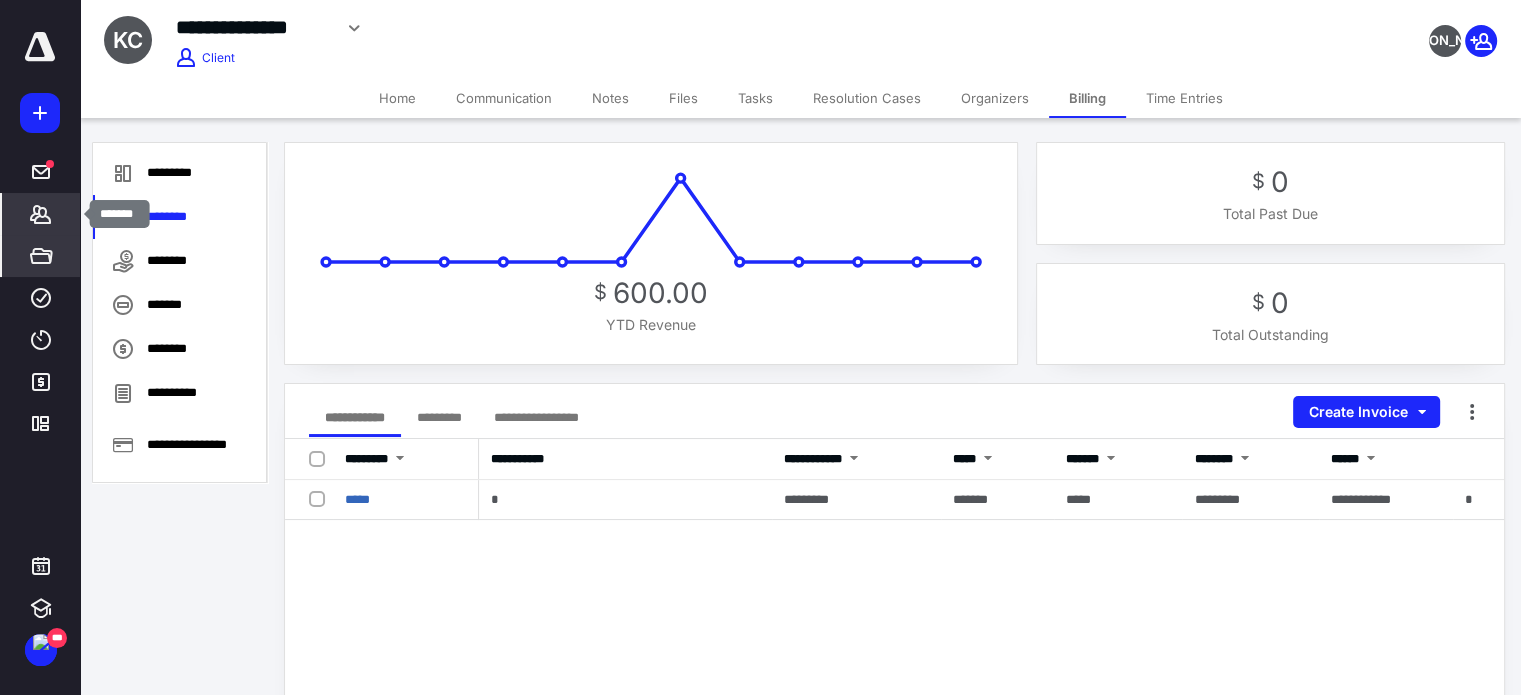 drag, startPoint x: 40, startPoint y: 216, endPoint x: 25, endPoint y: 235, distance: 24.207438 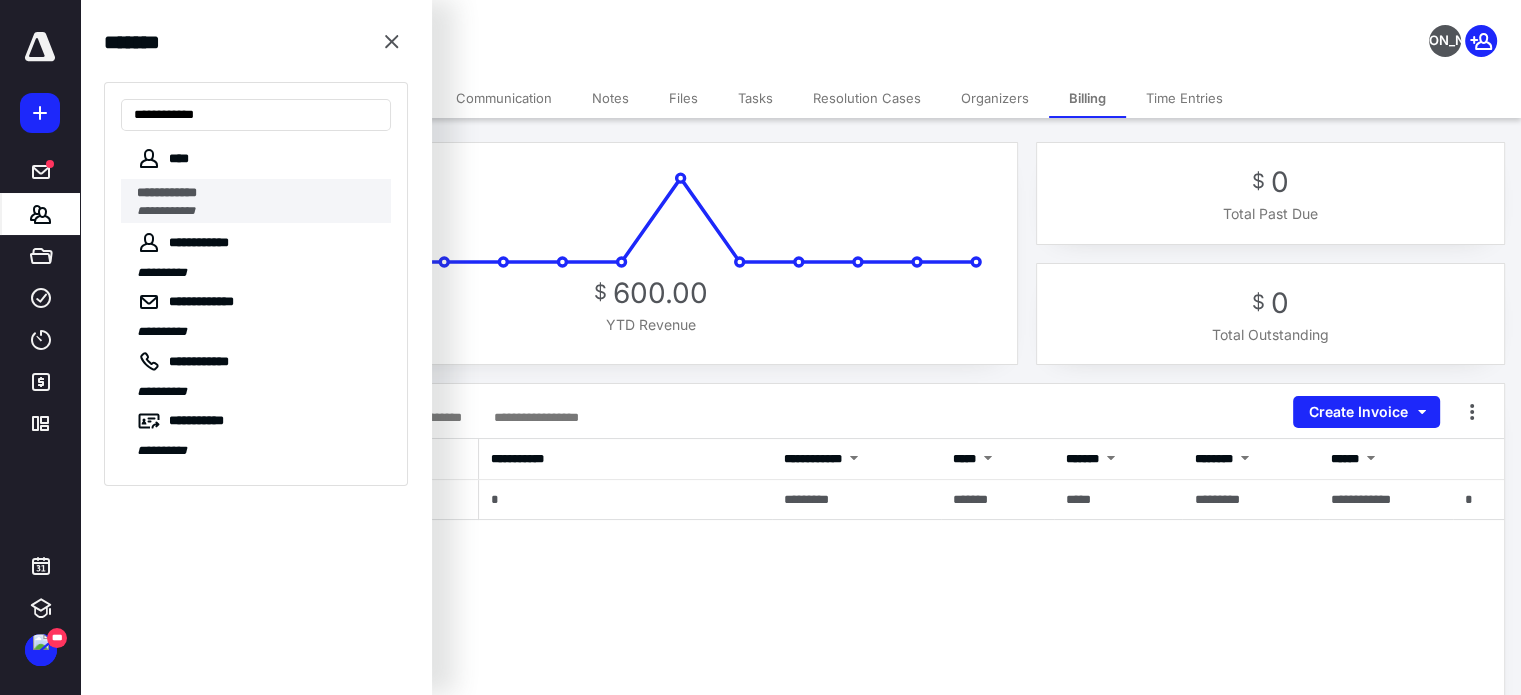 type on "**********" 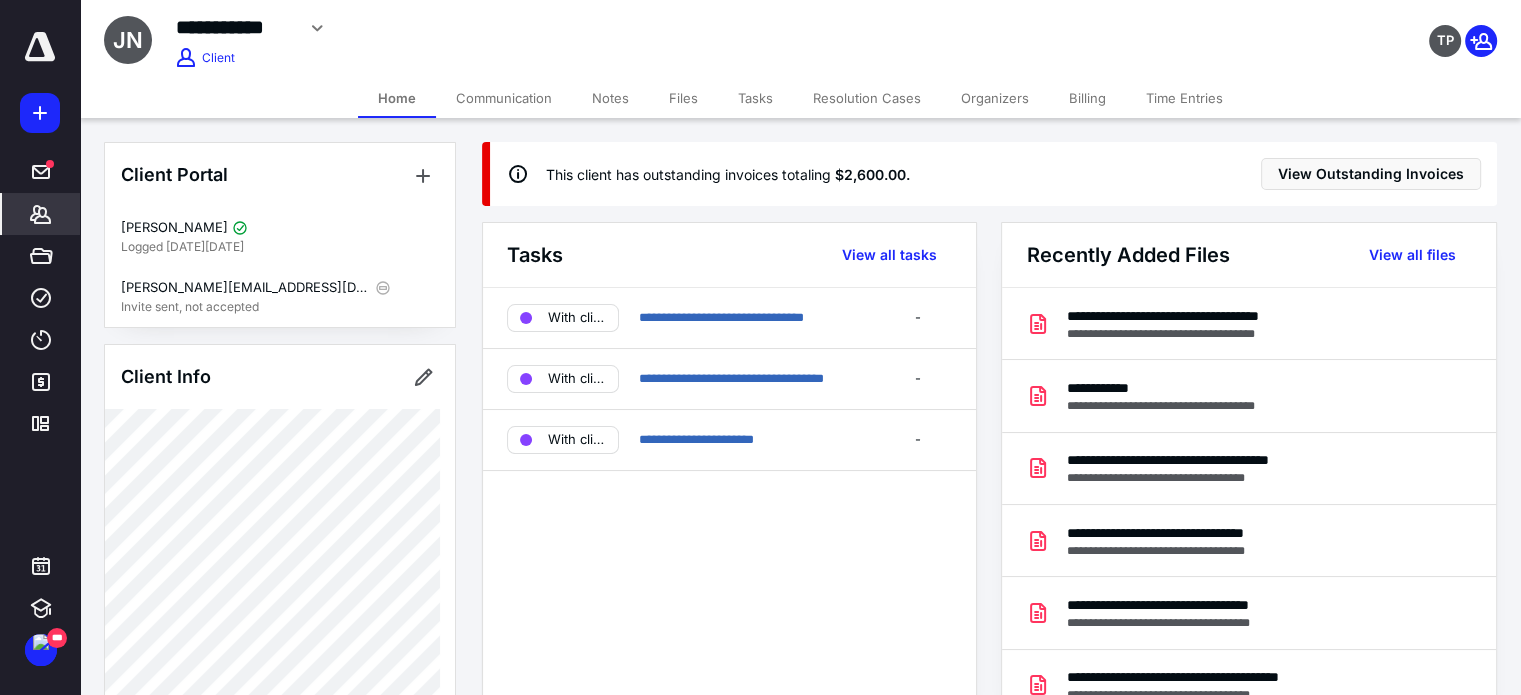 click on "Billing" at bounding box center [1087, 98] 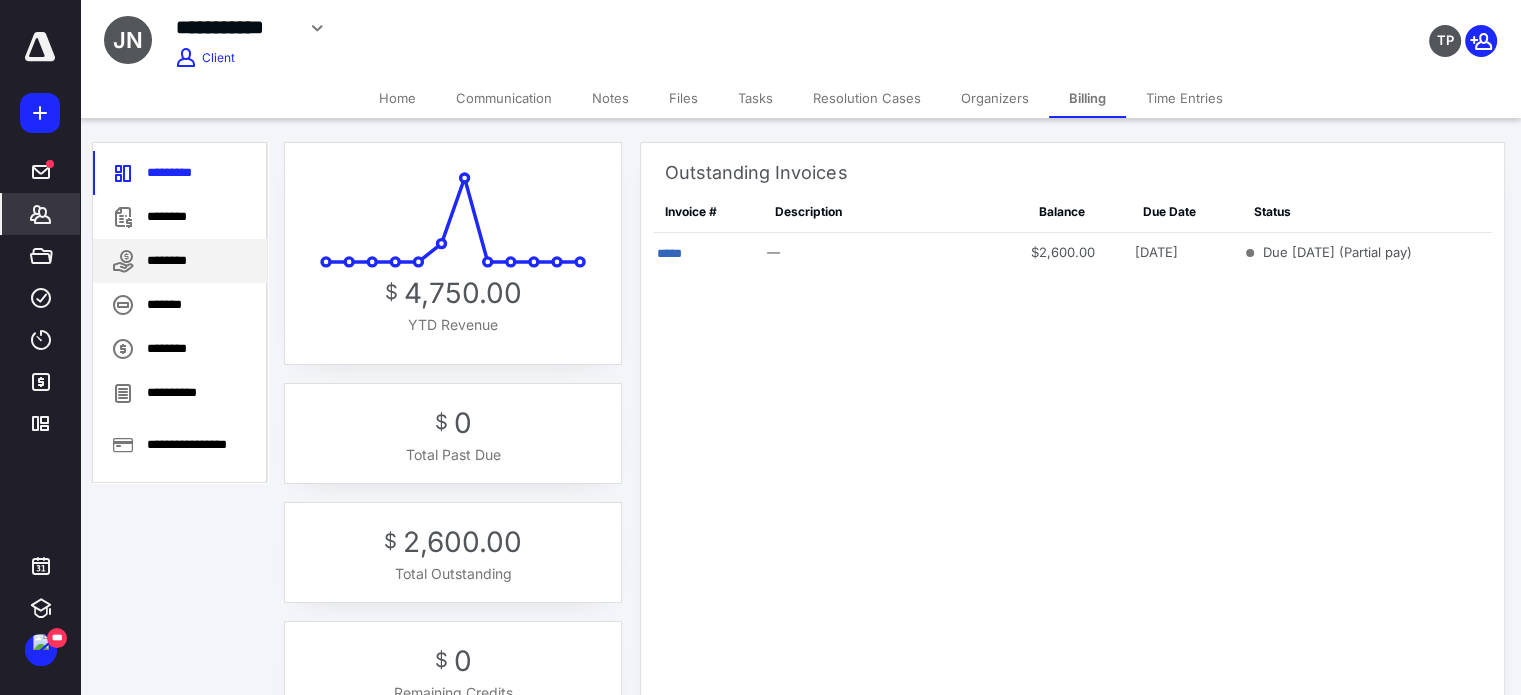 click on "********" at bounding box center [180, 261] 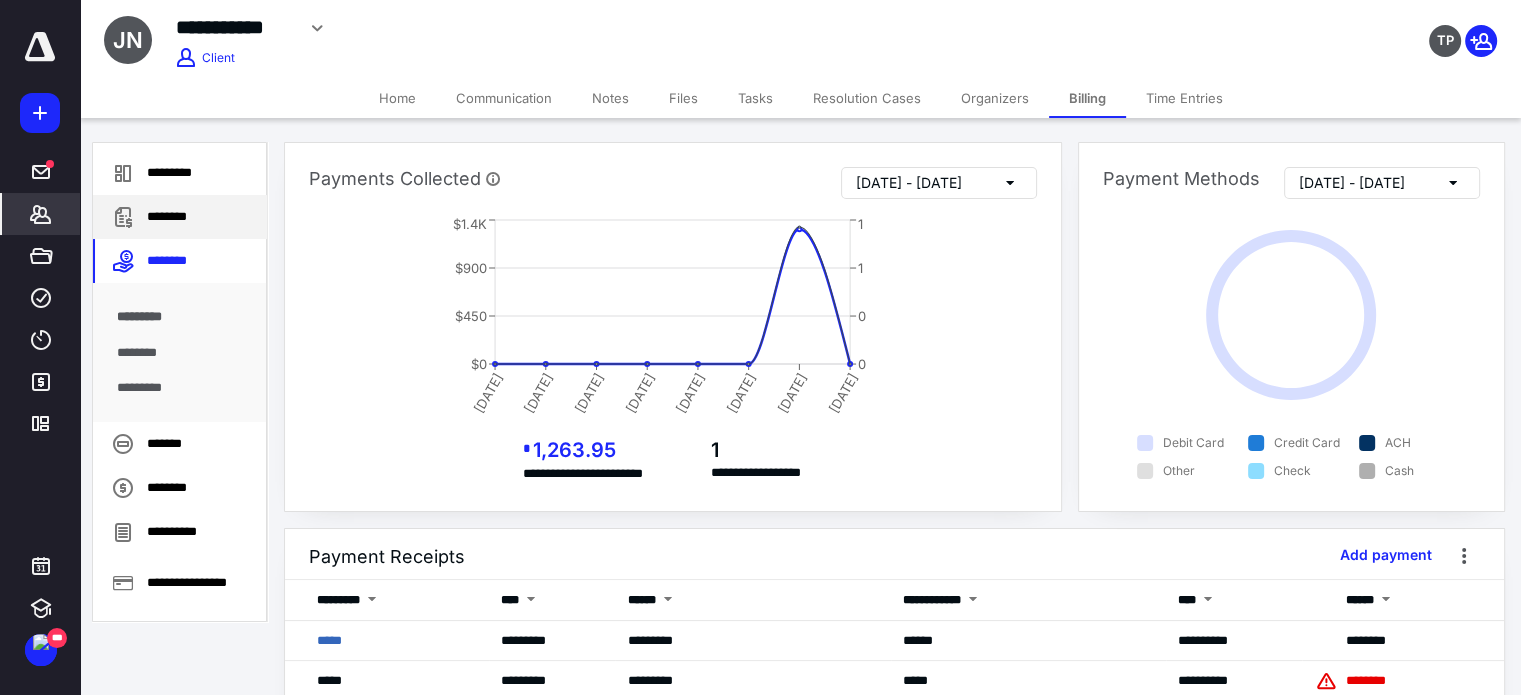 click on "********" at bounding box center [180, 217] 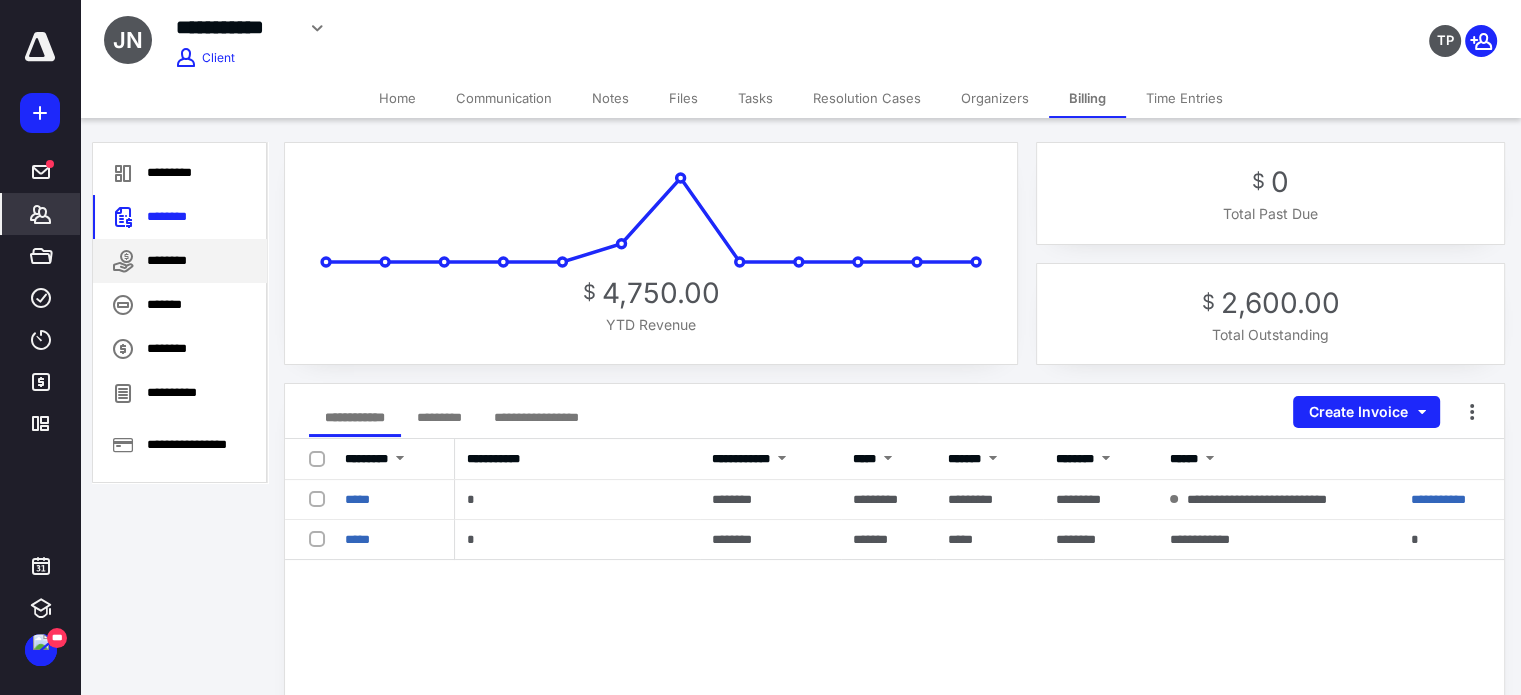 click on "********" at bounding box center (180, 261) 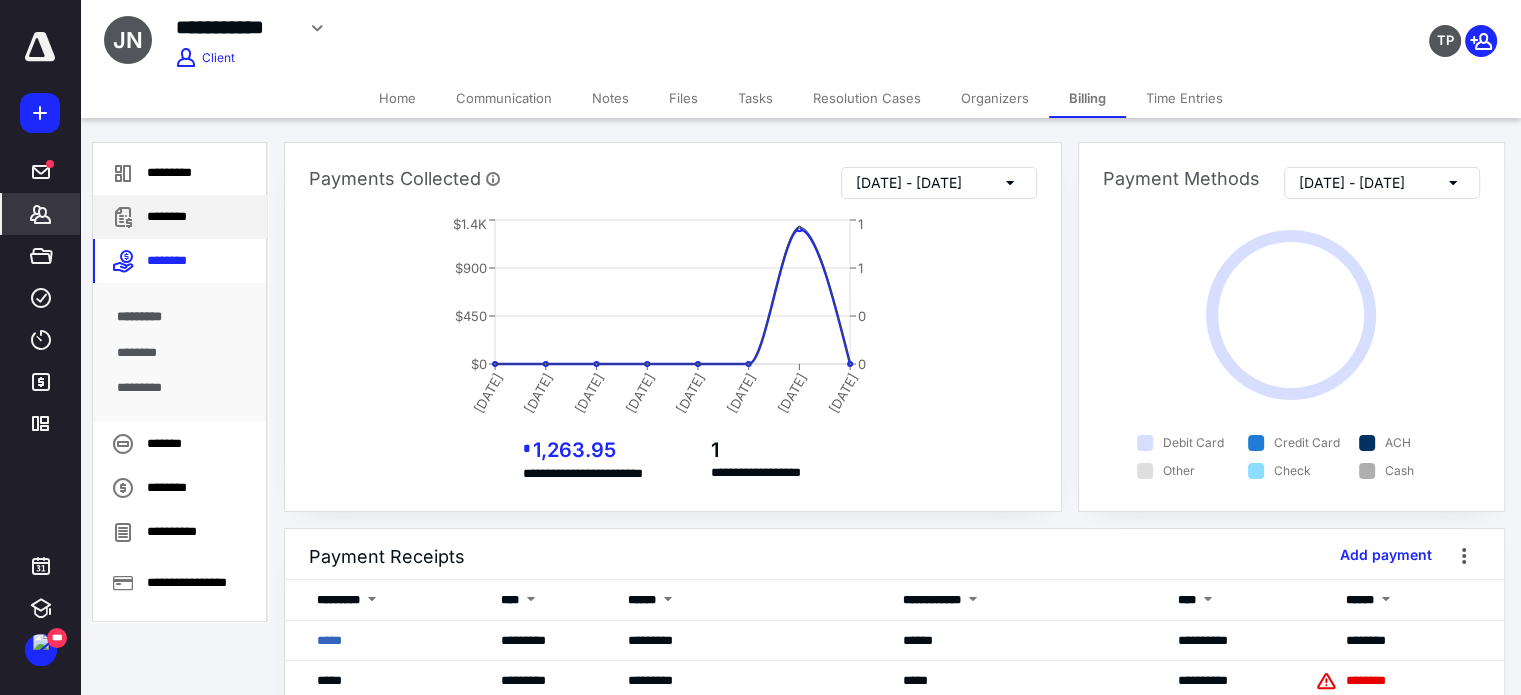 click on "********" at bounding box center [180, 217] 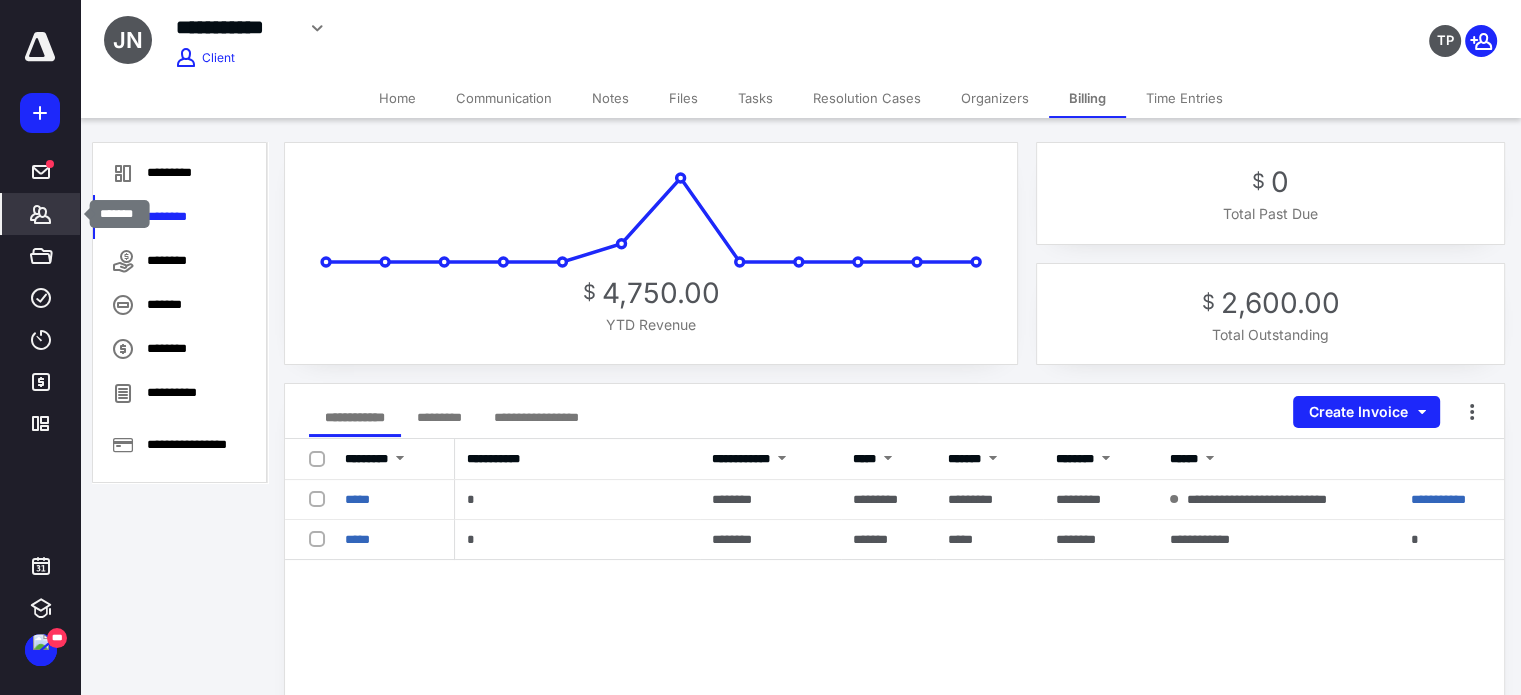 click 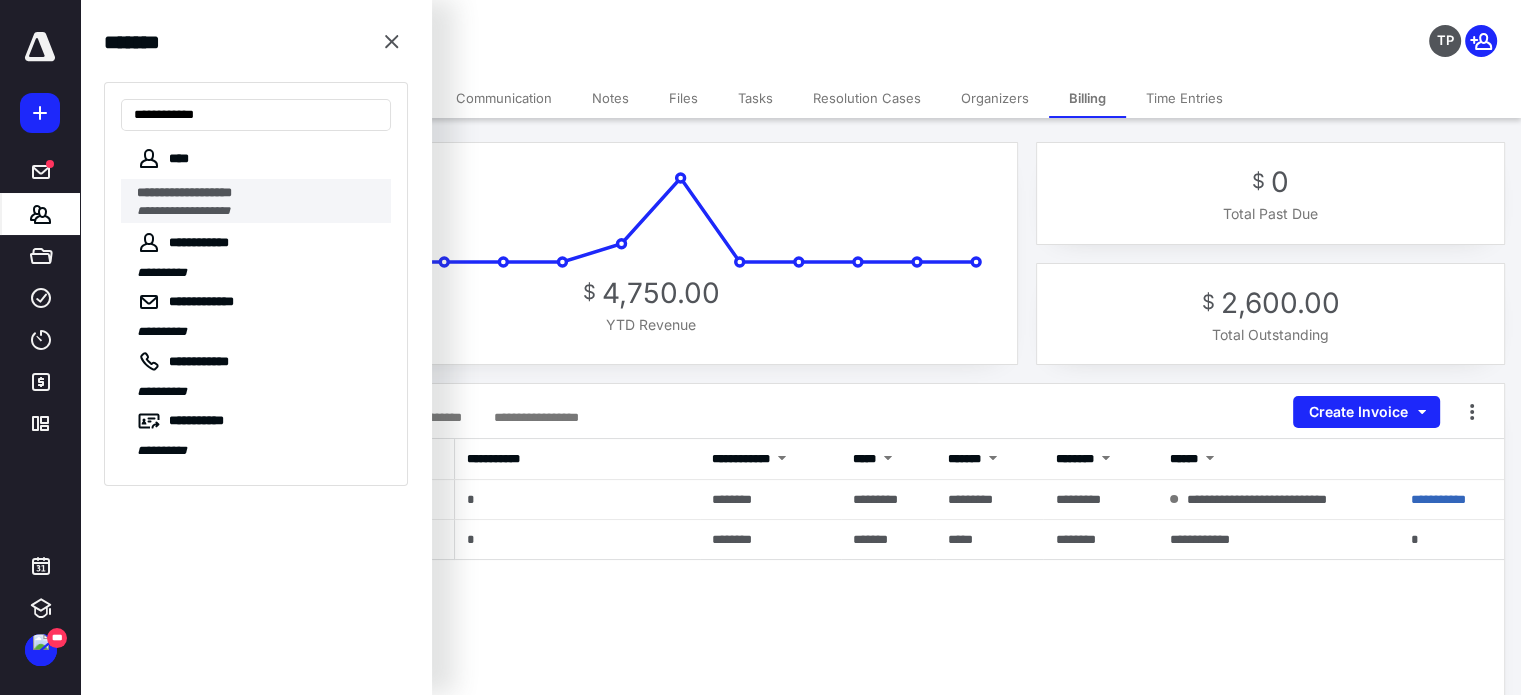type on "**********" 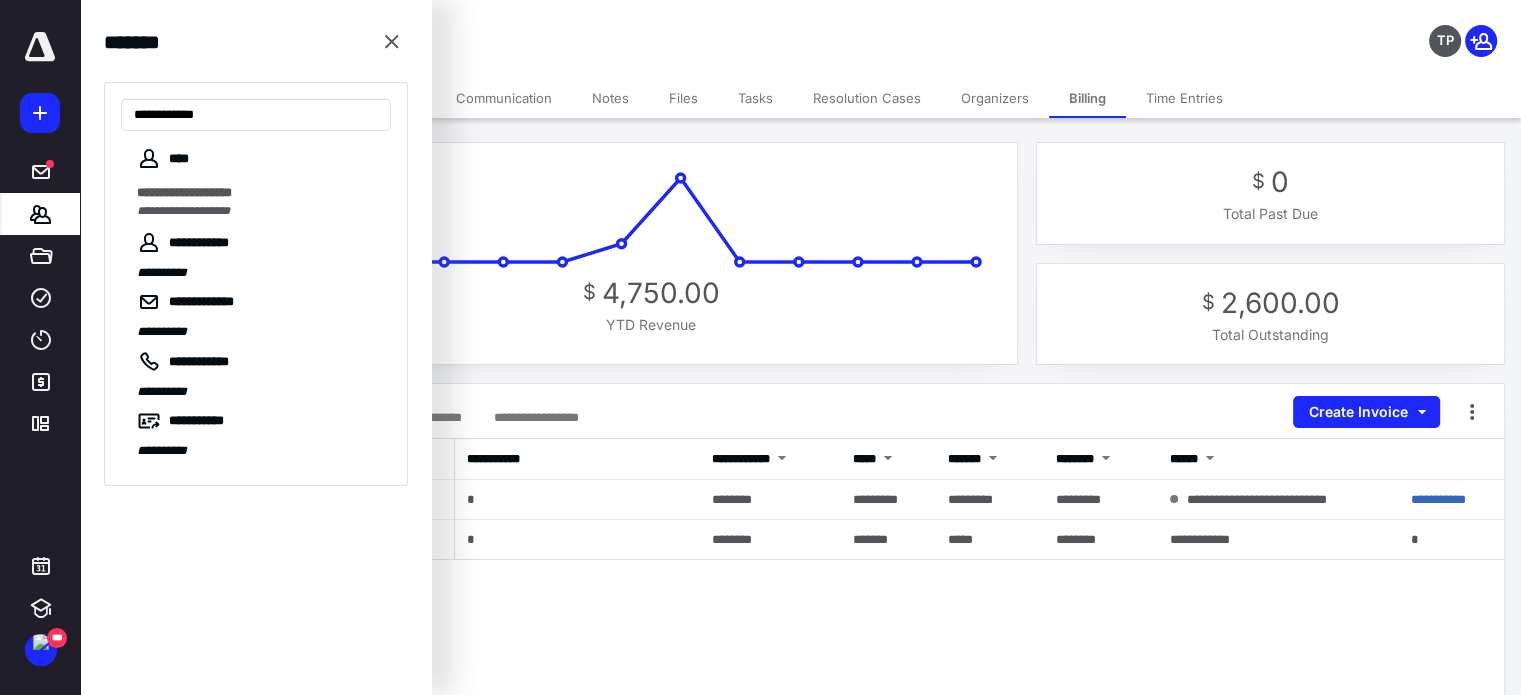 click on "**********" at bounding box center [264, 201] 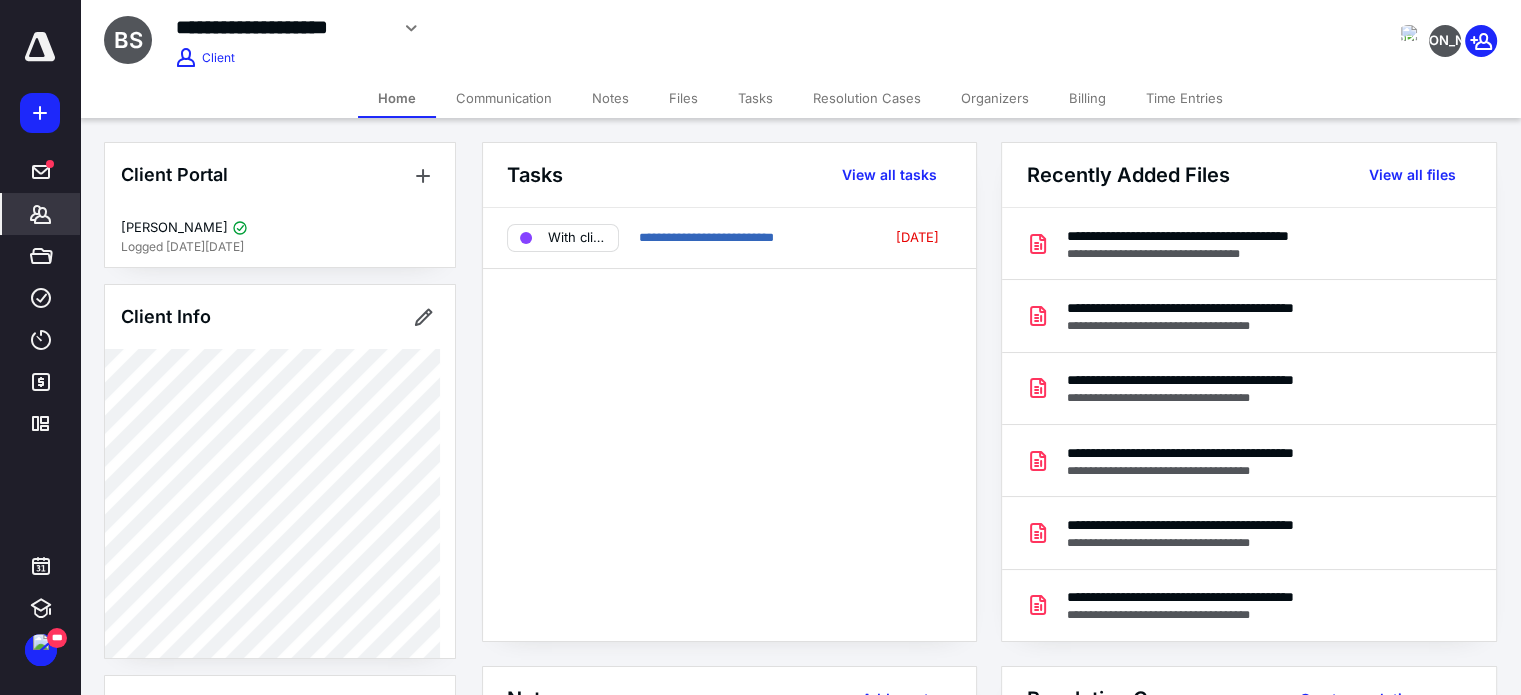 click on "Billing" at bounding box center (1087, 98) 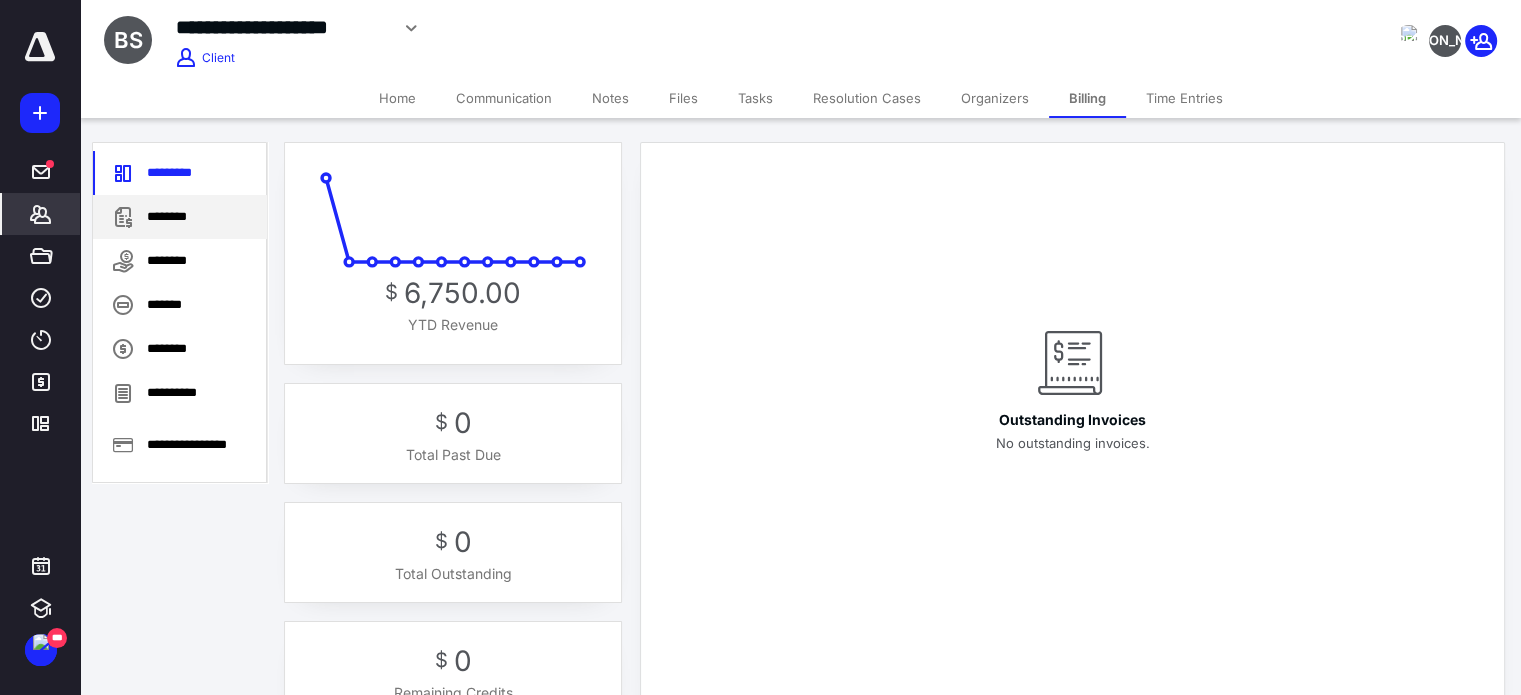 click on "********" at bounding box center [180, 217] 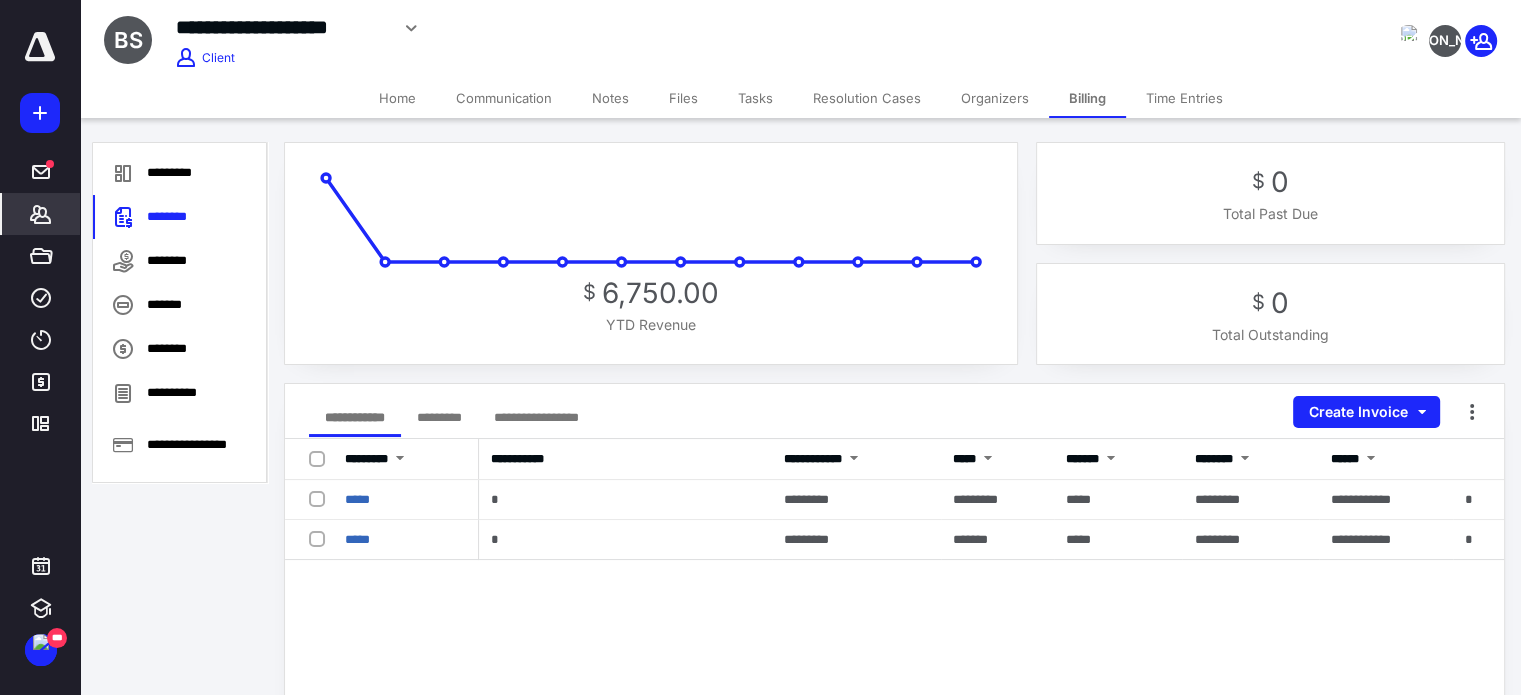 click on "*******" at bounding box center (41, 214) 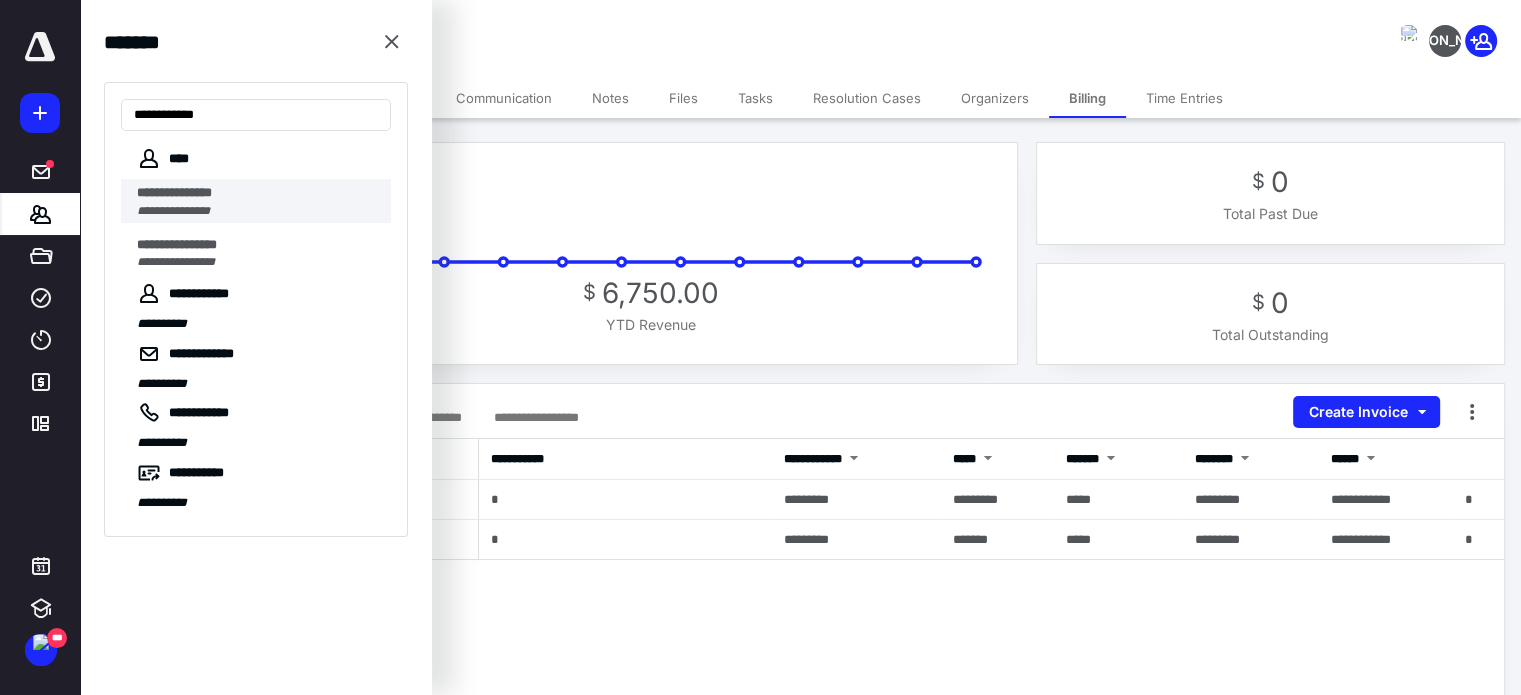 type on "**********" 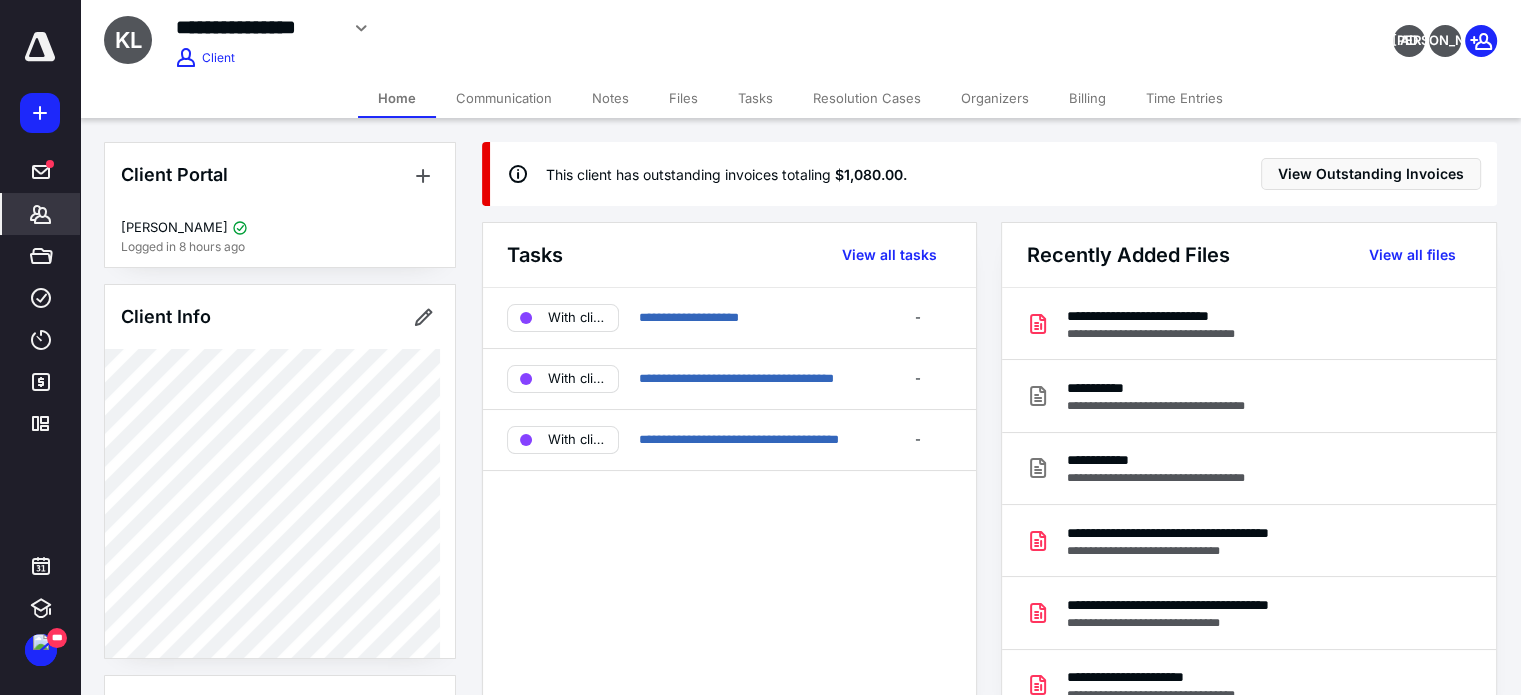 click on "Billing" at bounding box center [1087, 98] 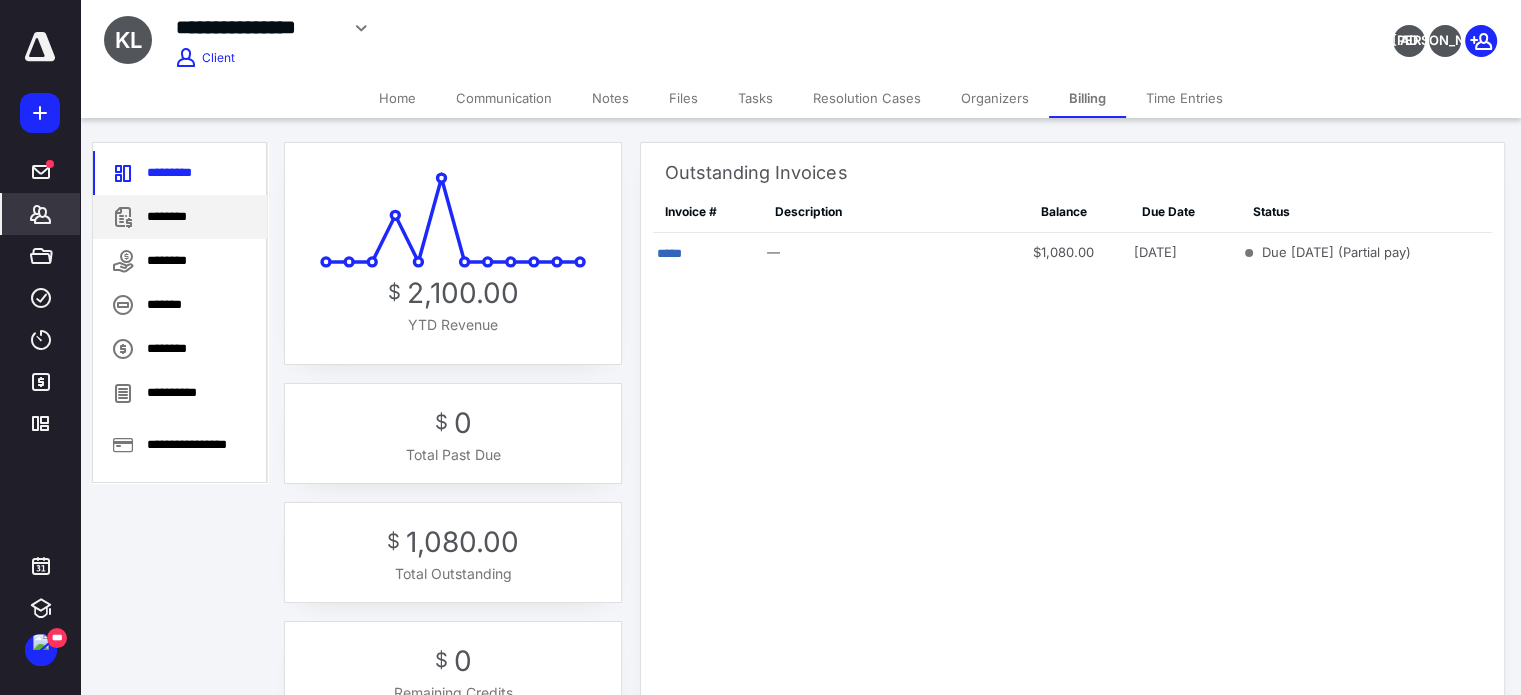 click on "********" at bounding box center (180, 217) 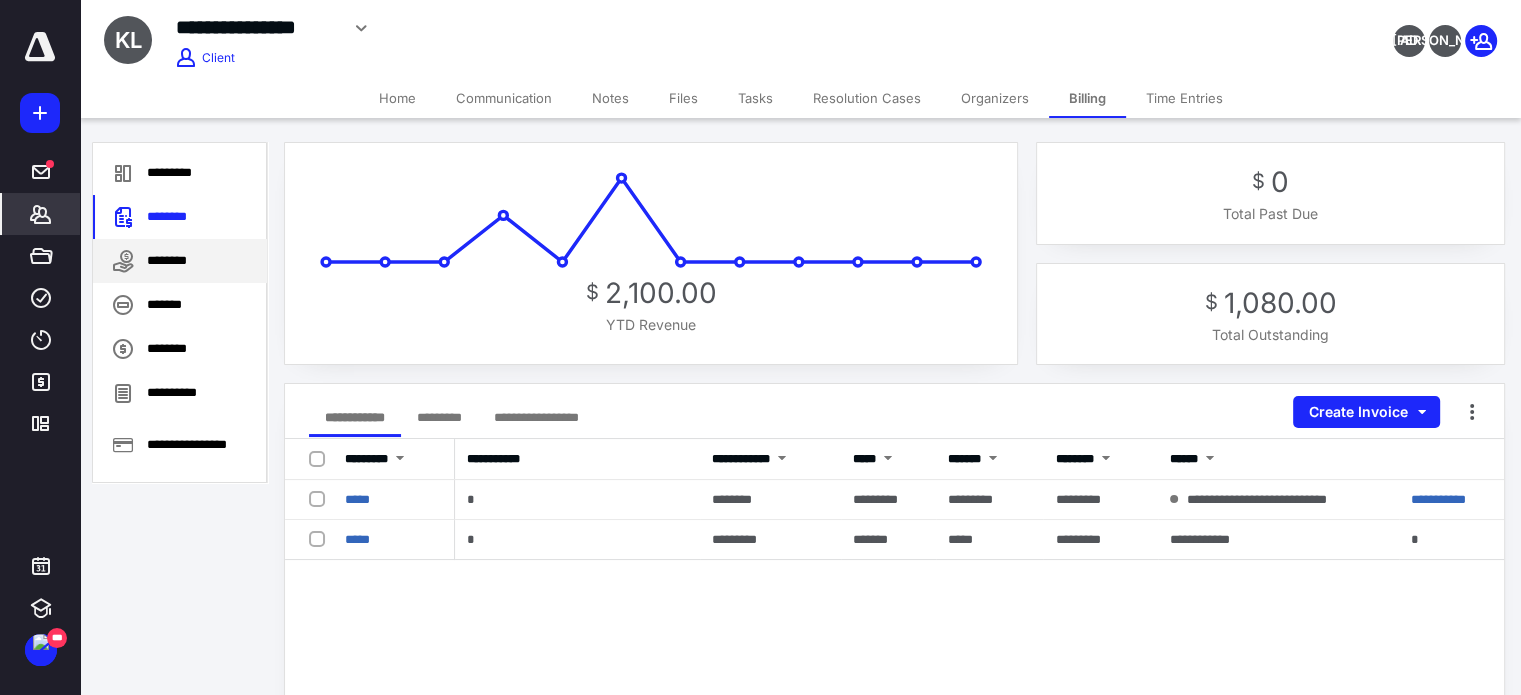 click on "********" at bounding box center [180, 261] 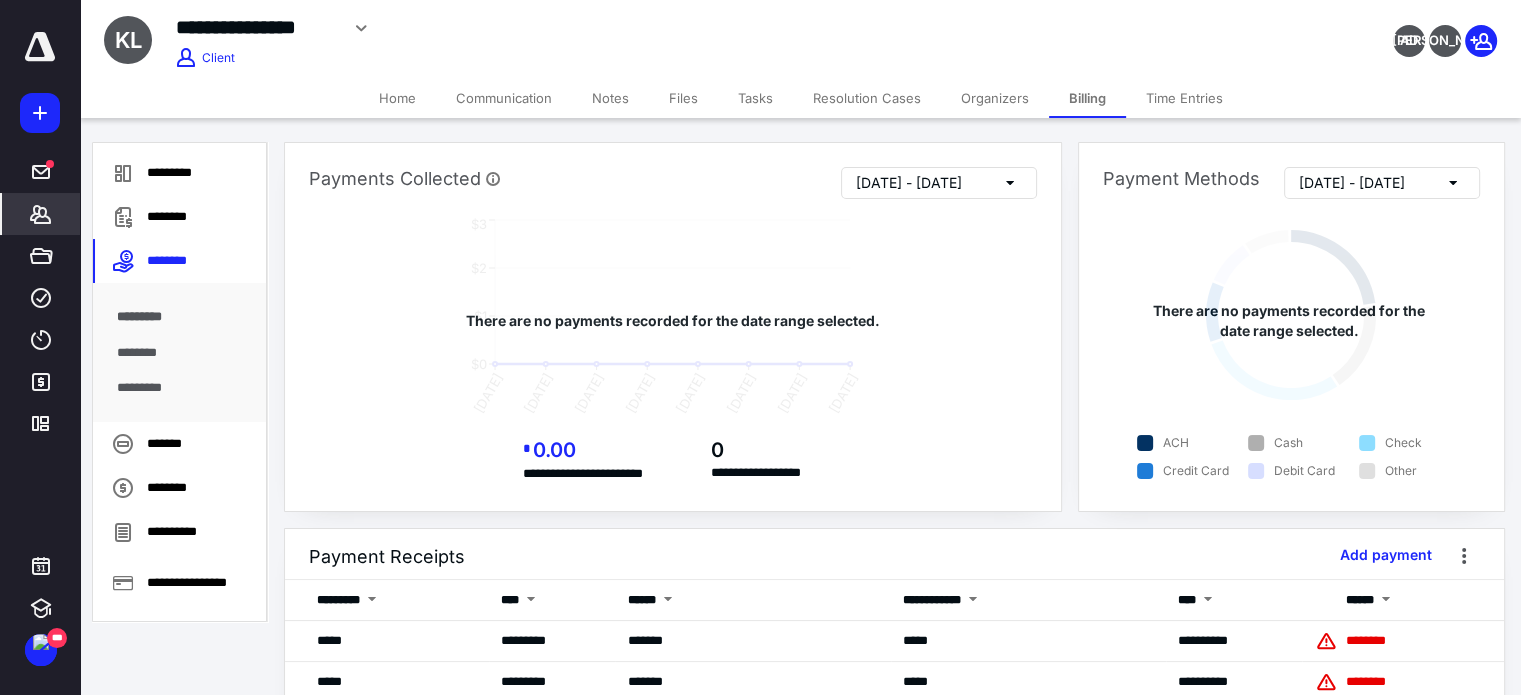 click on "********" at bounding box center [180, 353] 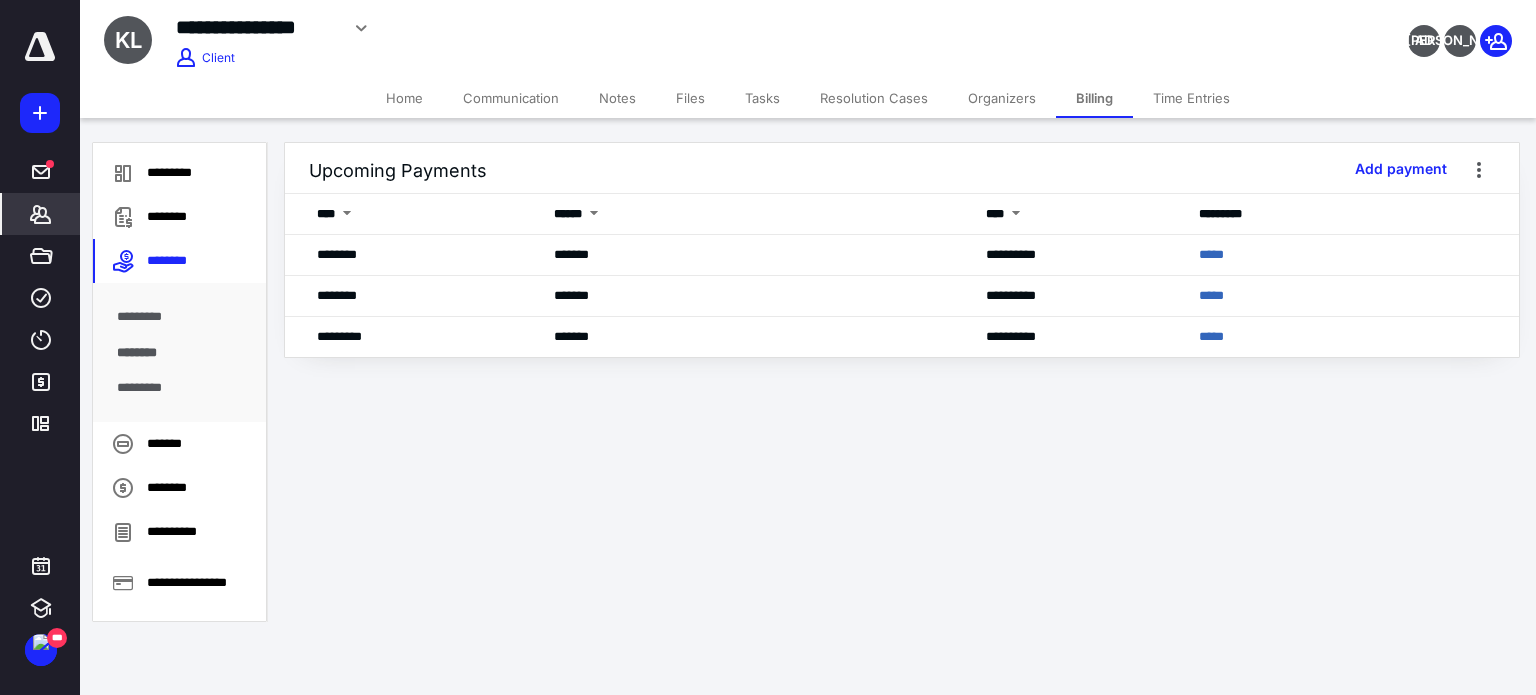 click on "*********" at bounding box center [180, 317] 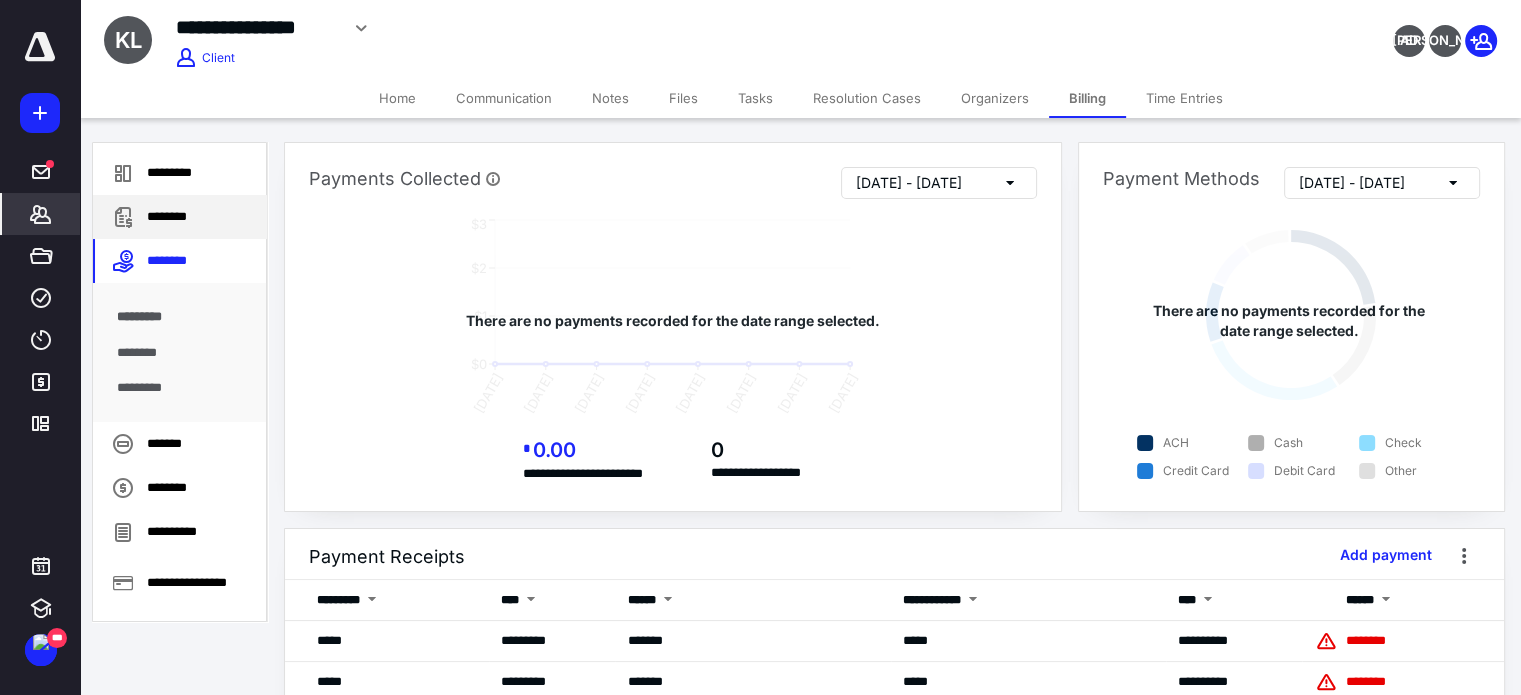 click on "********" at bounding box center (180, 217) 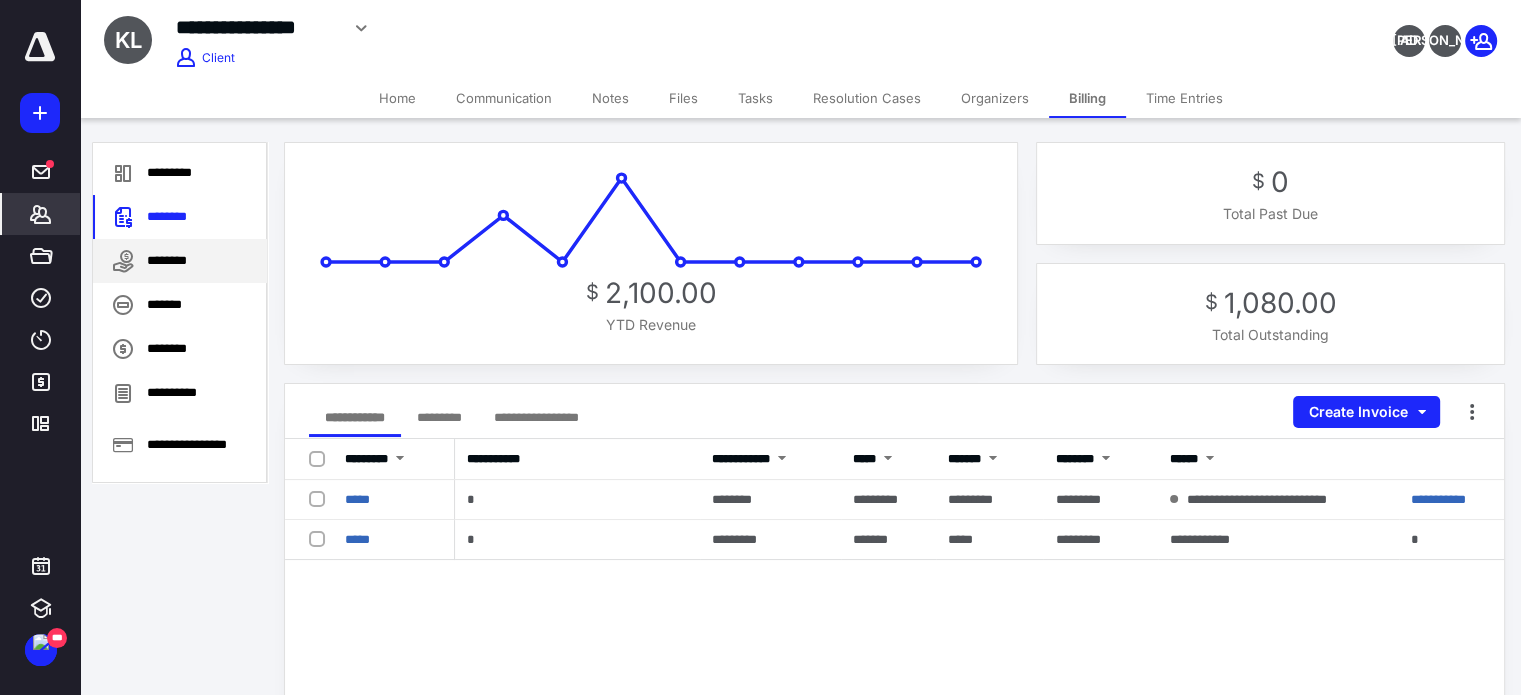 click on "********" at bounding box center (180, 261) 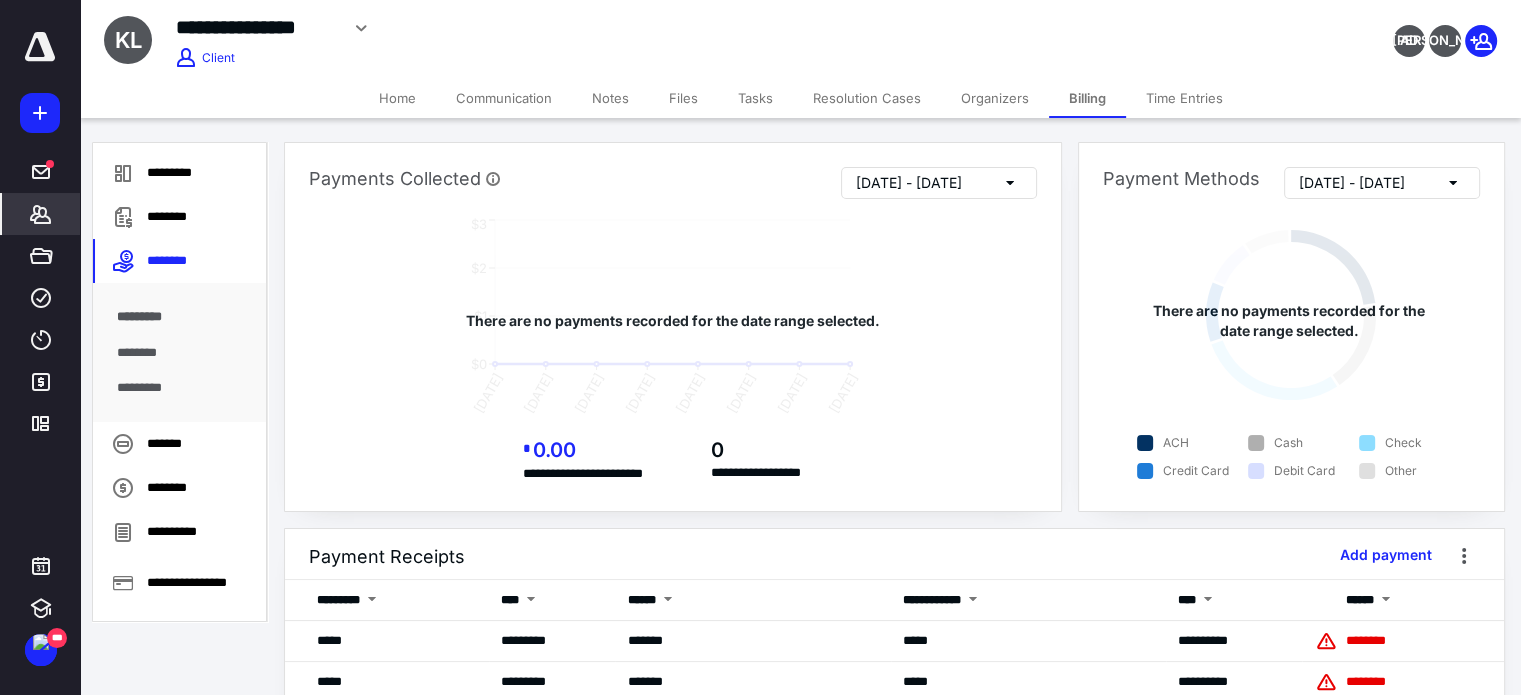 click on "********" at bounding box center [180, 353] 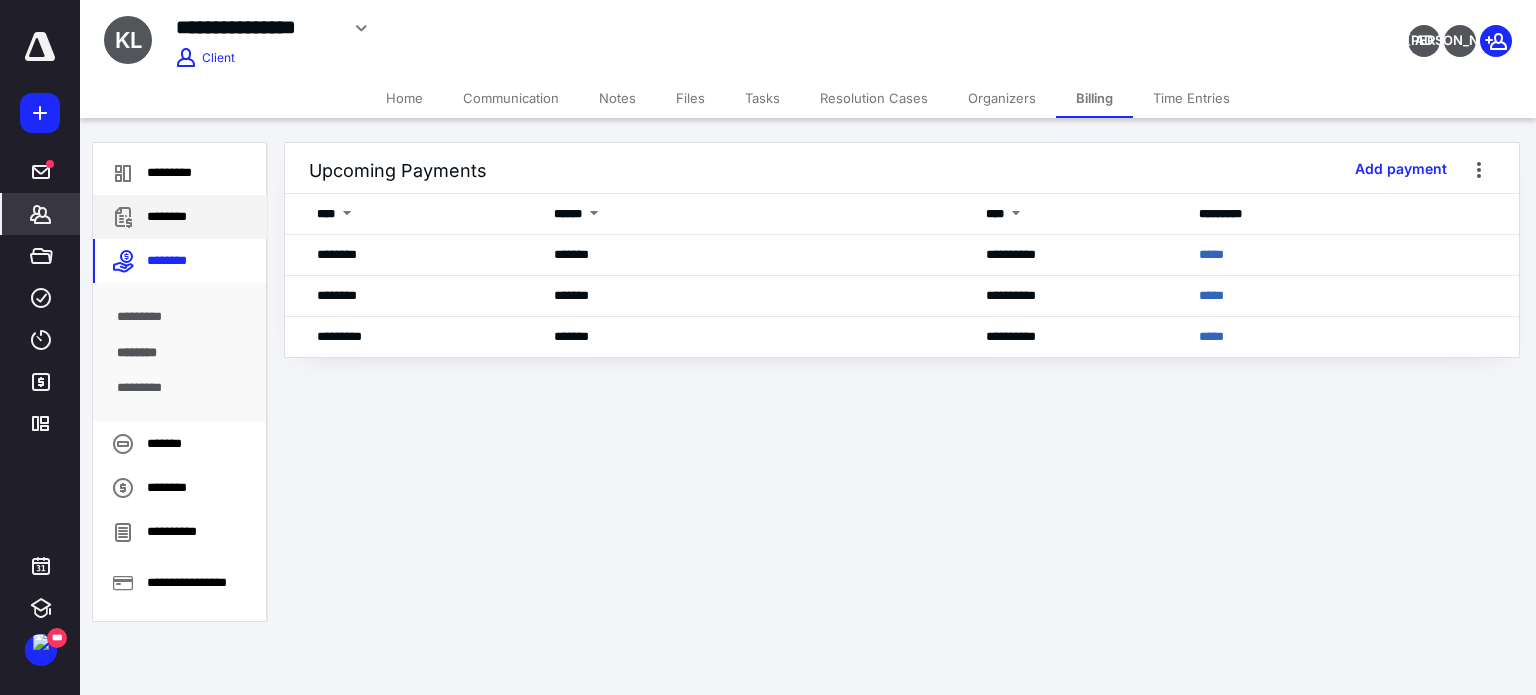 click on "********" at bounding box center (180, 217) 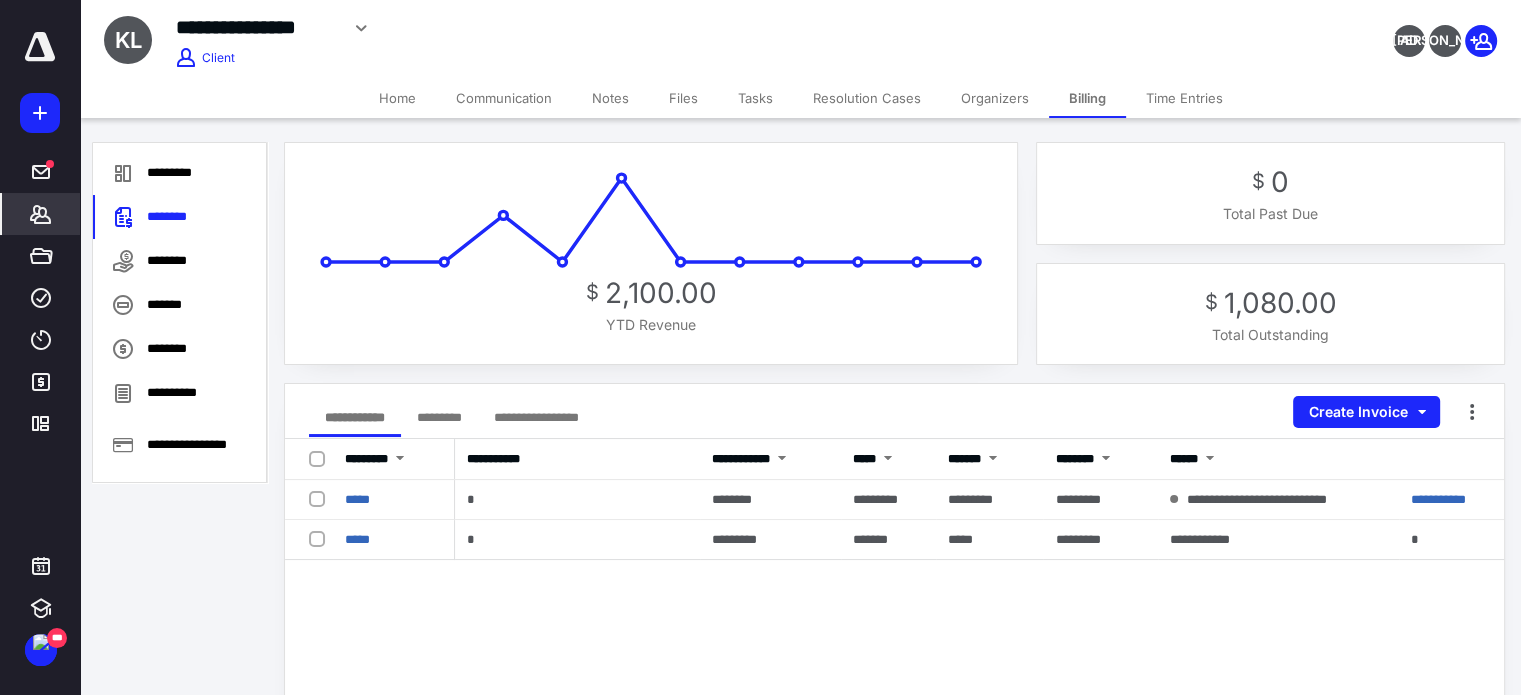 click on "Home" at bounding box center (397, 98) 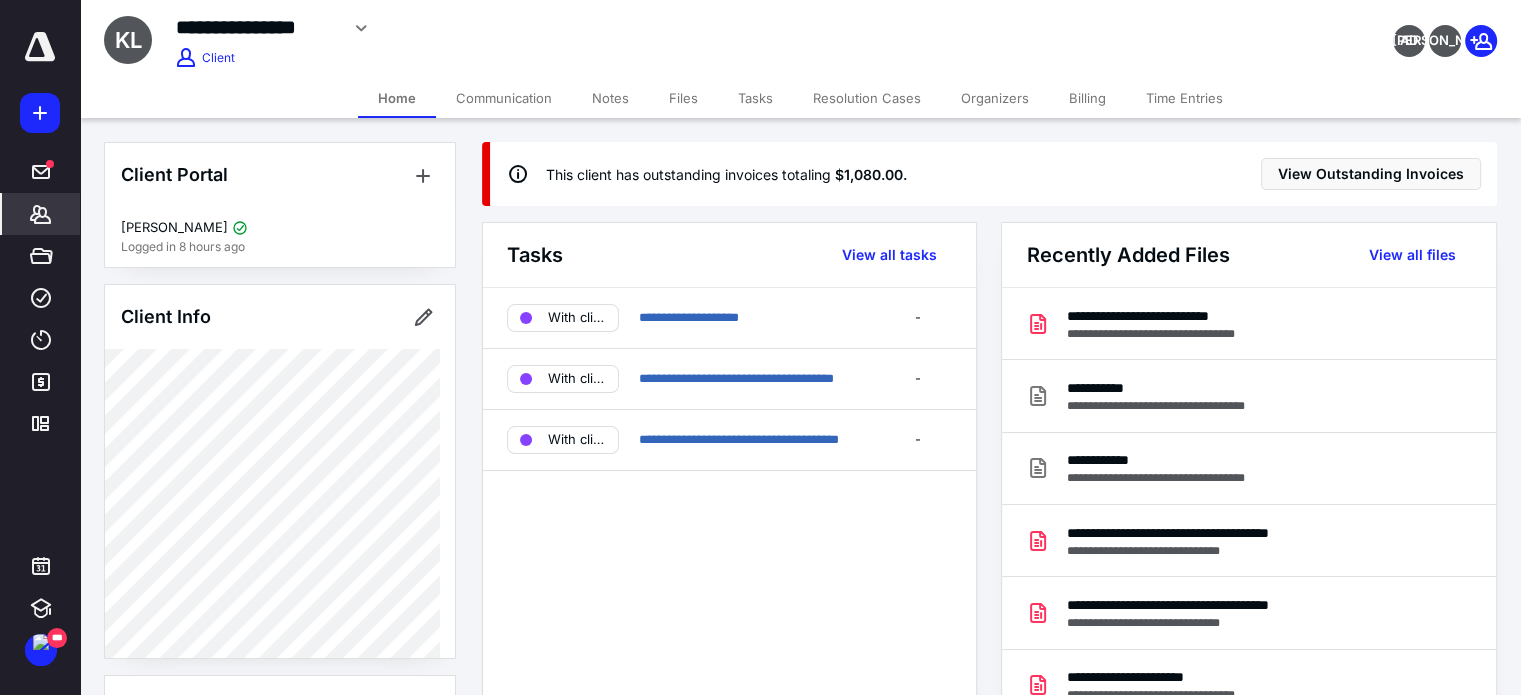 click on "Billing" at bounding box center (1087, 98) 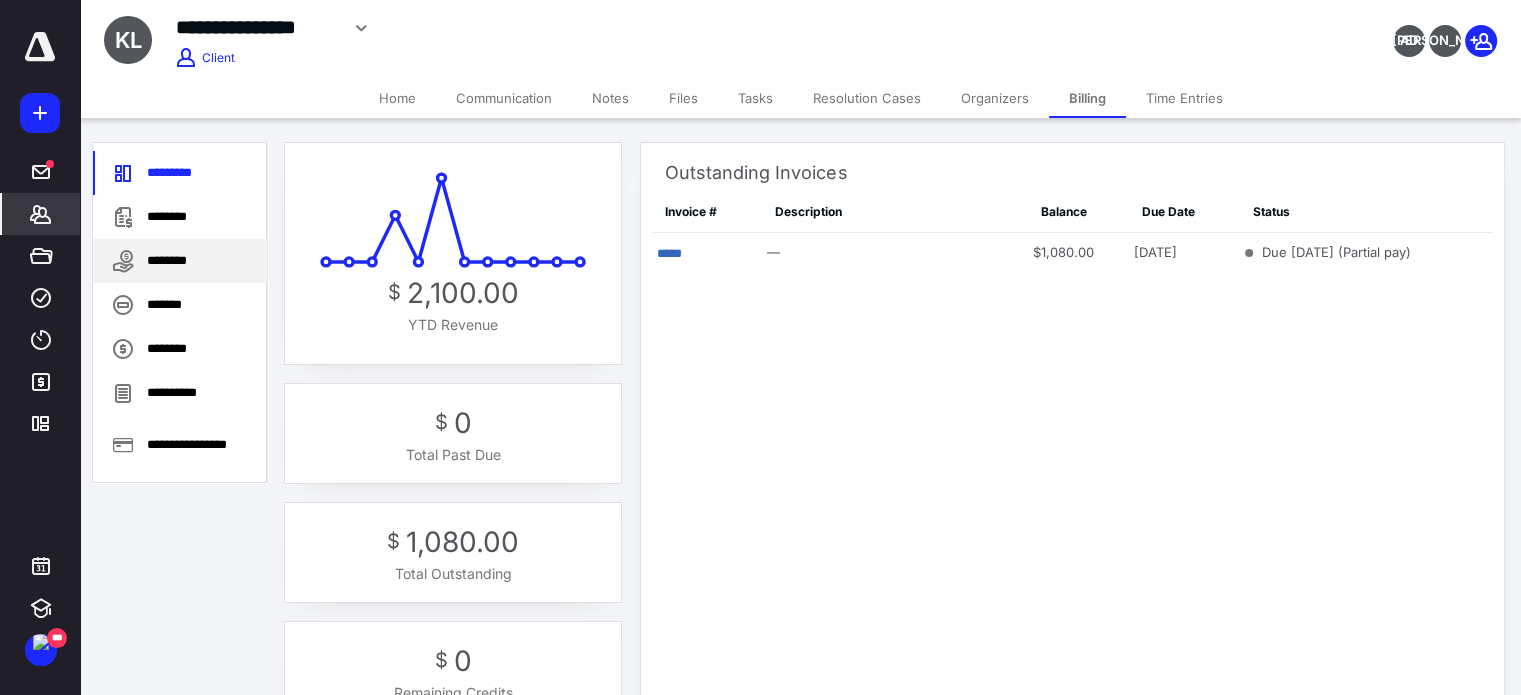 click on "********" at bounding box center [180, 261] 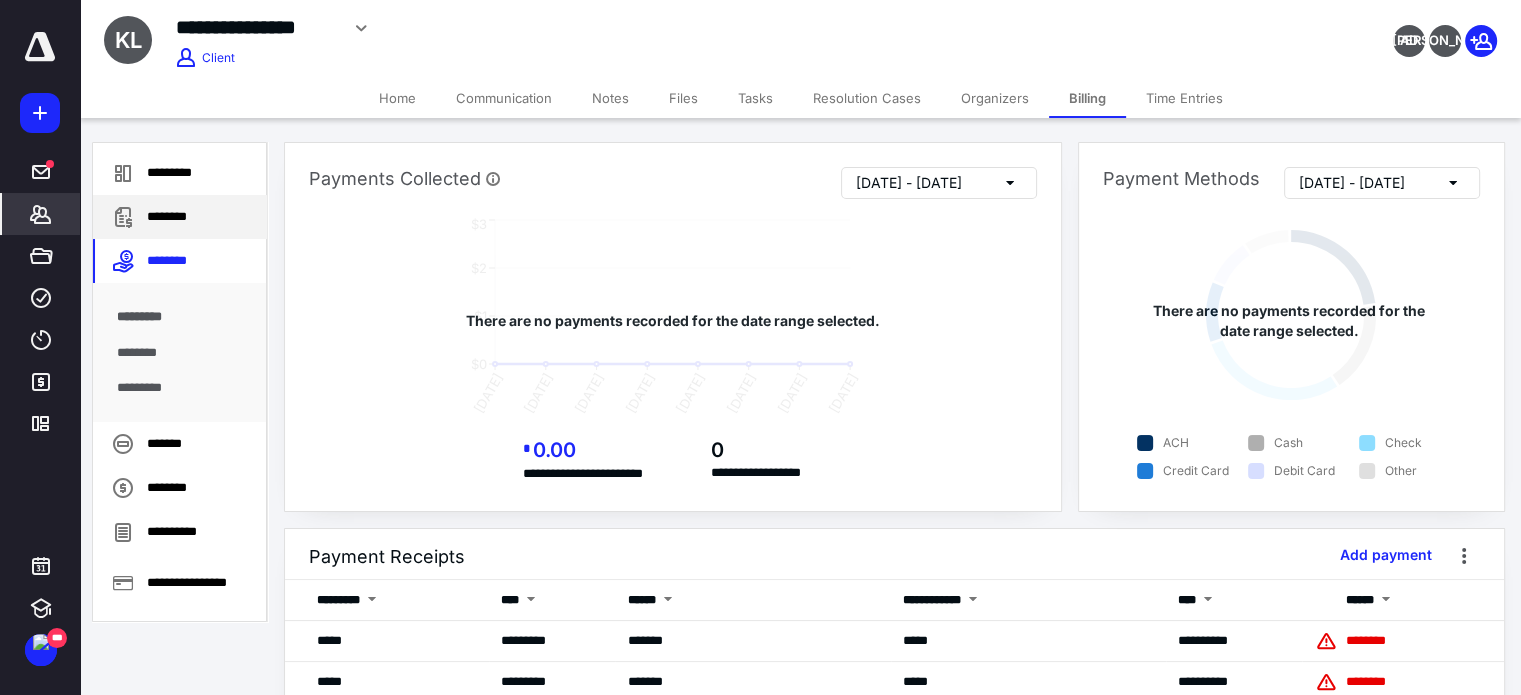 click on "********" at bounding box center (180, 217) 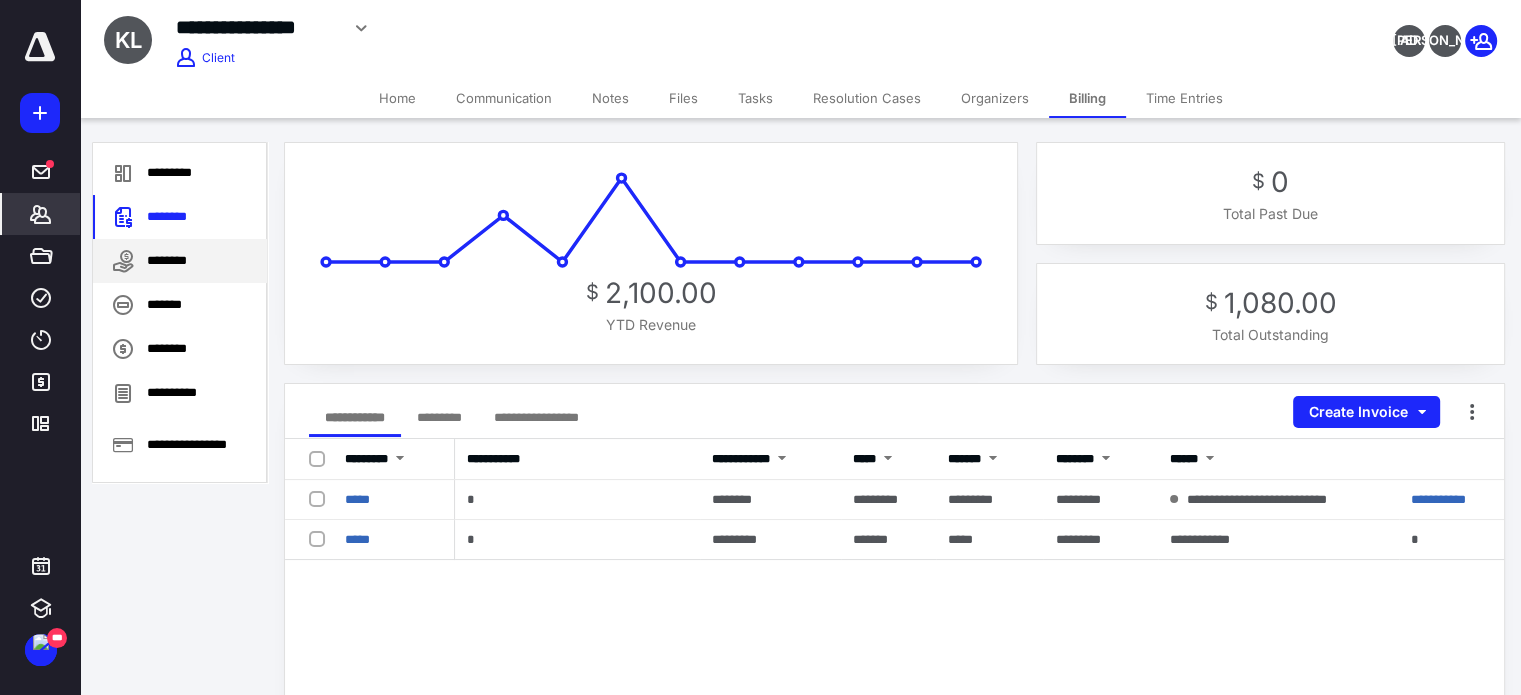 click on "********" at bounding box center (180, 261) 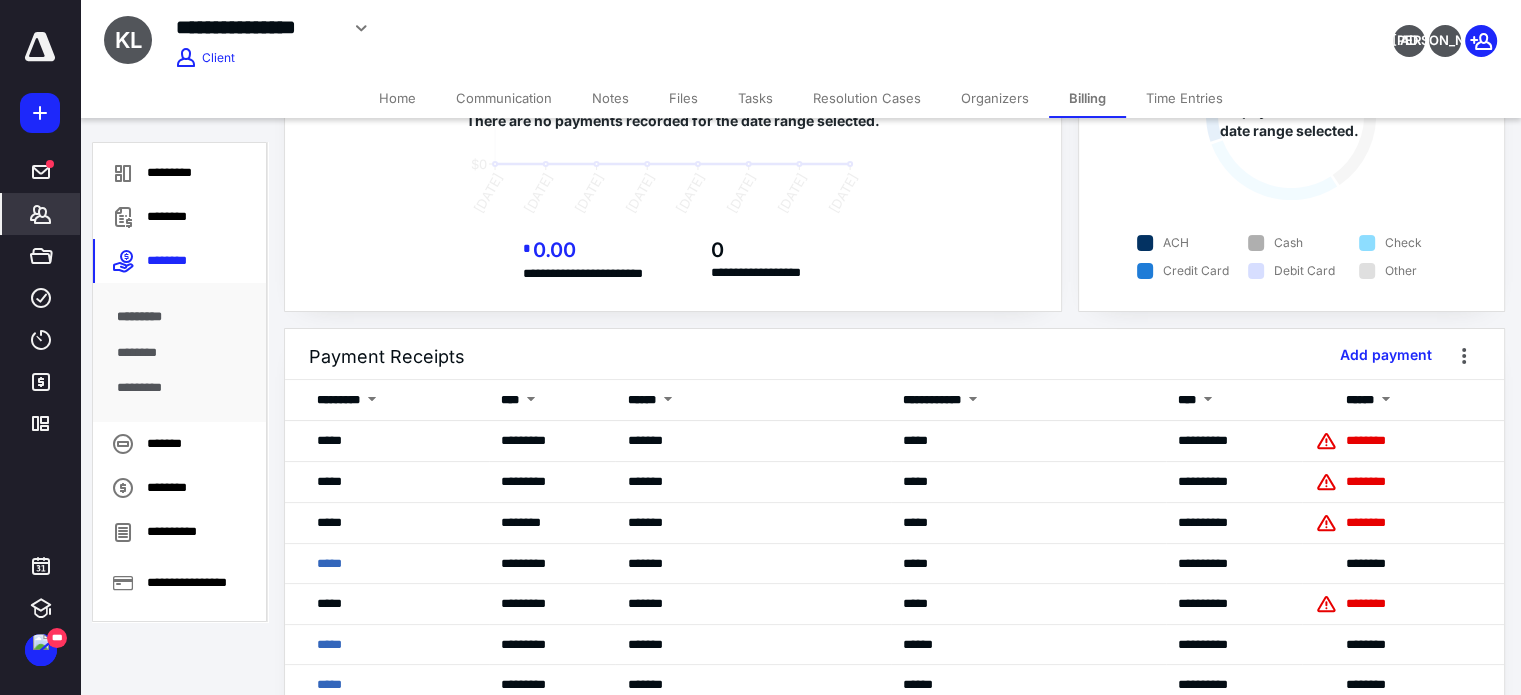 scroll, scrollTop: 273, scrollLeft: 0, axis: vertical 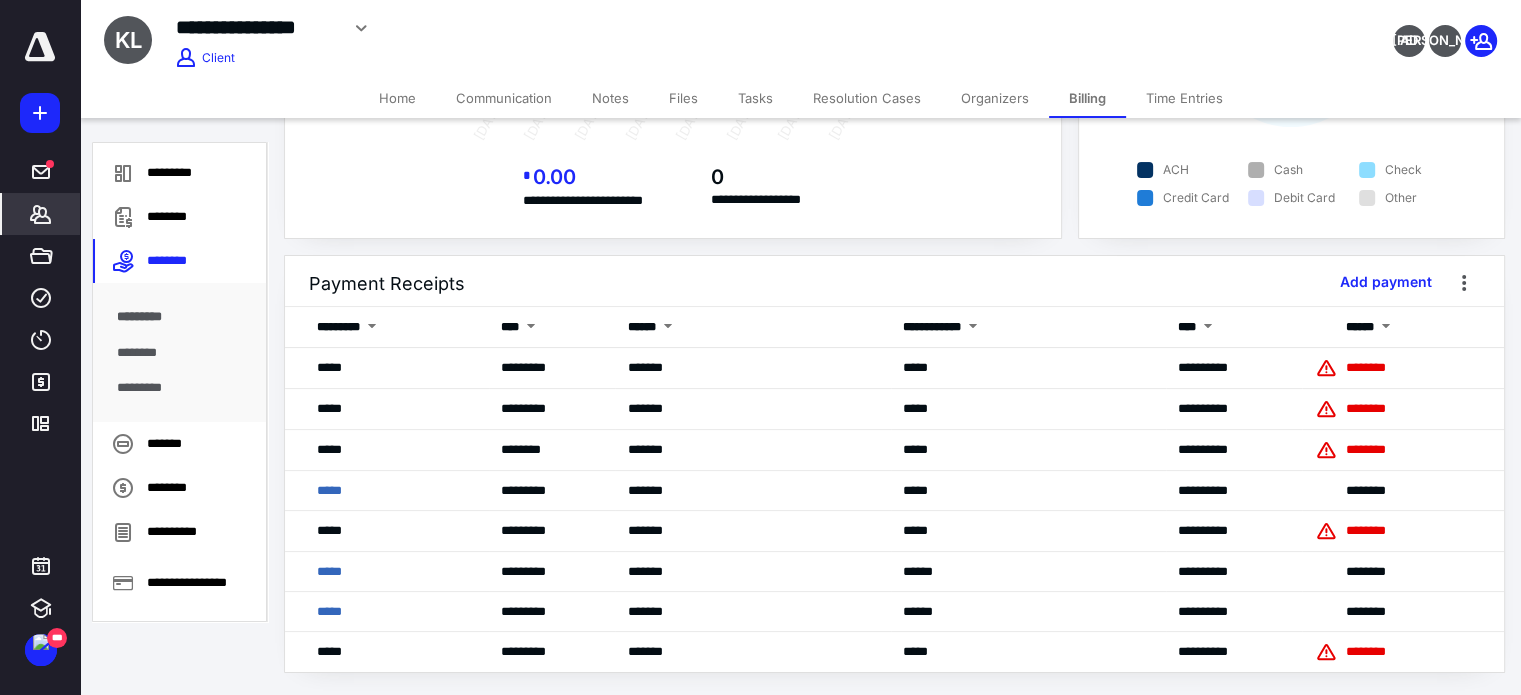 drag, startPoint x: 44, startPoint y: 227, endPoint x: 20, endPoint y: 223, distance: 24.33105 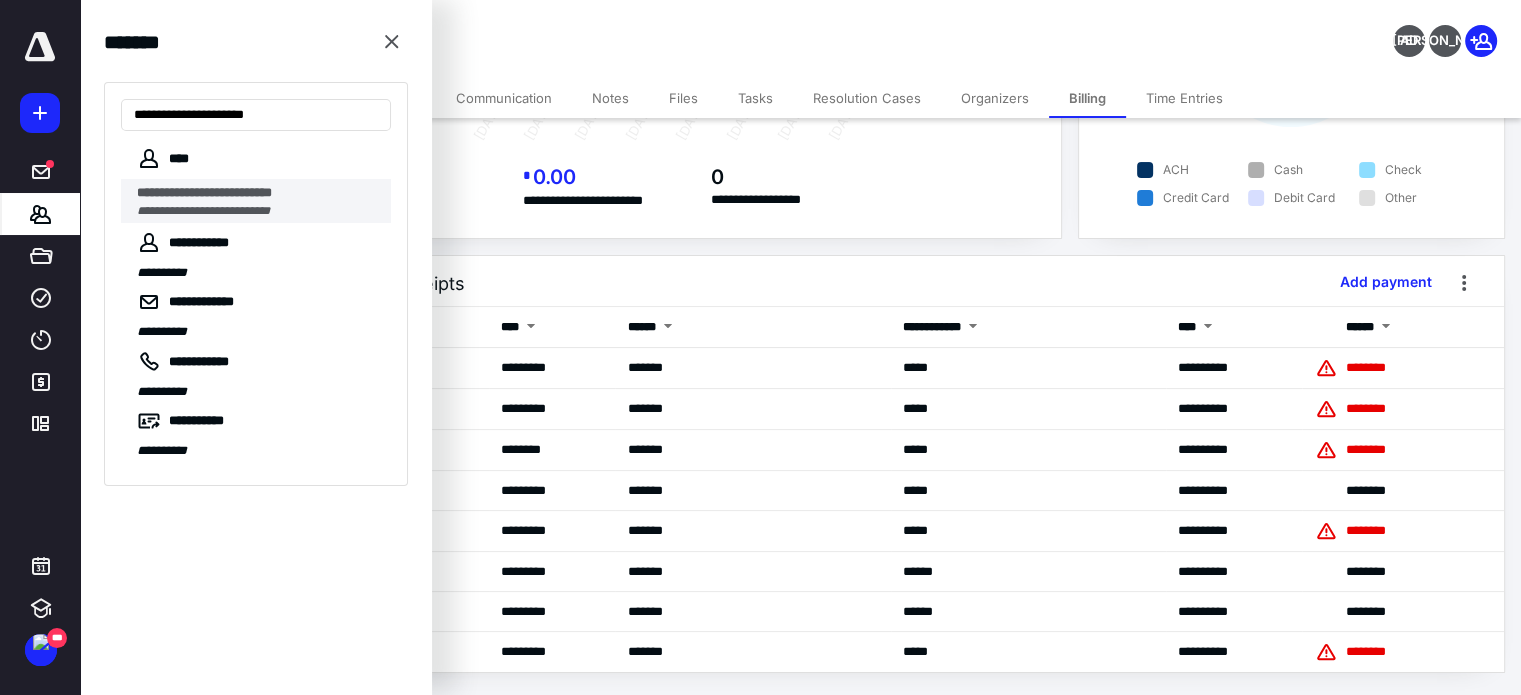 type on "**********" 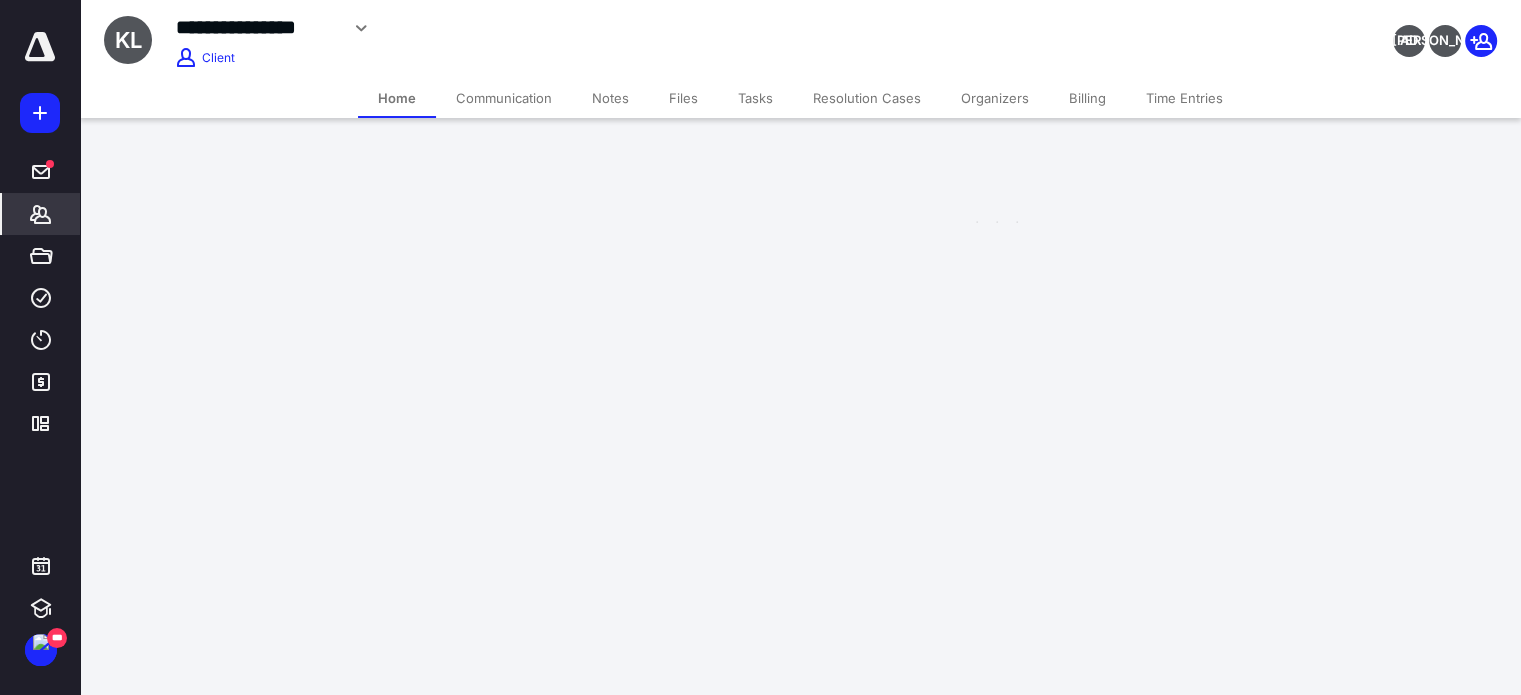scroll, scrollTop: 0, scrollLeft: 0, axis: both 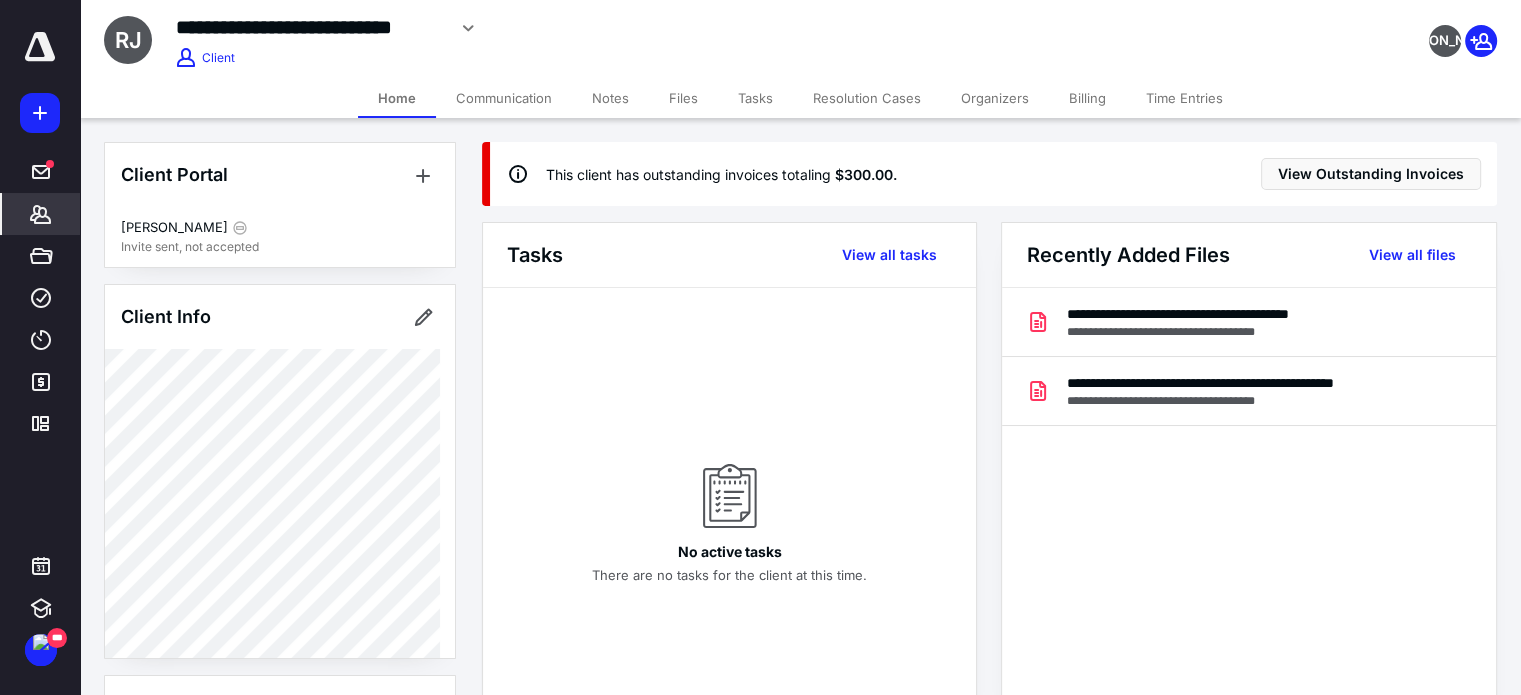 click on "Billing" at bounding box center (1087, 98) 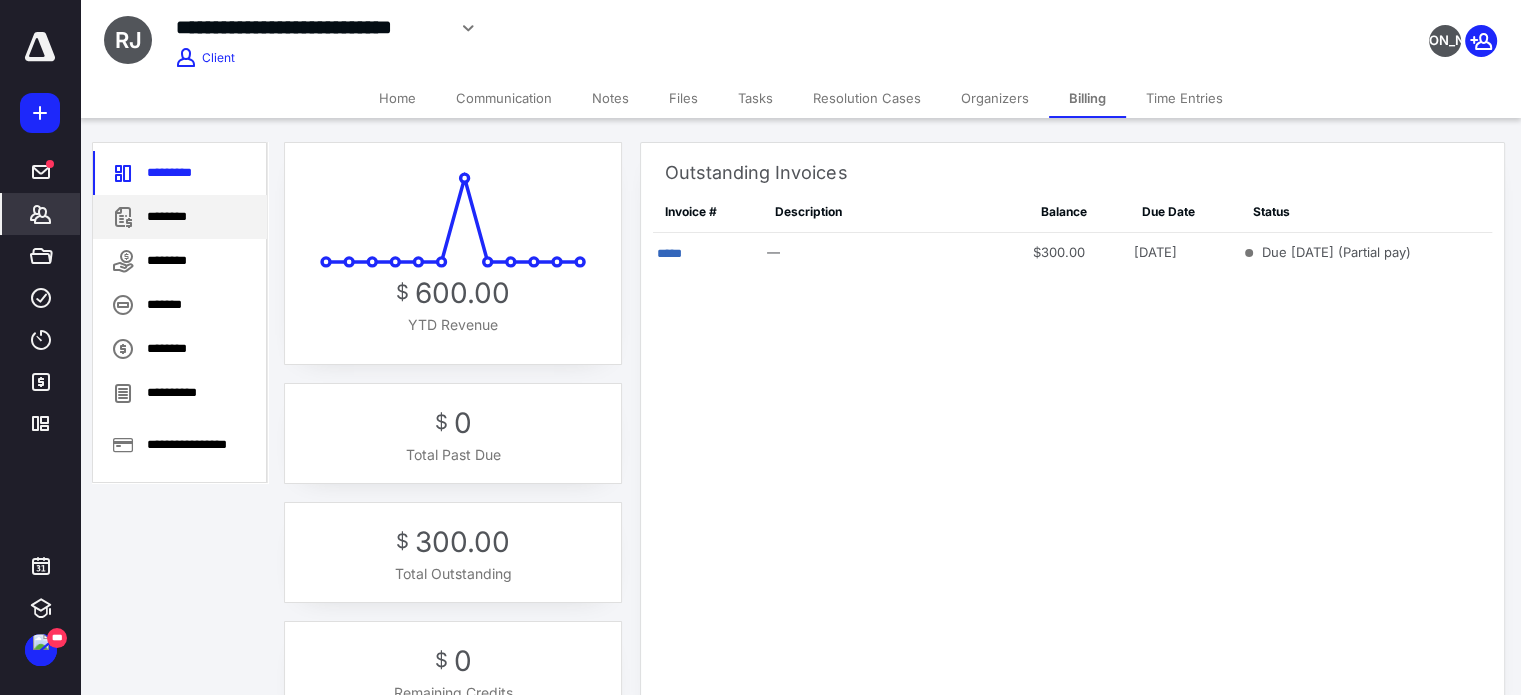 click on "********" at bounding box center (180, 217) 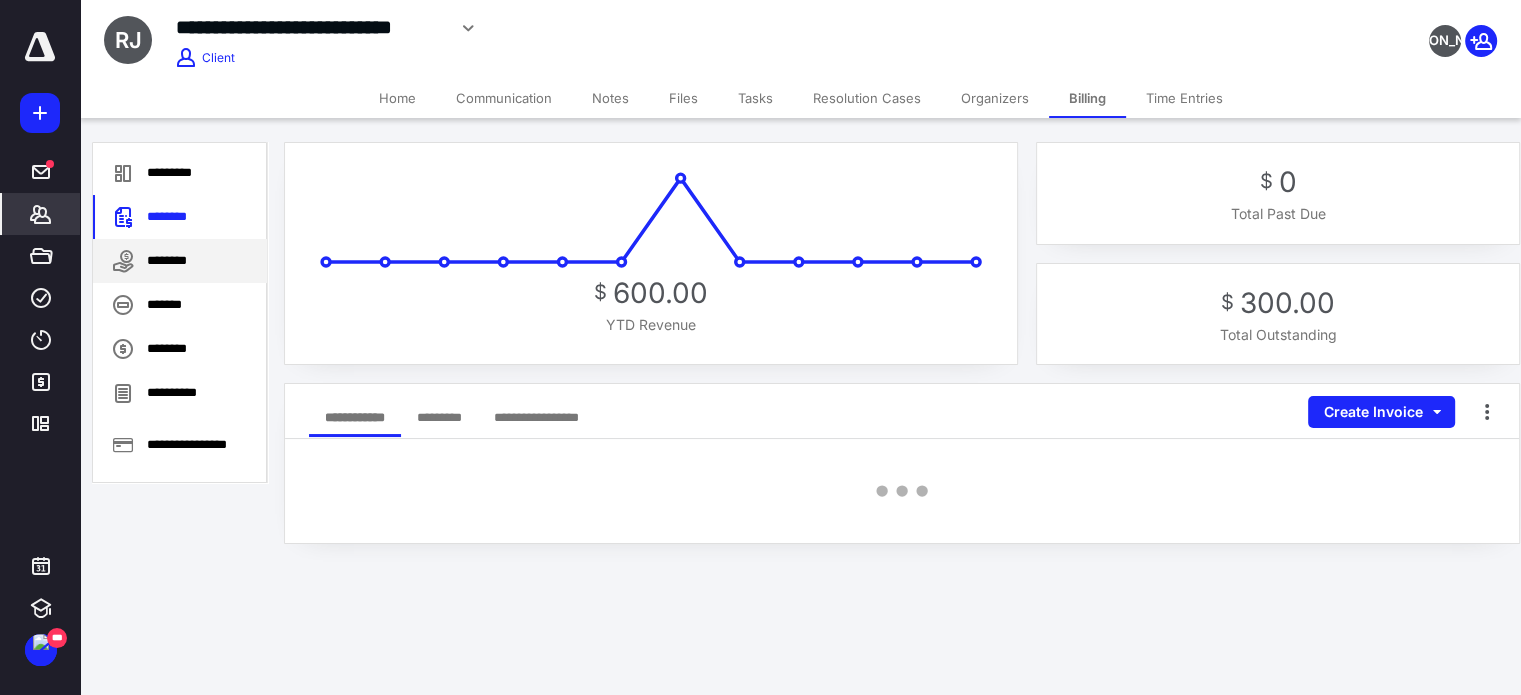 click on "********" at bounding box center (180, 261) 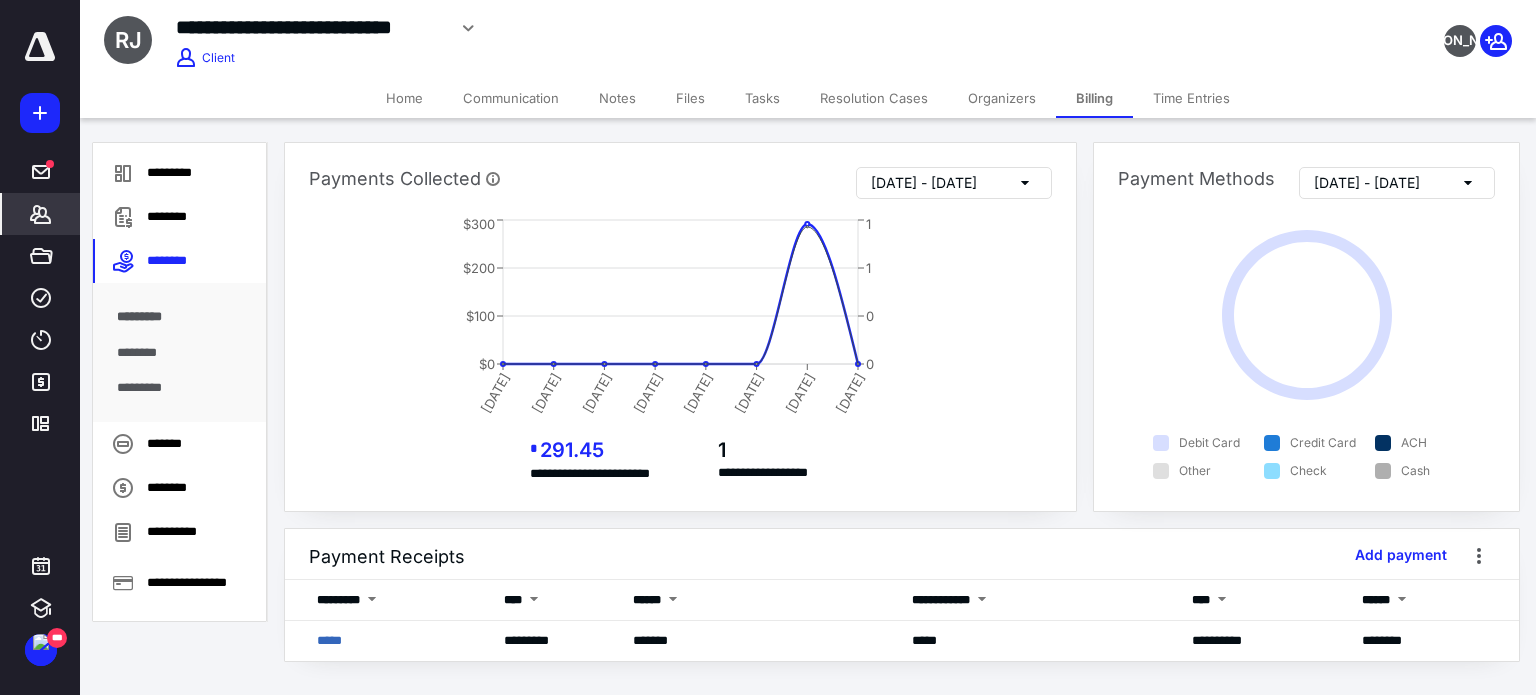 click on "********" at bounding box center [180, 353] 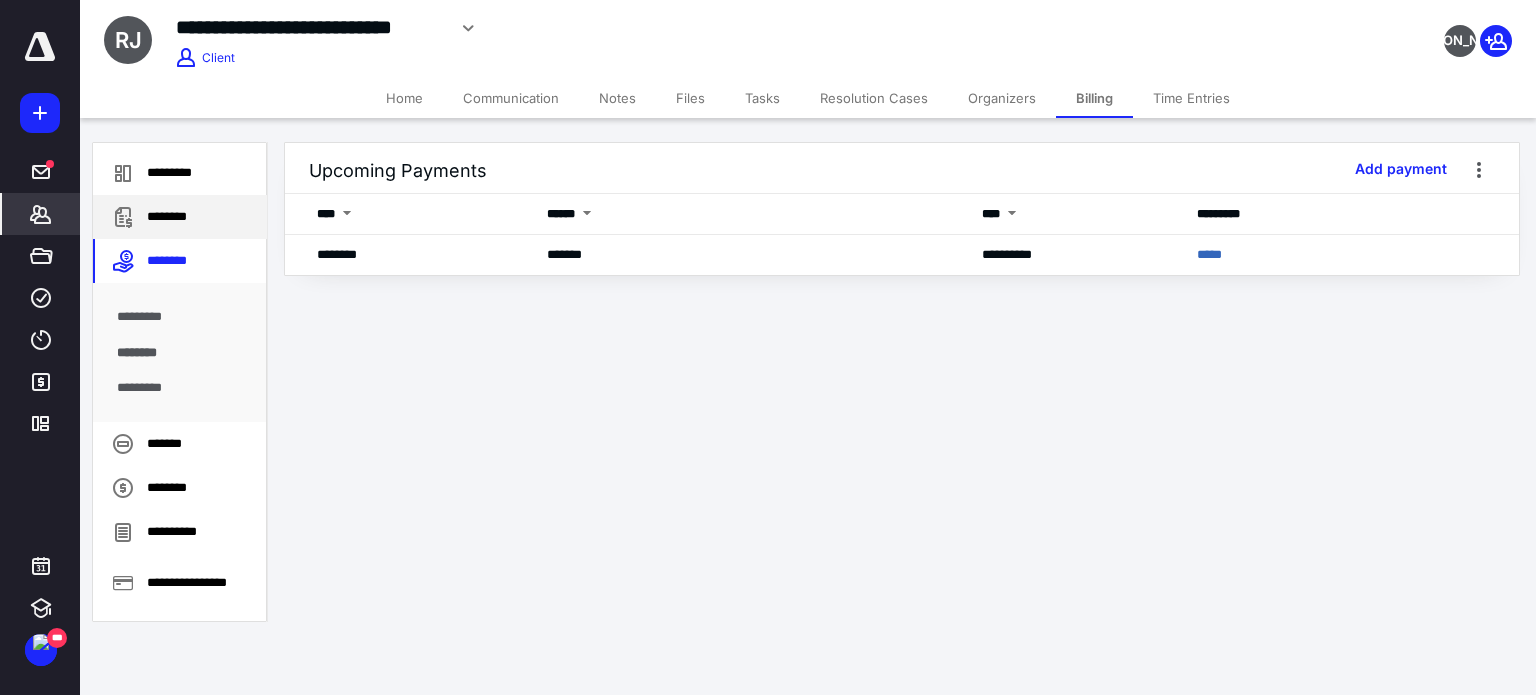 click on "********" at bounding box center [180, 217] 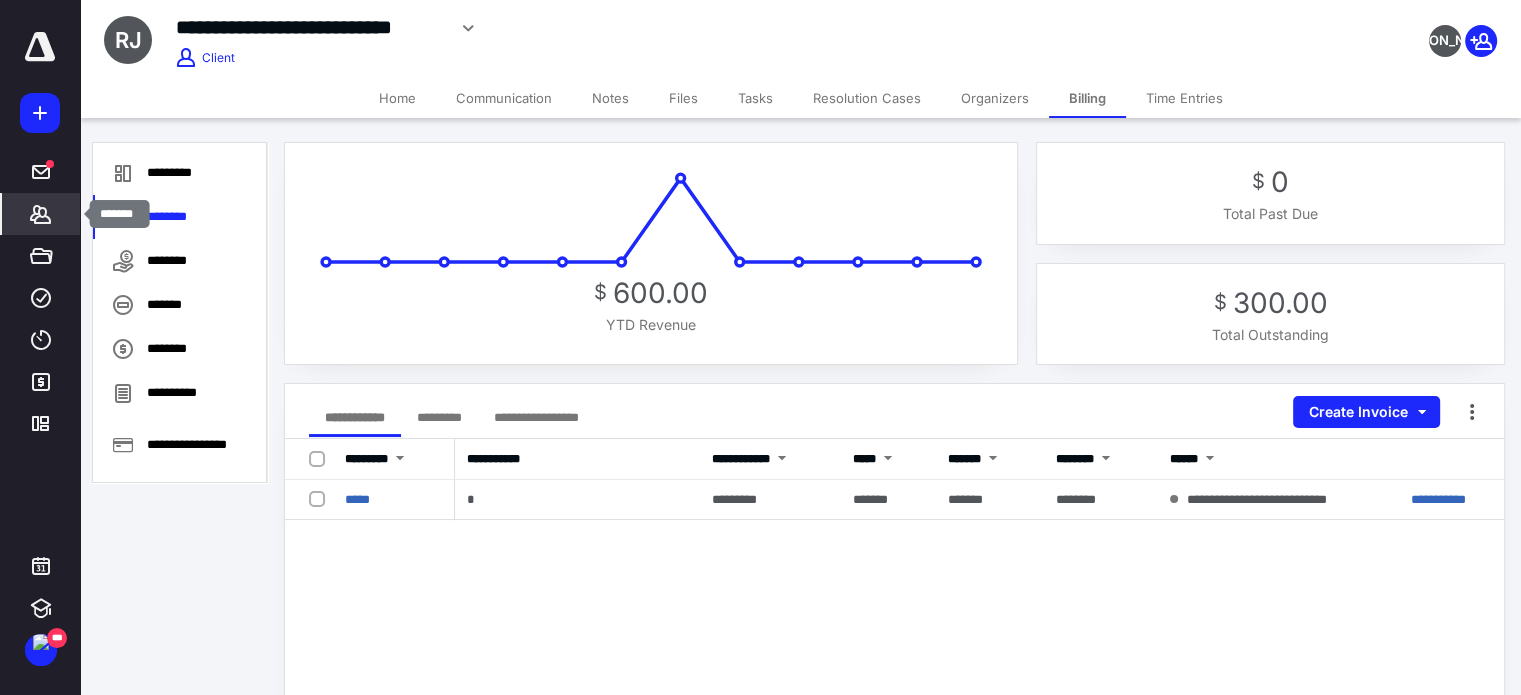 click on "*******" at bounding box center [41, 214] 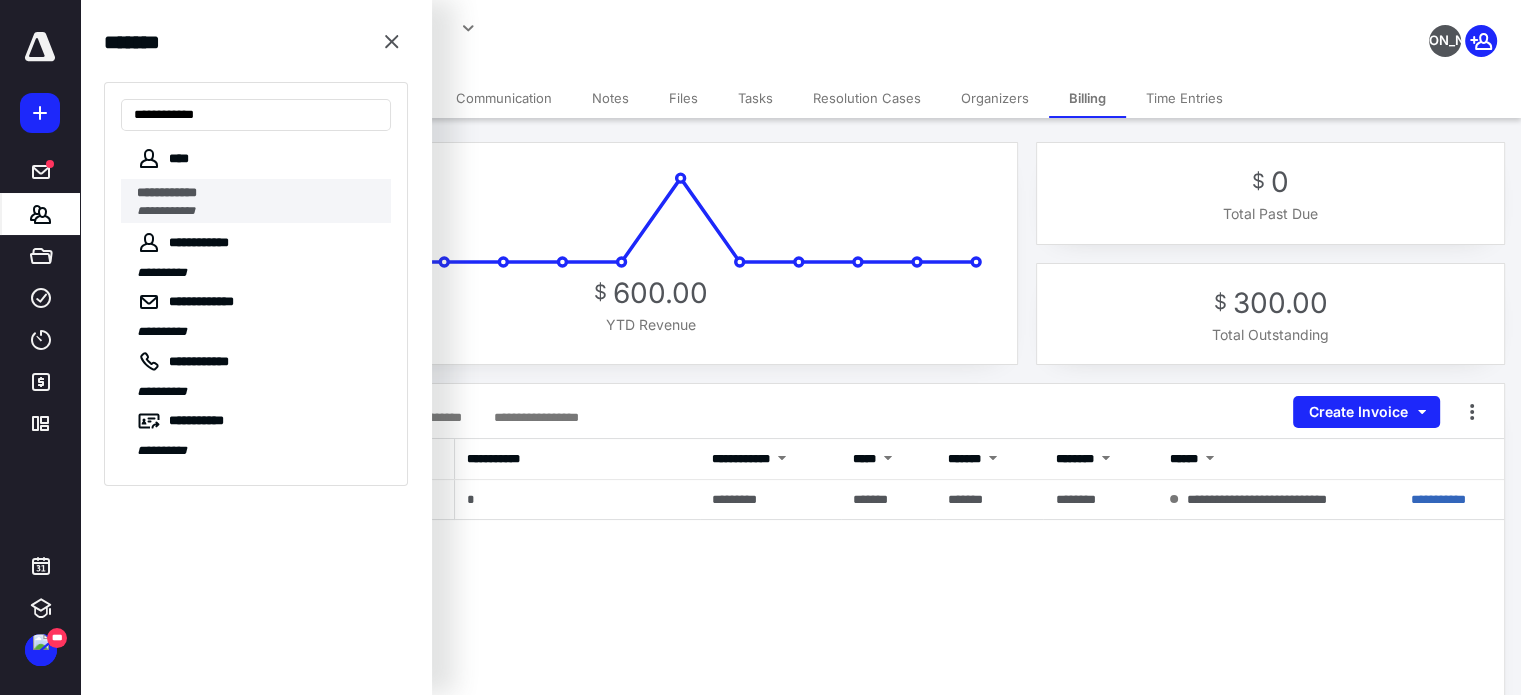 type on "**********" 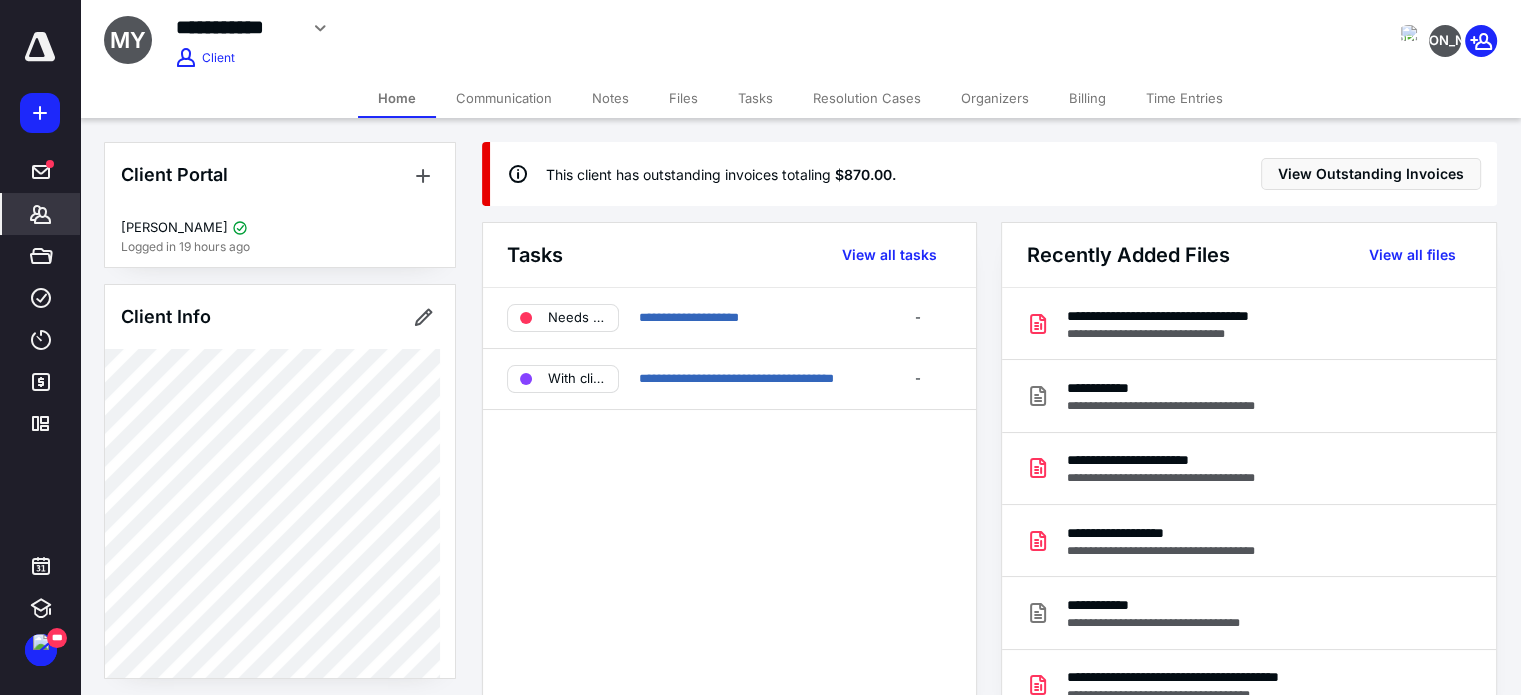 click on "Billing" at bounding box center (1087, 98) 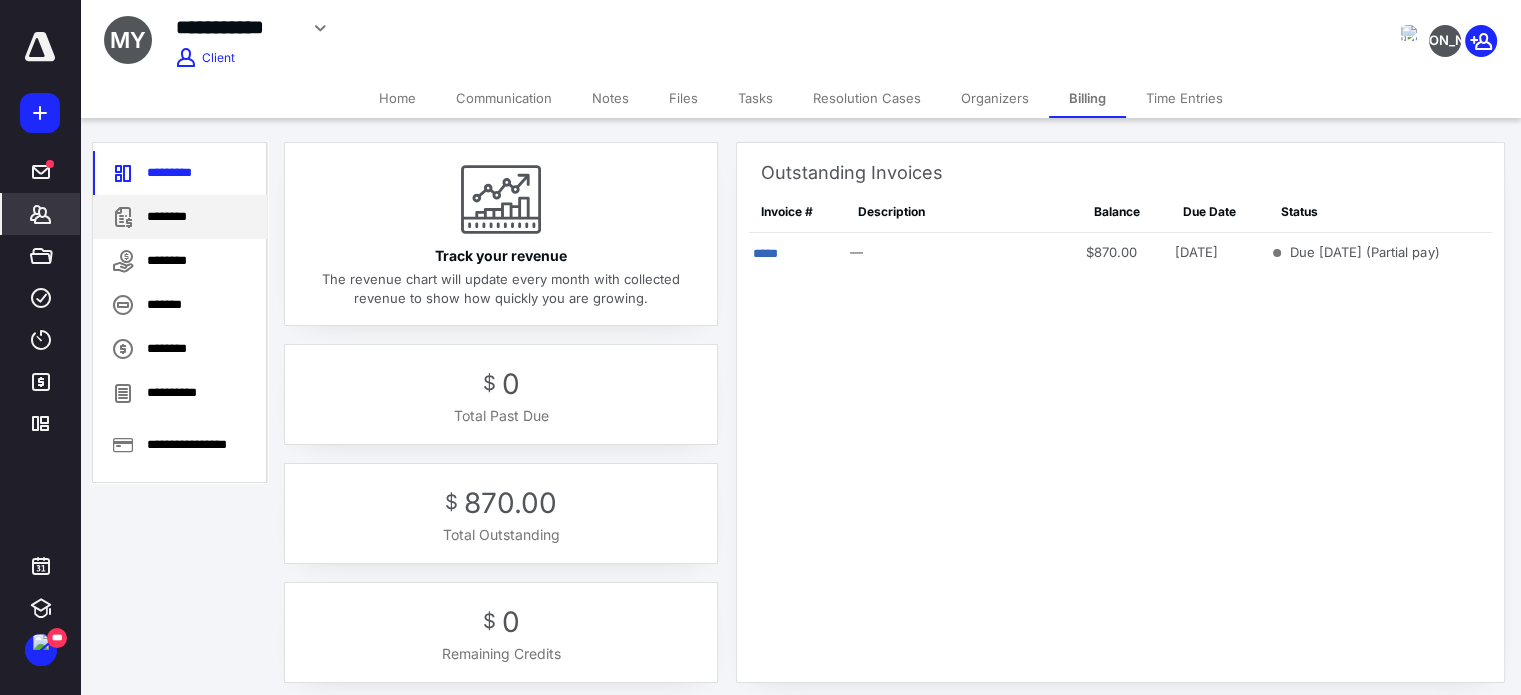 click on "********" at bounding box center (180, 217) 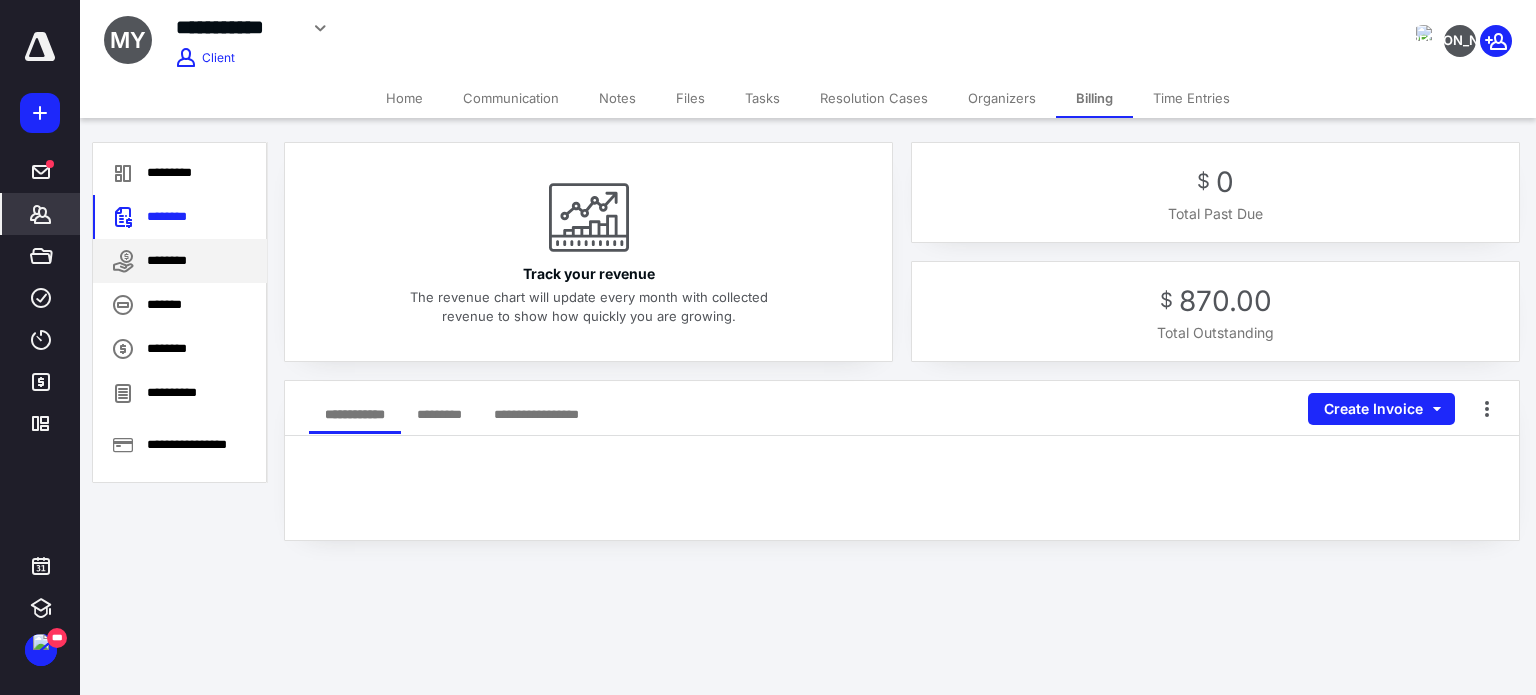 click on "********" at bounding box center (180, 261) 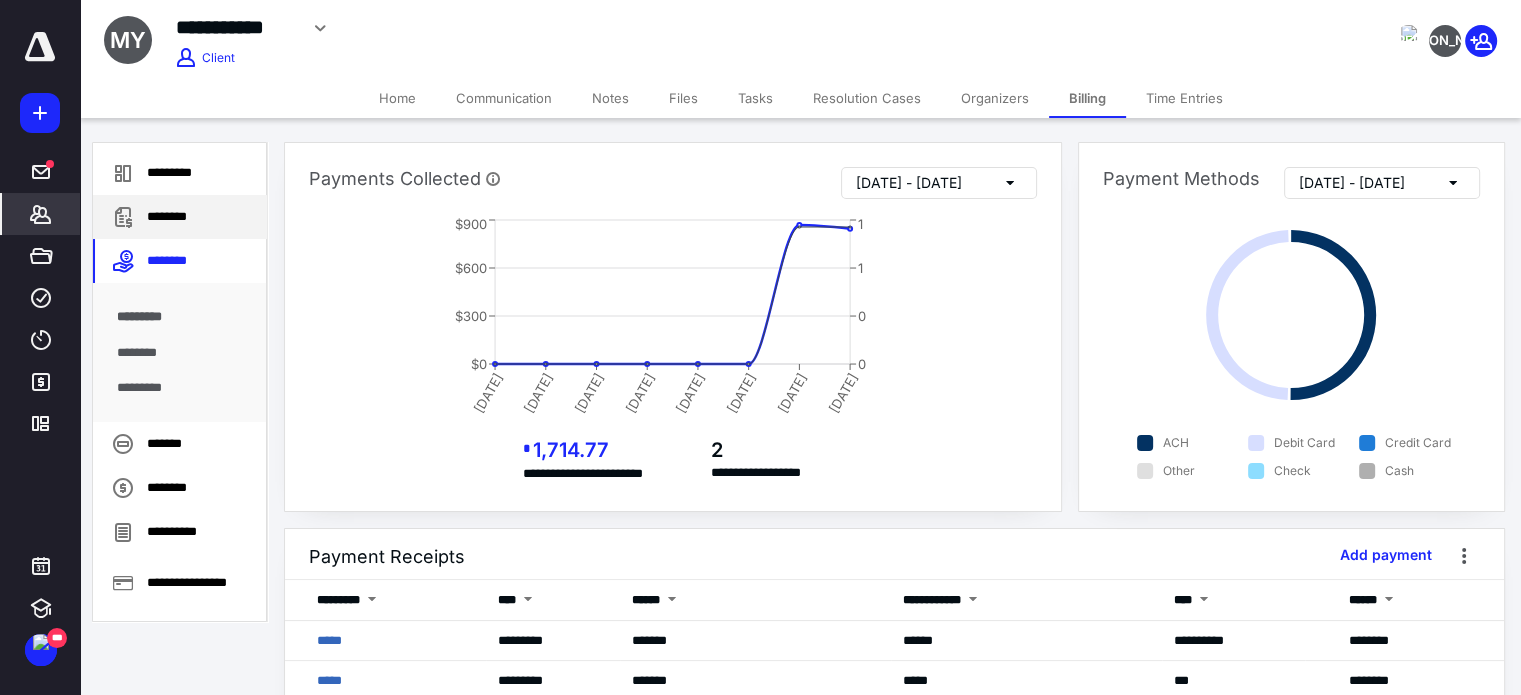 click on "********" at bounding box center (180, 217) 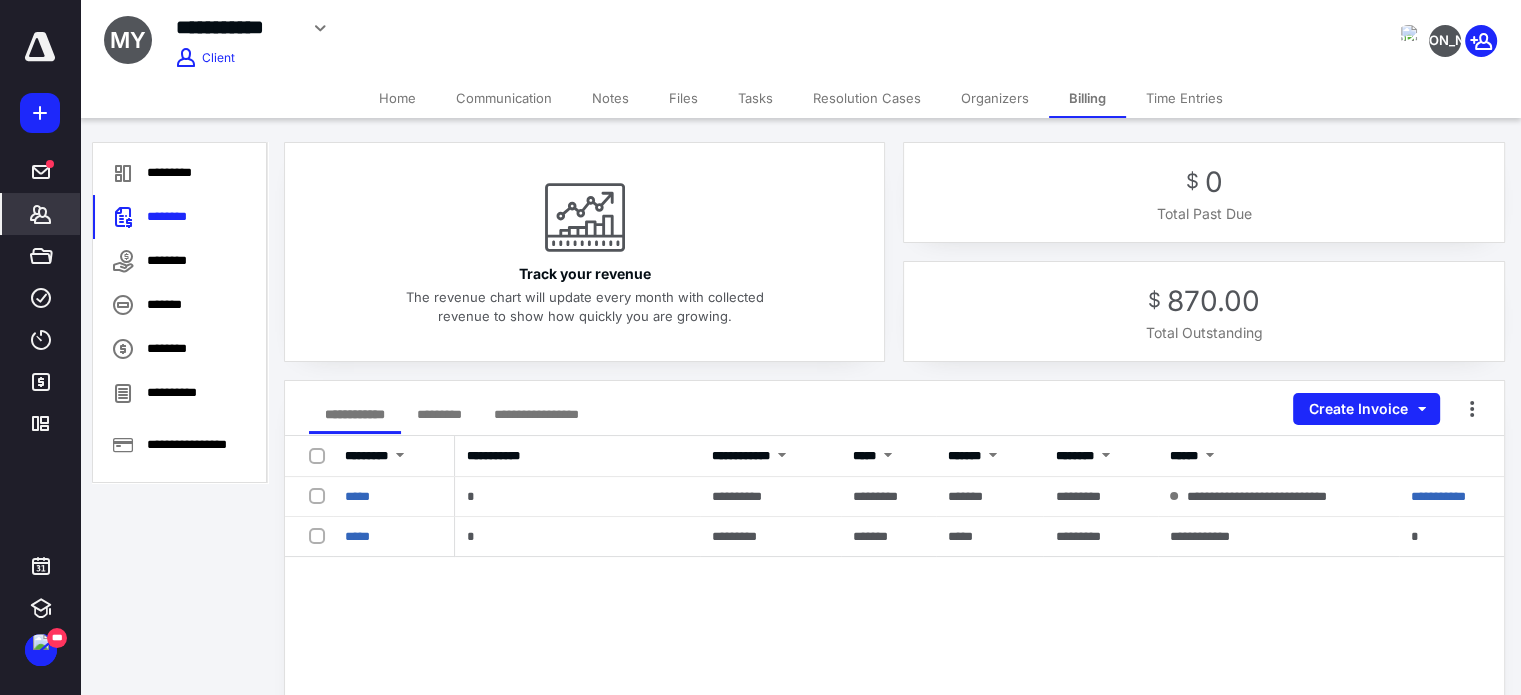 click on "*******" at bounding box center [41, 214] 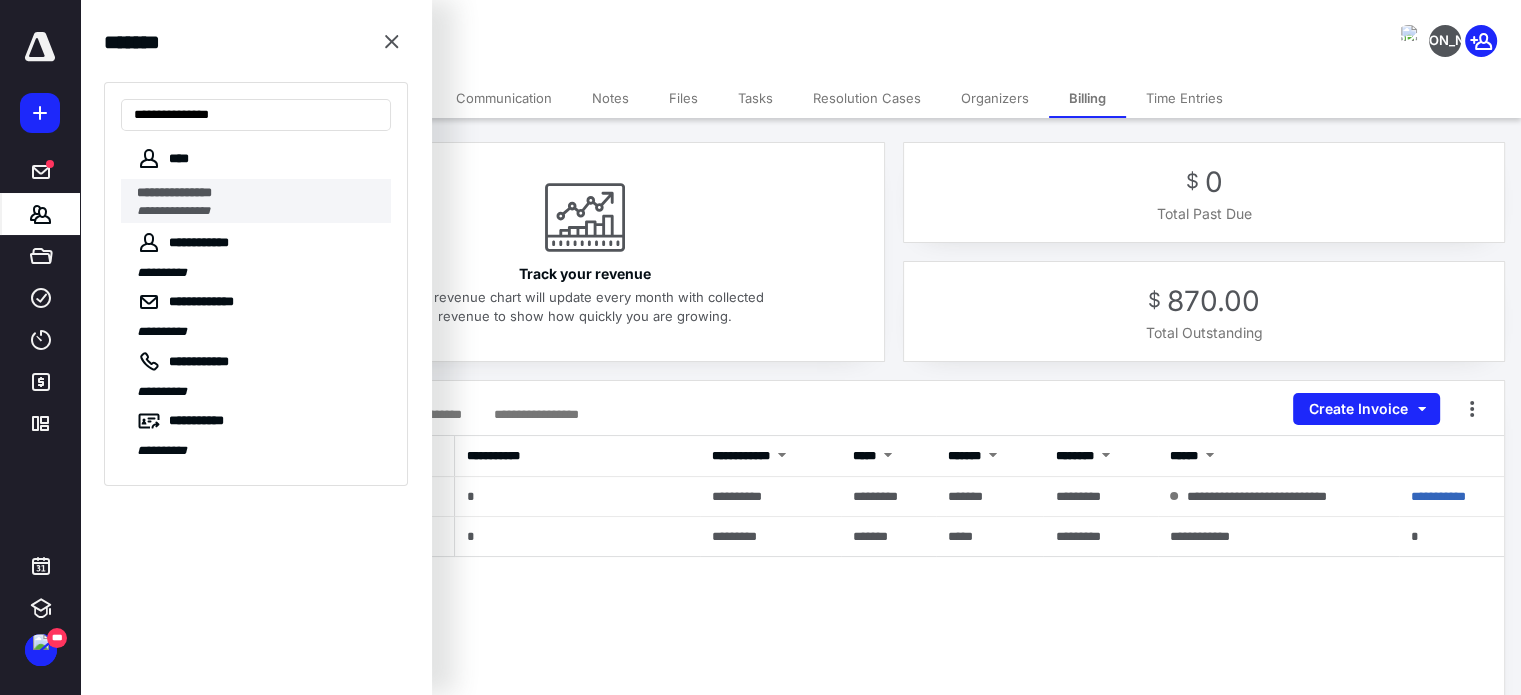 type on "**********" 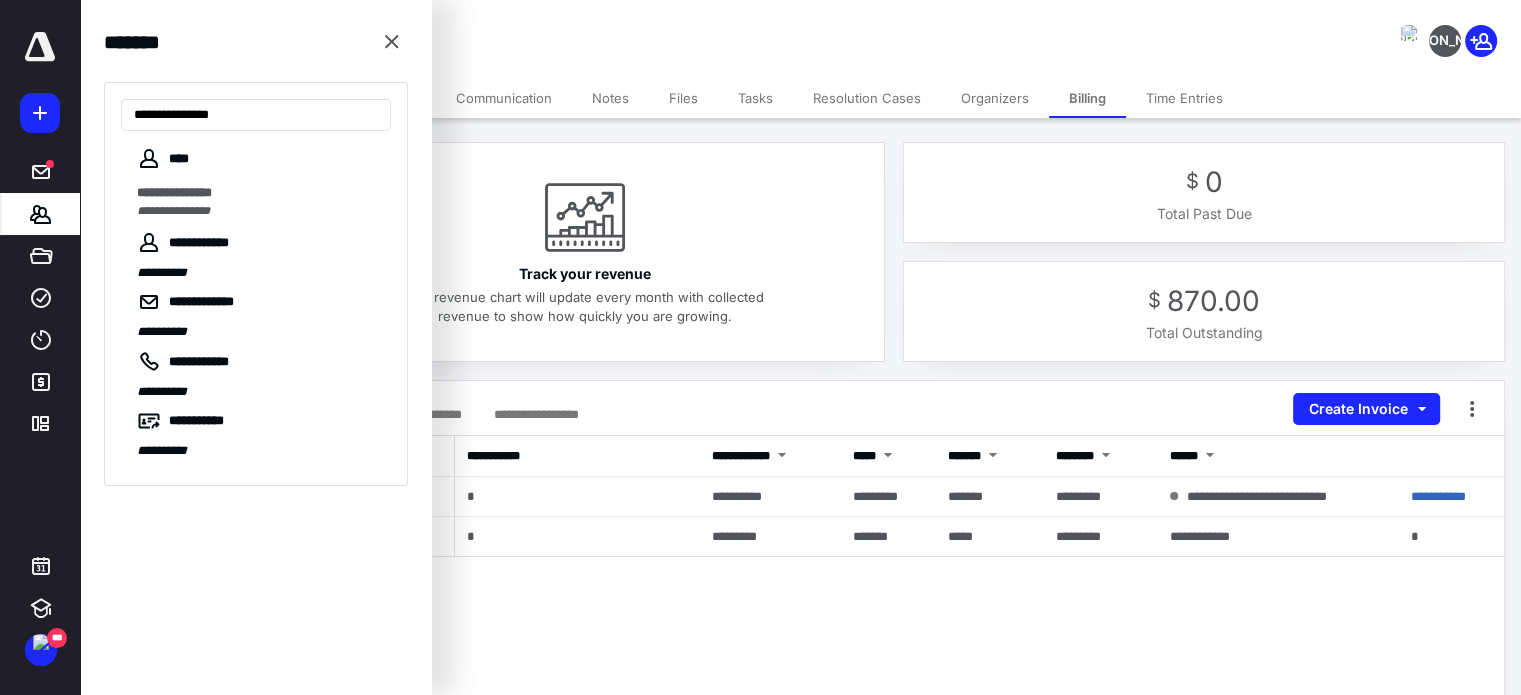 click on "**********" at bounding box center (258, 211) 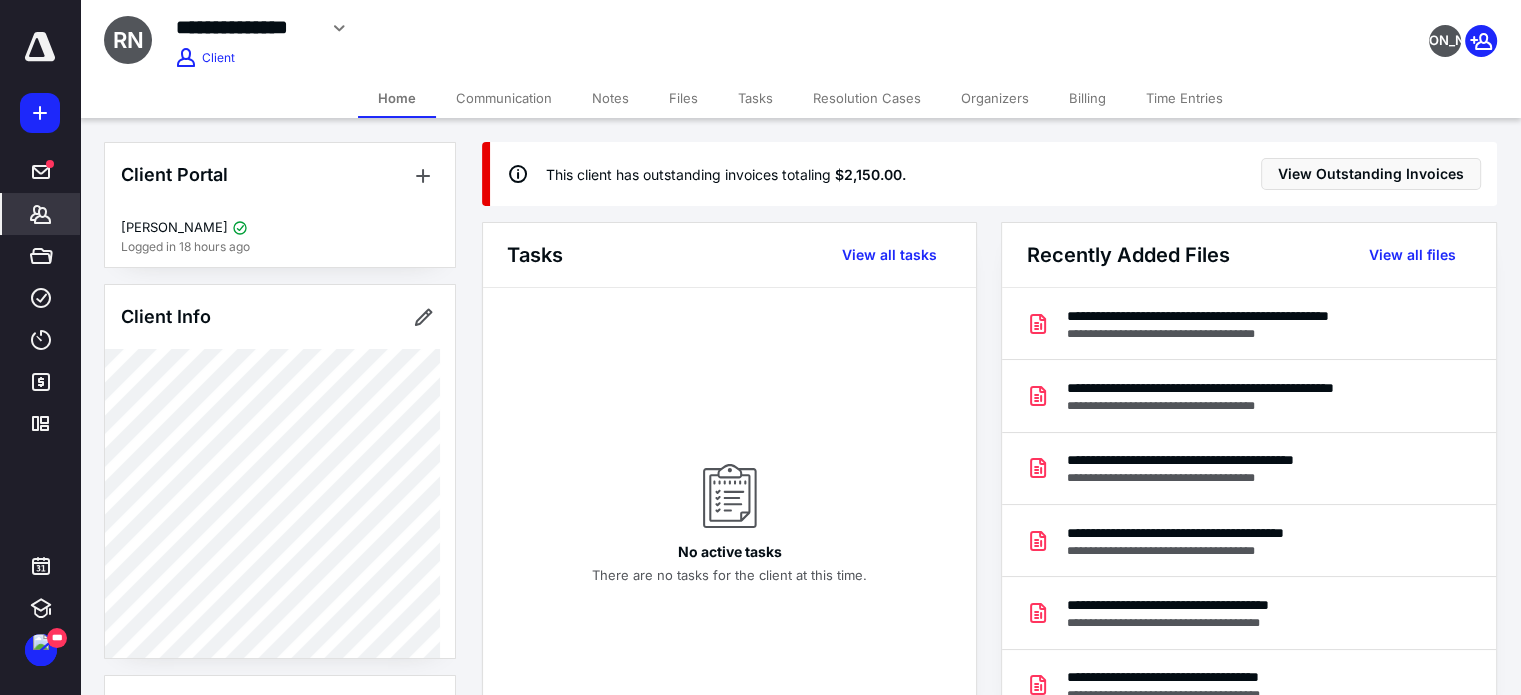 click on "Billing" at bounding box center [1087, 98] 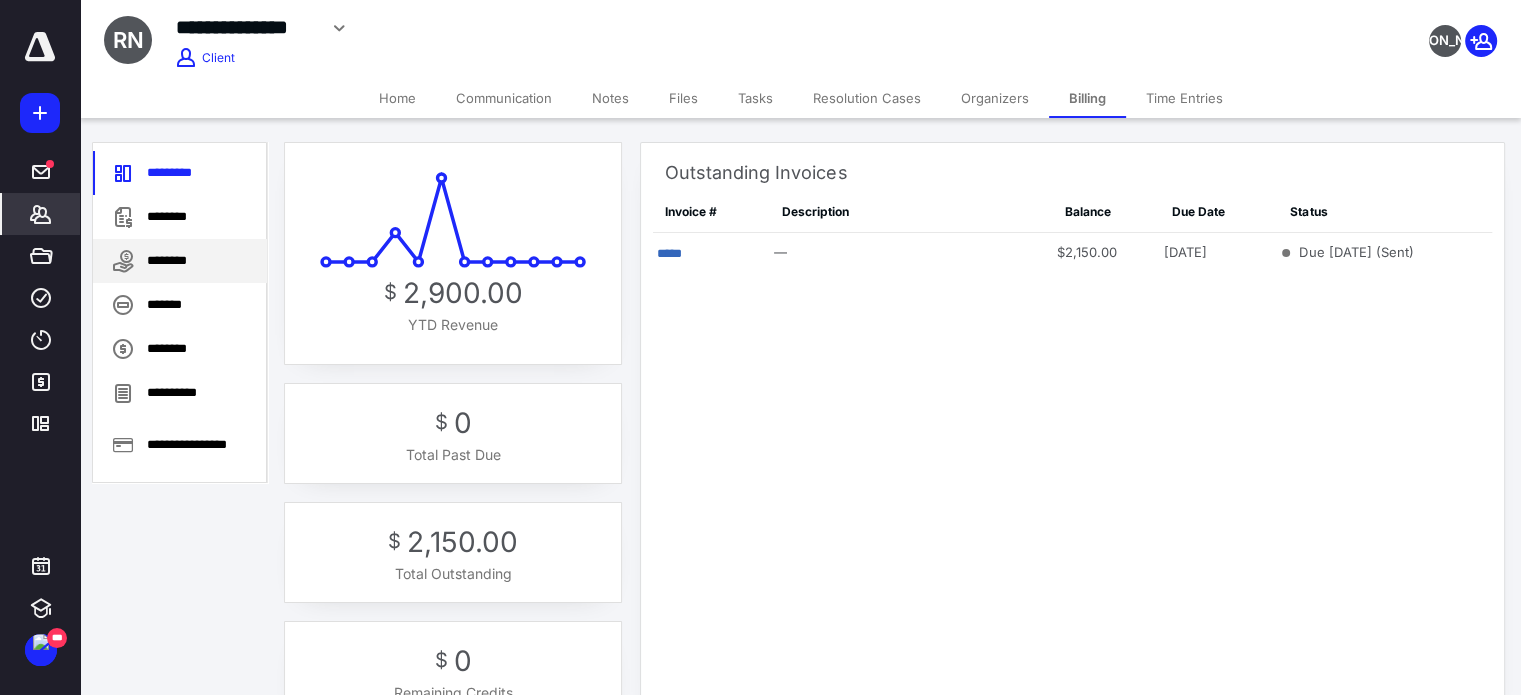 click on "********" at bounding box center [180, 261] 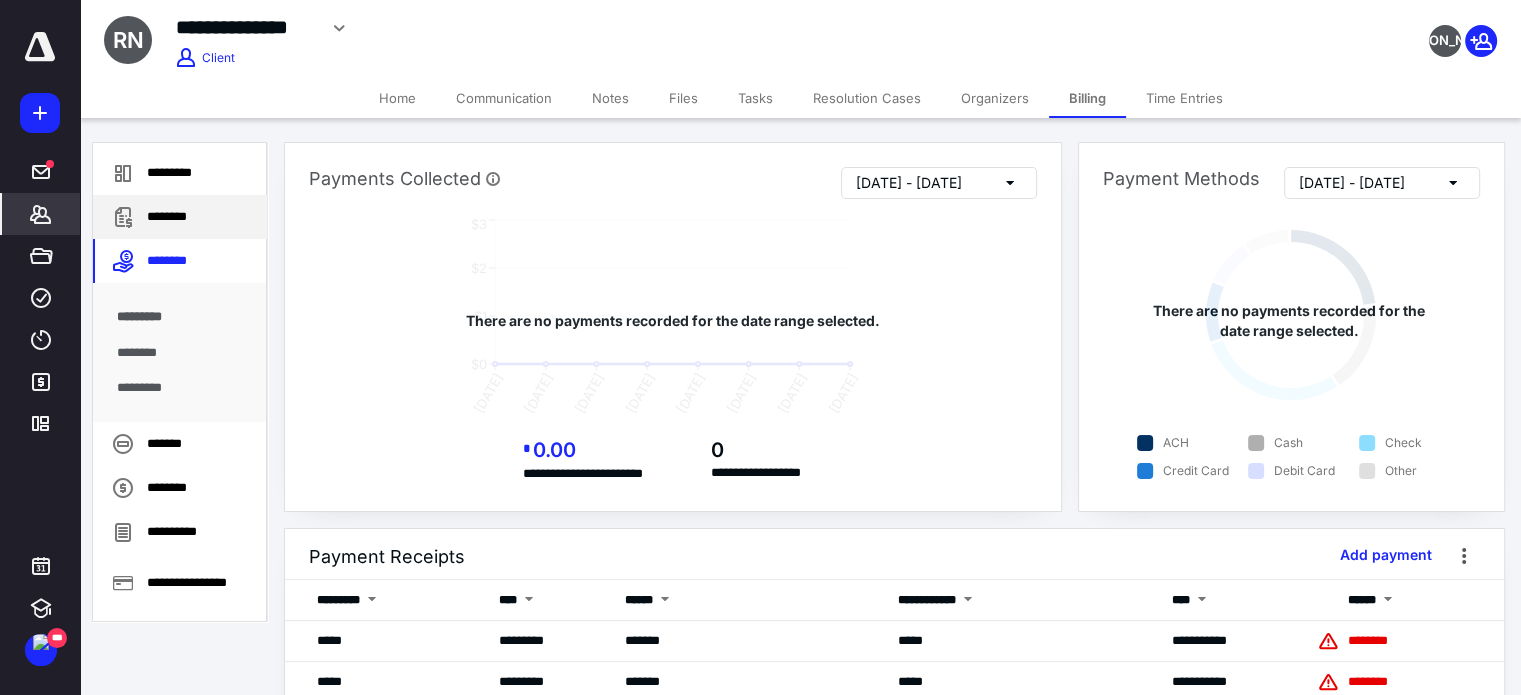 click on "********" at bounding box center (180, 217) 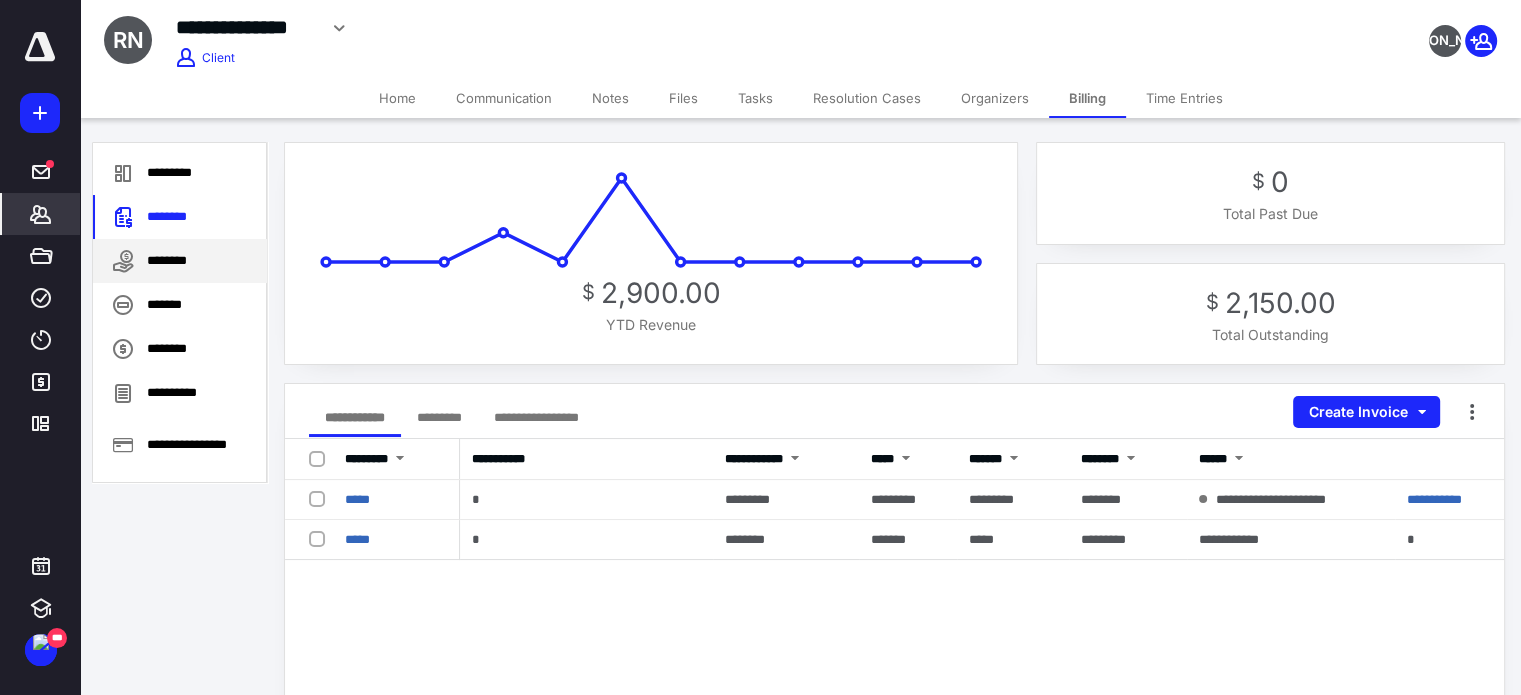 click on "********" at bounding box center [180, 261] 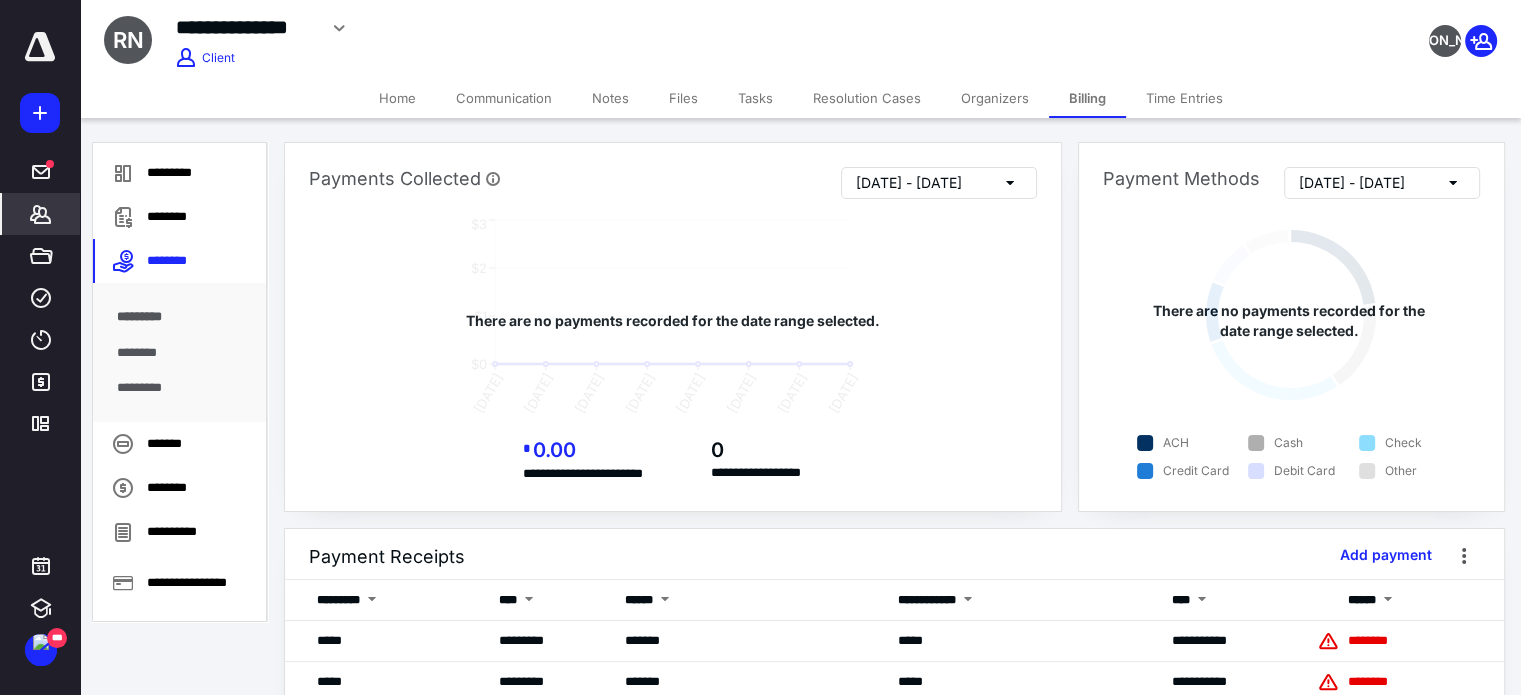 click on "********" at bounding box center (180, 353) 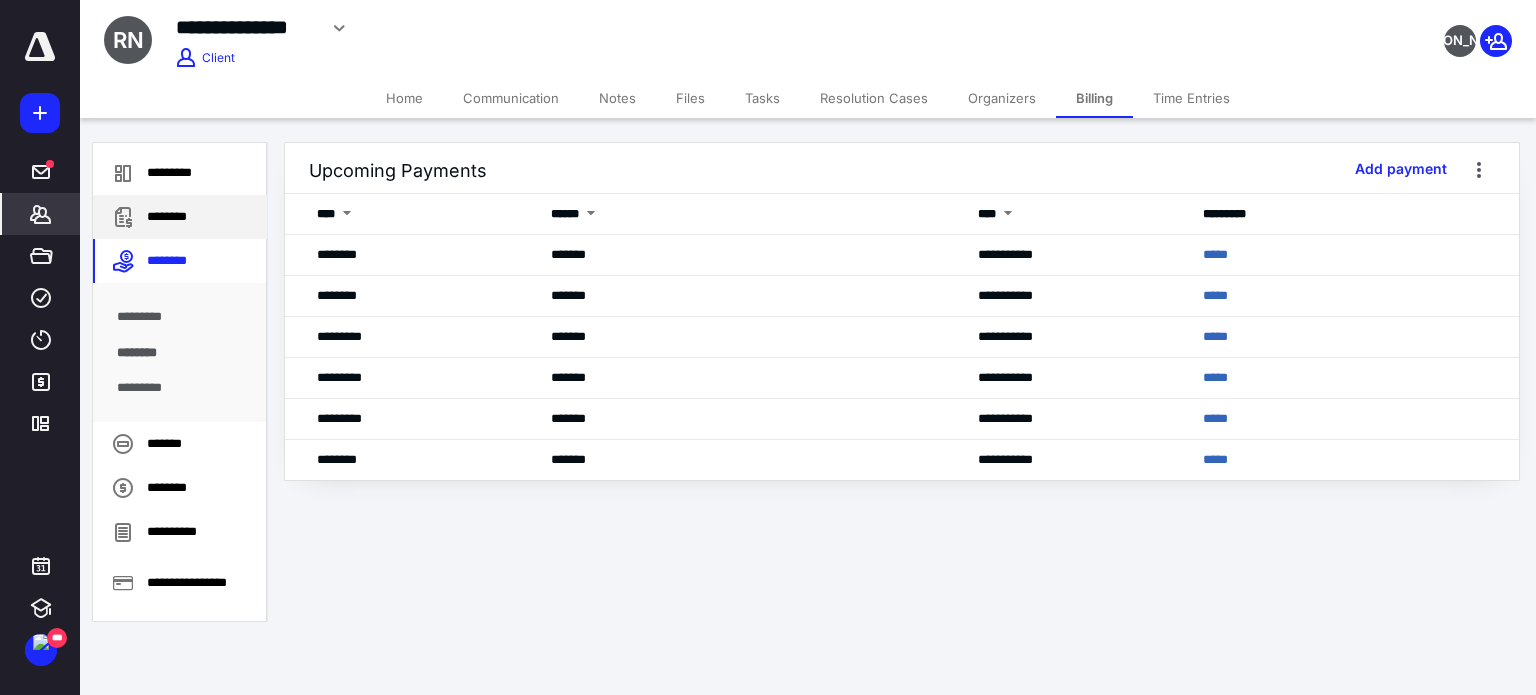 click on "********" at bounding box center (180, 217) 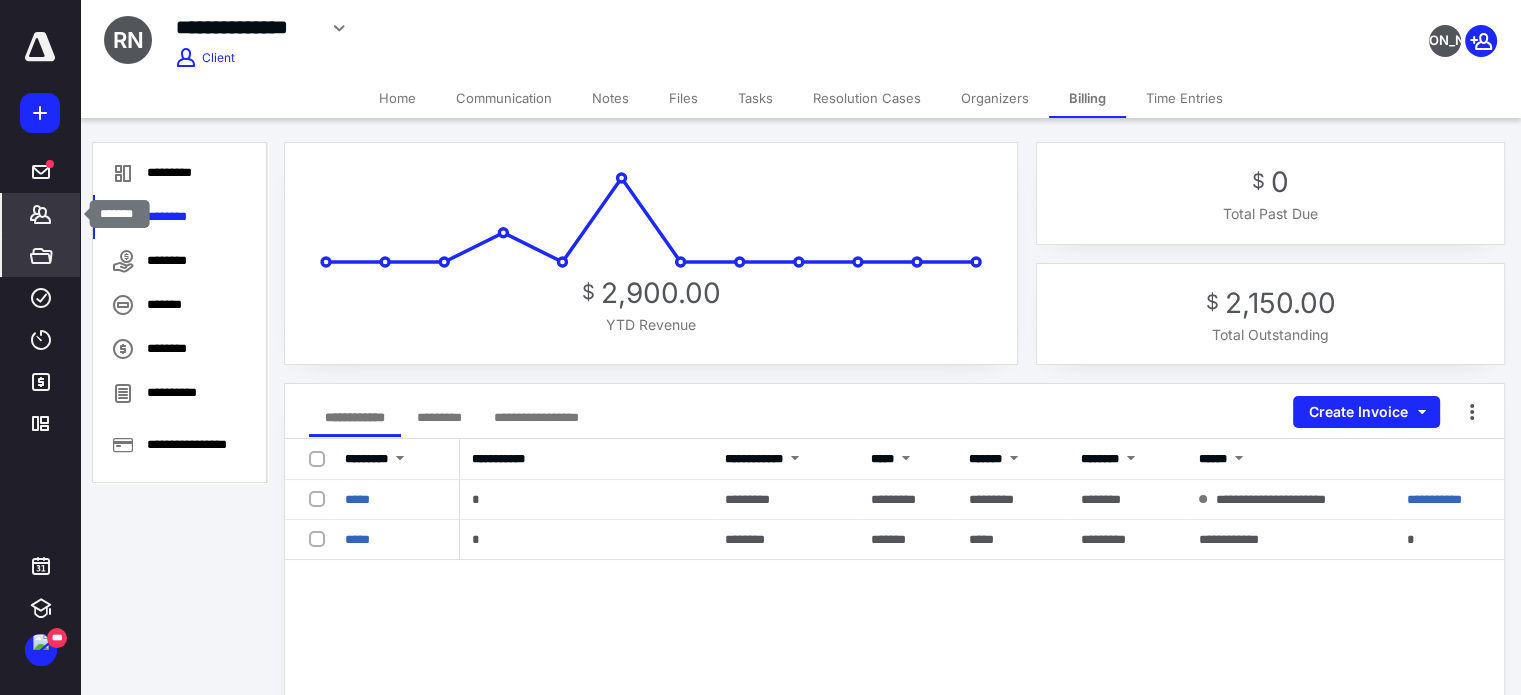 drag, startPoint x: 50, startPoint y: 213, endPoint x: 35, endPoint y: 242, distance: 32.649654 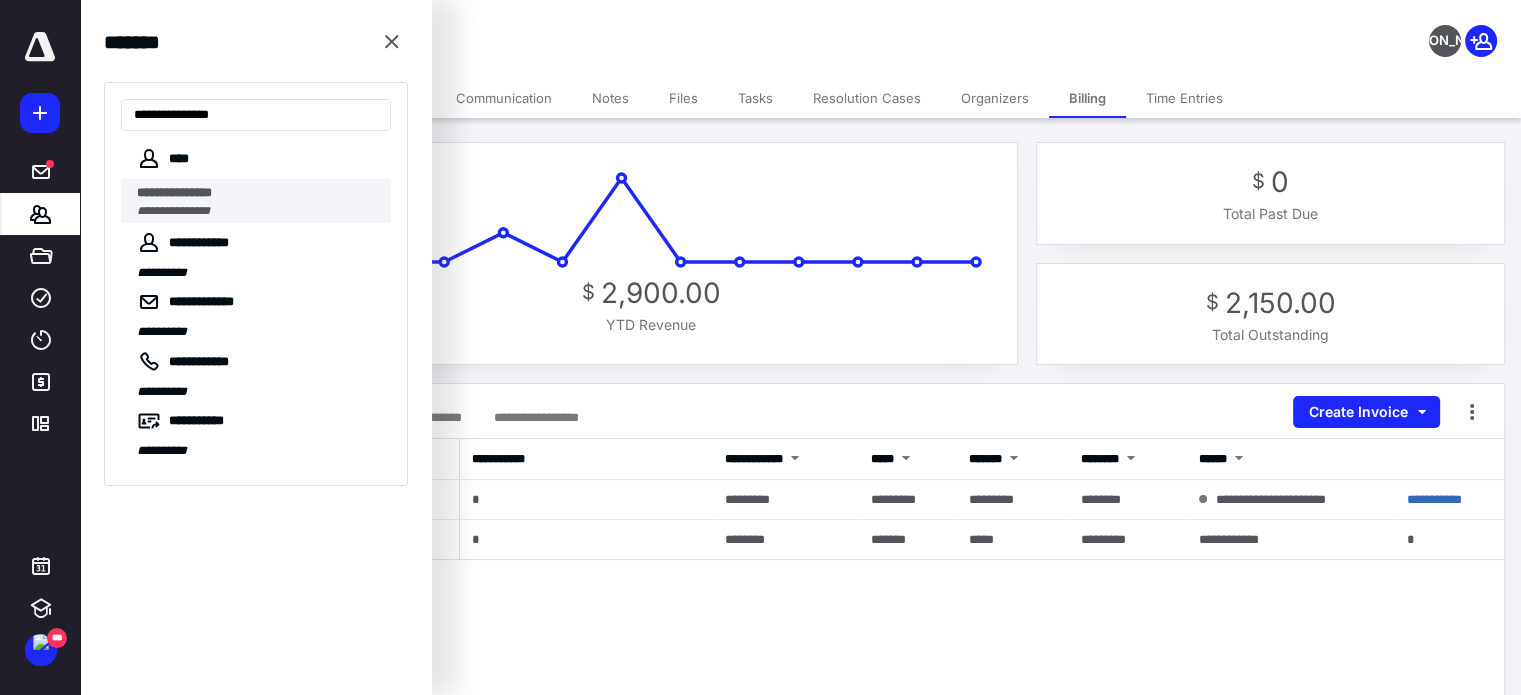 type on "**********" 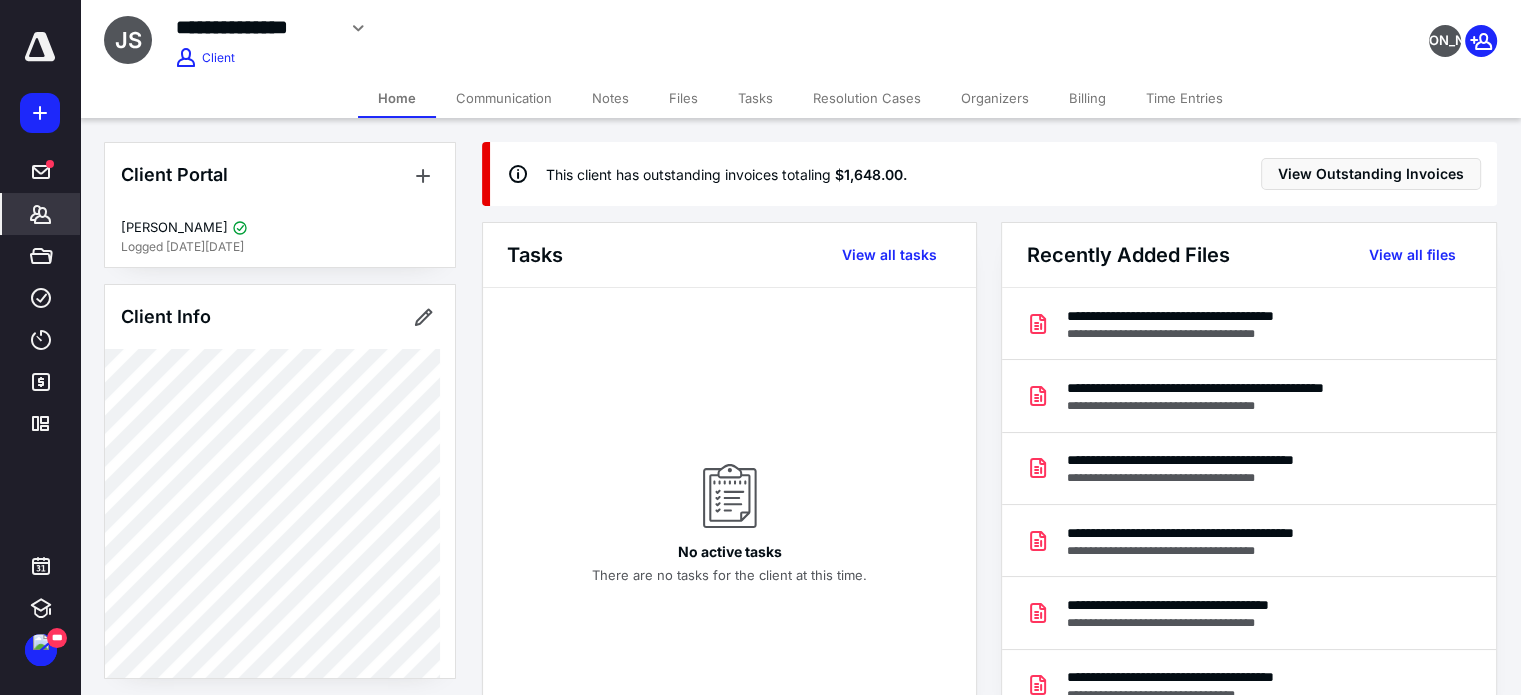click on "Billing" at bounding box center (1087, 98) 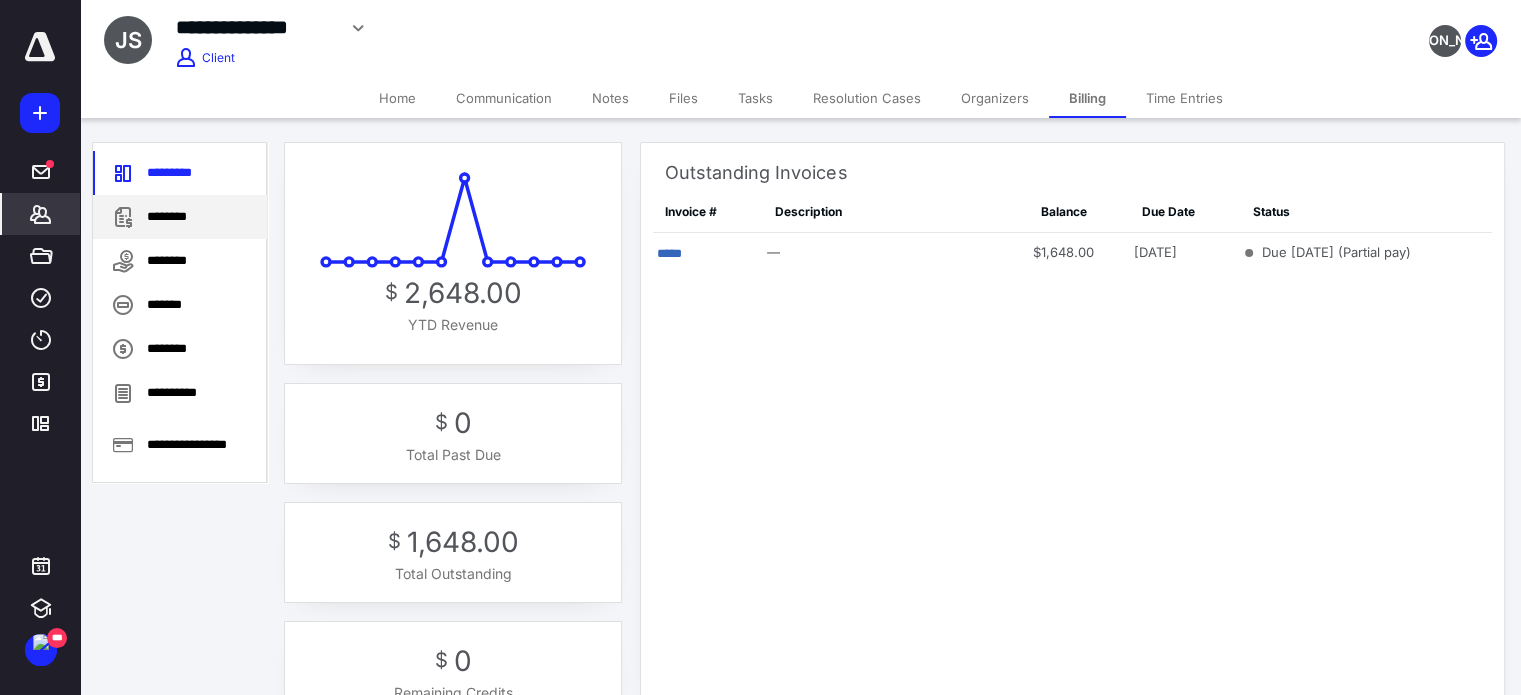 click on "********" at bounding box center (180, 217) 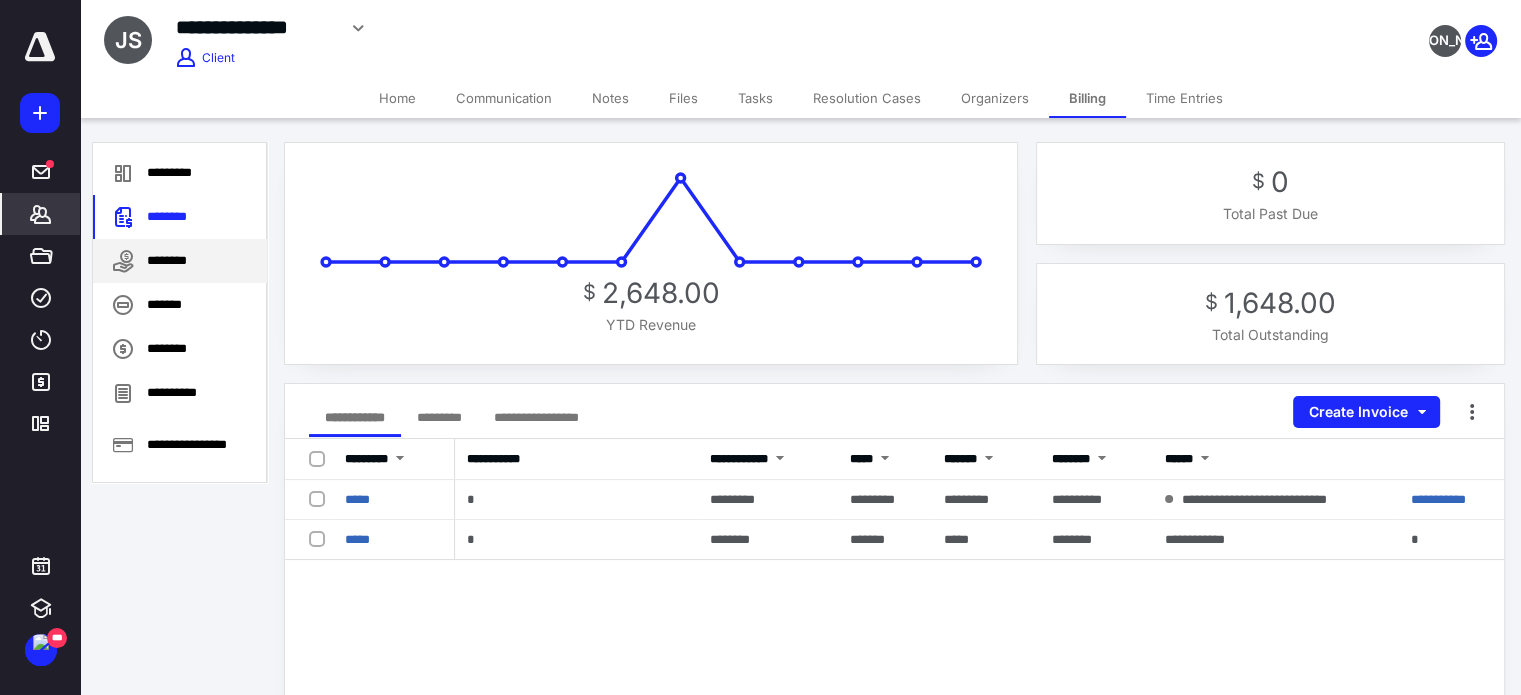click on "********" at bounding box center (180, 261) 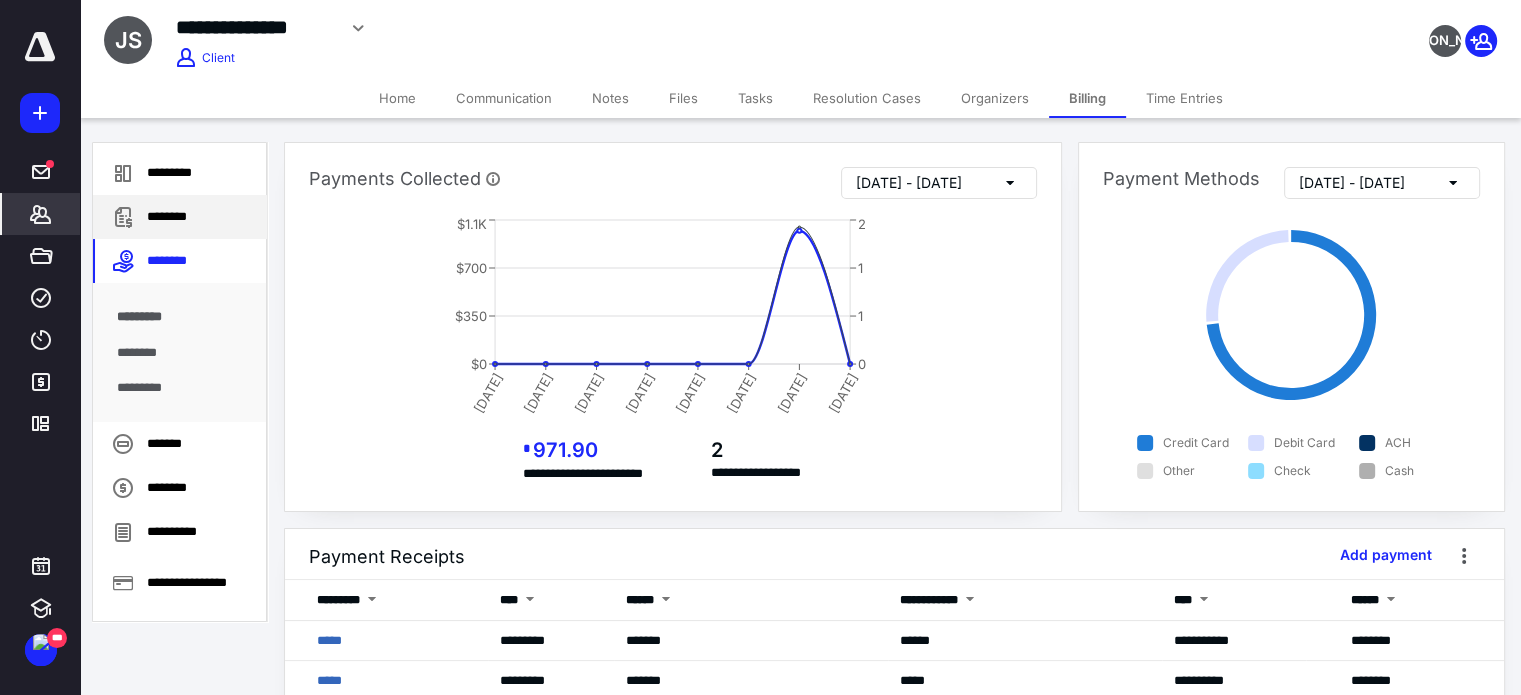 click on "********" at bounding box center [180, 217] 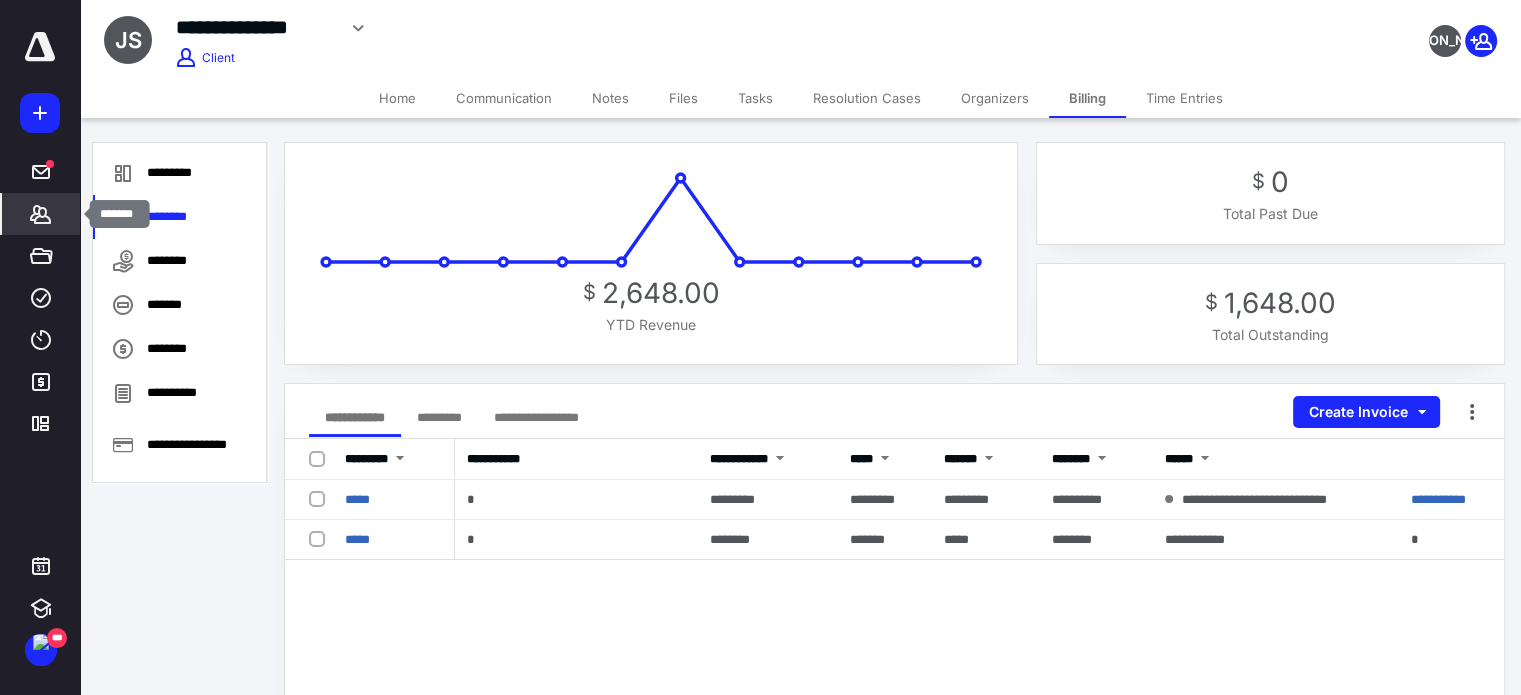 click on "*******" at bounding box center [41, 214] 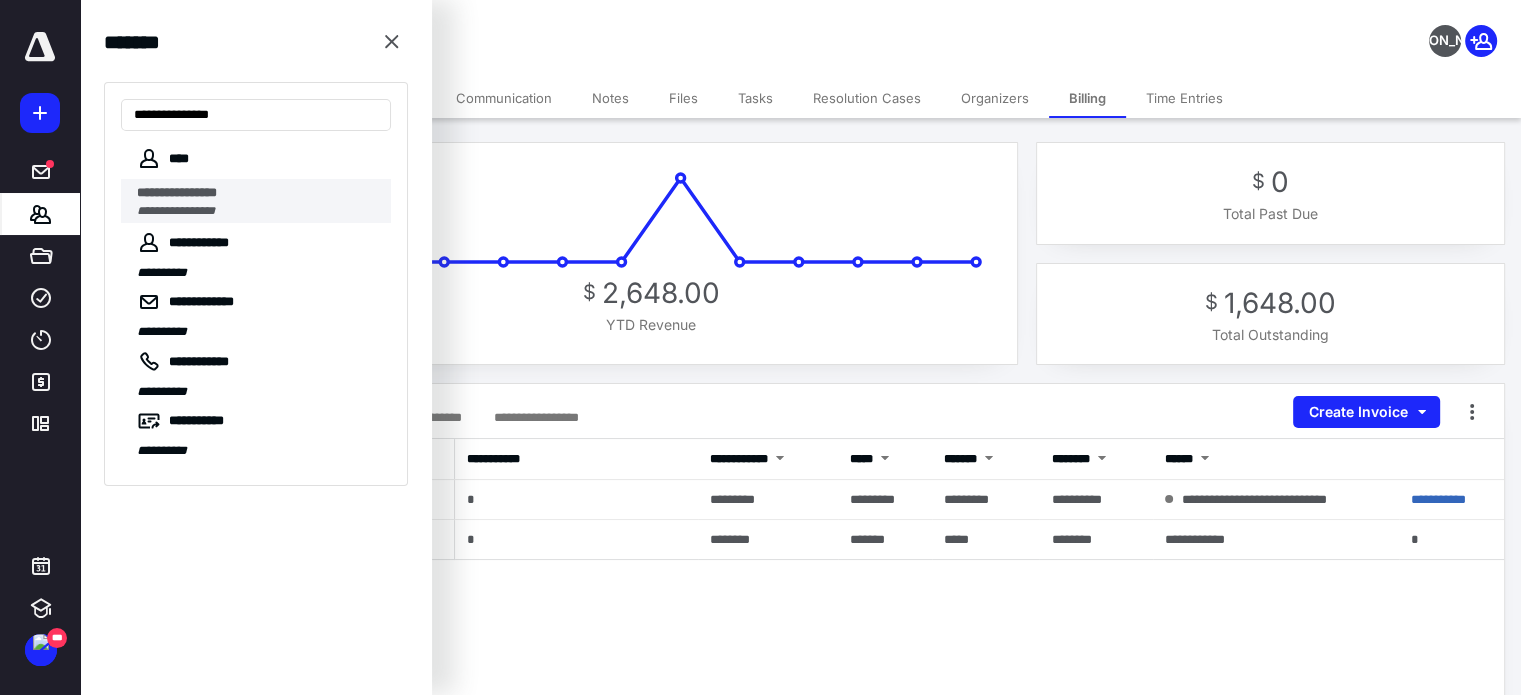 type on "**********" 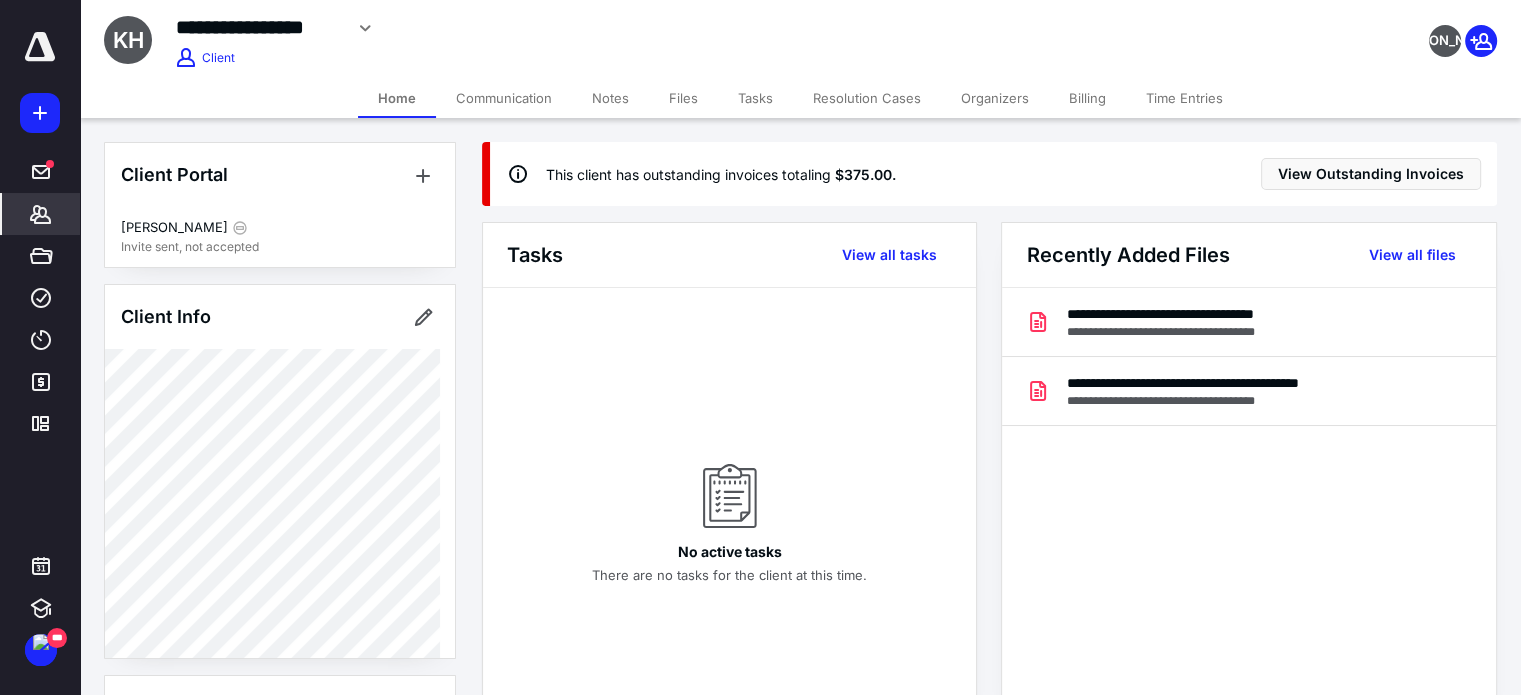 click on "Billing" at bounding box center [1087, 98] 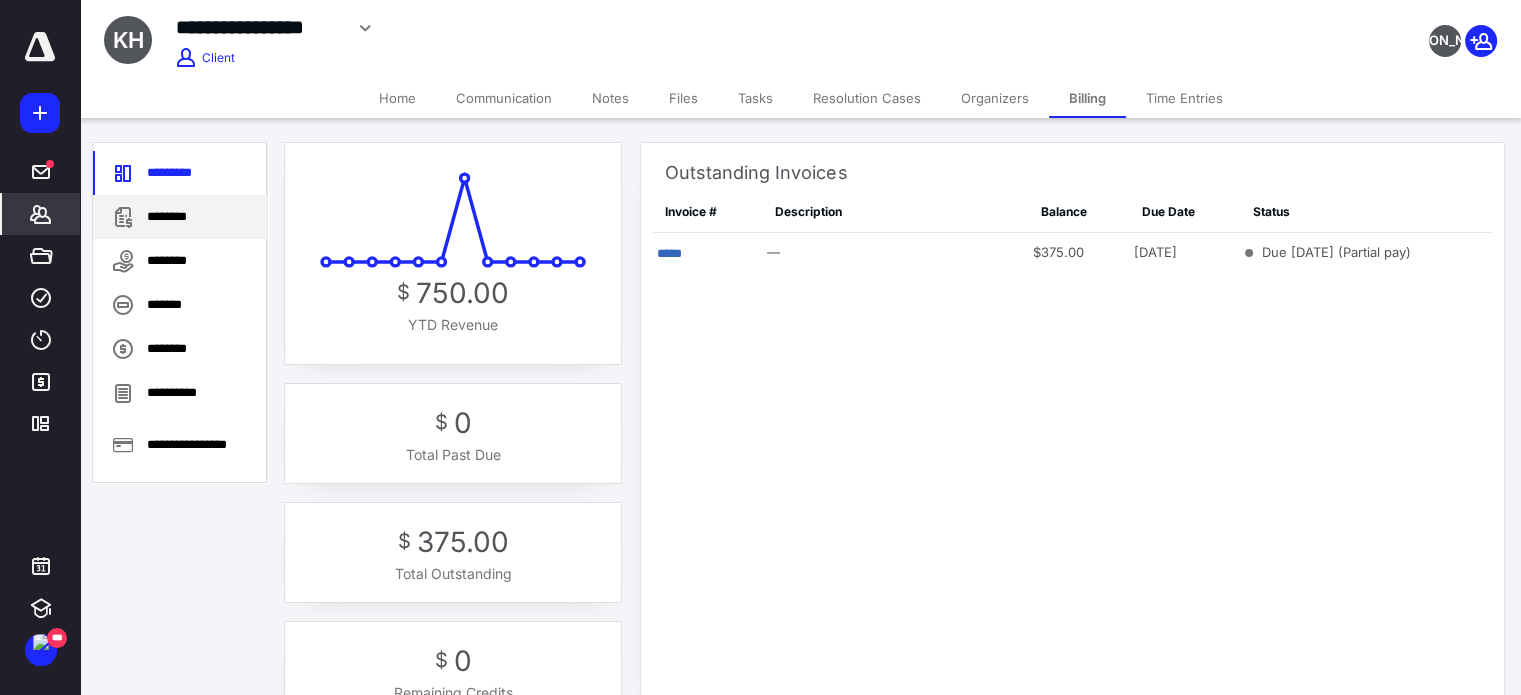 click on "********" at bounding box center [180, 217] 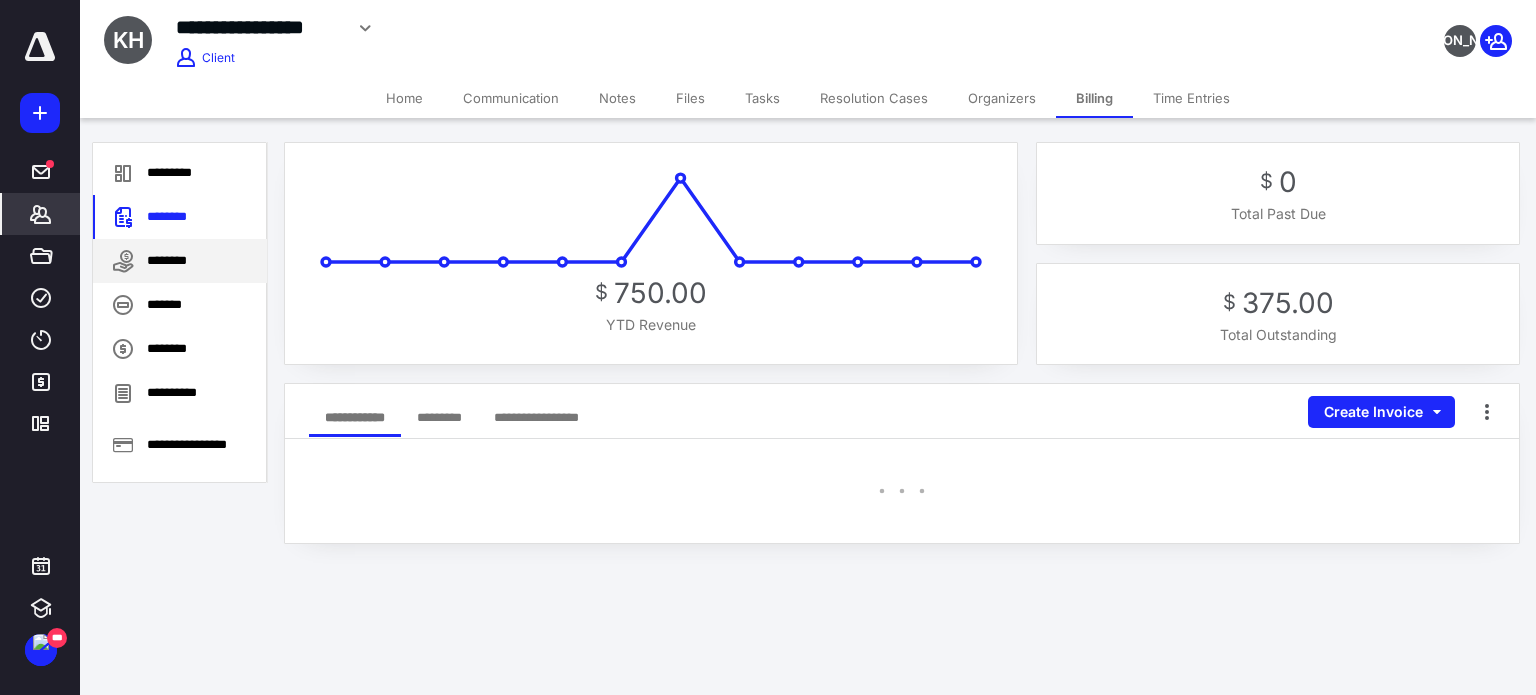click on "********" at bounding box center (180, 261) 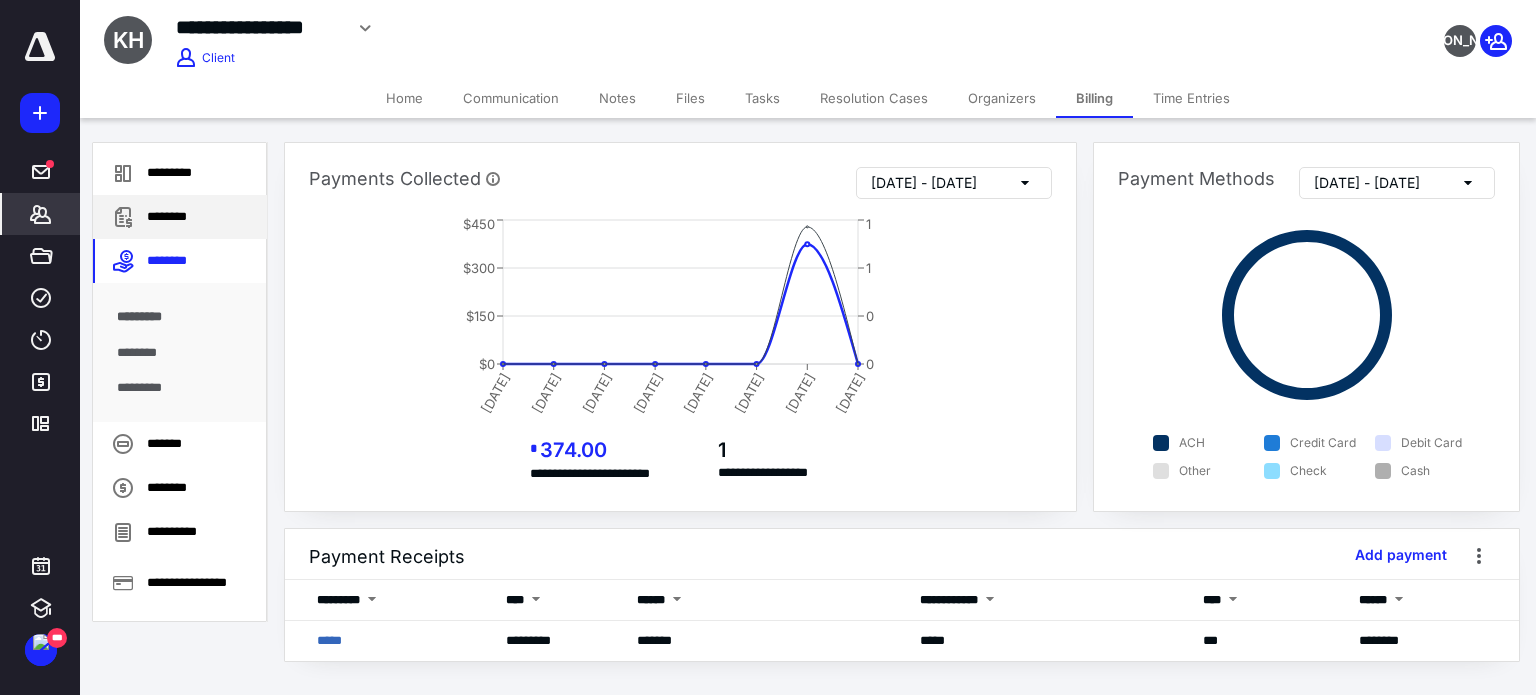 click on "********" at bounding box center [180, 217] 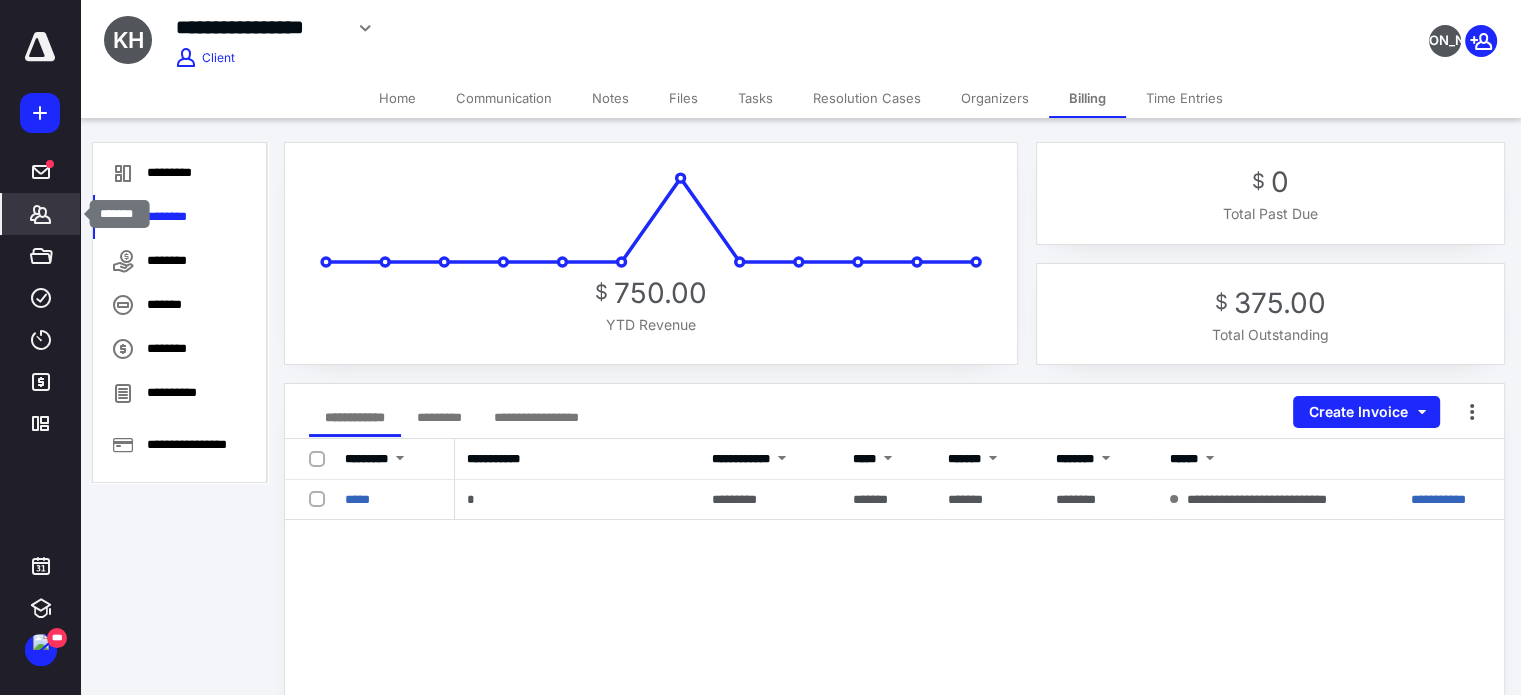click 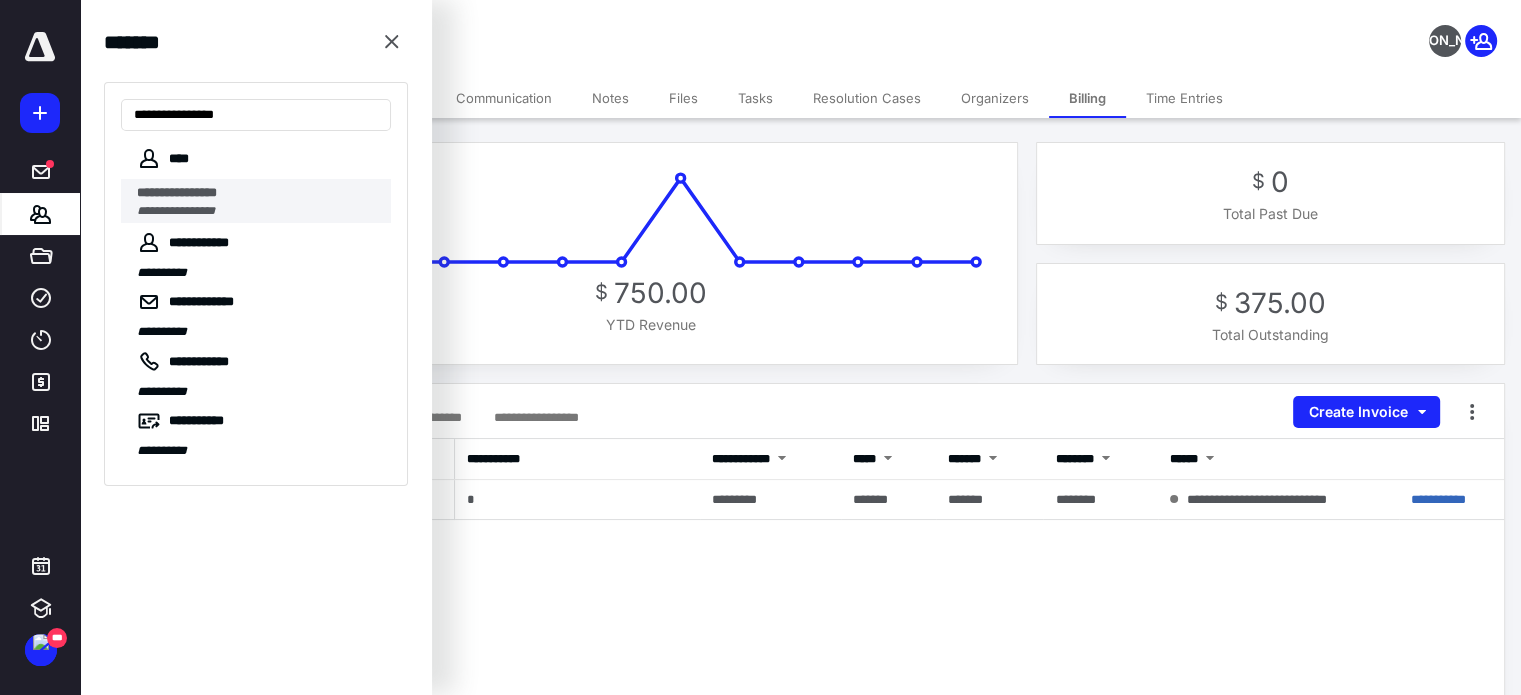 type on "**********" 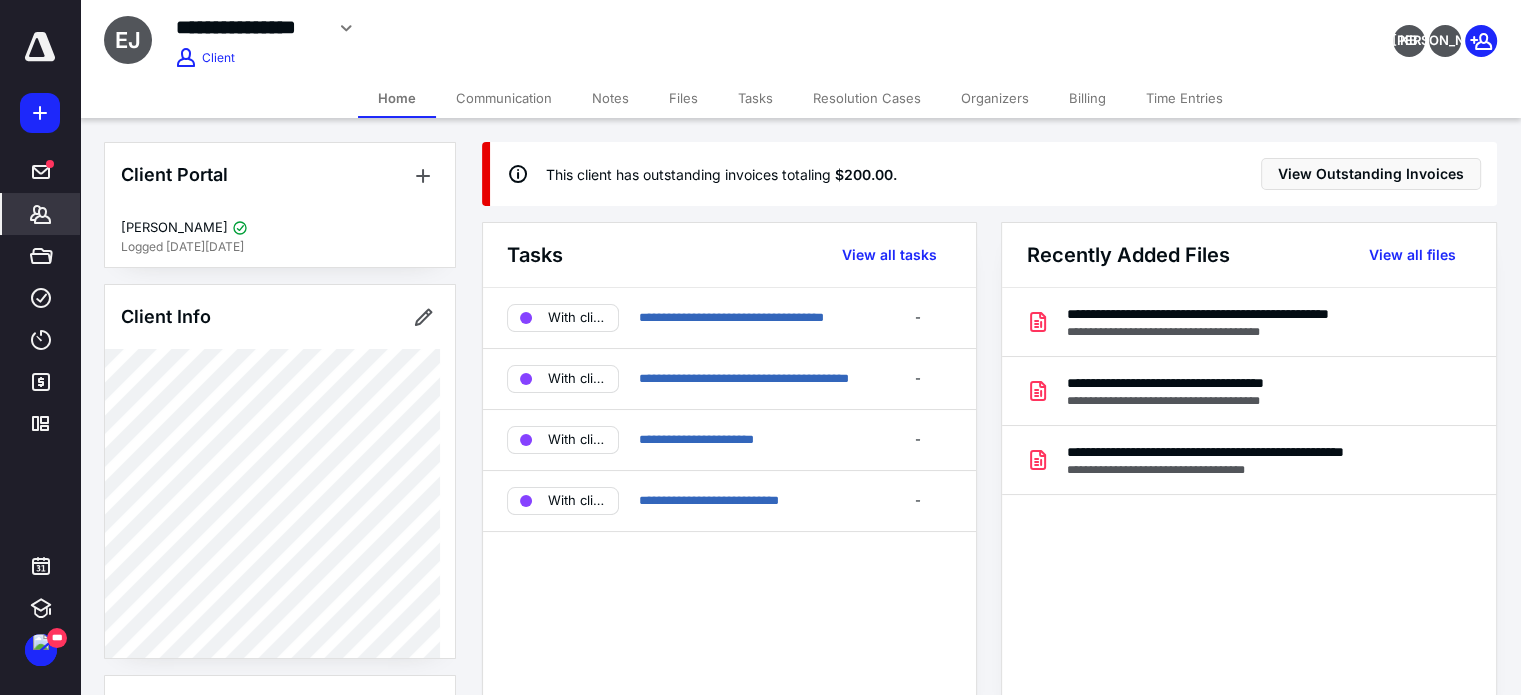 click on "Billing" at bounding box center [1087, 98] 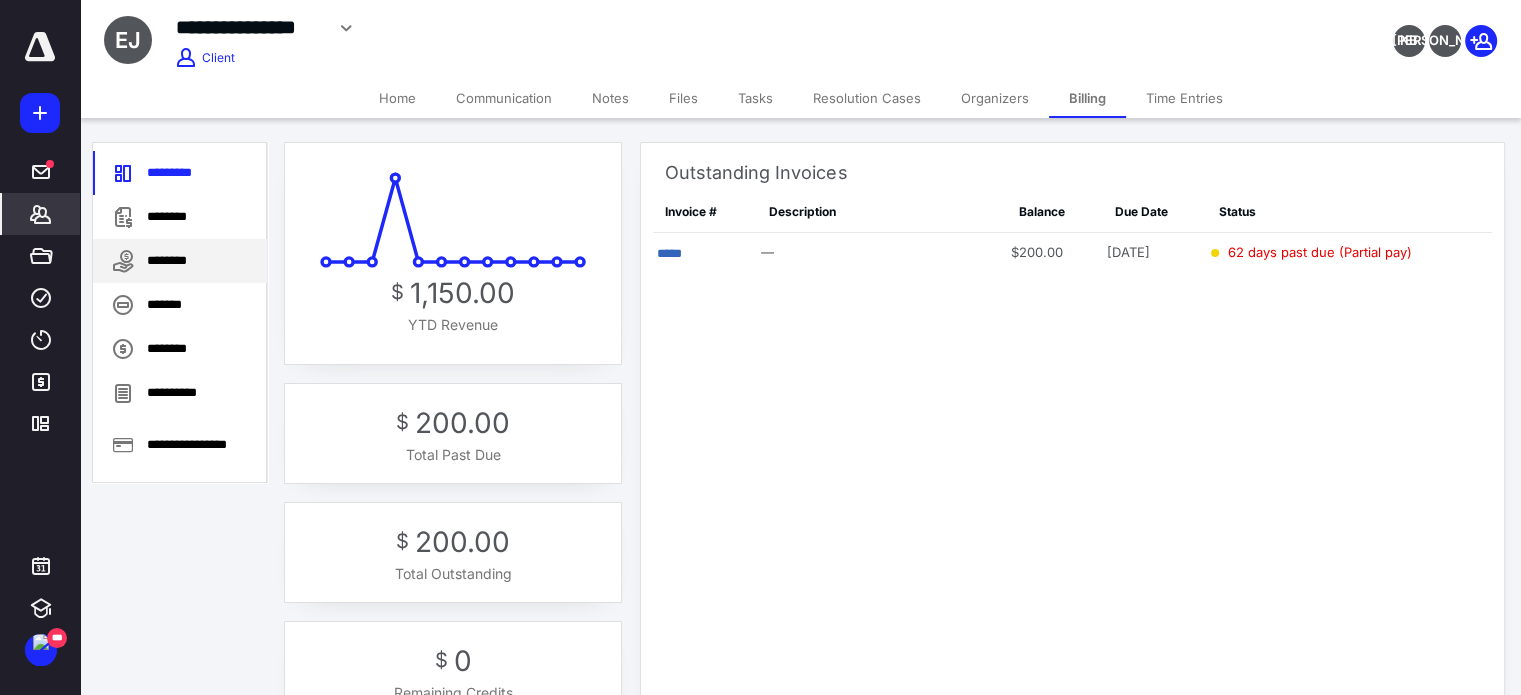 click on "********" at bounding box center (180, 261) 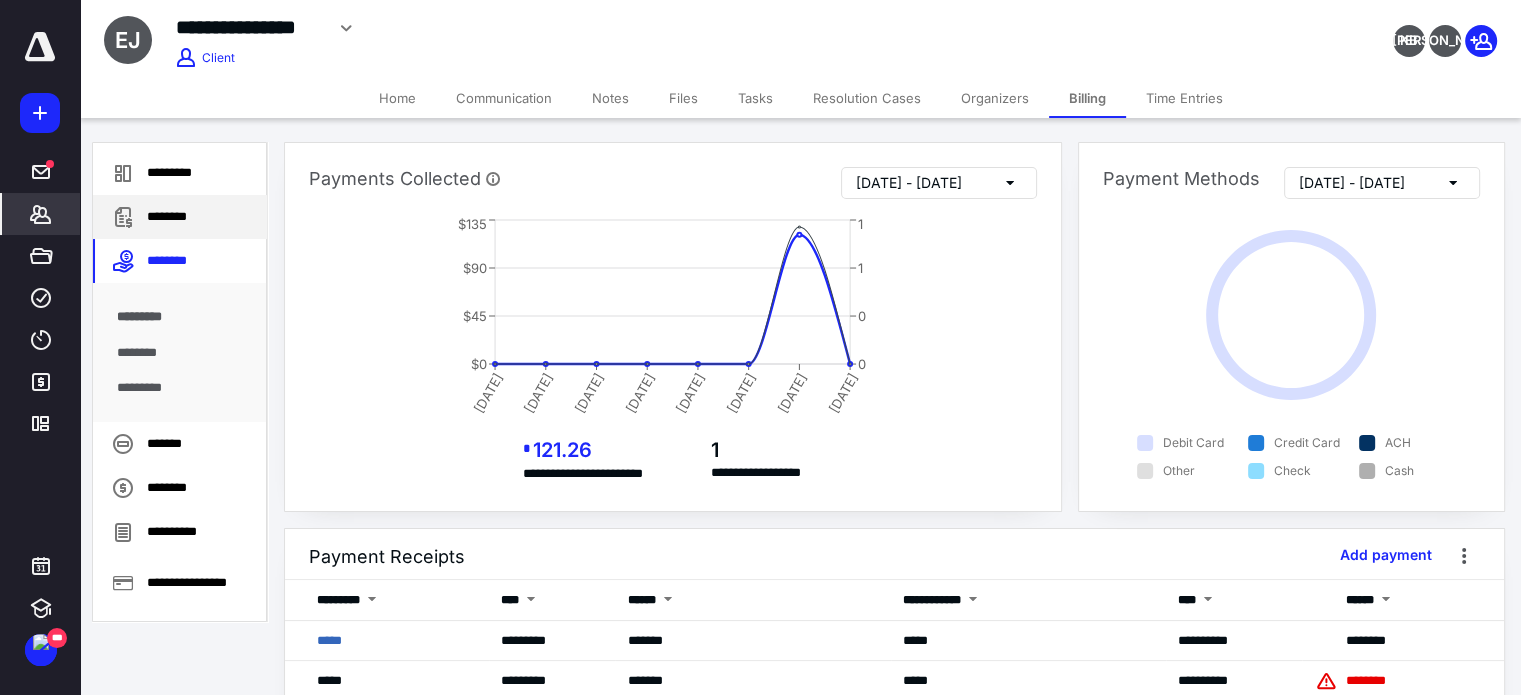 click on "********" at bounding box center (180, 217) 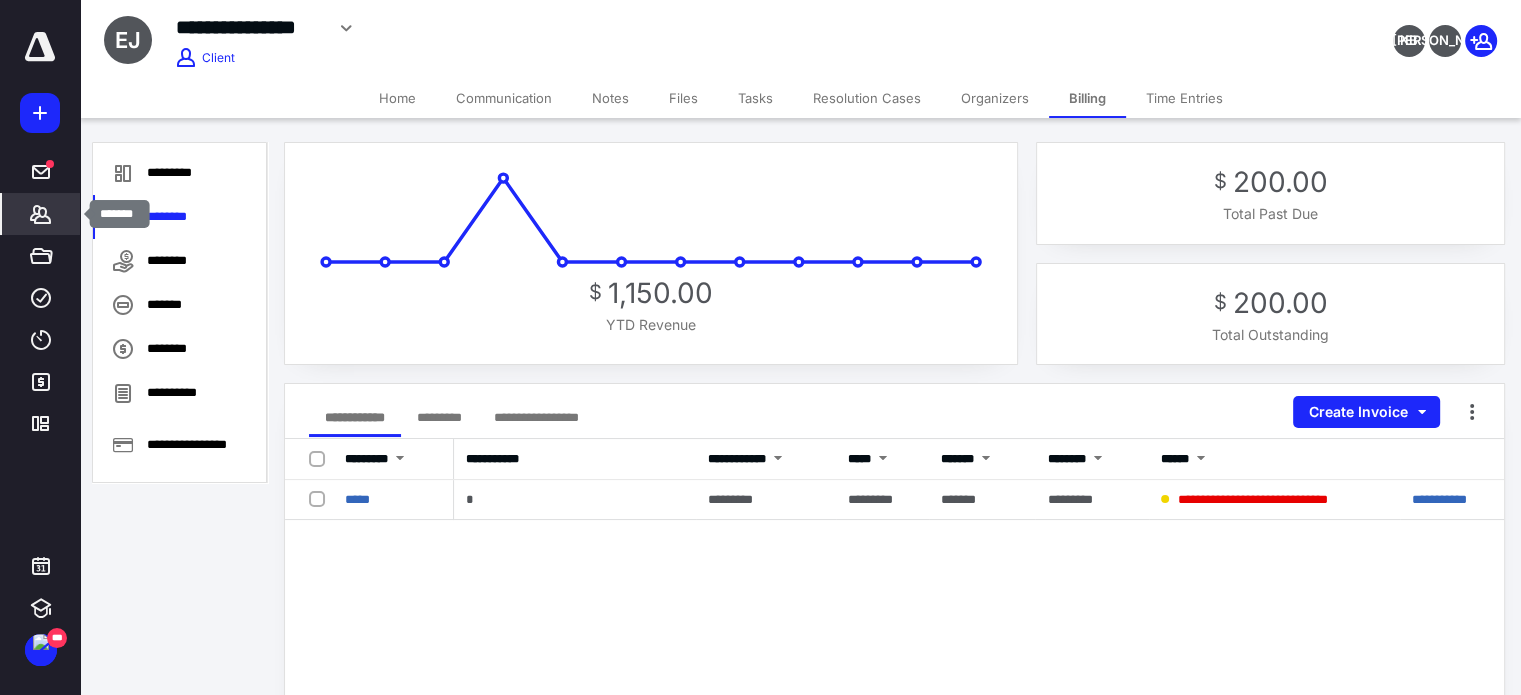 click 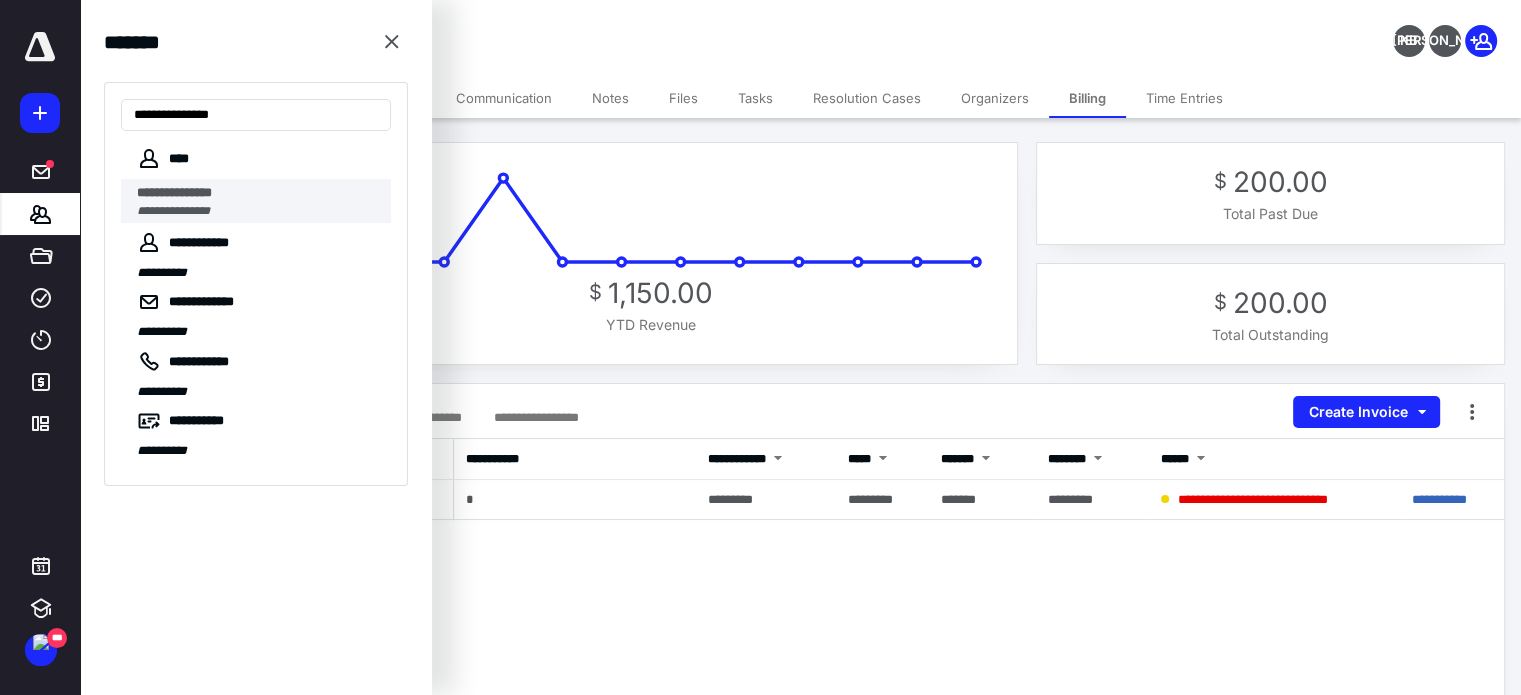 type on "**********" 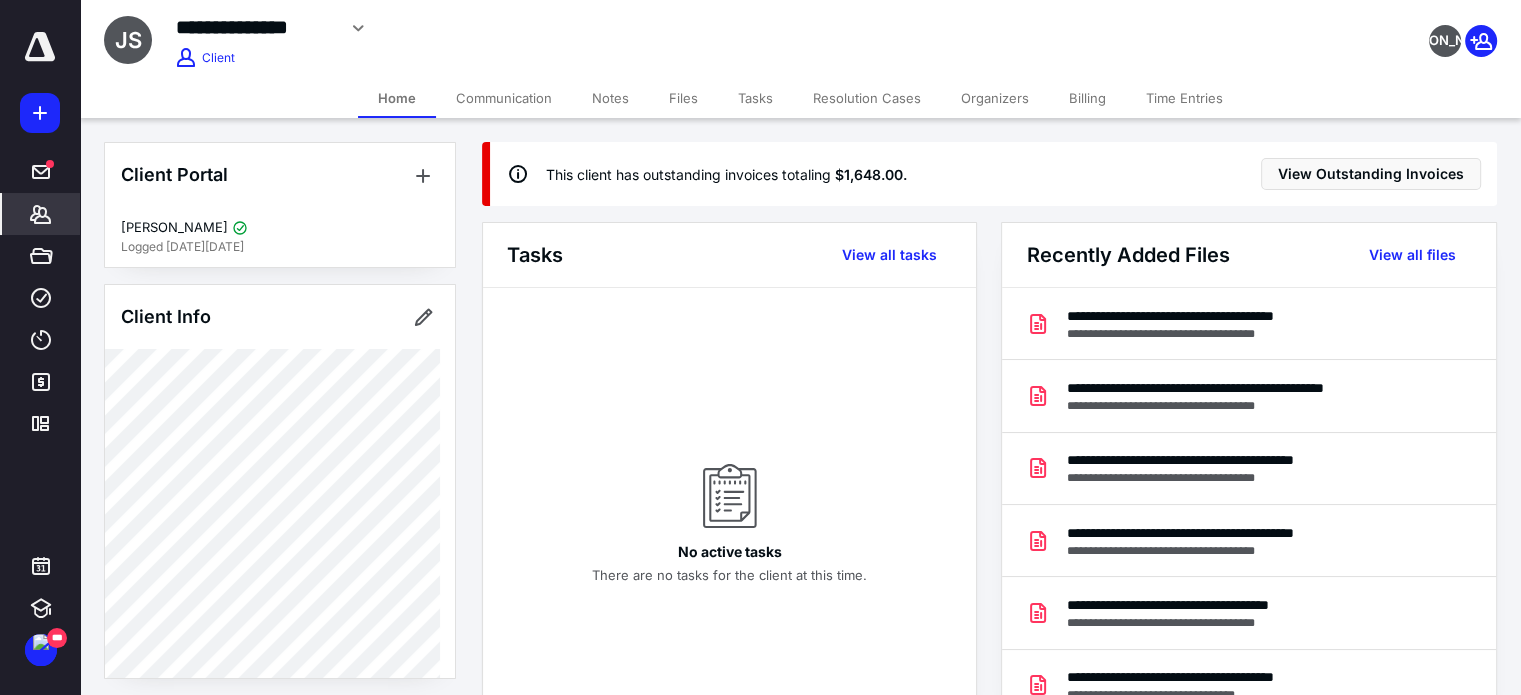 click on "Billing" at bounding box center (1087, 98) 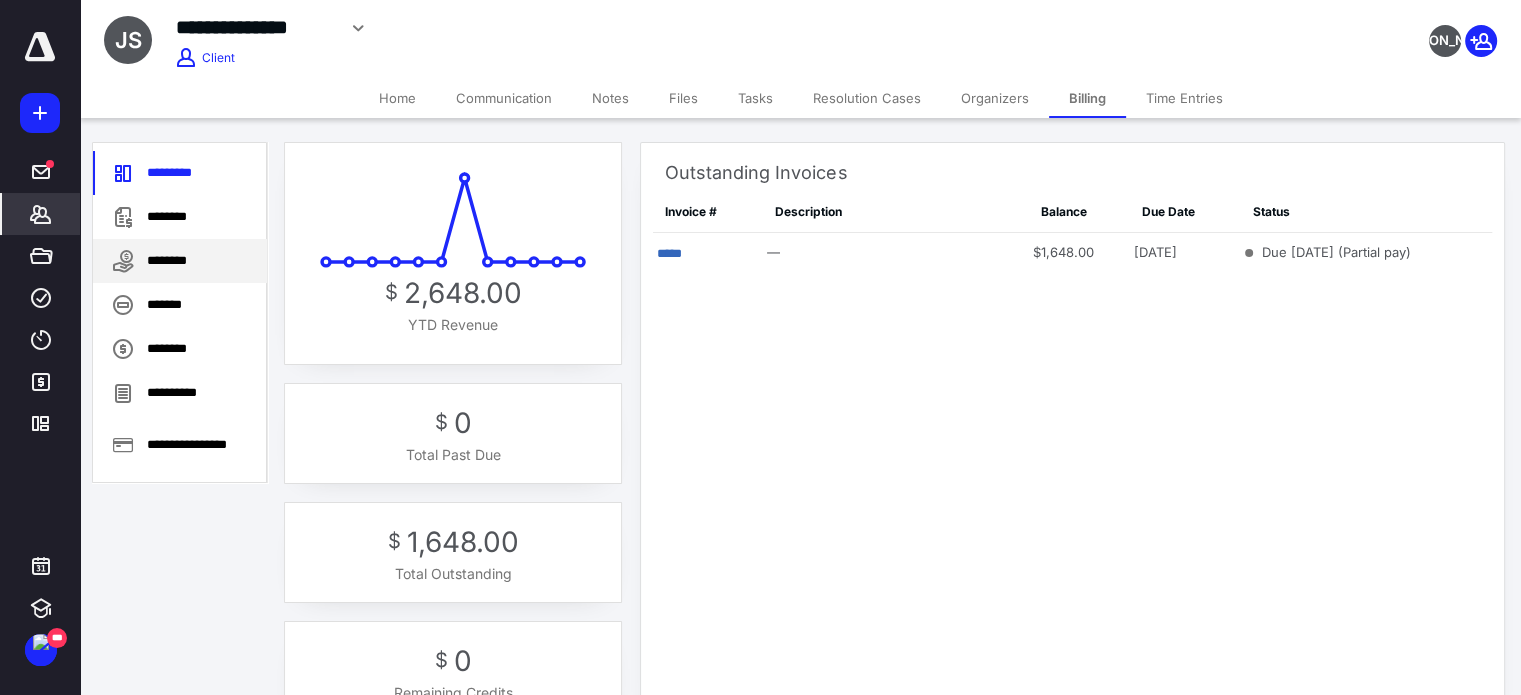 click on "********" at bounding box center [180, 261] 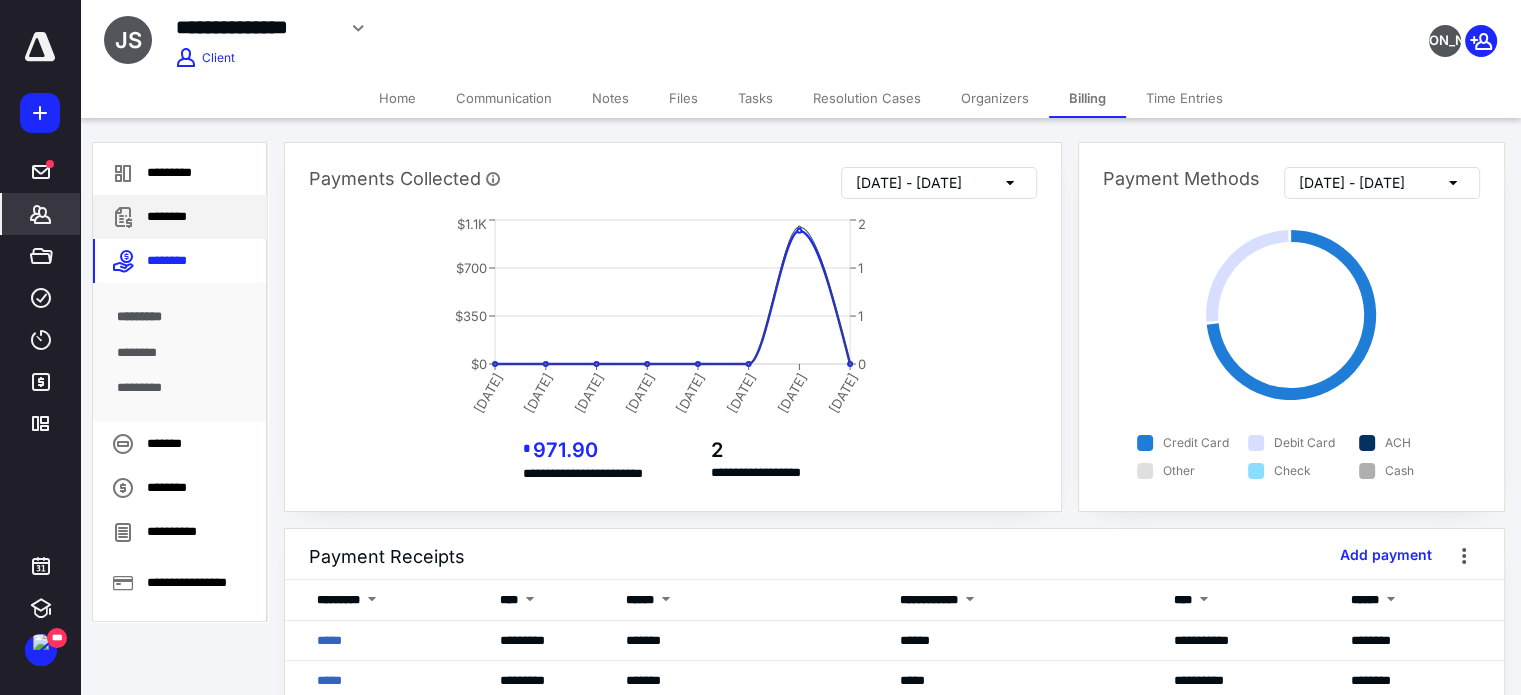 click on "********" at bounding box center (180, 217) 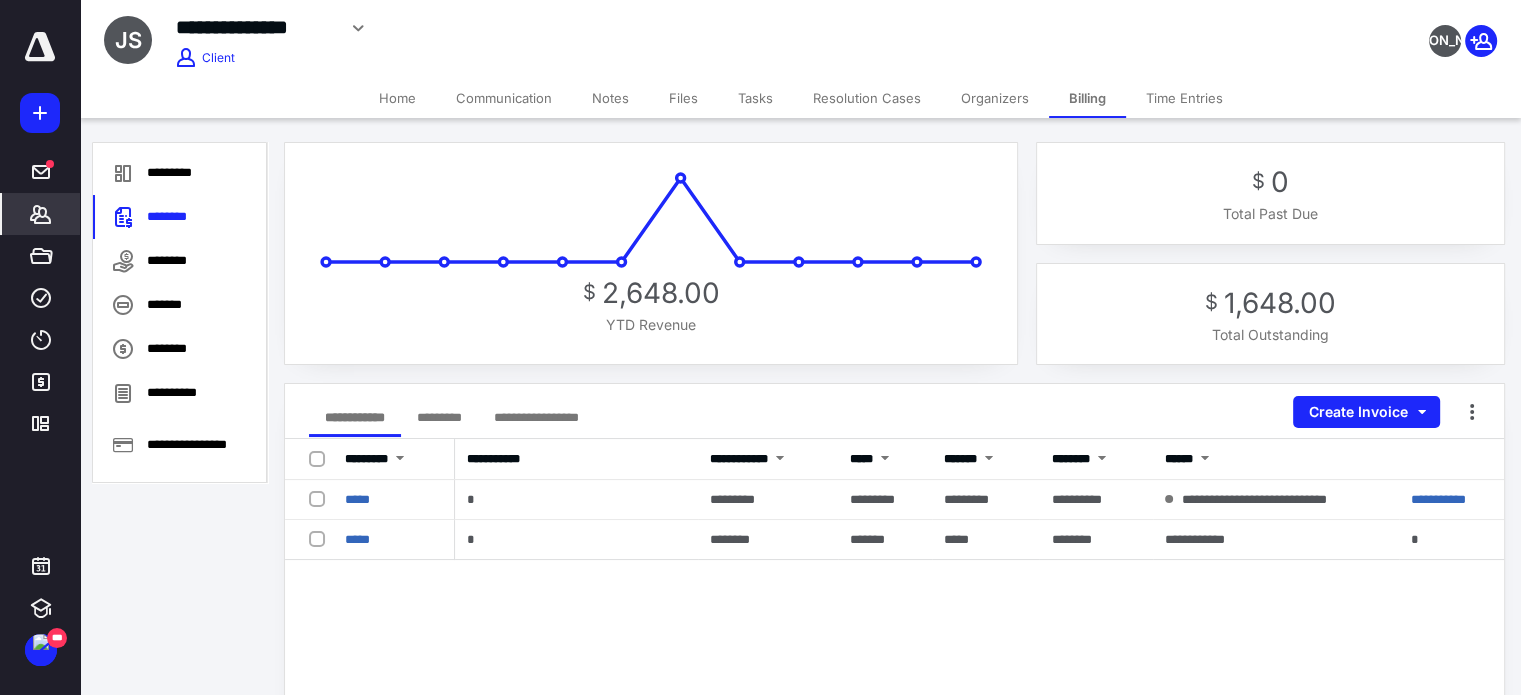 drag, startPoint x: 43, startPoint y: 231, endPoint x: 36, endPoint y: 220, distance: 13.038404 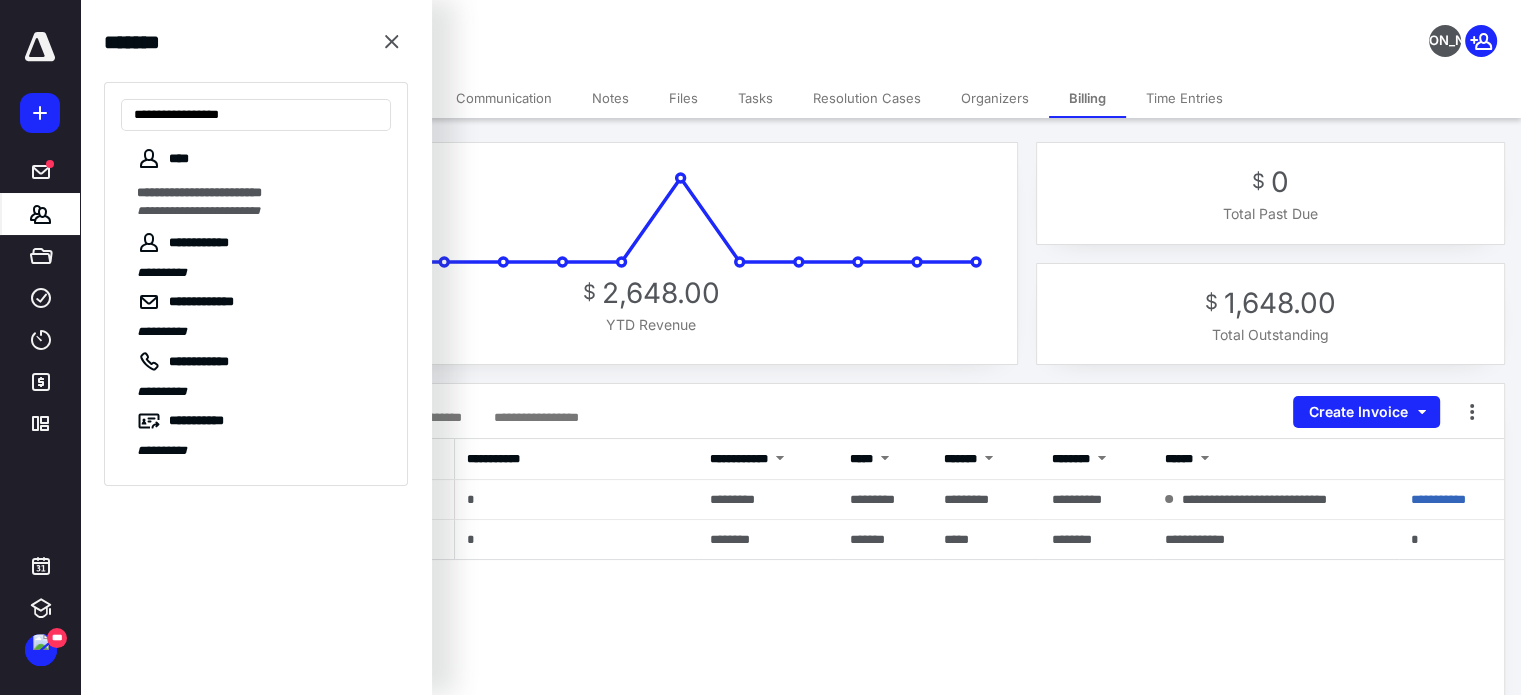 type on "**********" 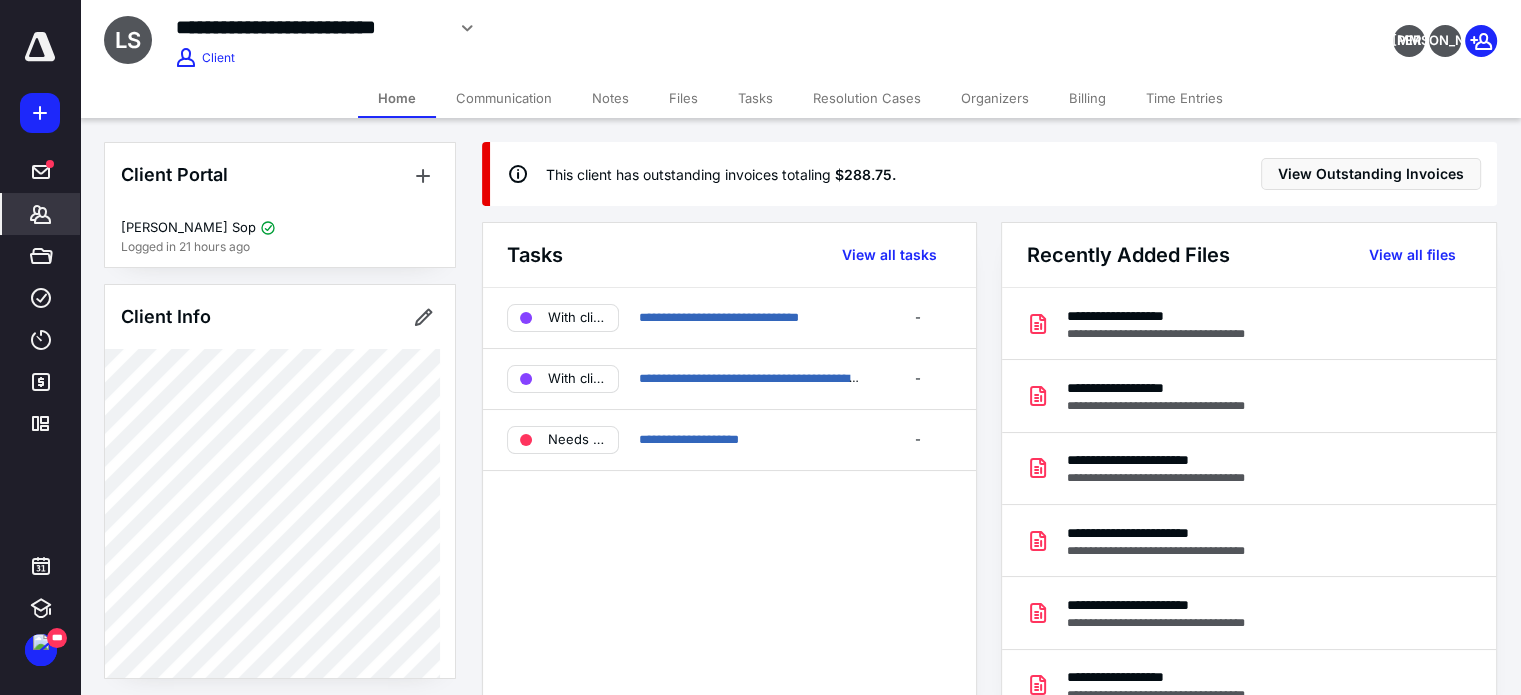click on "Billing" at bounding box center [1087, 98] 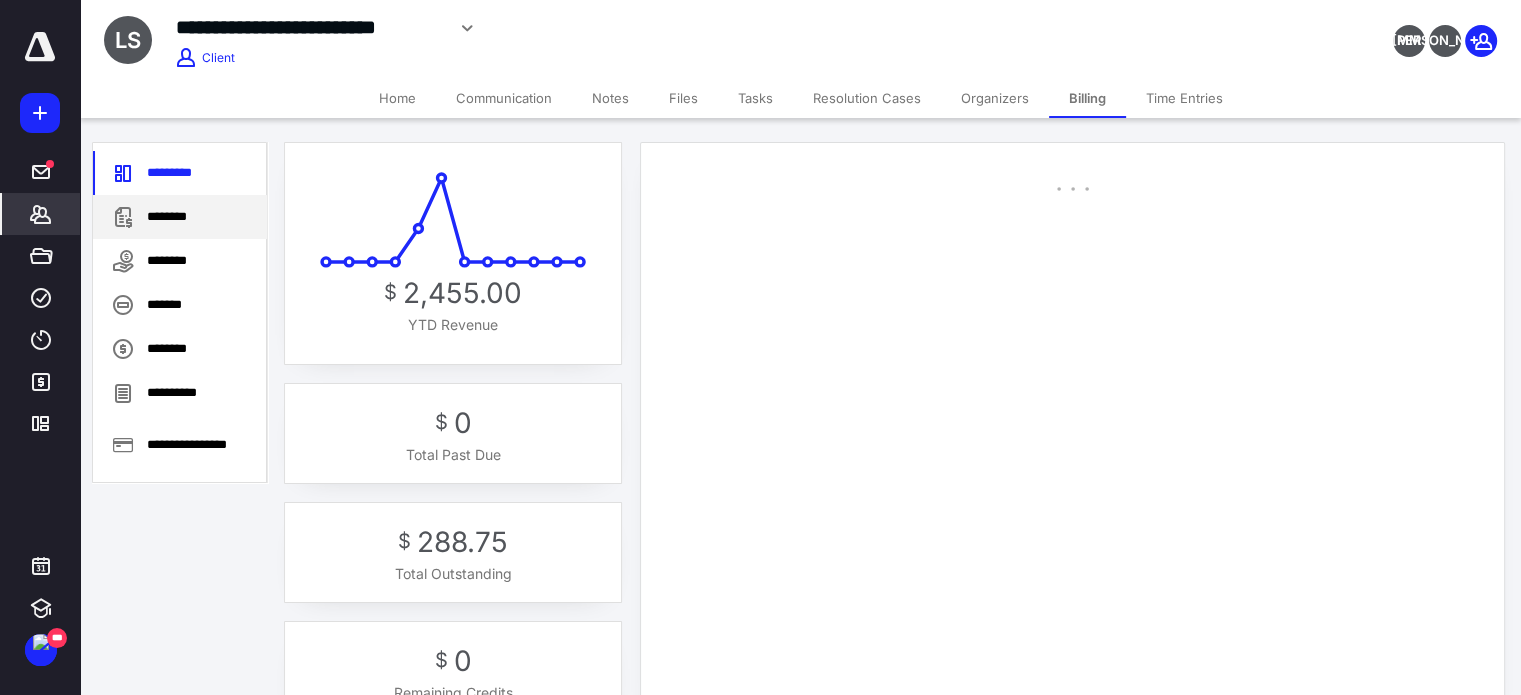 click on "********" at bounding box center (180, 217) 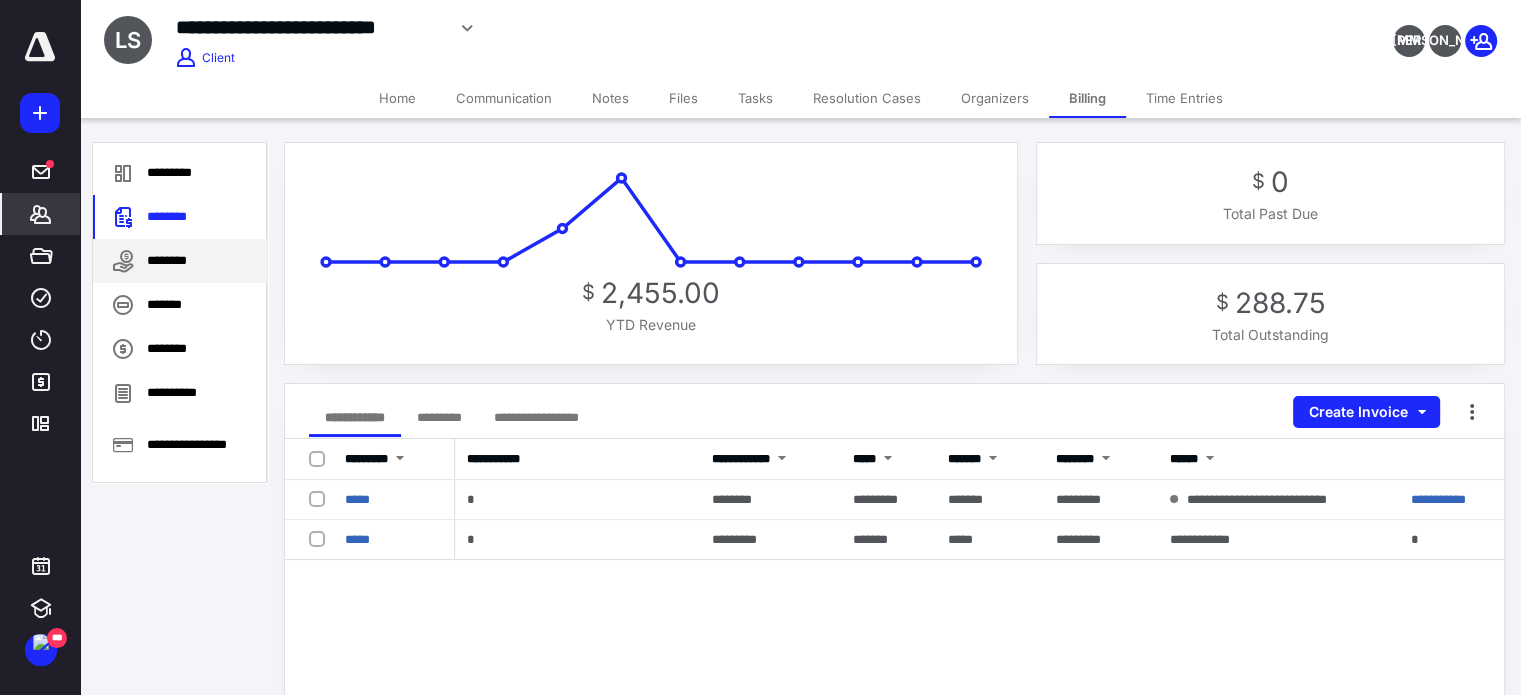 click on "********" at bounding box center (180, 261) 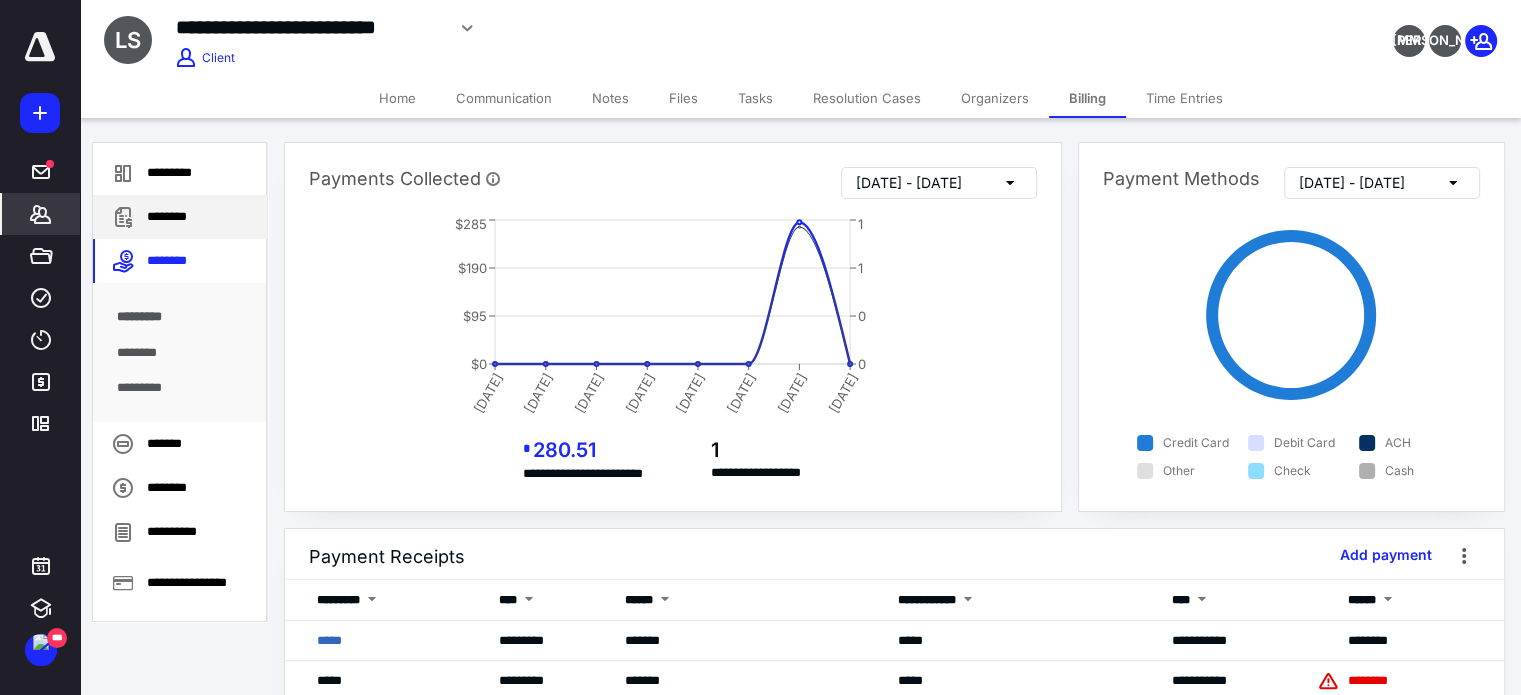 click on "********" at bounding box center [180, 217] 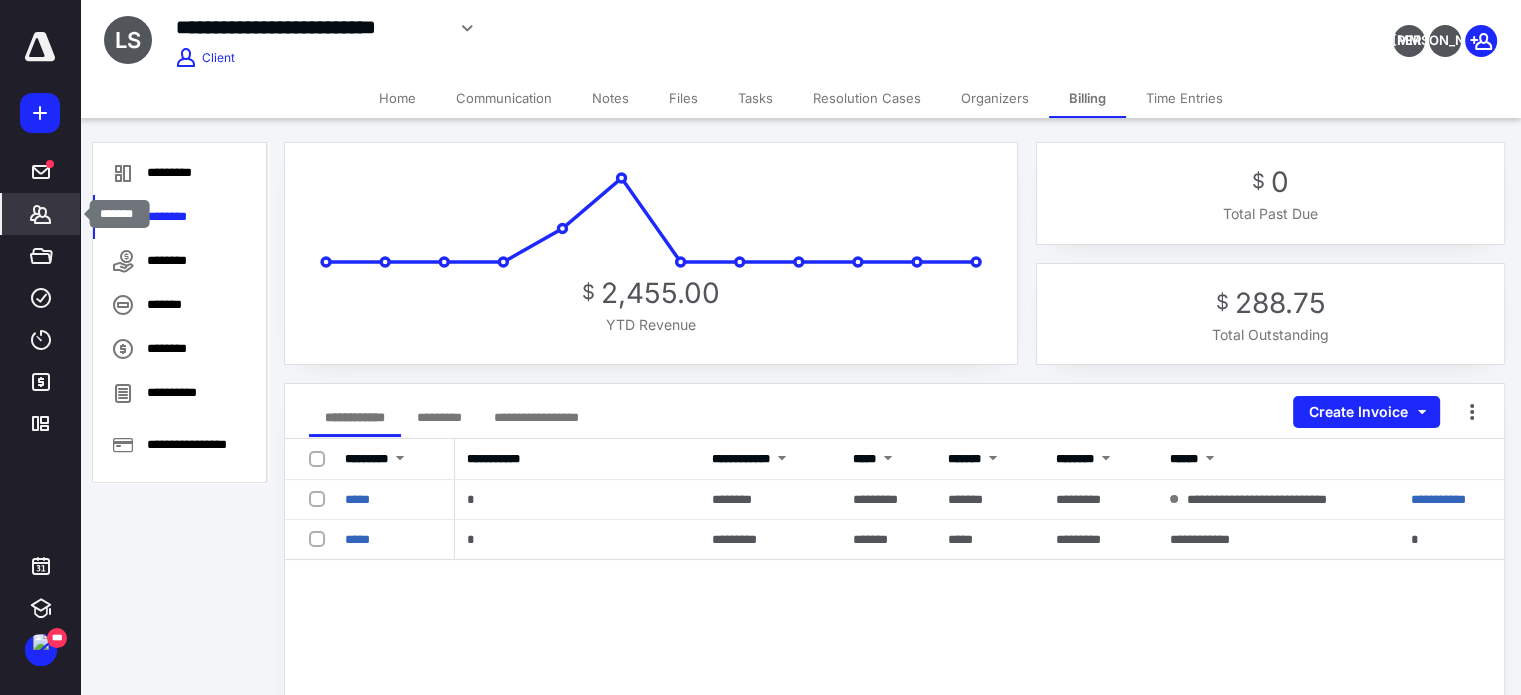 drag, startPoint x: 38, startPoint y: 210, endPoint x: 22, endPoint y: 215, distance: 16.763054 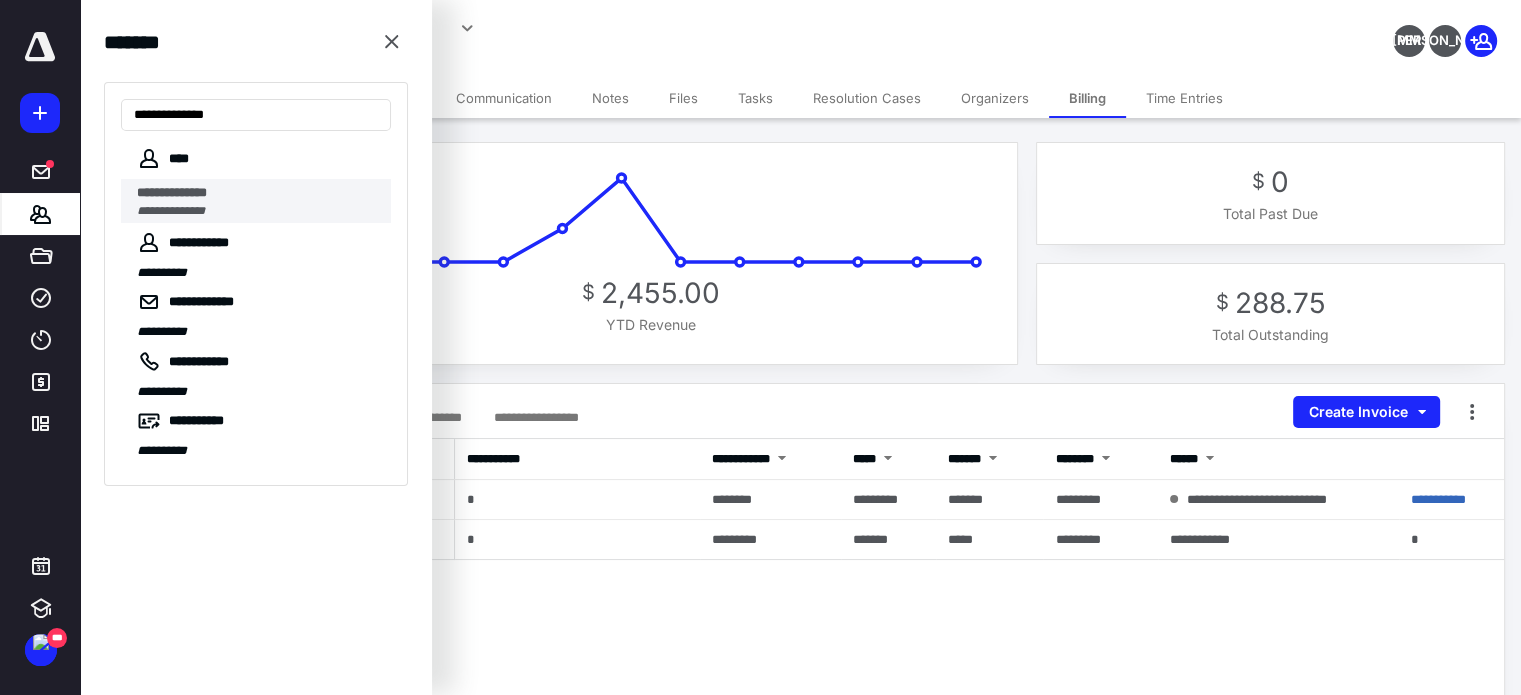 type on "**********" 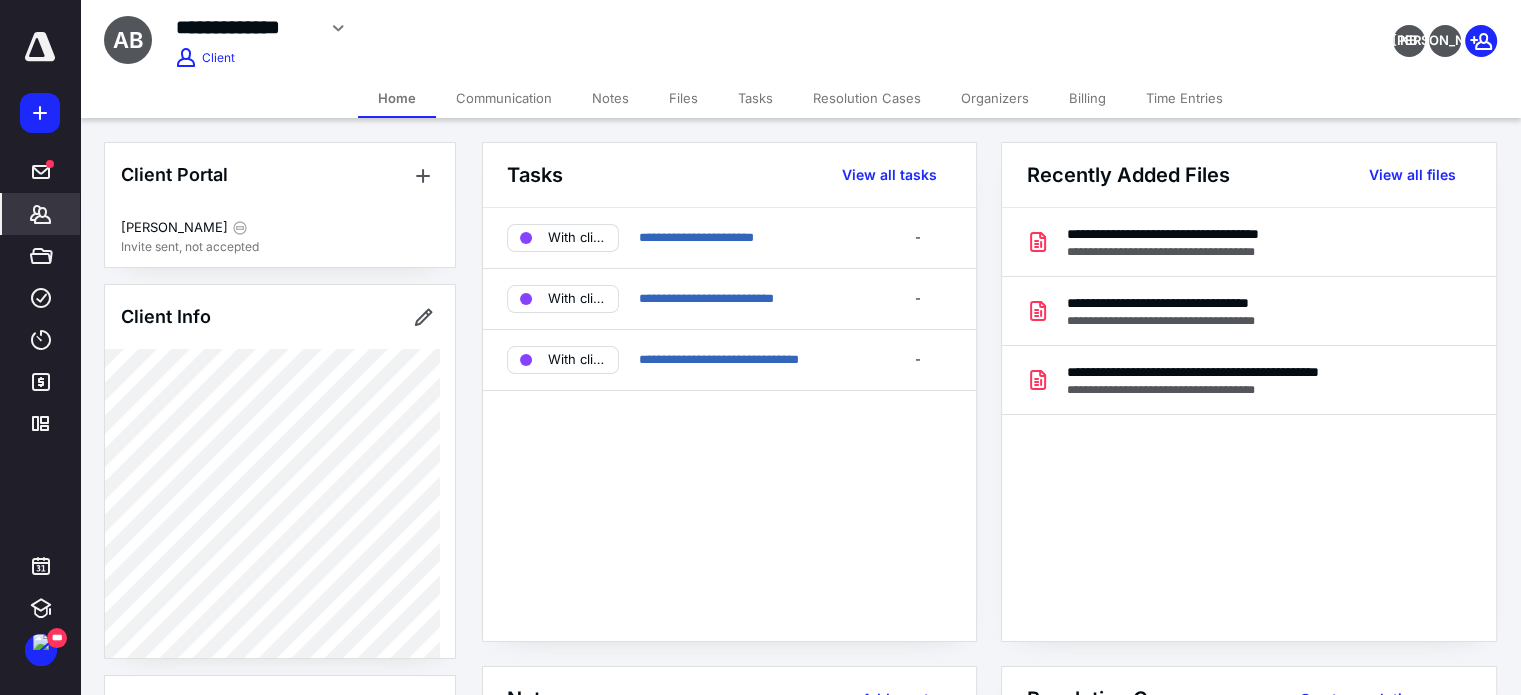 click on "Billing" at bounding box center (1087, 98) 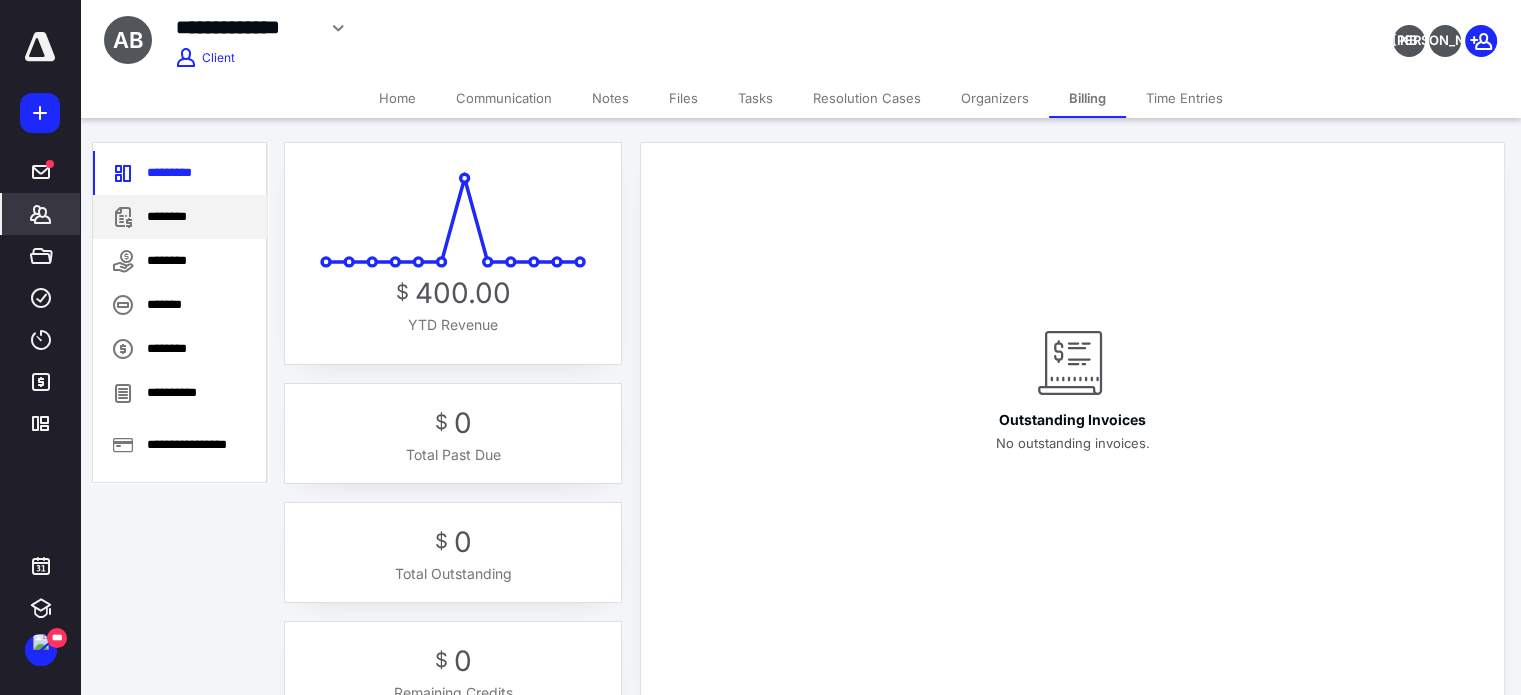 click on "********" at bounding box center [180, 217] 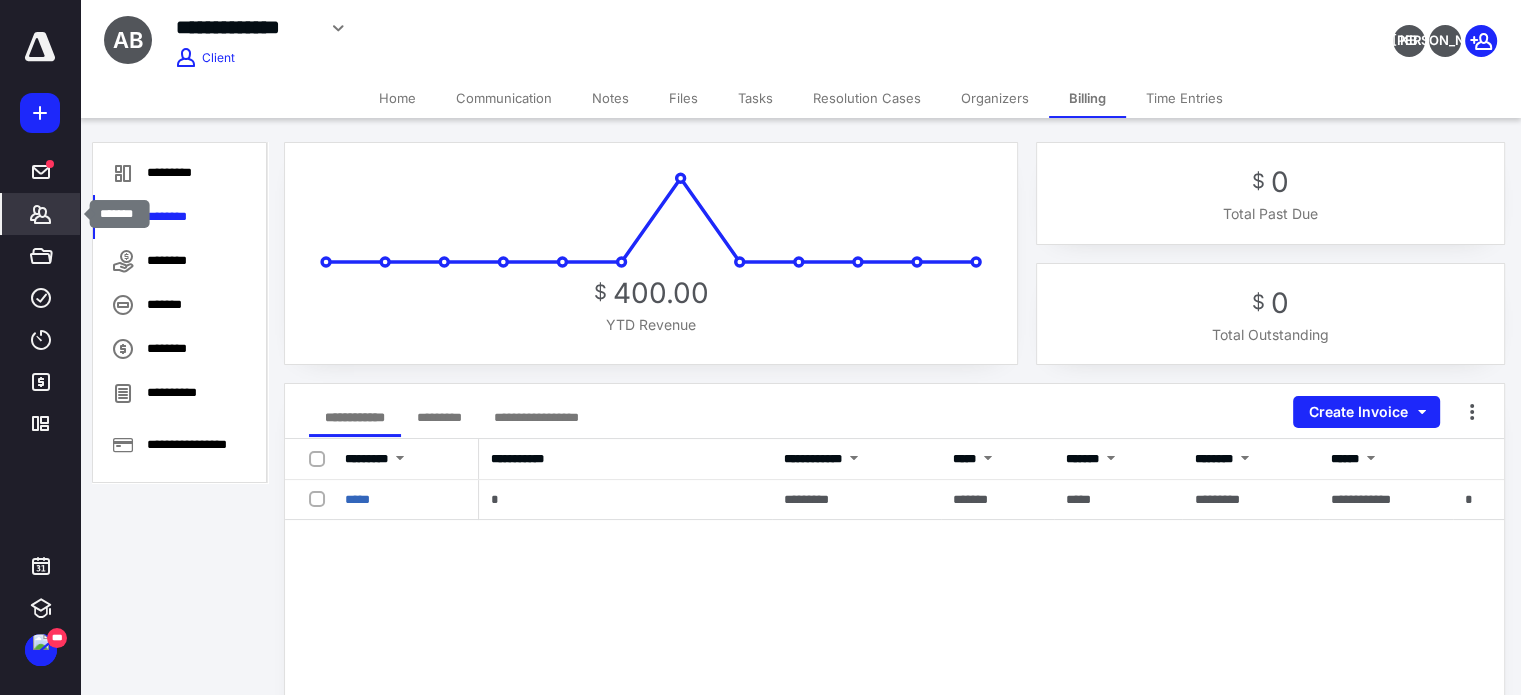 drag, startPoint x: 38, startPoint y: 219, endPoint x: 28, endPoint y: 212, distance: 12.206555 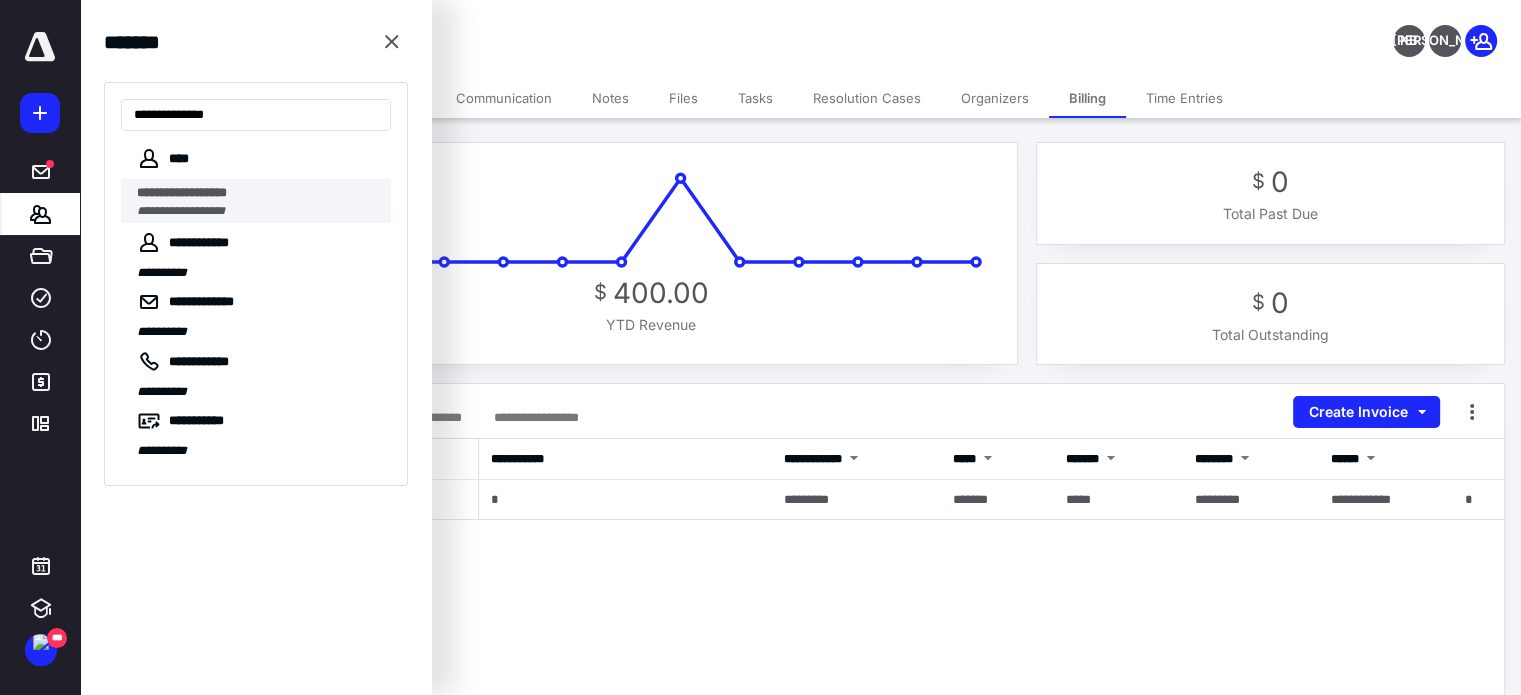 type on "**********" 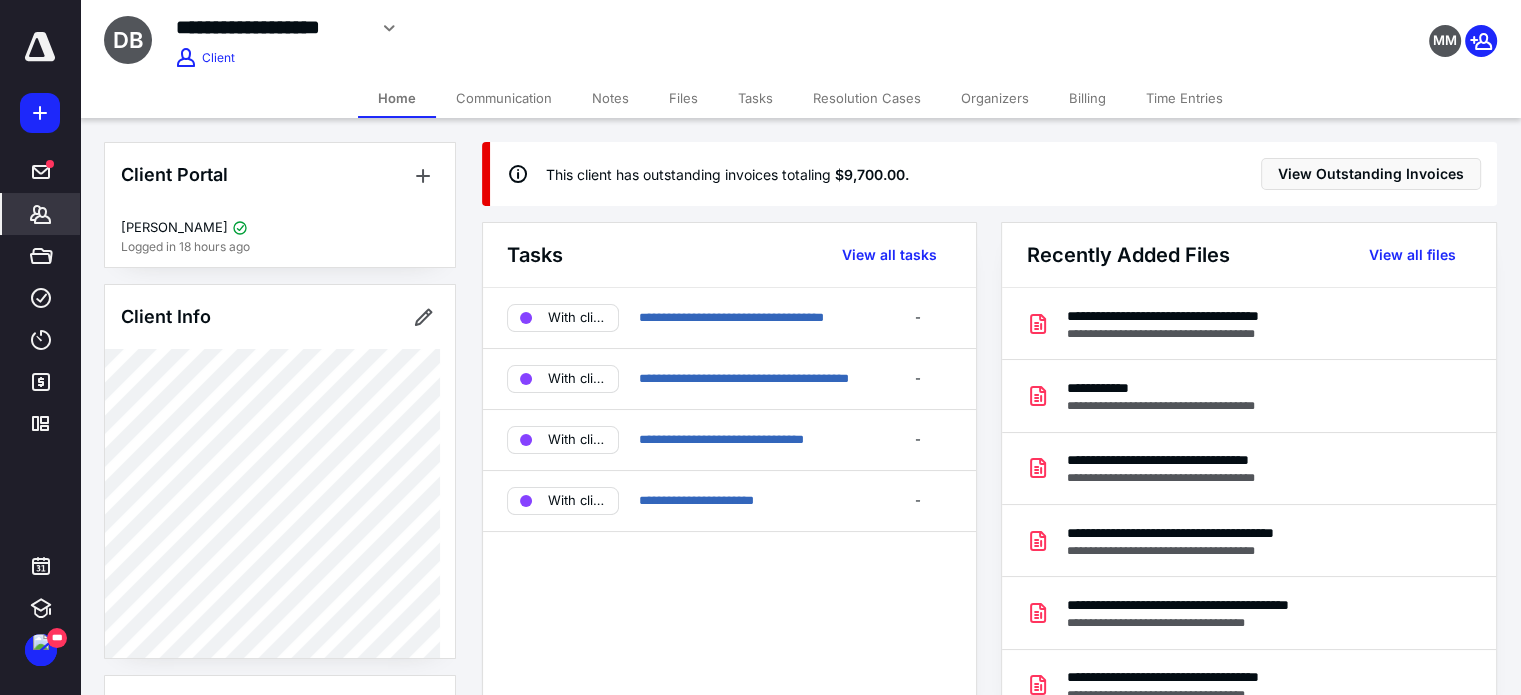 click on "Billing" at bounding box center (1087, 98) 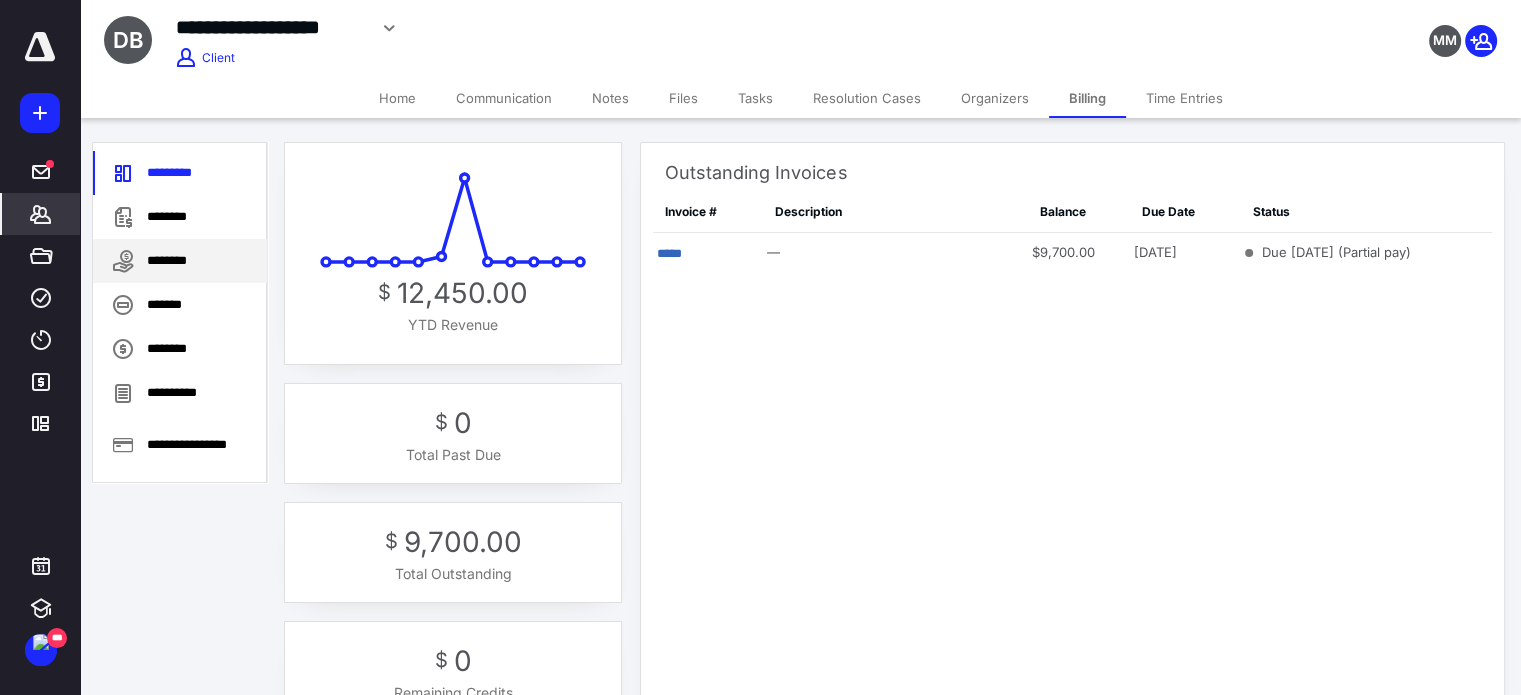 click on "********" at bounding box center (180, 261) 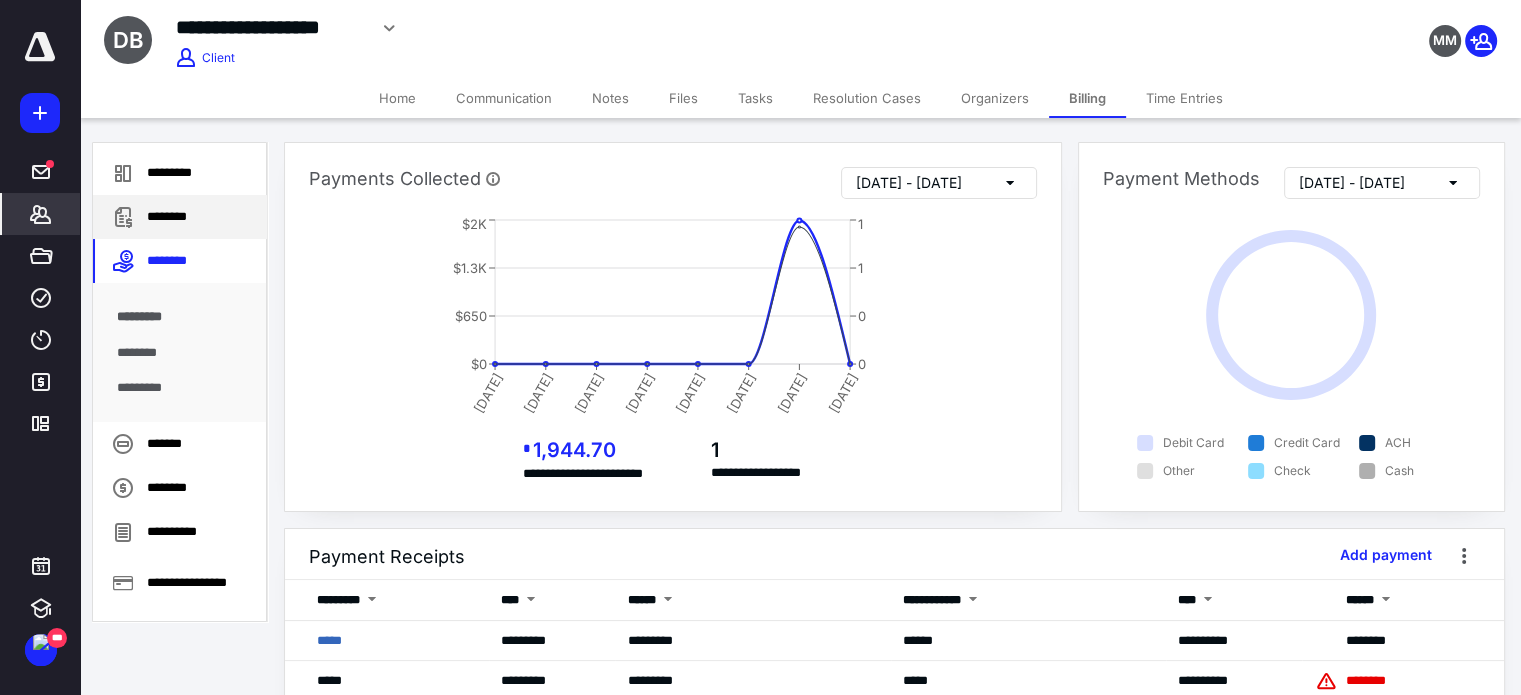 click on "********" at bounding box center [180, 217] 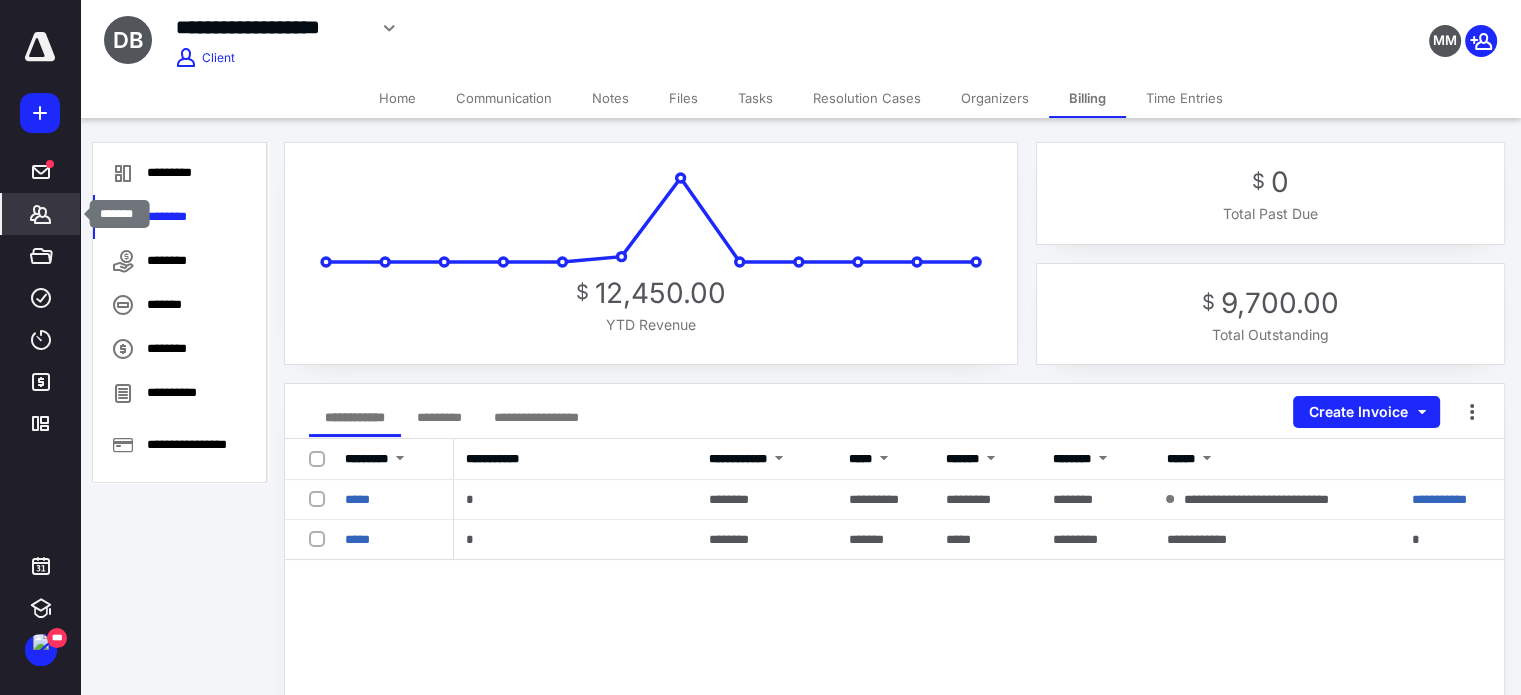click on "*******" at bounding box center (41, 214) 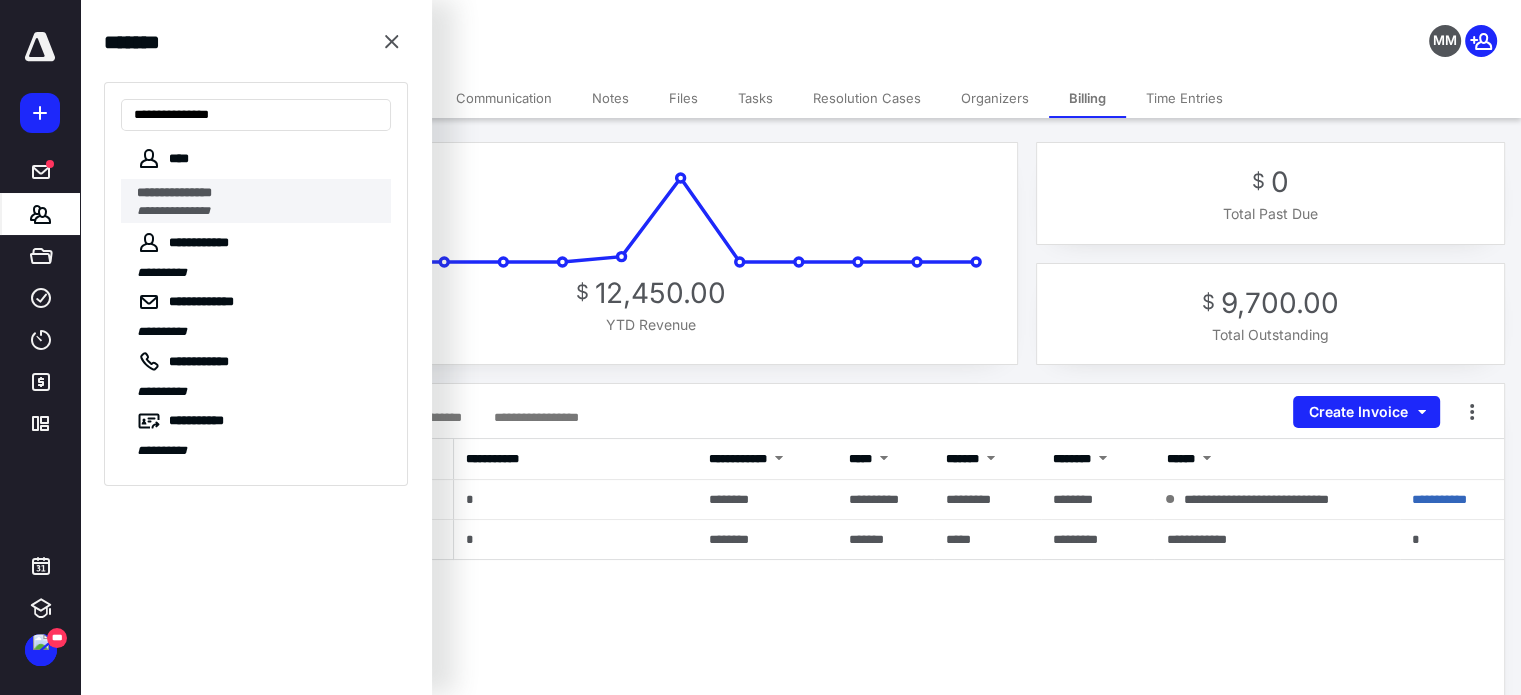 type on "**********" 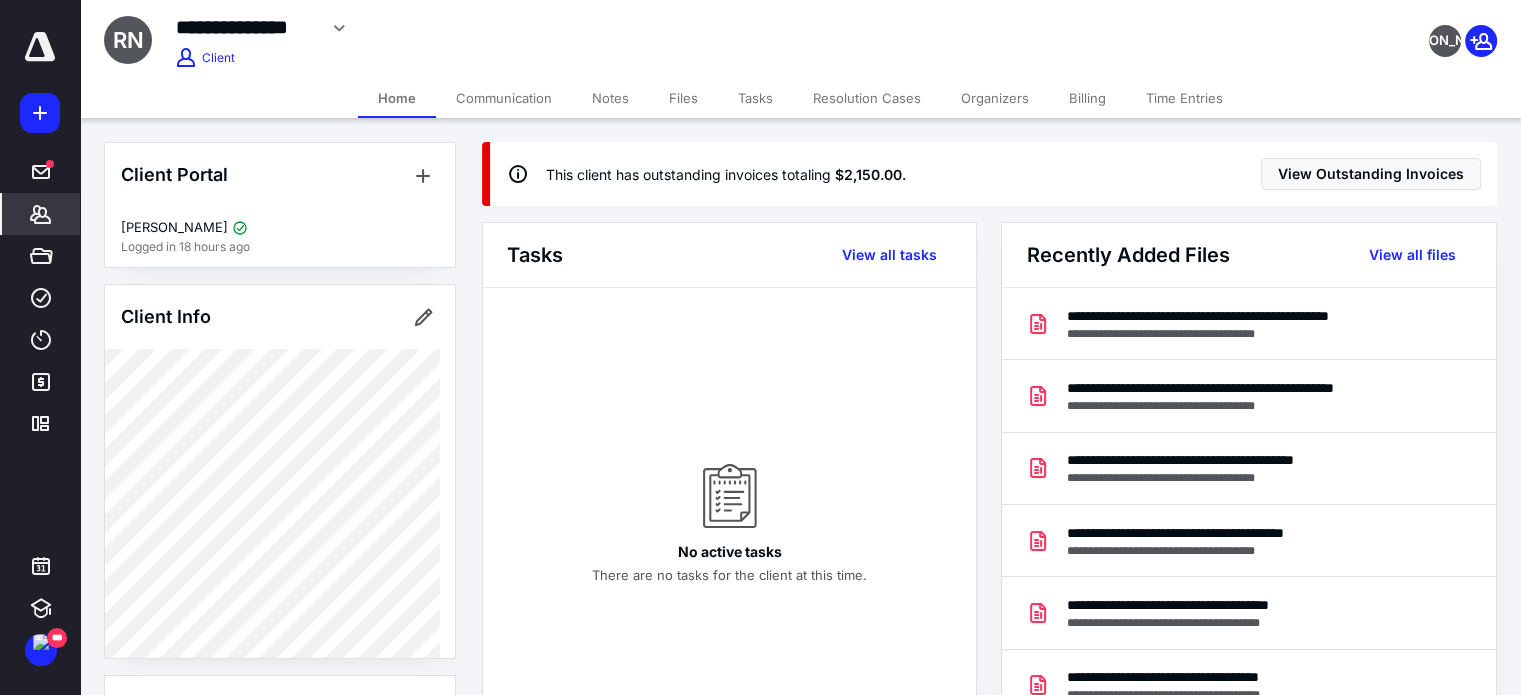 click on "Billing" at bounding box center [1087, 98] 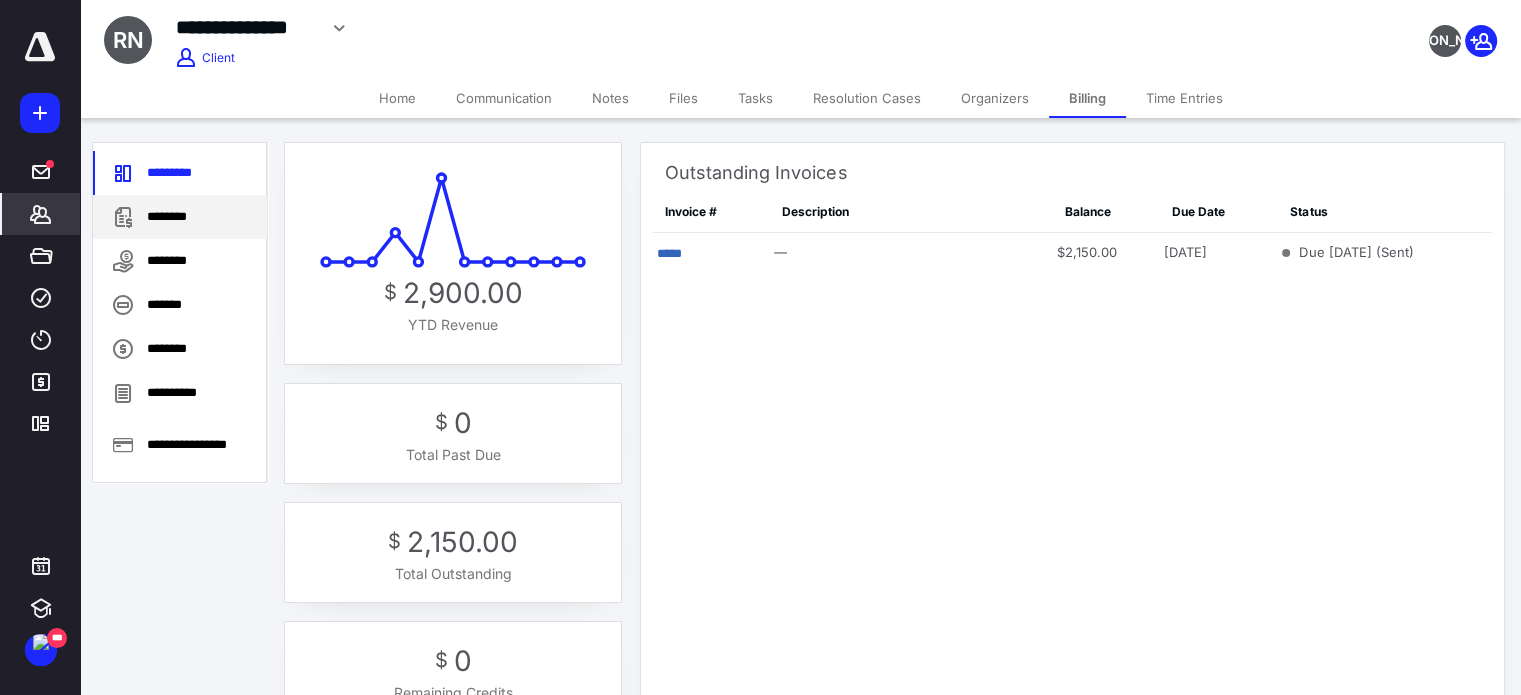 click on "********" at bounding box center [180, 217] 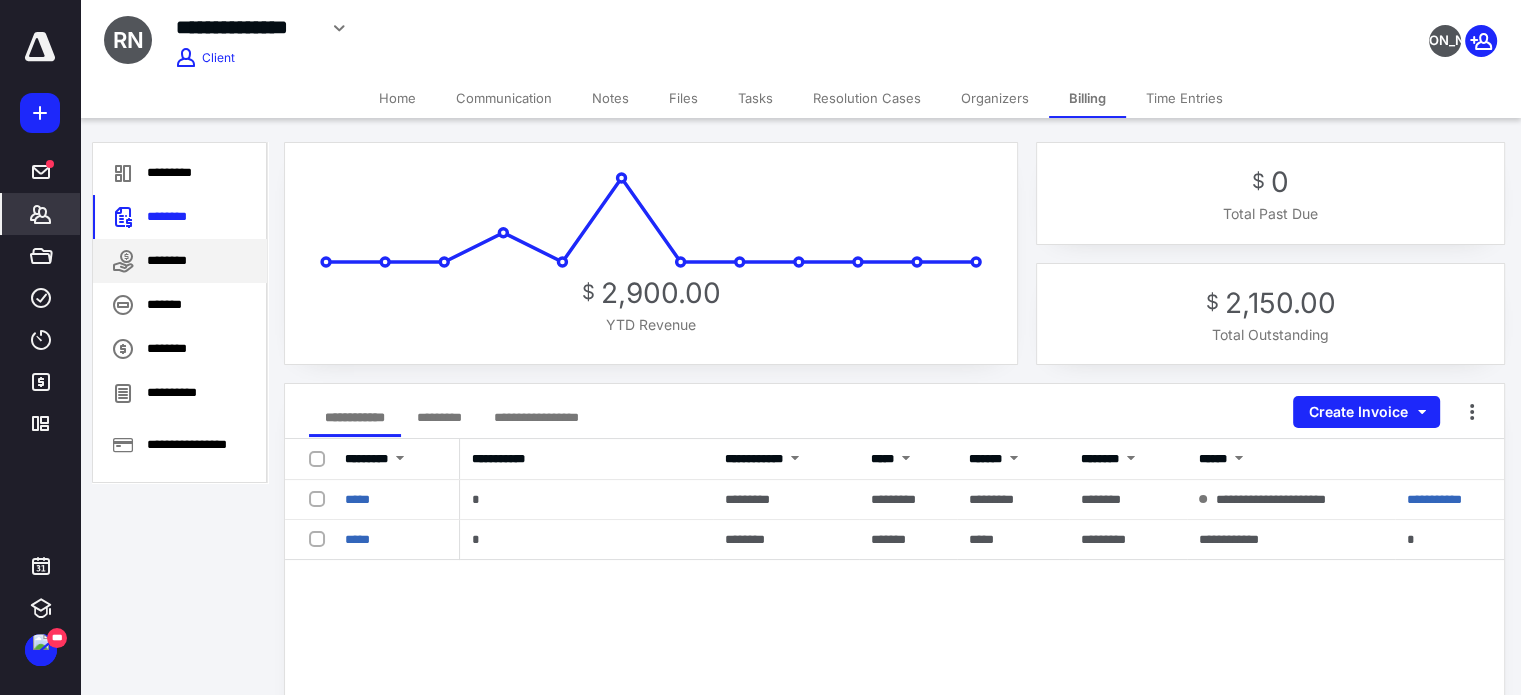 click on "********" at bounding box center (180, 261) 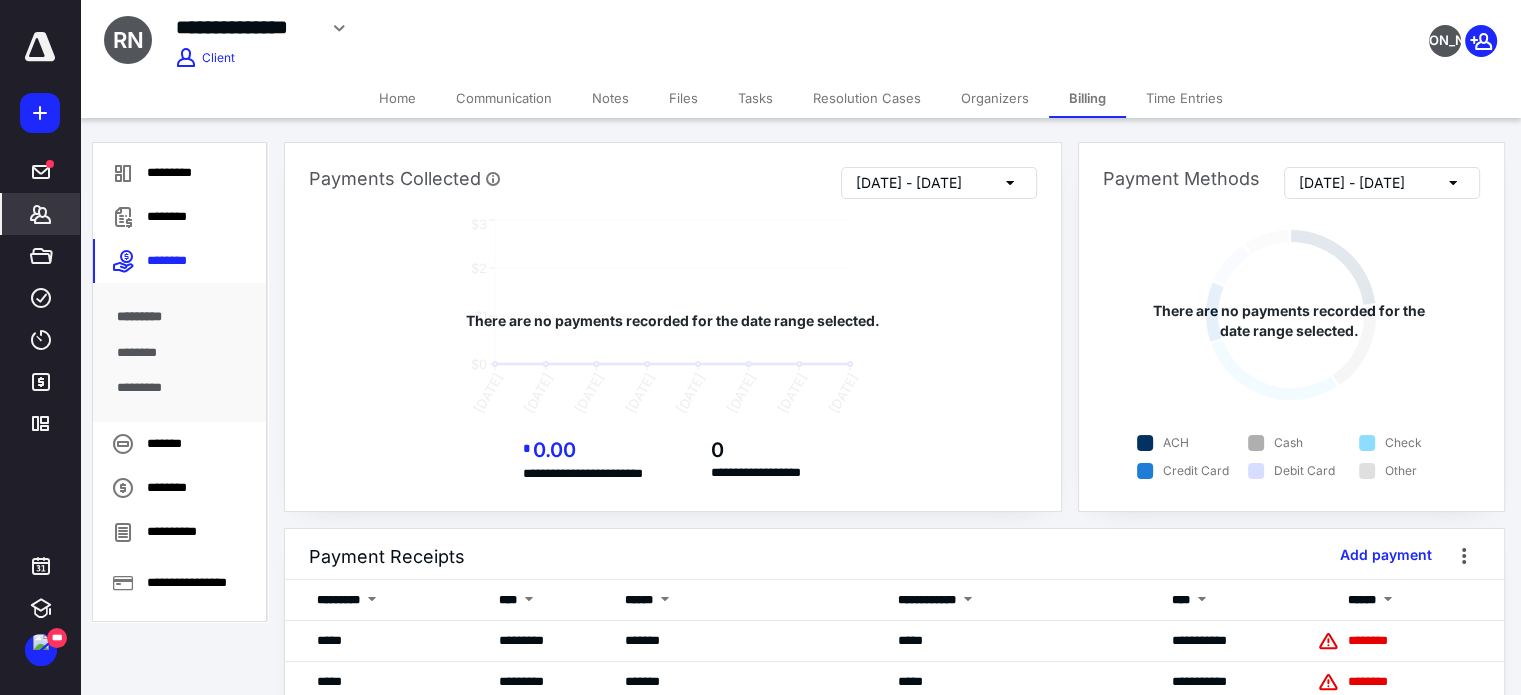 click on "********" at bounding box center [180, 353] 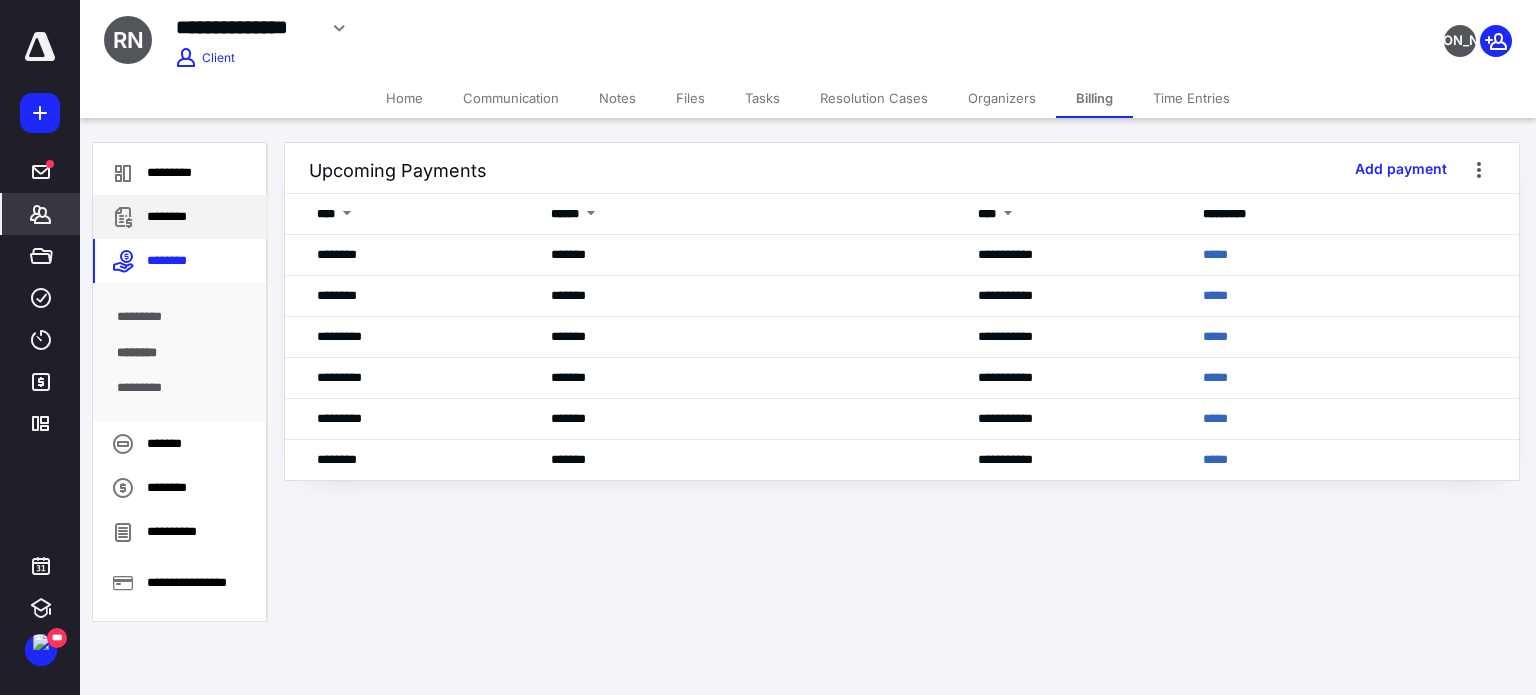 click on "********" at bounding box center (180, 217) 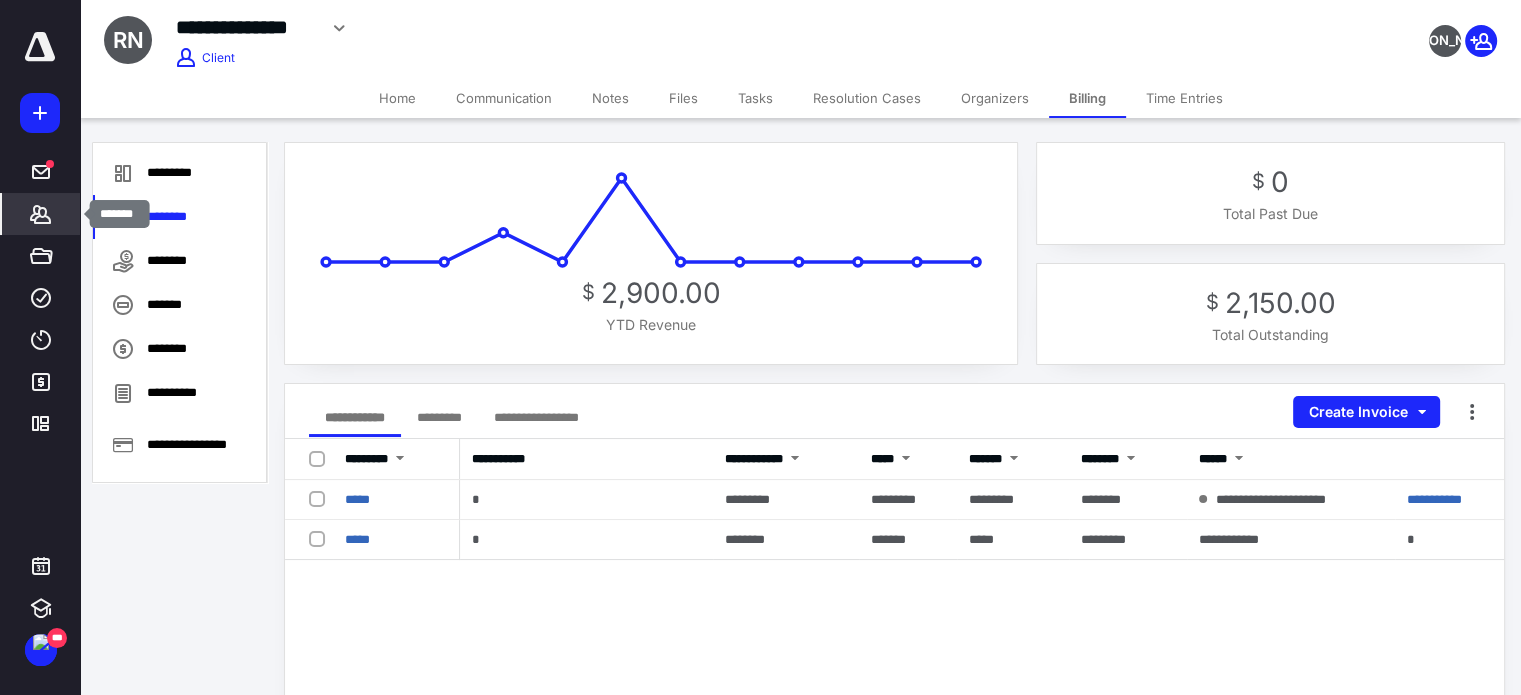 click 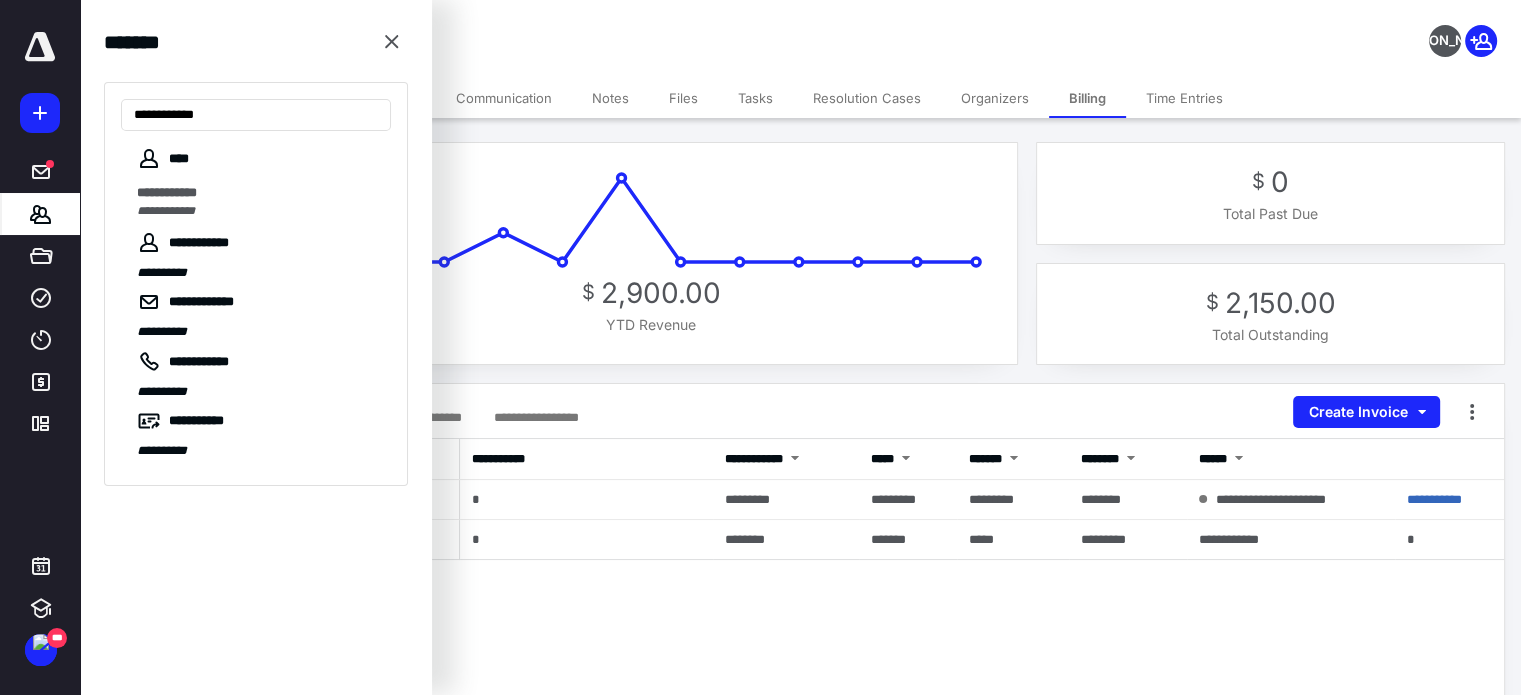 type on "**********" 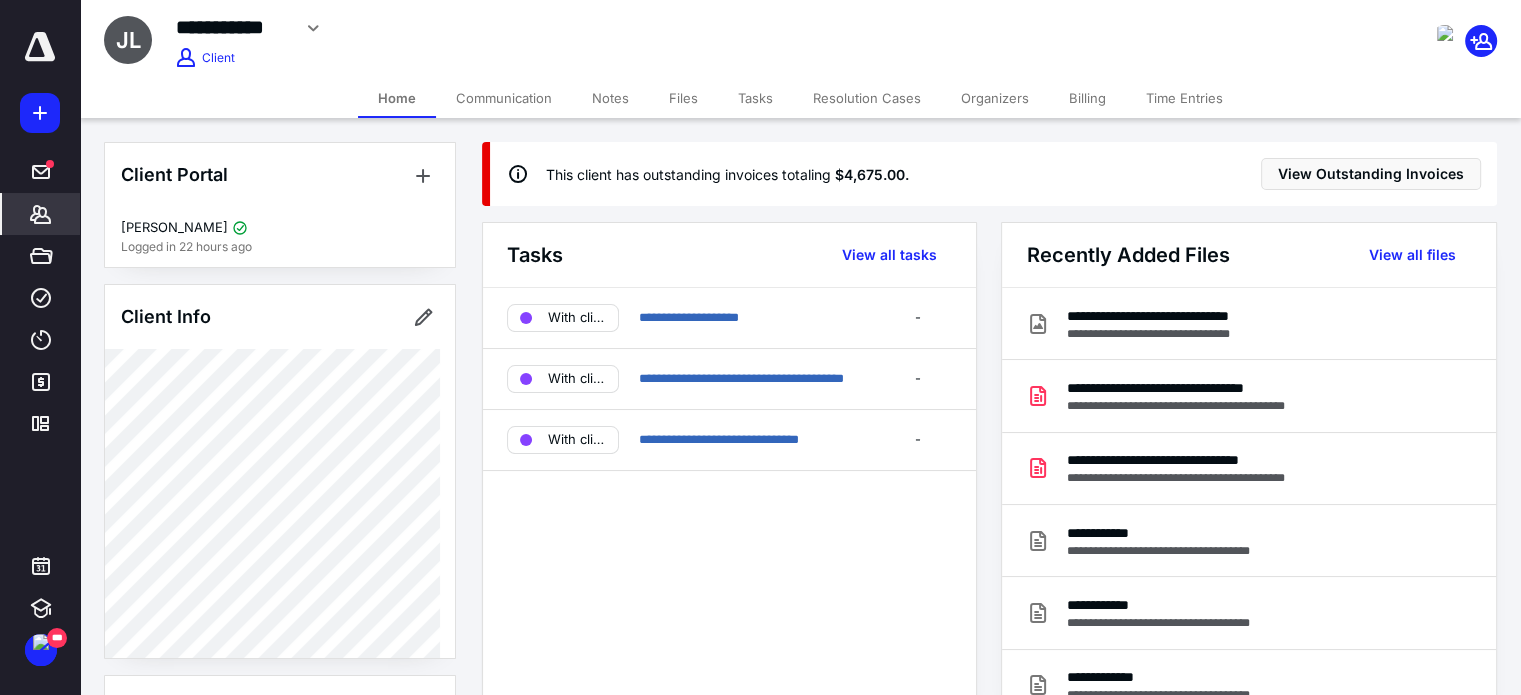 click on "Billing" at bounding box center [1087, 98] 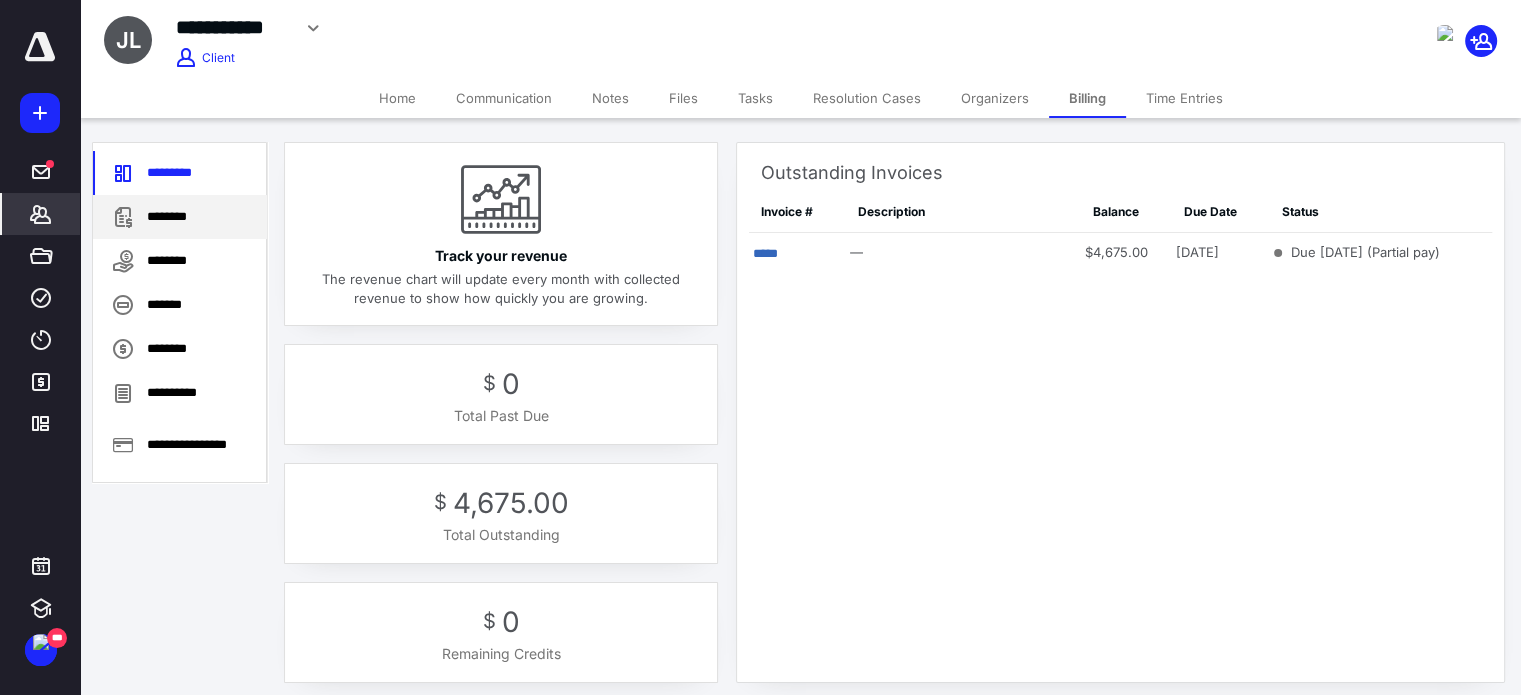 click on "********" at bounding box center [180, 217] 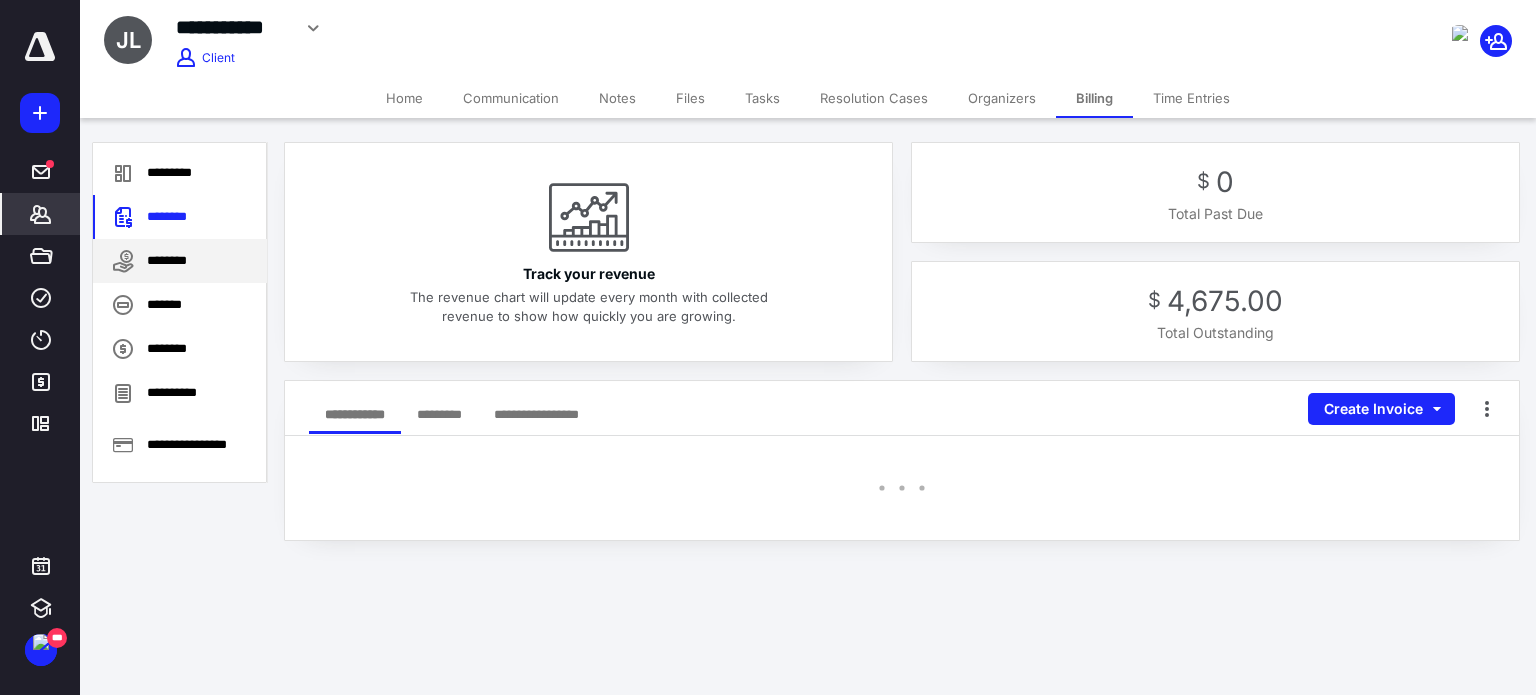 click on "********" at bounding box center [180, 261] 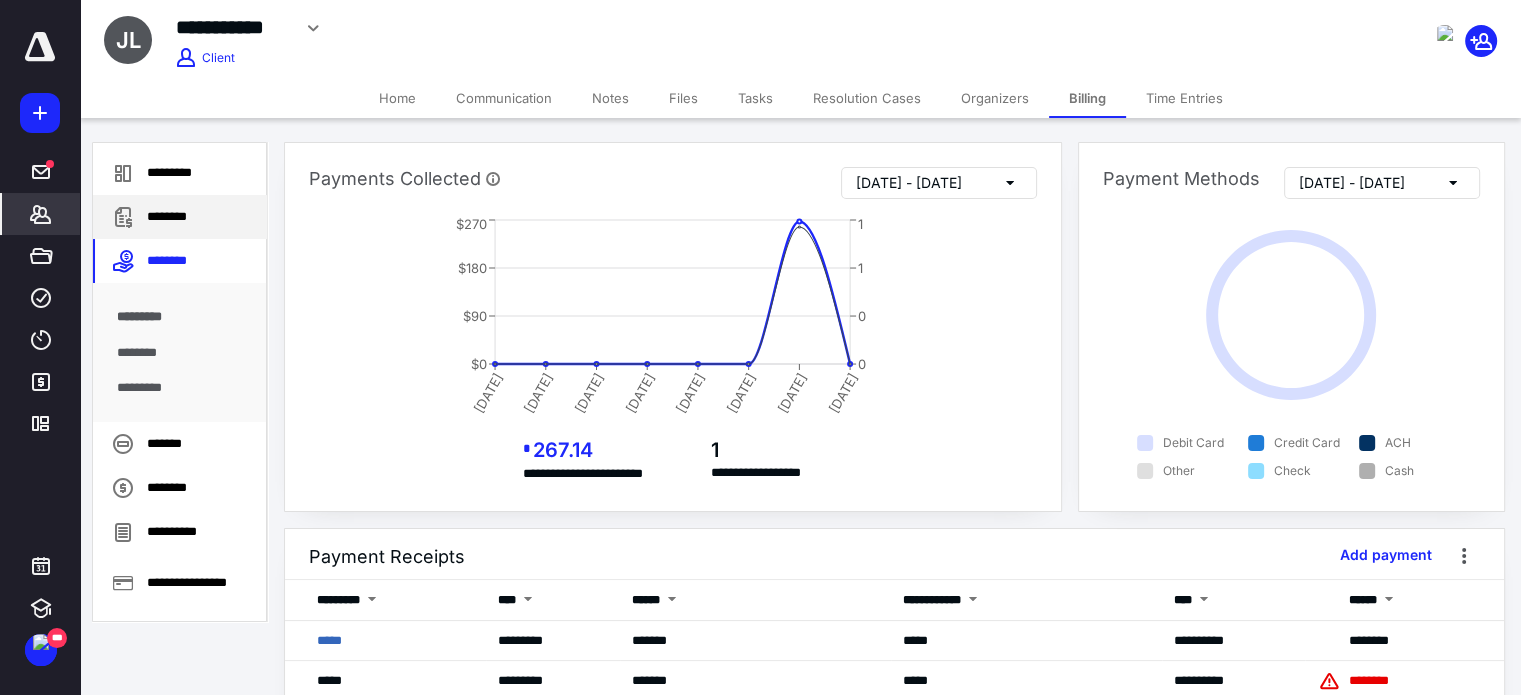 click on "********" at bounding box center [180, 217] 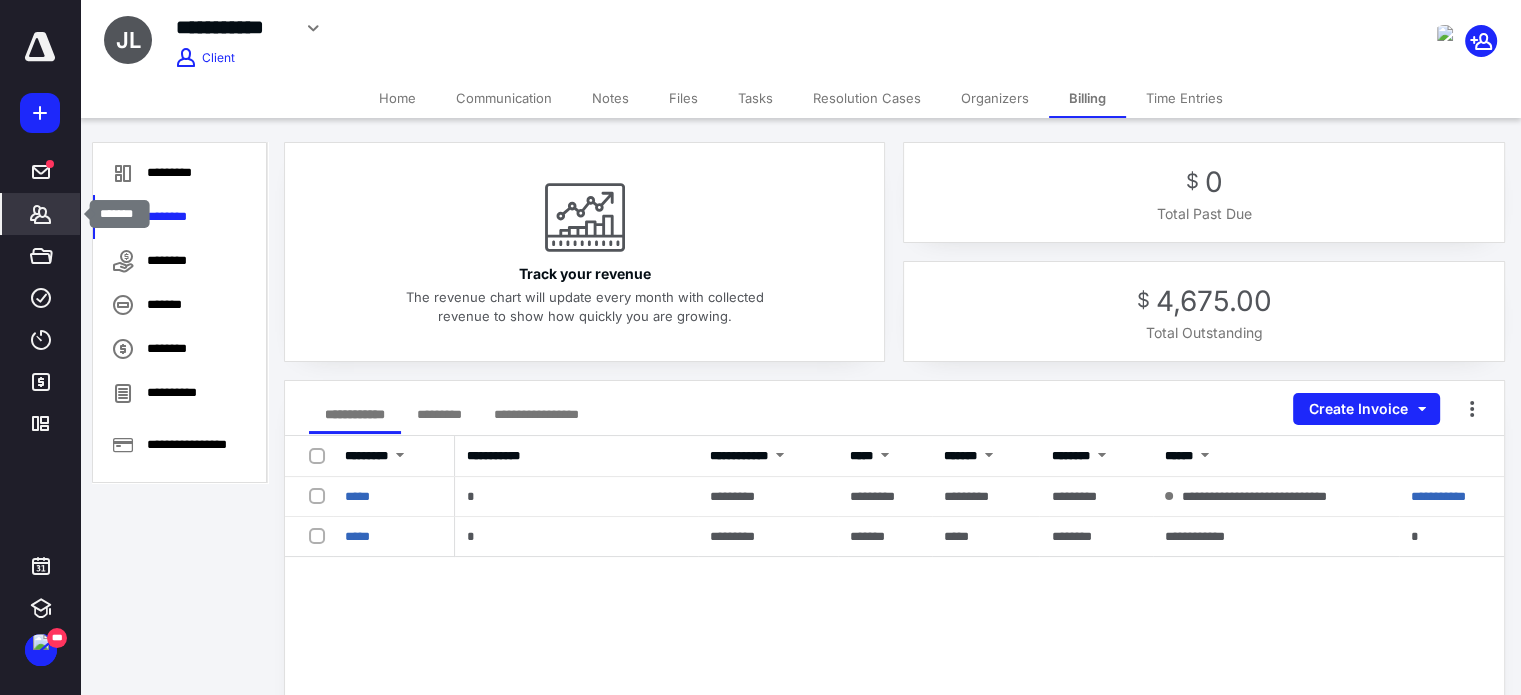 click 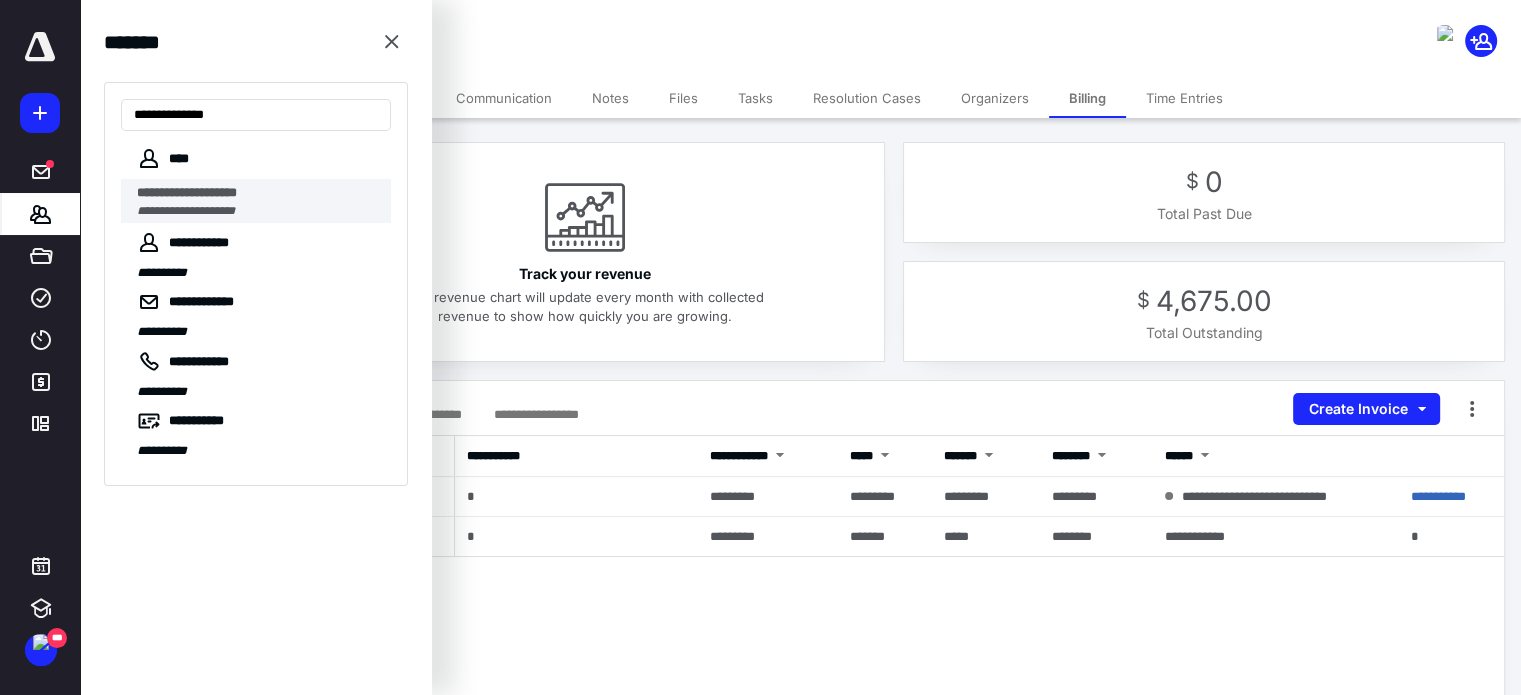 type on "**********" 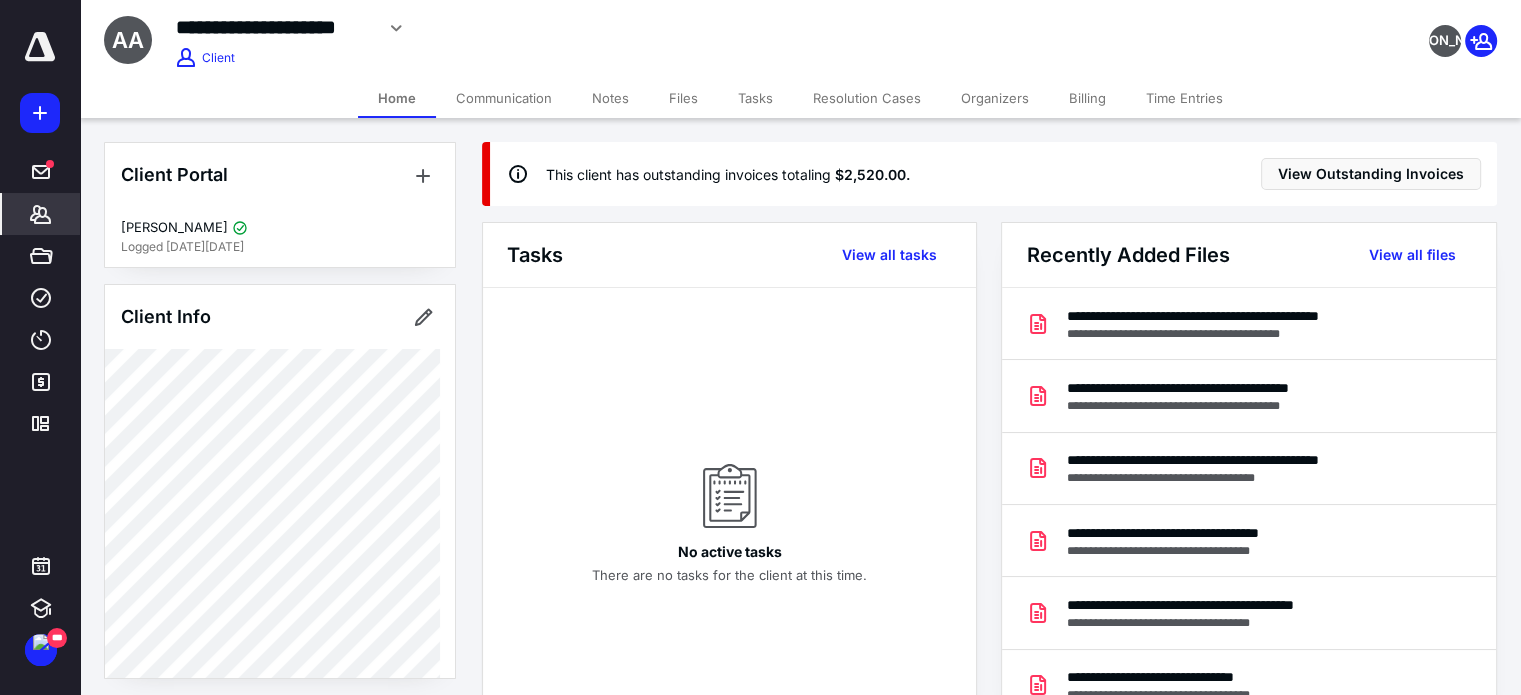 click on "Billing" at bounding box center (1087, 98) 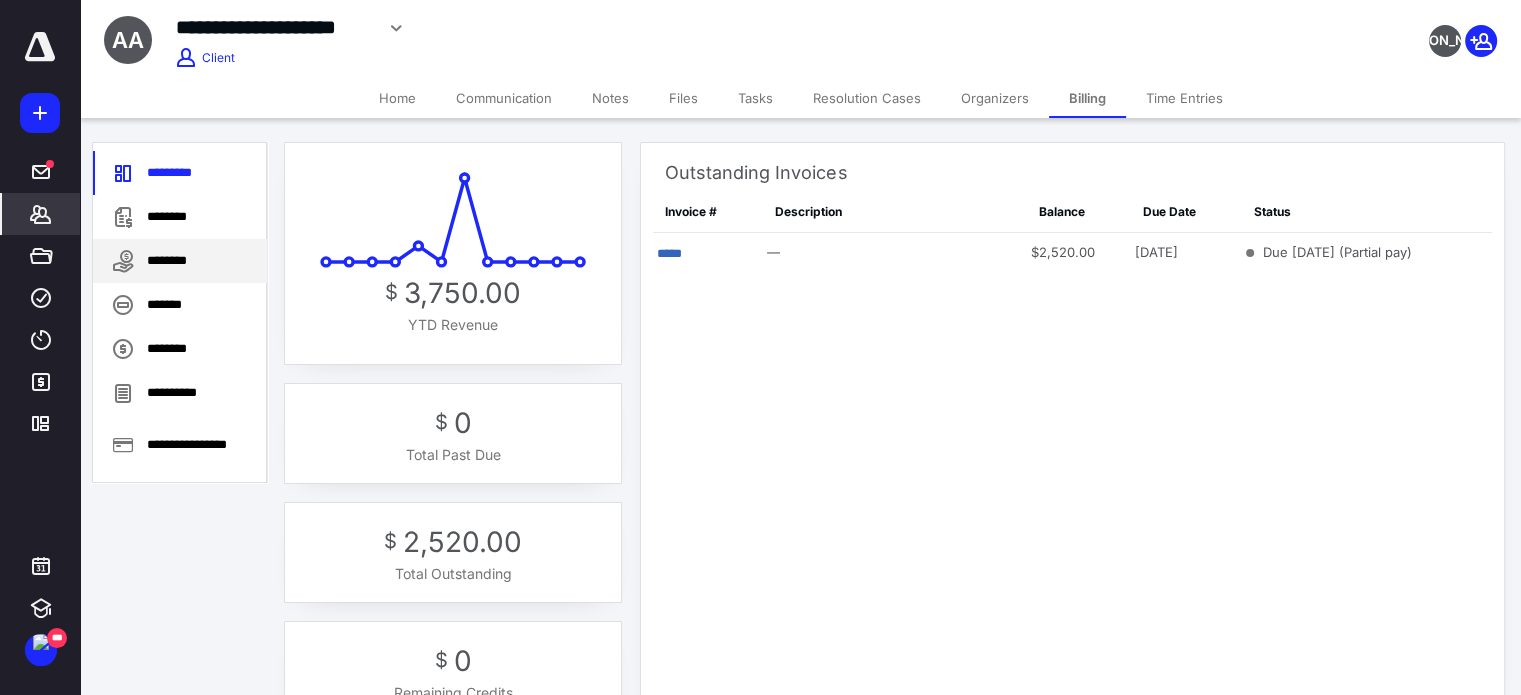 click on "********" at bounding box center [180, 261] 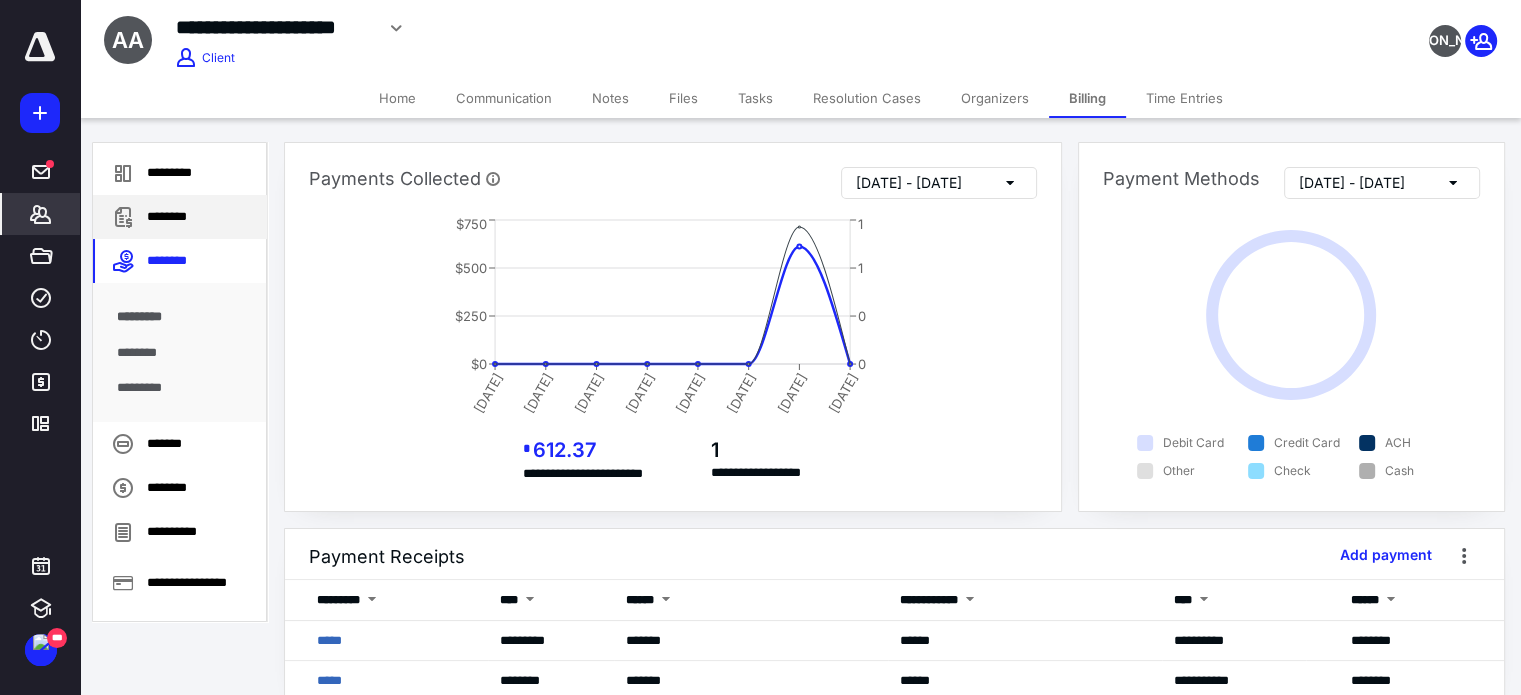 click on "********" at bounding box center [180, 217] 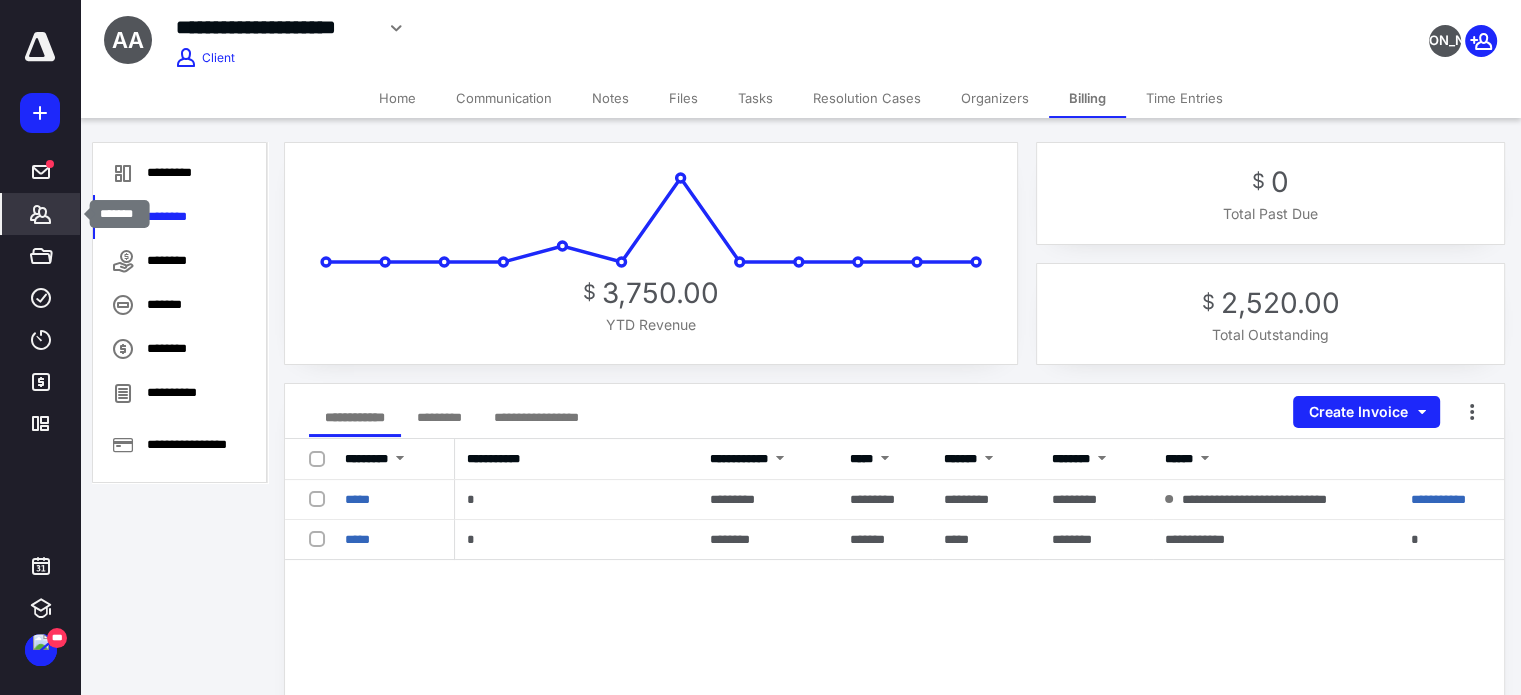 click 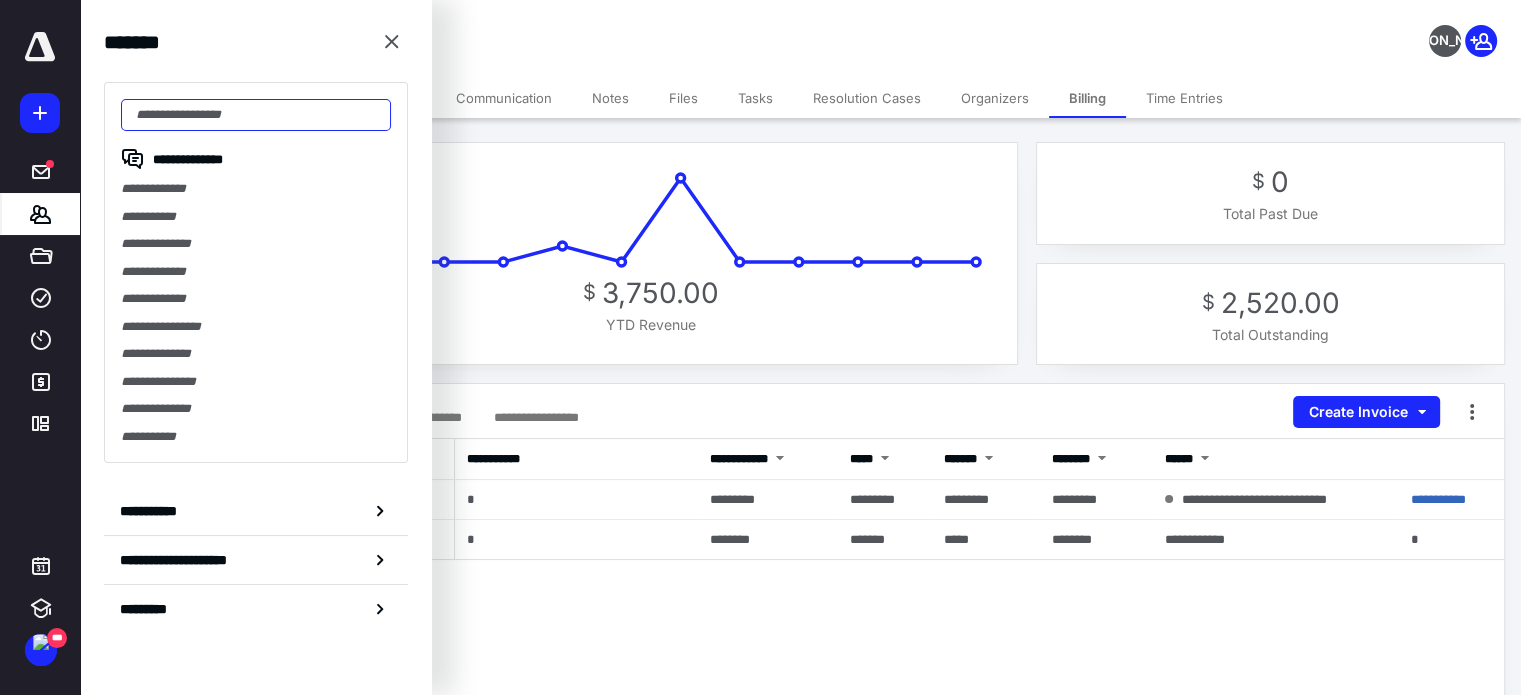 click at bounding box center (256, 115) 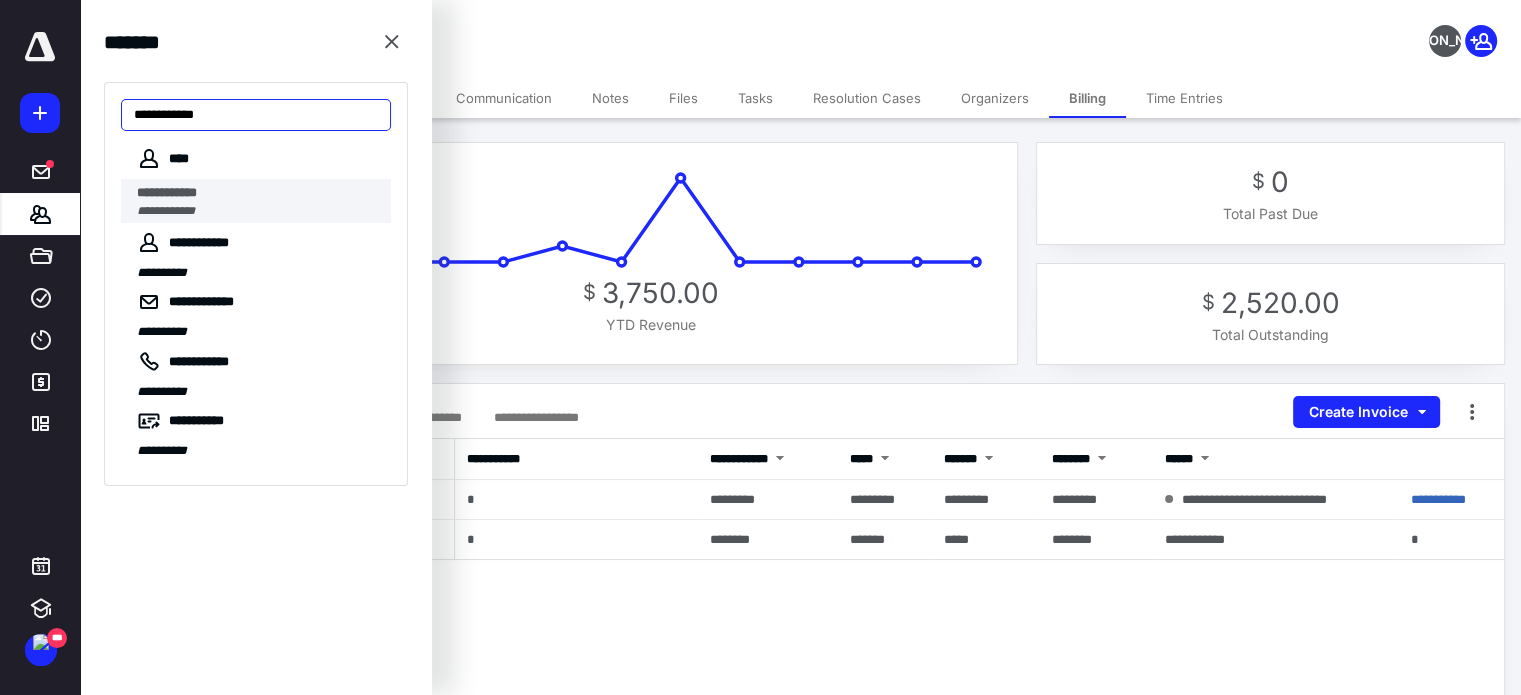 type on "**********" 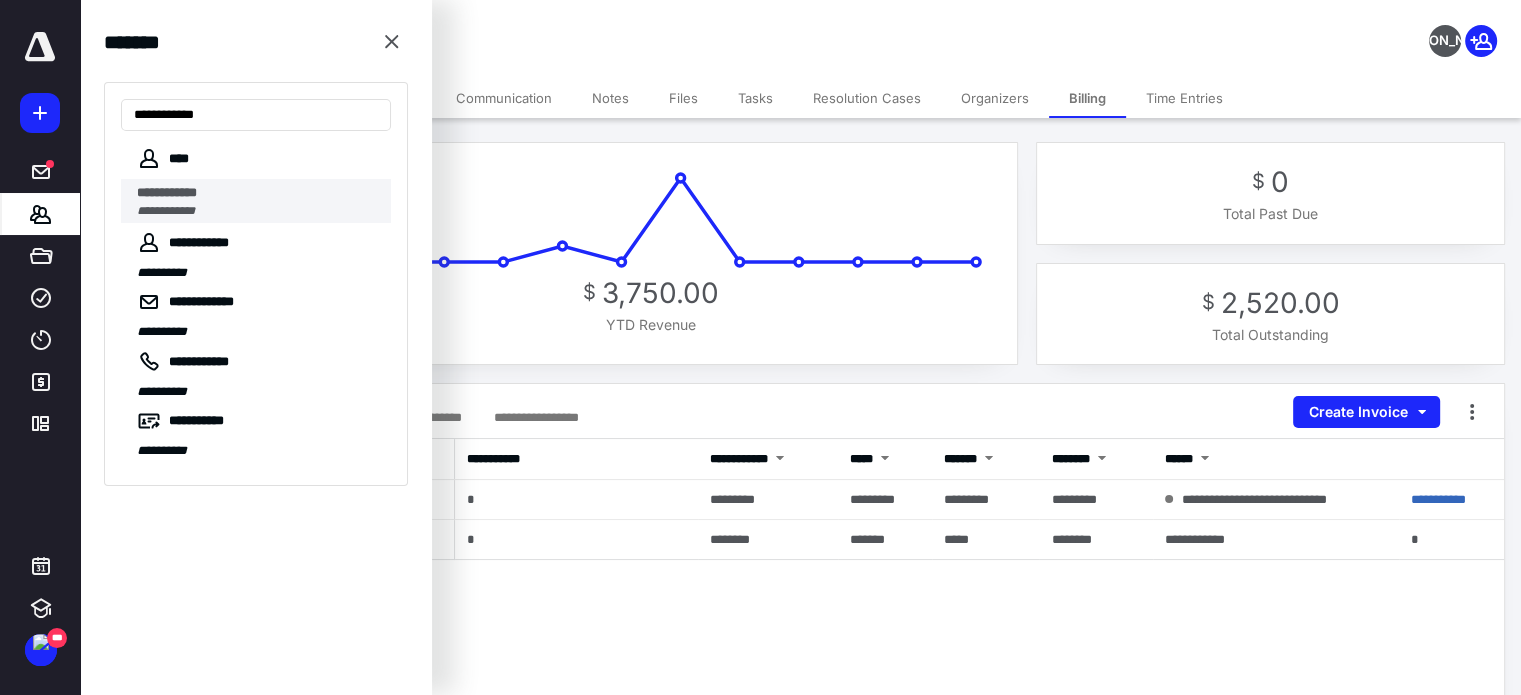 click on "**********" at bounding box center (264, 201) 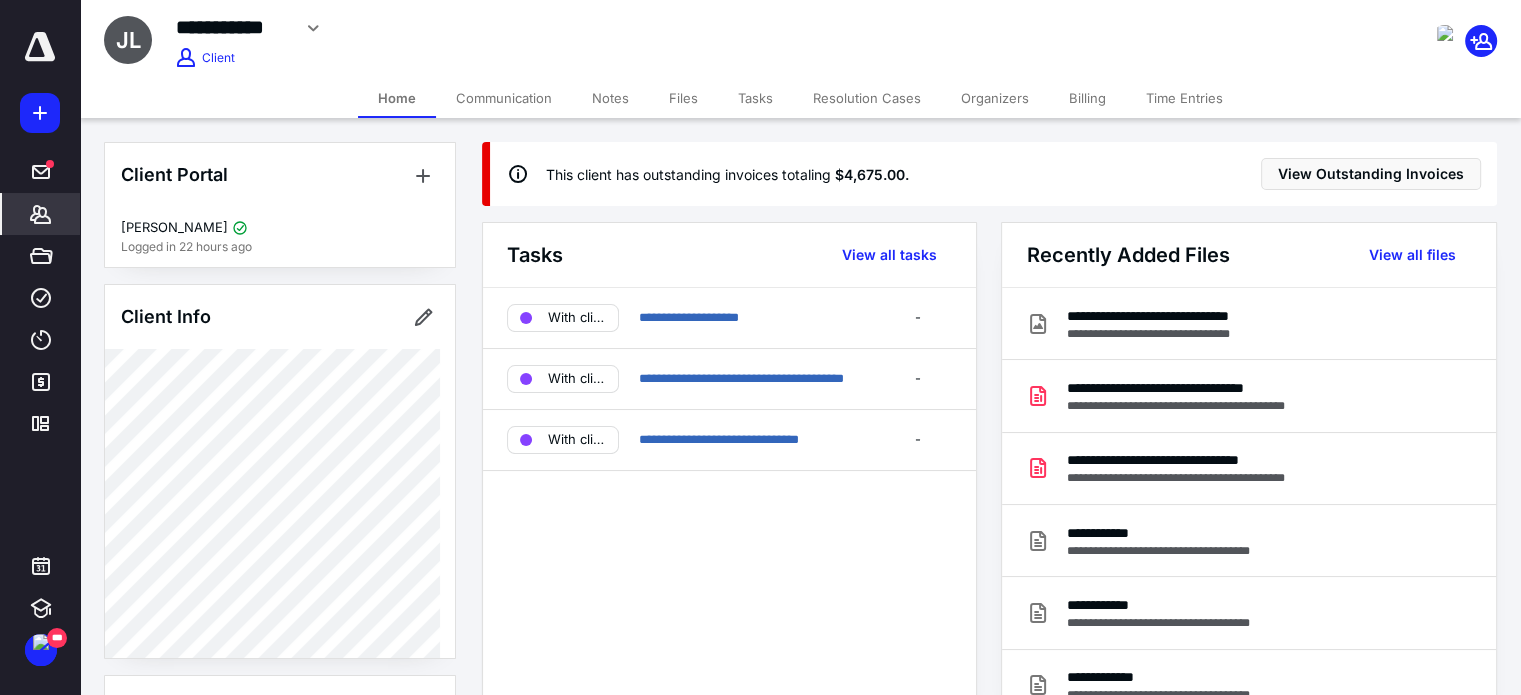 click on "Billing" at bounding box center [1087, 98] 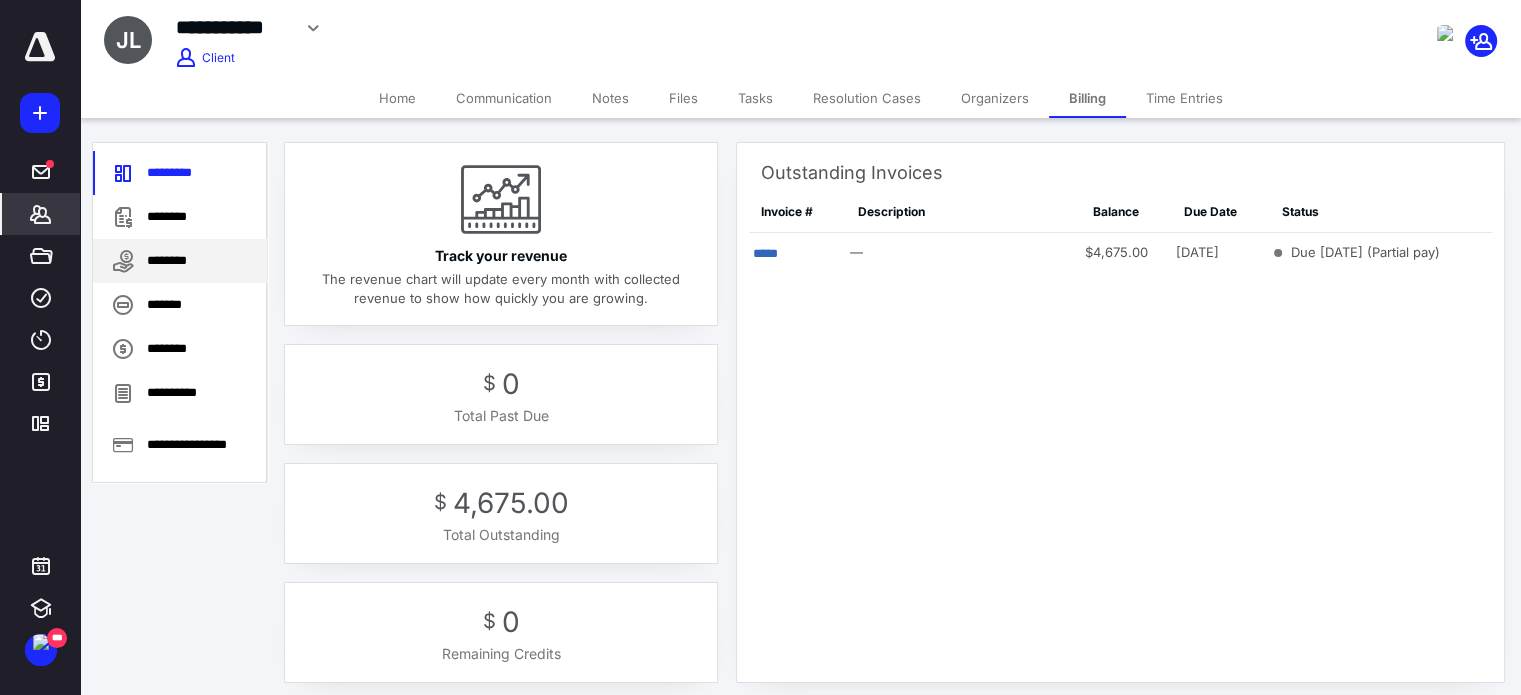 click on "********" at bounding box center [180, 261] 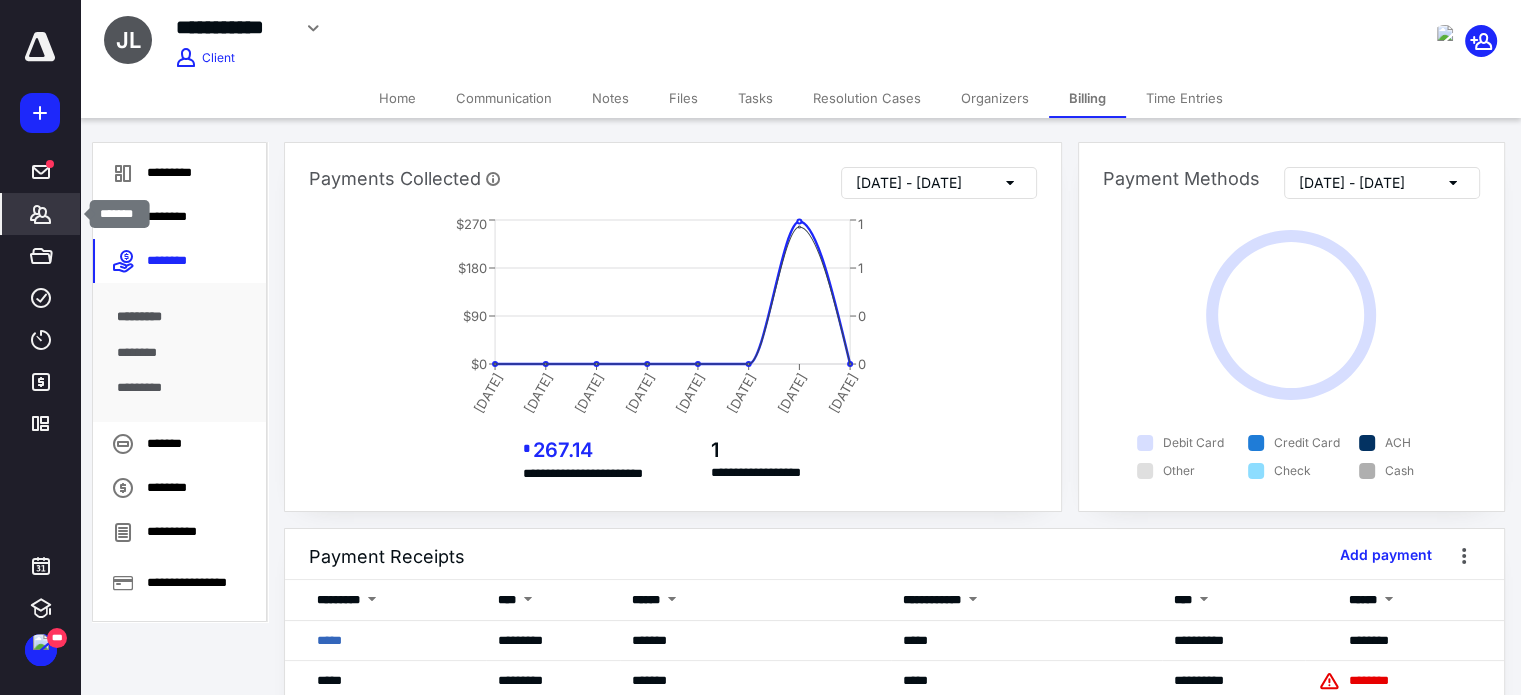 click 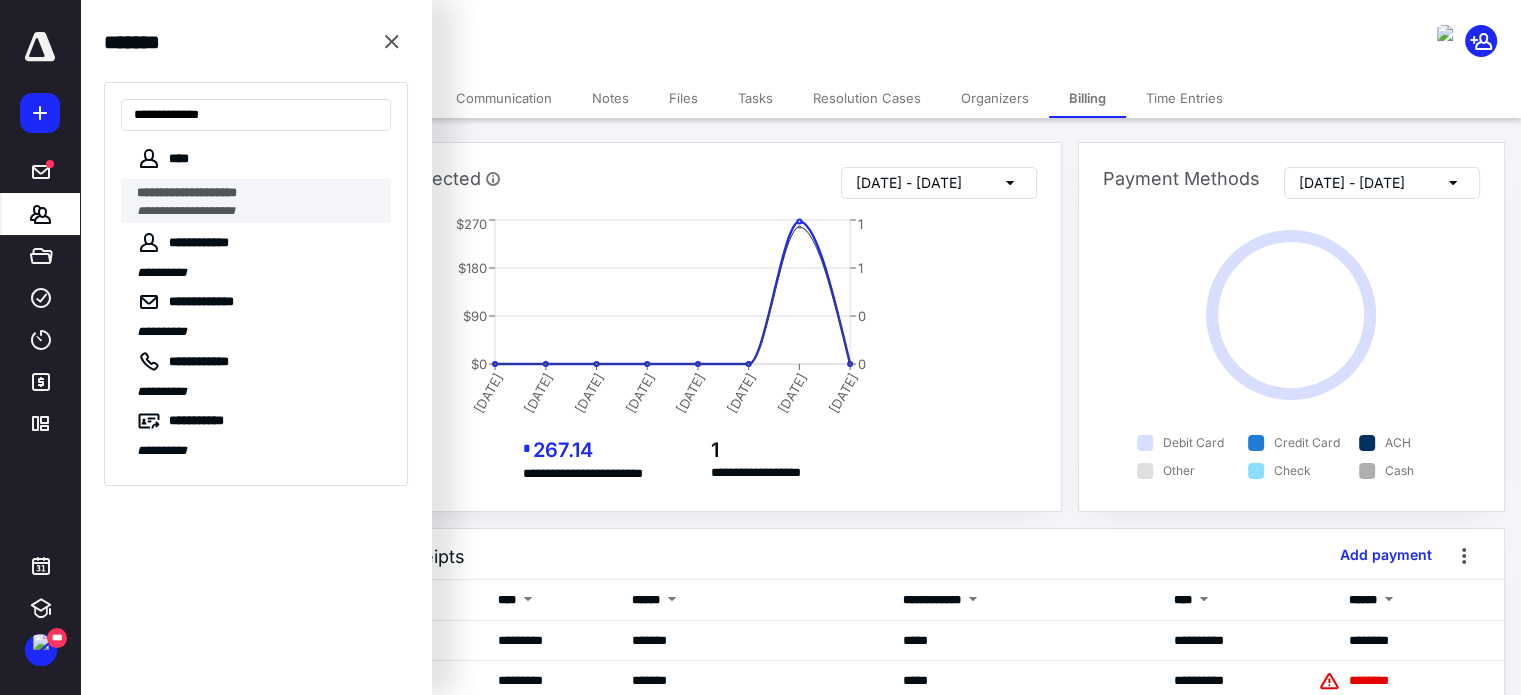 type on "**********" 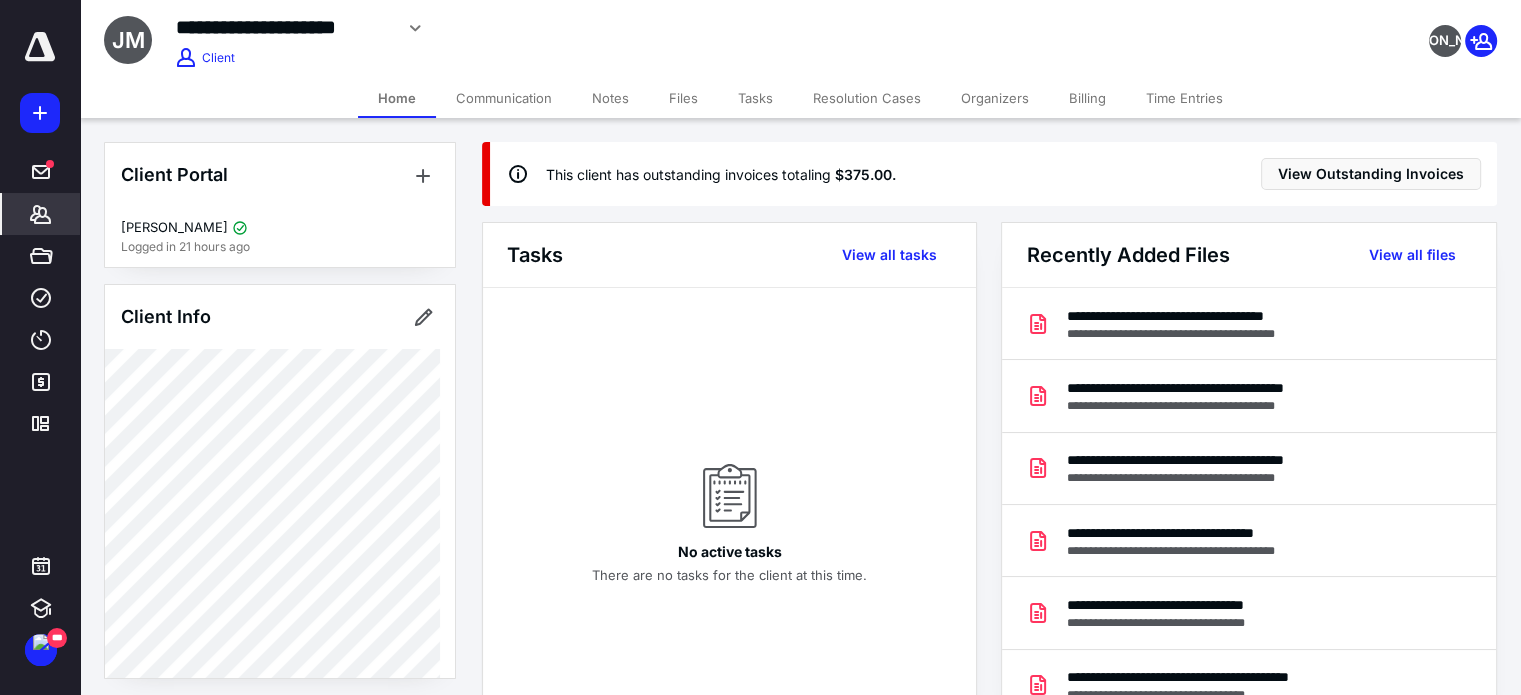 click on "Billing" at bounding box center (1087, 98) 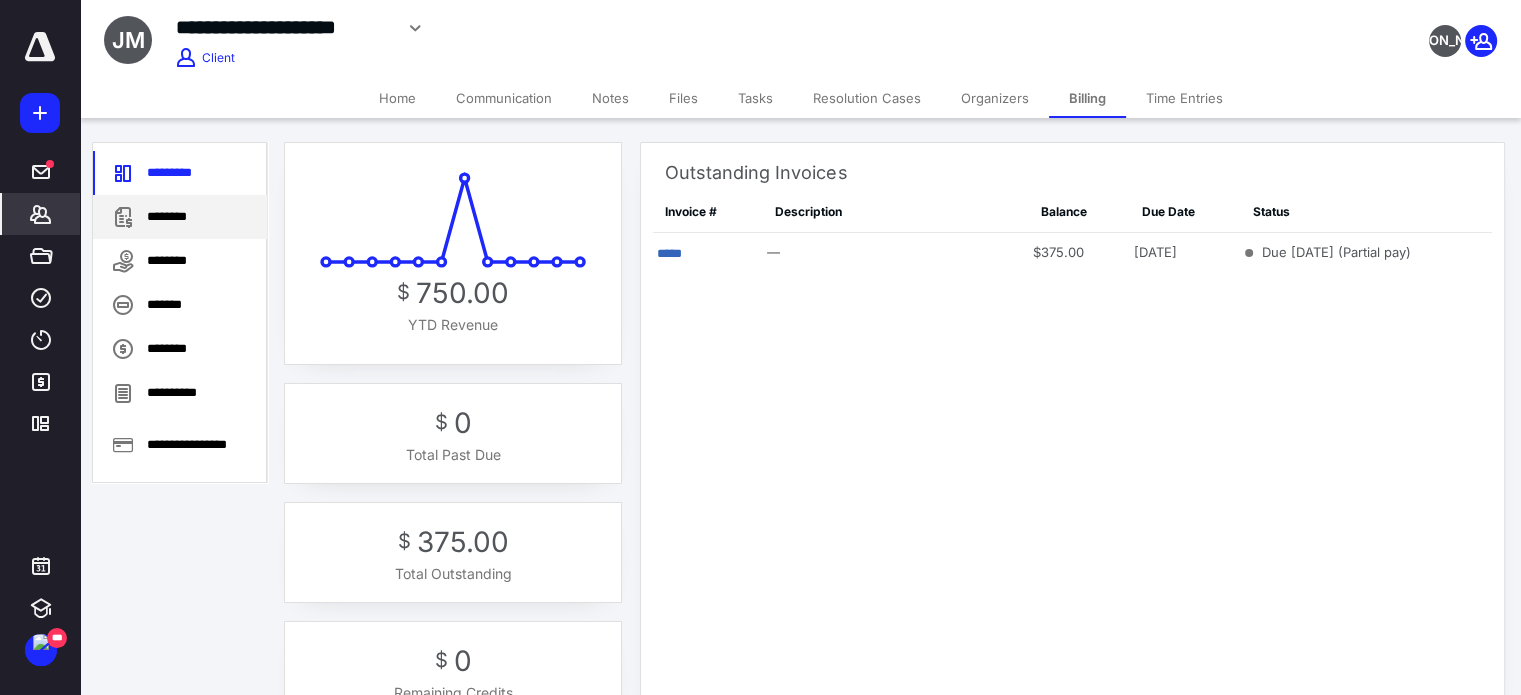 click on "********" at bounding box center (180, 217) 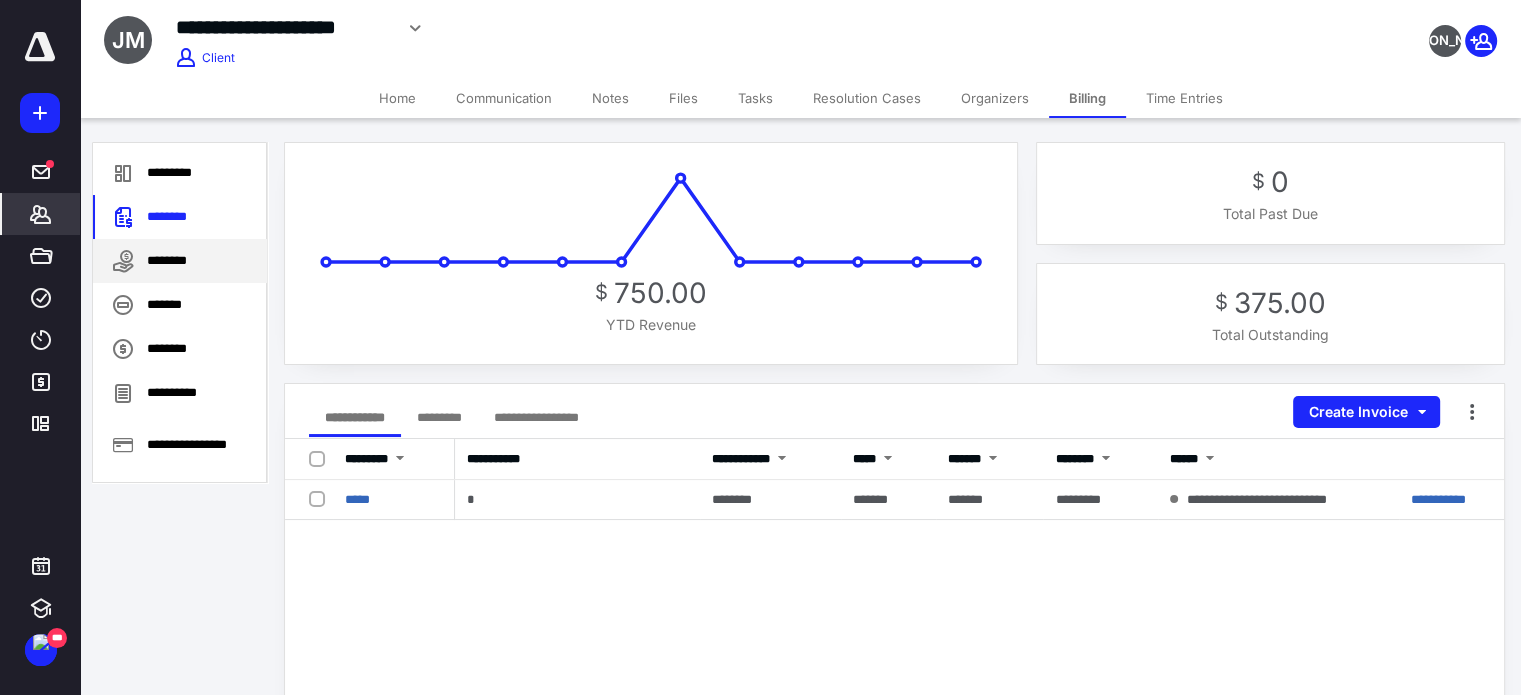 click on "********" at bounding box center (180, 261) 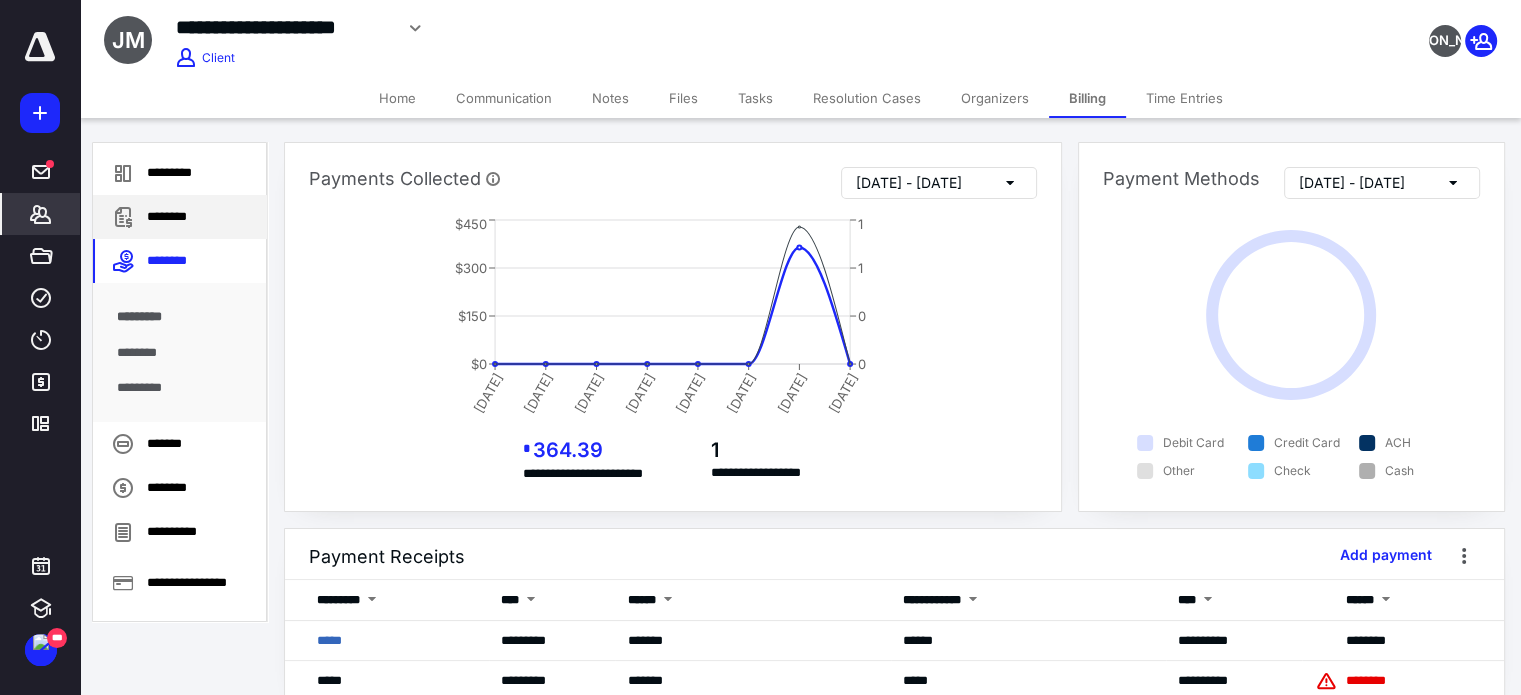 click on "********" at bounding box center [180, 217] 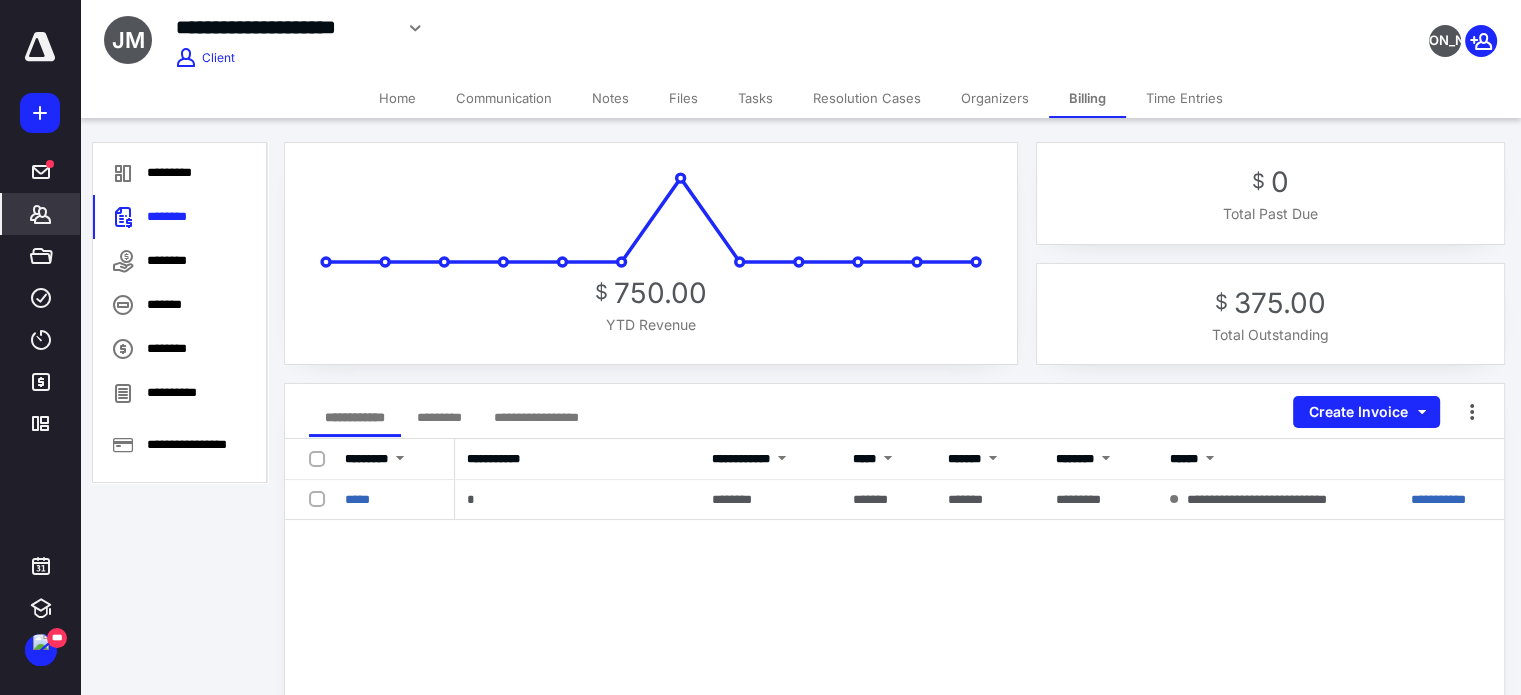 click 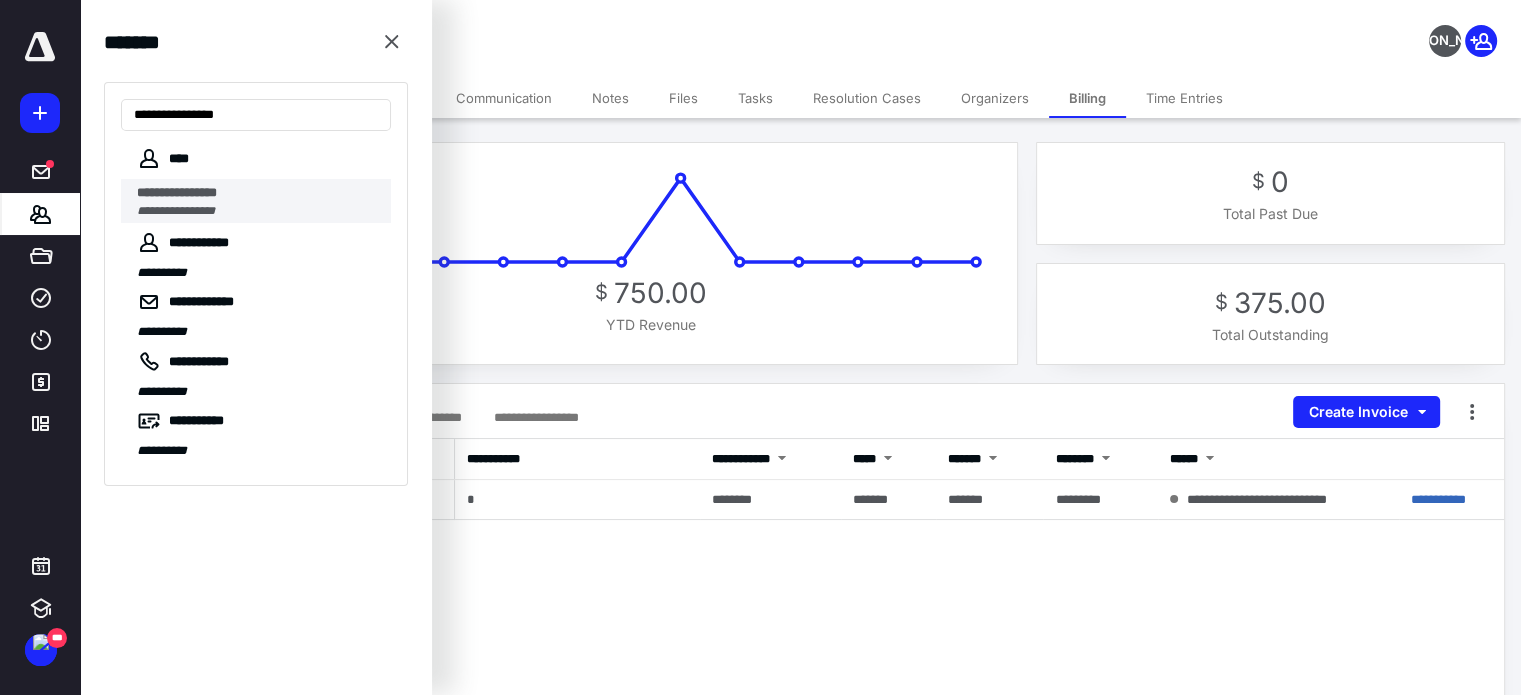 type on "**********" 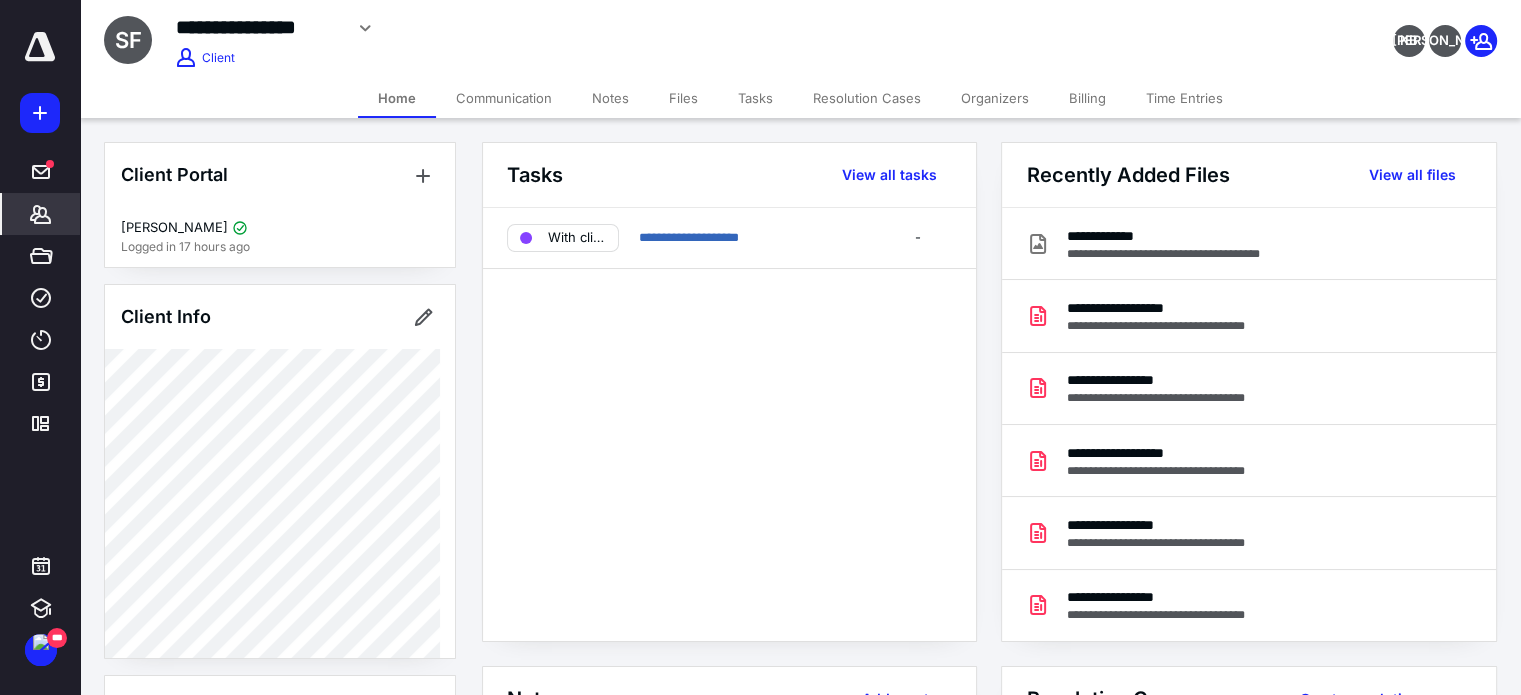 click on "Billing" at bounding box center [1087, 98] 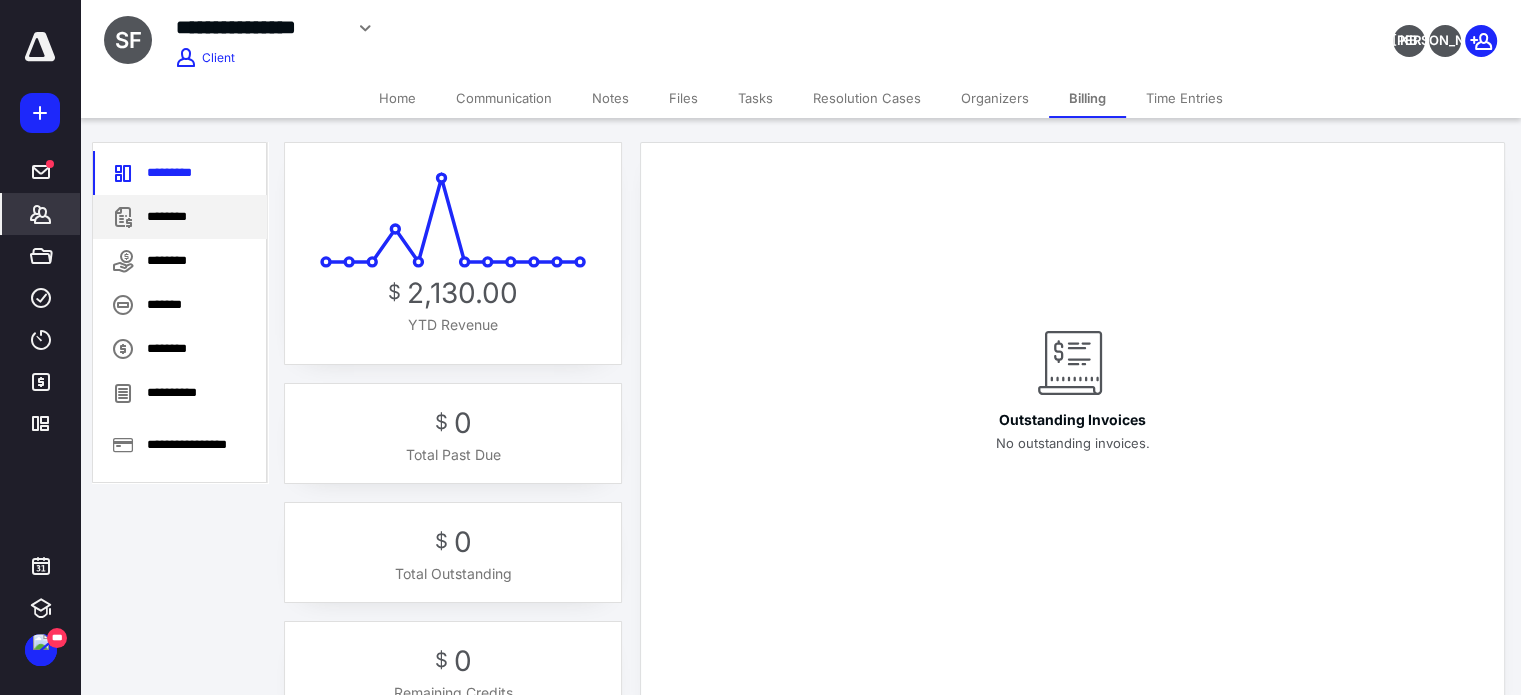 click on "********" at bounding box center [180, 217] 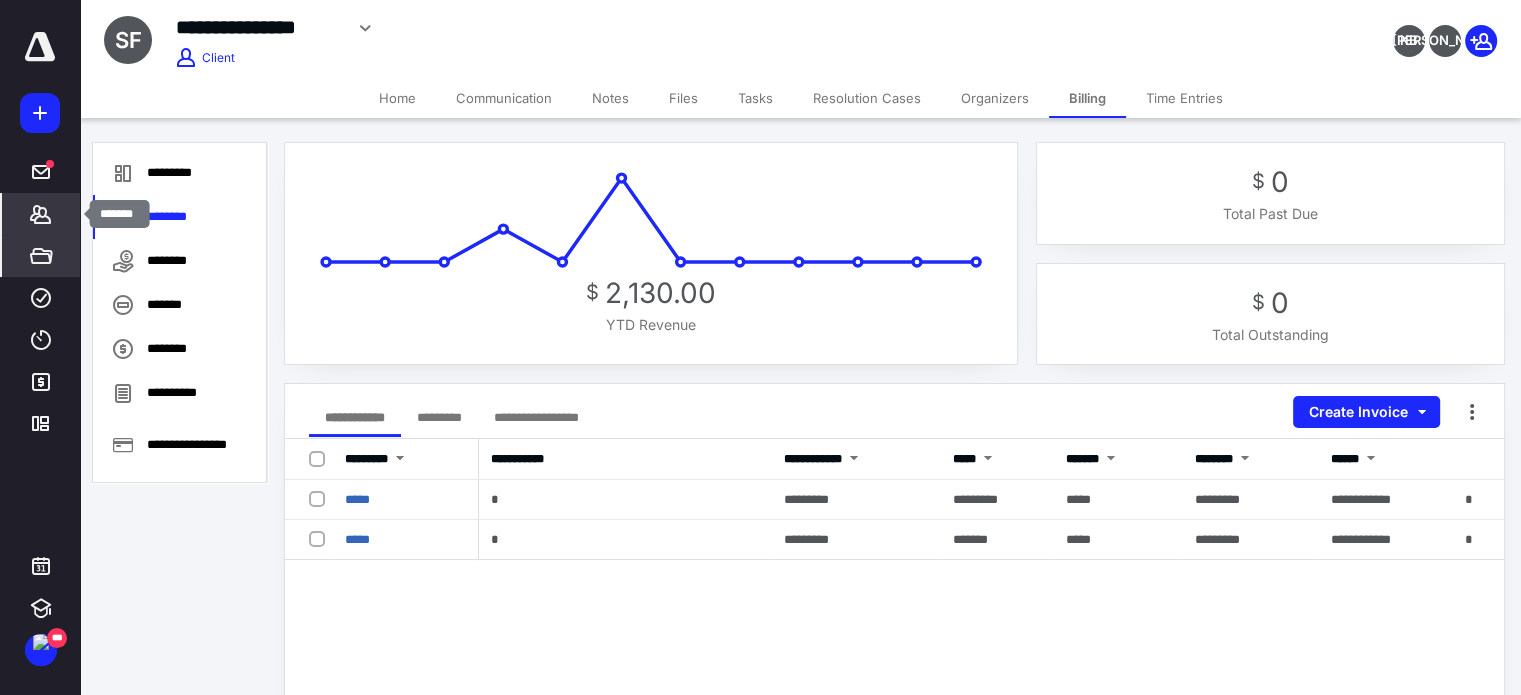 drag, startPoint x: 47, startPoint y: 216, endPoint x: 56, endPoint y: 259, distance: 43.931767 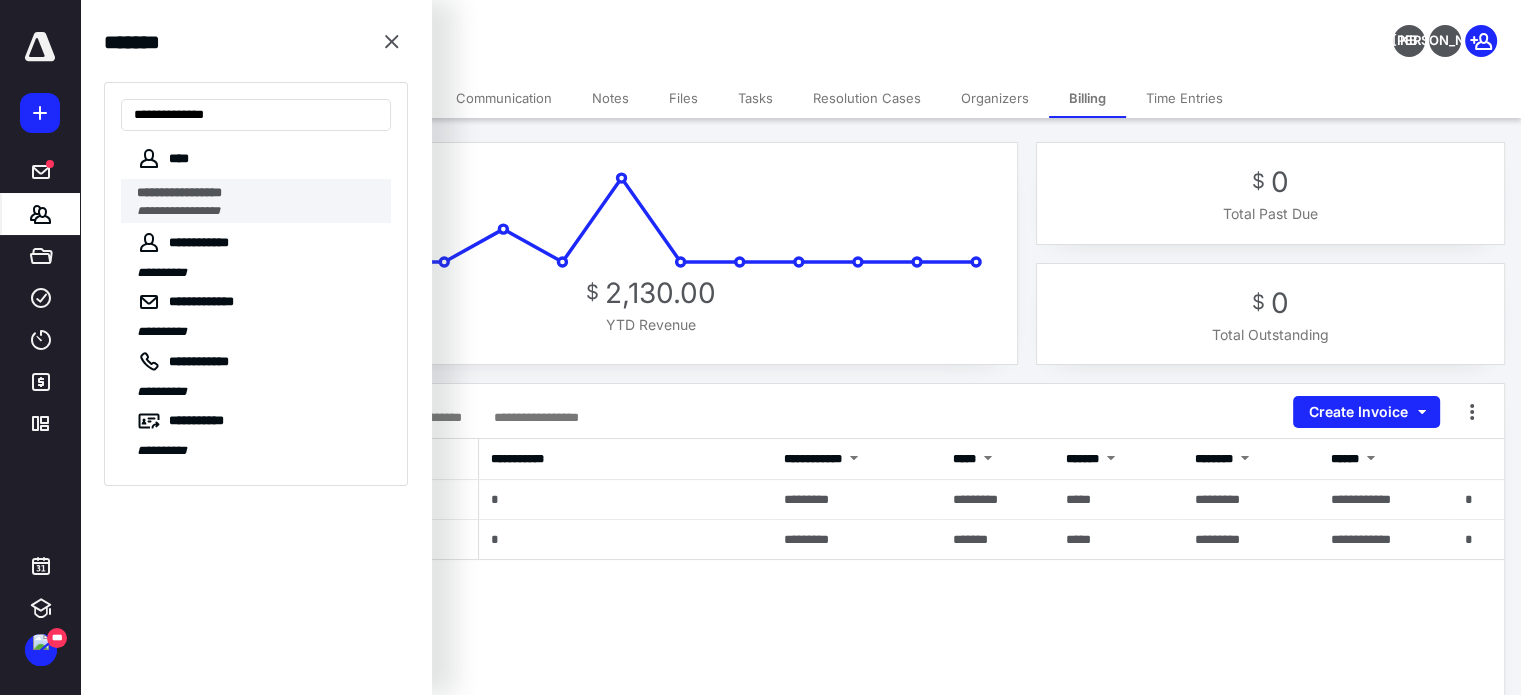 type on "**********" 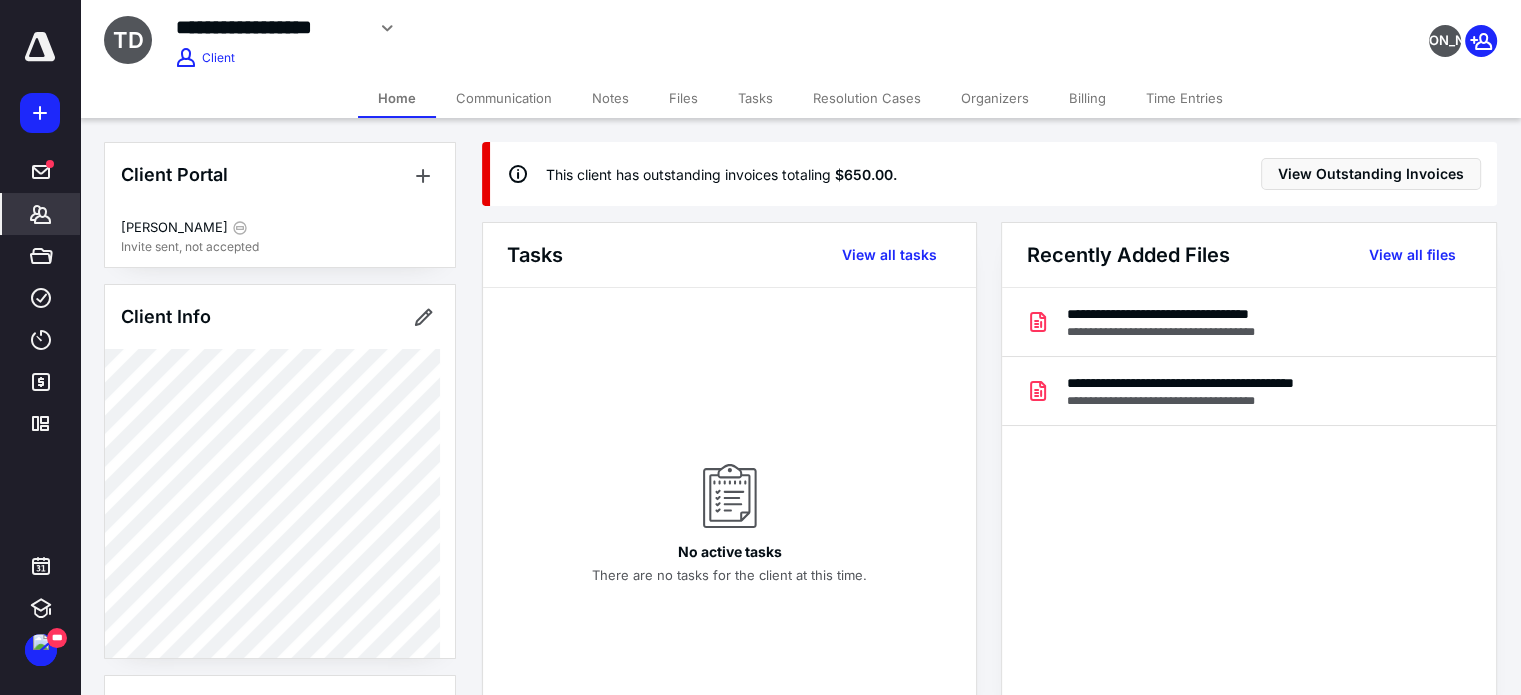 click on "Billing" at bounding box center (1087, 98) 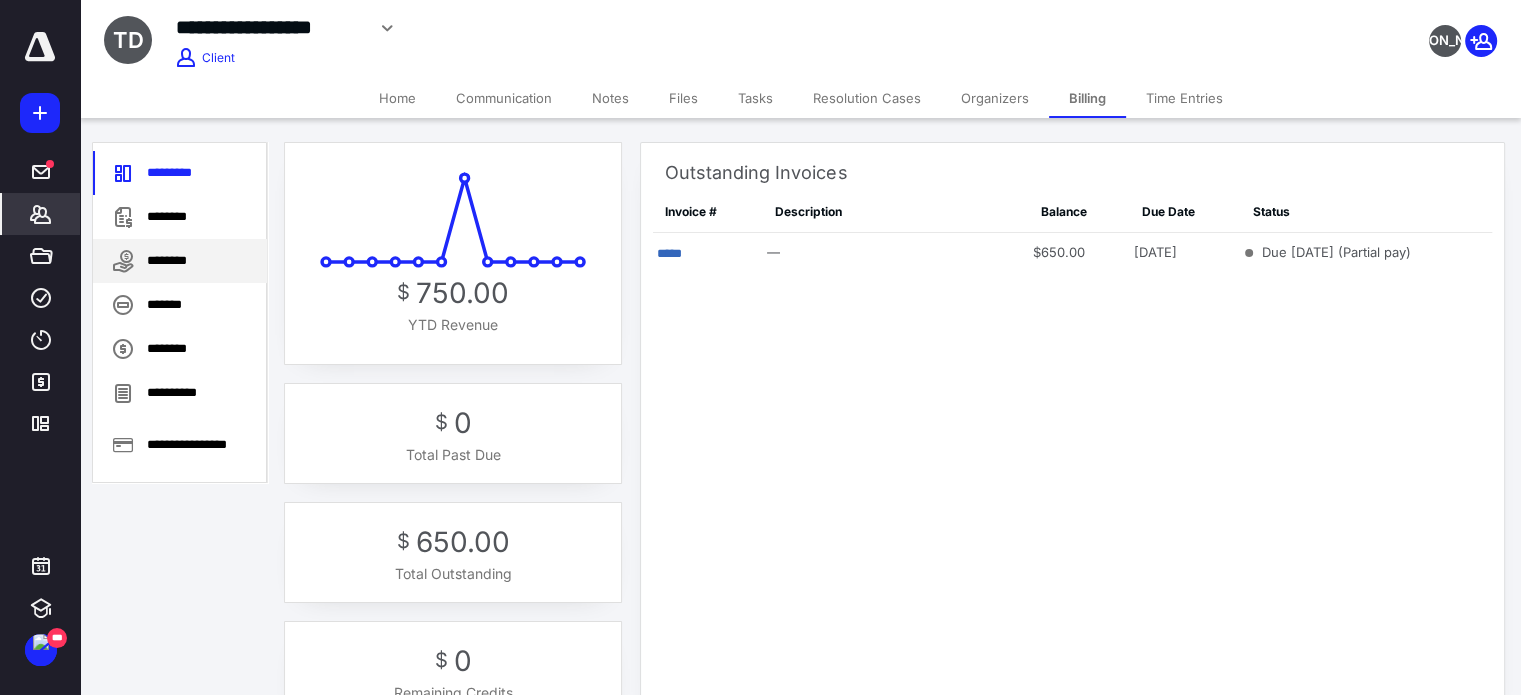 click on "********" at bounding box center [180, 261] 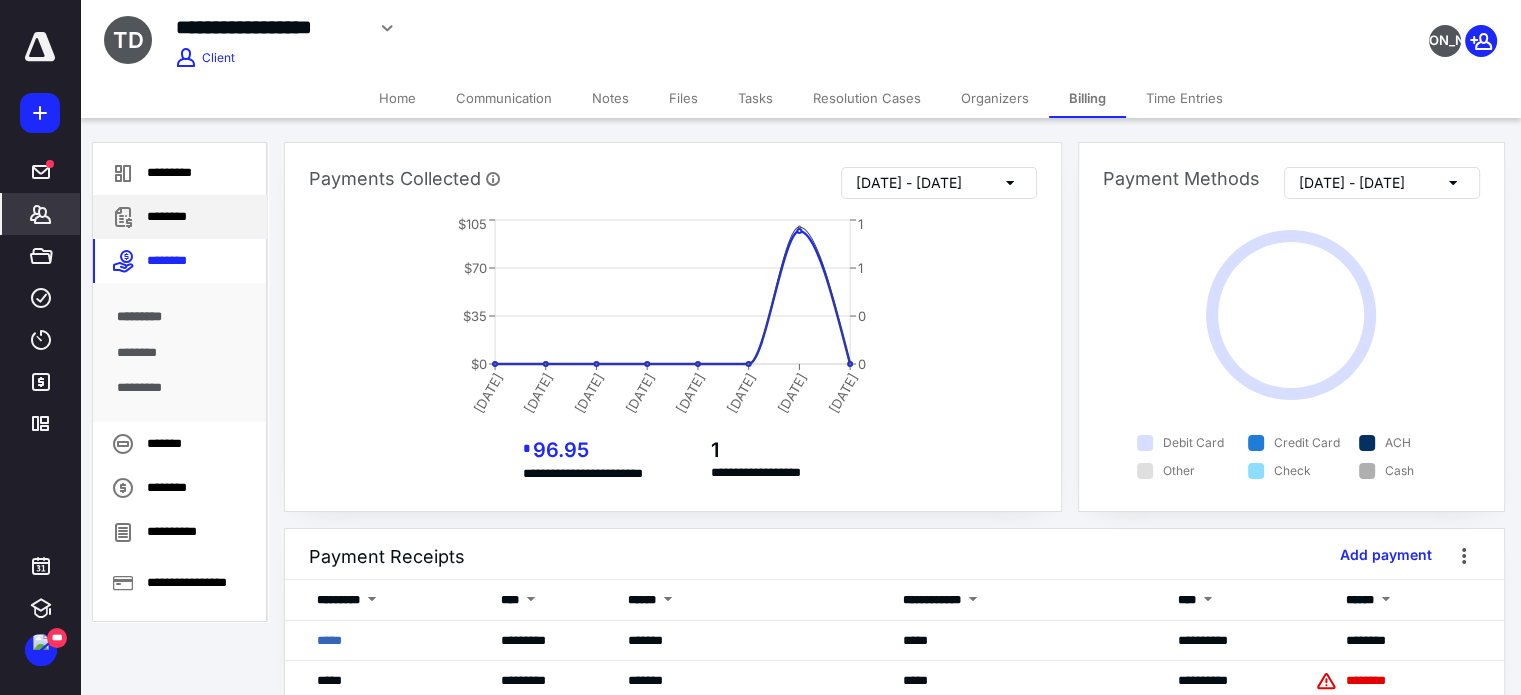 click on "********" at bounding box center (180, 217) 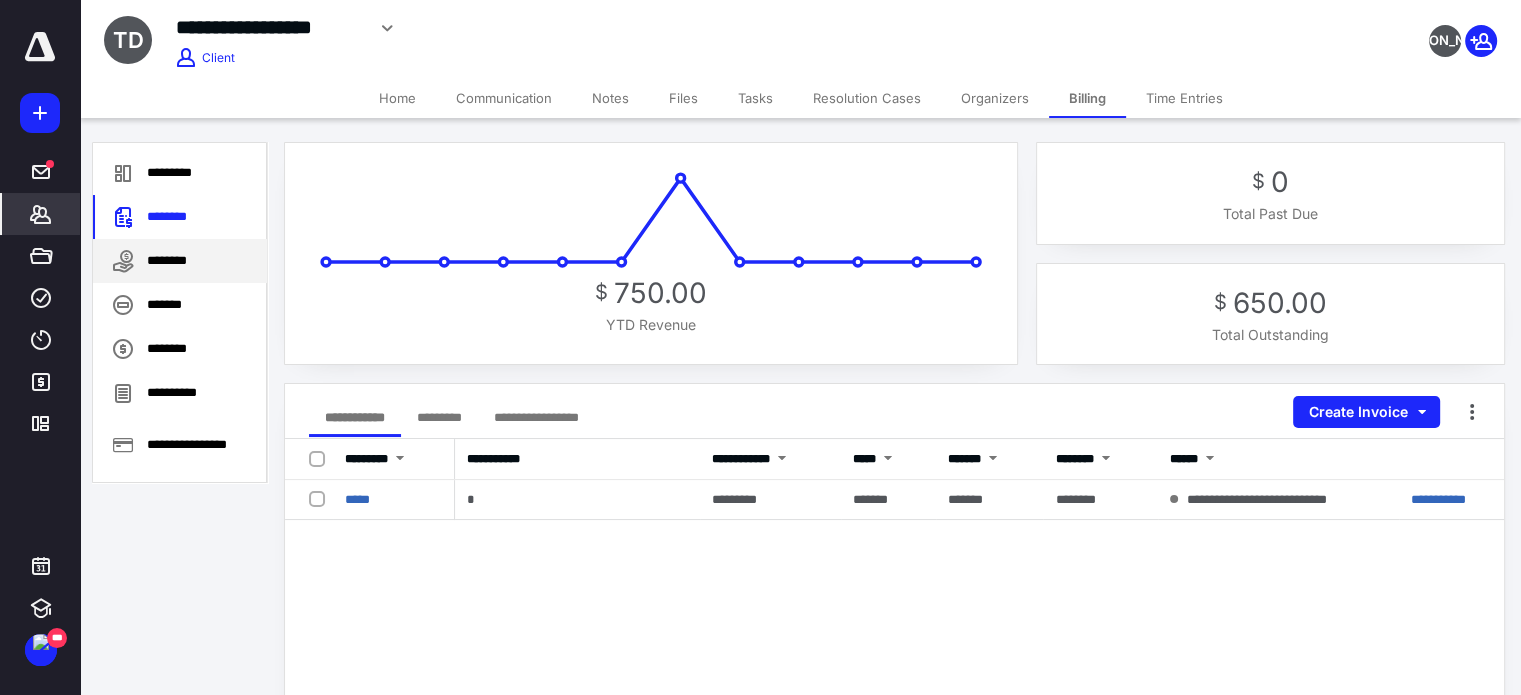 click on "********" at bounding box center (180, 261) 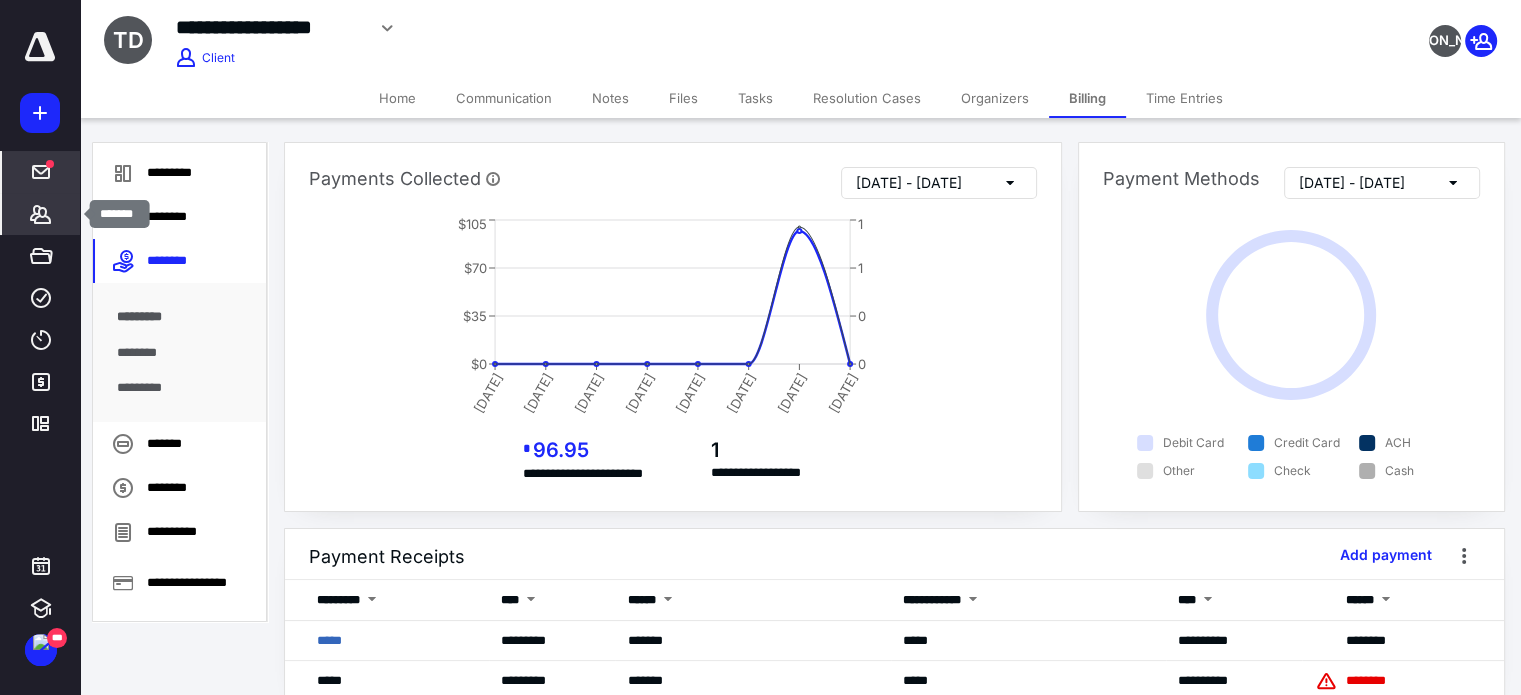 drag, startPoint x: 32, startPoint y: 211, endPoint x: 0, endPoint y: 164, distance: 56.859474 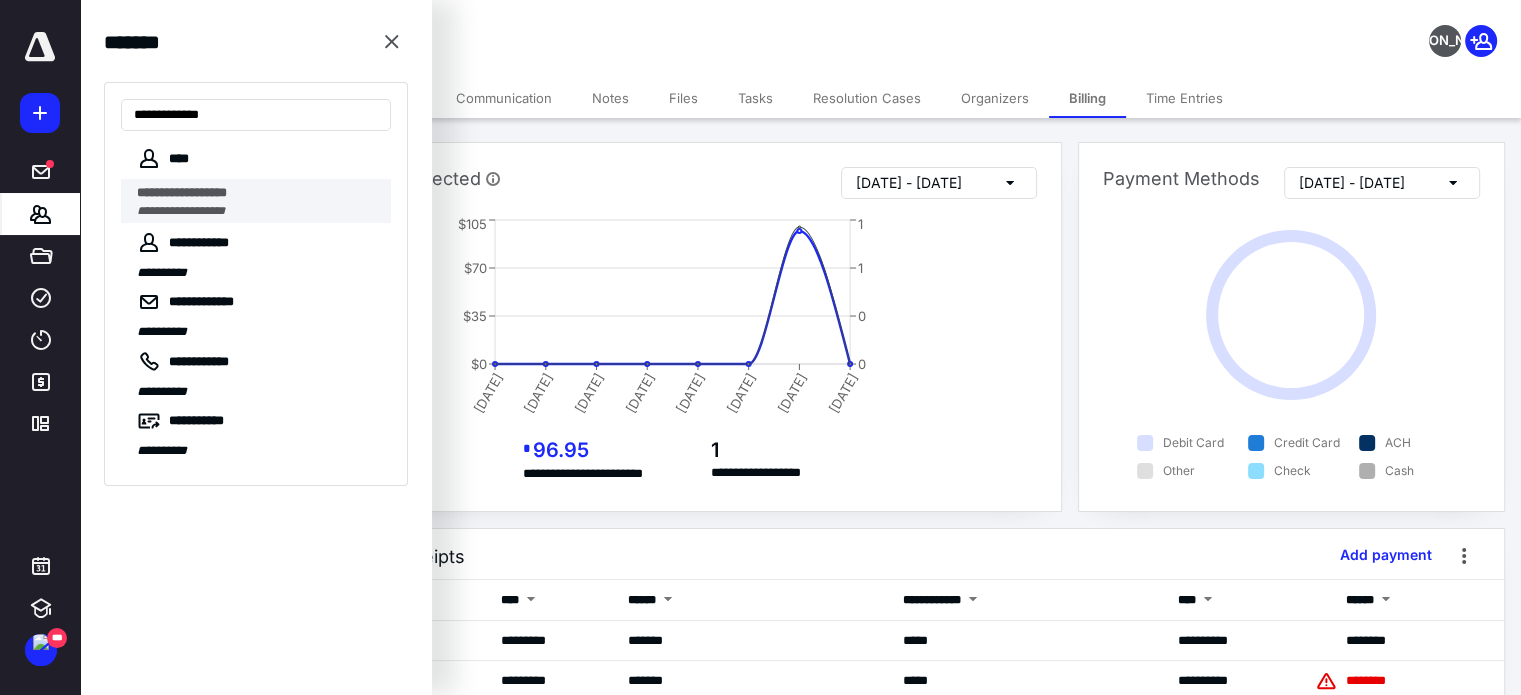 type on "**********" 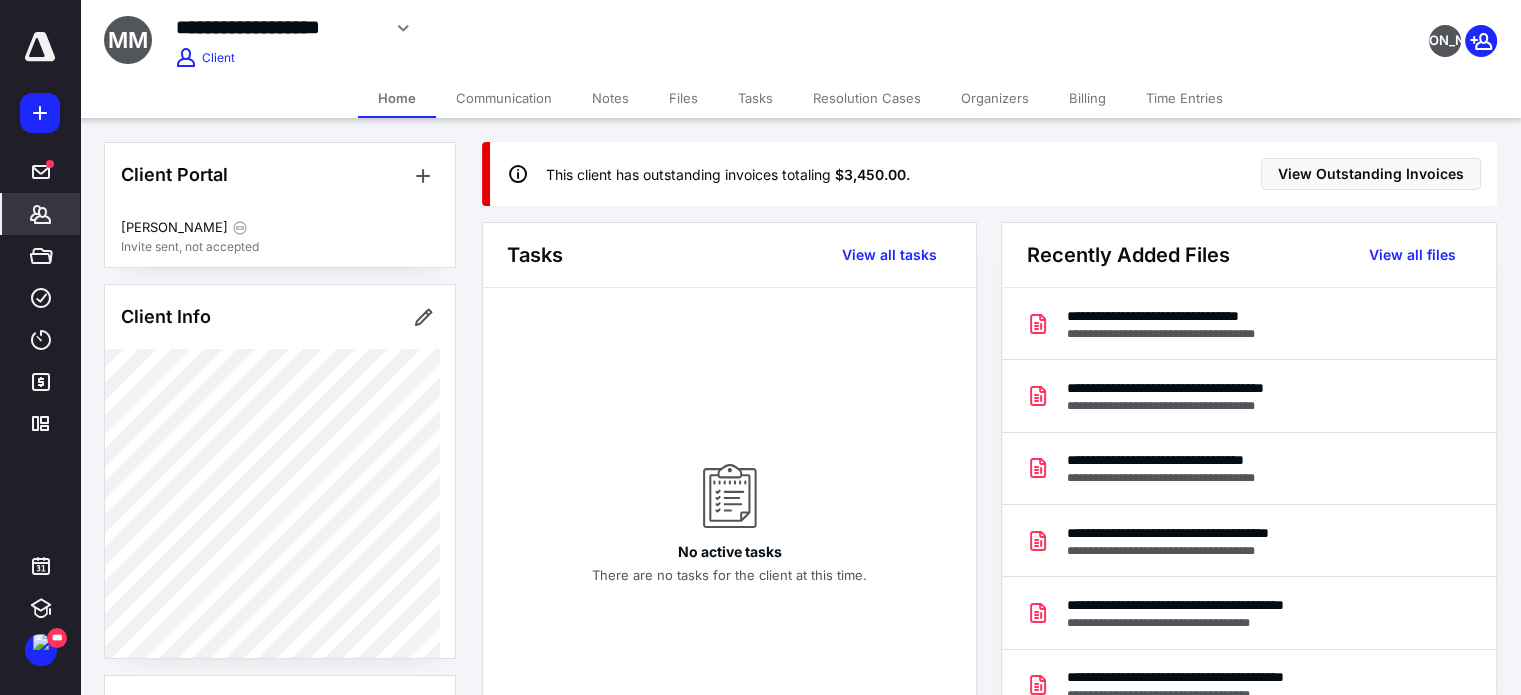 click on "Billing" at bounding box center [1087, 98] 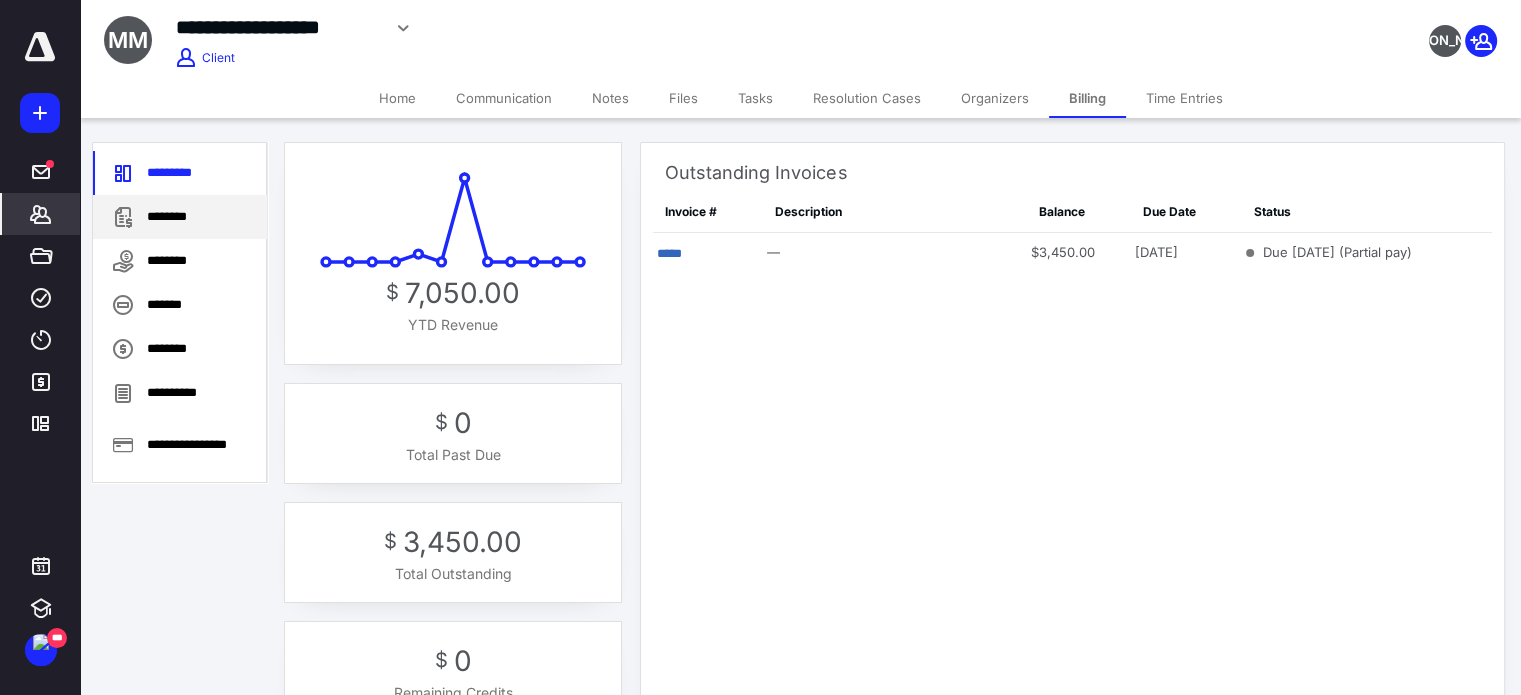 click on "********" at bounding box center (180, 217) 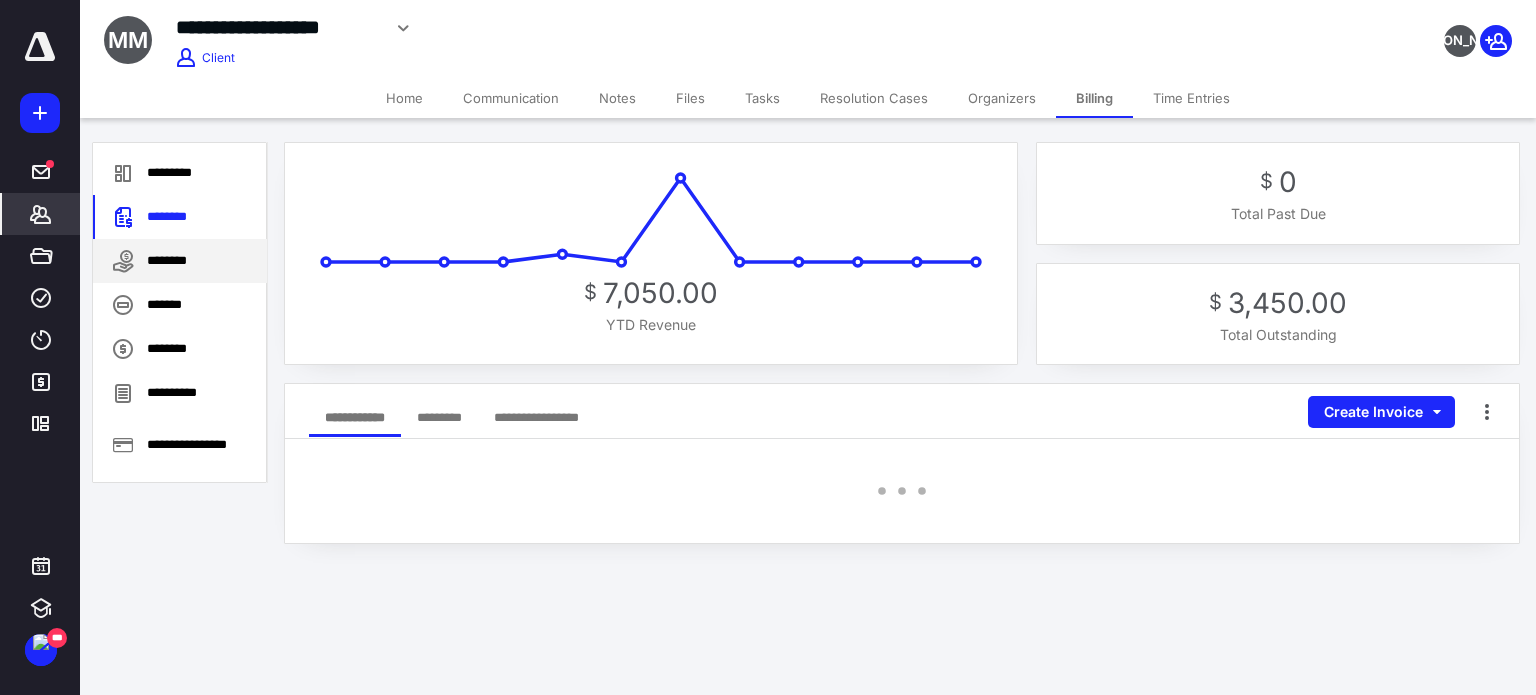 click on "********" at bounding box center (180, 261) 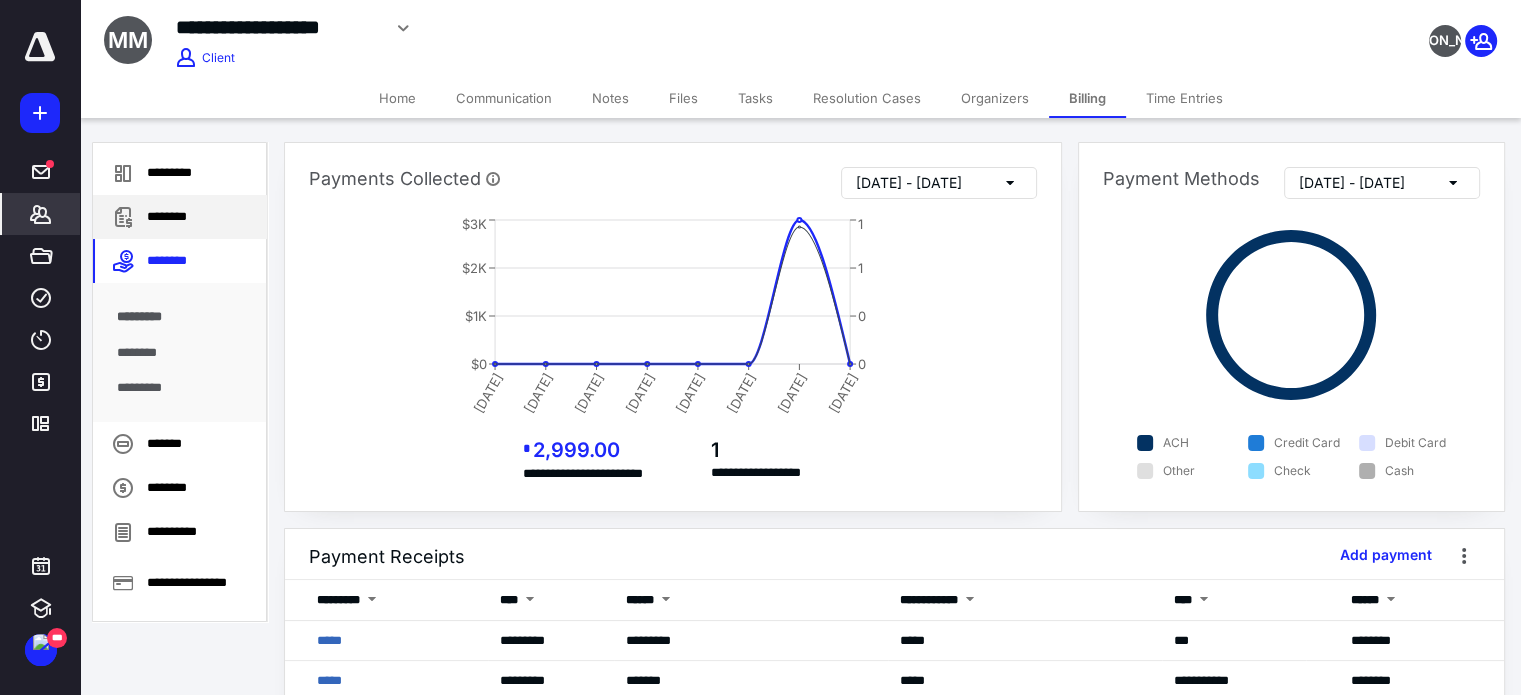 click on "********" at bounding box center (180, 217) 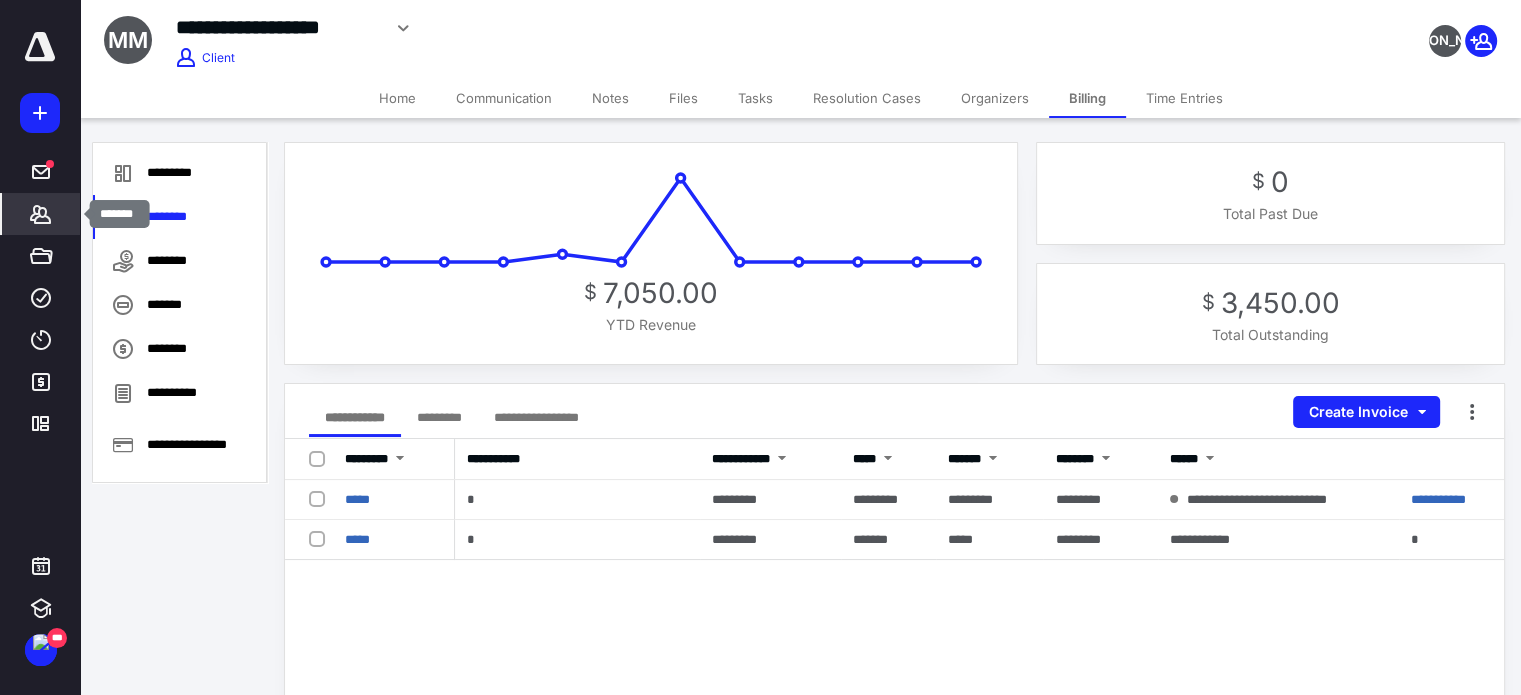 click 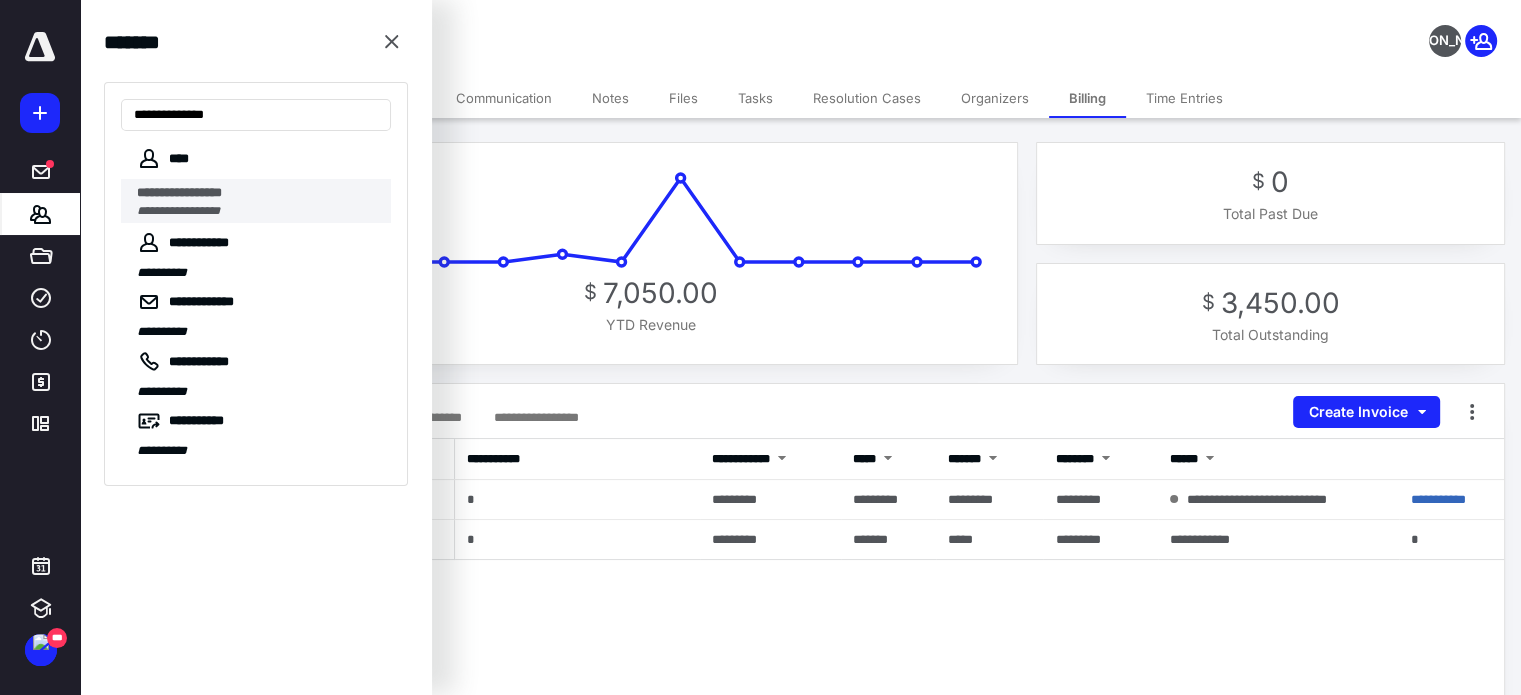 type on "**********" 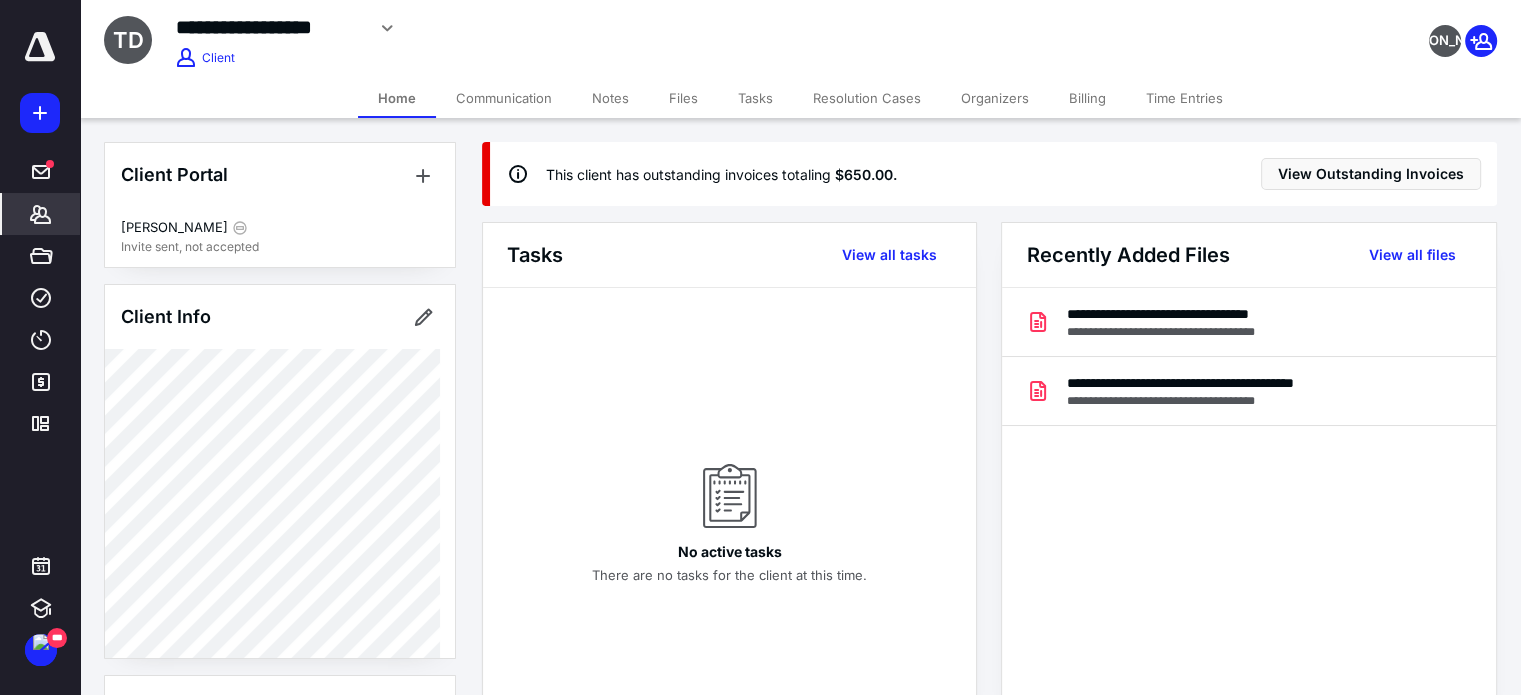 click on "Billing" at bounding box center (1087, 98) 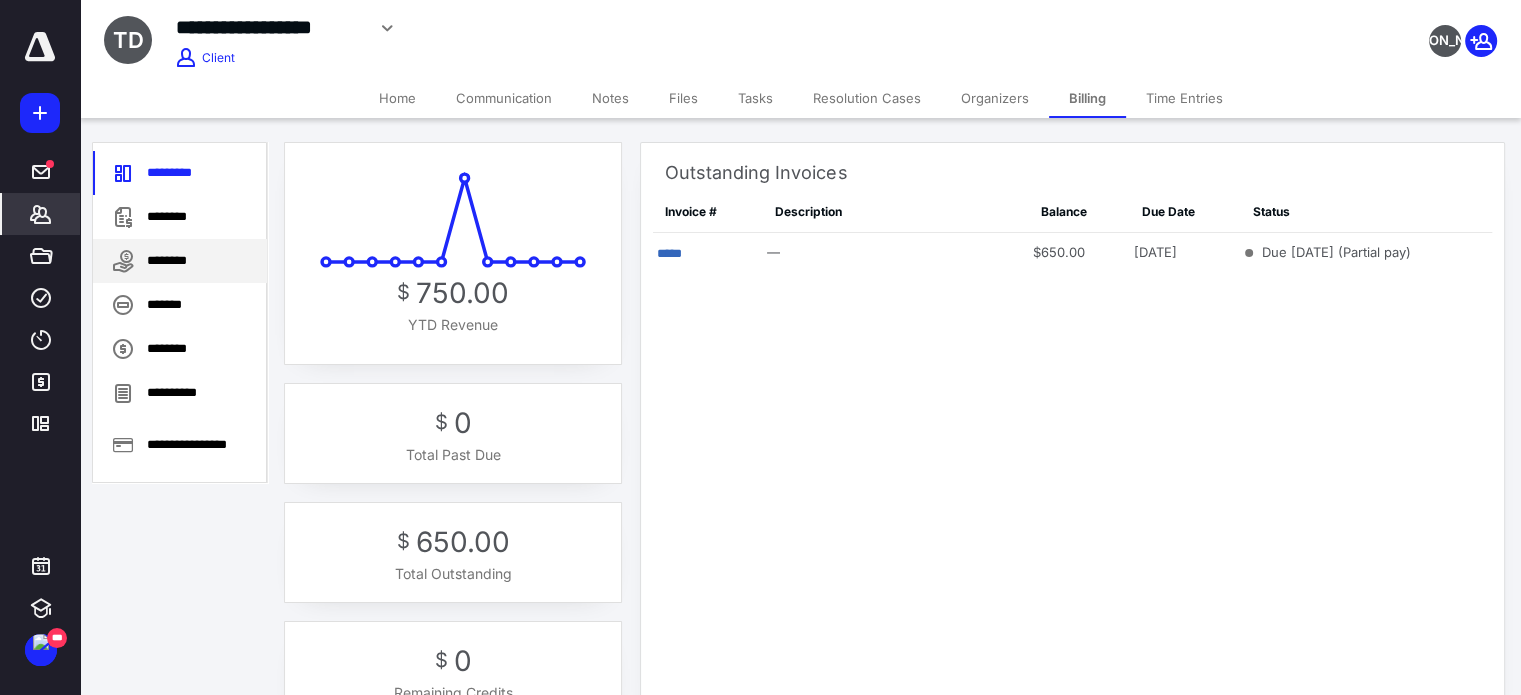 click on "********" at bounding box center [180, 261] 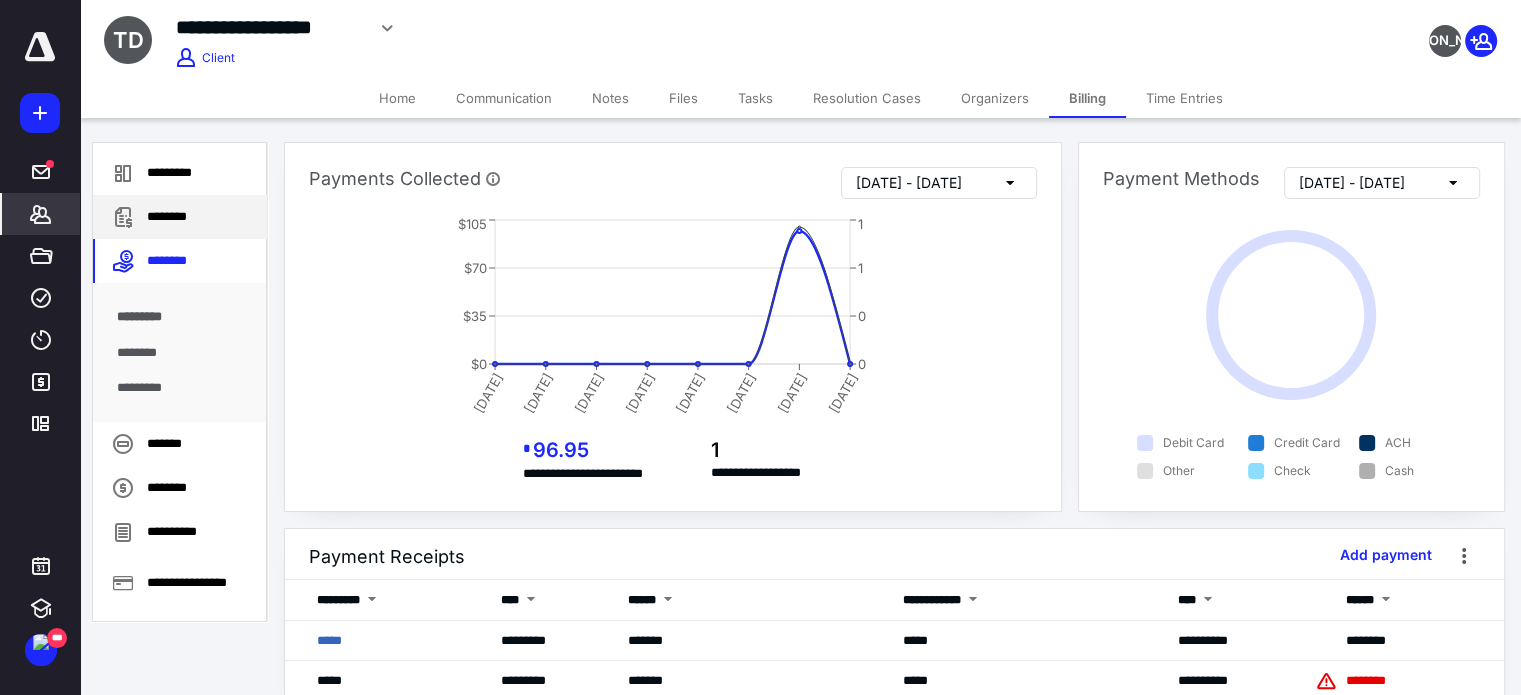 click on "********" at bounding box center (180, 217) 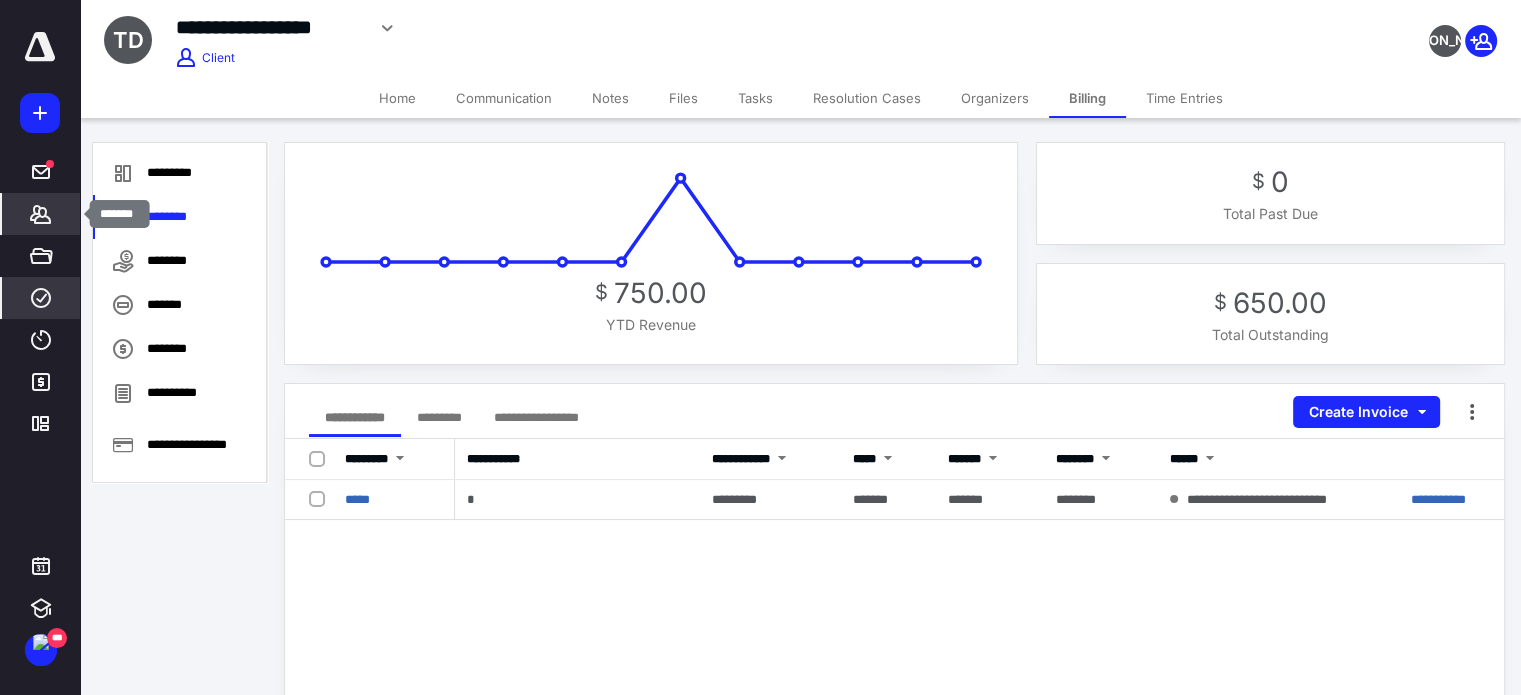 drag, startPoint x: 40, startPoint y: 218, endPoint x: 0, endPoint y: 285, distance: 78.03204 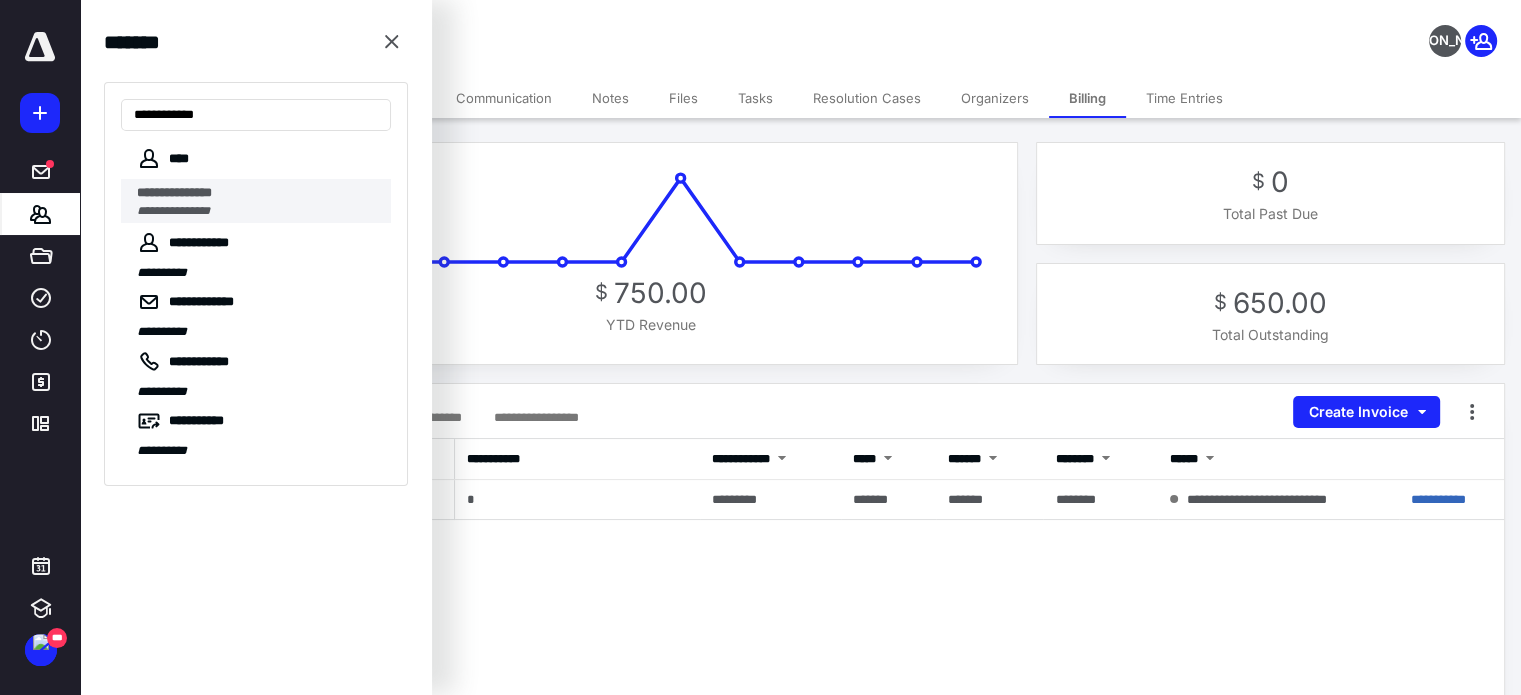 type on "**********" 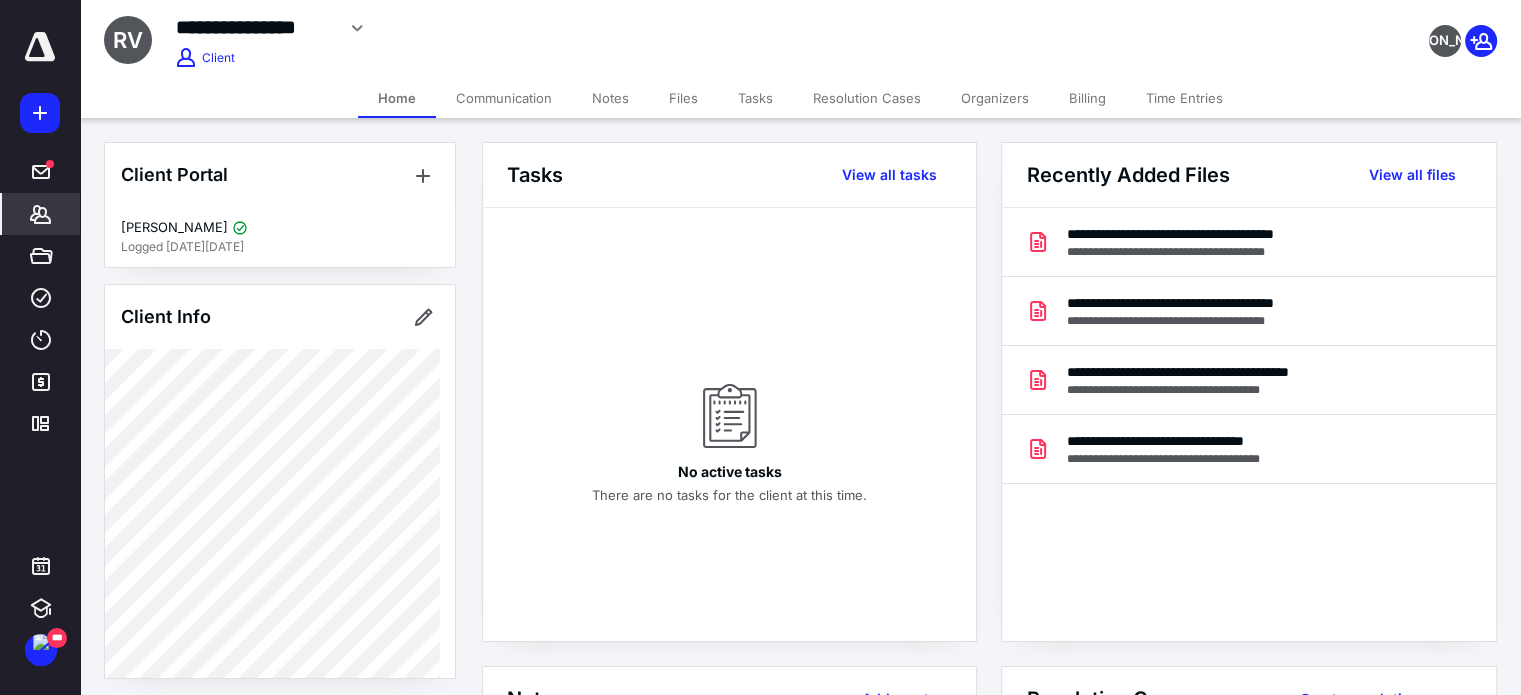 click on "Billing" at bounding box center (1087, 98) 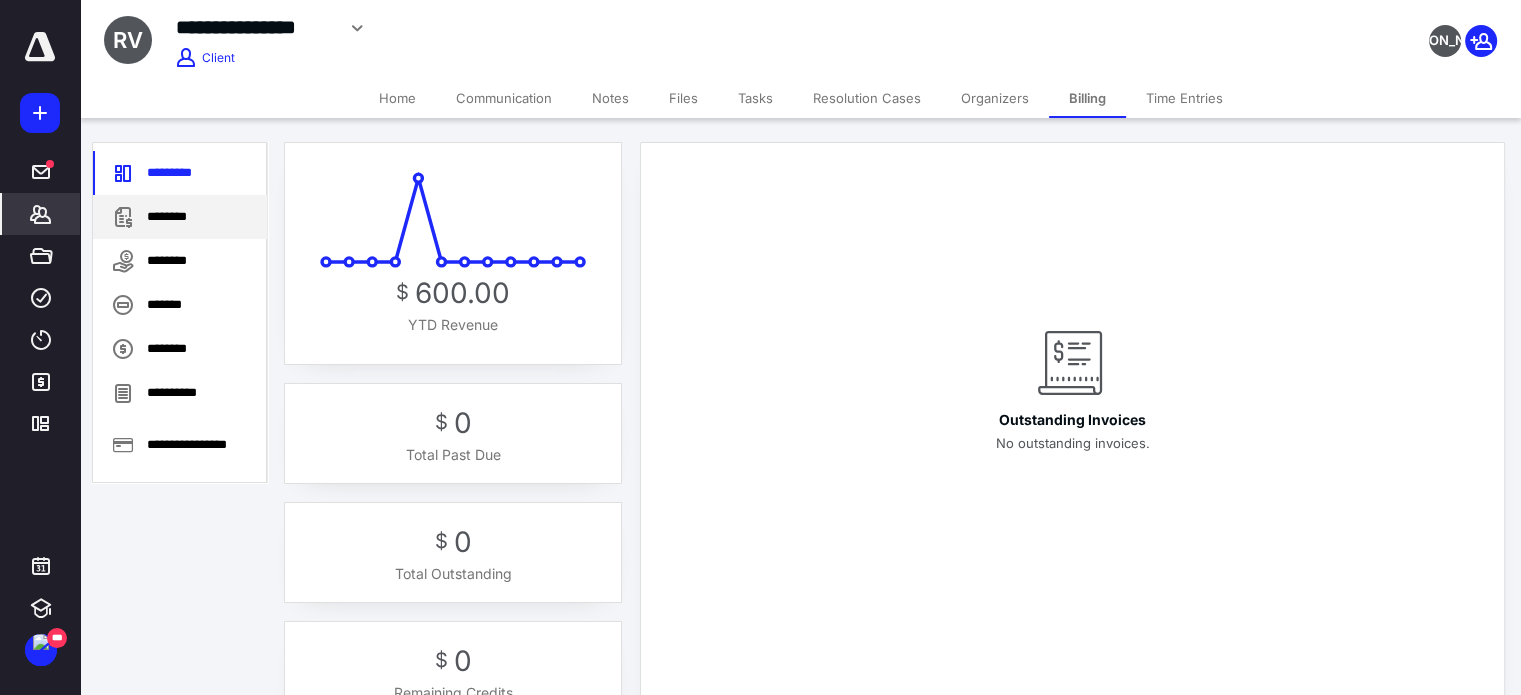 click on "********" at bounding box center [180, 217] 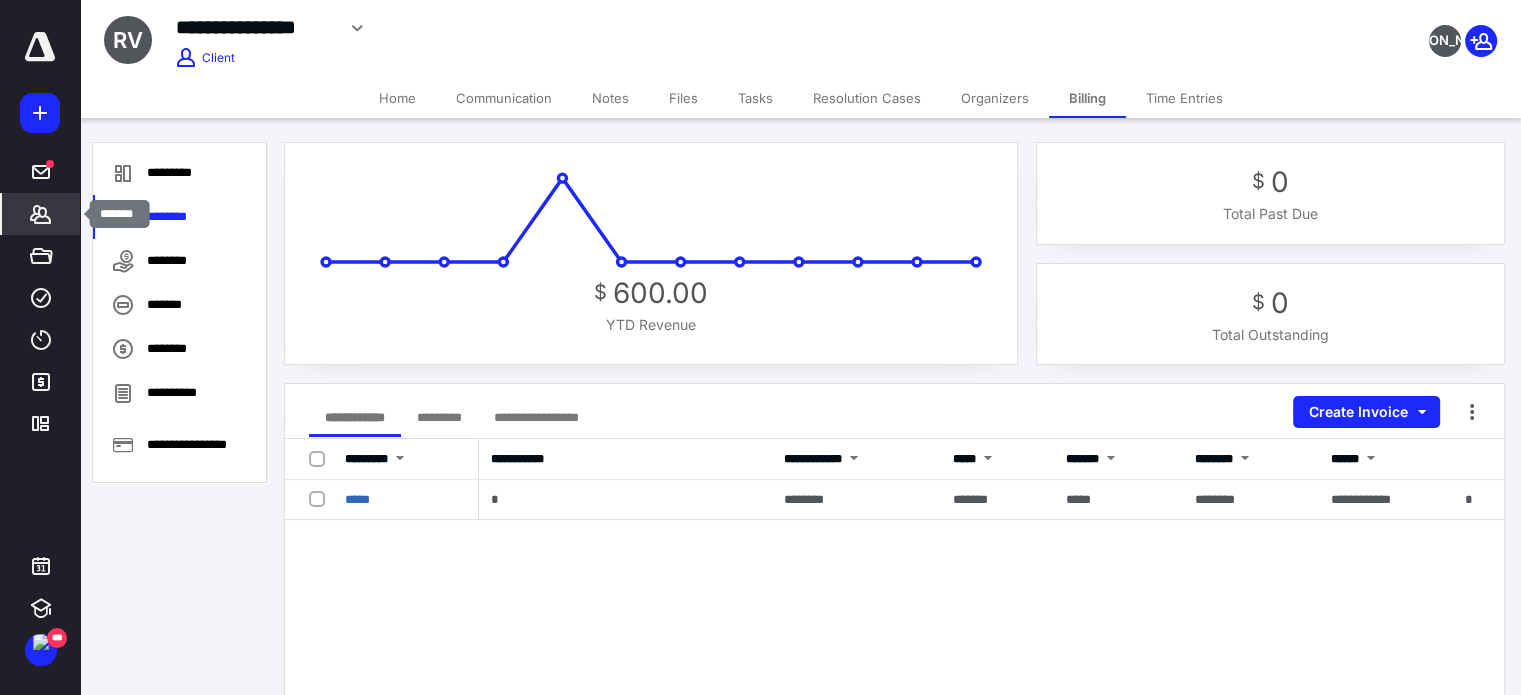 click 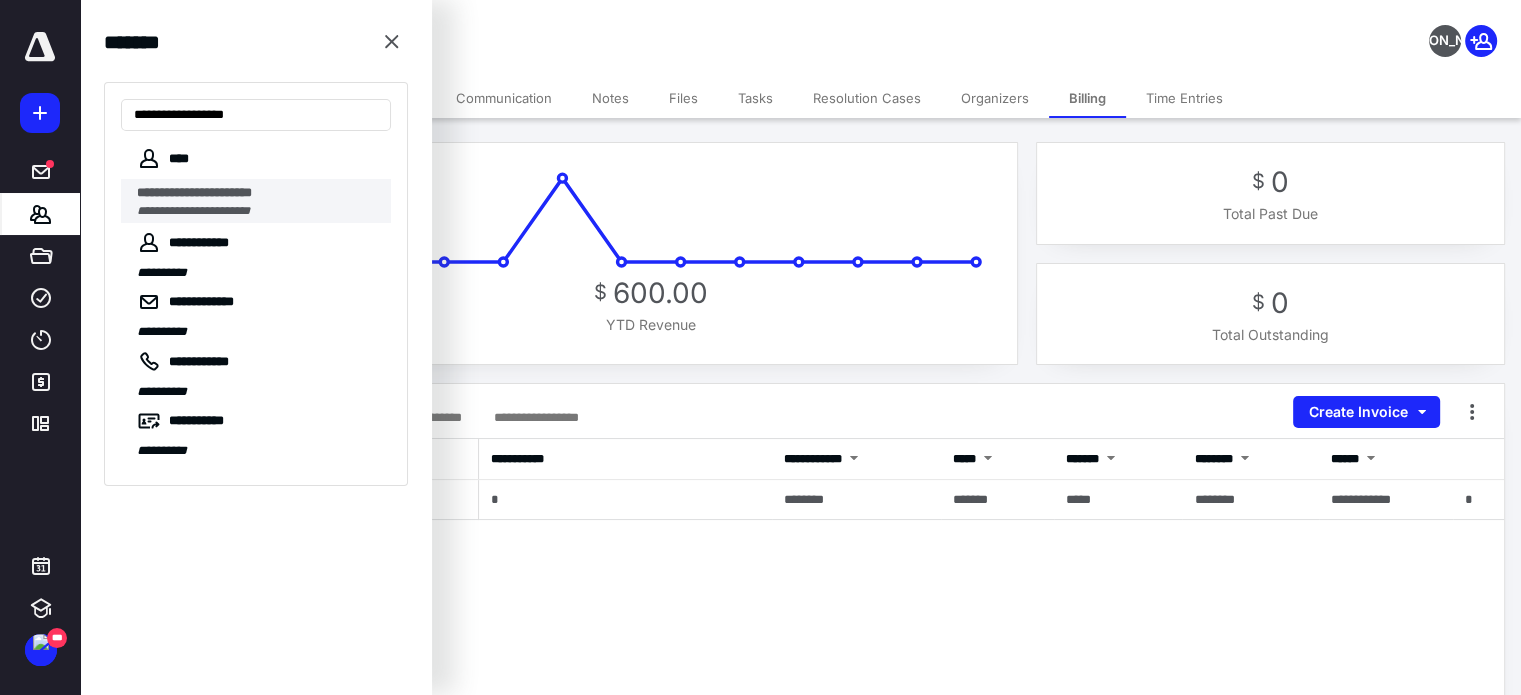 type on "**********" 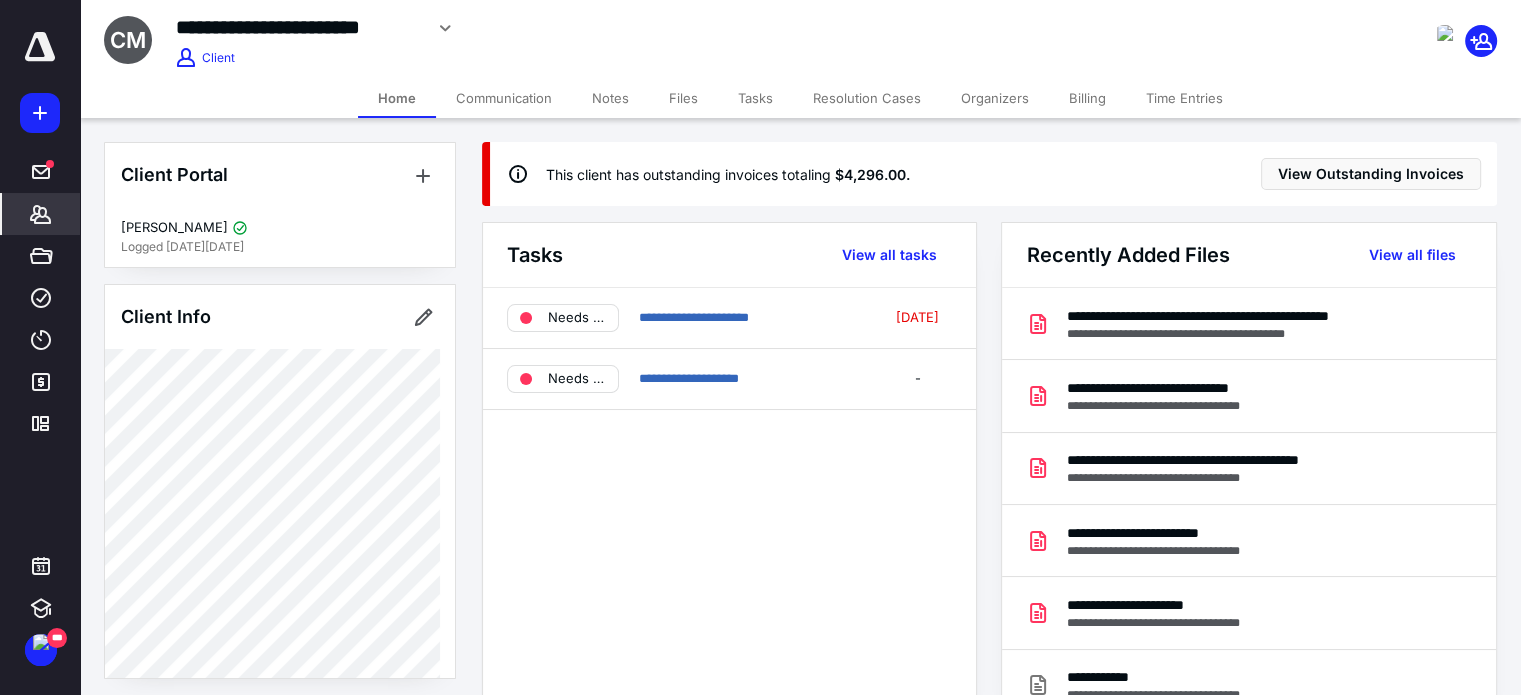click on "Billing" at bounding box center (1087, 98) 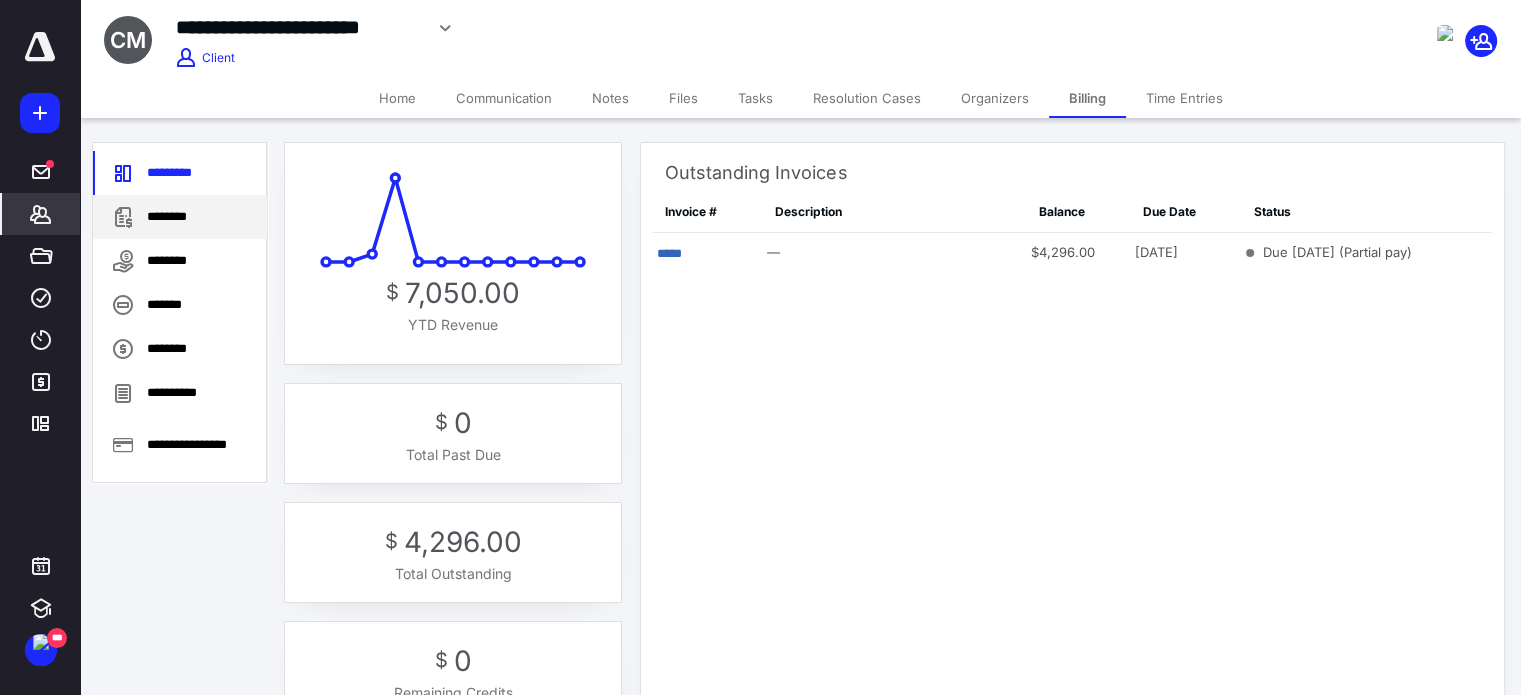 drag, startPoint x: 220, startPoint y: 219, endPoint x: 213, endPoint y: 235, distance: 17.464249 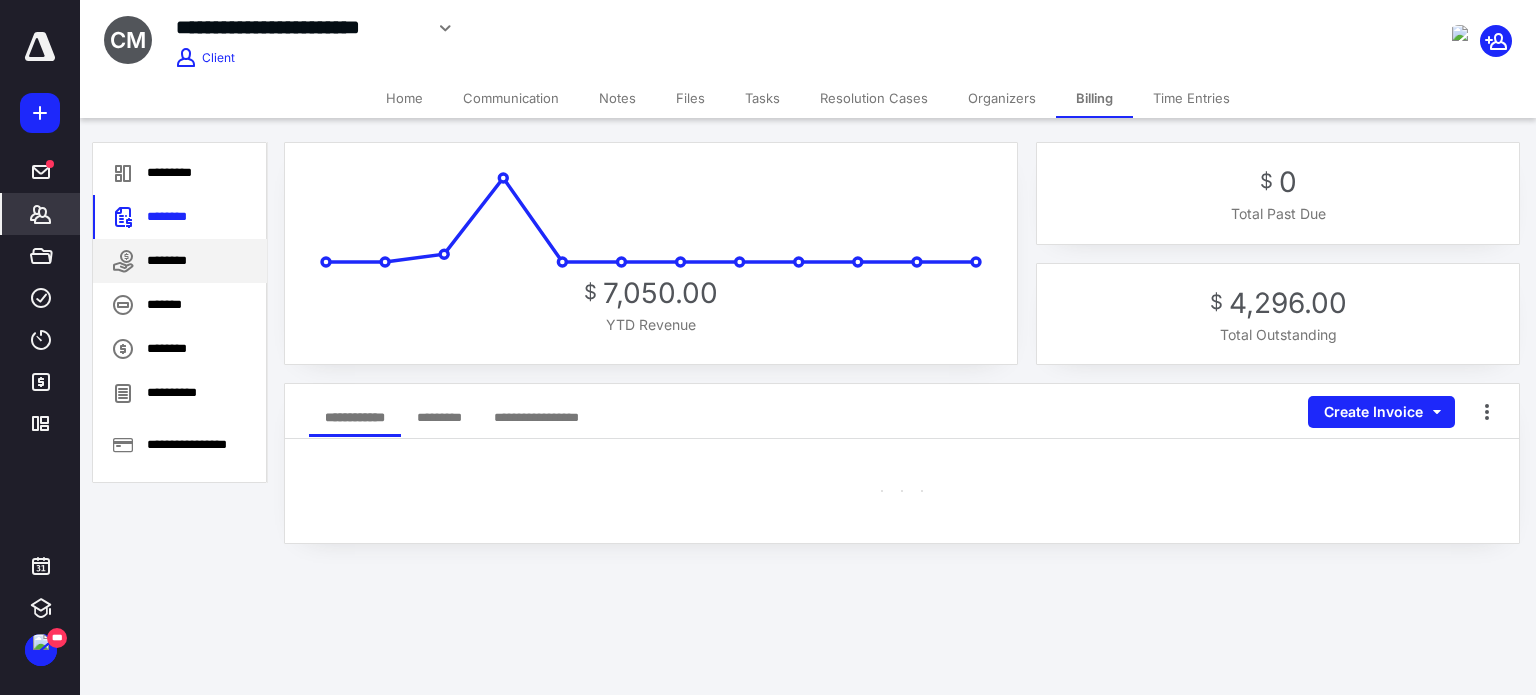 click on "********" at bounding box center [180, 261] 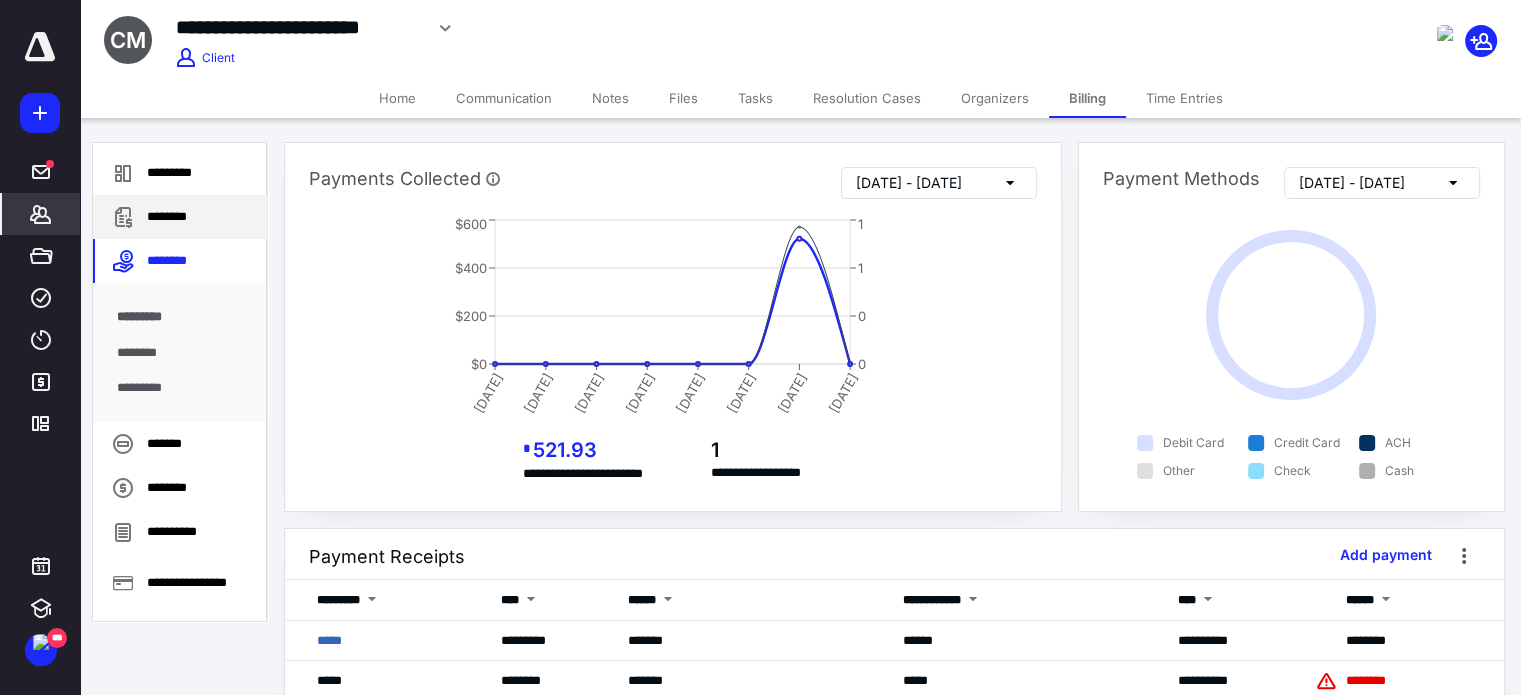 click on "********" at bounding box center [180, 217] 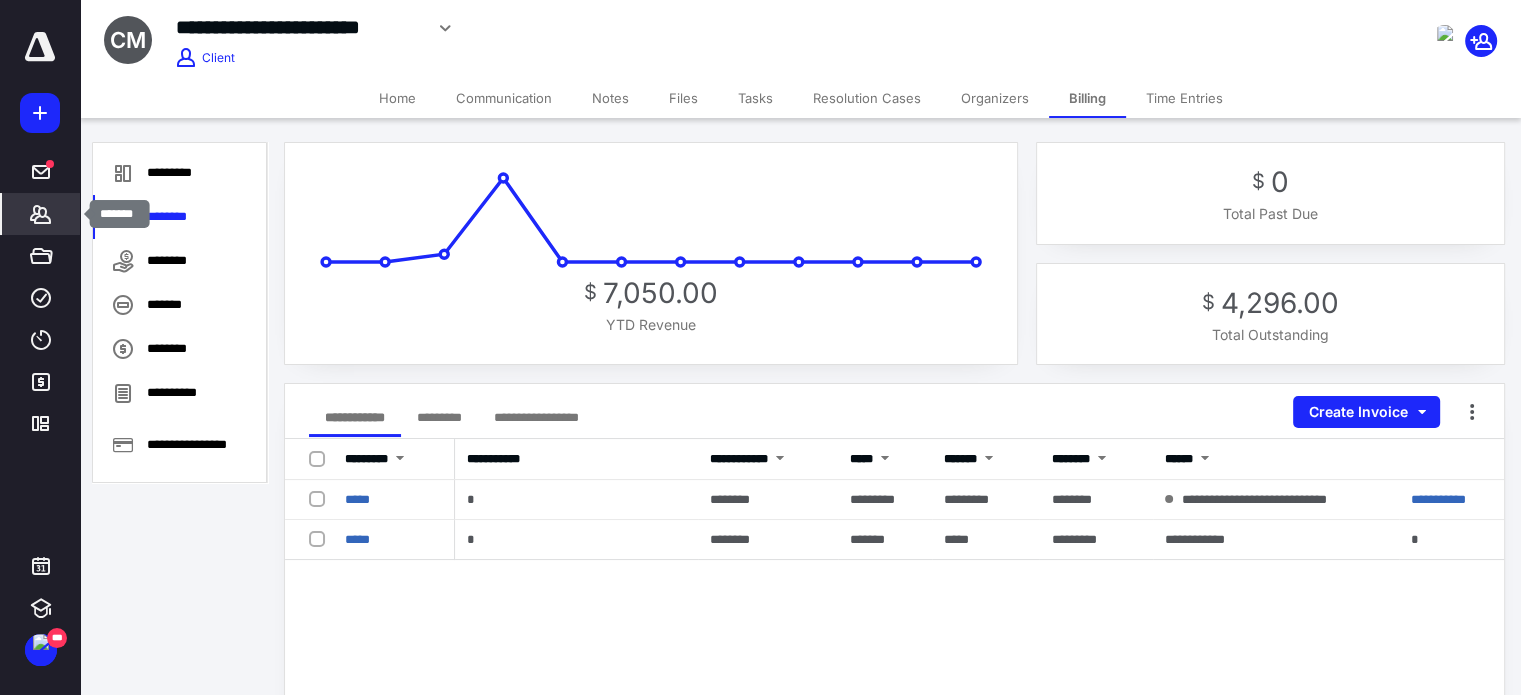 click on "*******" at bounding box center [41, 214] 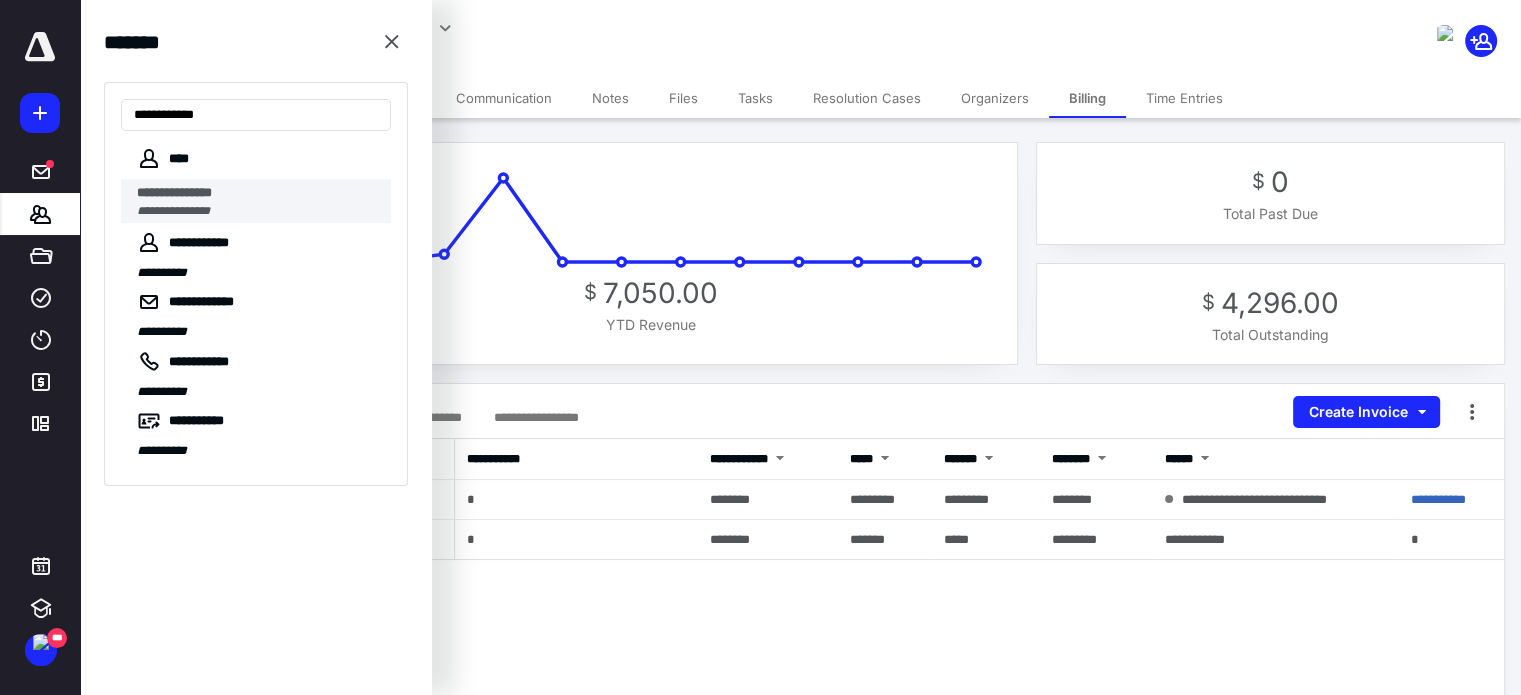 type on "**********" 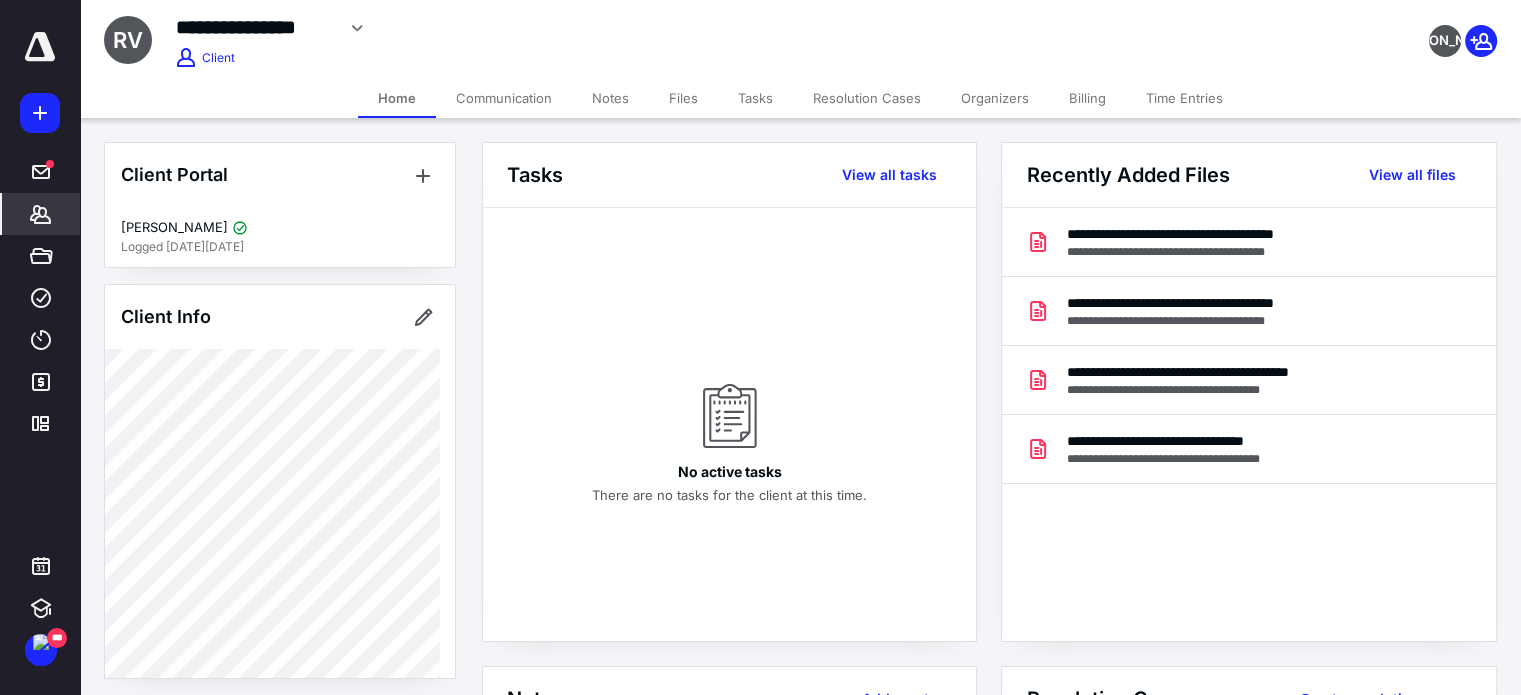 click on "Billing" at bounding box center [1087, 98] 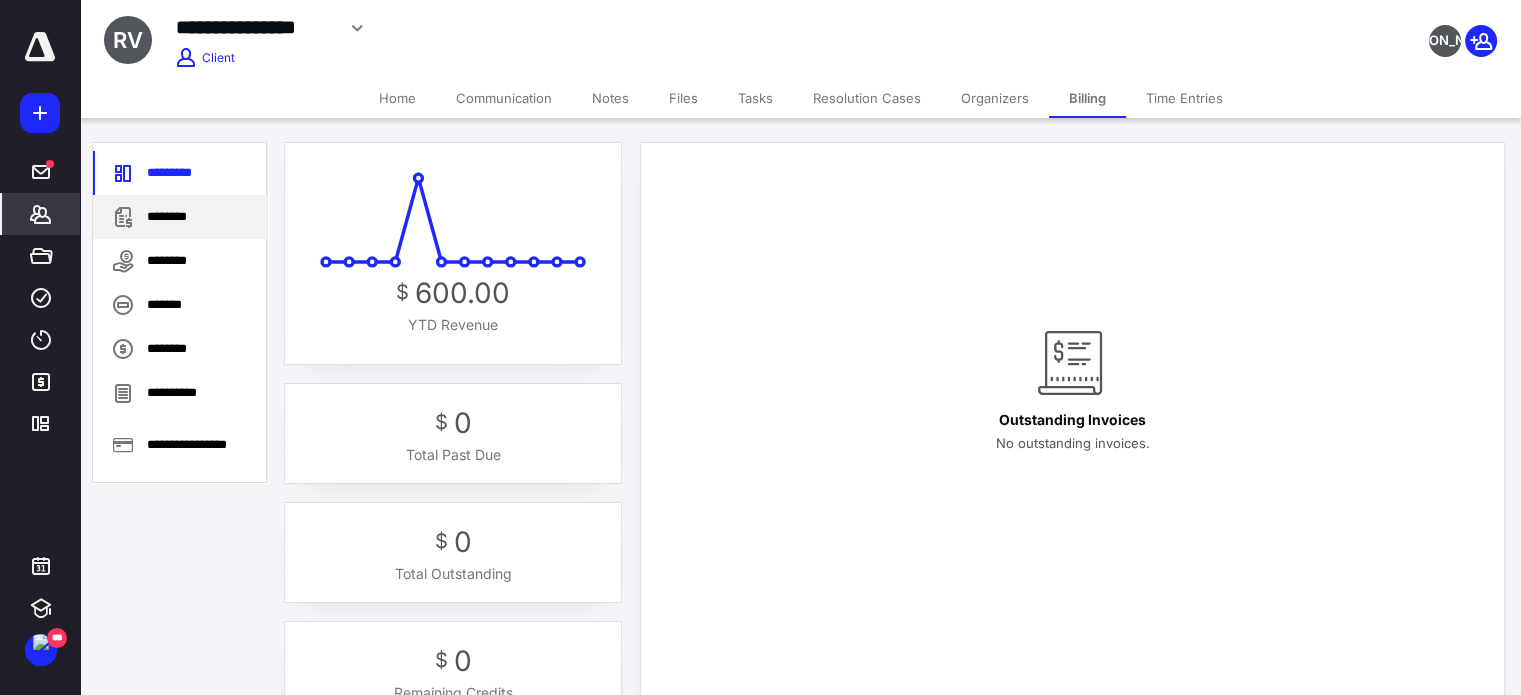 click on "********" at bounding box center [180, 217] 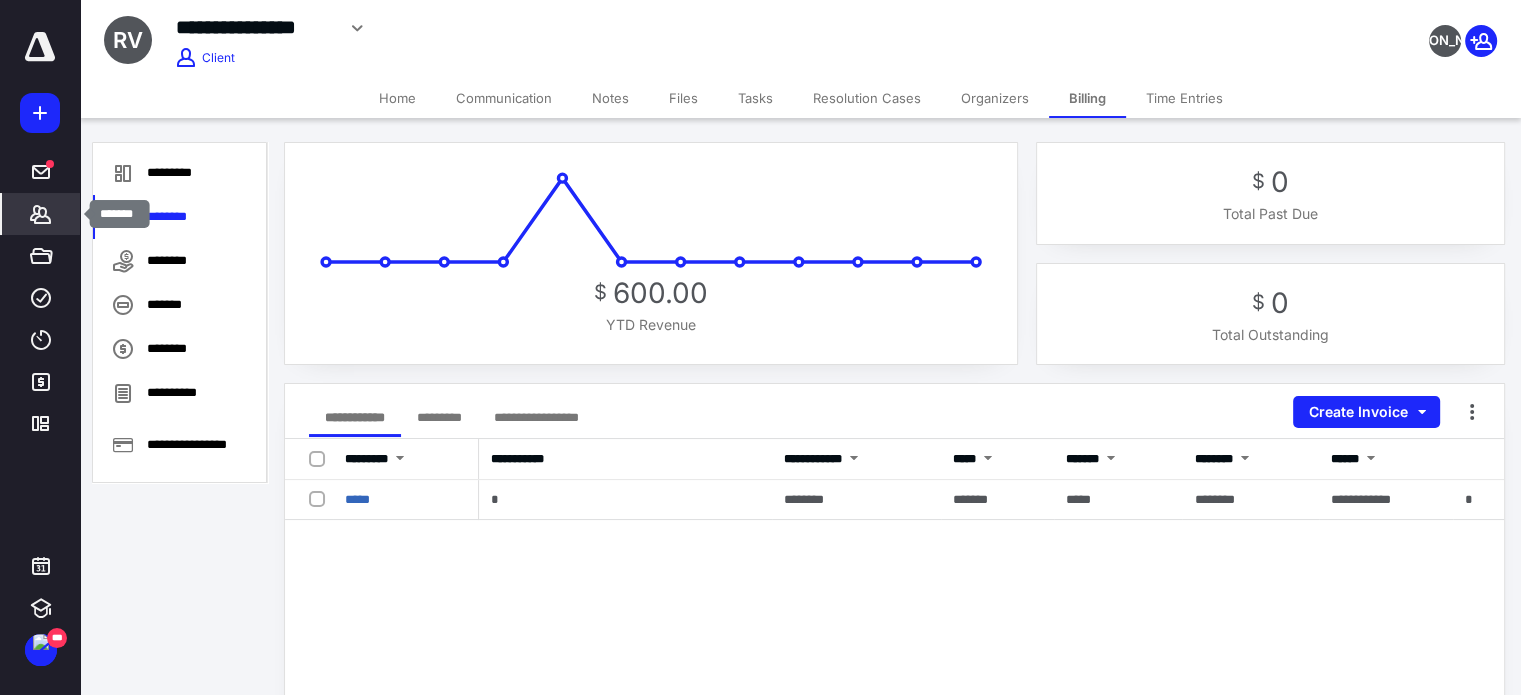 click on "*******" at bounding box center [41, 214] 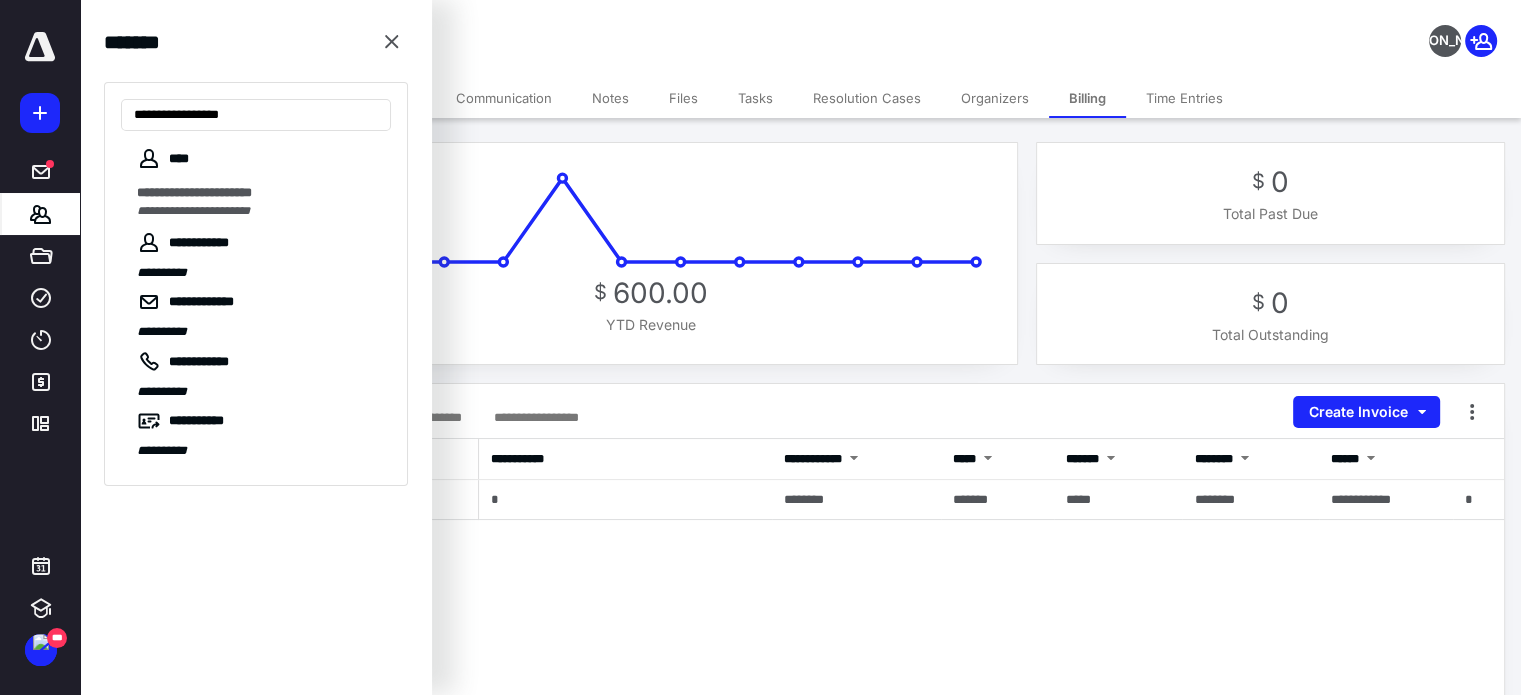 type on "**********" 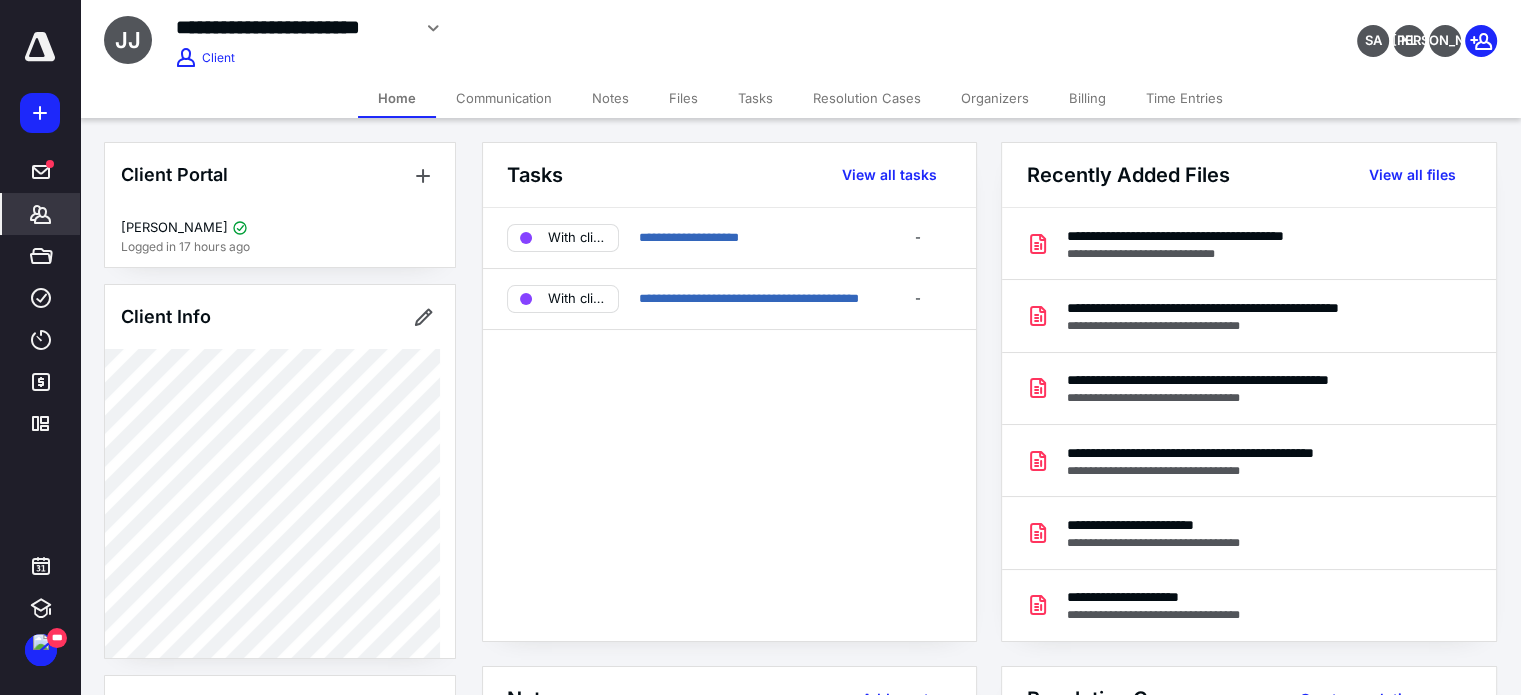 click on "Billing" at bounding box center [1087, 98] 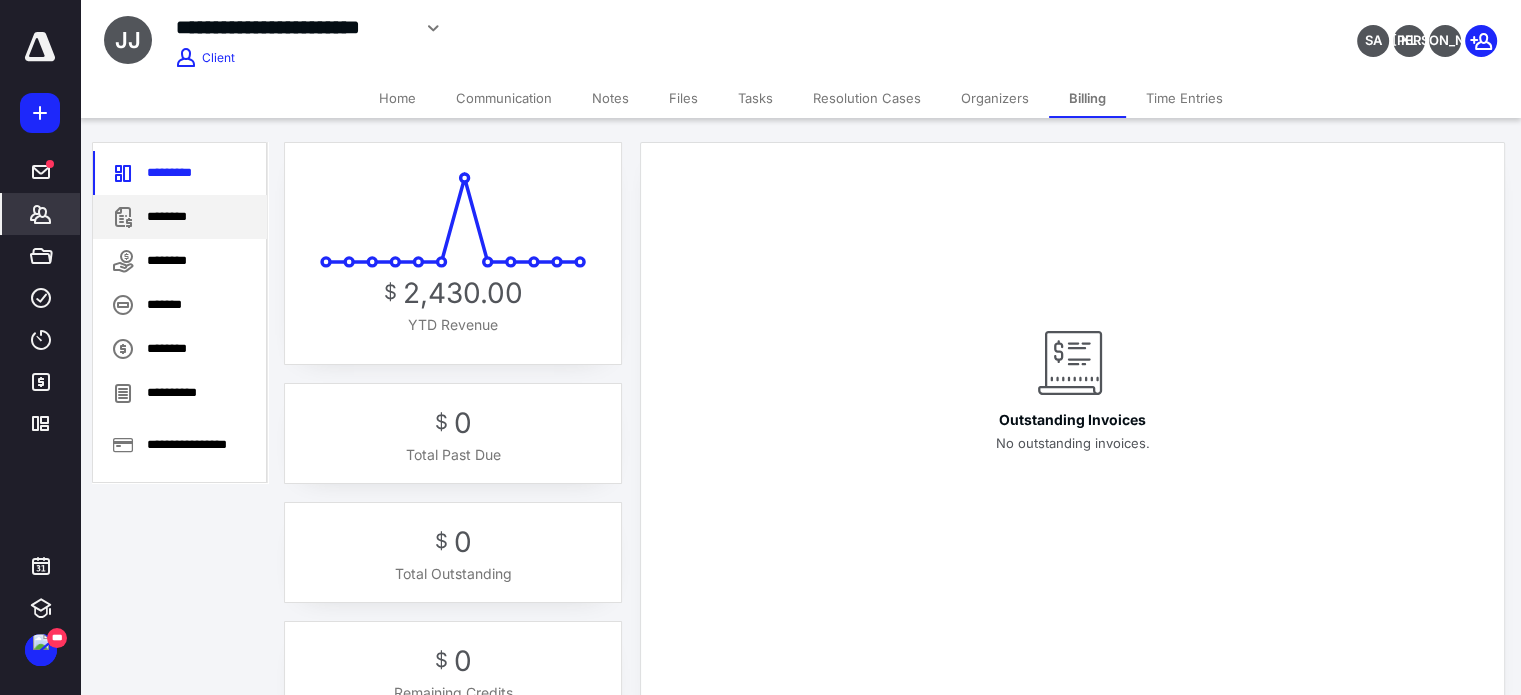 click on "********" at bounding box center (180, 217) 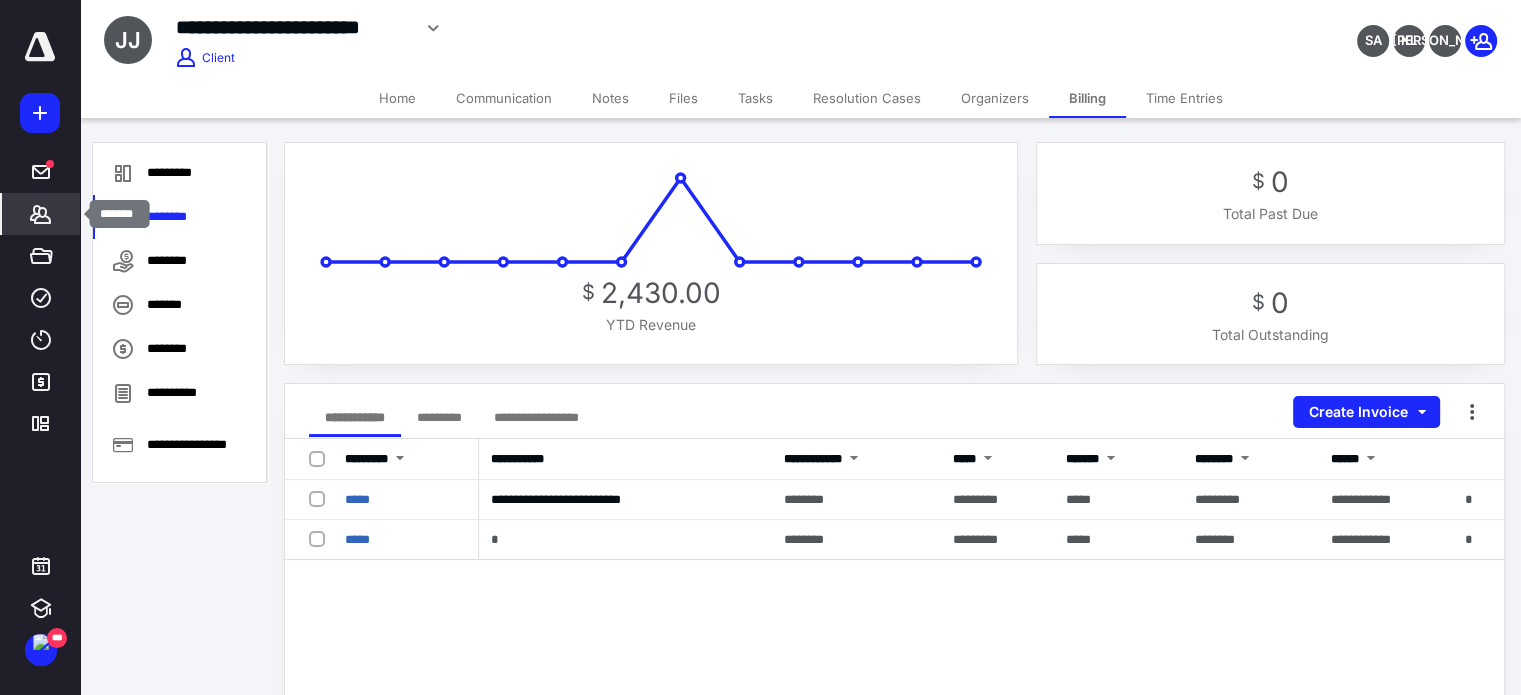 click on "*******" at bounding box center (41, 214) 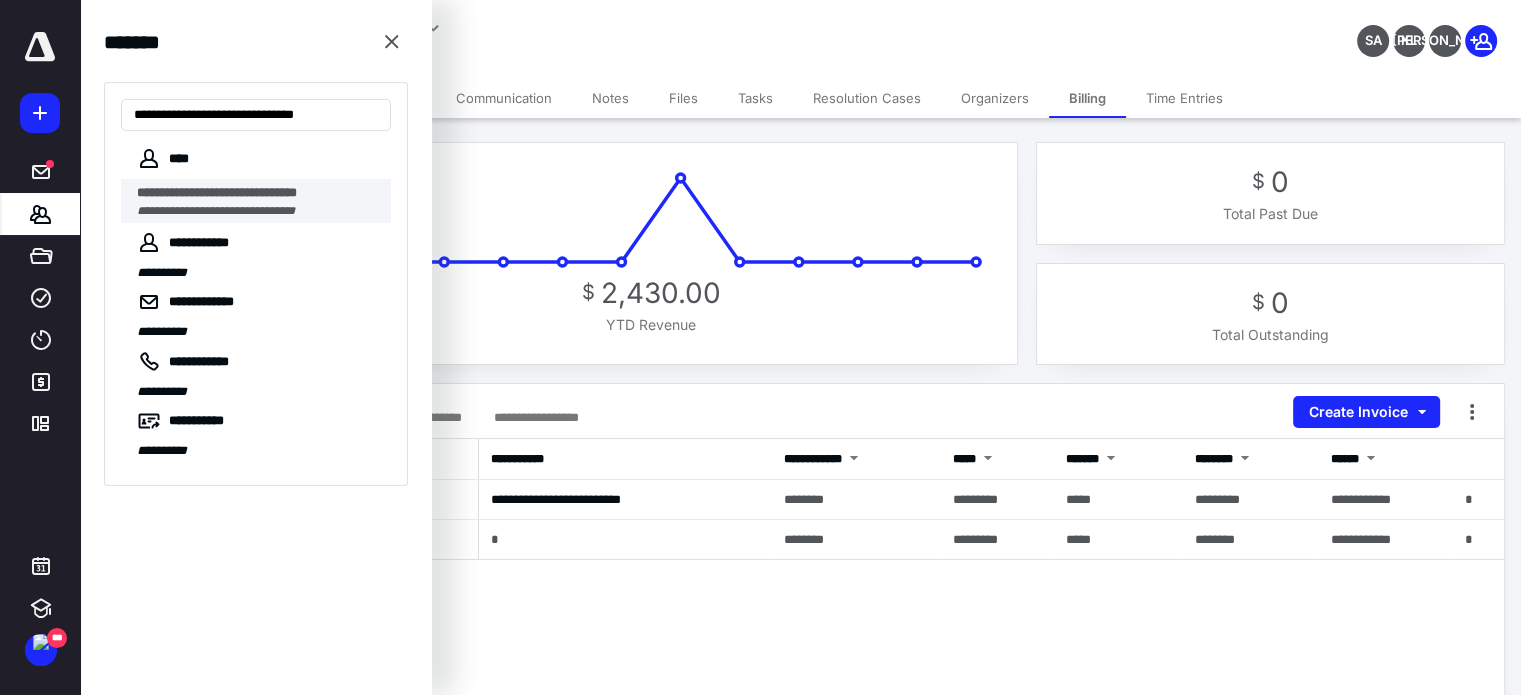 type on "**********" 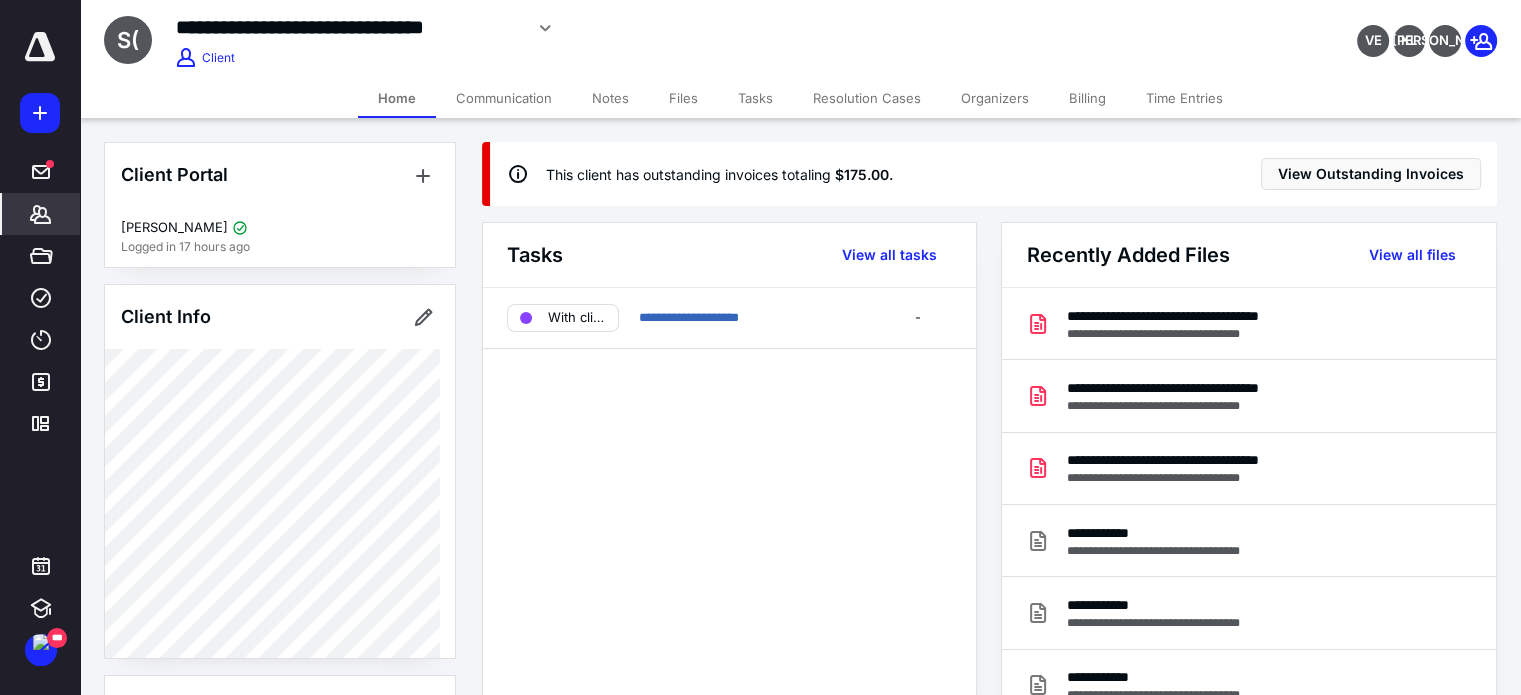 click on "Billing" at bounding box center (1087, 98) 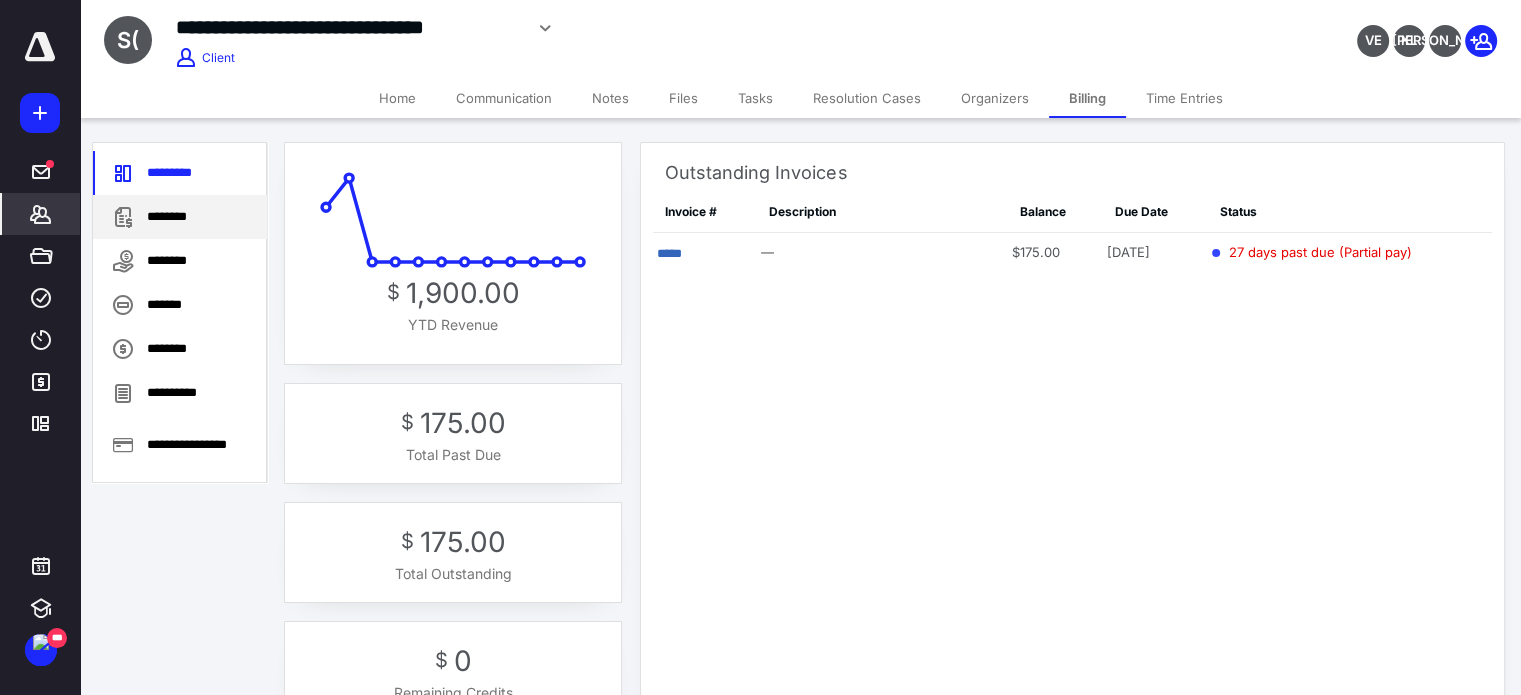 click on "********" at bounding box center [180, 217] 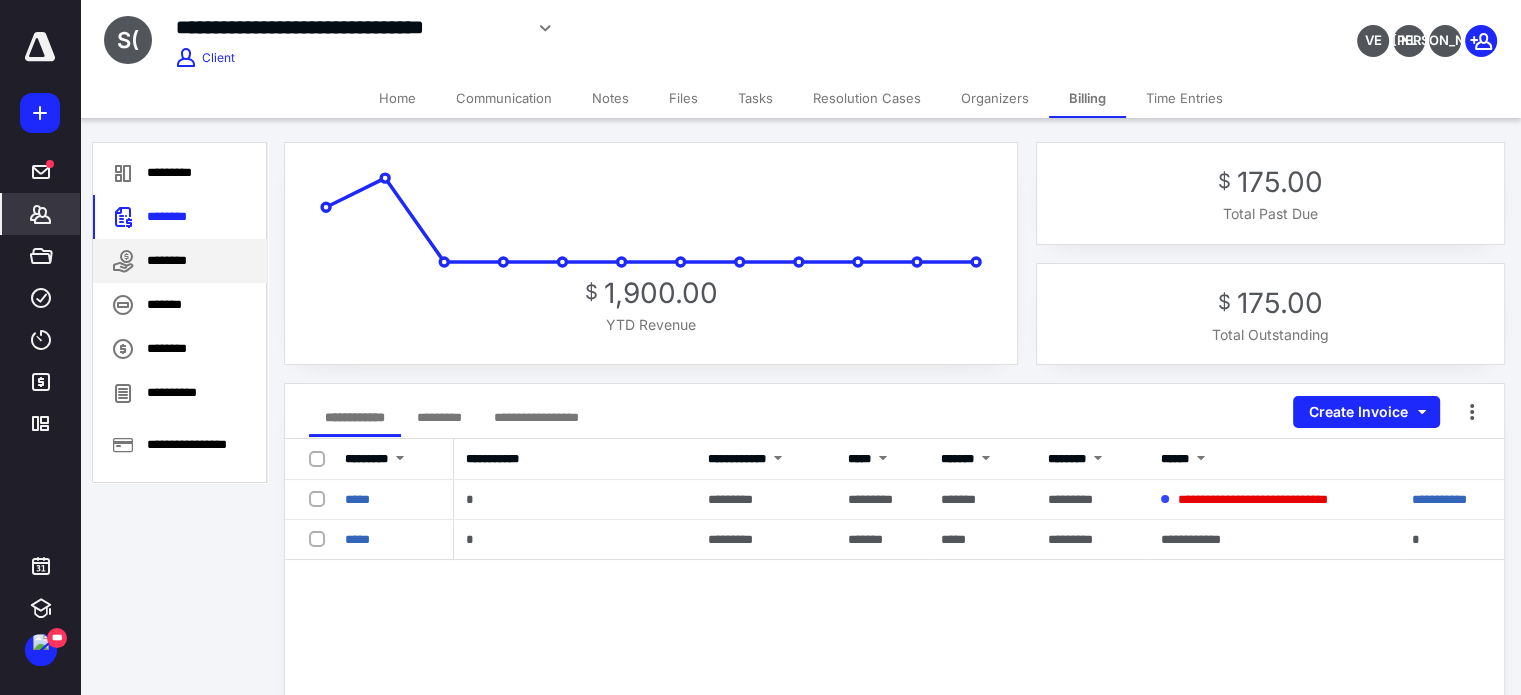 click on "********" at bounding box center [180, 261] 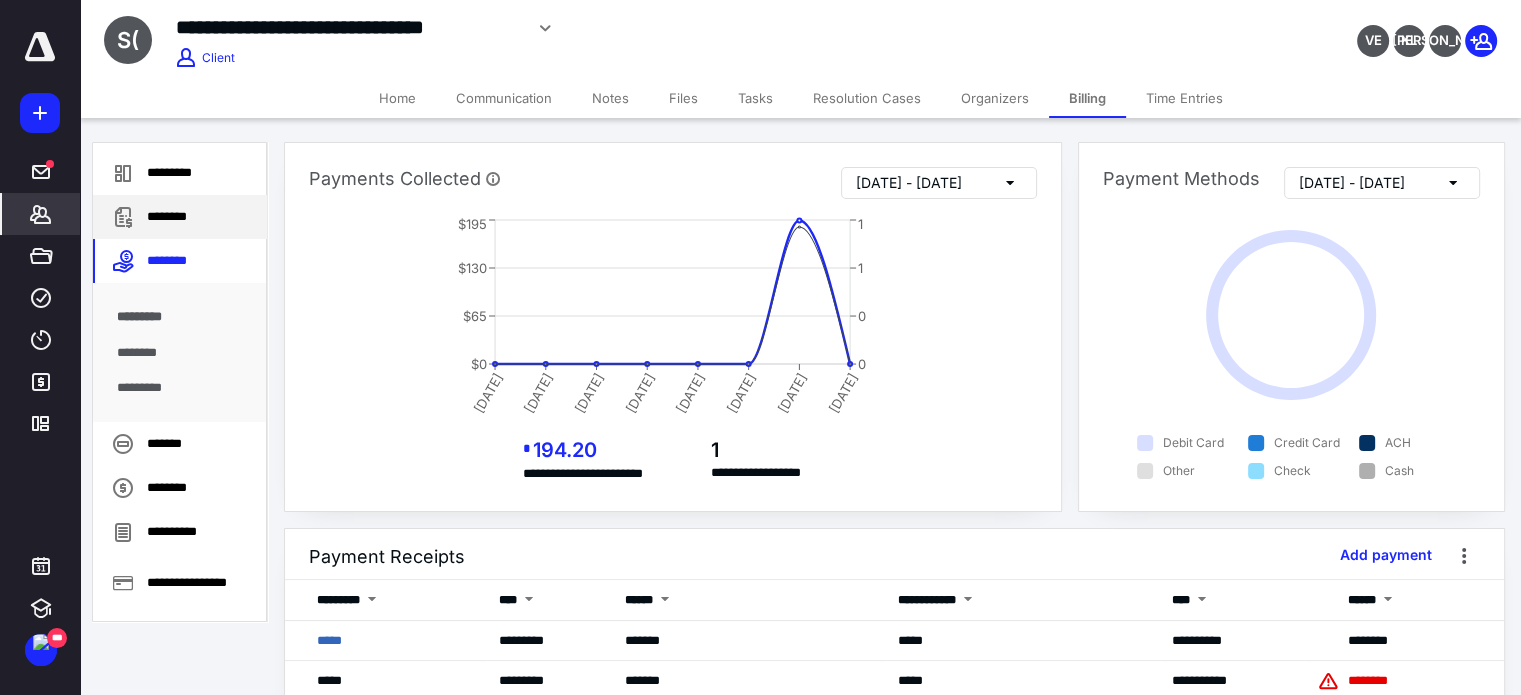 click on "********" at bounding box center [180, 217] 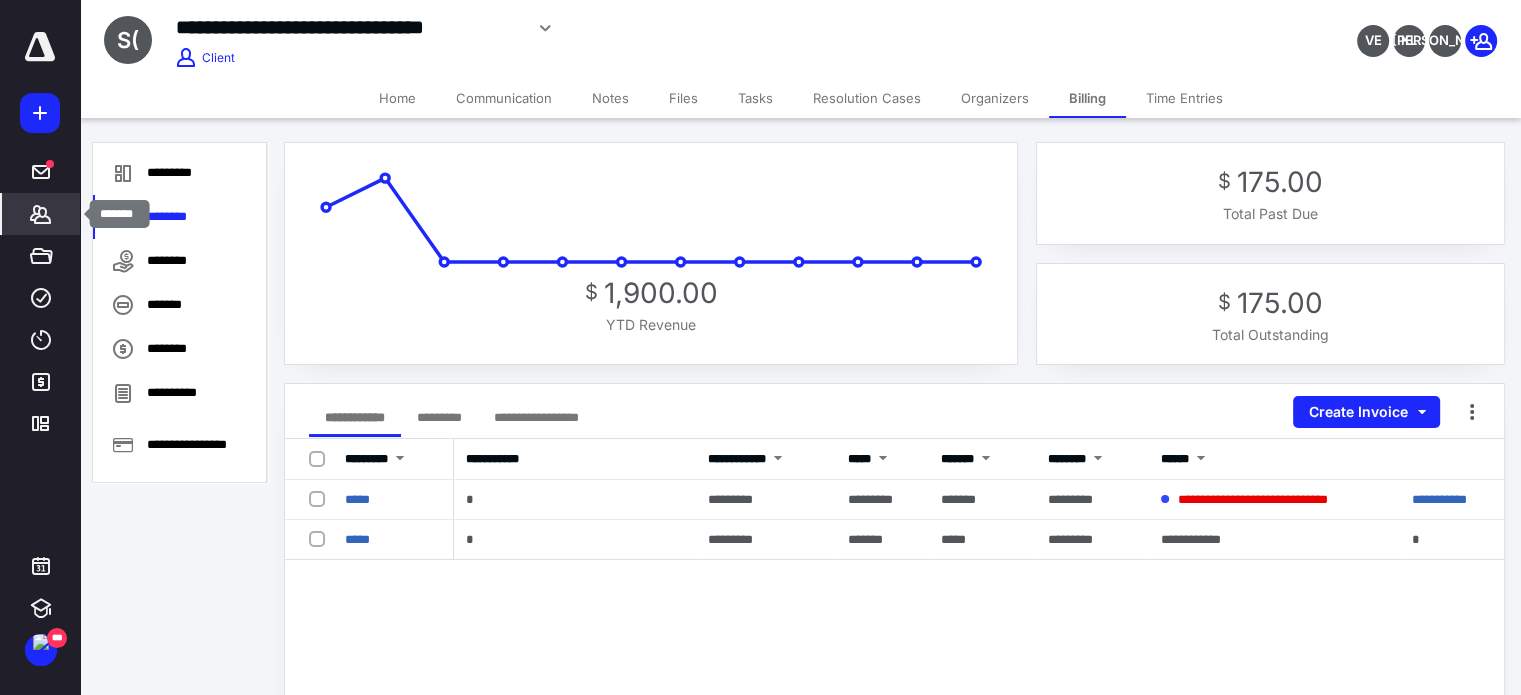 click 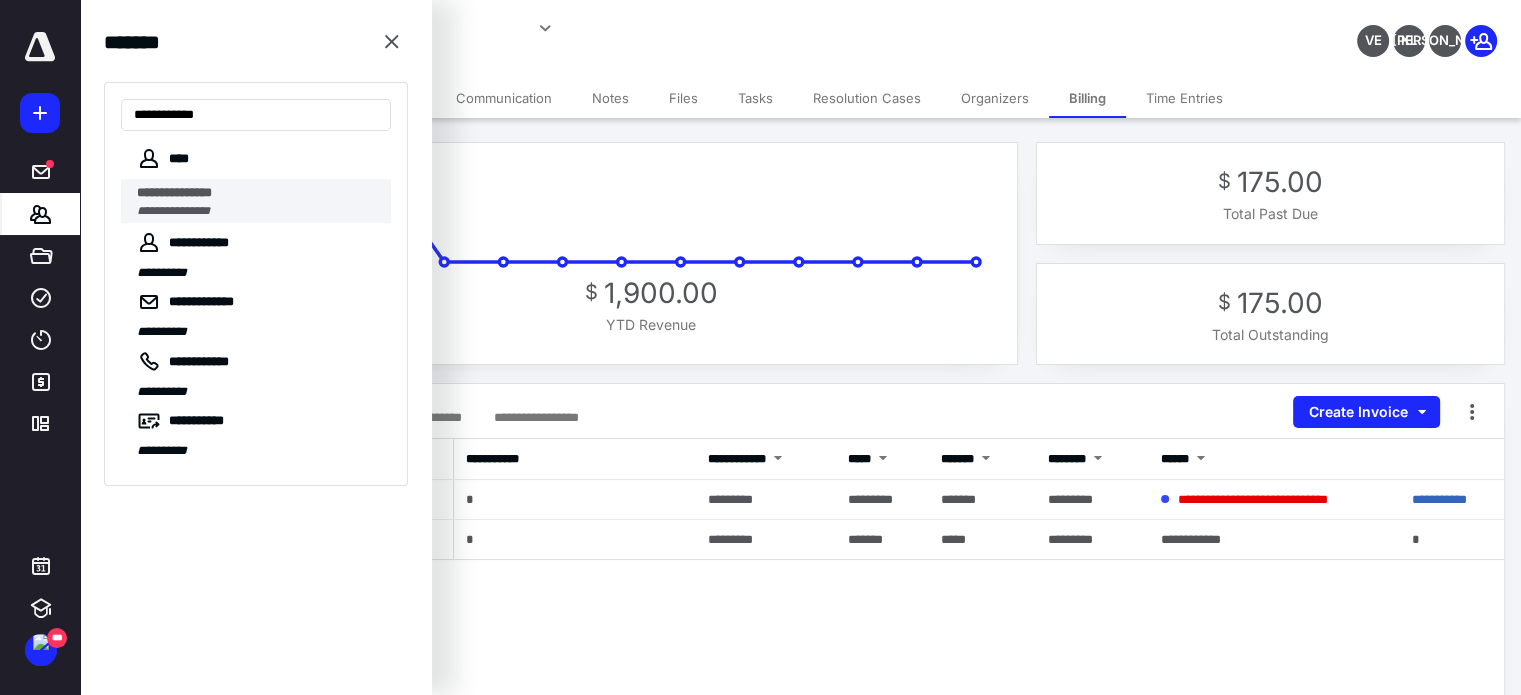 type on "**********" 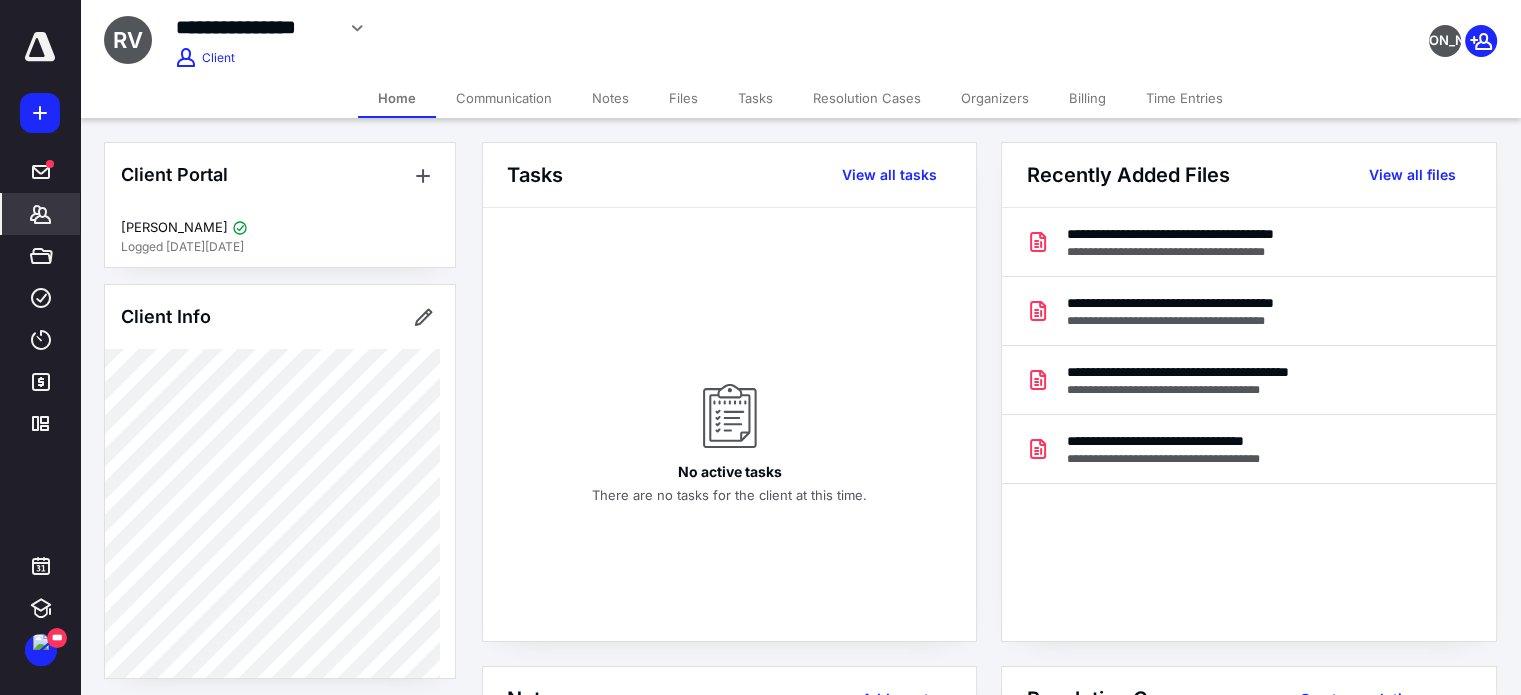 click on "Billing" at bounding box center [1087, 98] 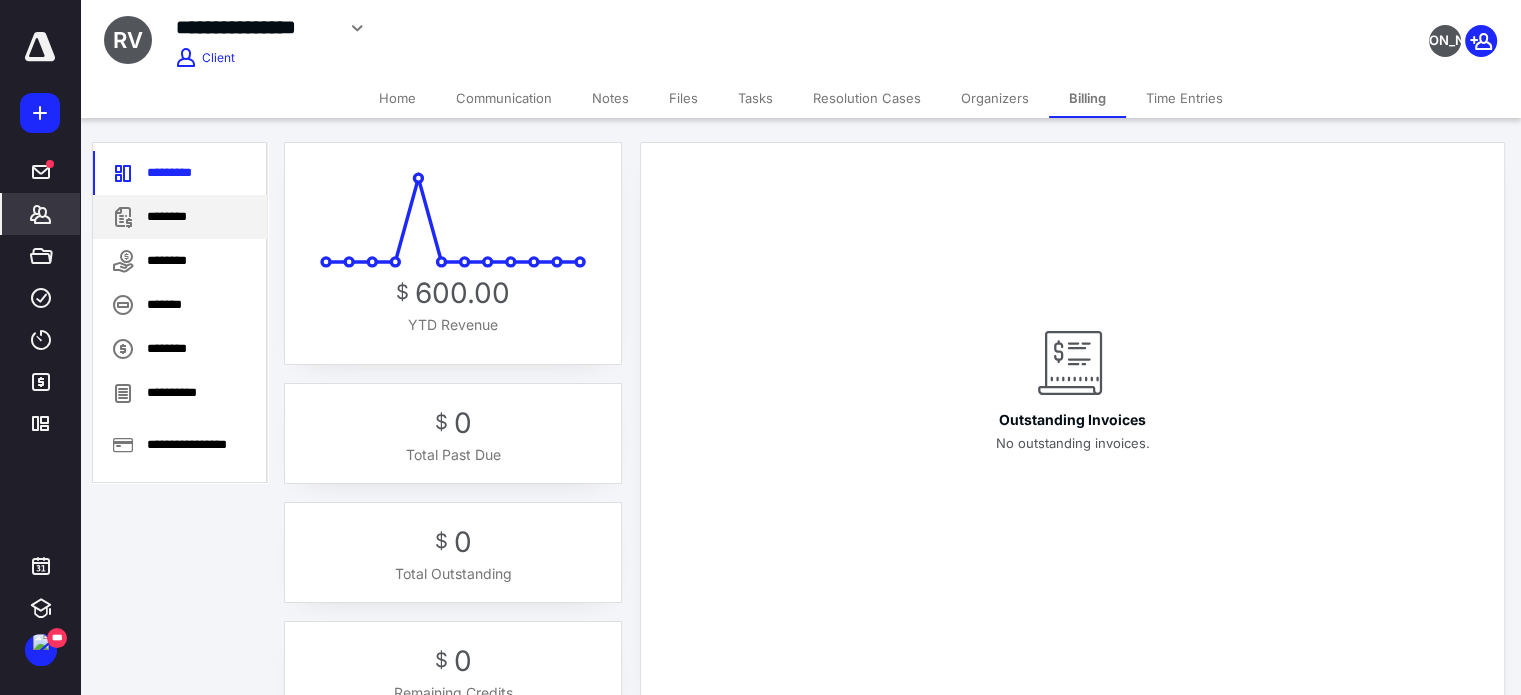 click on "********" at bounding box center [180, 217] 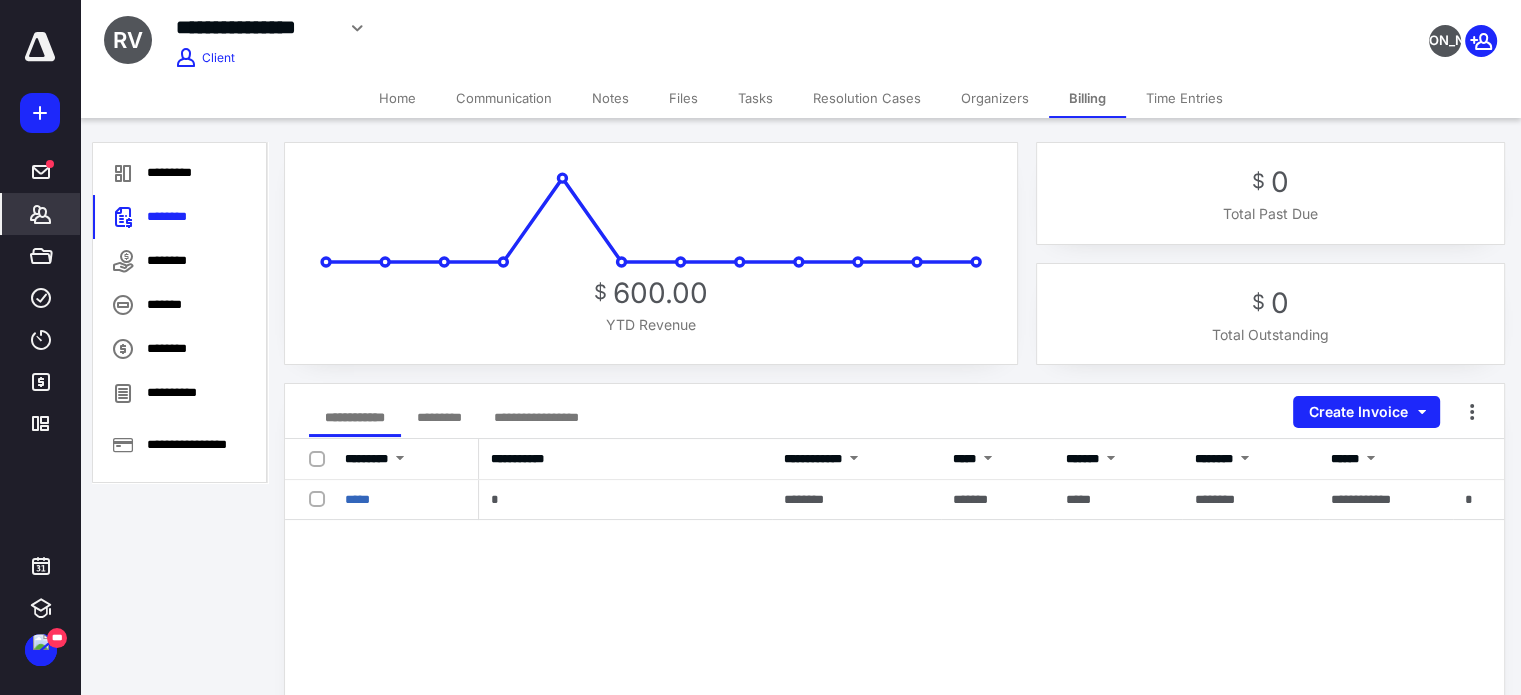 click on "*******" at bounding box center (41, 214) 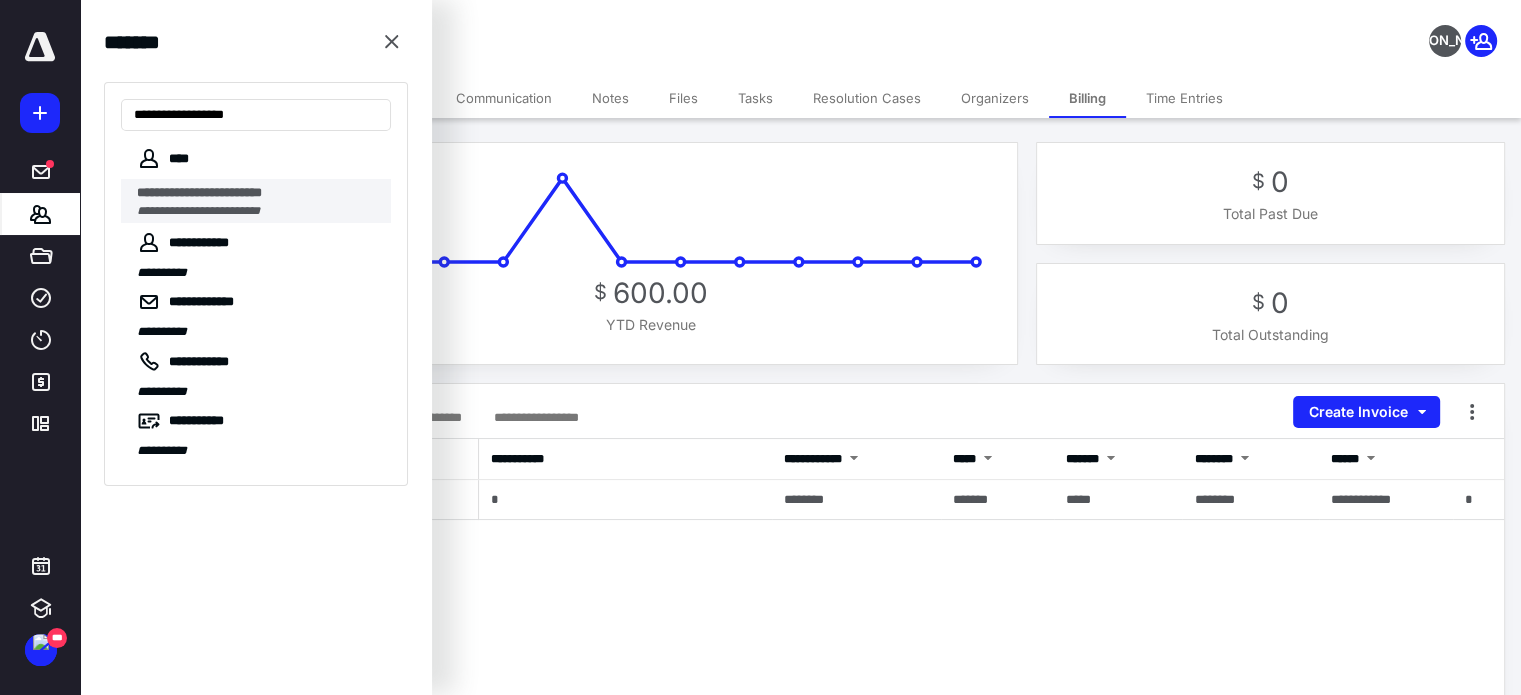type on "**********" 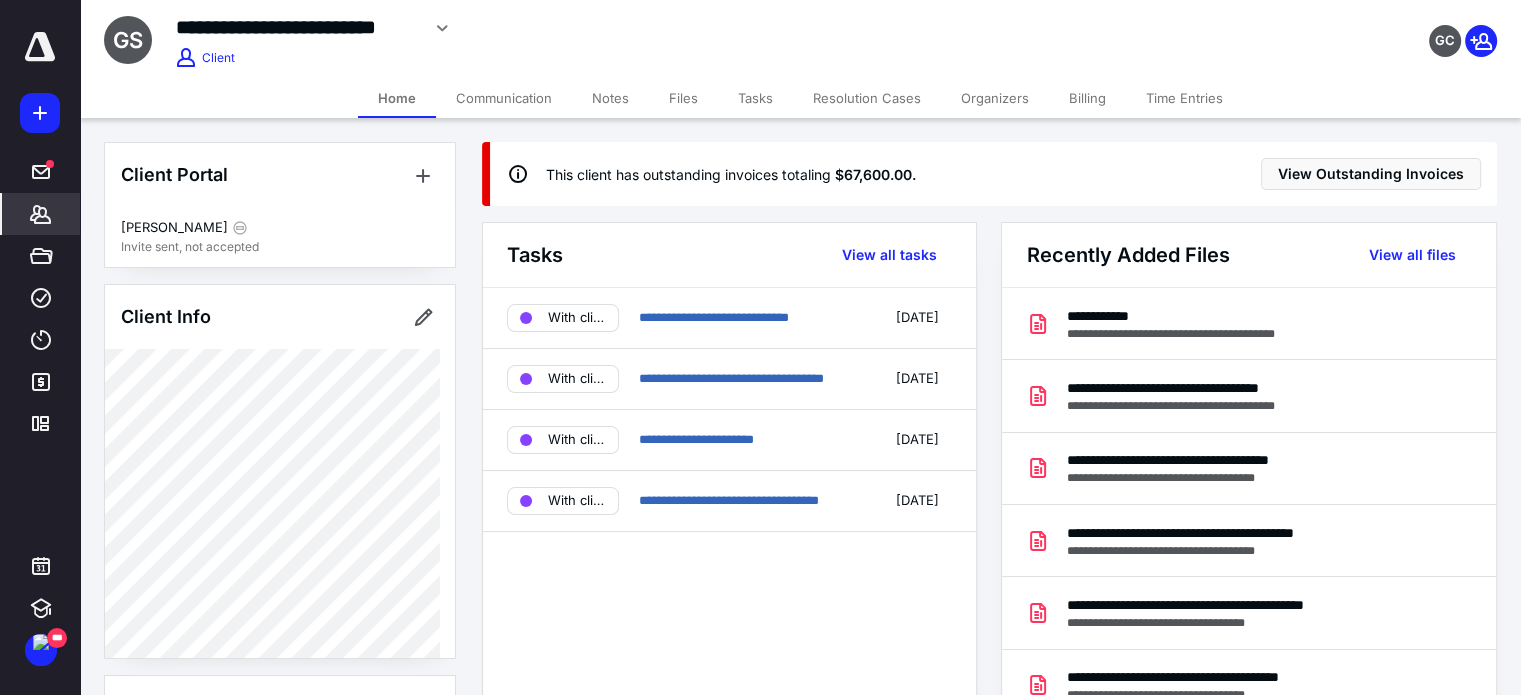 click on "Billing" at bounding box center (1087, 98) 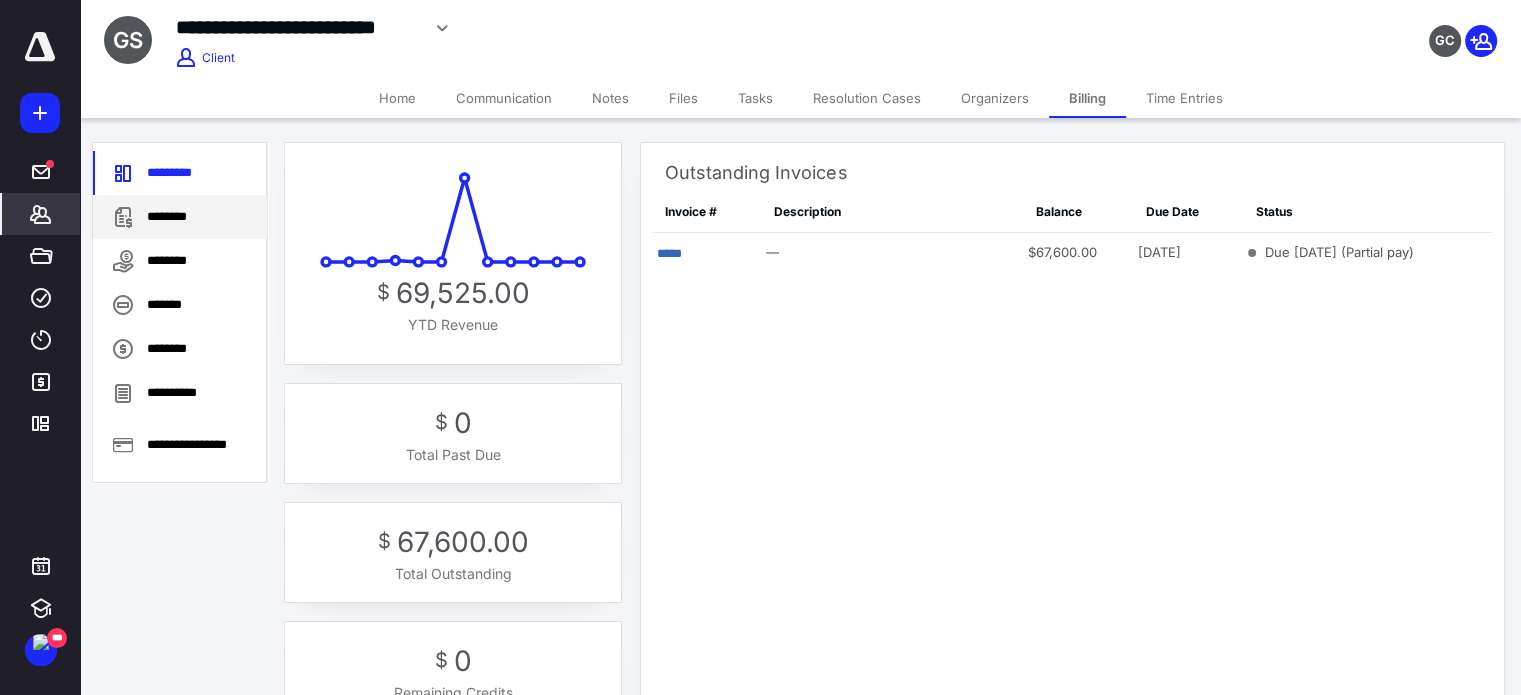 click on "********" at bounding box center [180, 217] 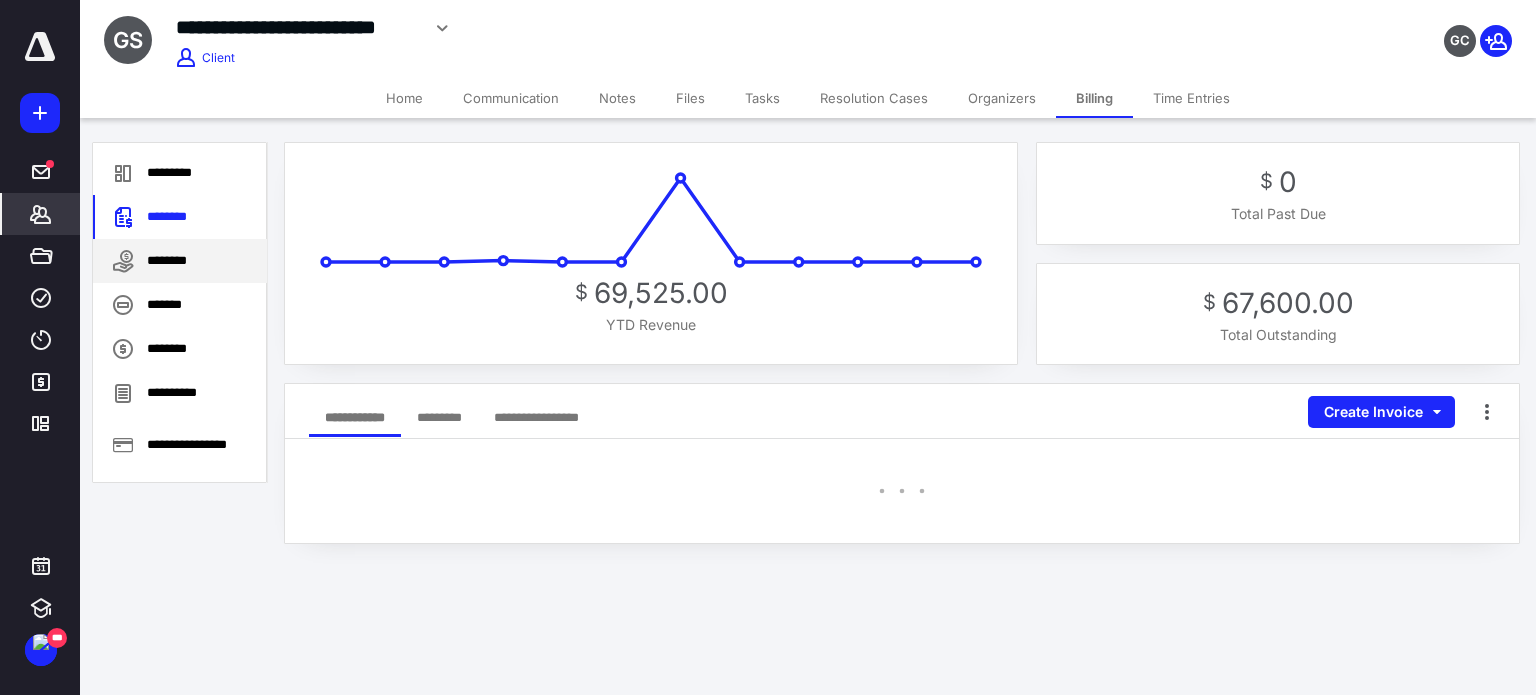 click on "********" at bounding box center (180, 261) 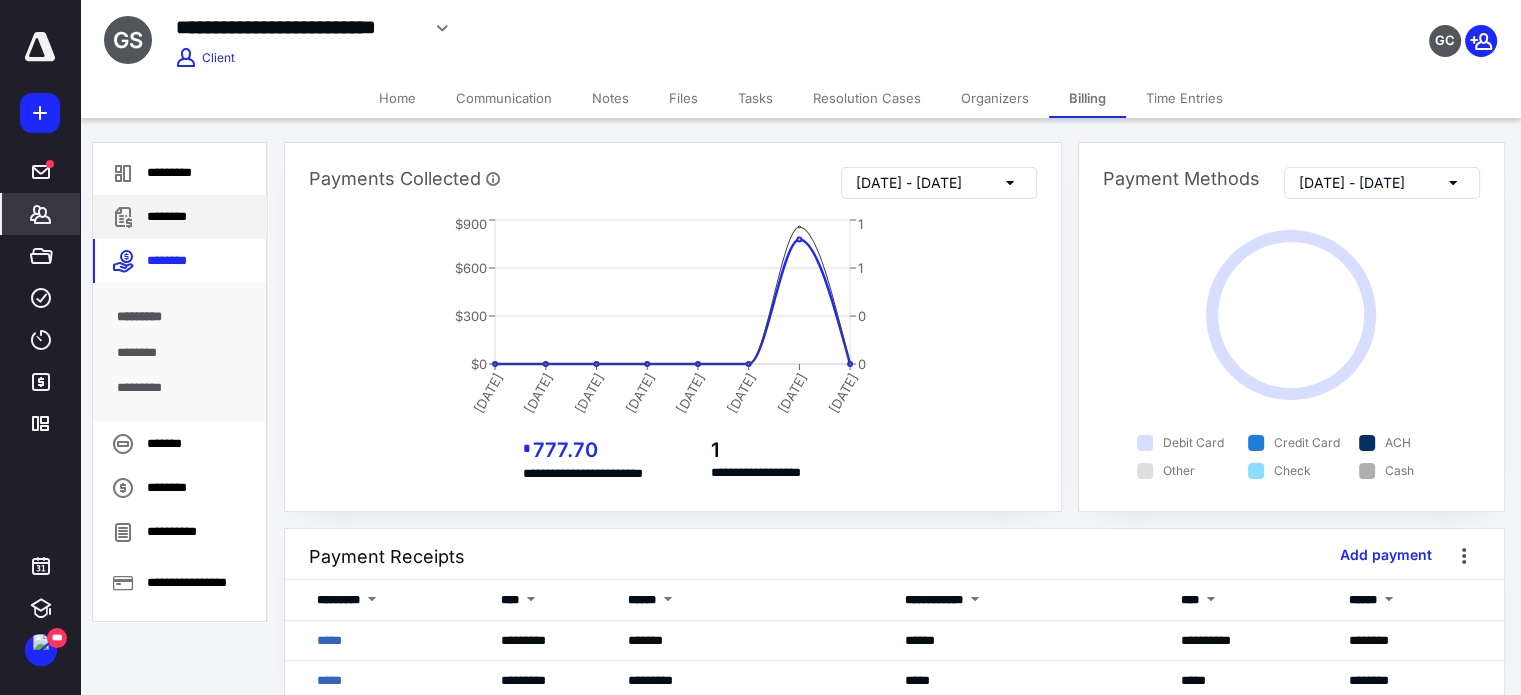 click on "********" at bounding box center [180, 217] 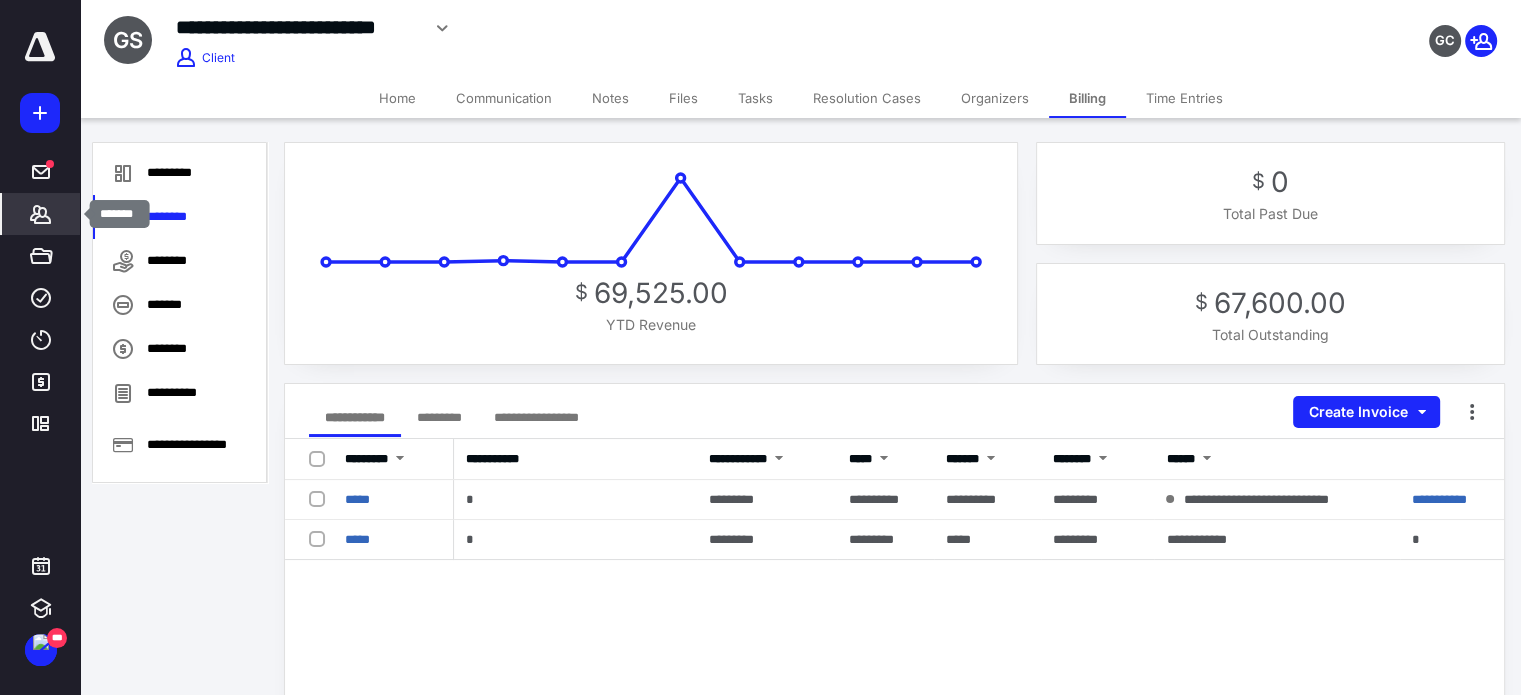 drag, startPoint x: 49, startPoint y: 211, endPoint x: 0, endPoint y: 234, distance: 54.129475 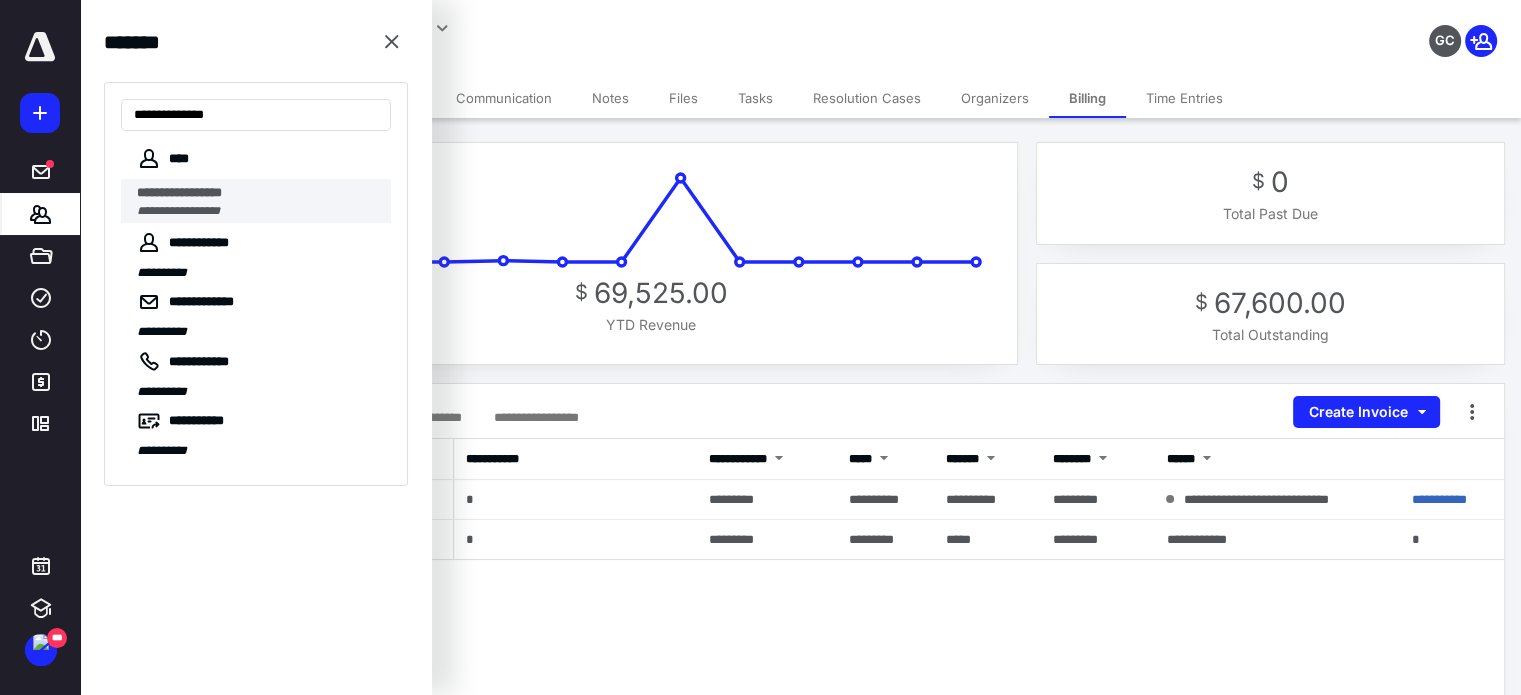 type on "**********" 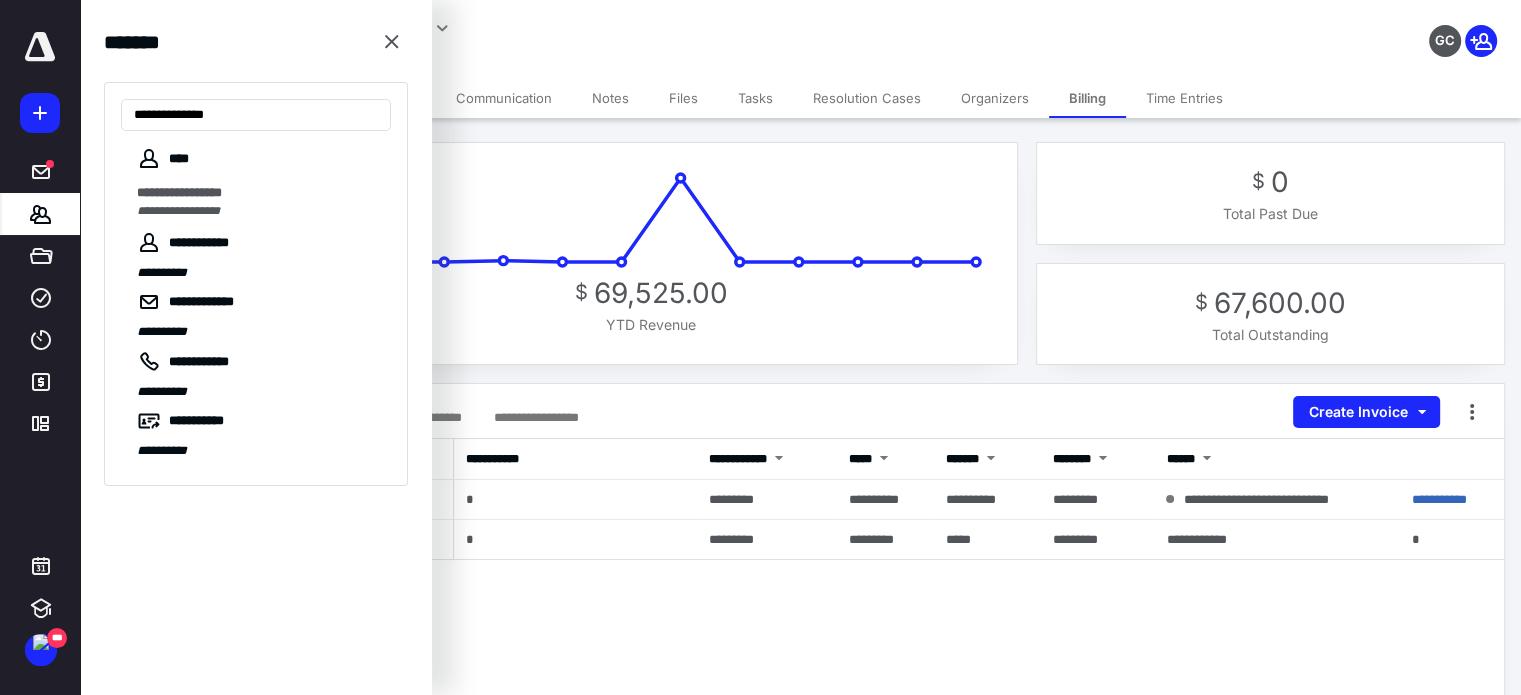 click on "**********" at bounding box center (264, 201) 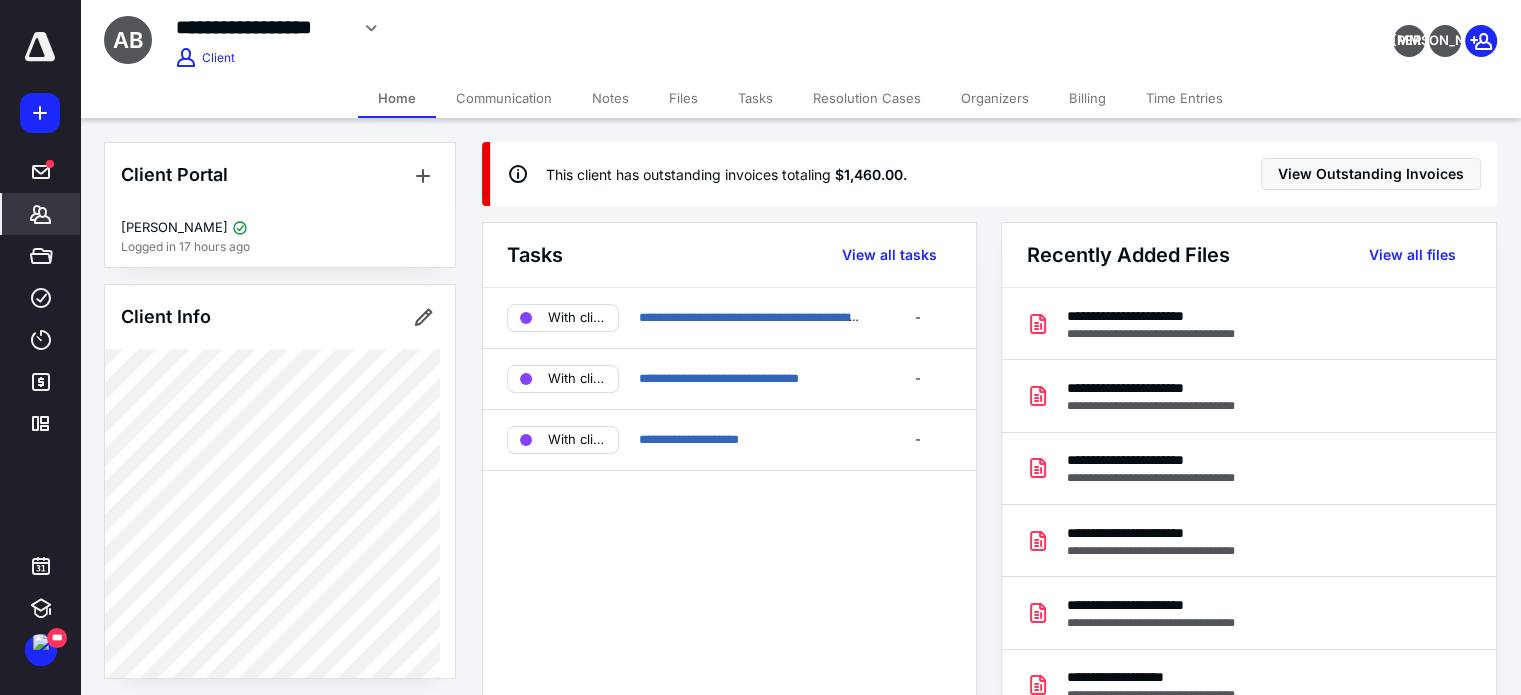 click on "Billing" at bounding box center (1087, 98) 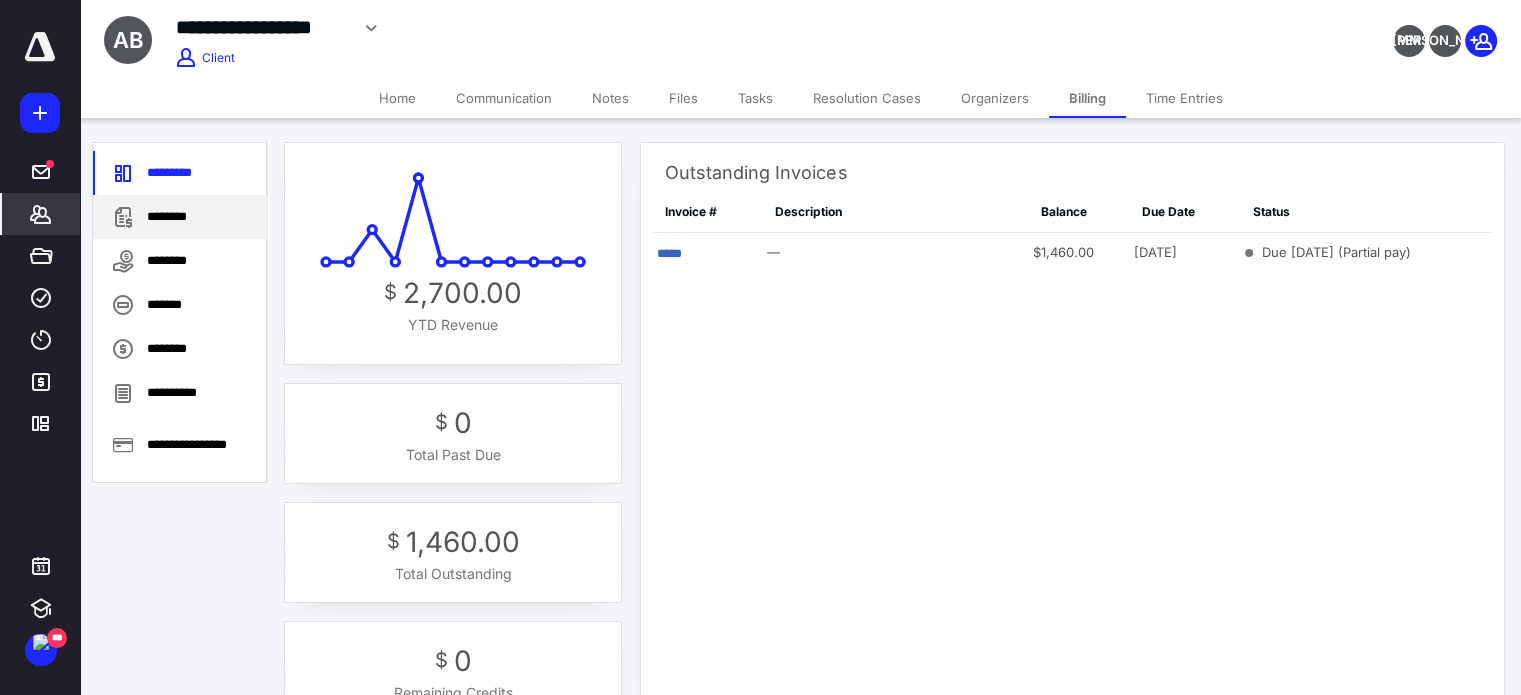click on "********" at bounding box center [180, 217] 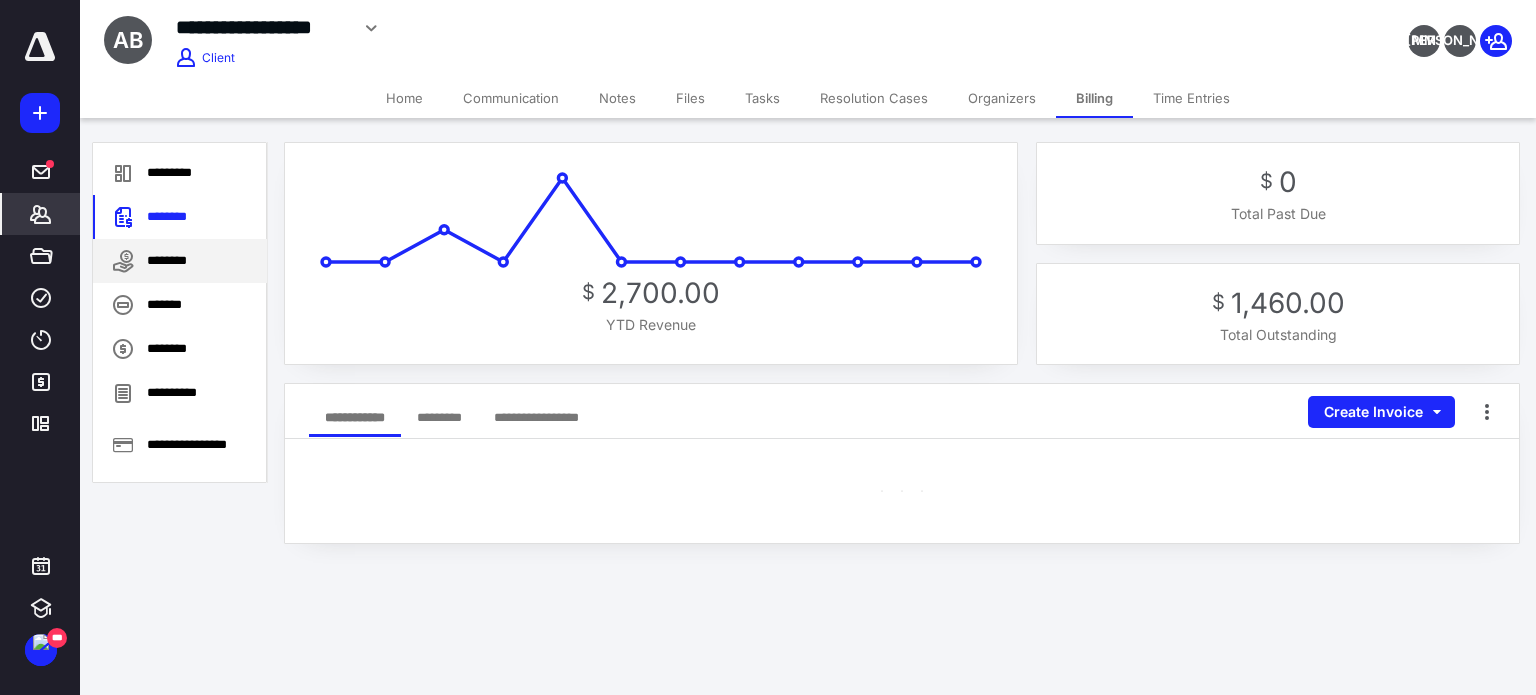 click on "********" at bounding box center [180, 261] 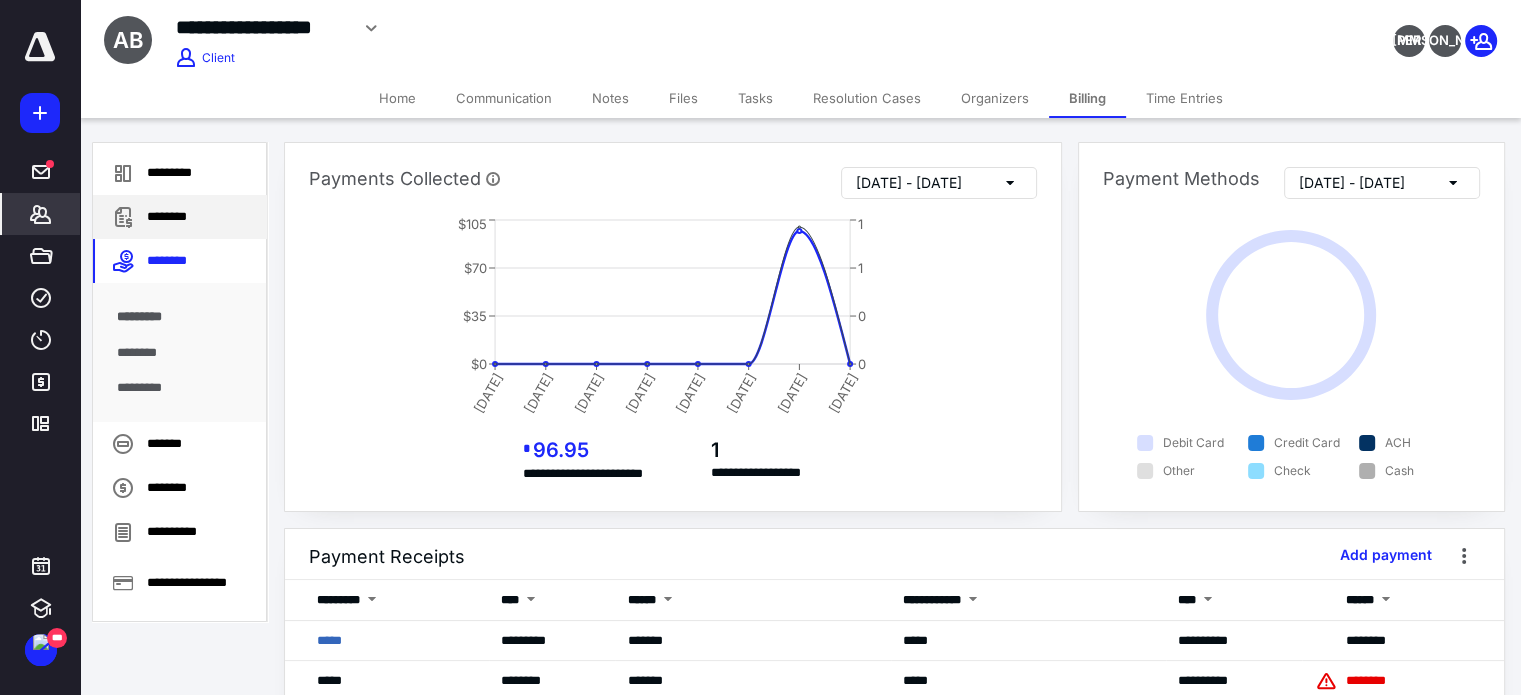 click on "********" at bounding box center [180, 217] 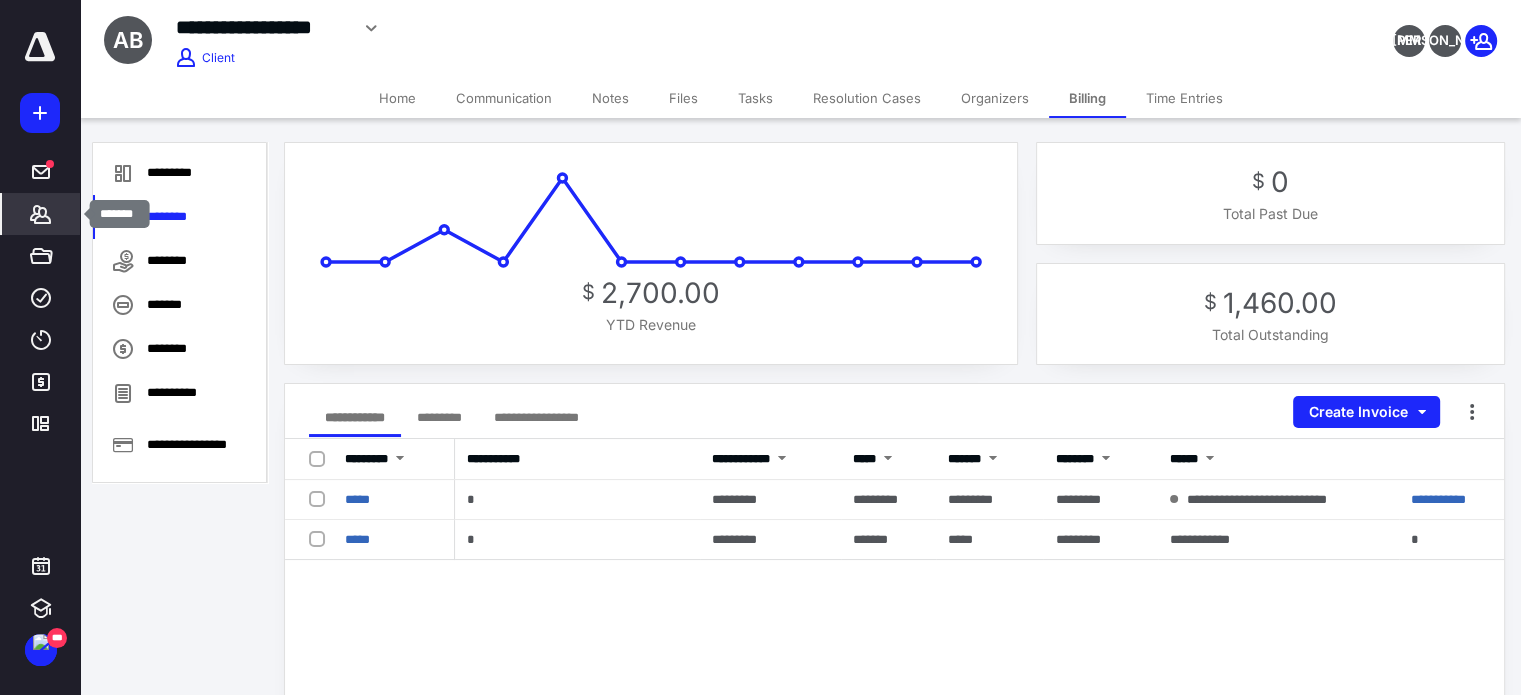 click on "*******" at bounding box center (41, 214) 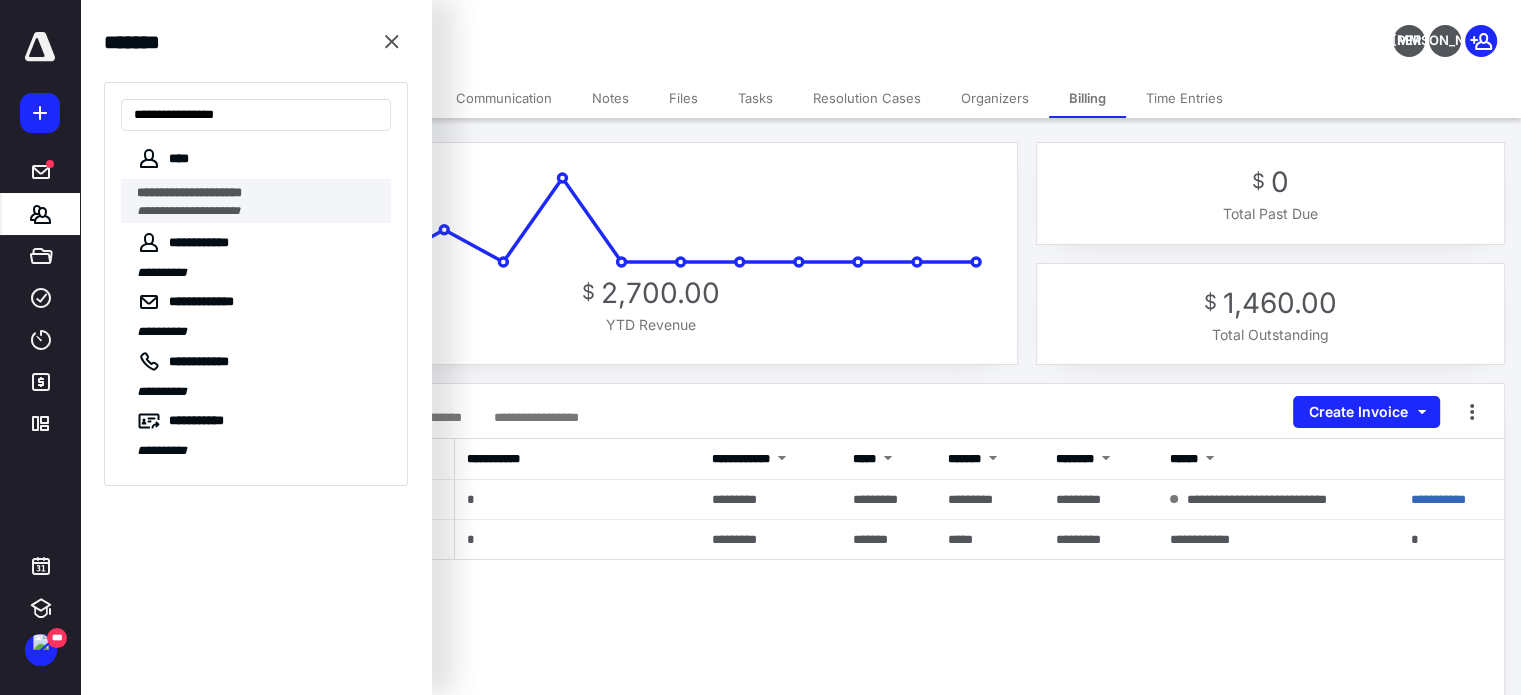 type on "**********" 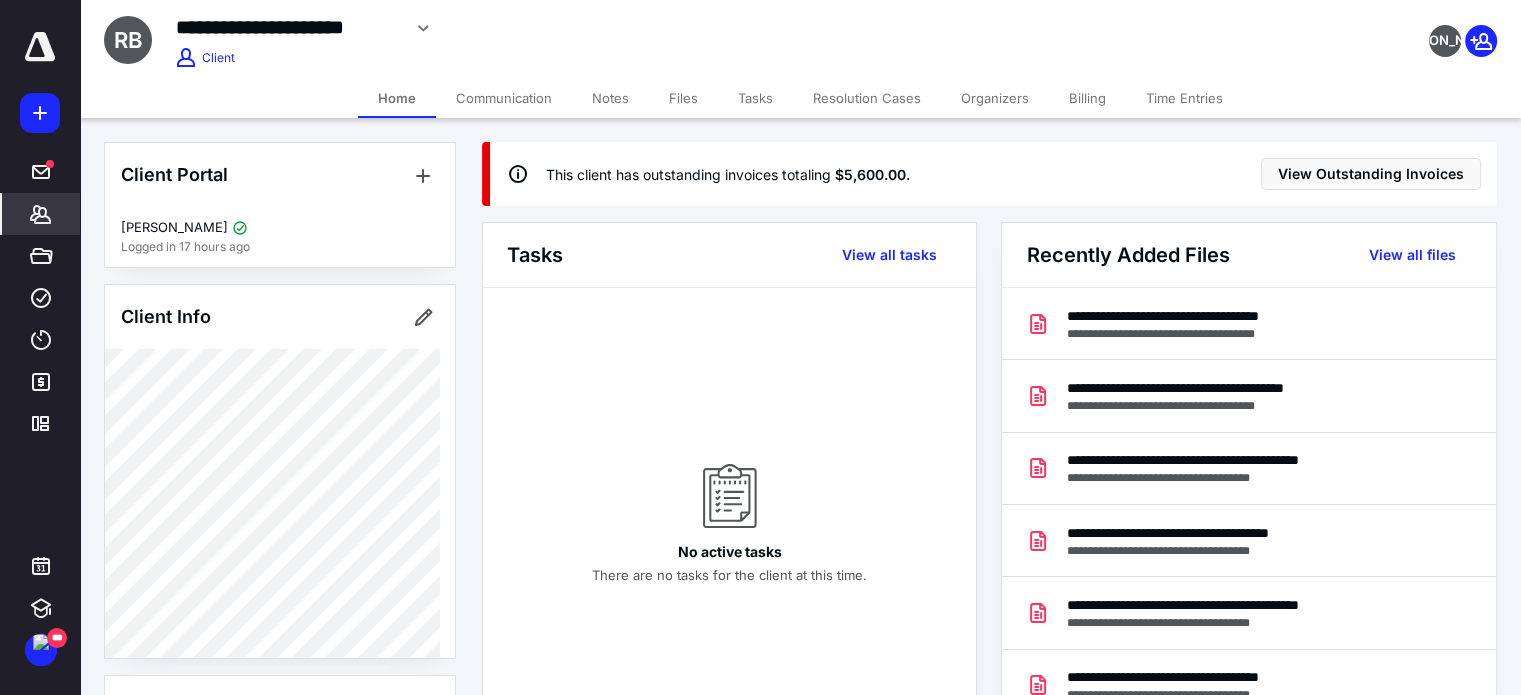 click on "Billing" at bounding box center [1087, 98] 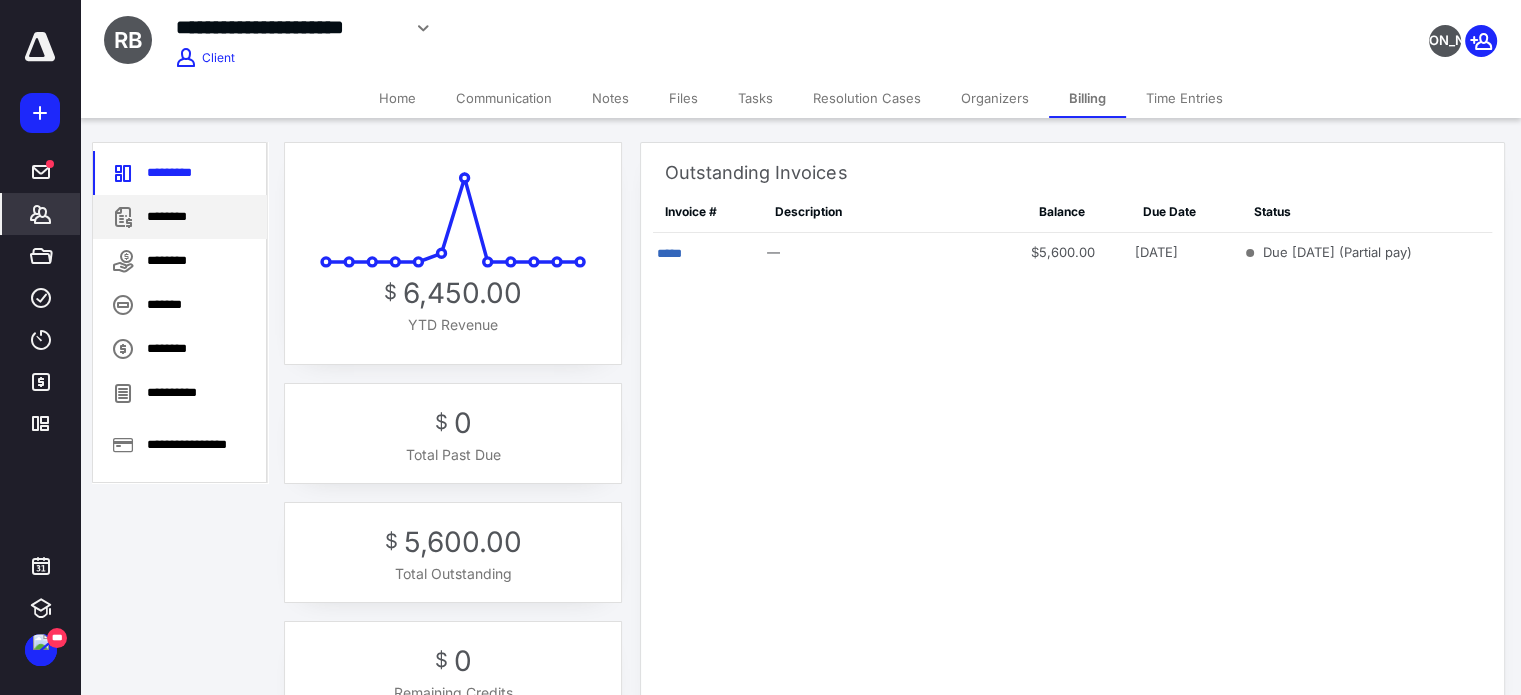 click on "********" at bounding box center [180, 217] 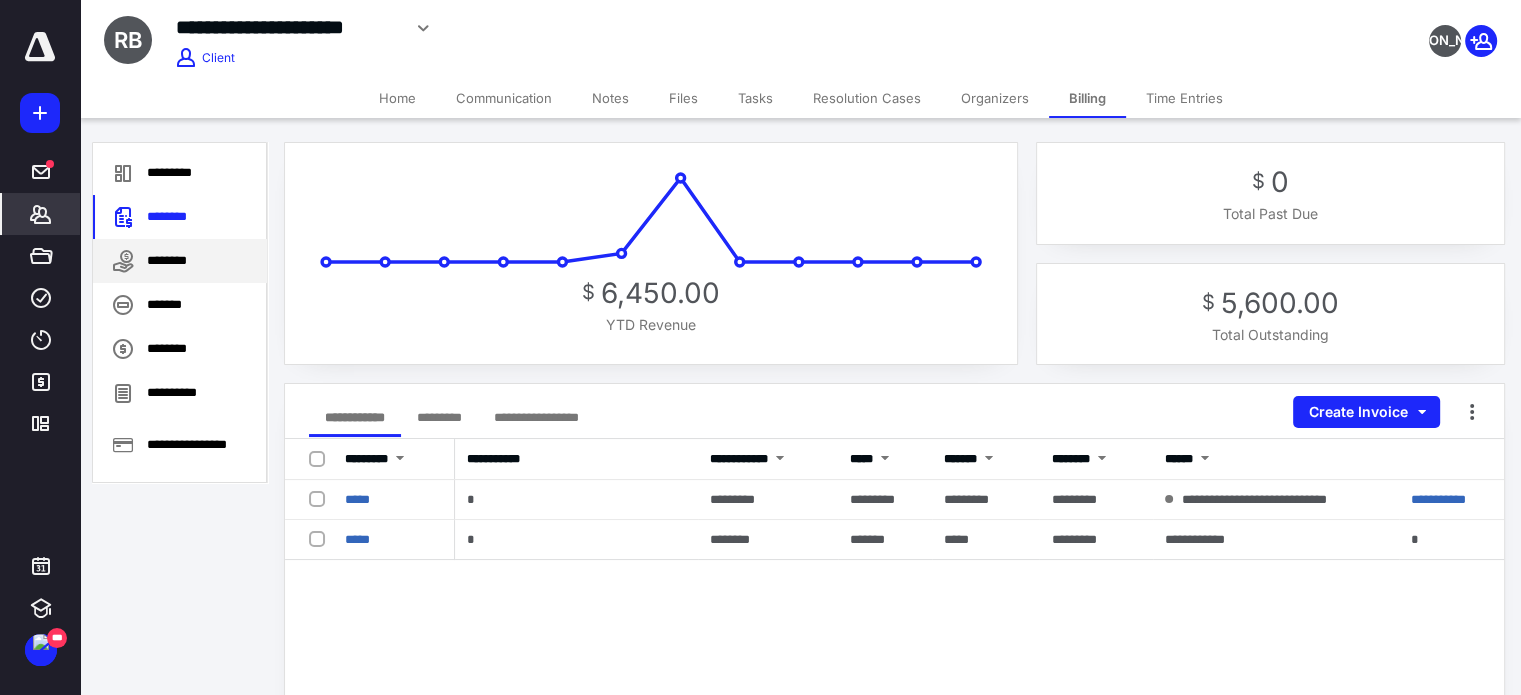 click on "********" at bounding box center (180, 261) 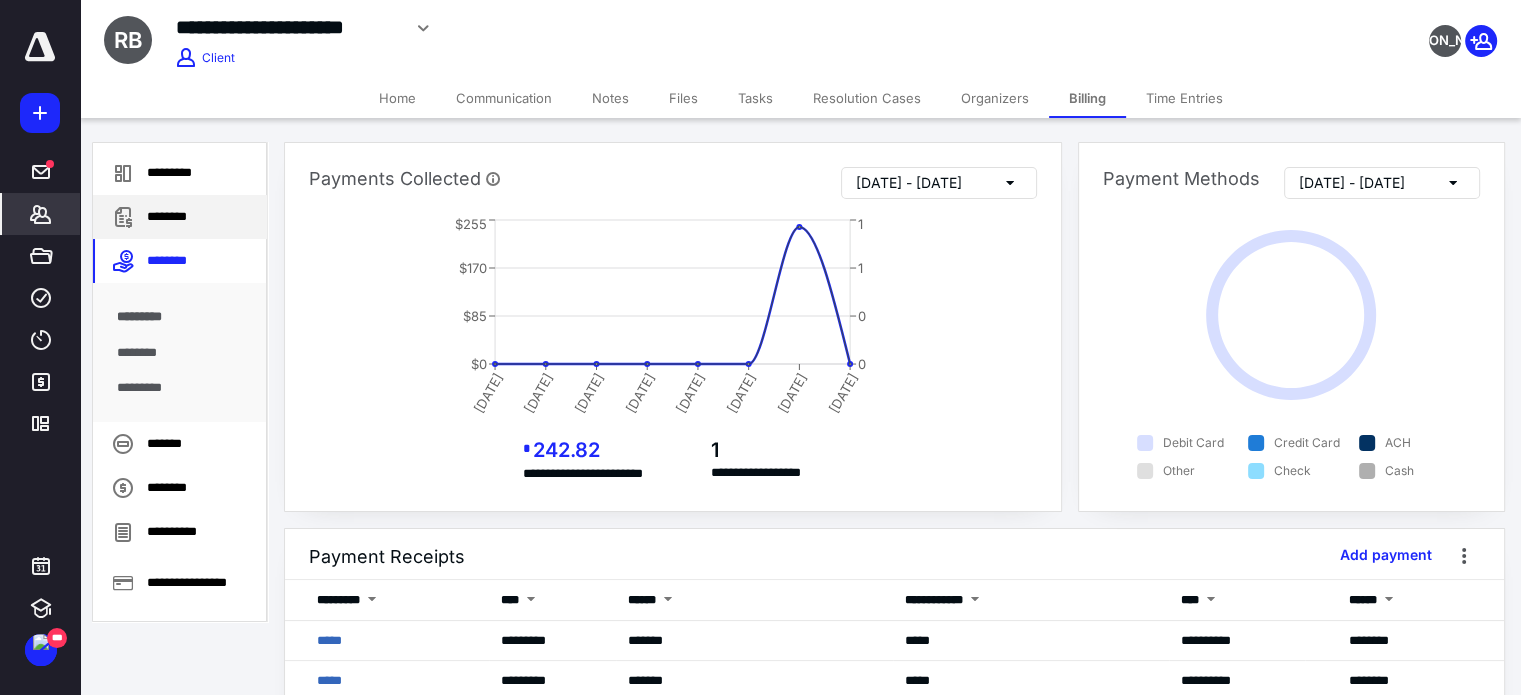 click on "********" at bounding box center [180, 217] 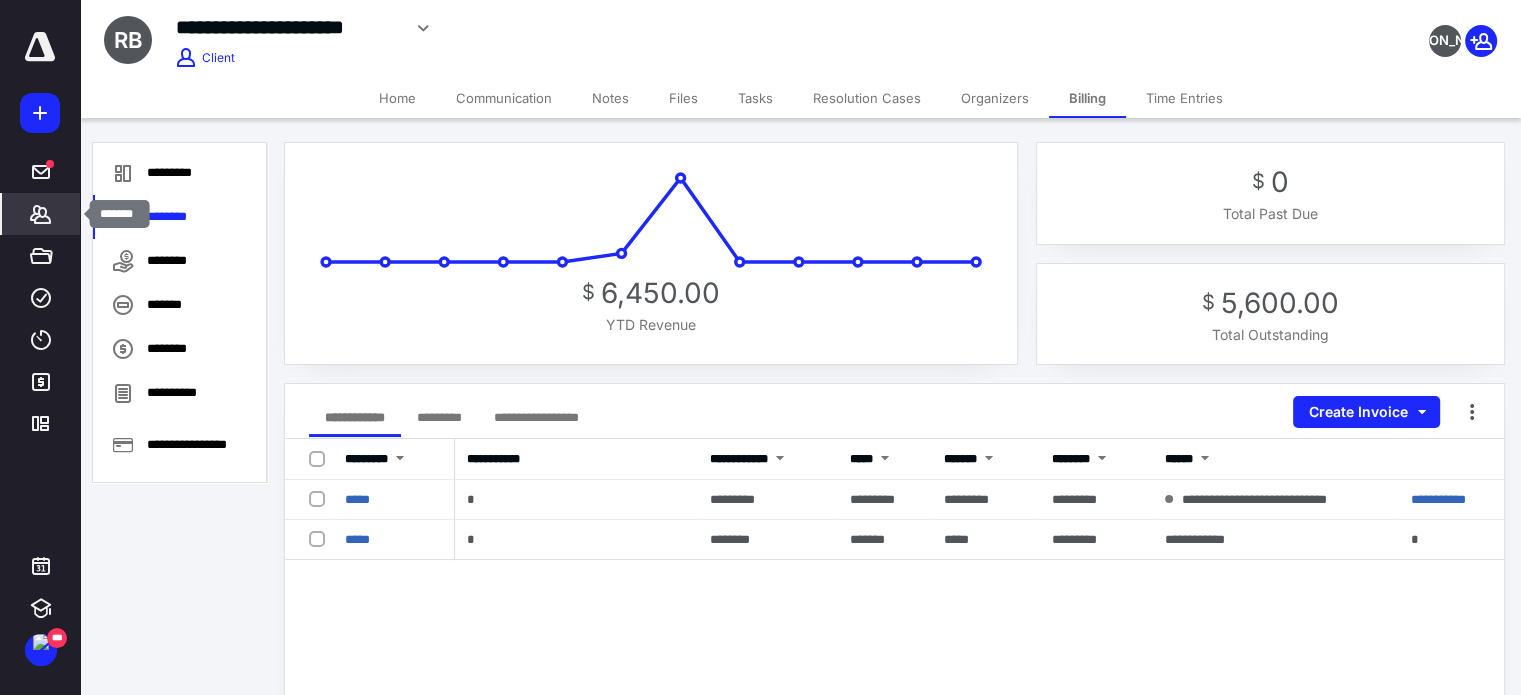 click 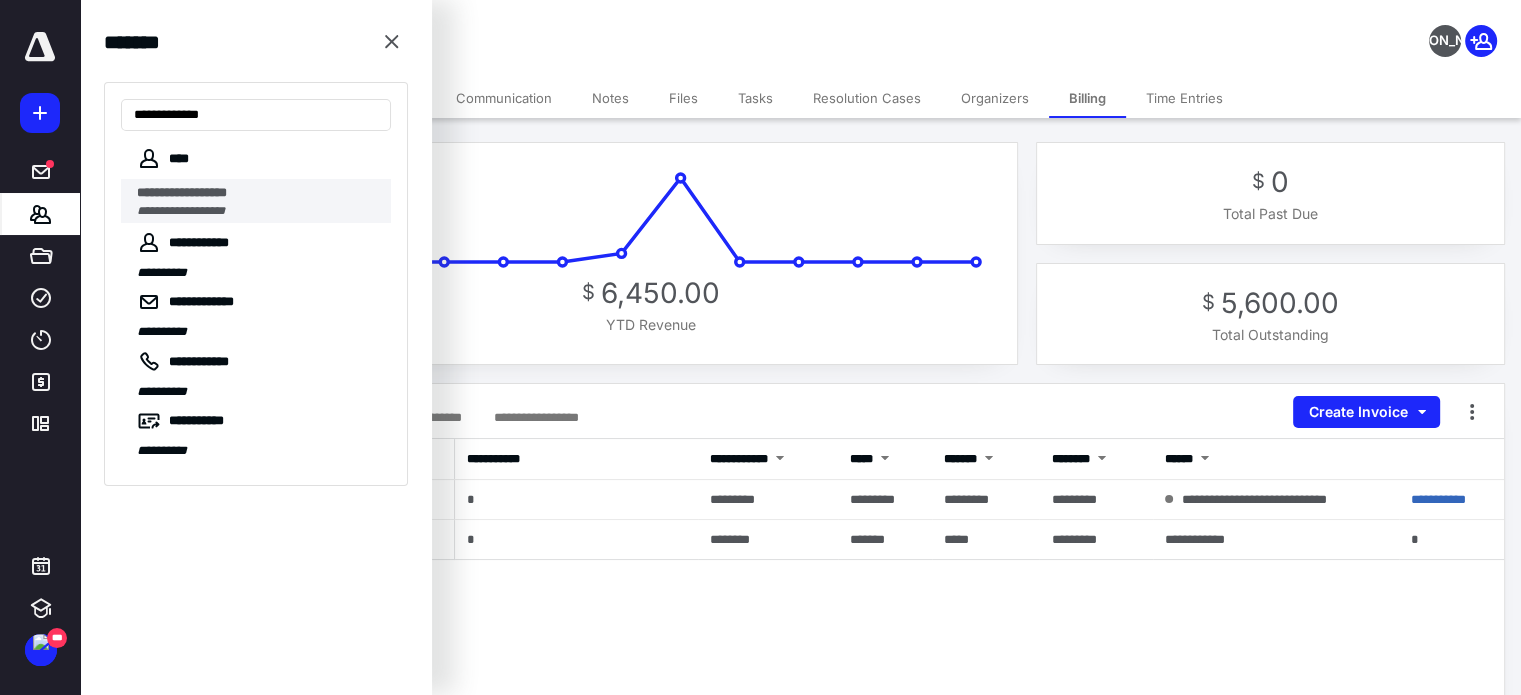 type on "**********" 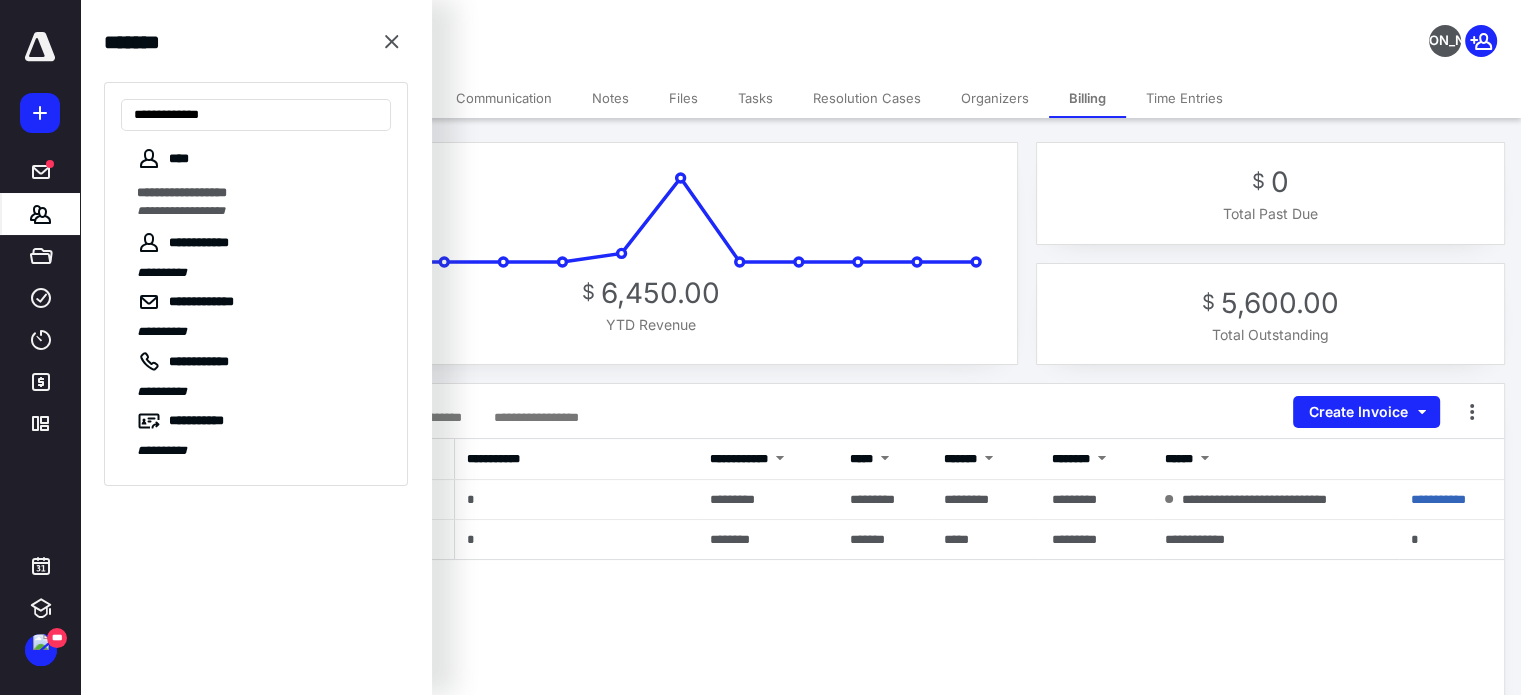click on "**********" at bounding box center (258, 193) 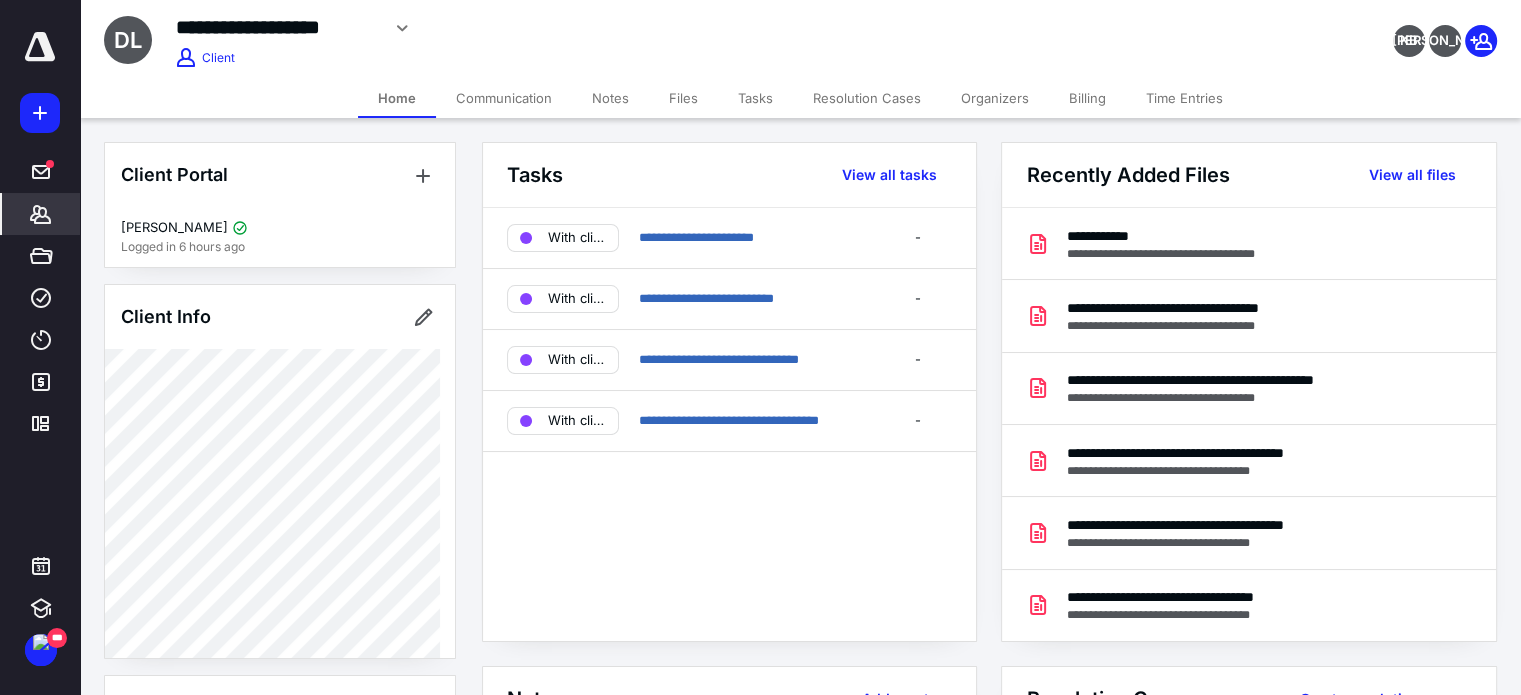 click on "Billing" at bounding box center [1087, 98] 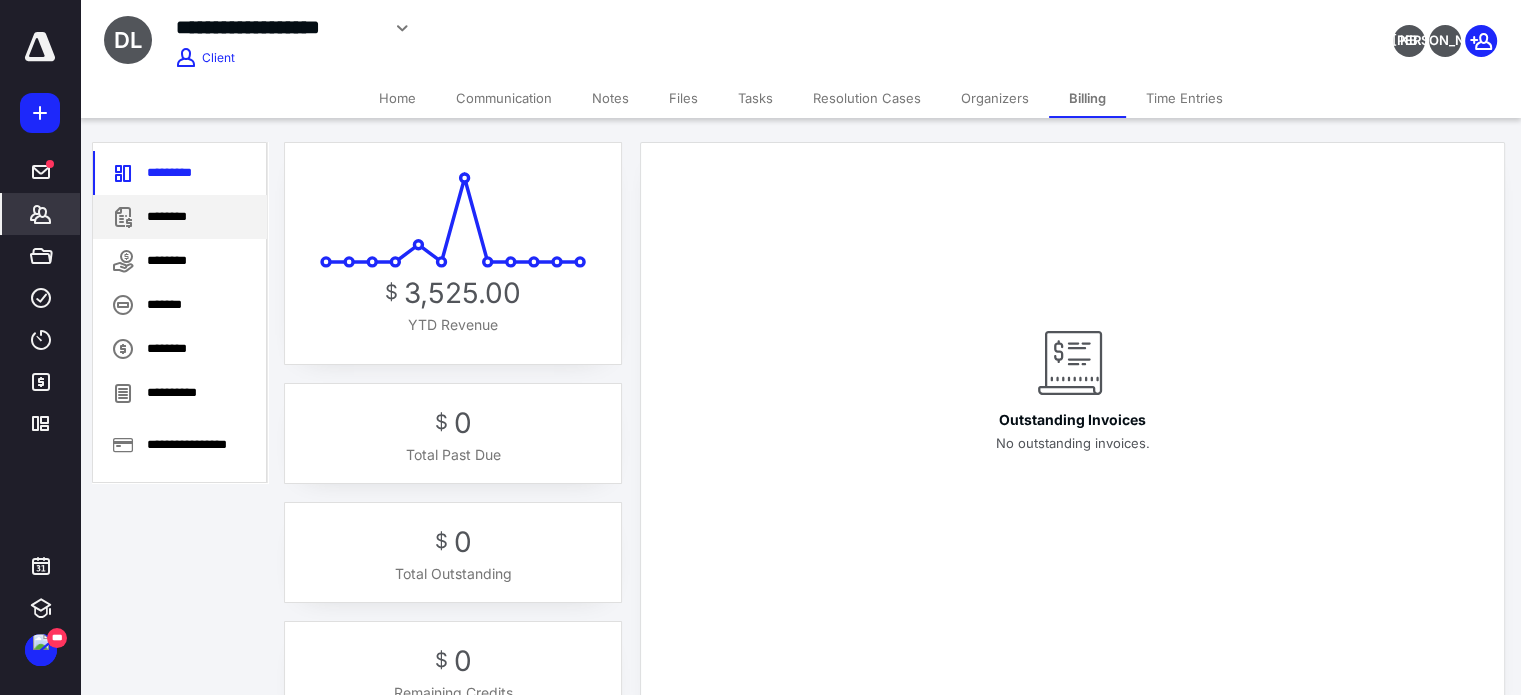 click on "********" at bounding box center [180, 217] 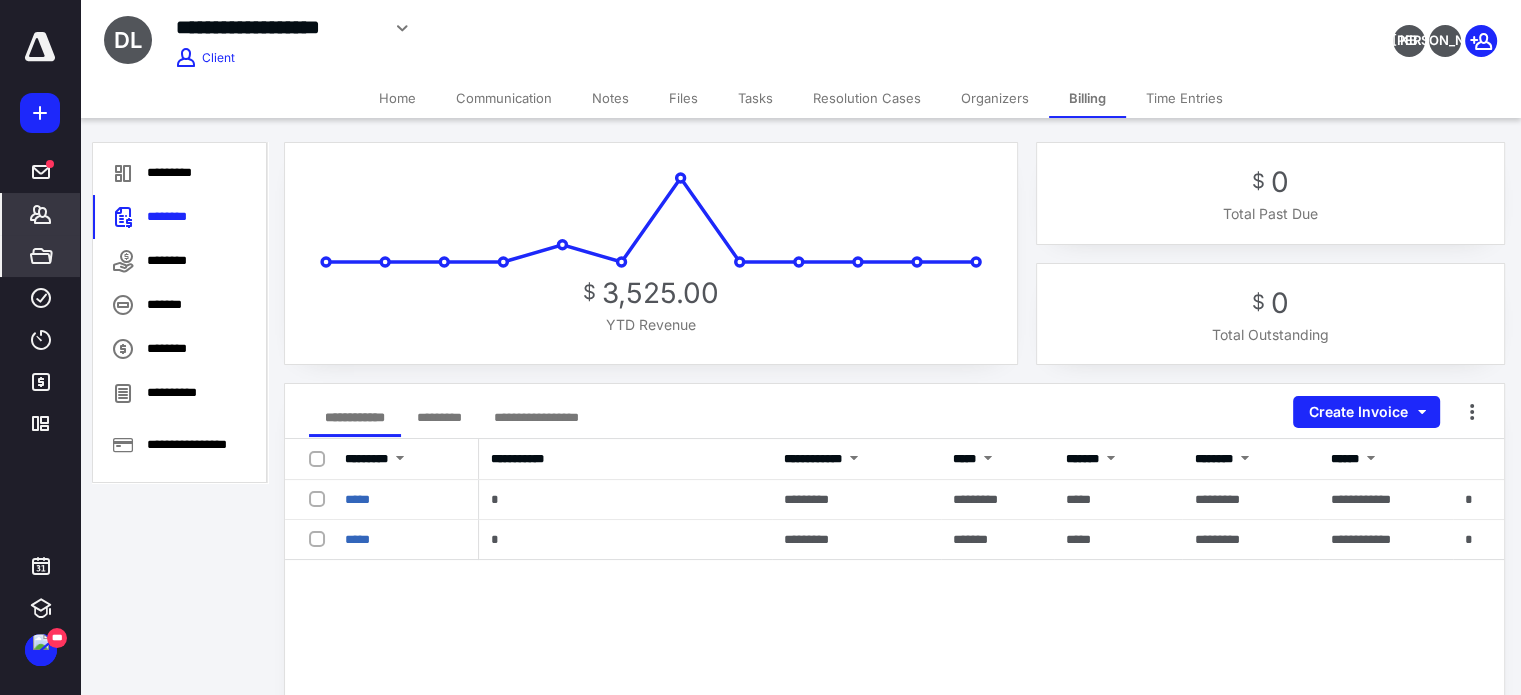 drag, startPoint x: 45, startPoint y: 210, endPoint x: 22, endPoint y: 250, distance: 46.141087 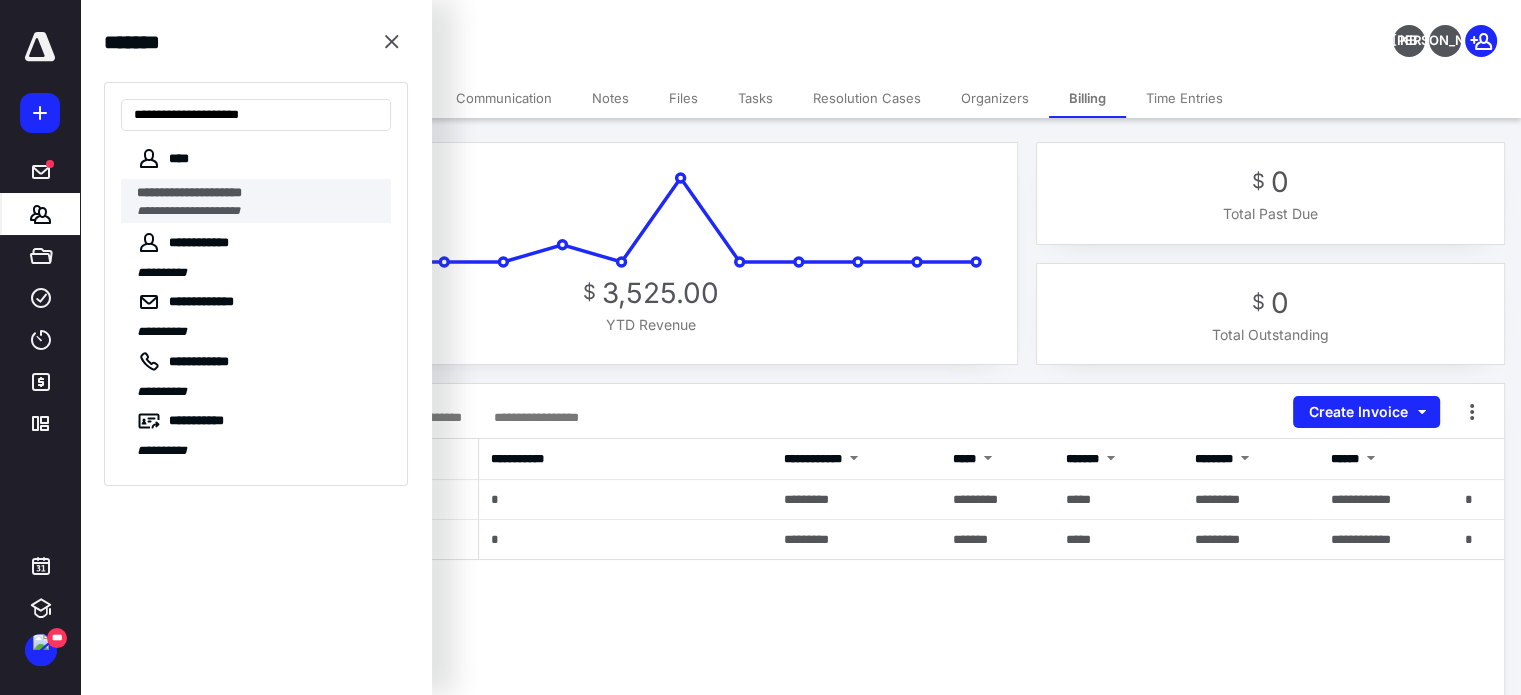 type on "**********" 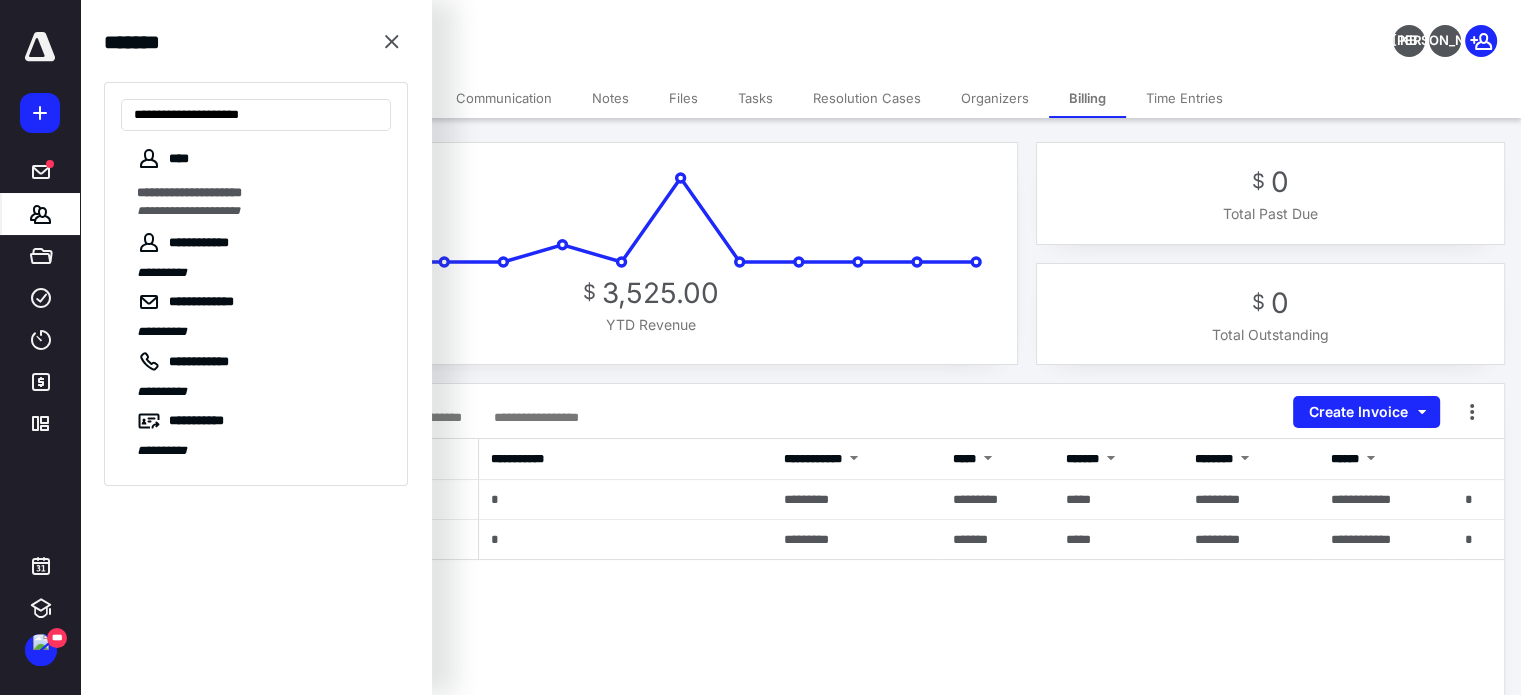 click on "**********" at bounding box center [258, 211] 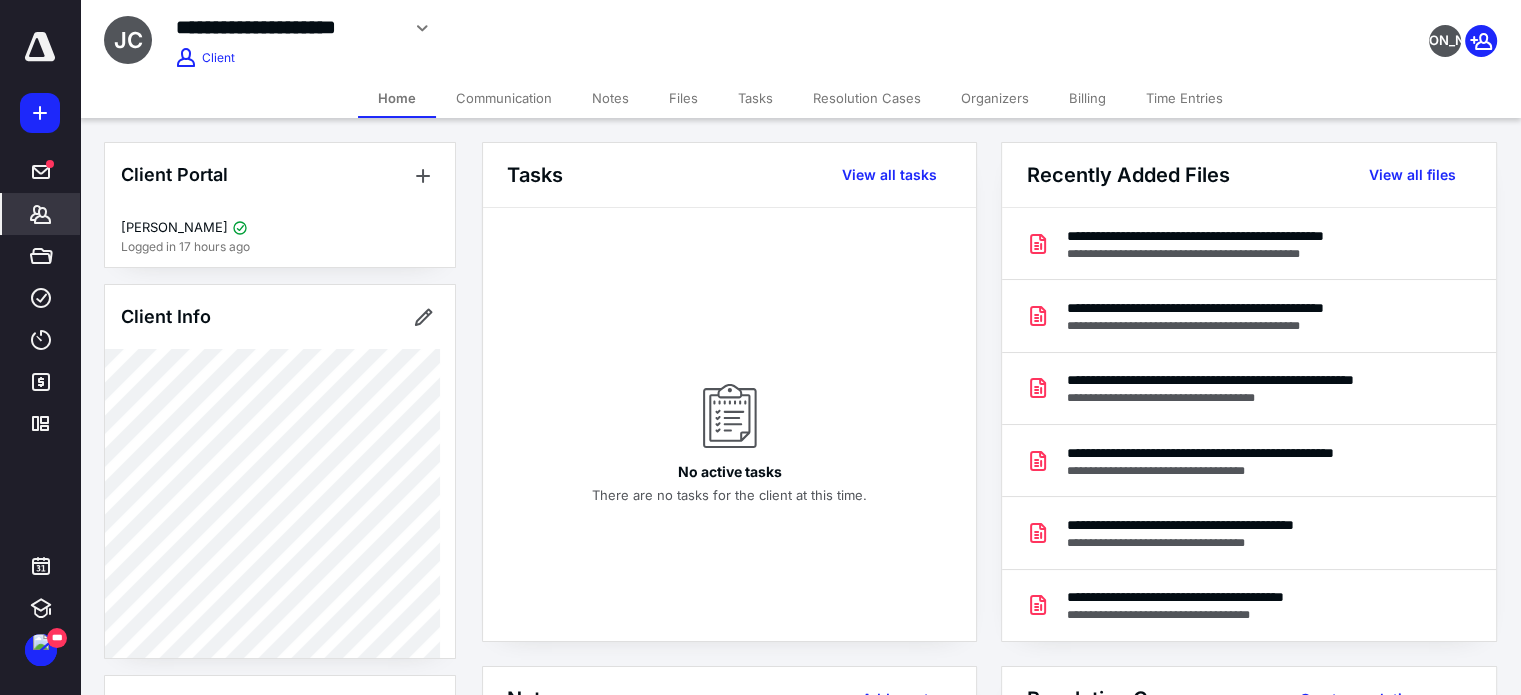 click on "Billing" at bounding box center (1087, 98) 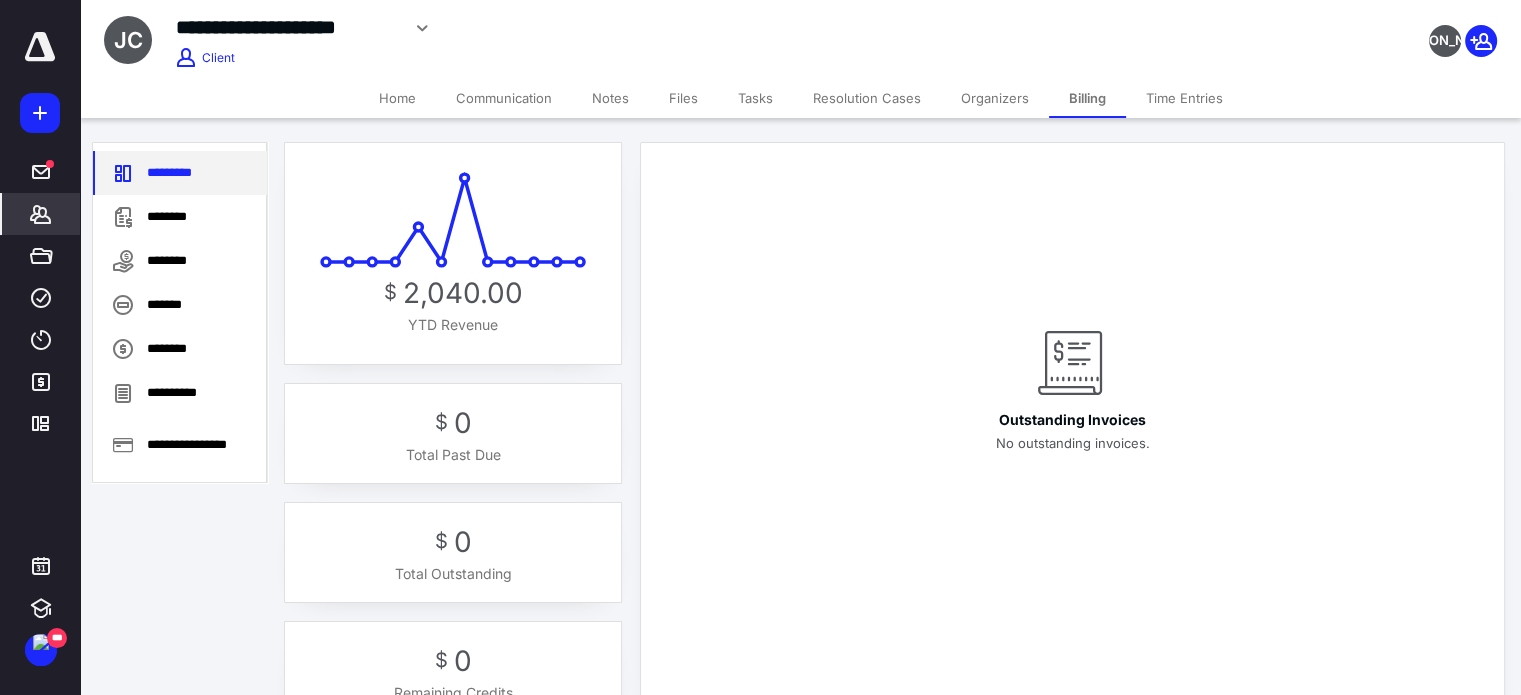 drag, startPoint x: 180, startPoint y: 212, endPoint x: 208, endPoint y: 179, distance: 43.27817 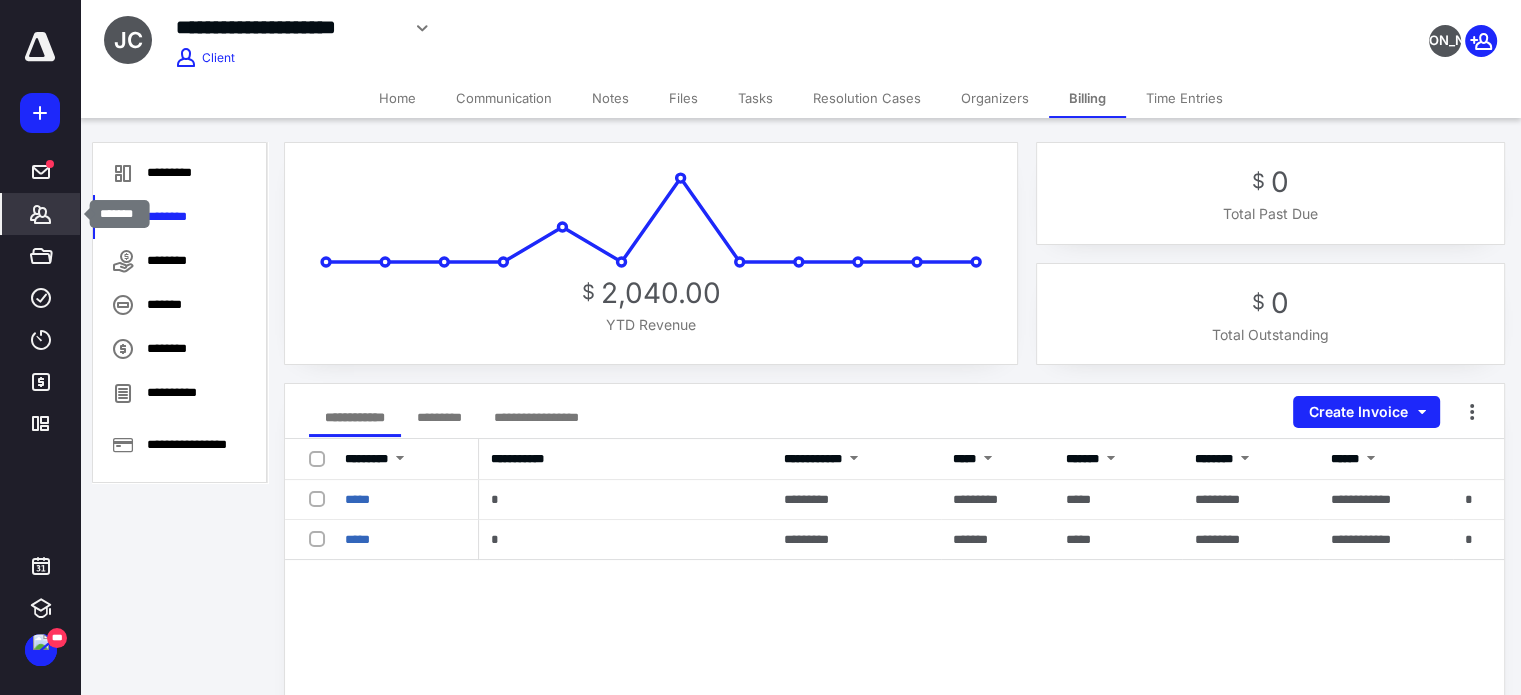 click 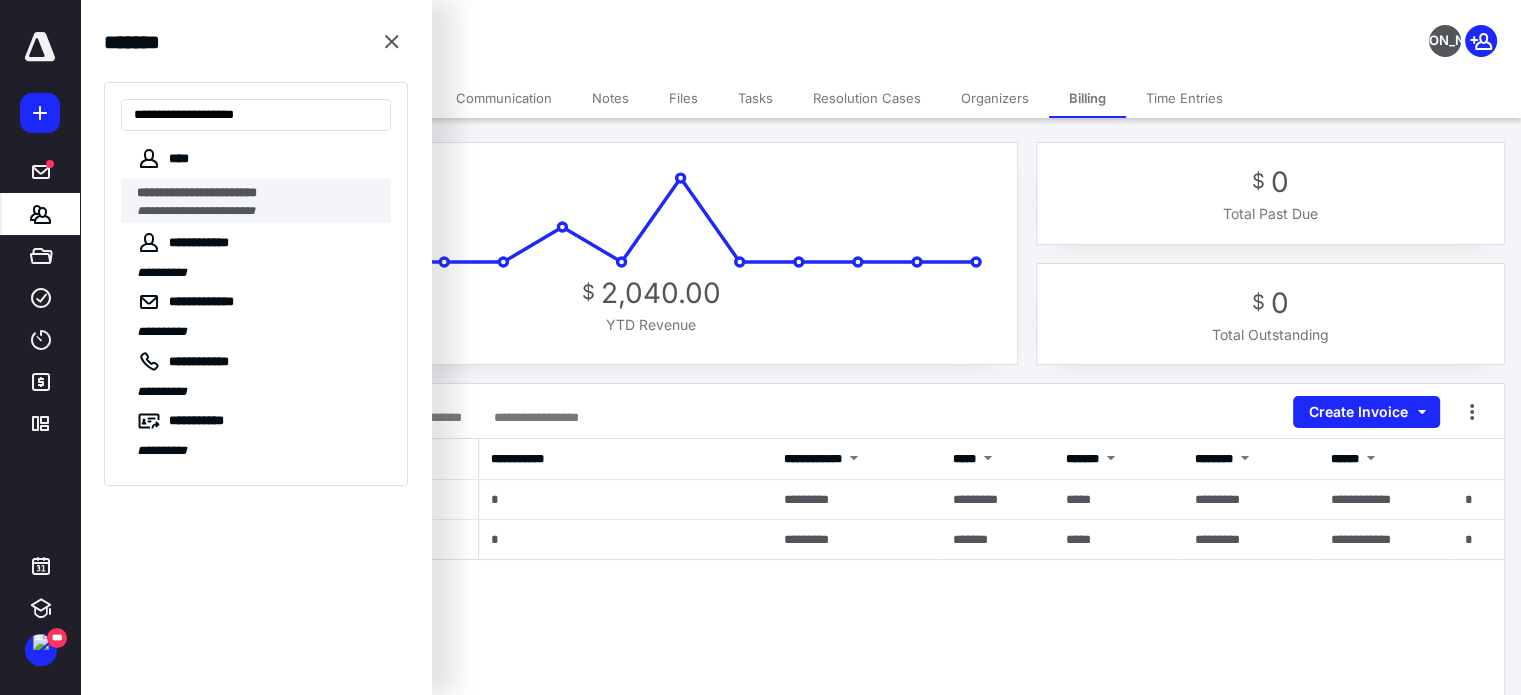 type on "**********" 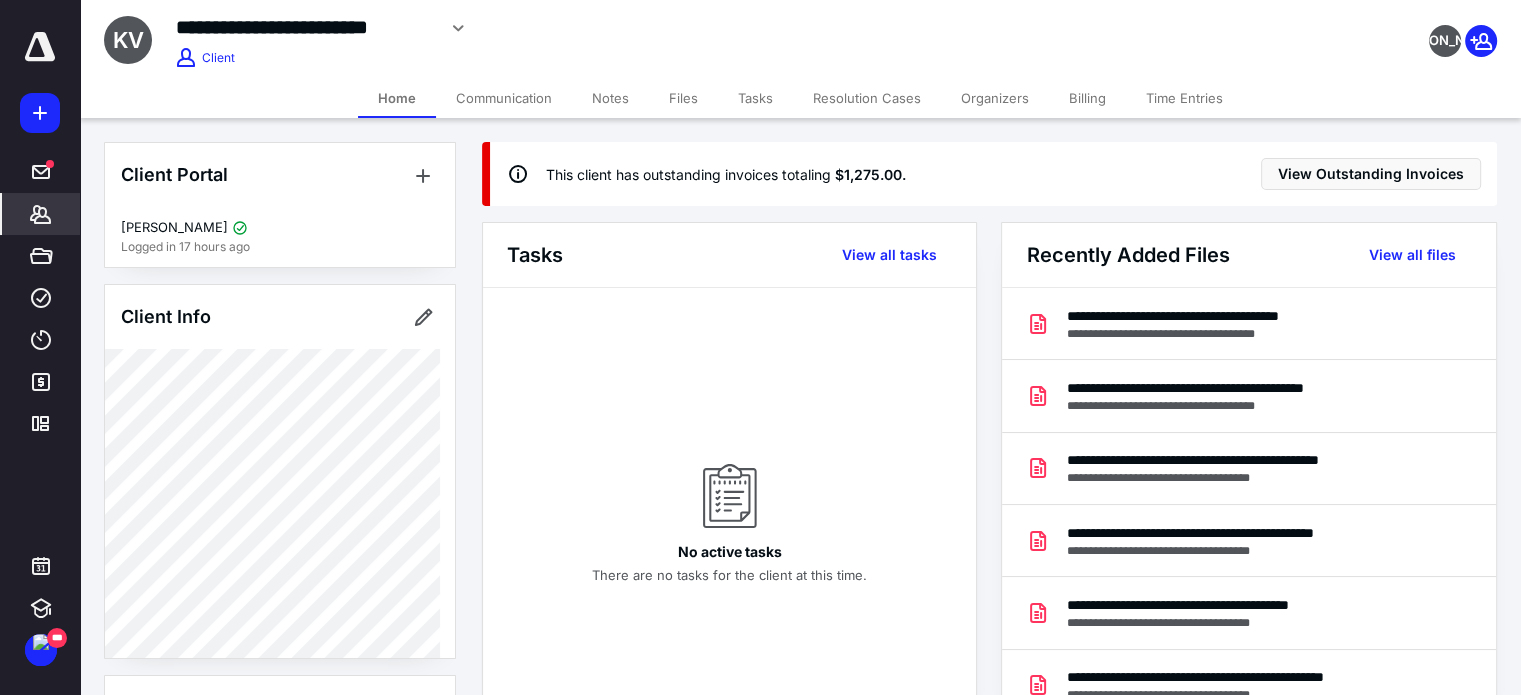 click on "Billing" at bounding box center (1087, 98) 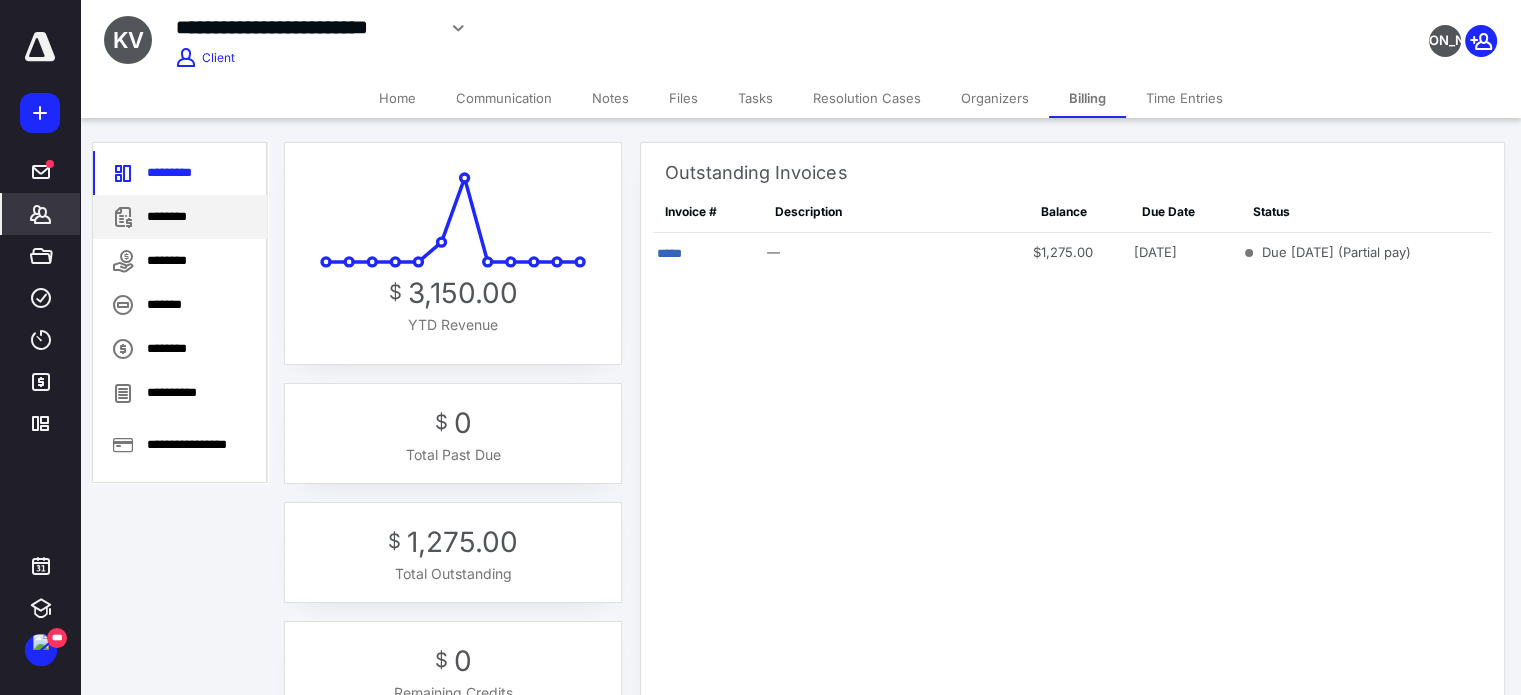 click on "********" at bounding box center (180, 217) 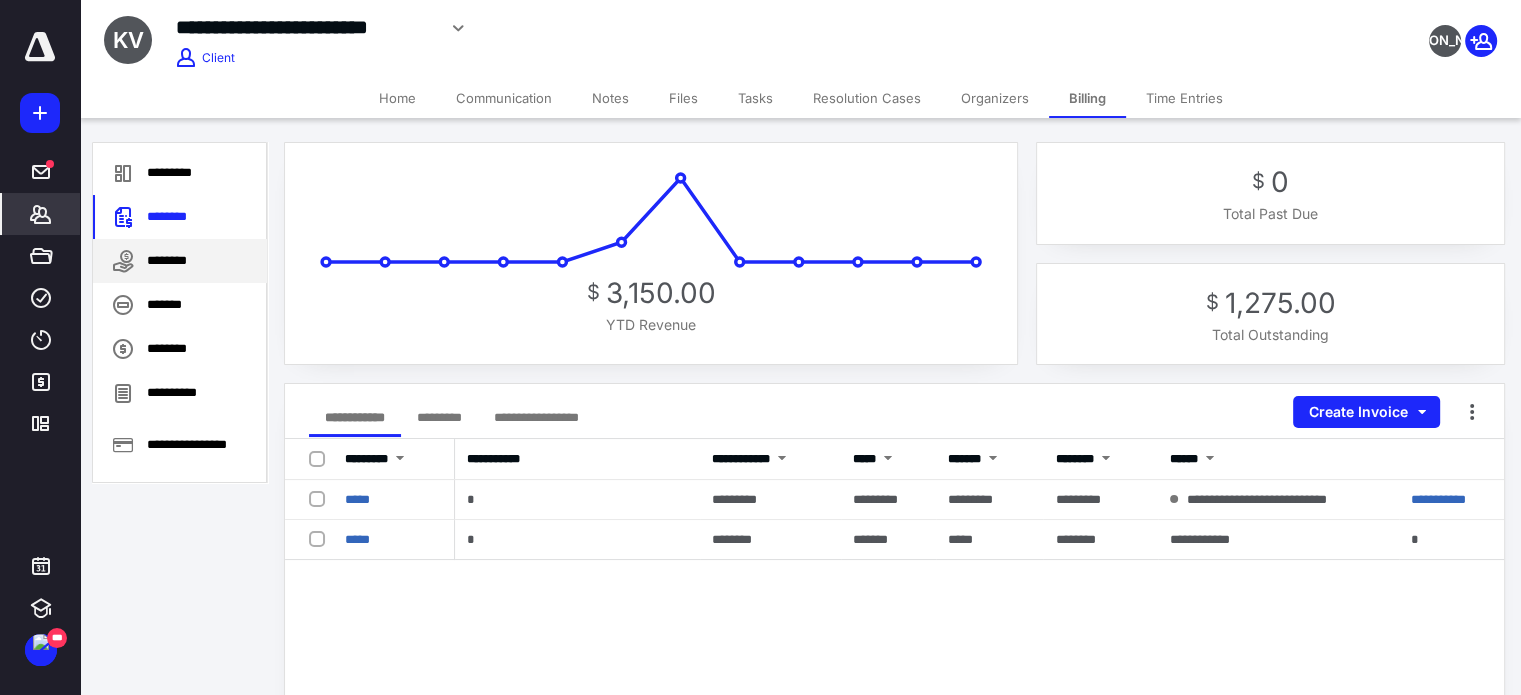 click on "********" at bounding box center [180, 261] 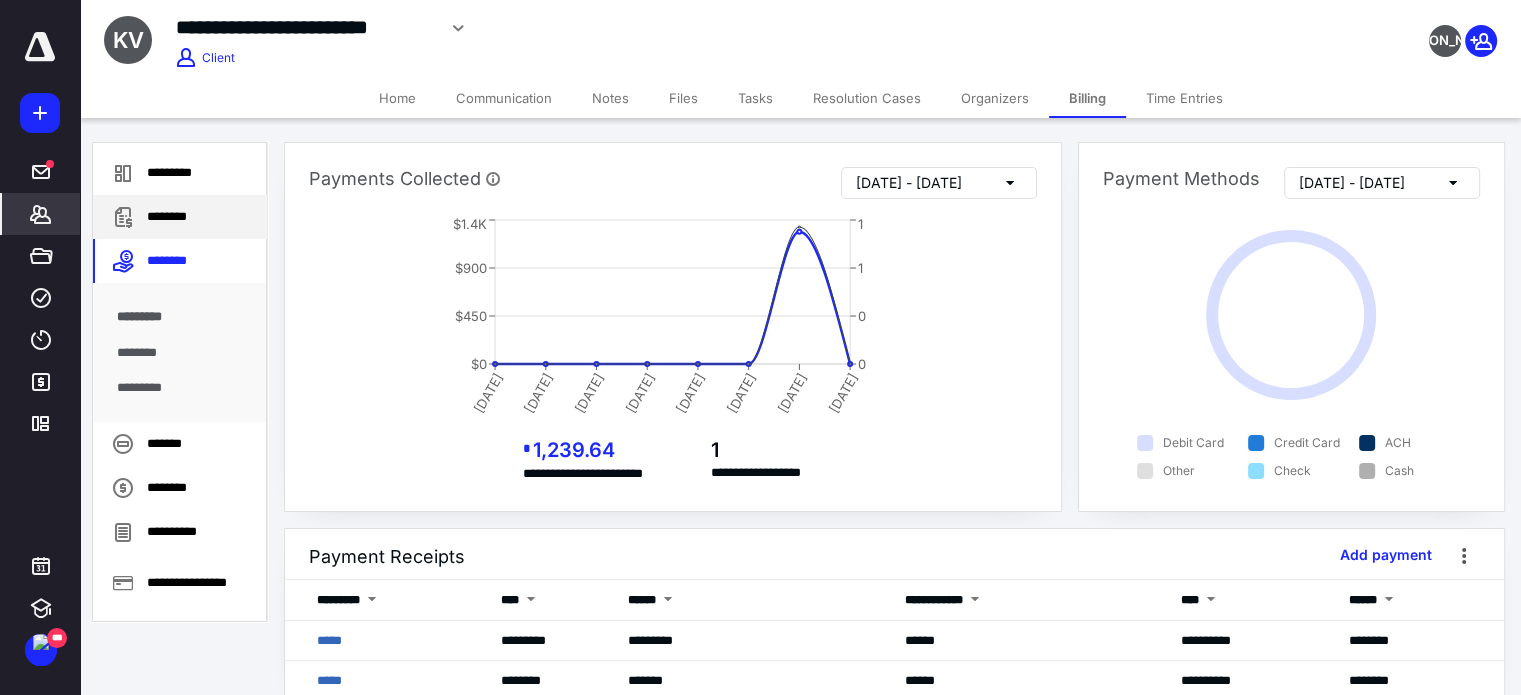 click on "********" at bounding box center [180, 217] 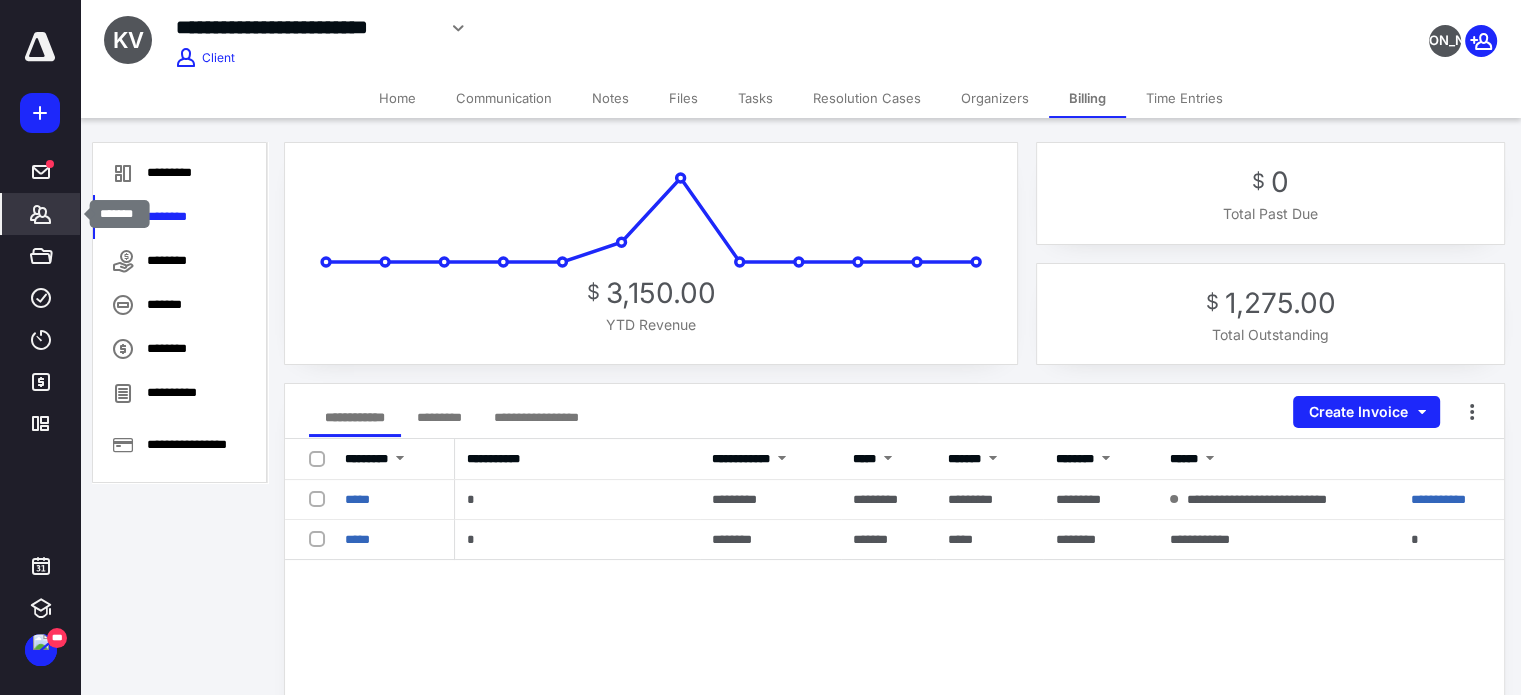 click 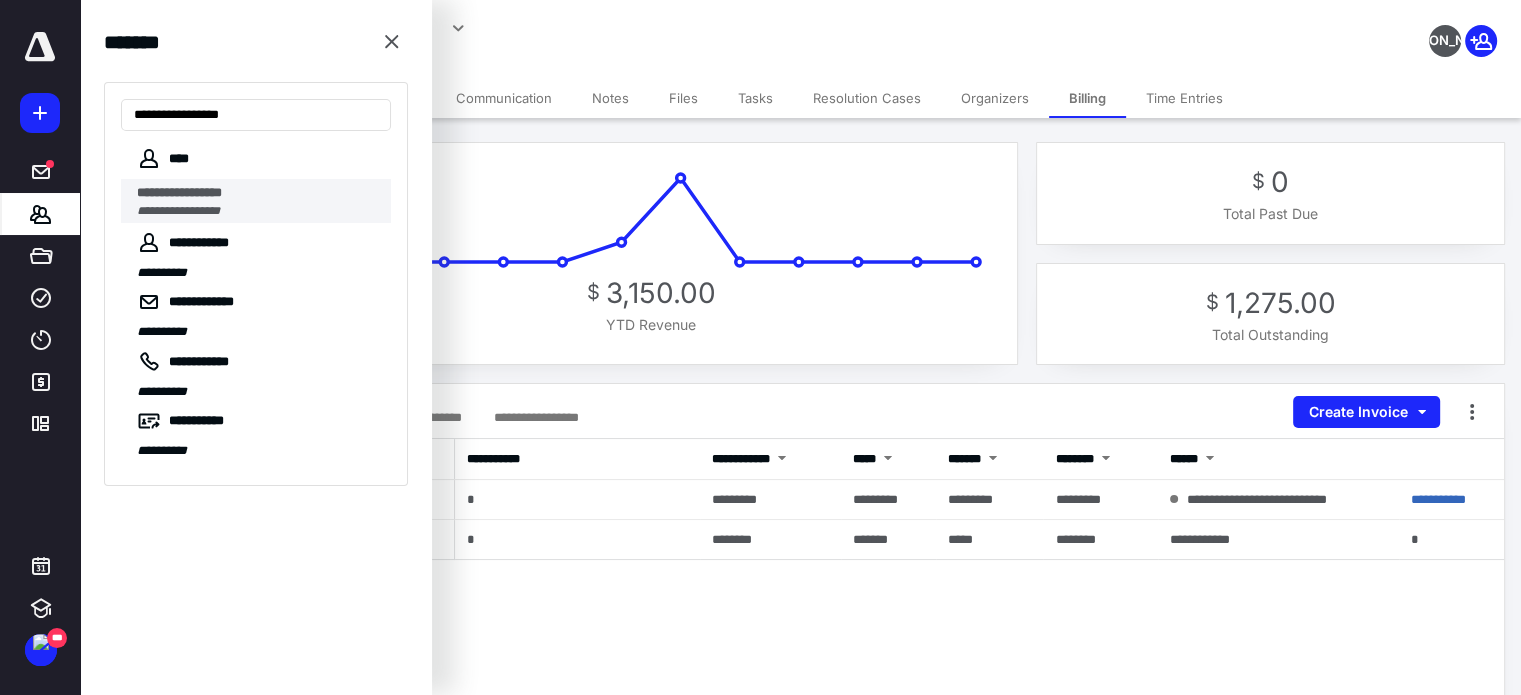 type on "**********" 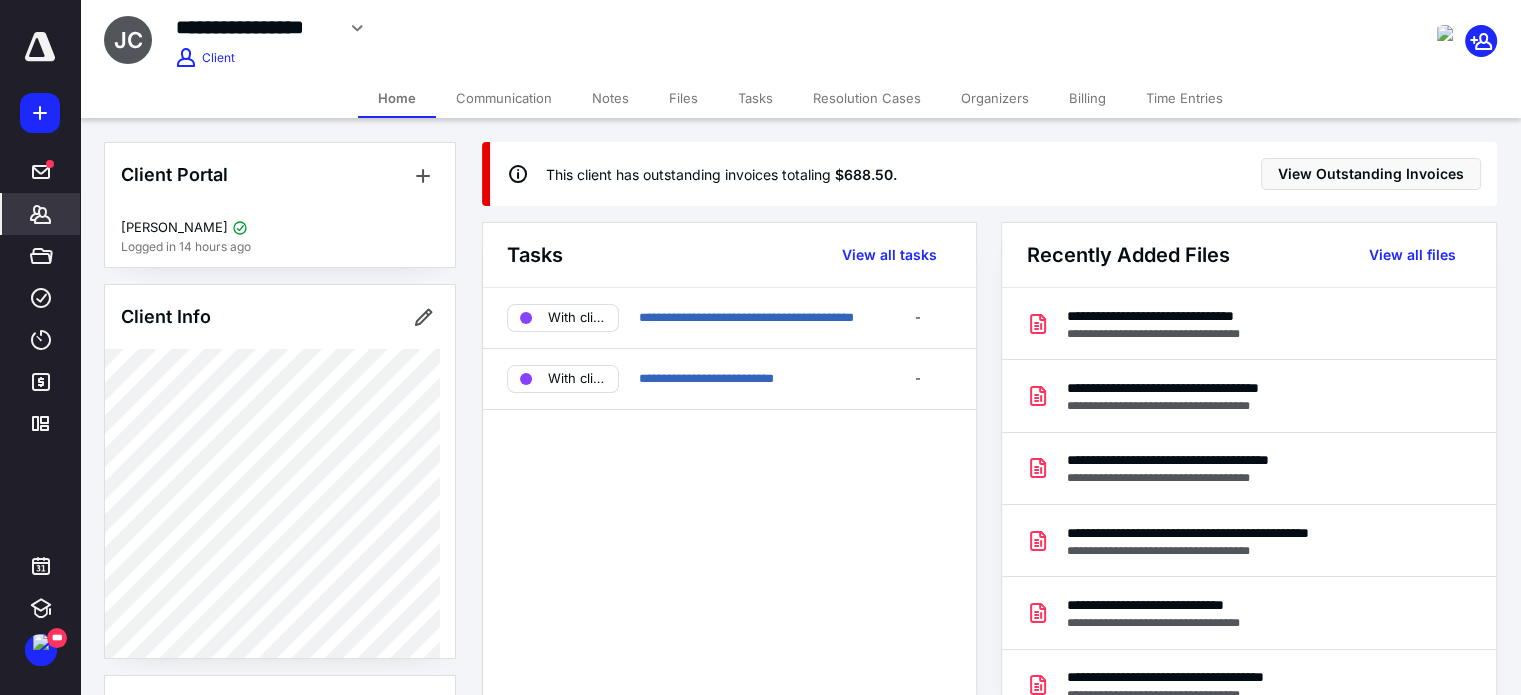click on "Billing" at bounding box center (1087, 98) 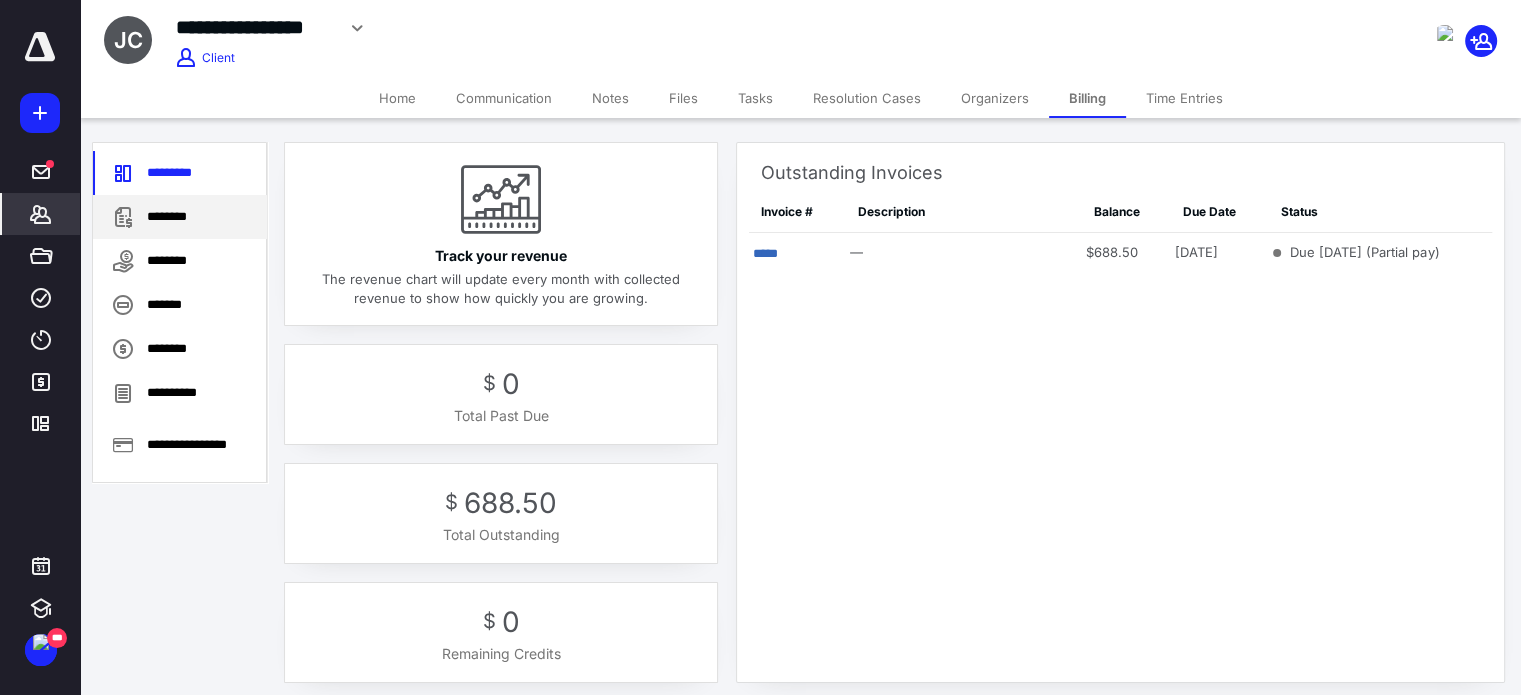 click on "********" at bounding box center (180, 217) 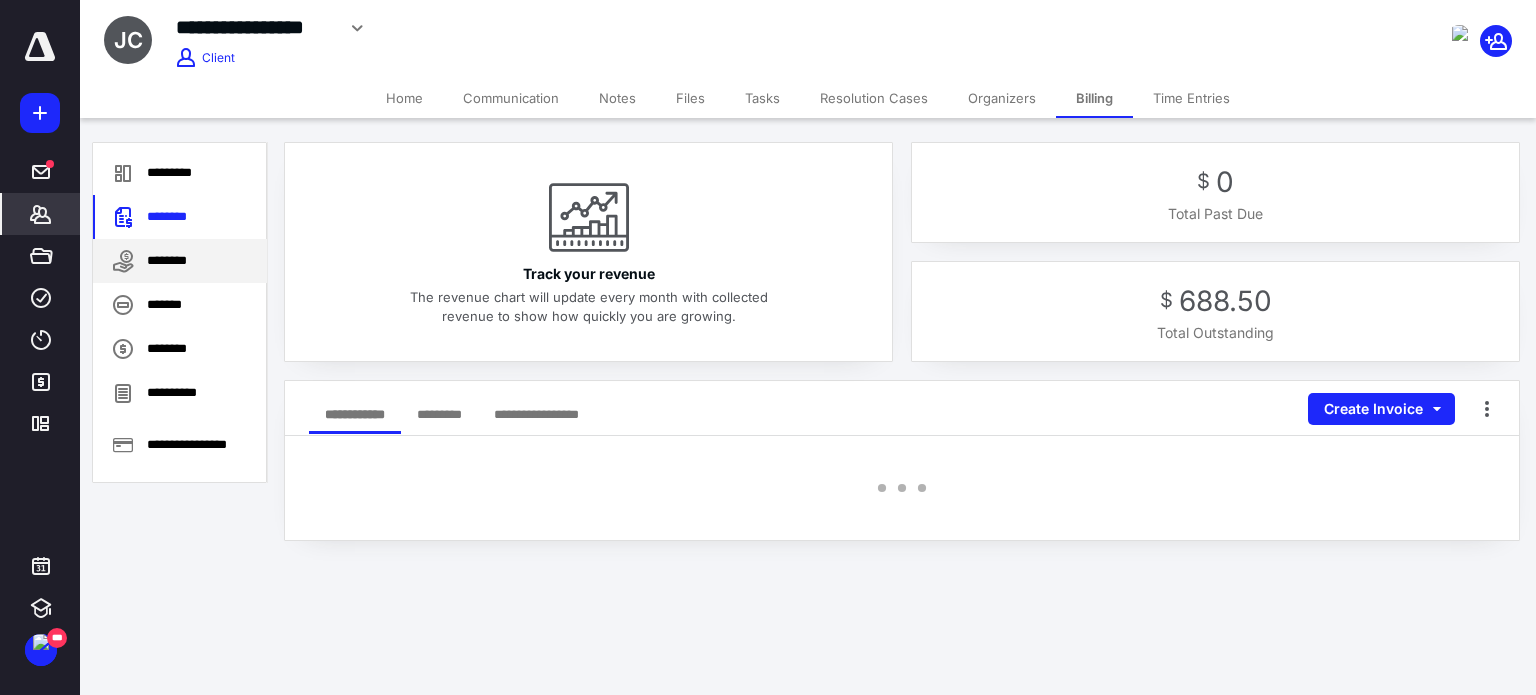 click on "********" at bounding box center (180, 261) 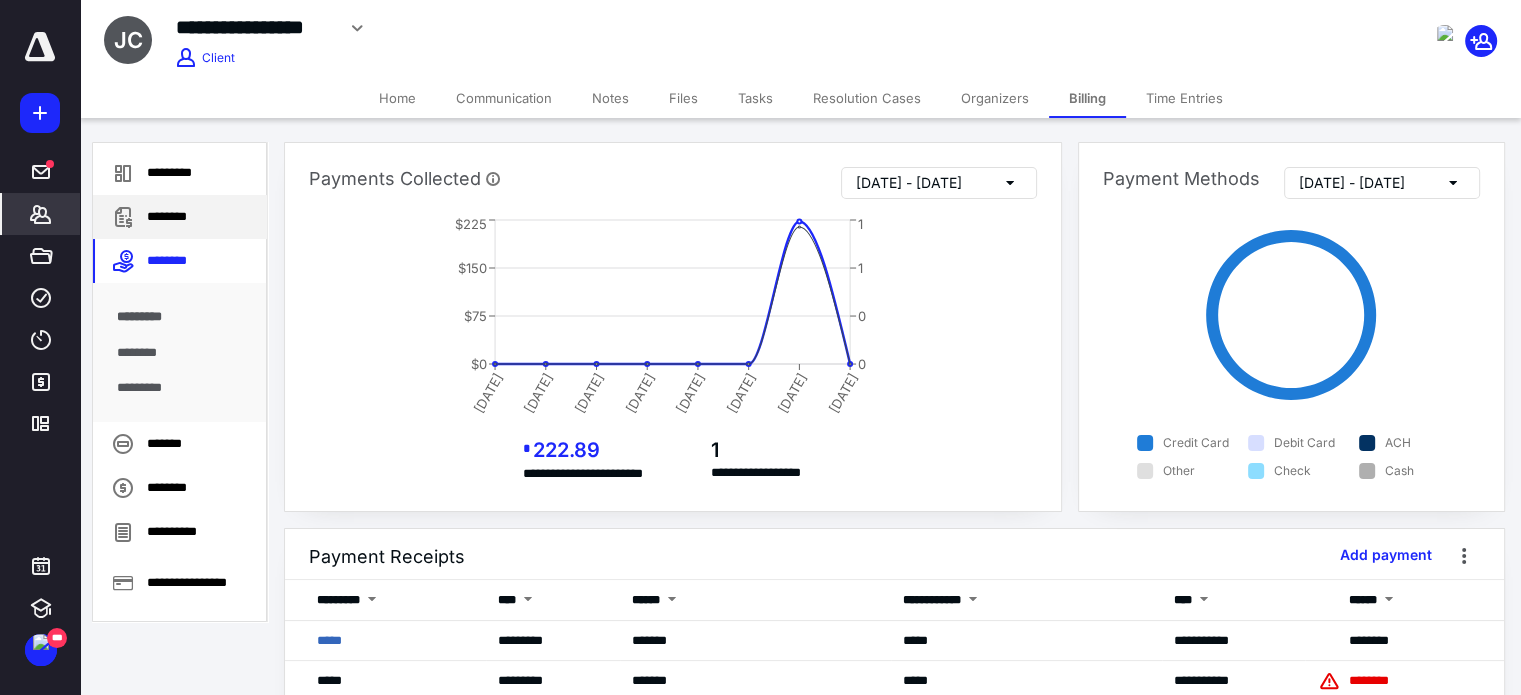 click on "********" at bounding box center (180, 217) 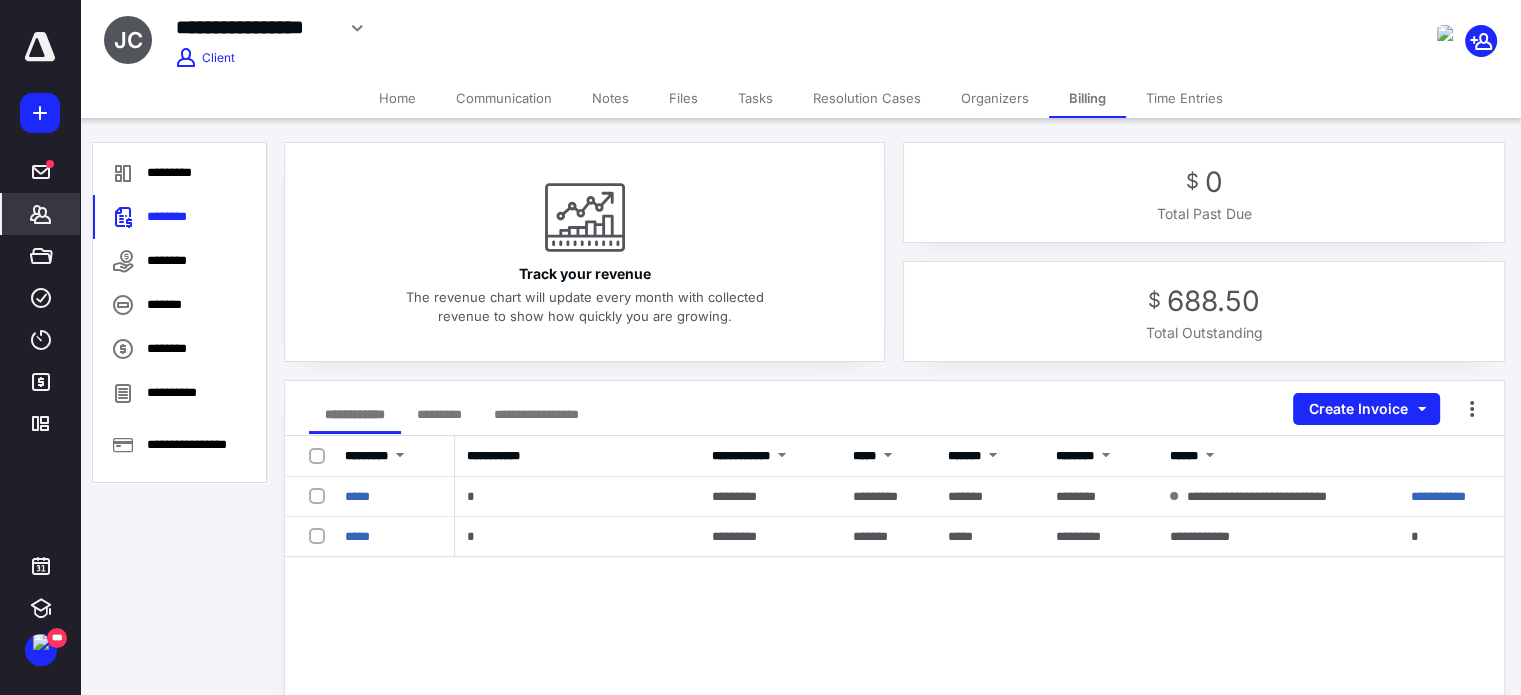 click 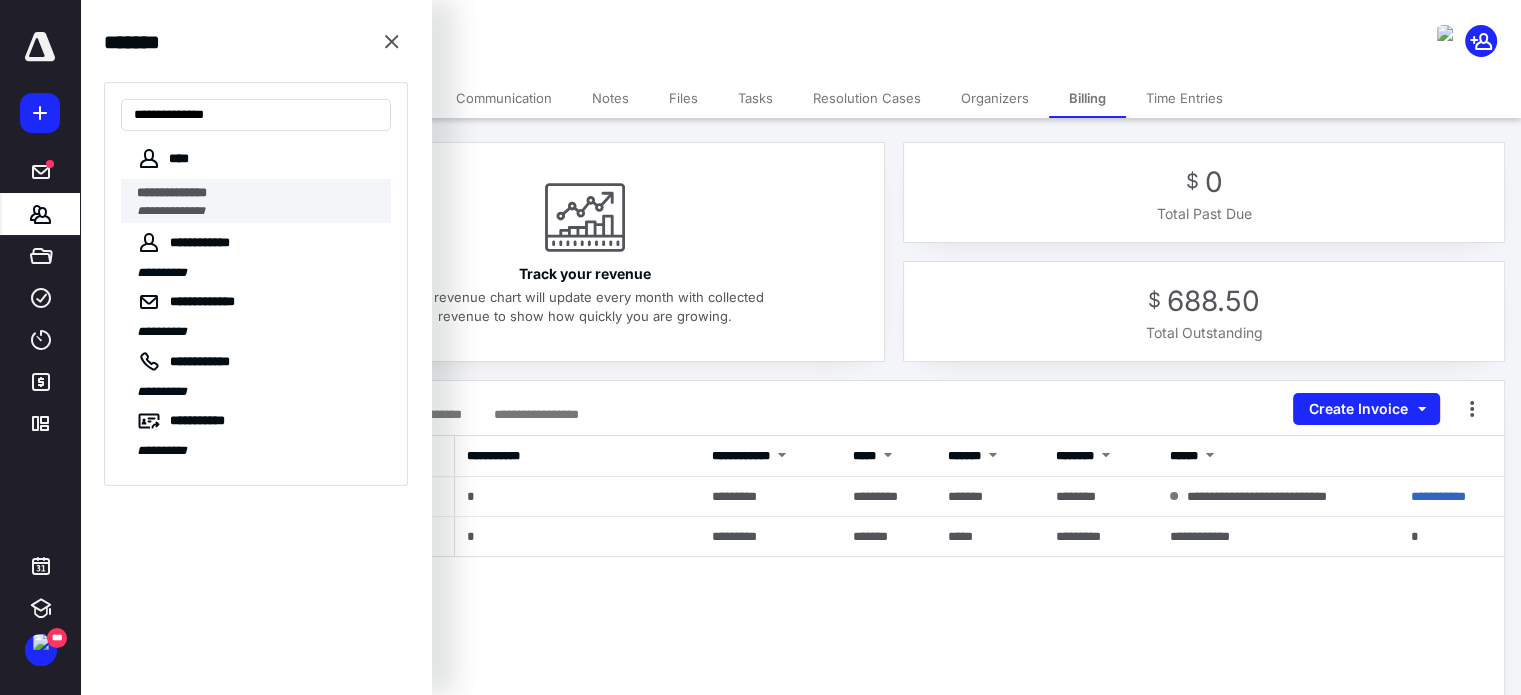 type on "**********" 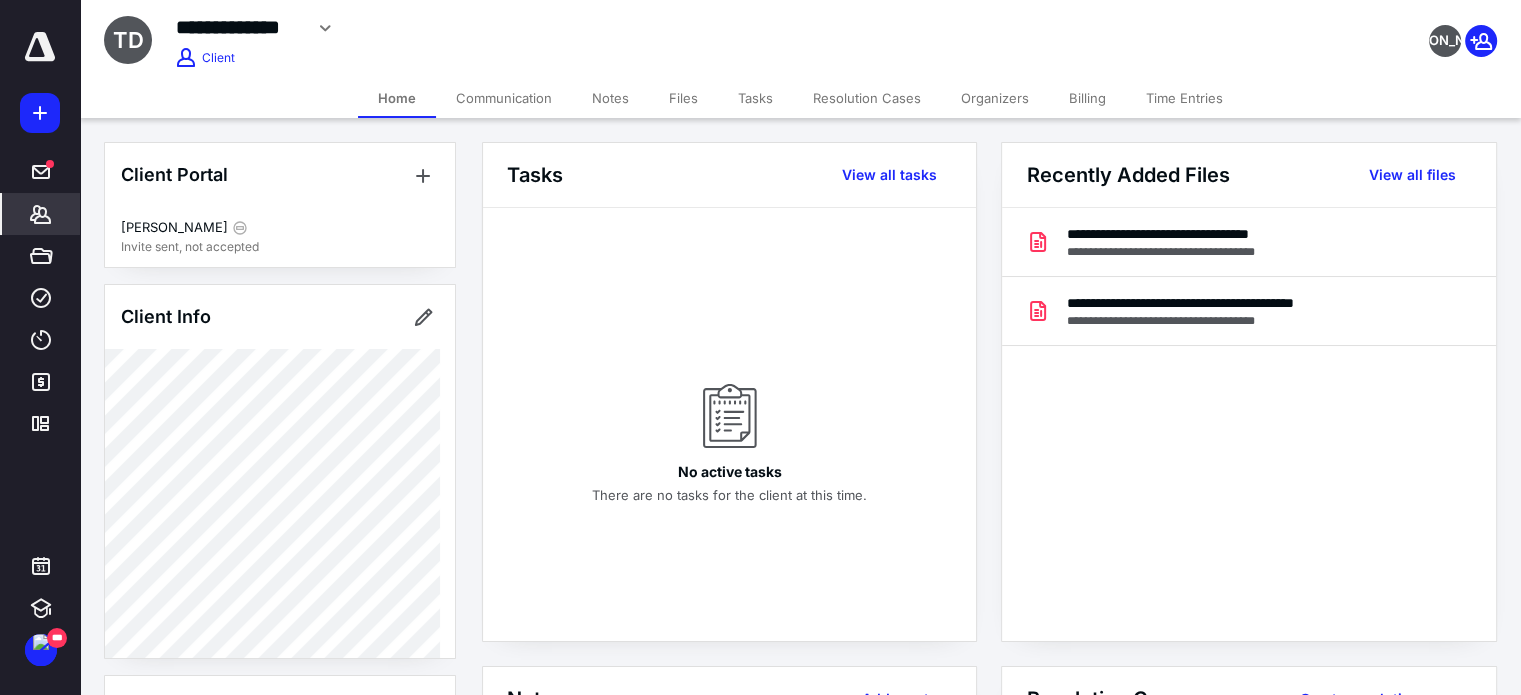 click on "Billing" at bounding box center [1087, 98] 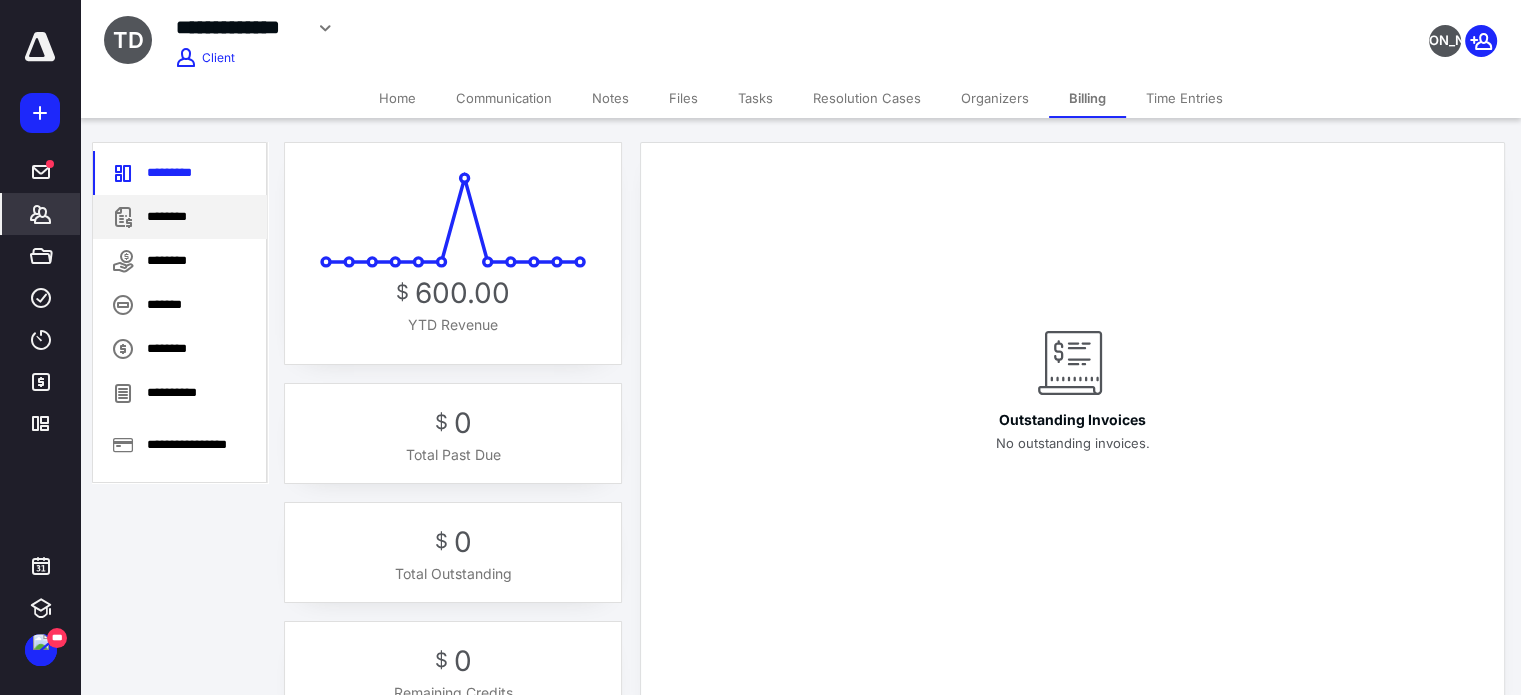 click on "********" at bounding box center [180, 217] 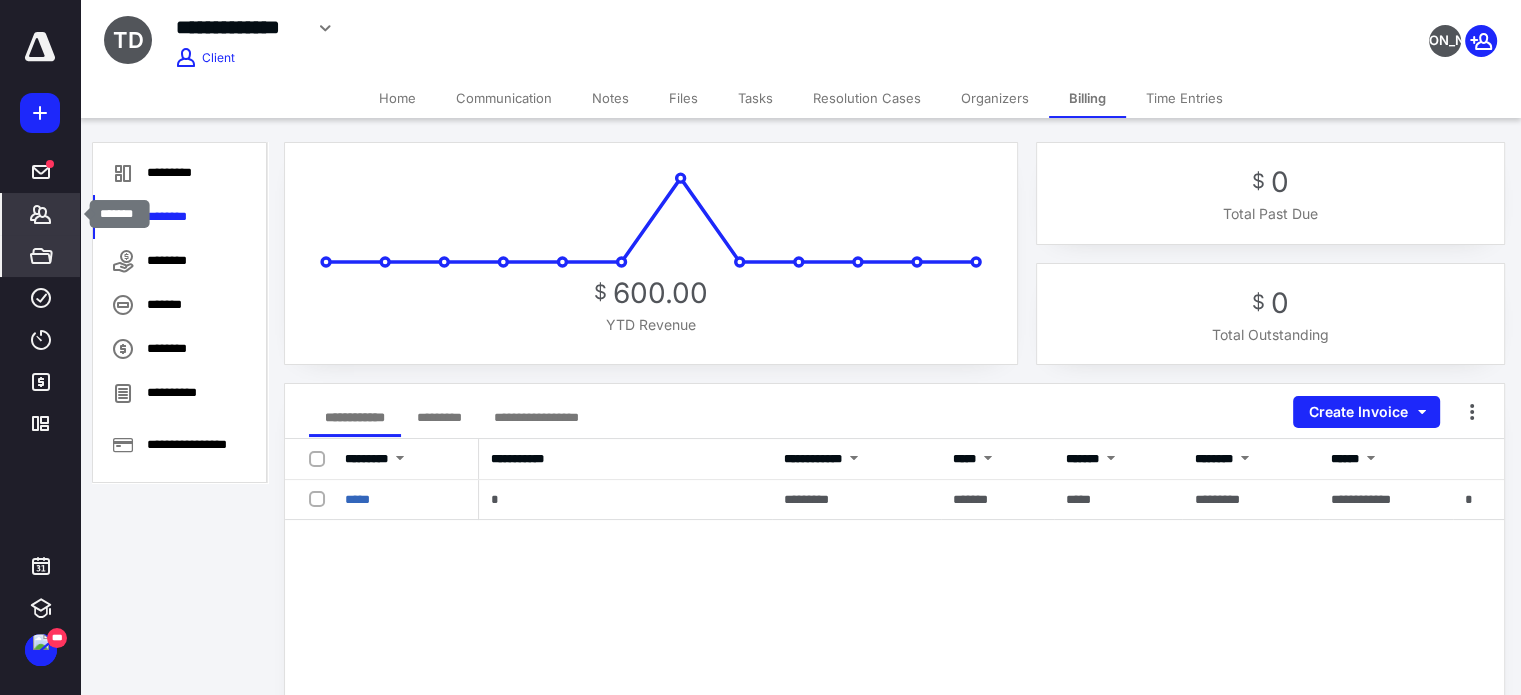 drag, startPoint x: 53, startPoint y: 207, endPoint x: 28, endPoint y: 264, distance: 62.241467 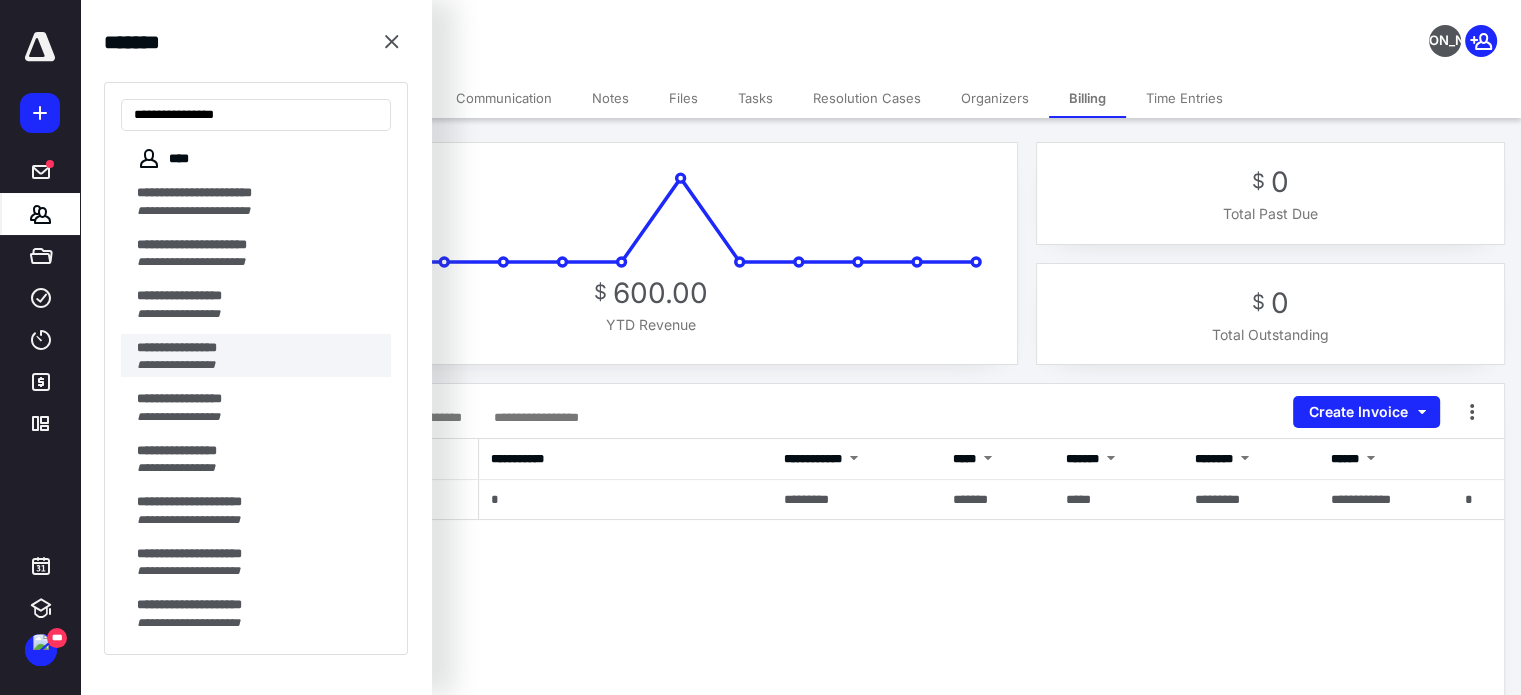 scroll, scrollTop: 241, scrollLeft: 0, axis: vertical 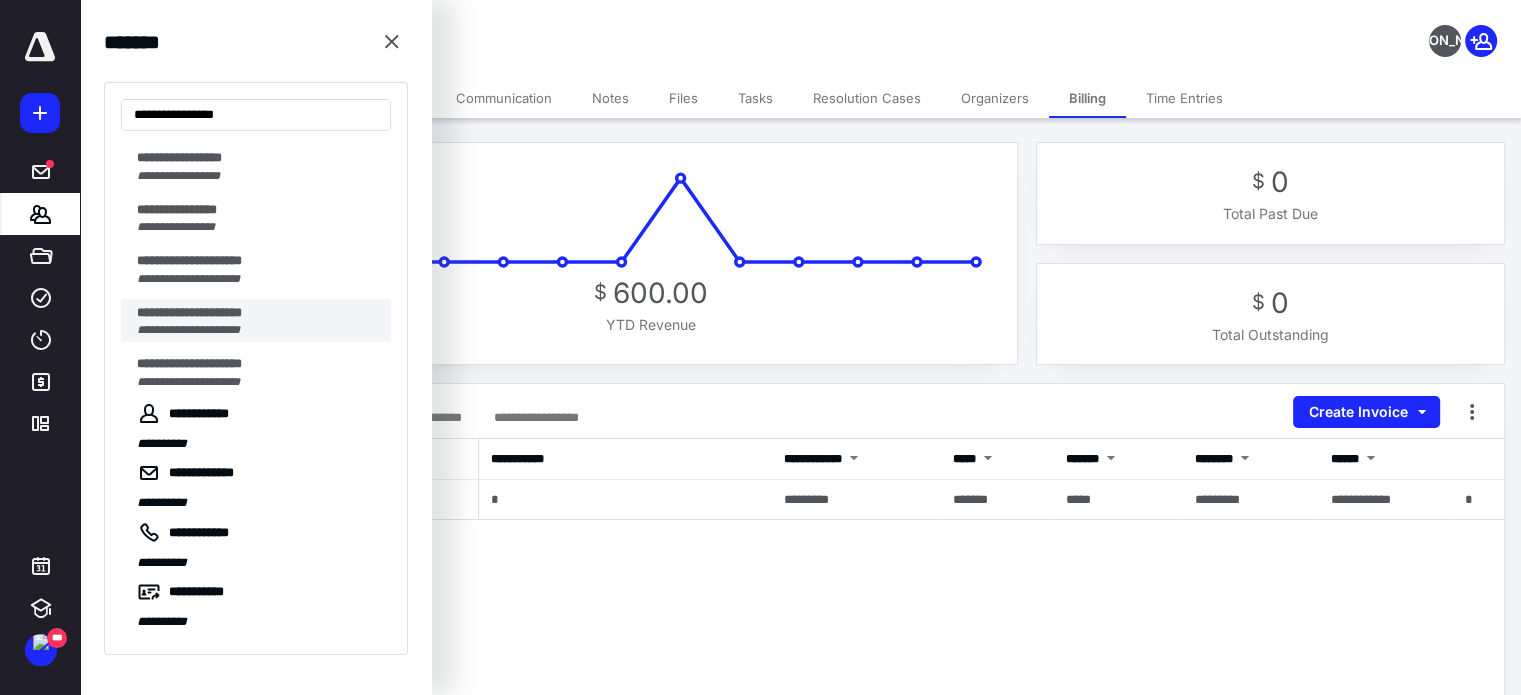 type on "**********" 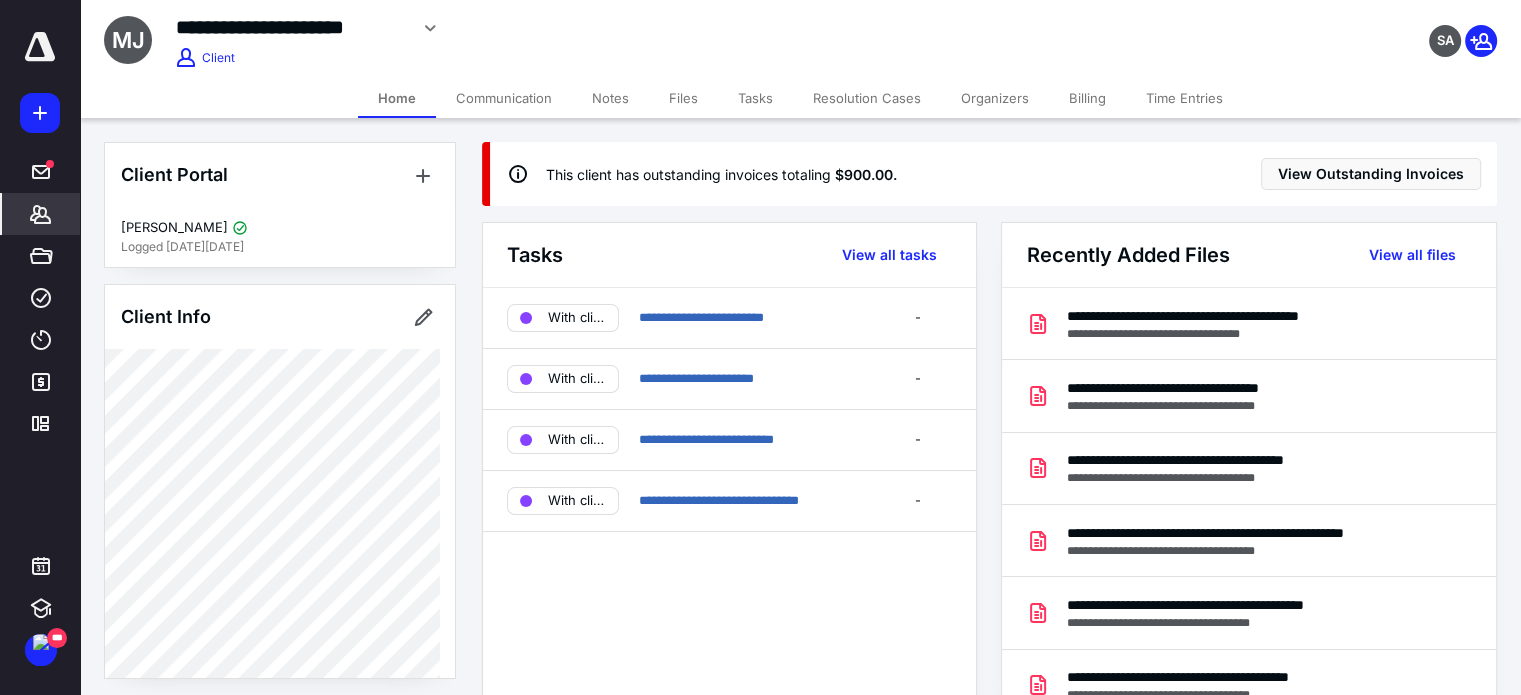 click on "Billing" at bounding box center [1087, 98] 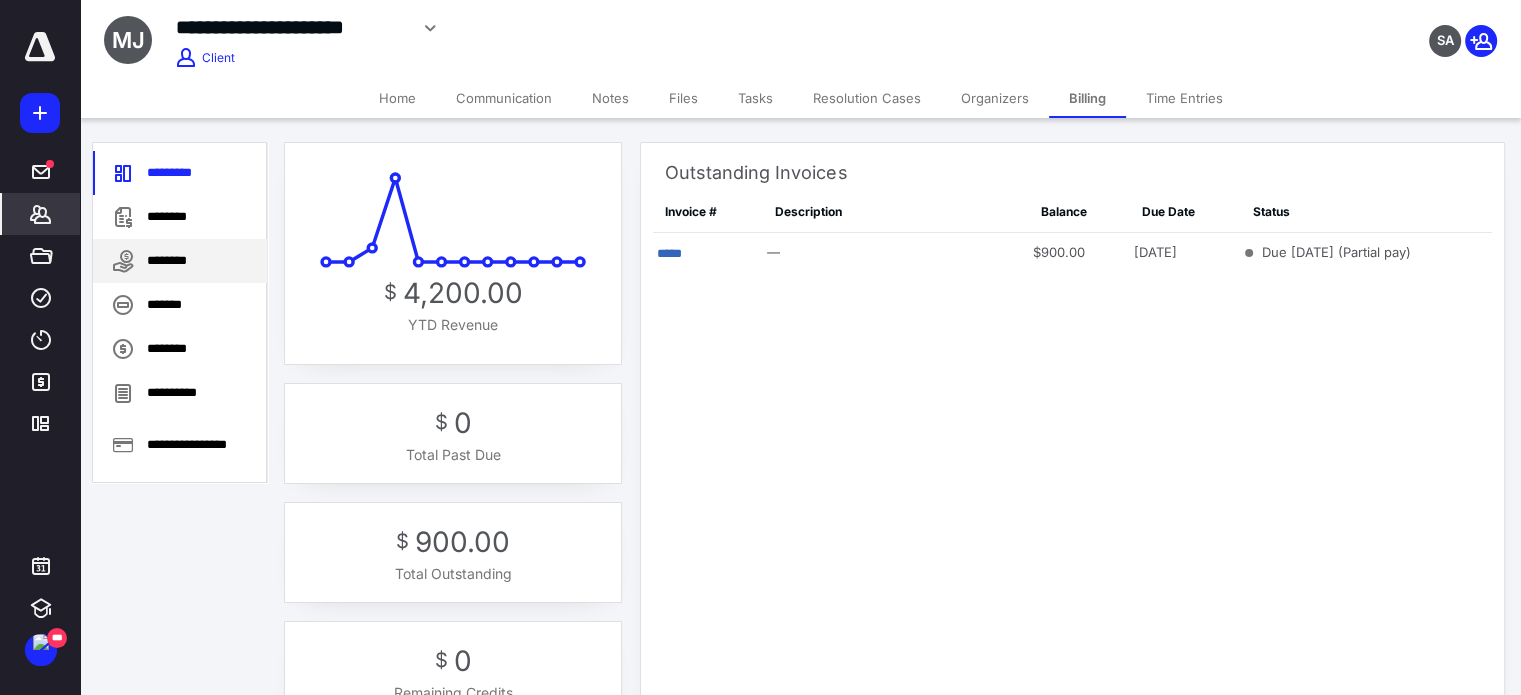 click on "********" at bounding box center [180, 261] 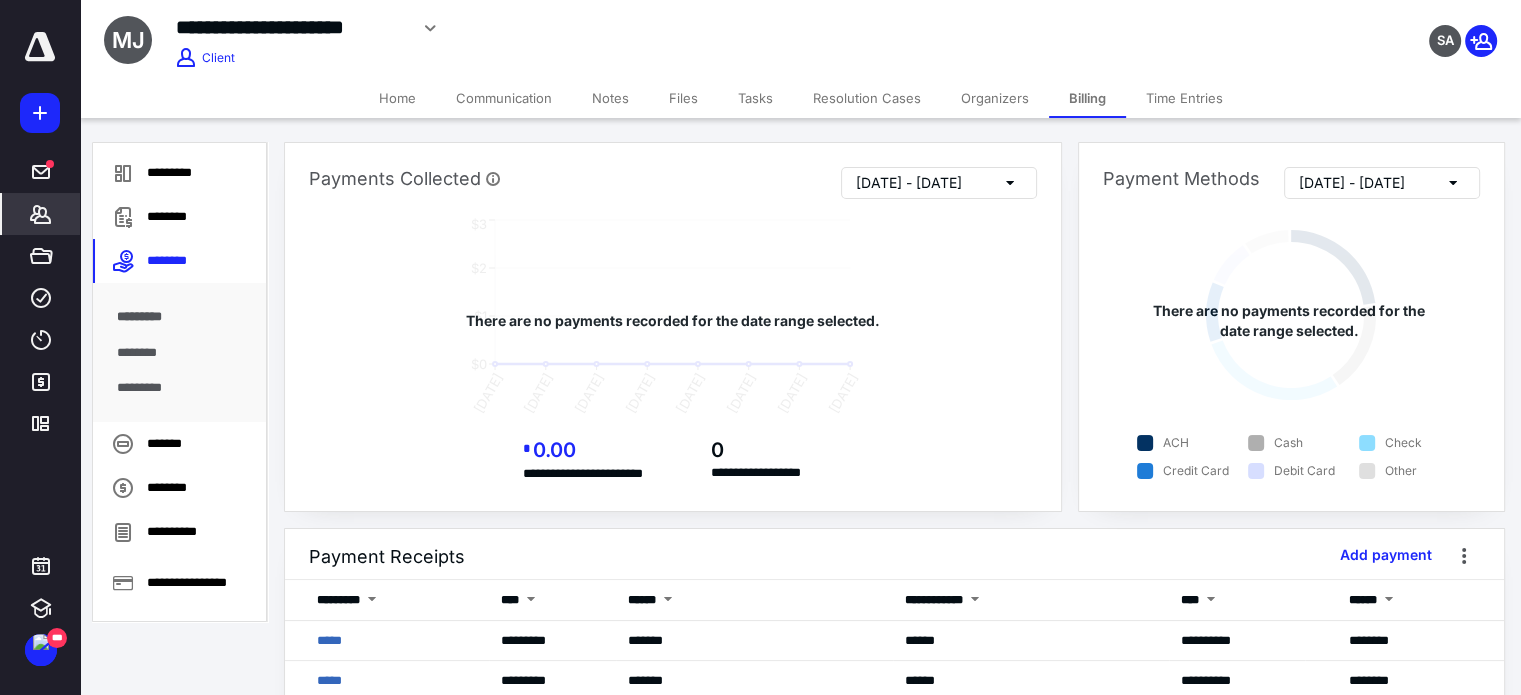 scroll, scrollTop: 150, scrollLeft: 0, axis: vertical 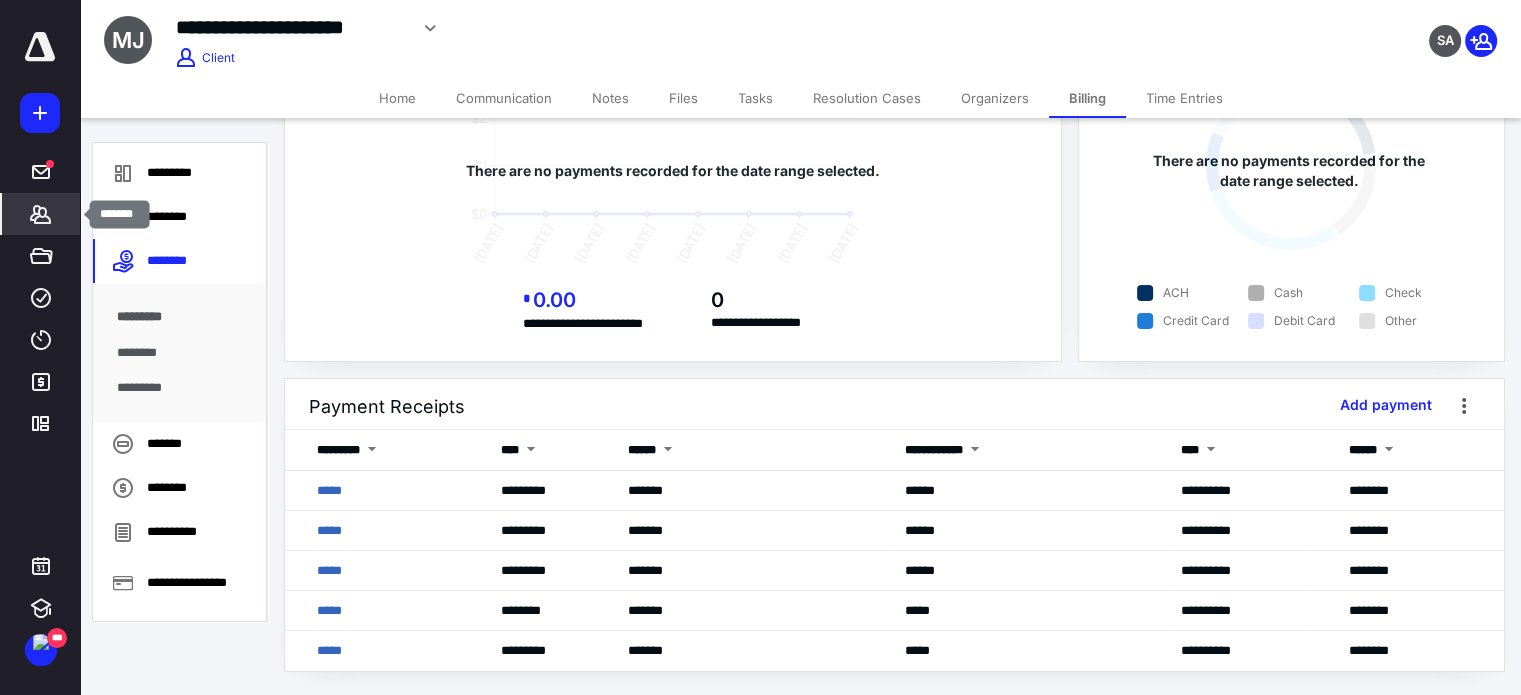 click 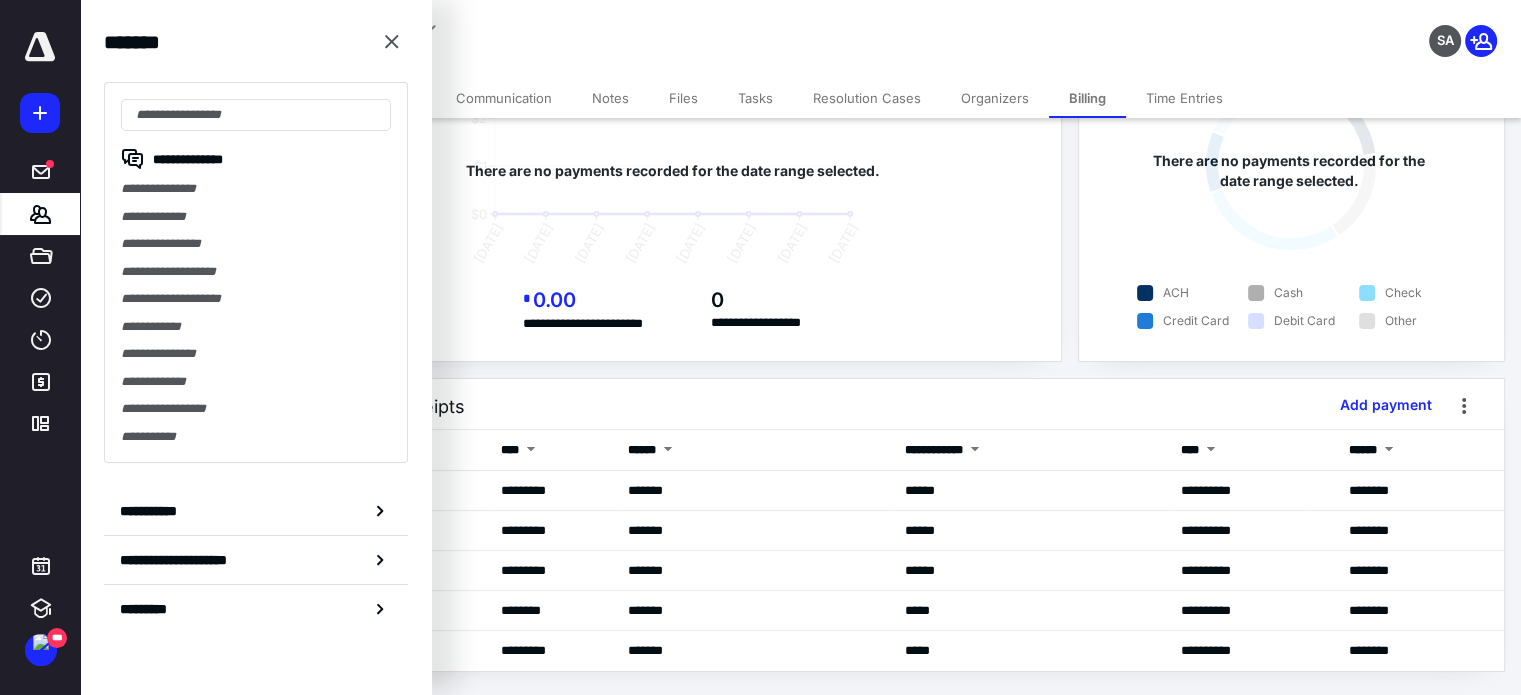 click on "There are no payments recorded for the date range selected." at bounding box center (673, 171) 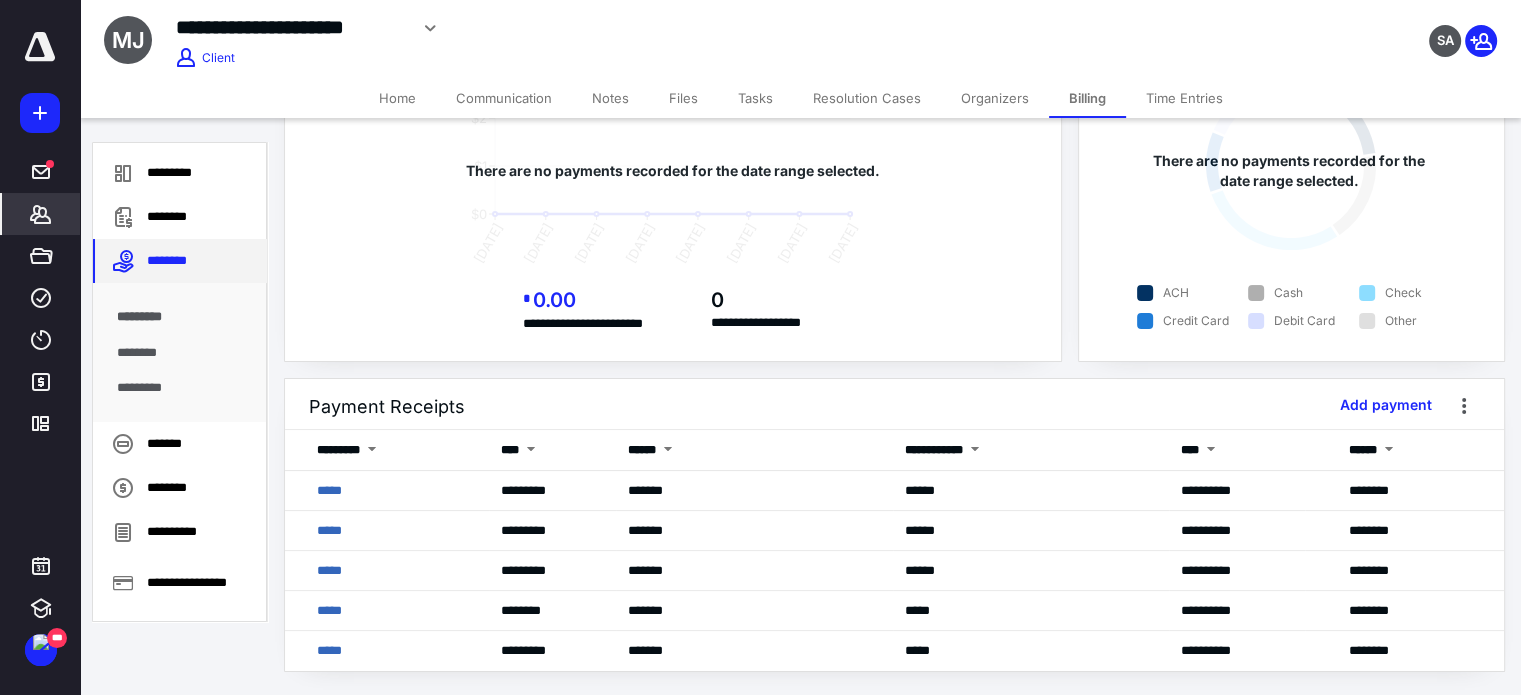 click on "********" at bounding box center (180, 261) 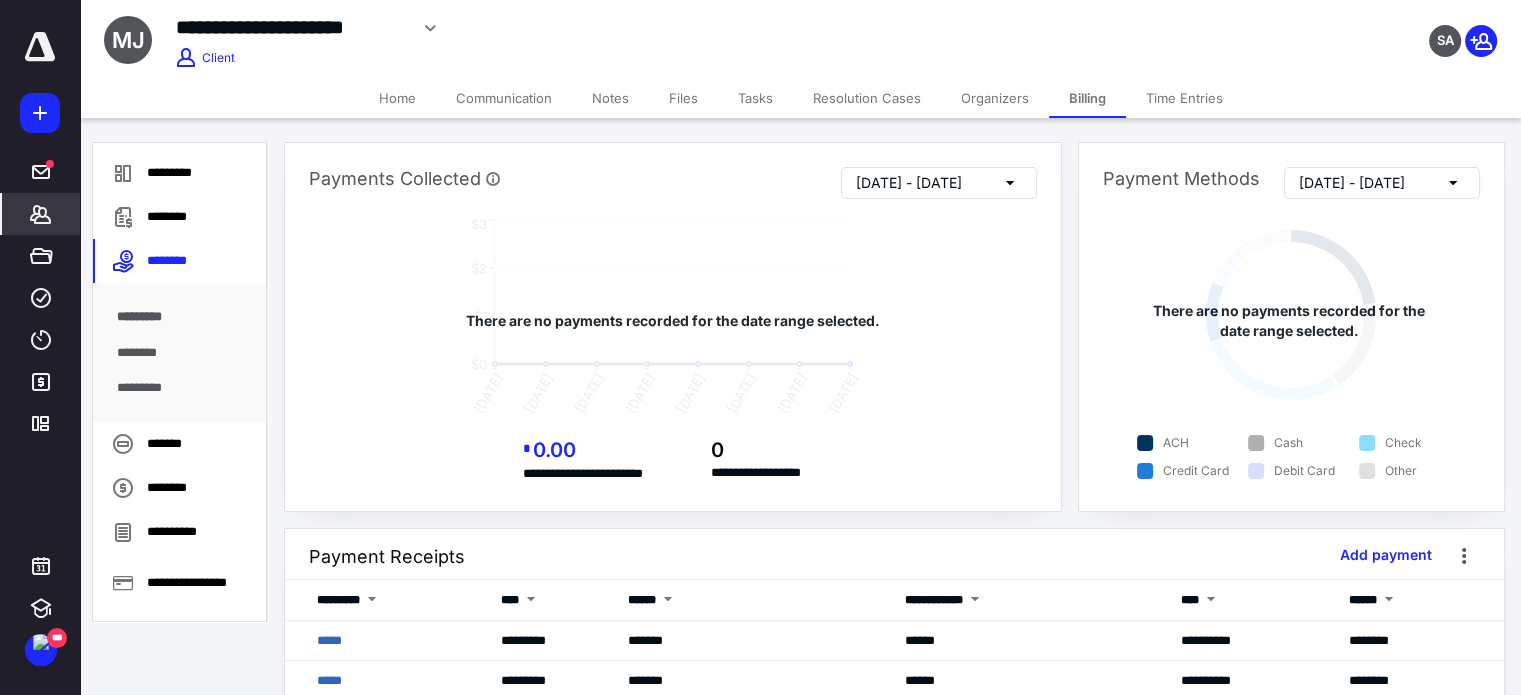 scroll, scrollTop: 150, scrollLeft: 0, axis: vertical 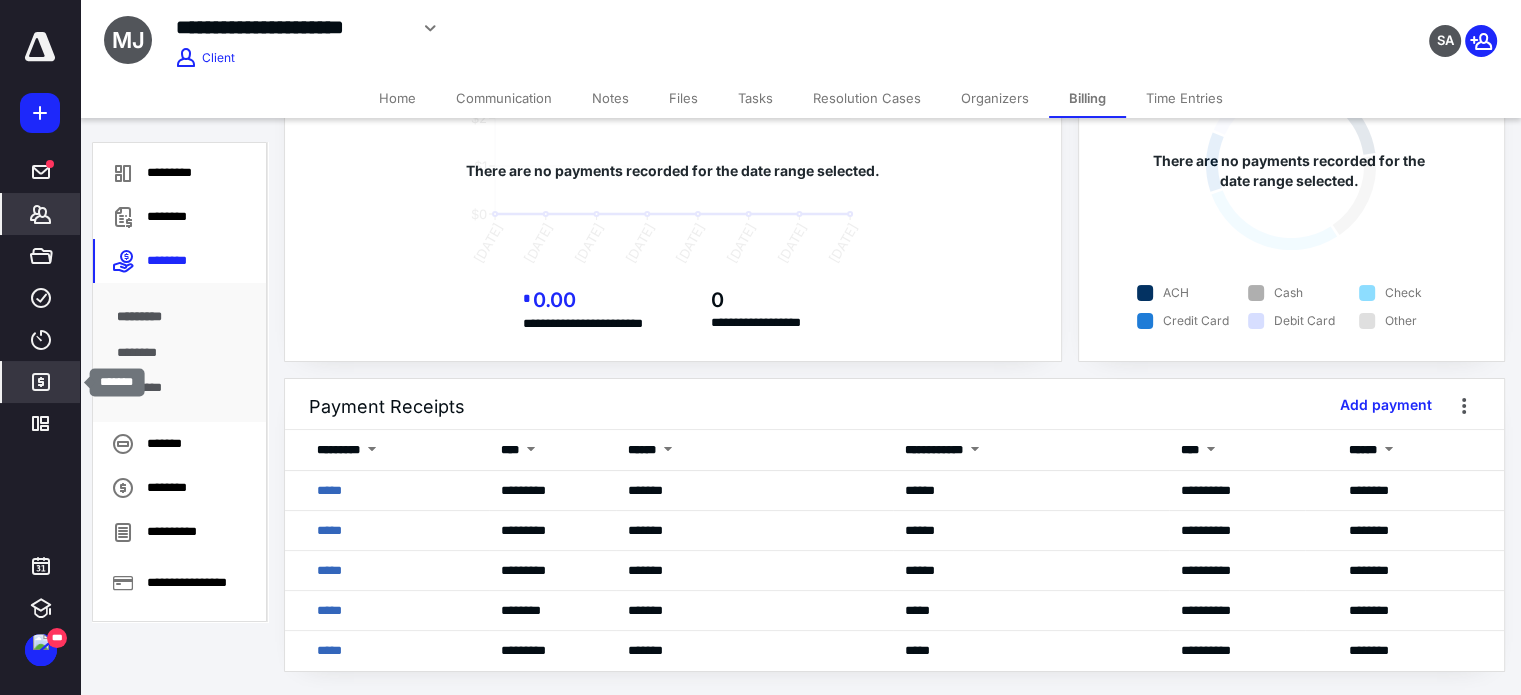 click 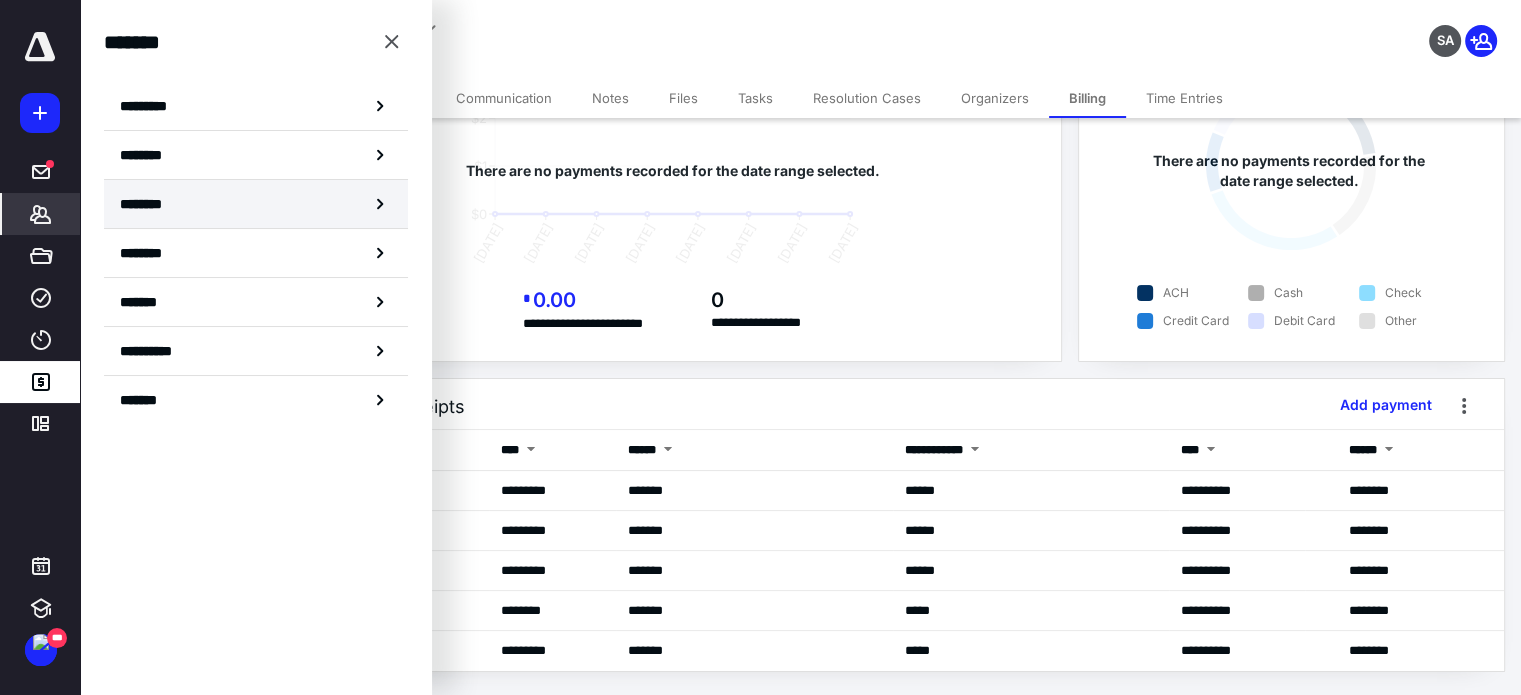 click on "********" at bounding box center [256, 204] 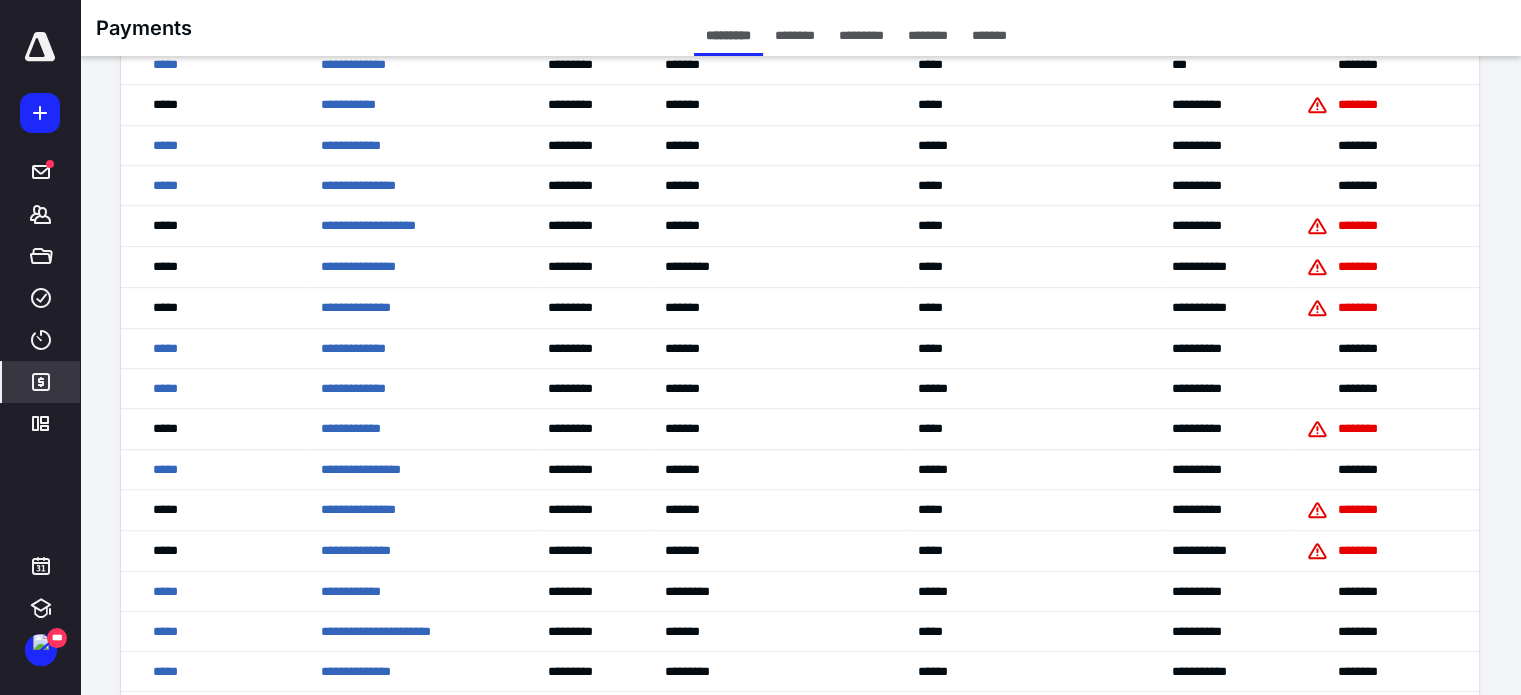 scroll, scrollTop: 1954, scrollLeft: 0, axis: vertical 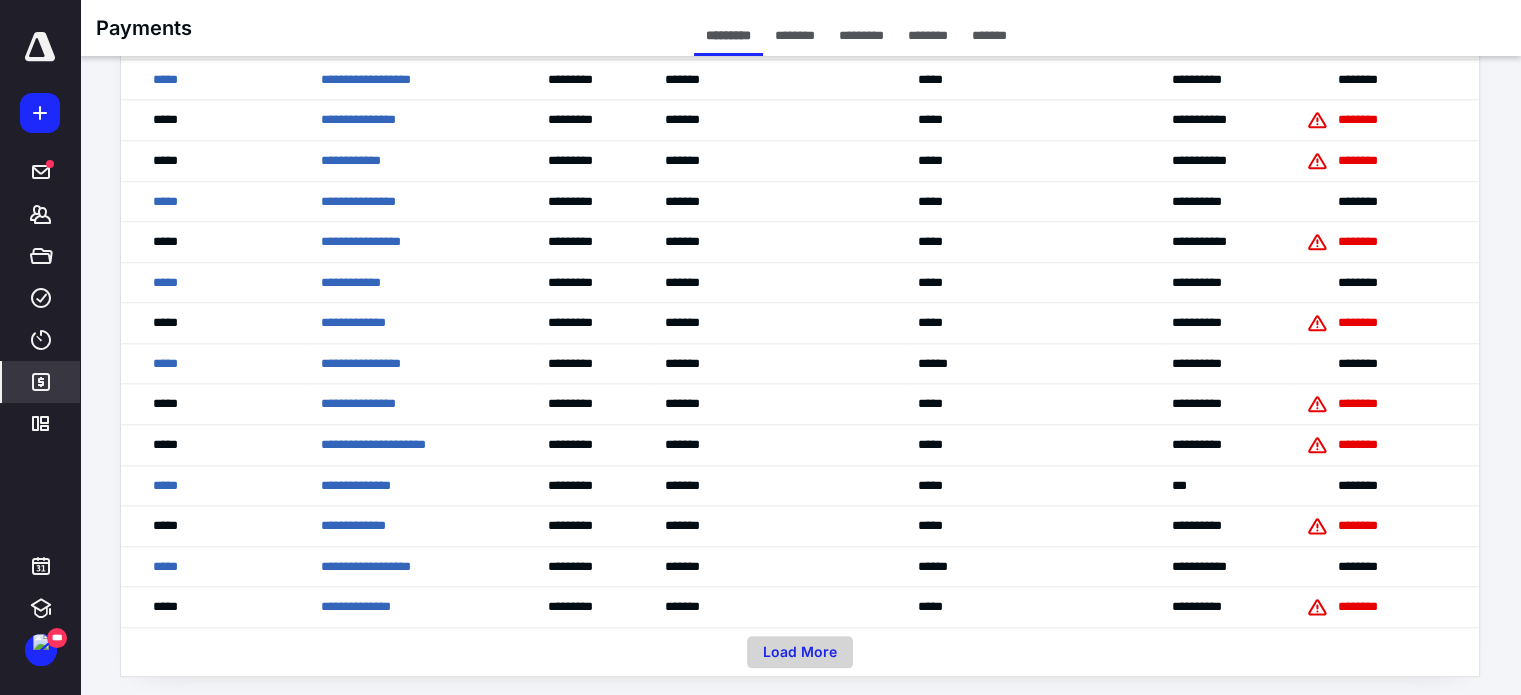 click on "Load More" at bounding box center (800, 652) 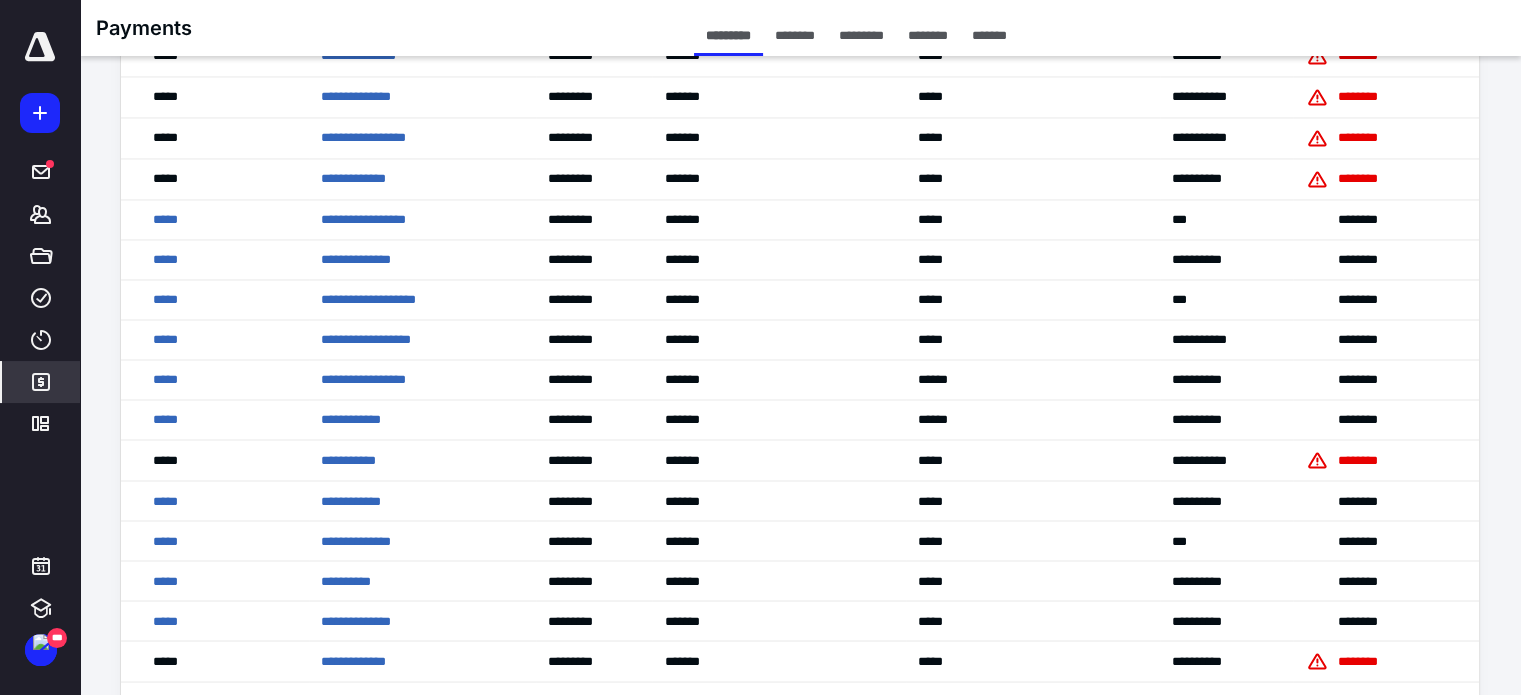 scroll, scrollTop: 3967, scrollLeft: 0, axis: vertical 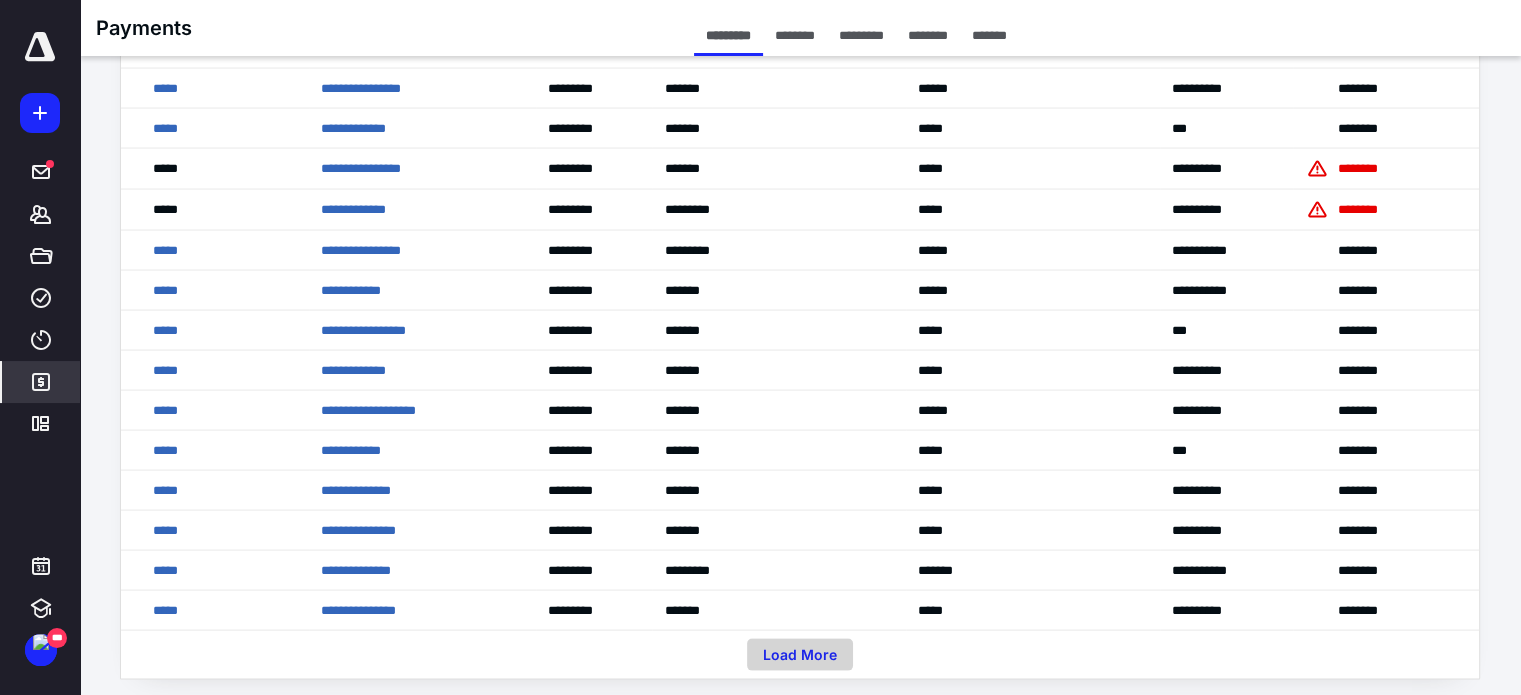 click on "Load More" at bounding box center [800, 655] 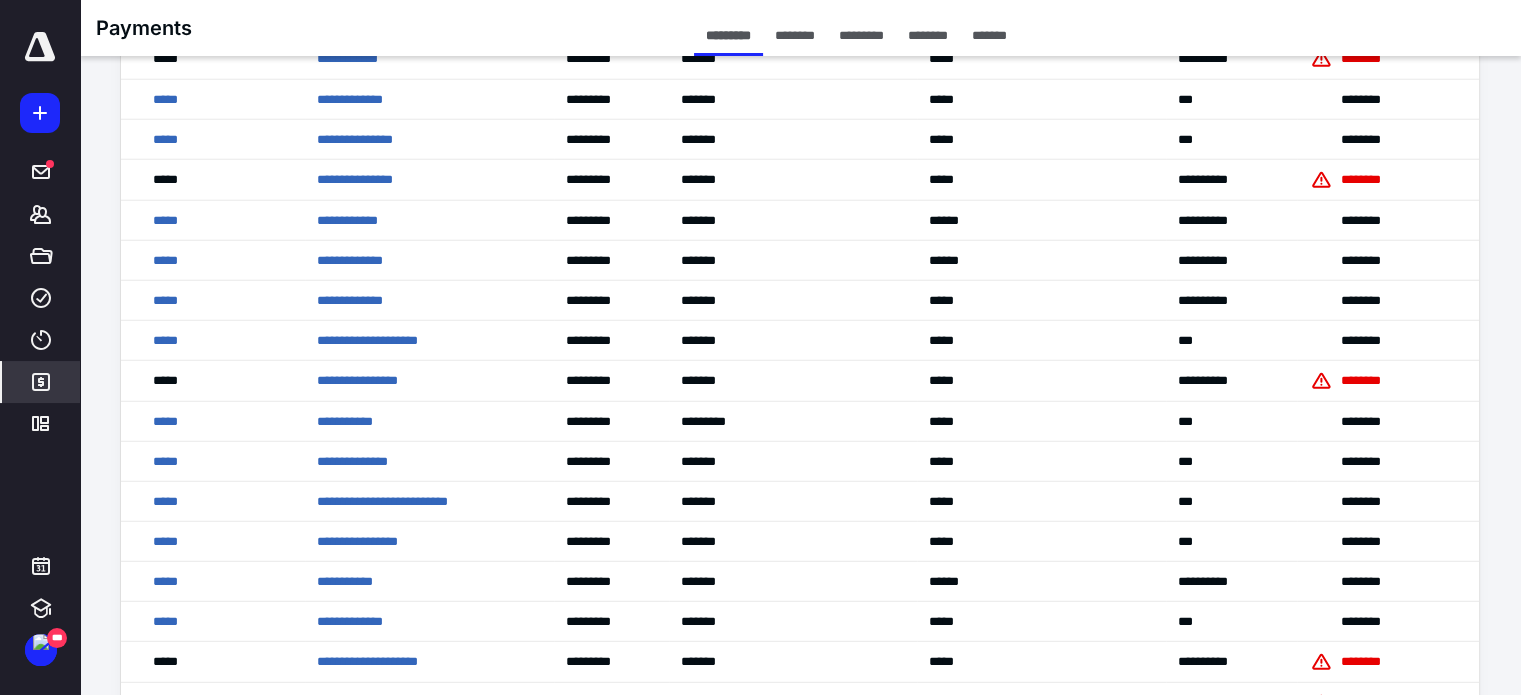 scroll, scrollTop: 5981, scrollLeft: 0, axis: vertical 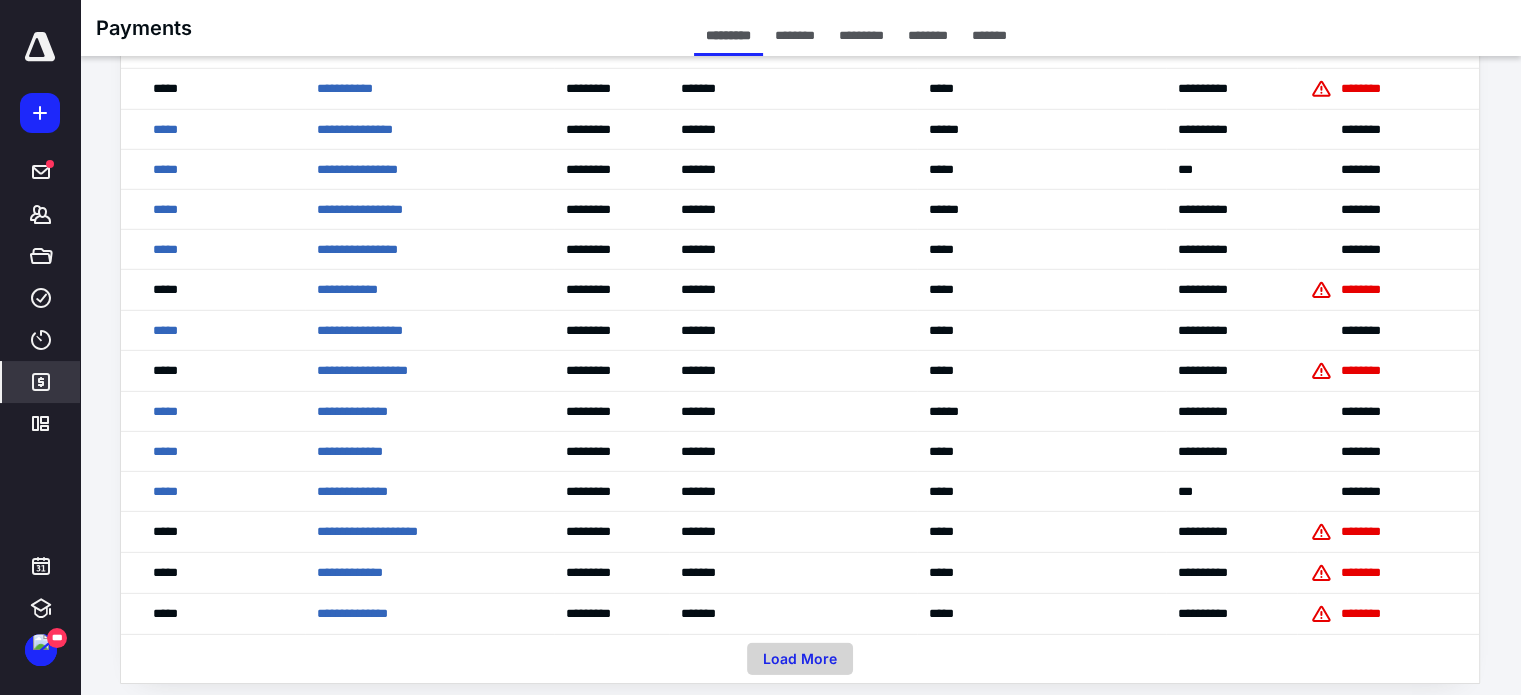 click on "Load More" at bounding box center [800, 659] 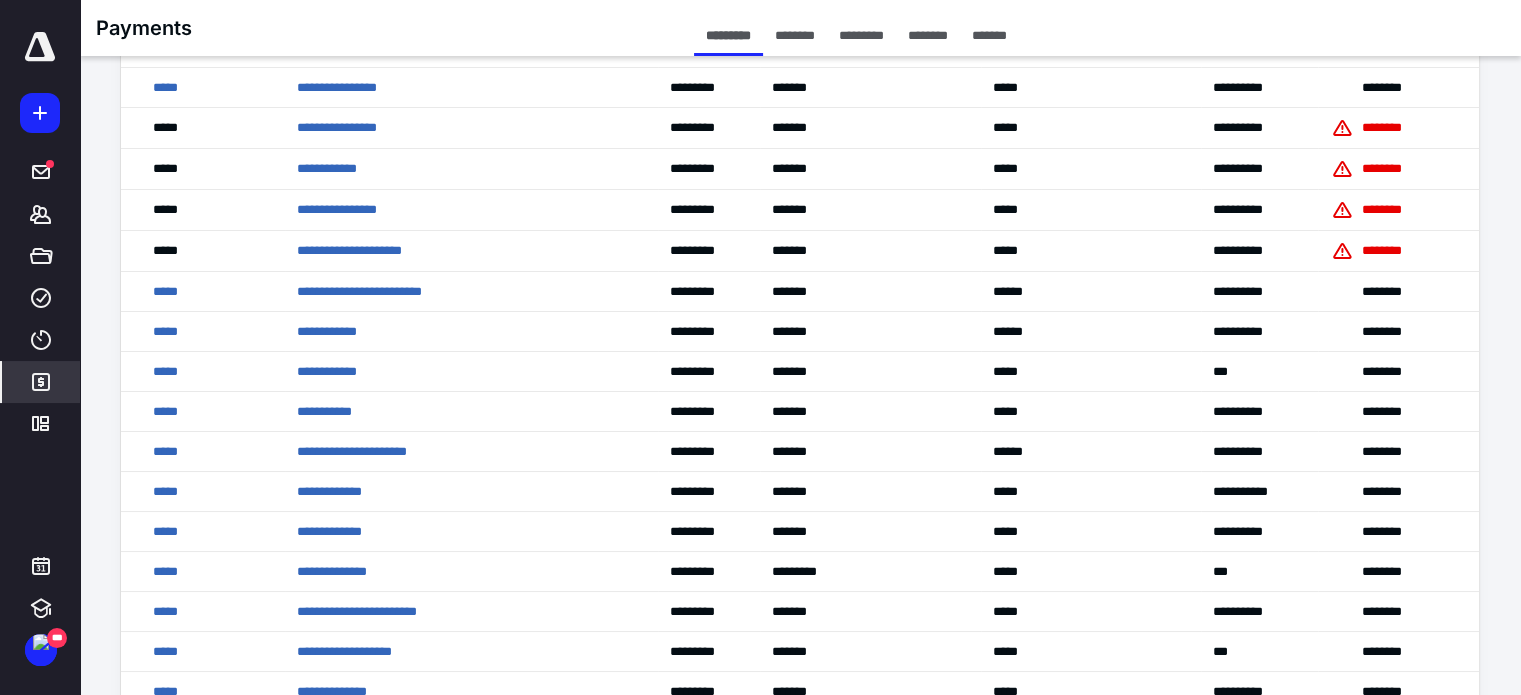 scroll, scrollTop: 7996, scrollLeft: 0, axis: vertical 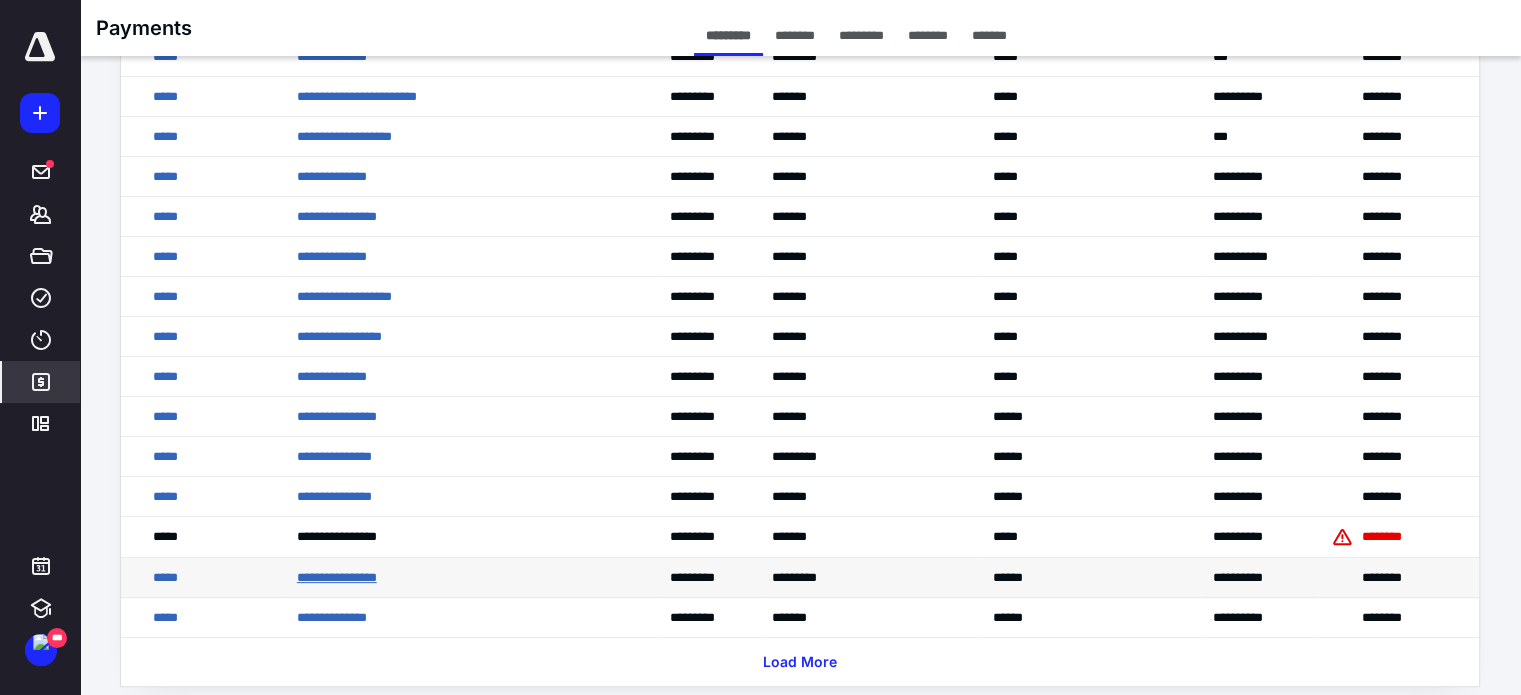 click on "**********" at bounding box center (337, 577) 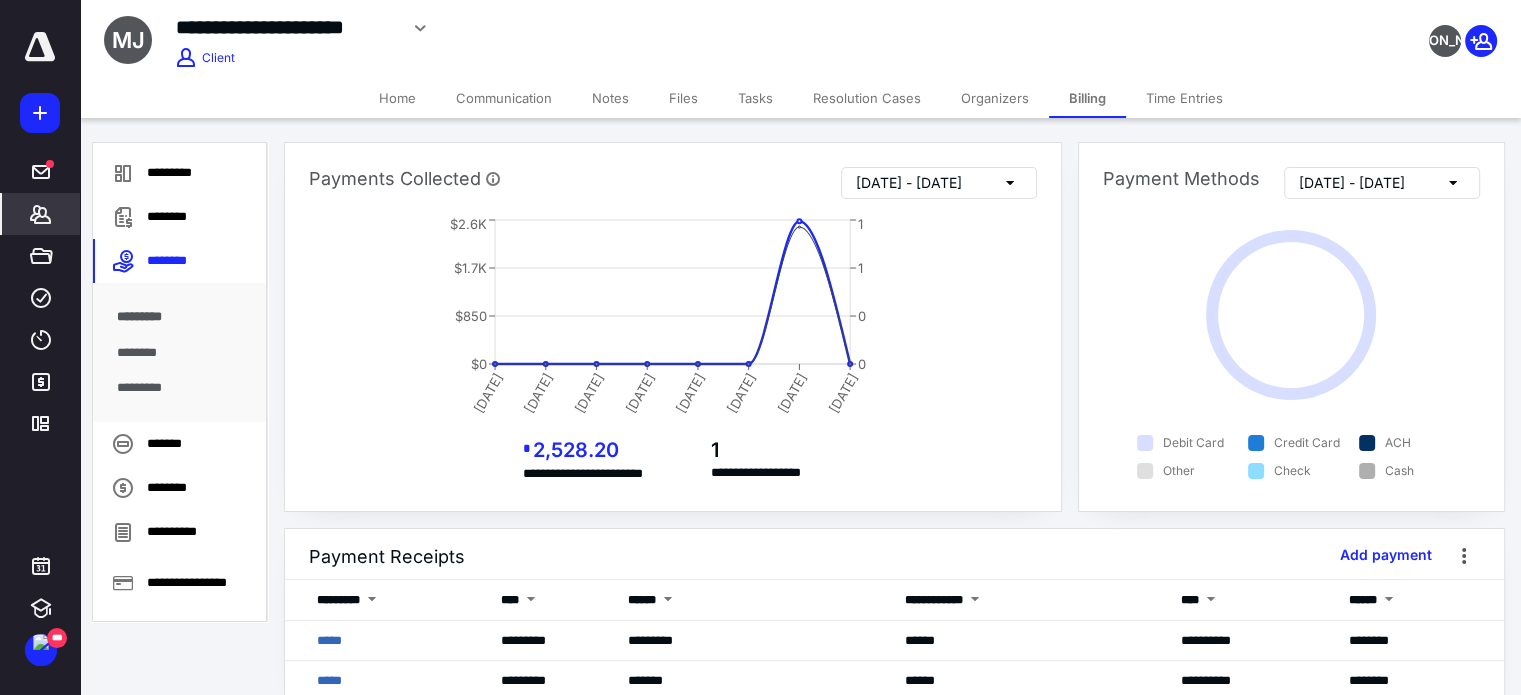 click on "Home" at bounding box center [397, 98] 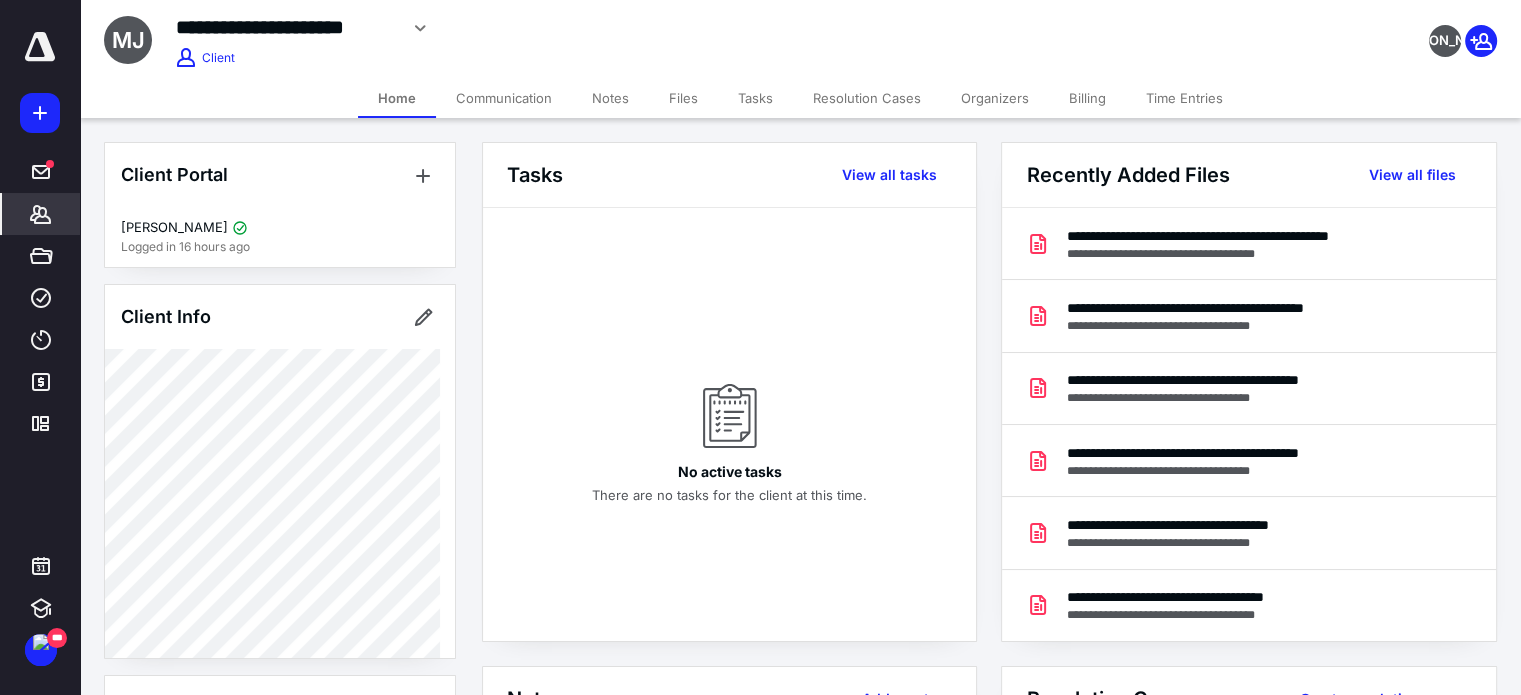 click on "Billing" at bounding box center [1087, 98] 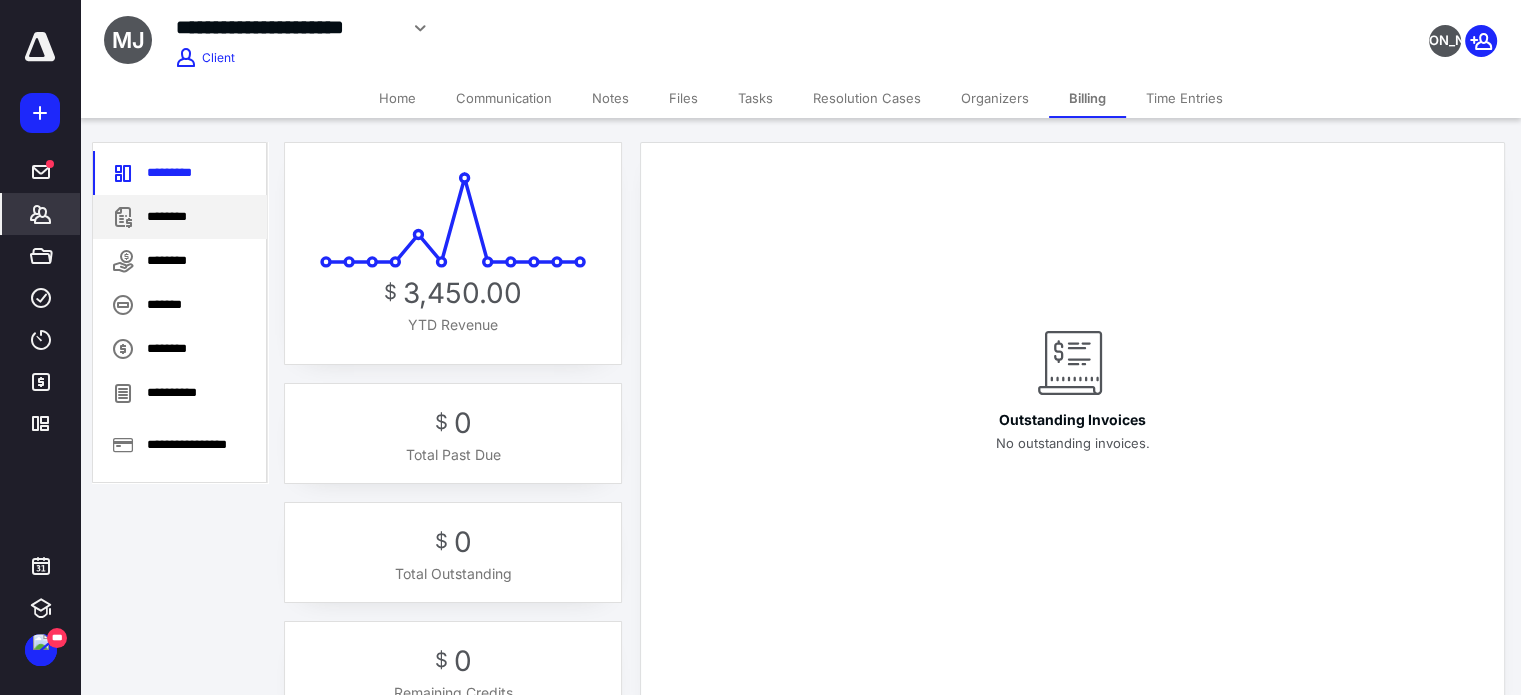 click on "********" at bounding box center [180, 217] 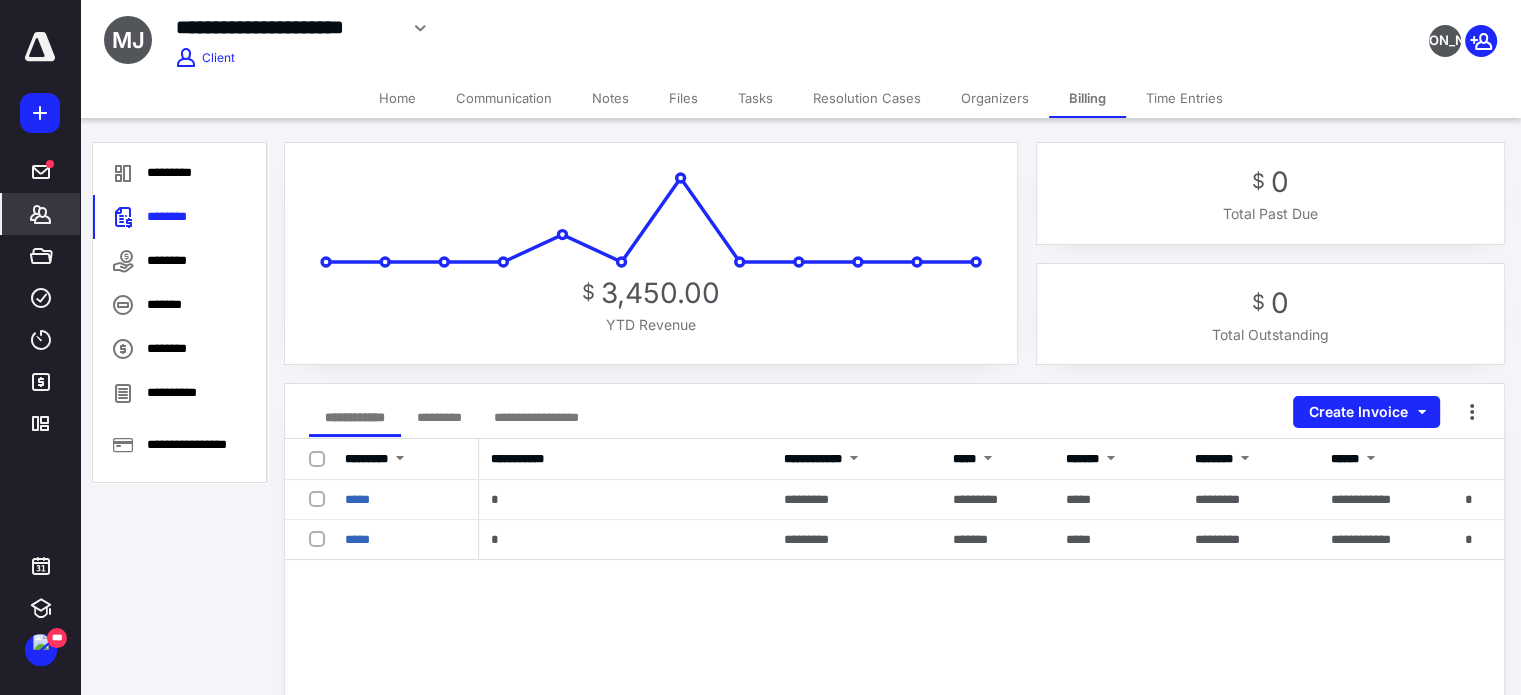 click on "*******" at bounding box center [41, 214] 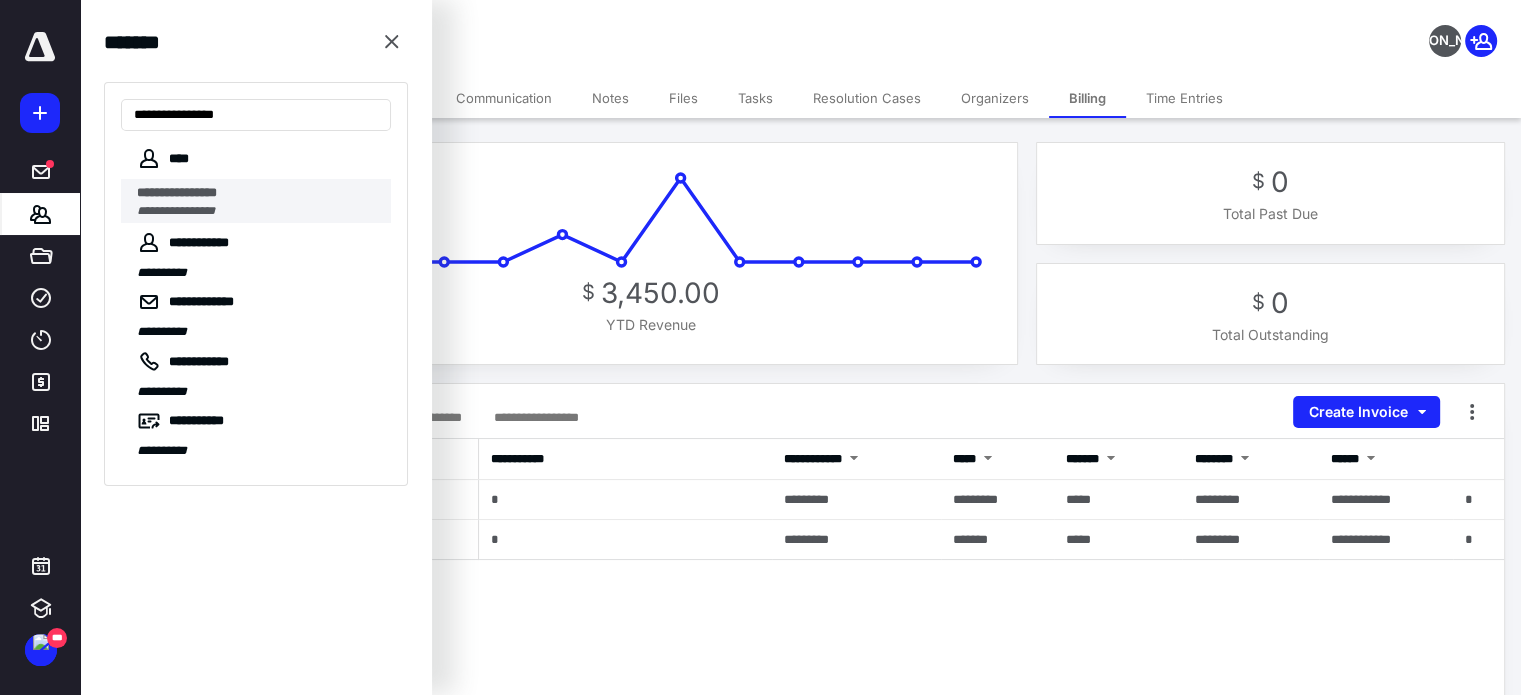 type on "**********" 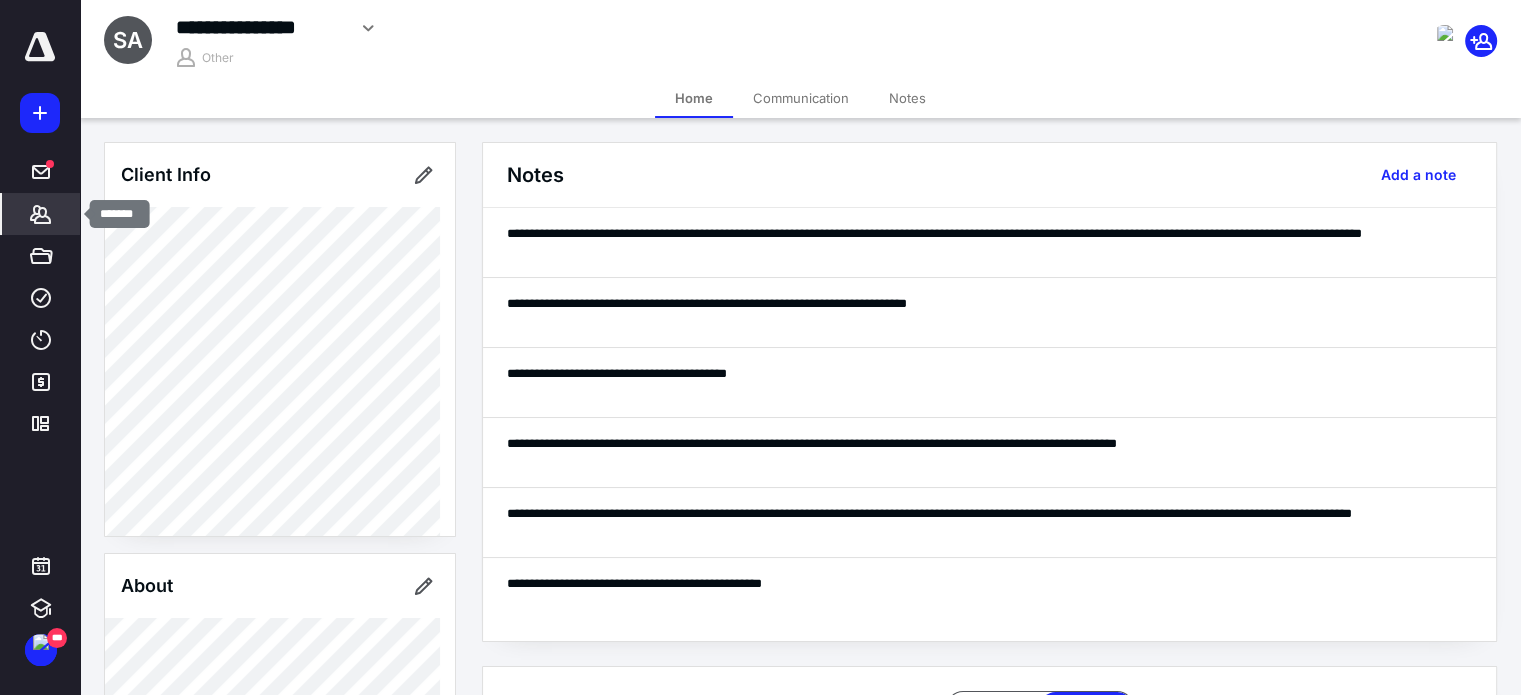 click 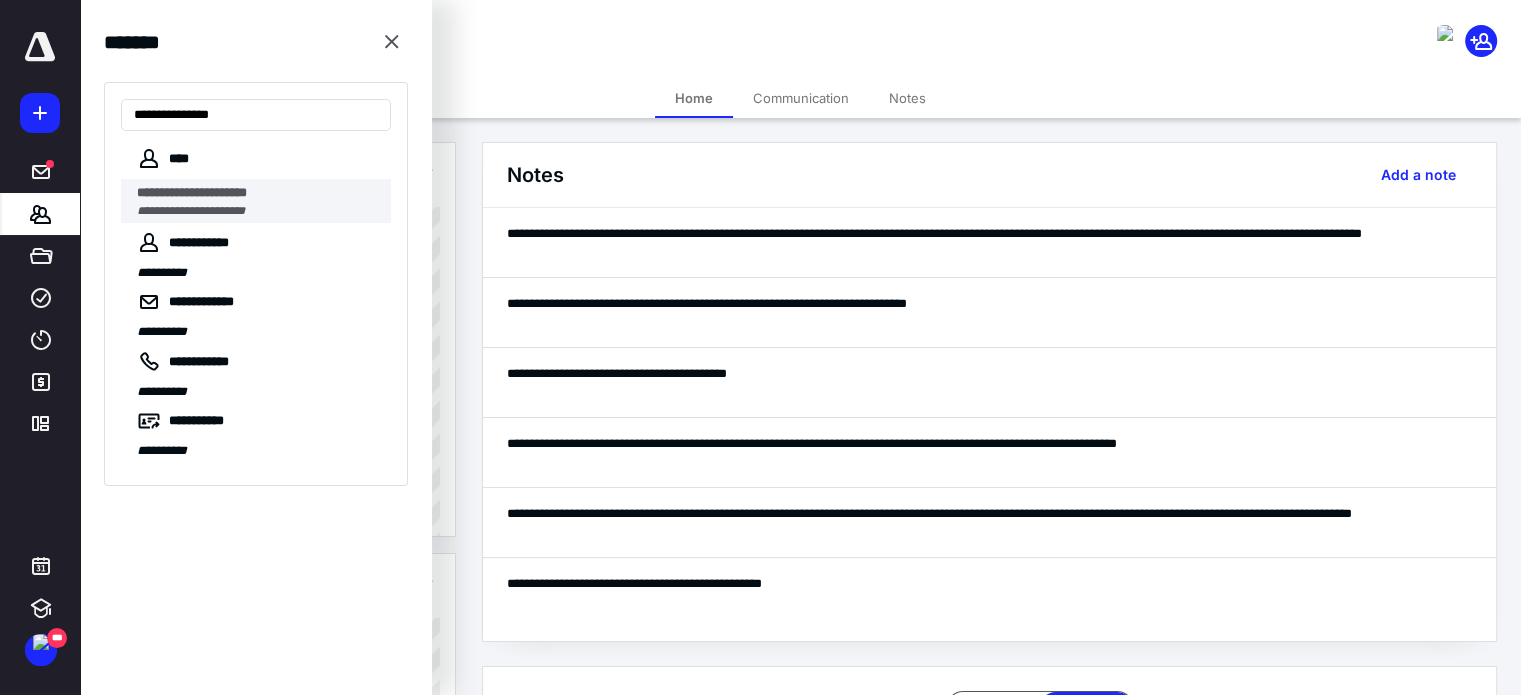 type on "**********" 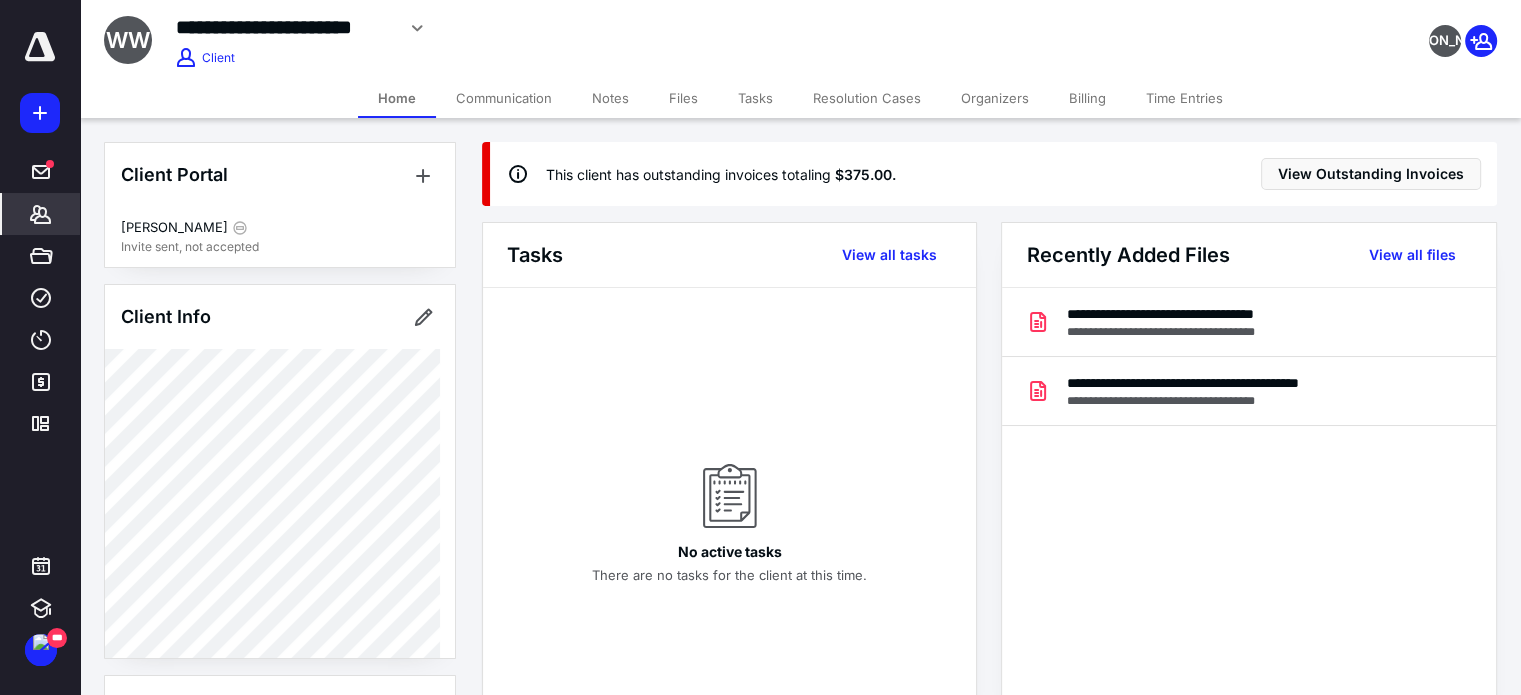 click on "Billing" at bounding box center [1087, 98] 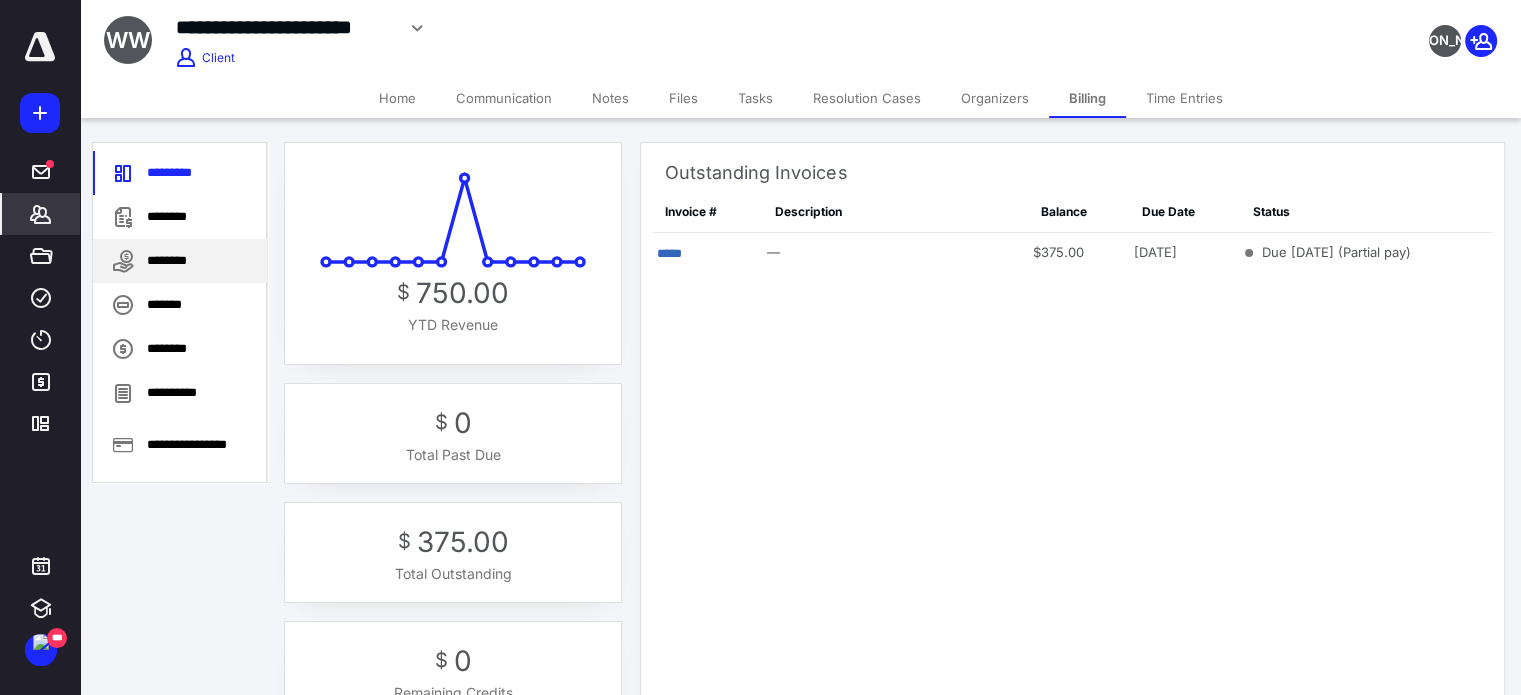 click on "********" at bounding box center [180, 261] 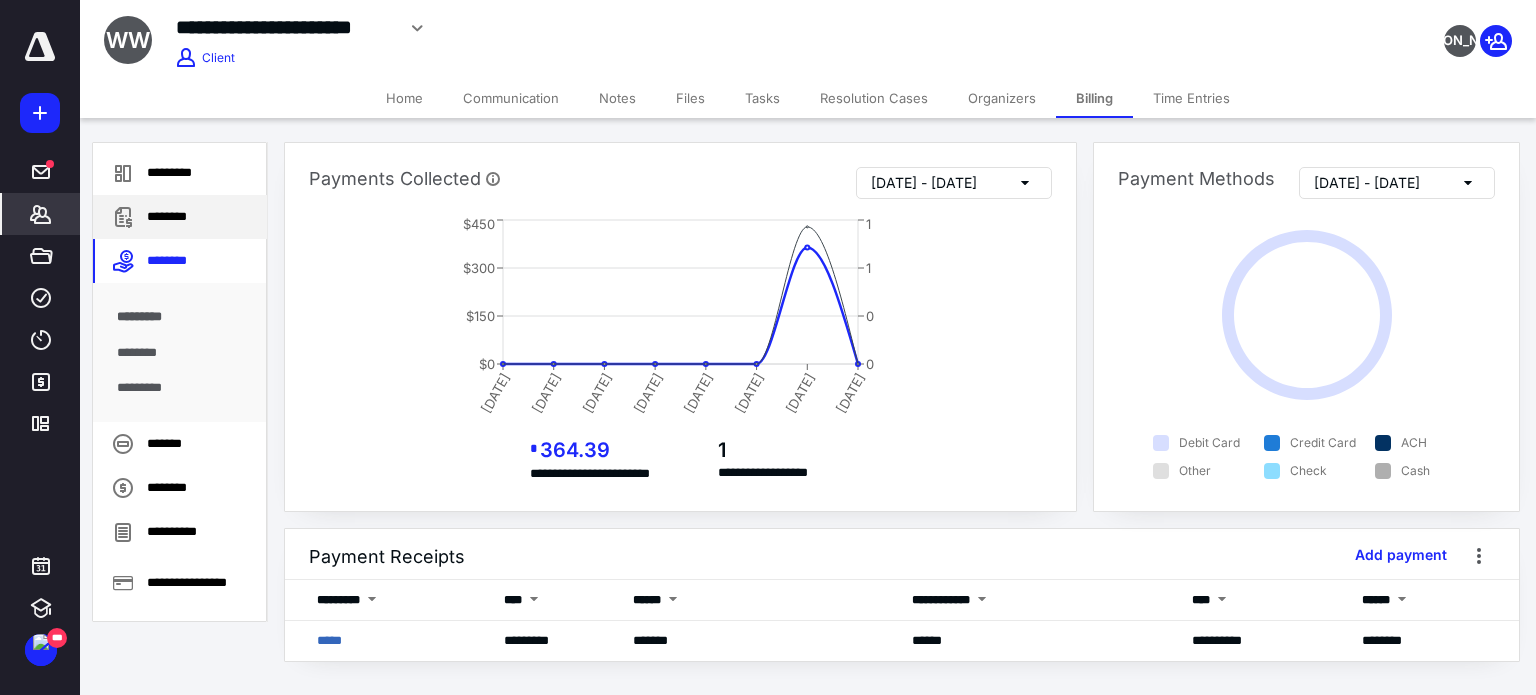 click on "********" at bounding box center (180, 217) 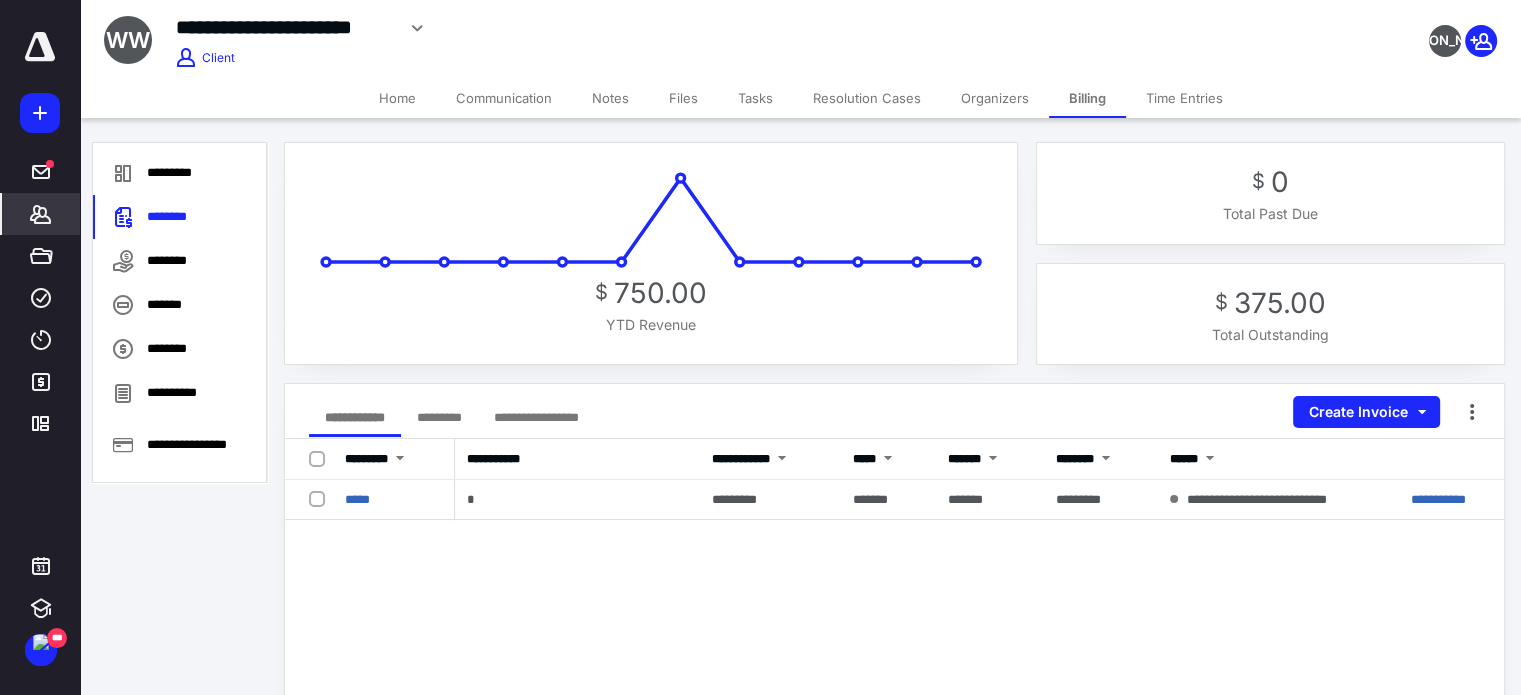 click on "*******" at bounding box center [41, 214] 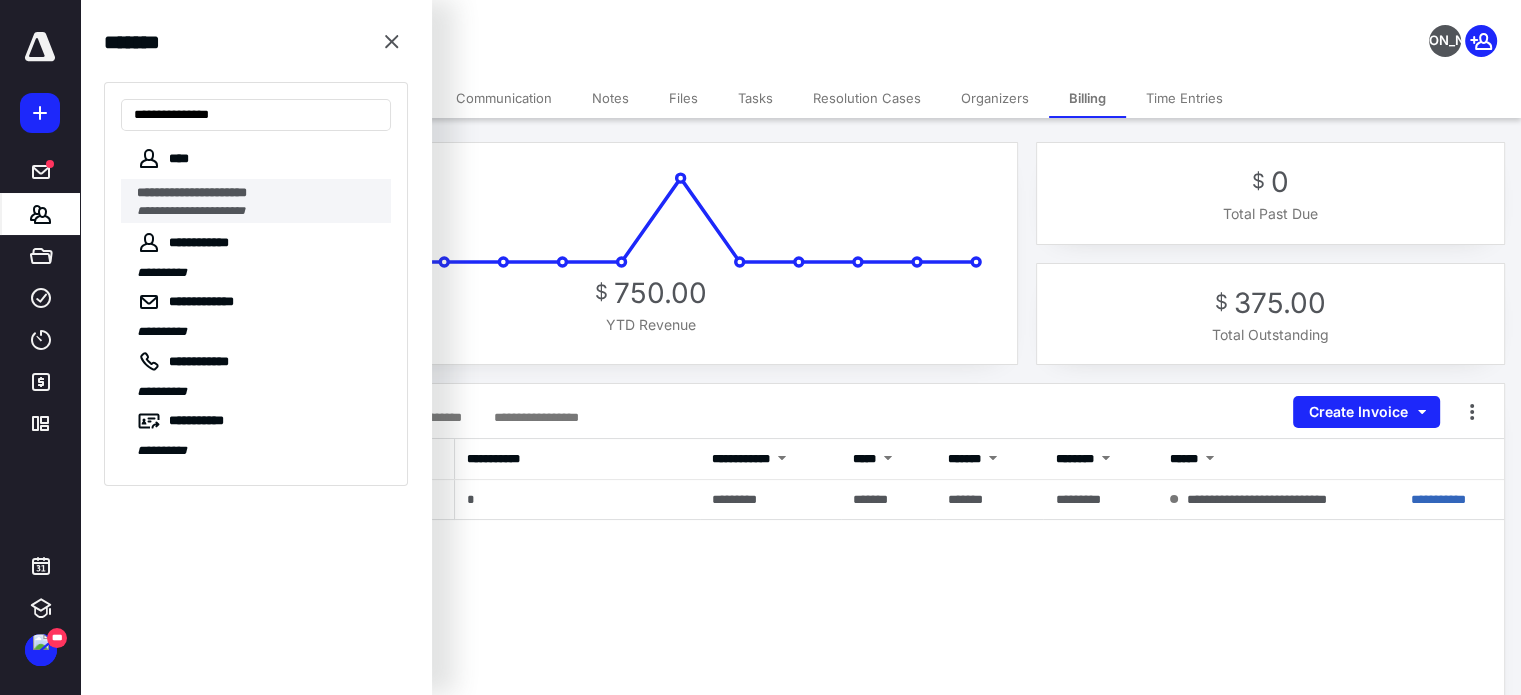 type on "**********" 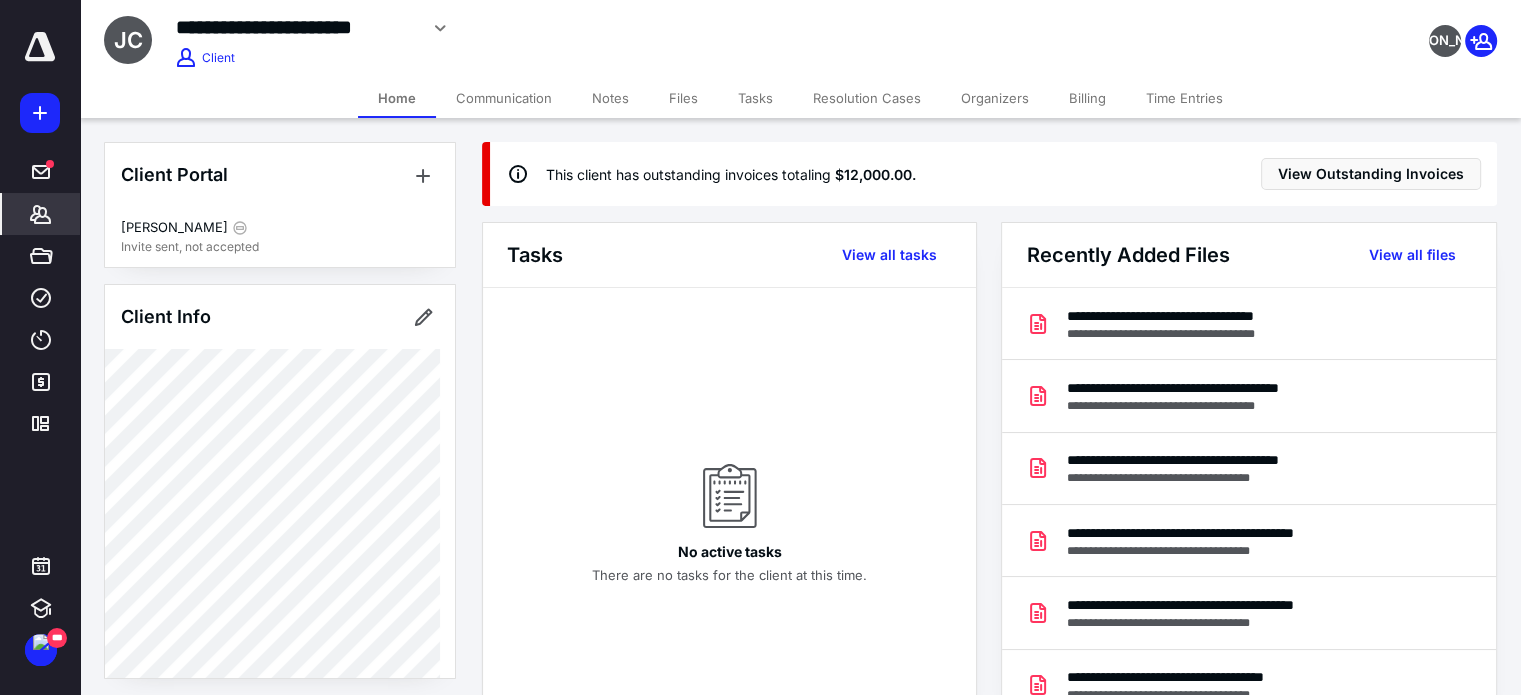 click on "Billing" at bounding box center (1087, 98) 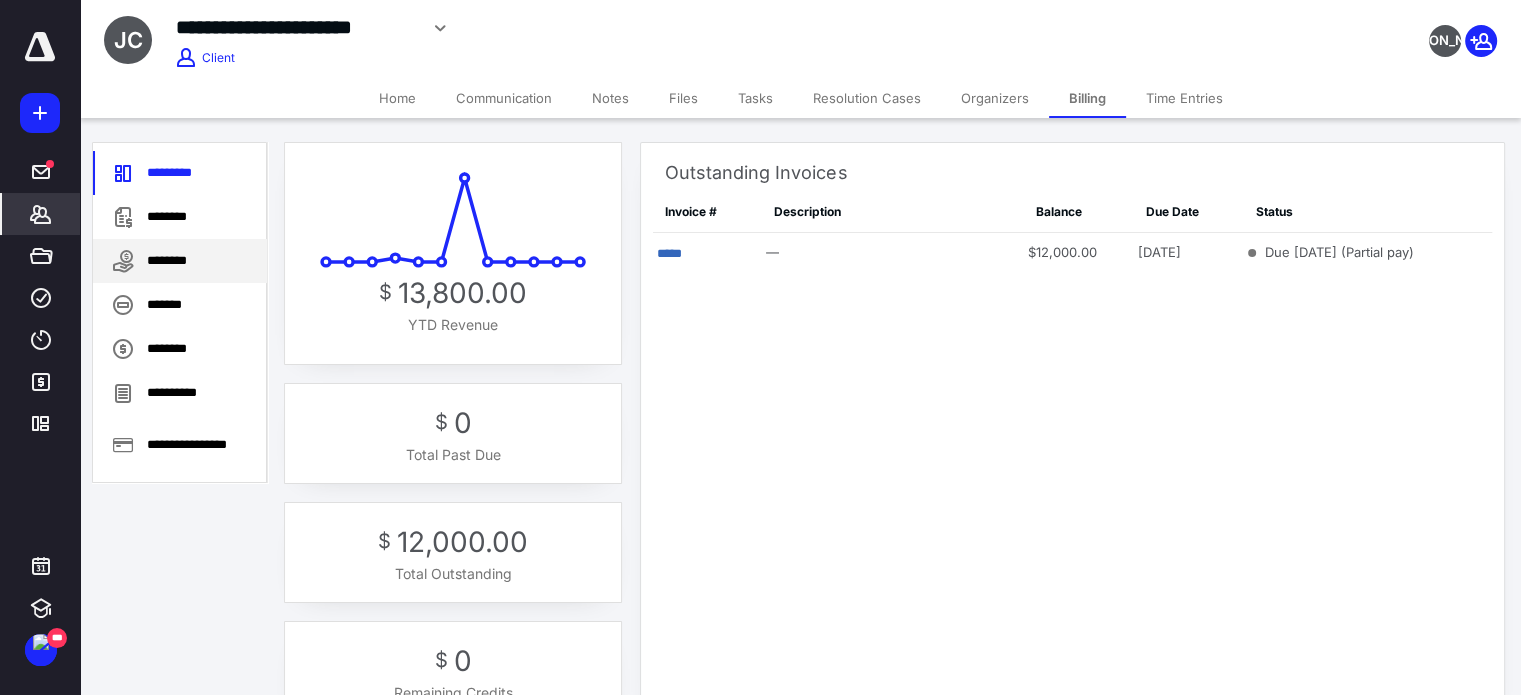 click on "********" at bounding box center [180, 261] 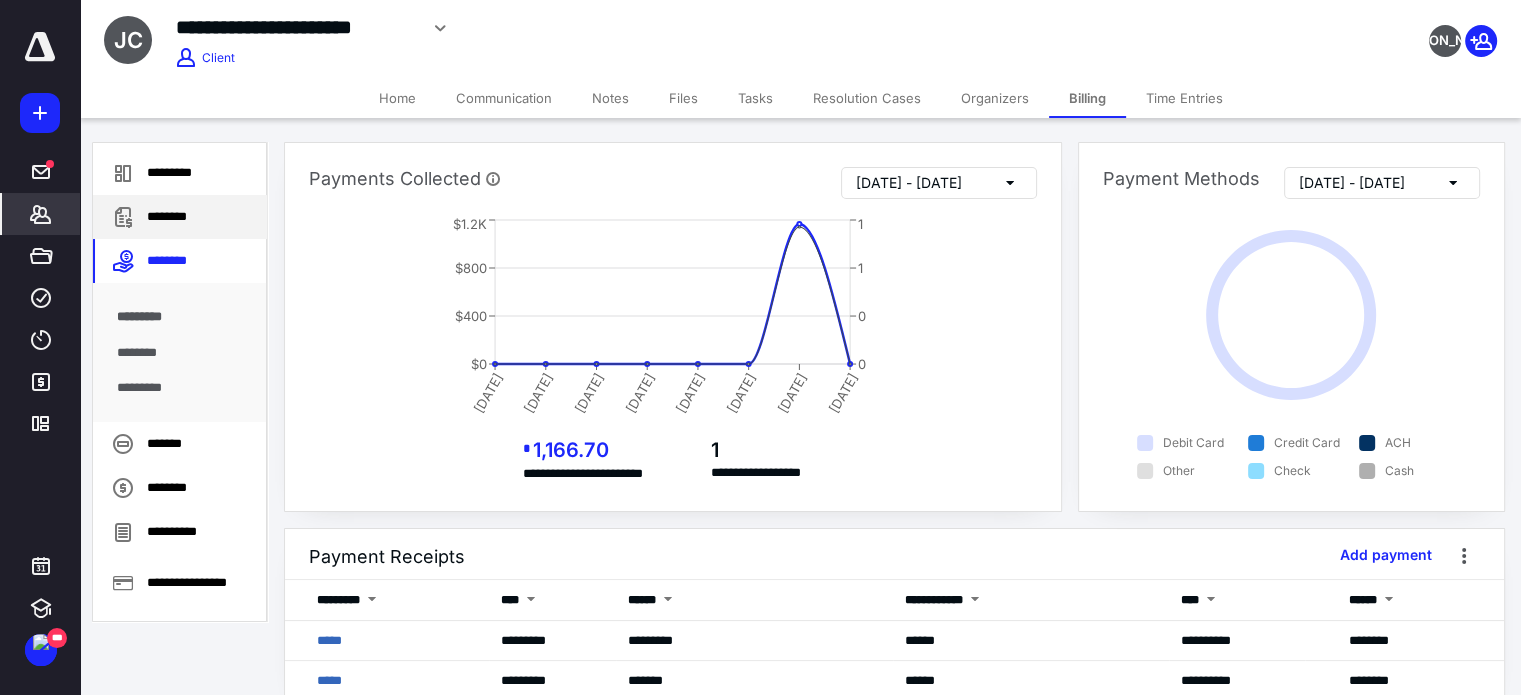 click on "********" at bounding box center [180, 217] 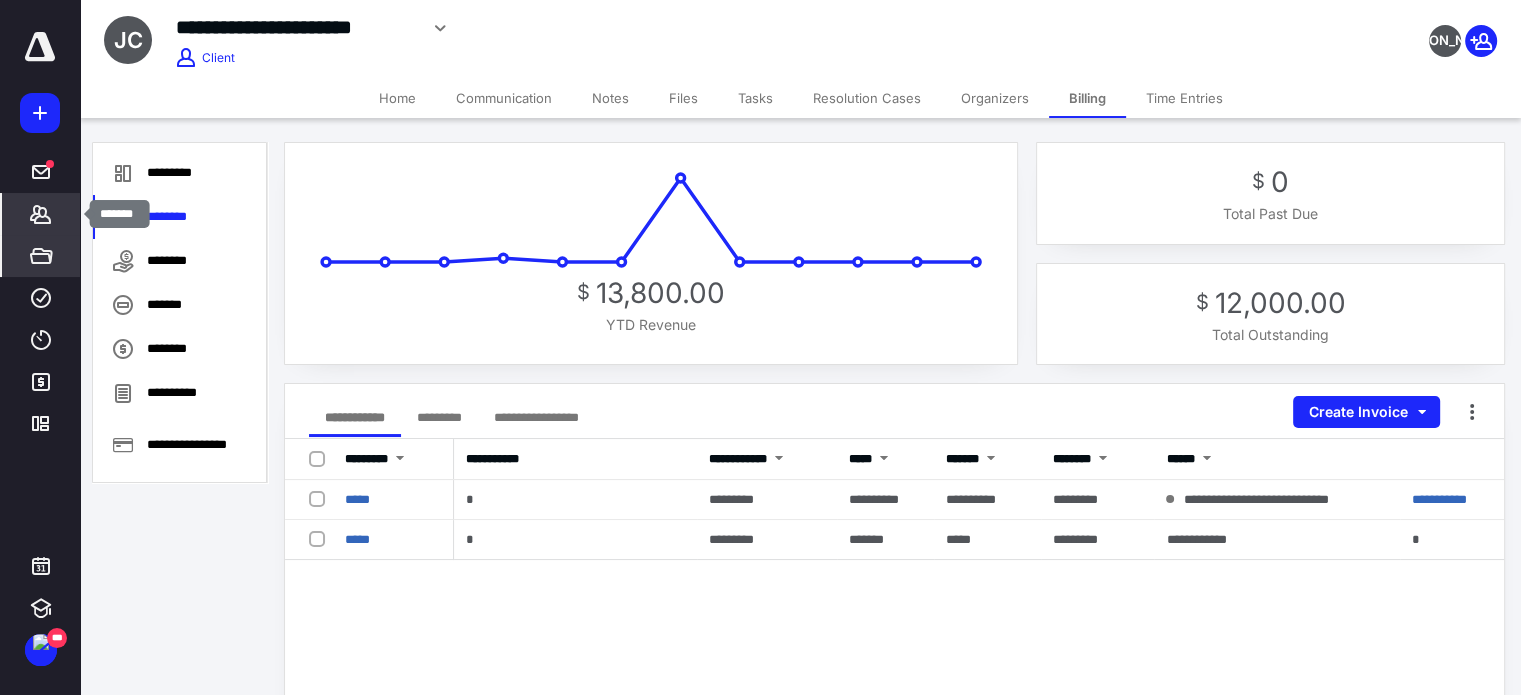 drag, startPoint x: 37, startPoint y: 204, endPoint x: 31, endPoint y: 251, distance: 47.38143 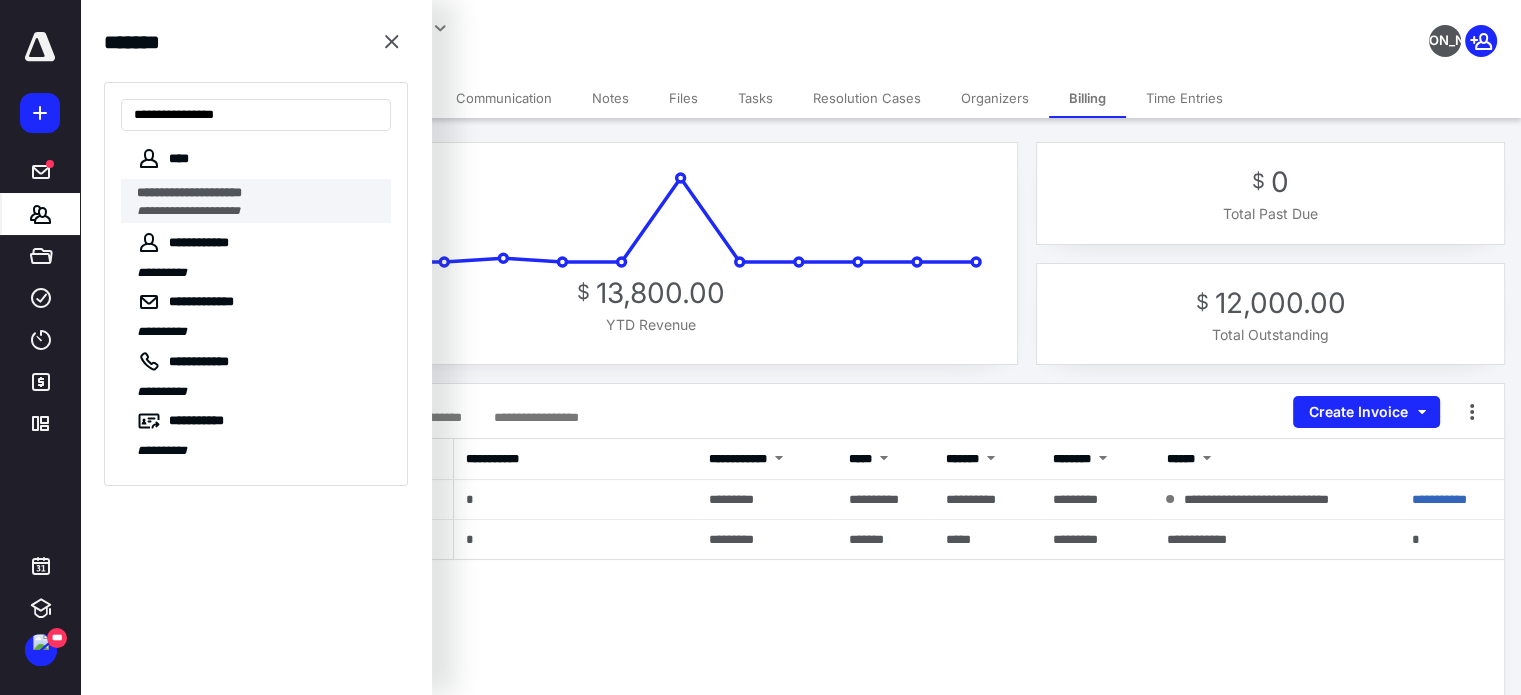type on "**********" 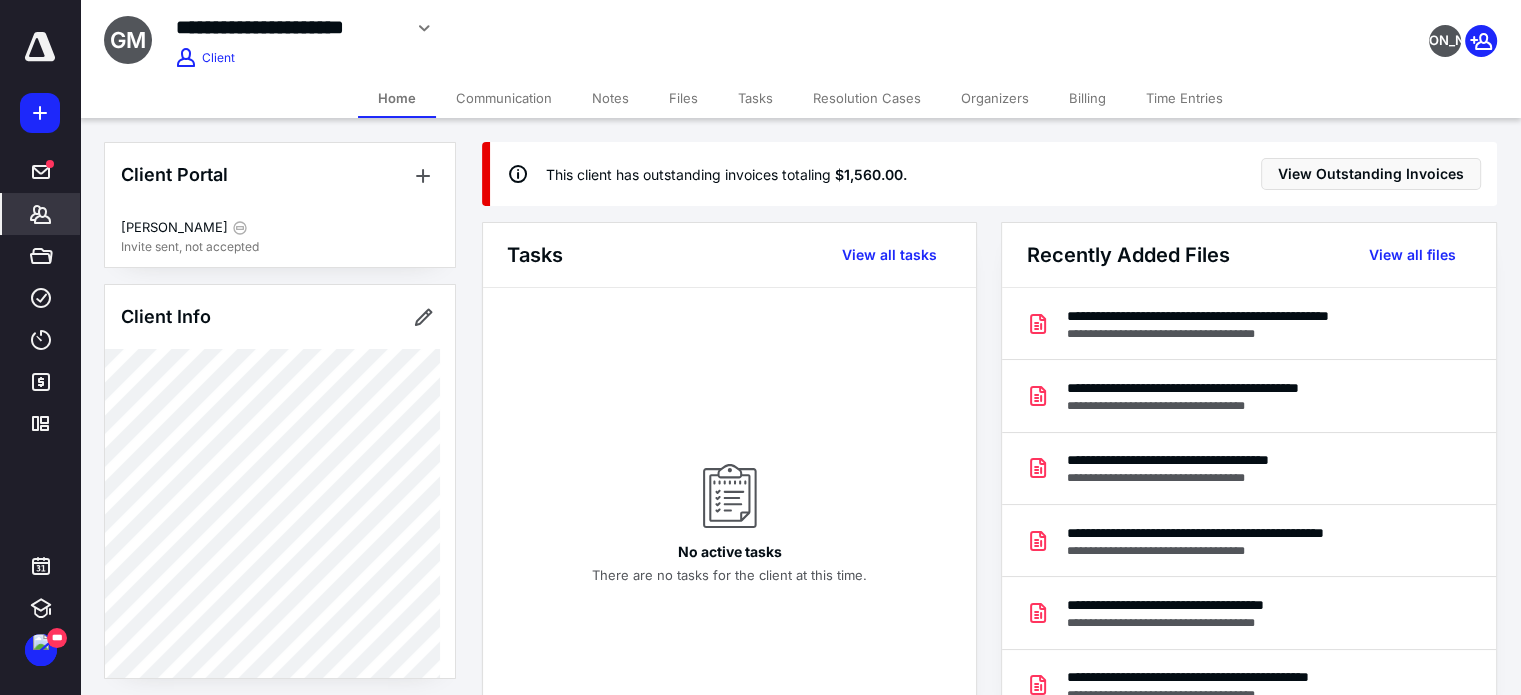 click on "Billing" at bounding box center [1087, 98] 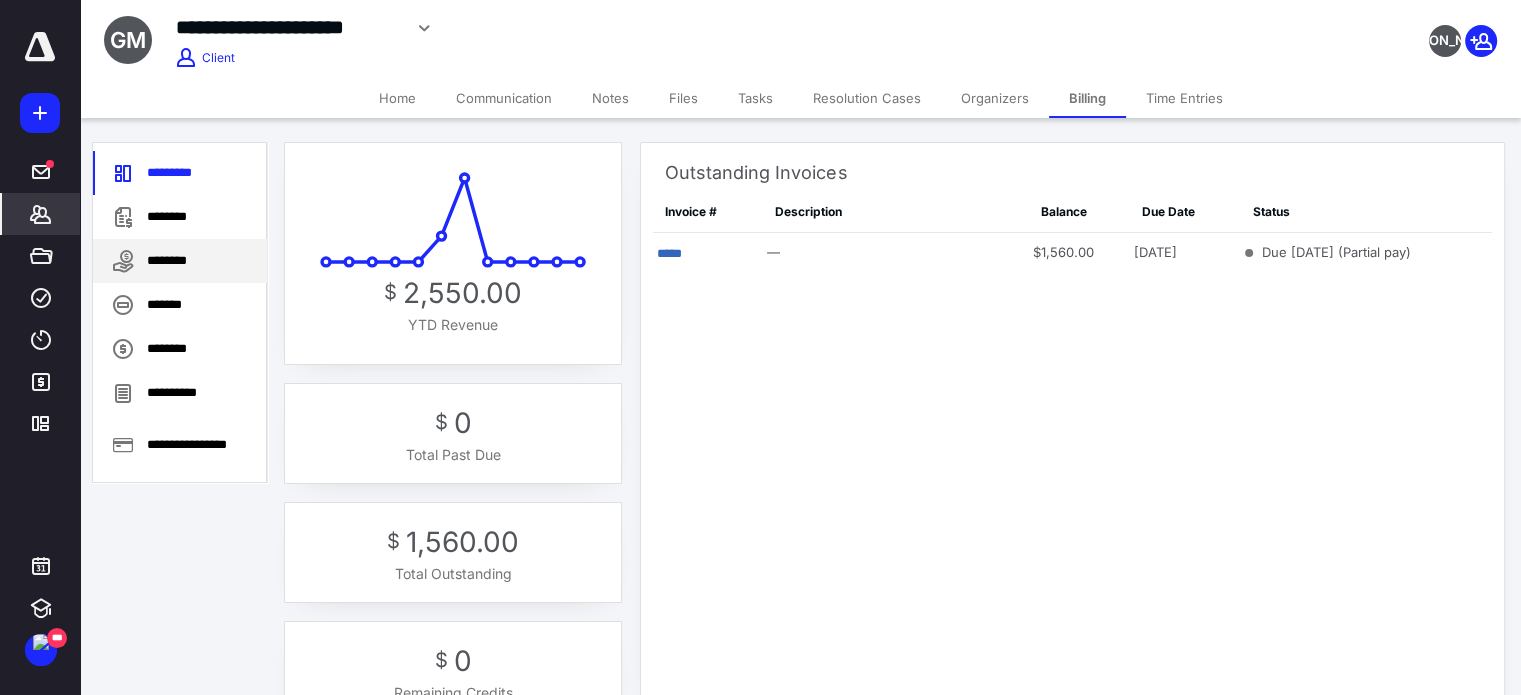 click on "********" at bounding box center (180, 261) 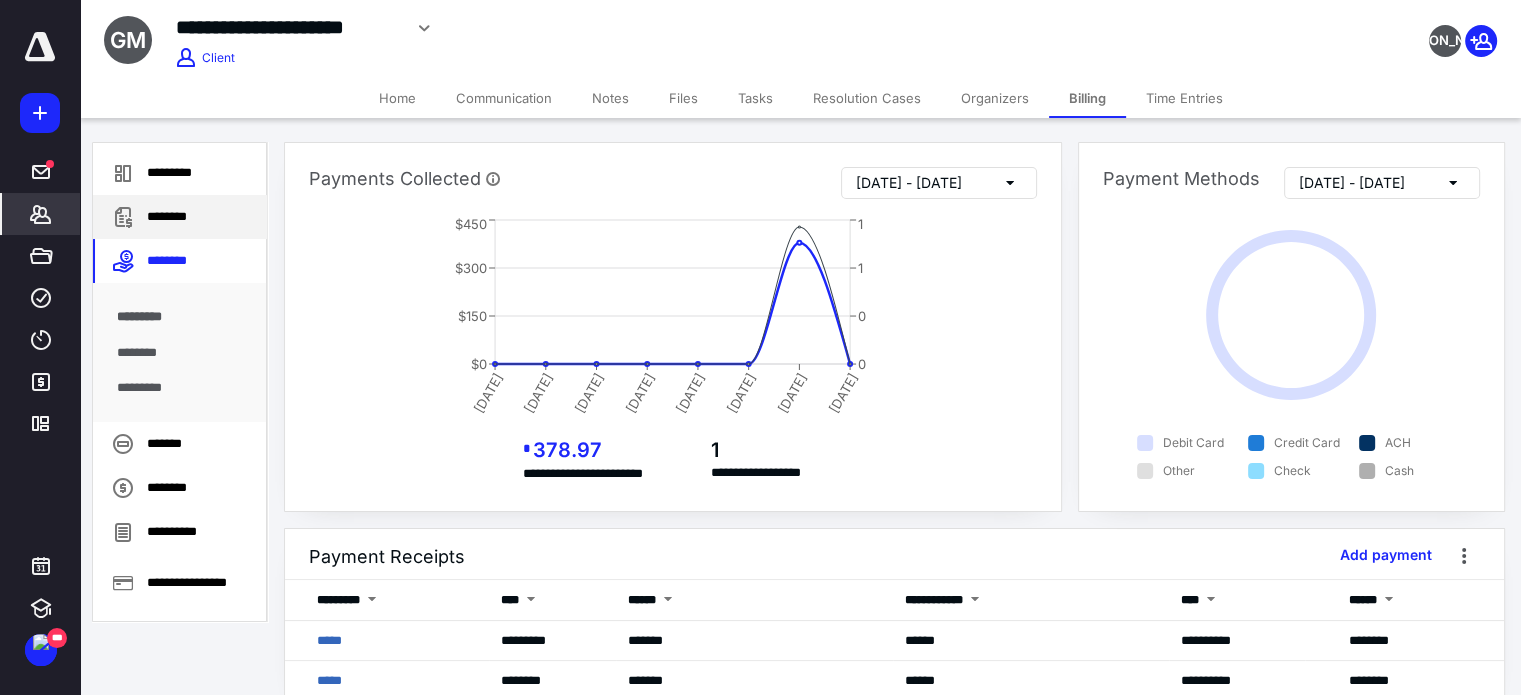 click on "********" at bounding box center (180, 217) 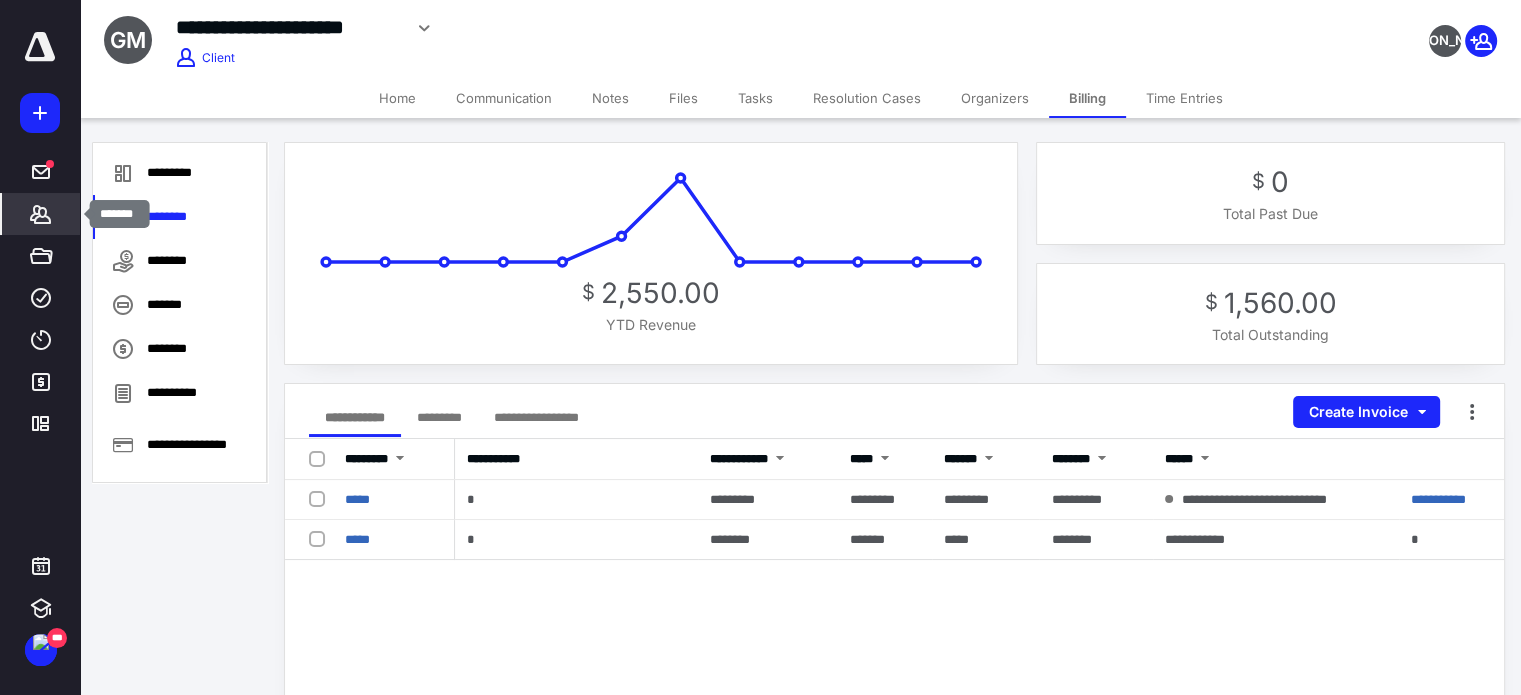 drag, startPoint x: 32, startPoint y: 219, endPoint x: 11, endPoint y: 219, distance: 21 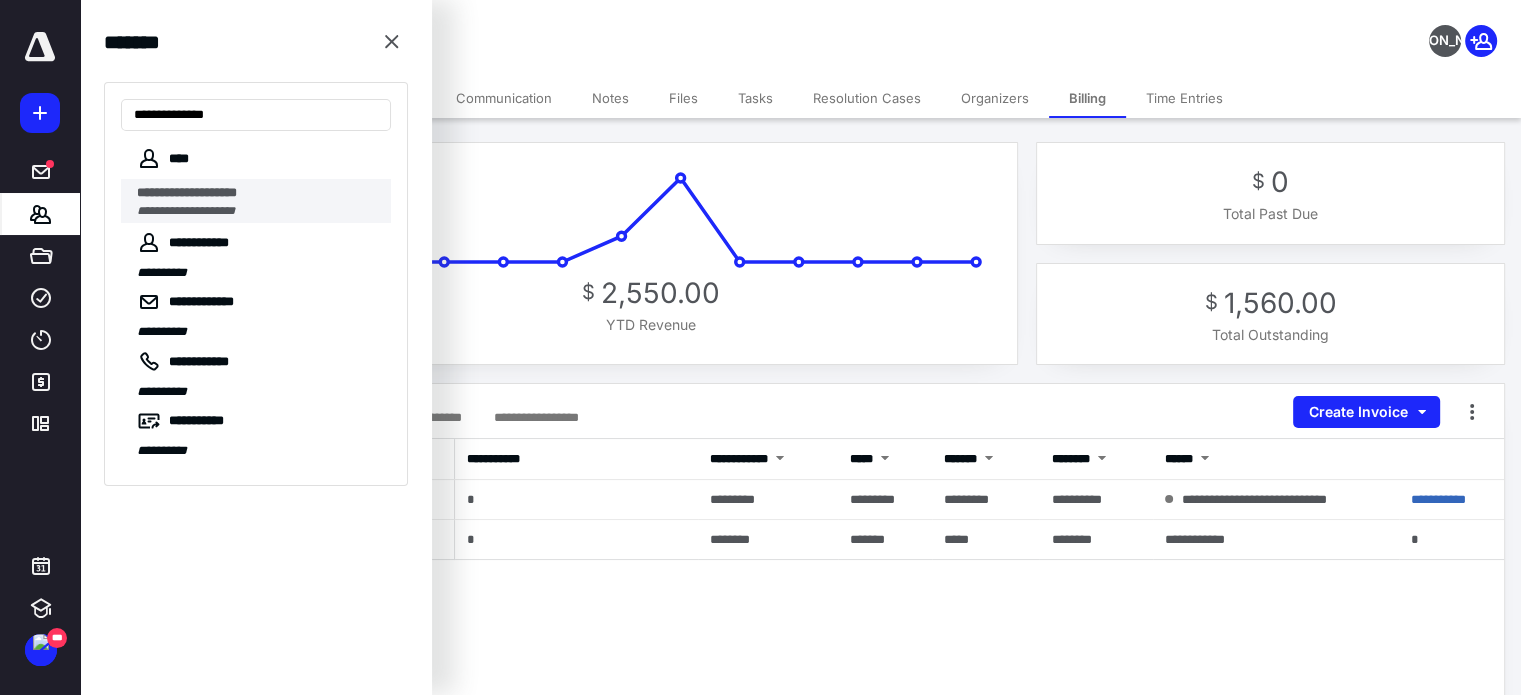 type on "**********" 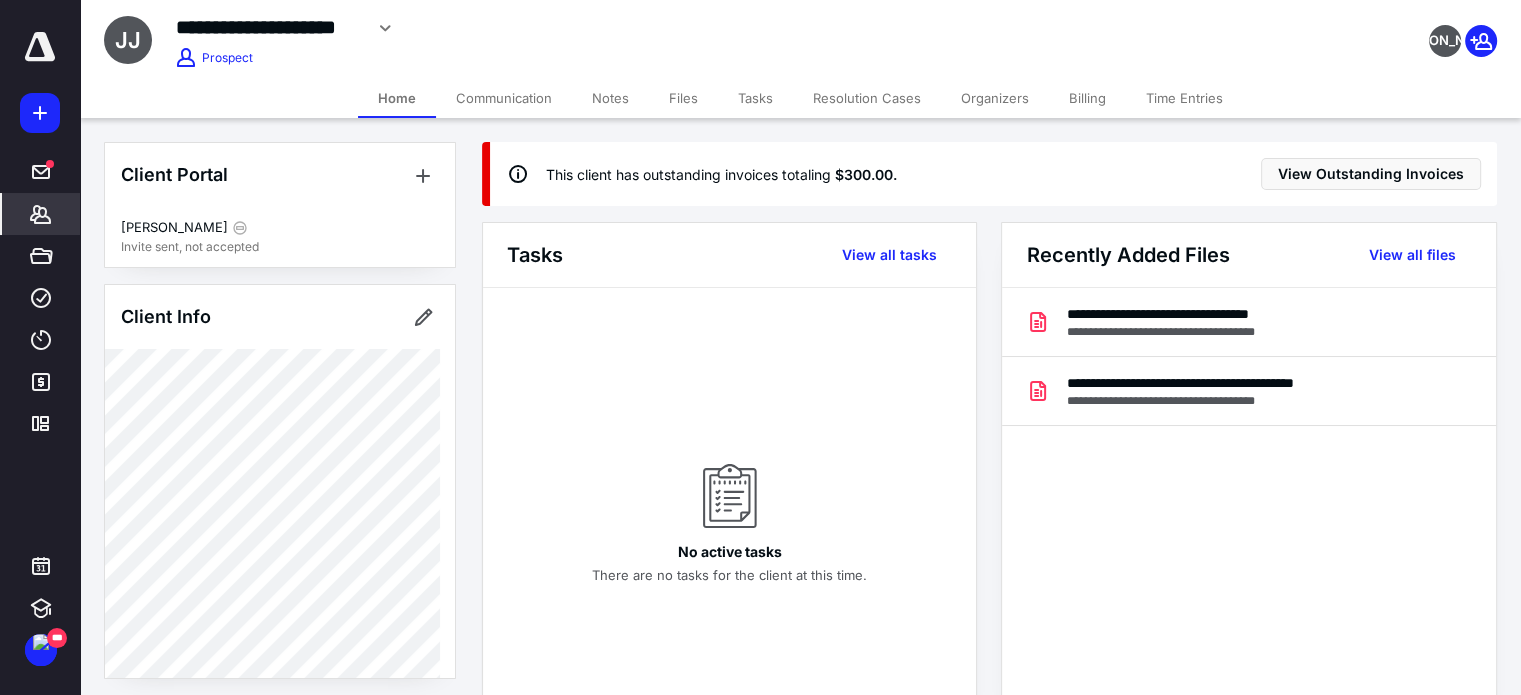 click on "Billing" at bounding box center (1087, 98) 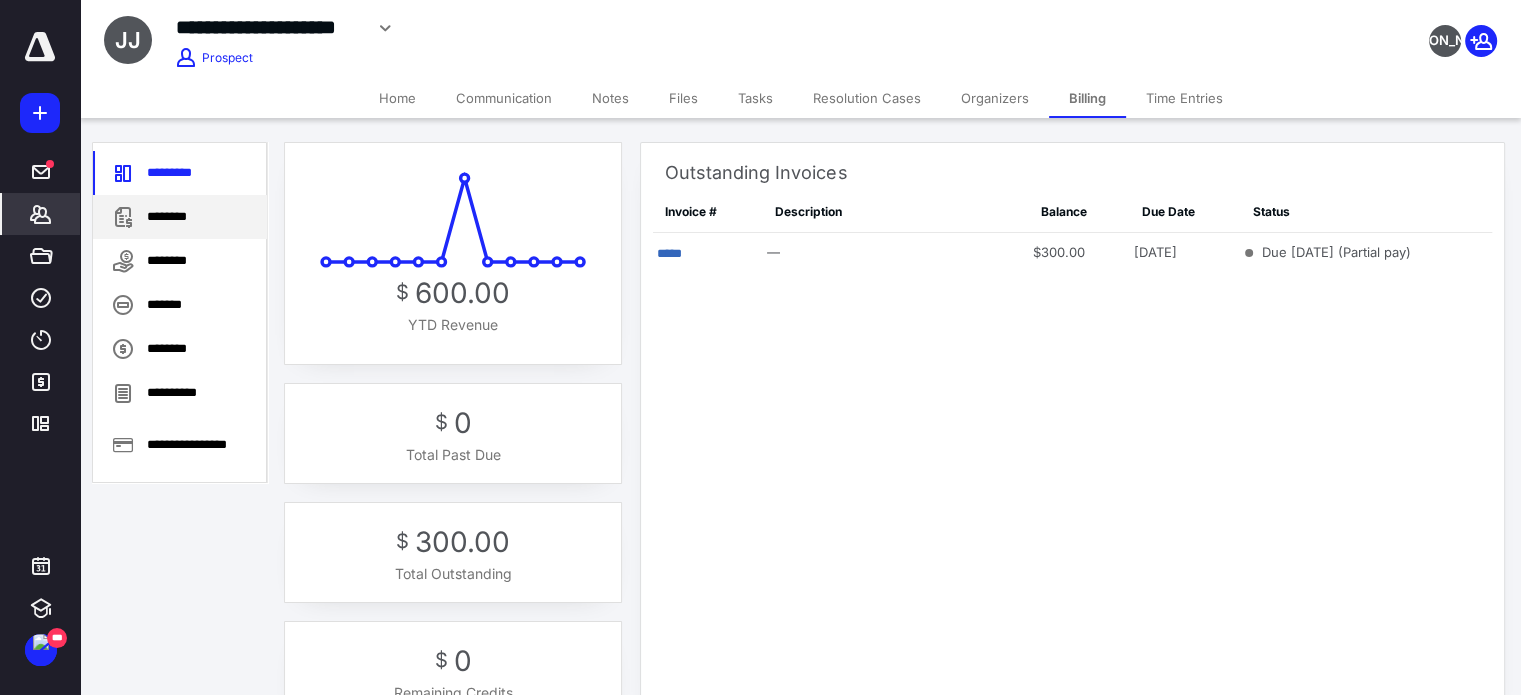 click on "********" at bounding box center [180, 217] 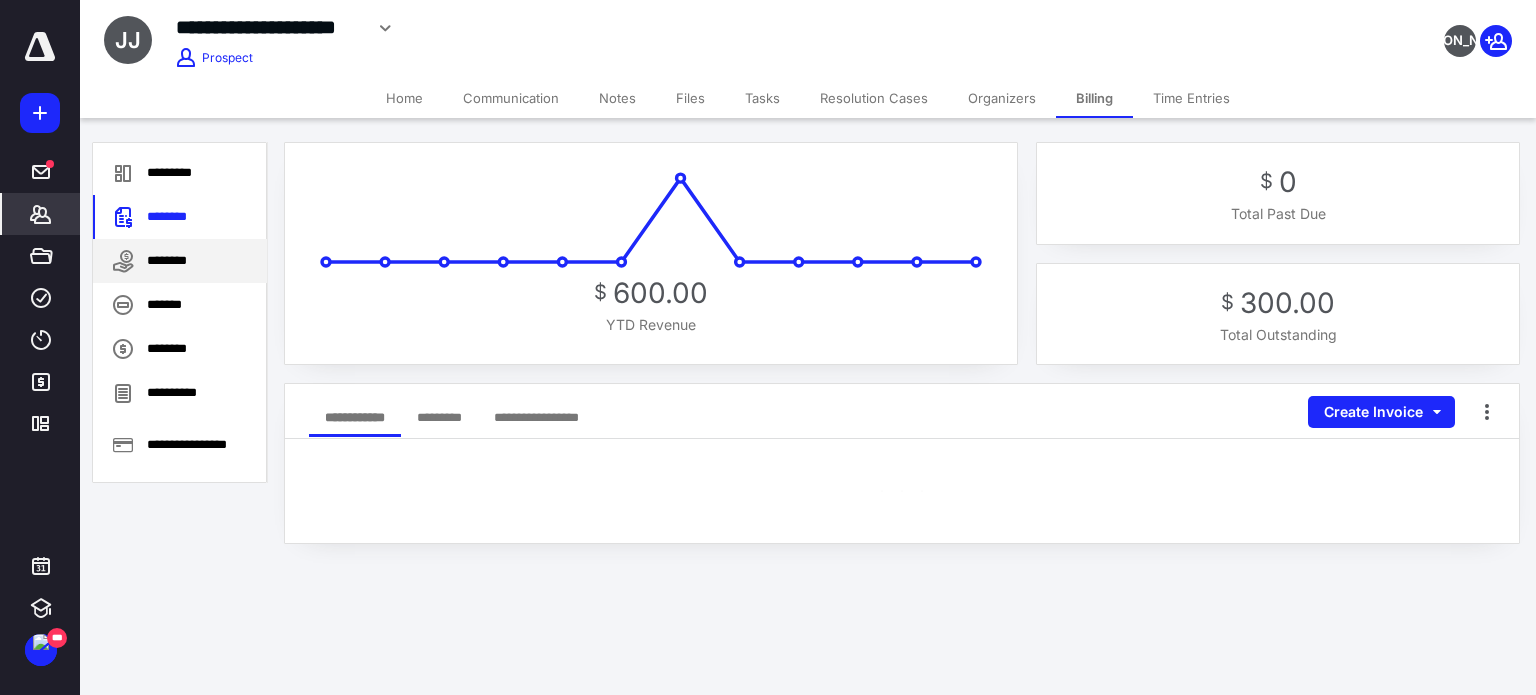 click on "********" at bounding box center (180, 261) 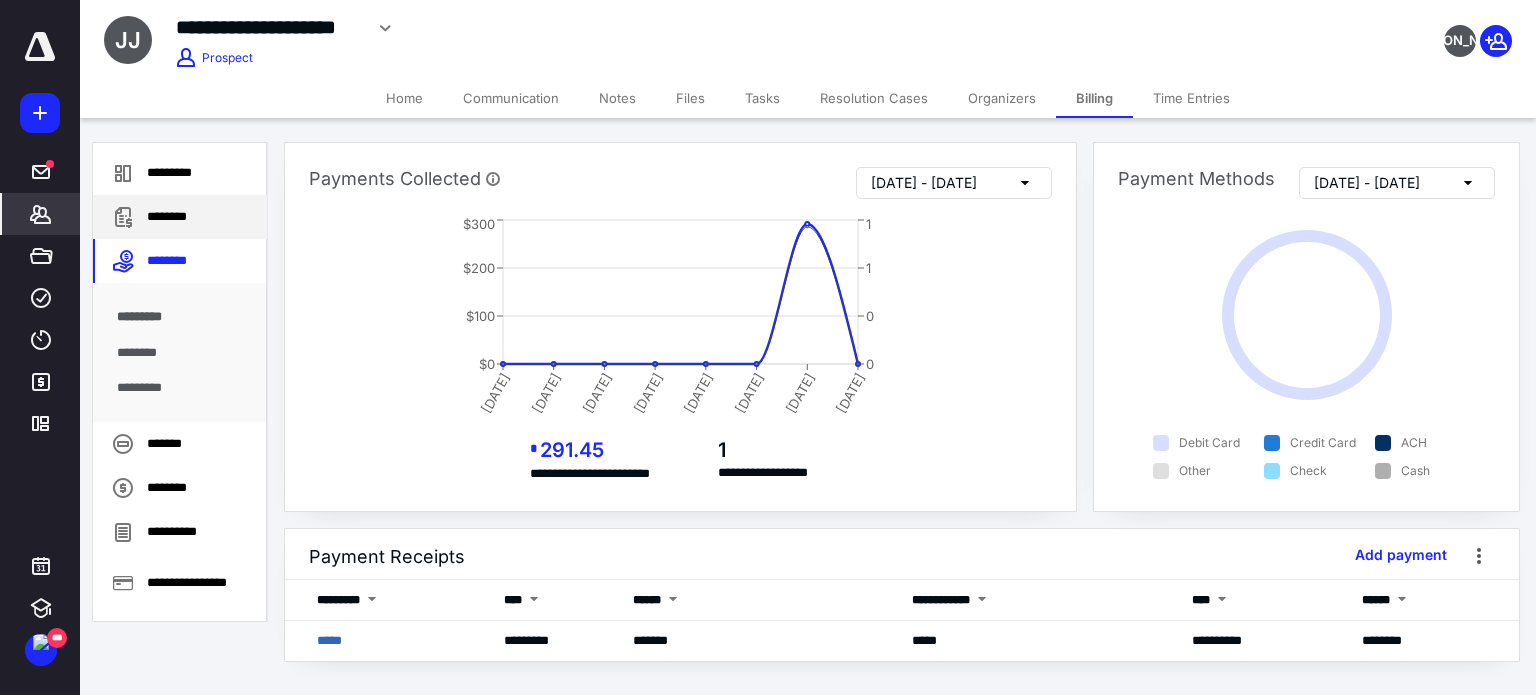 click on "********" at bounding box center [180, 217] 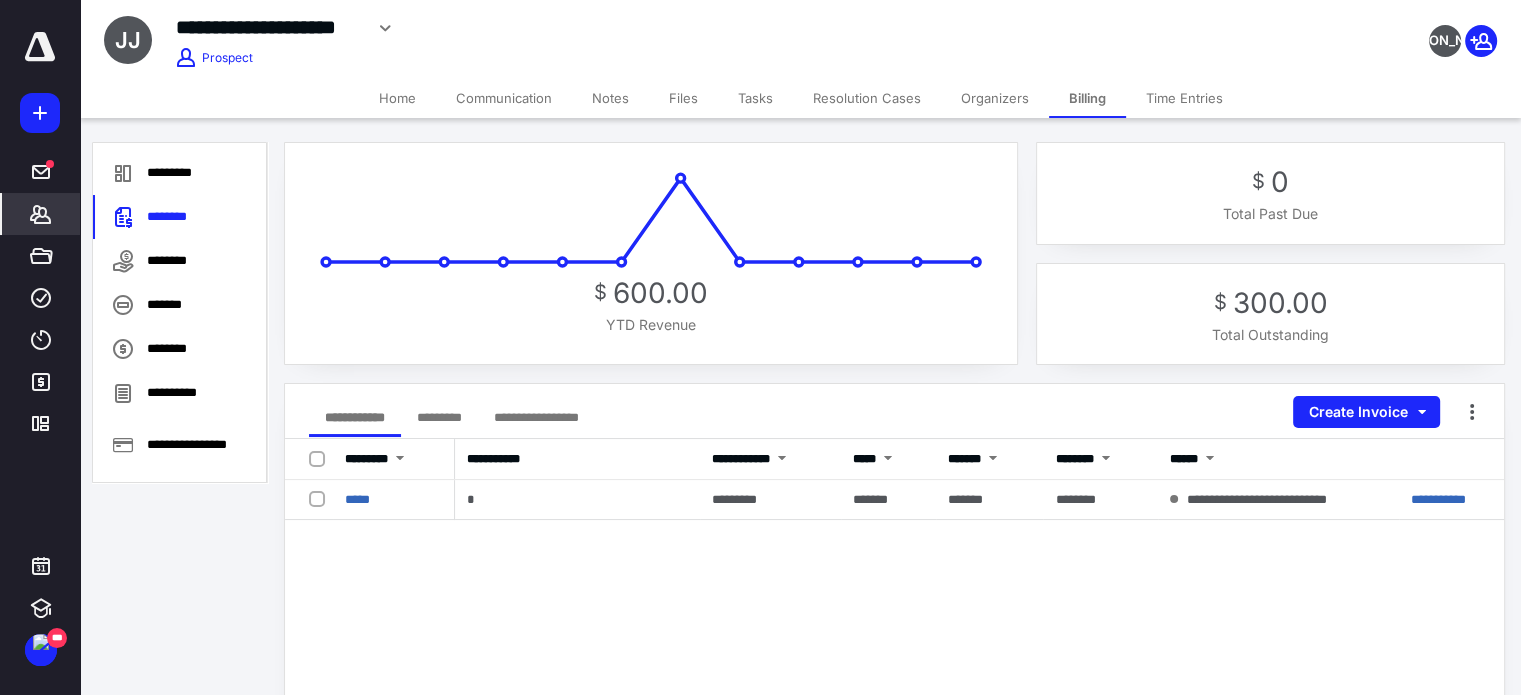 click 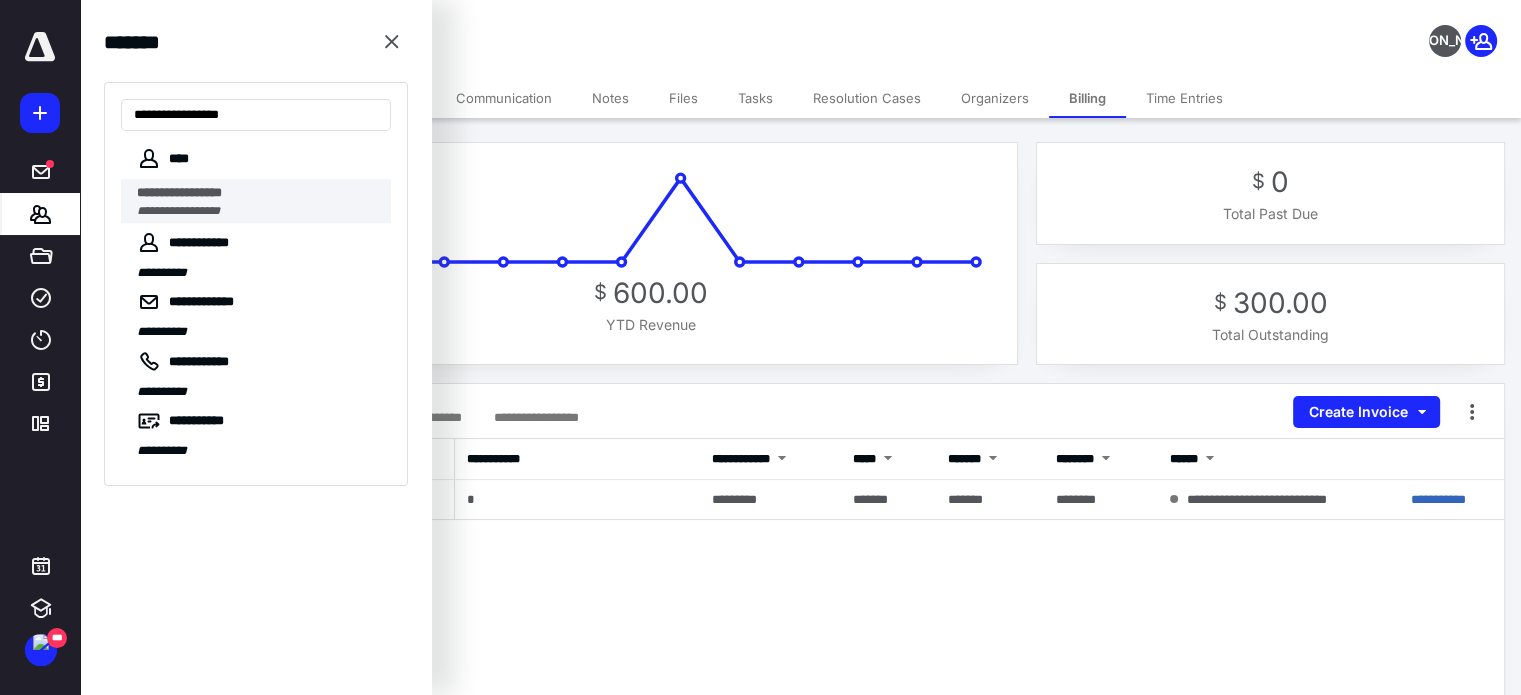type on "**********" 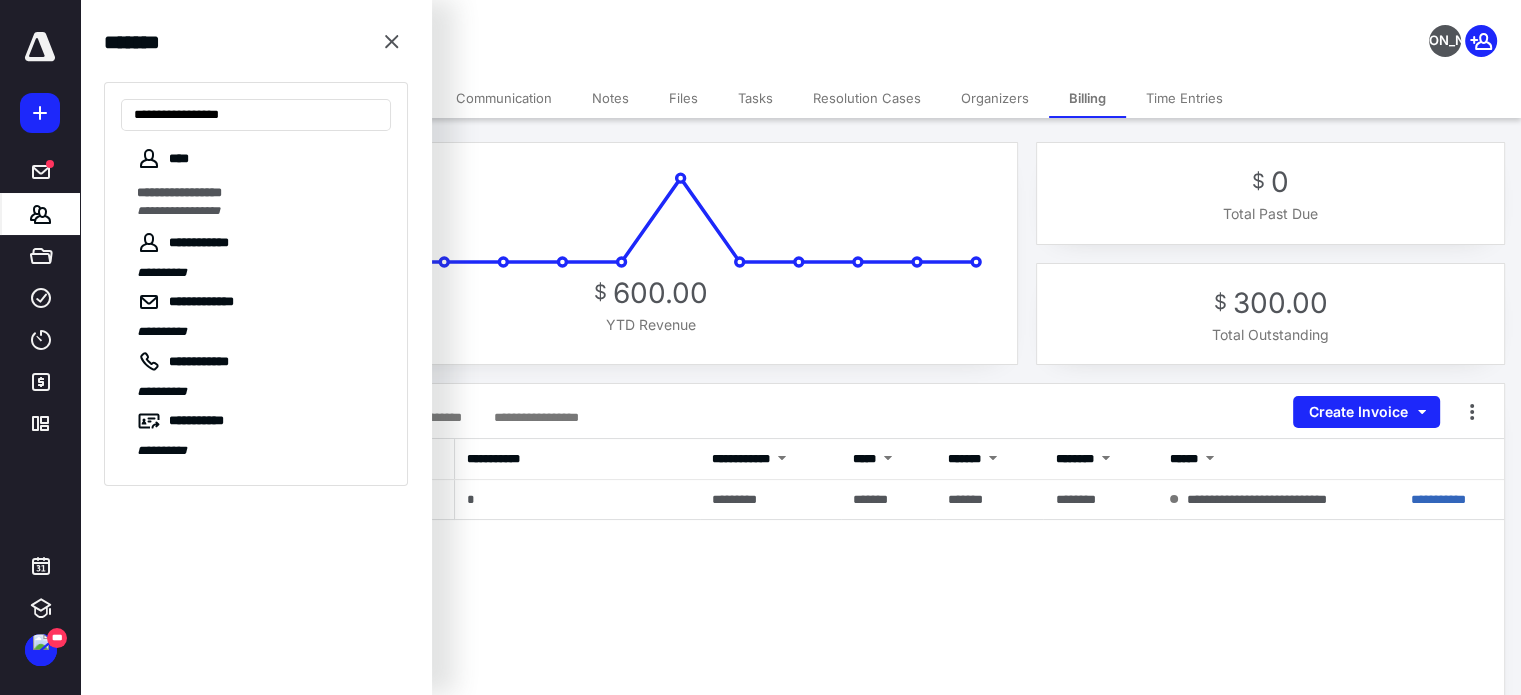 click on "**********" at bounding box center [258, 211] 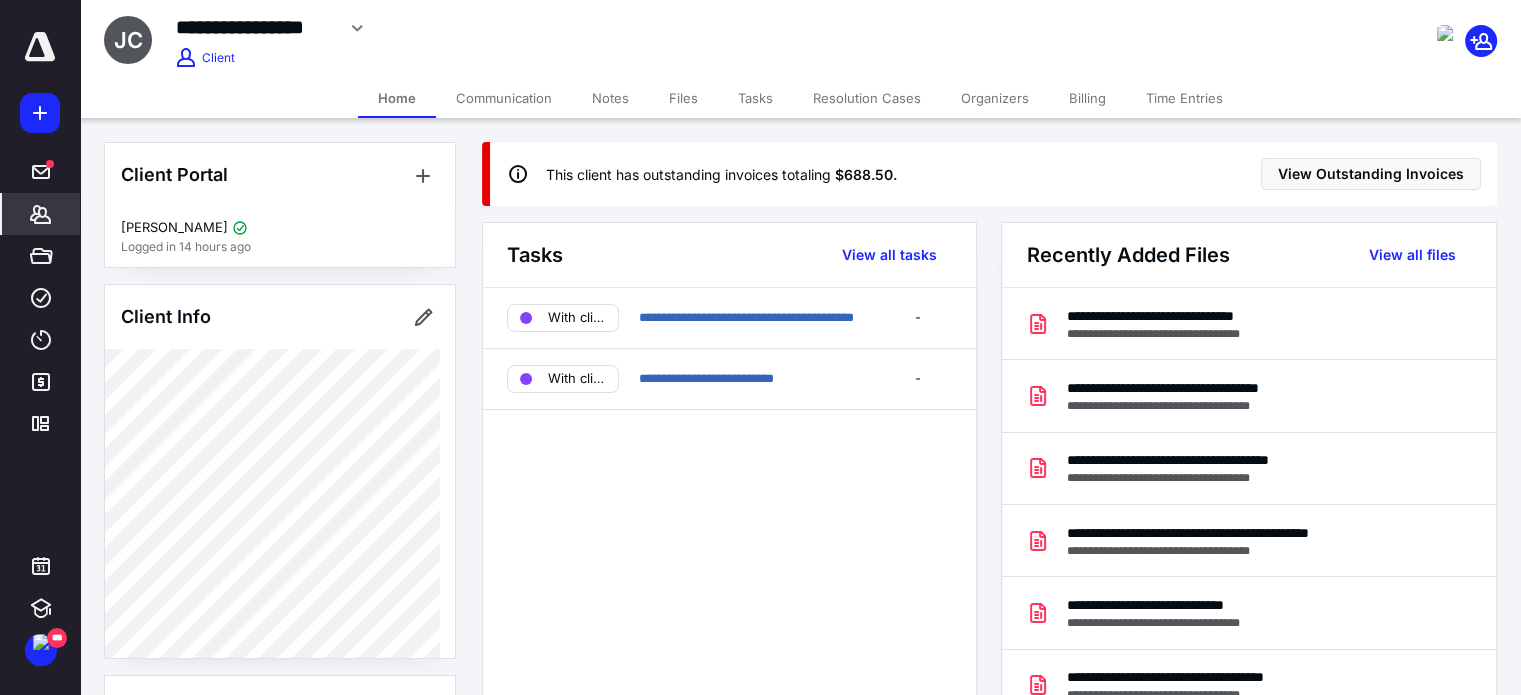 drag, startPoint x: 1061, startPoint y: 93, endPoint x: 1045, endPoint y: 99, distance: 17.088007 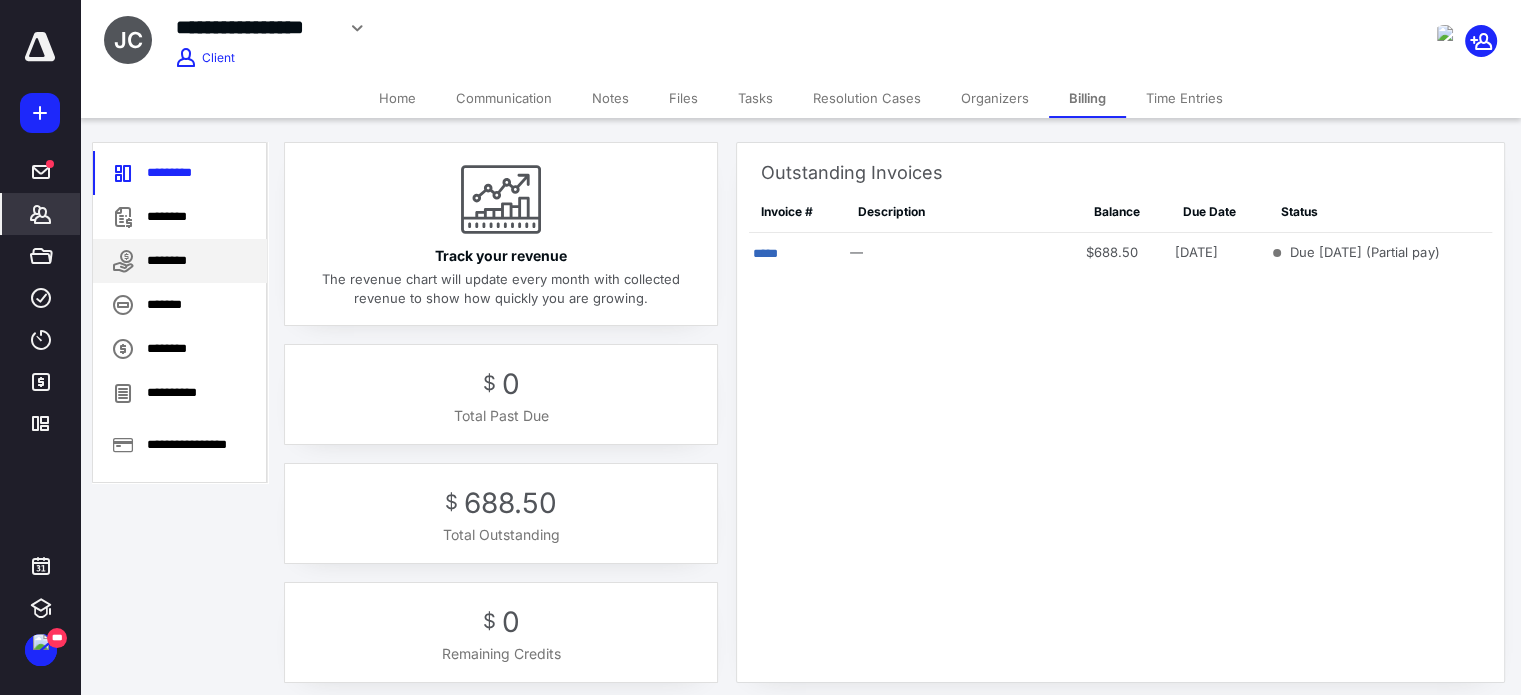 click on "********" at bounding box center [180, 261] 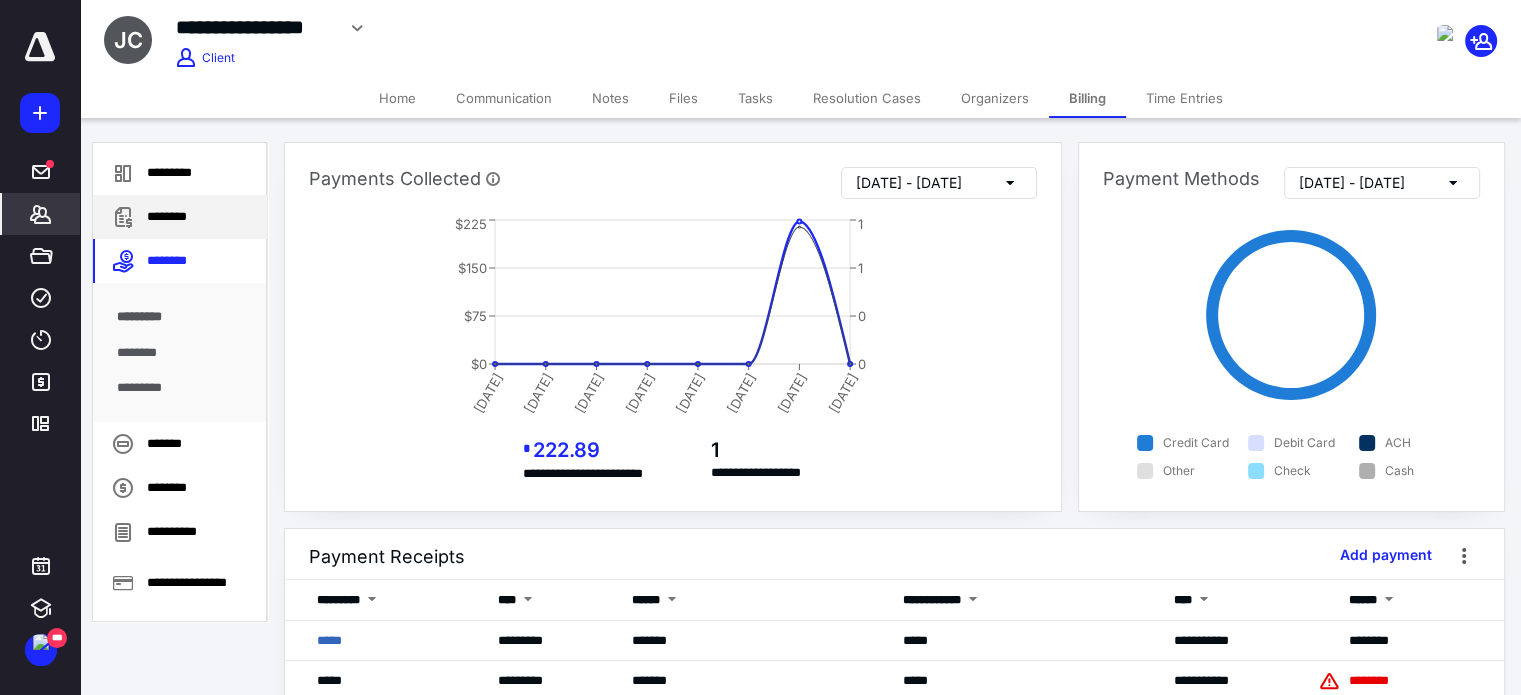 click on "********" at bounding box center [180, 217] 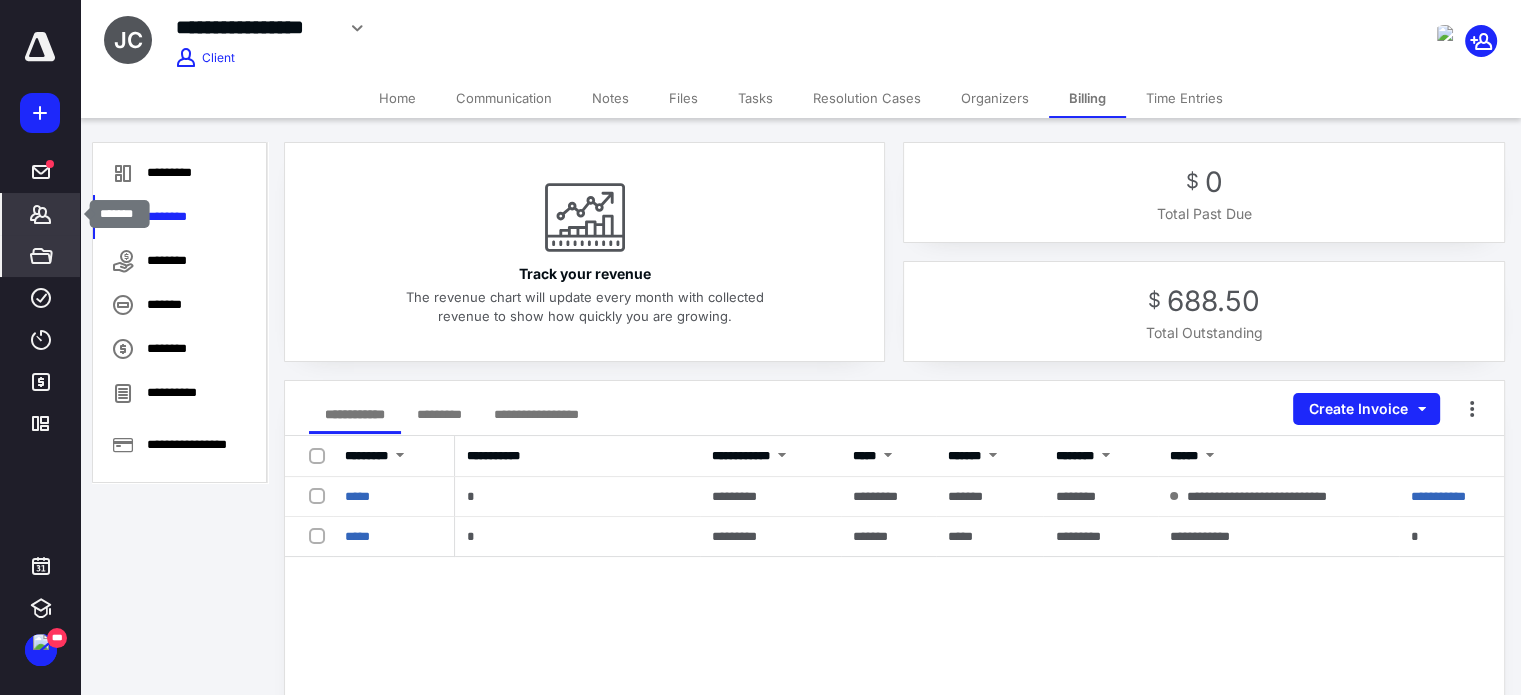 drag, startPoint x: 58, startPoint y: 209, endPoint x: 31, endPoint y: 240, distance: 41.109608 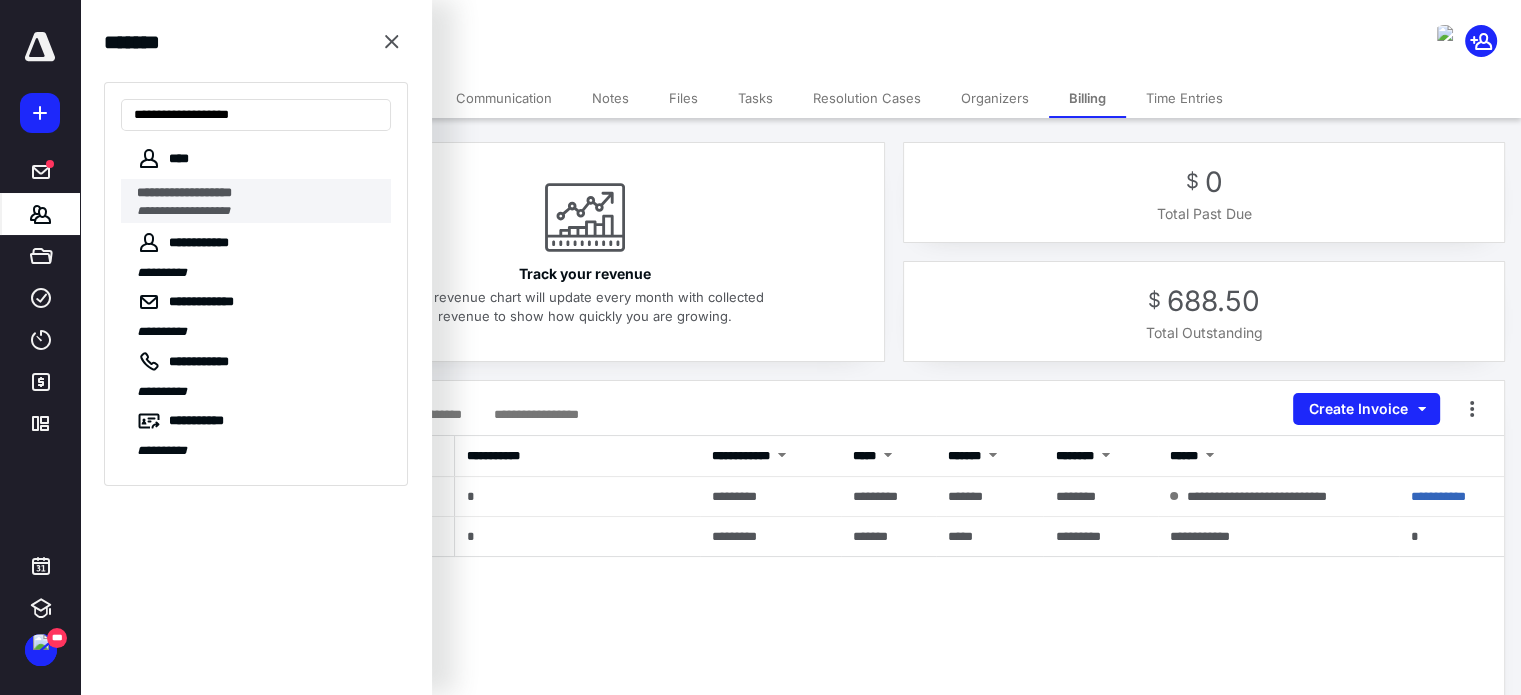 type on "**********" 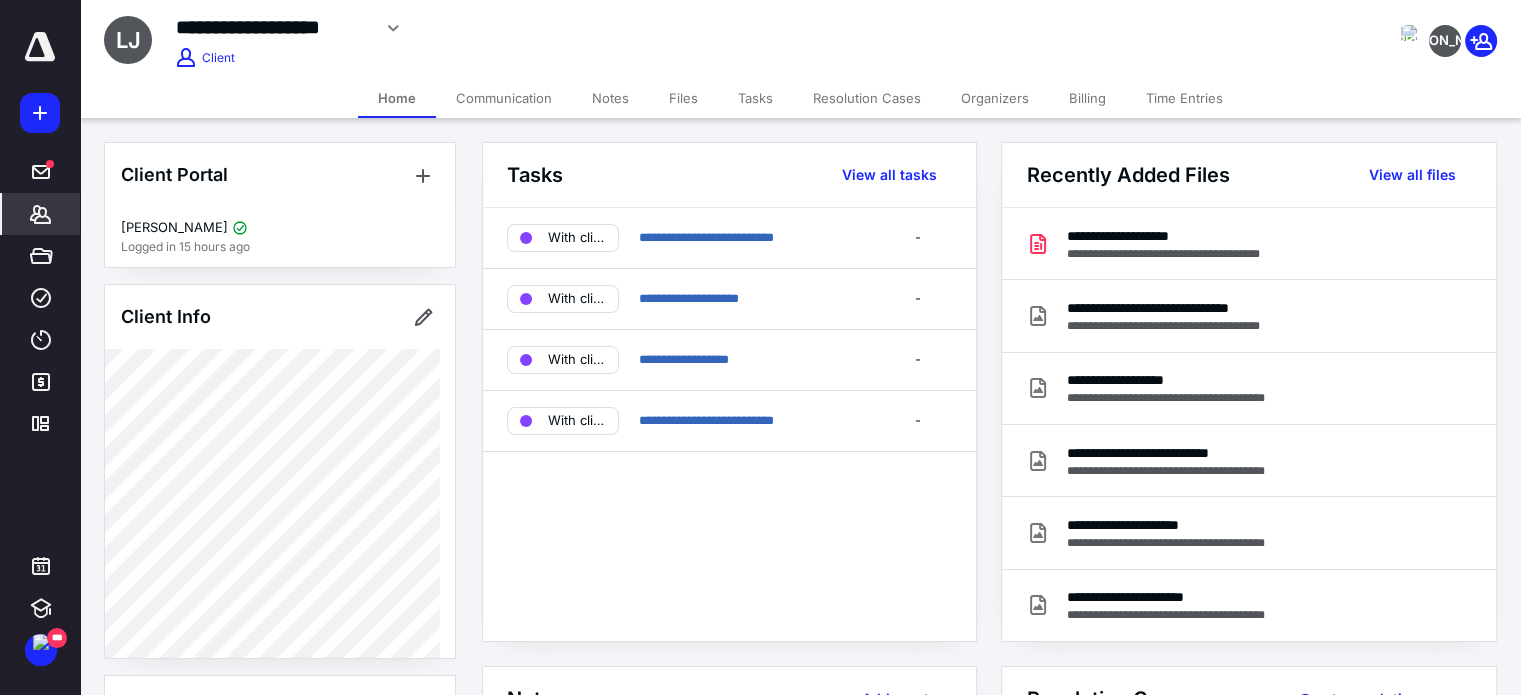 click on "Billing" at bounding box center (1087, 98) 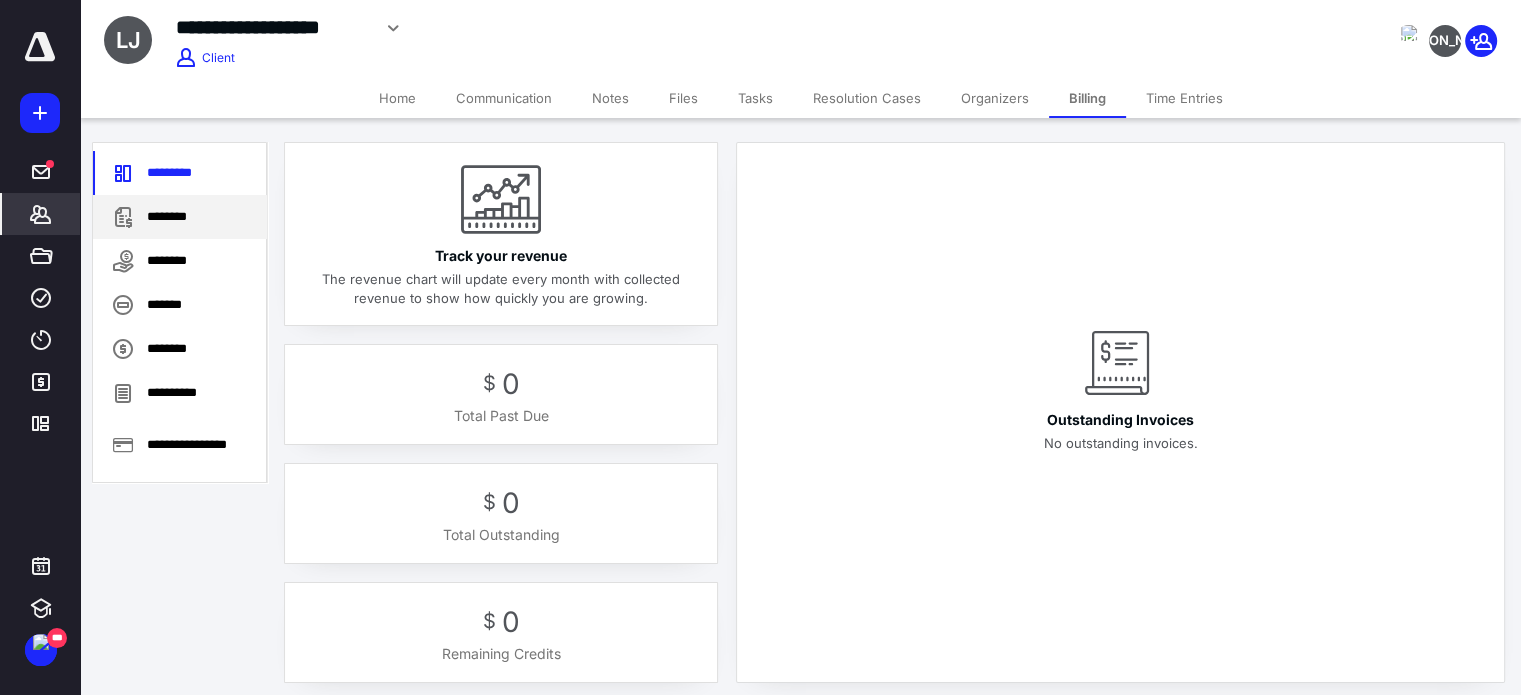 click on "********" at bounding box center [180, 217] 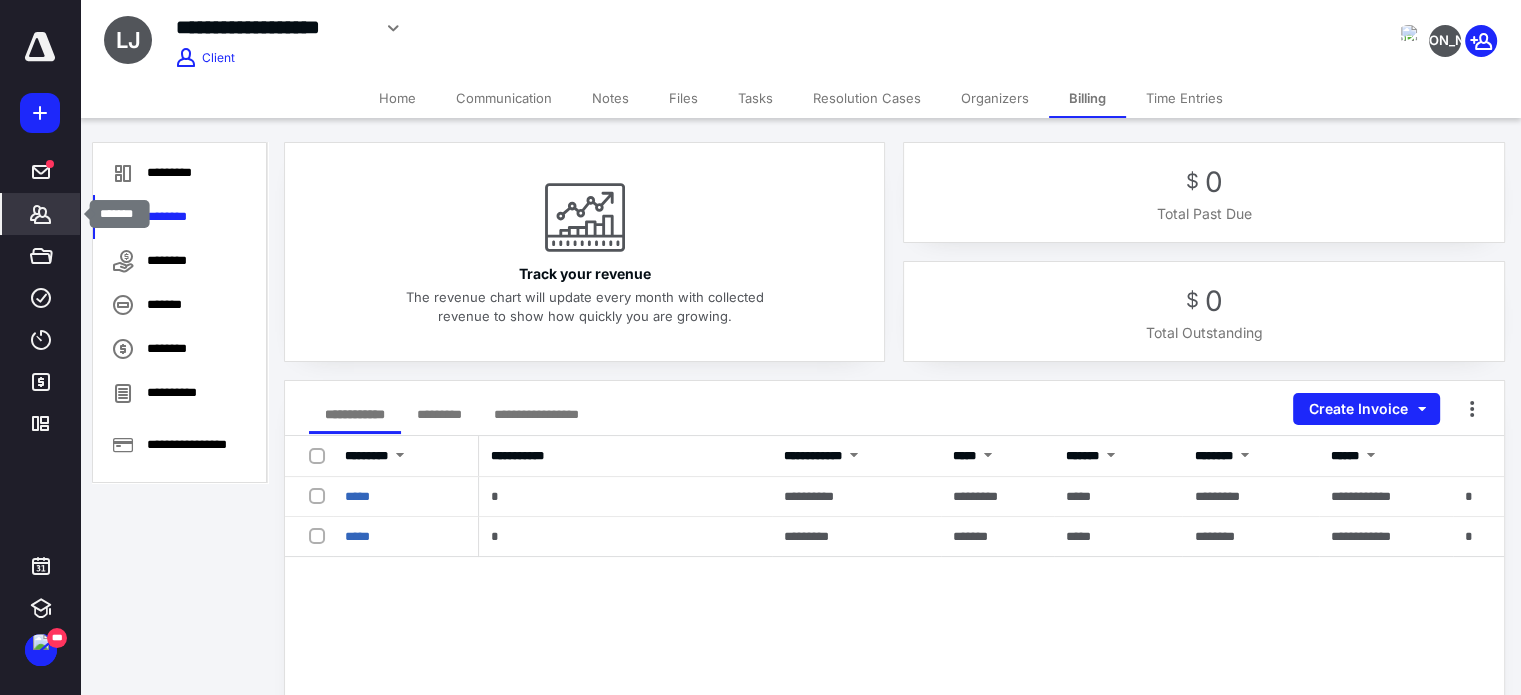 click 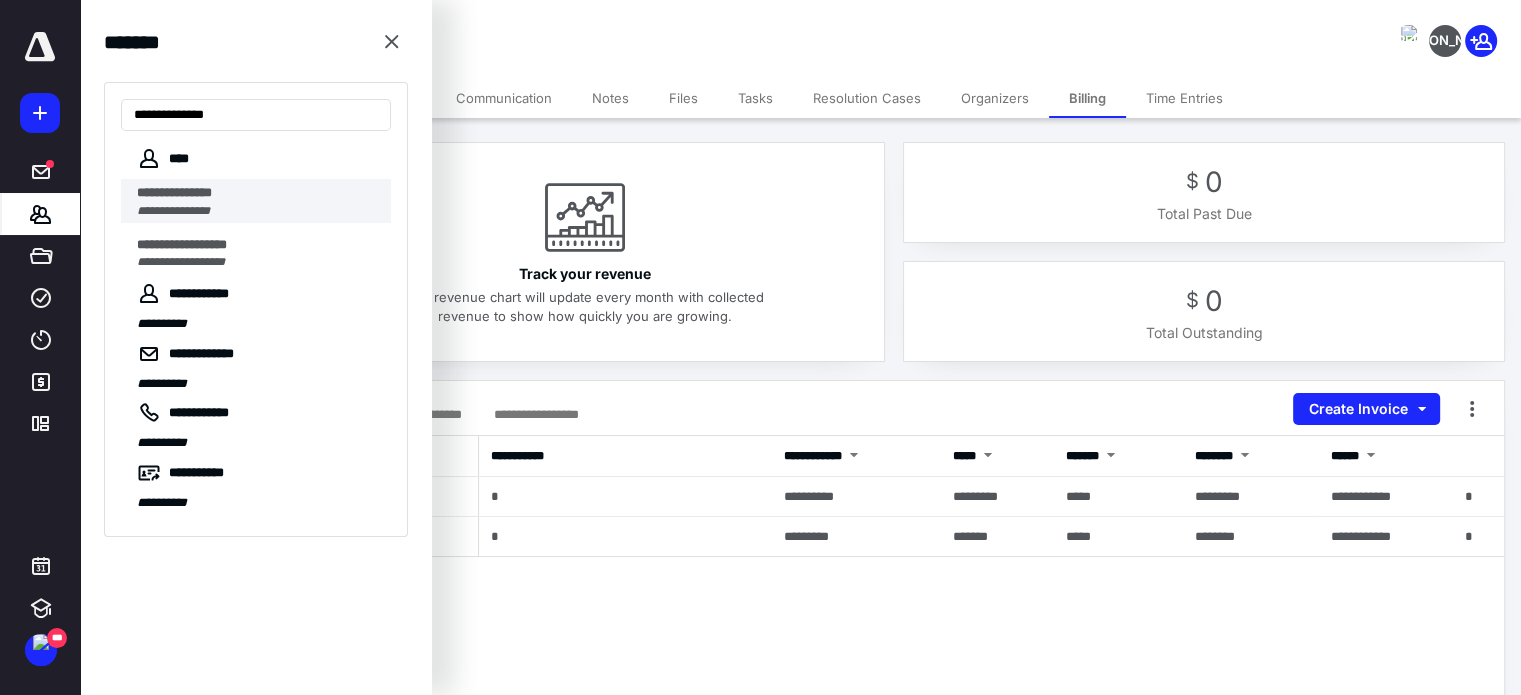 type on "**********" 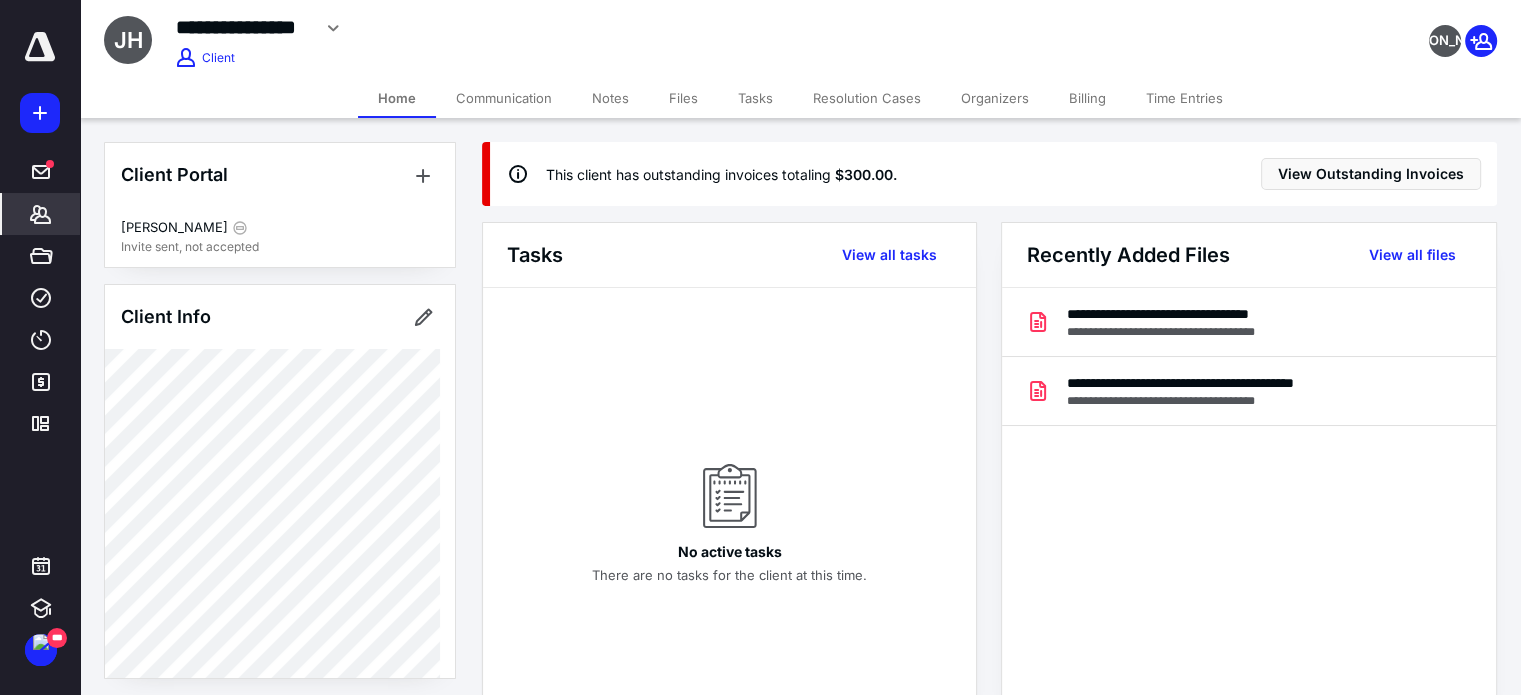 click on "Billing" at bounding box center [1087, 98] 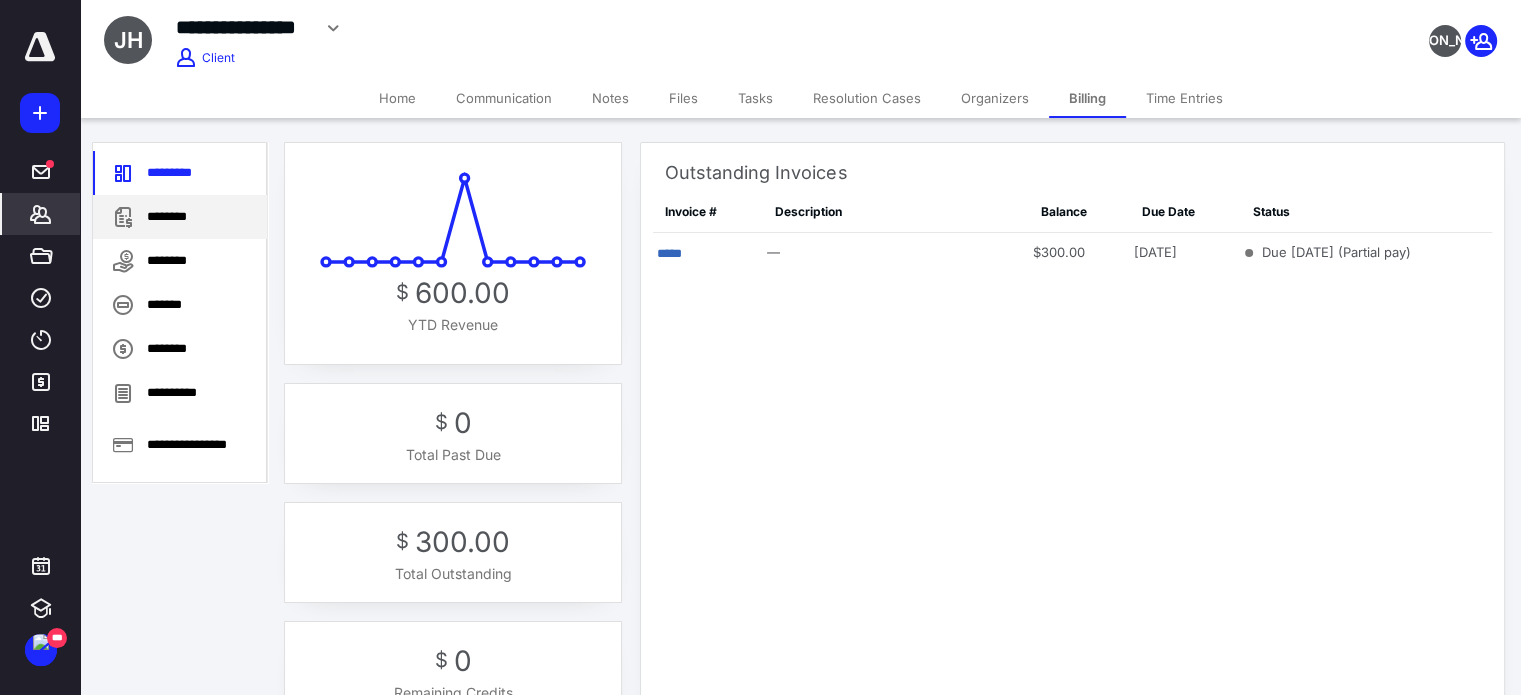 click on "********" at bounding box center (180, 217) 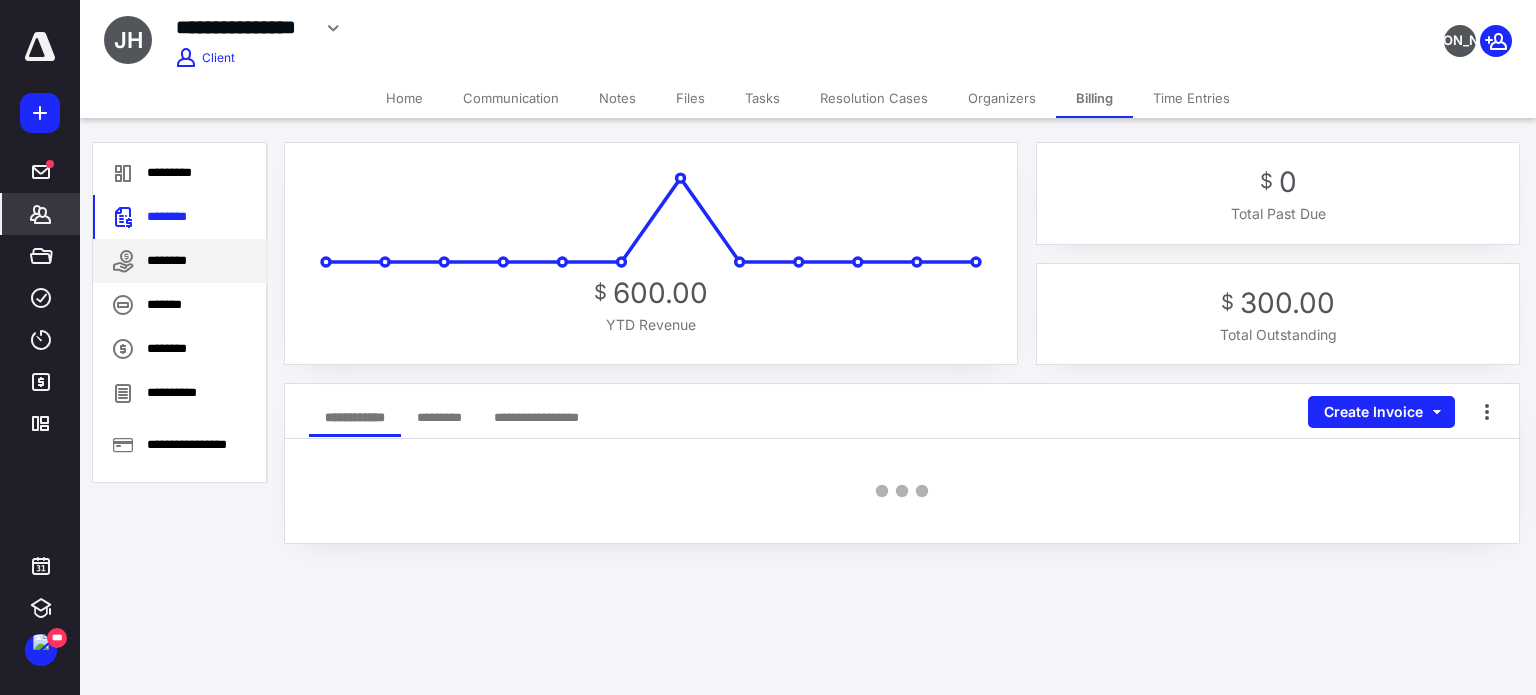click on "********" at bounding box center (180, 261) 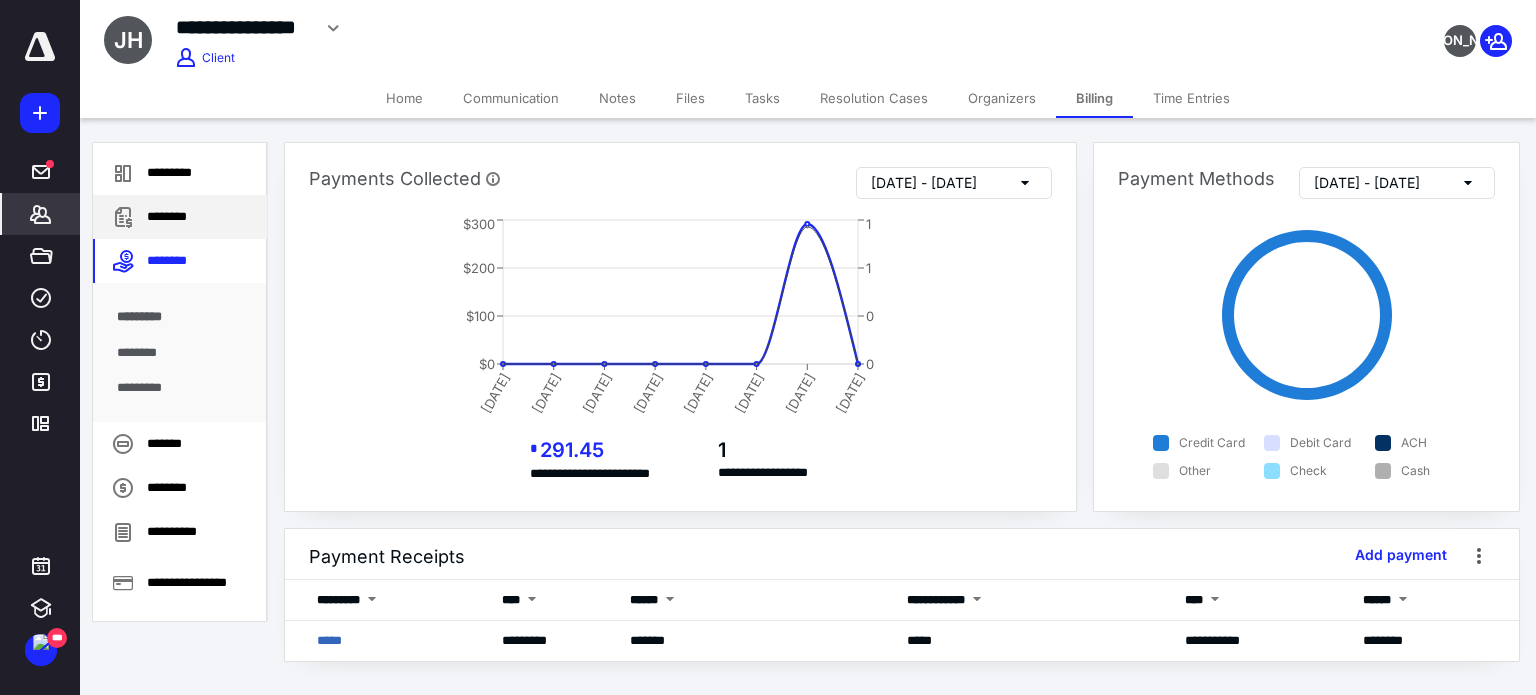 click on "********" at bounding box center [180, 217] 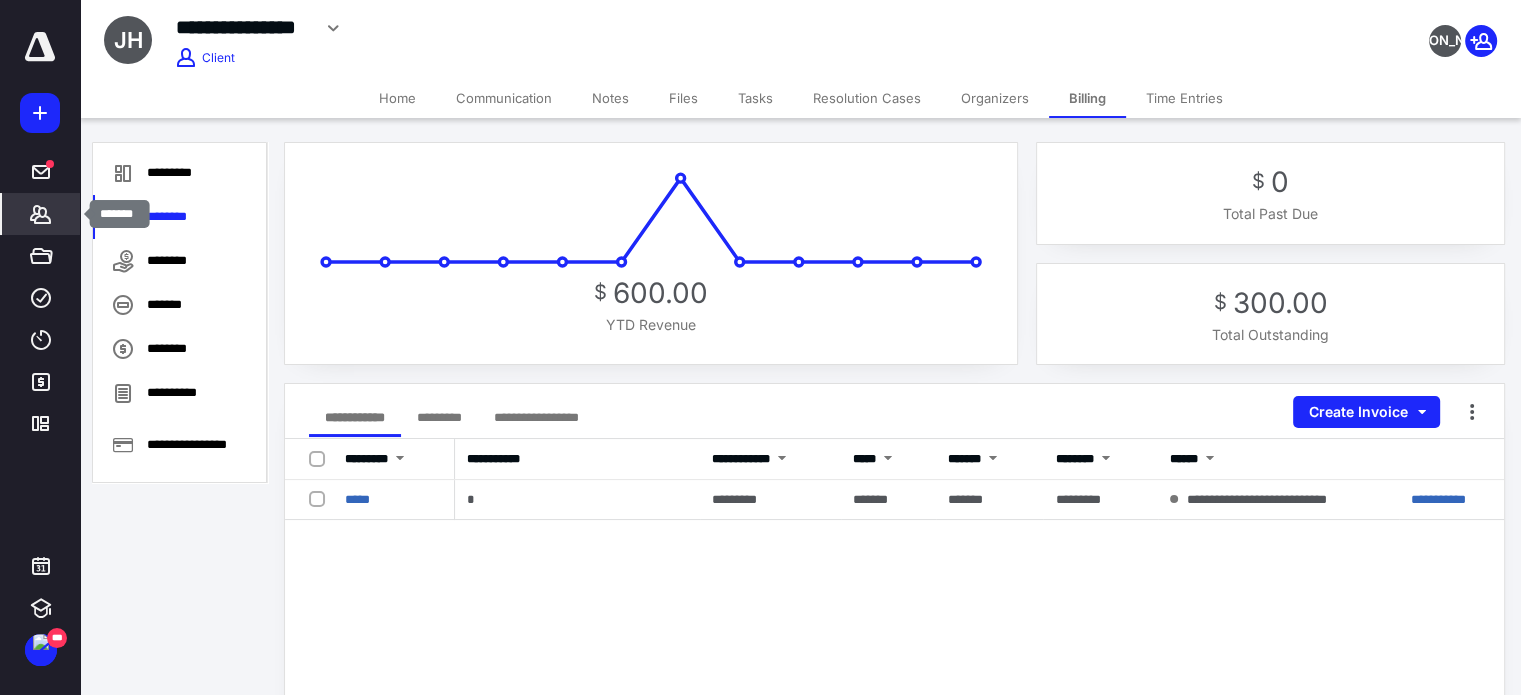 click 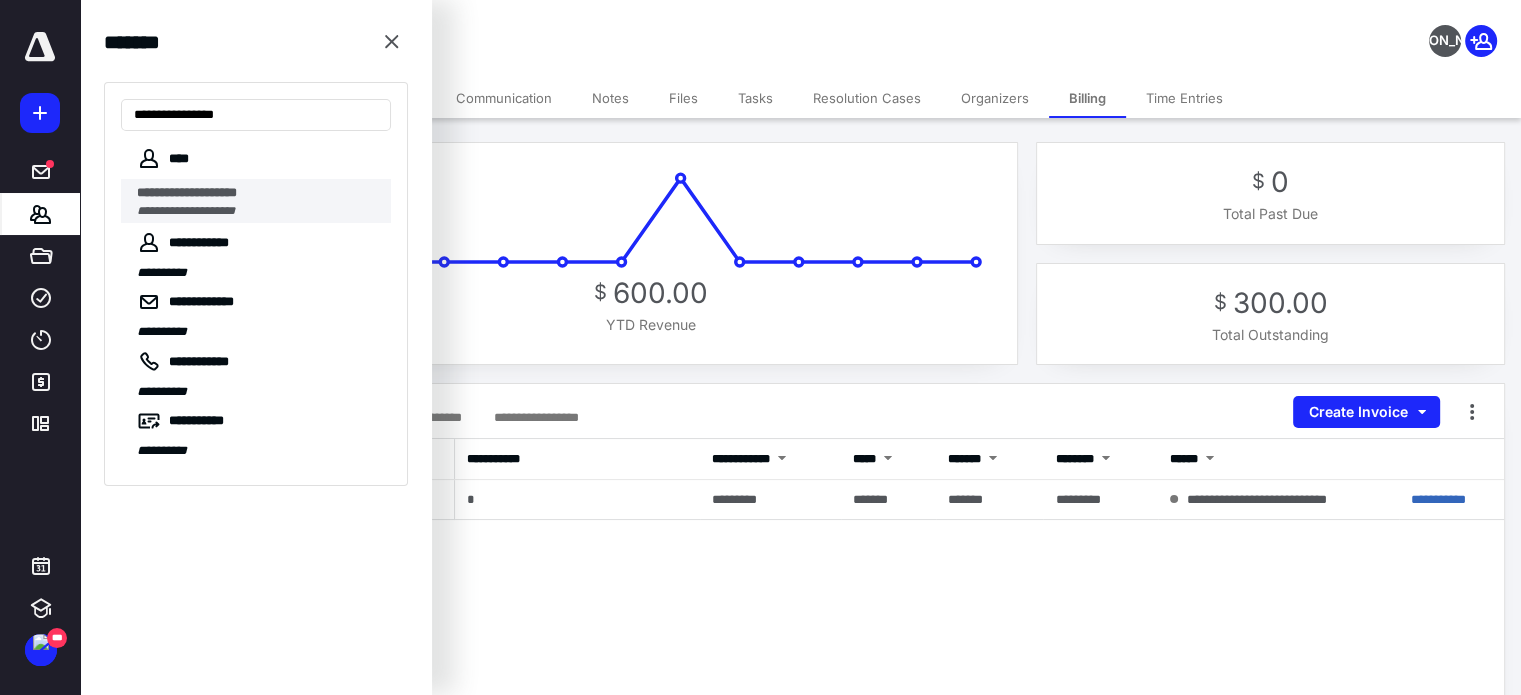 type on "**********" 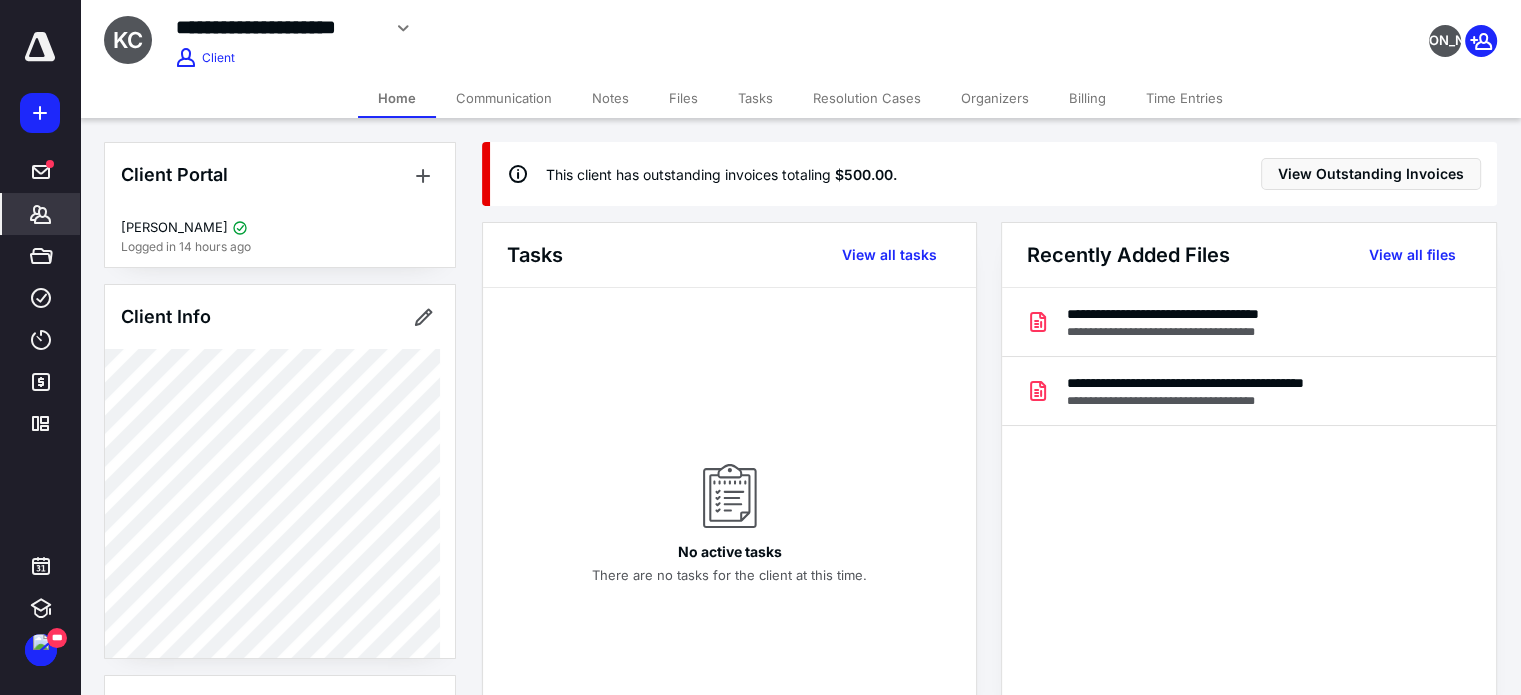 click on "Billing" at bounding box center [1087, 98] 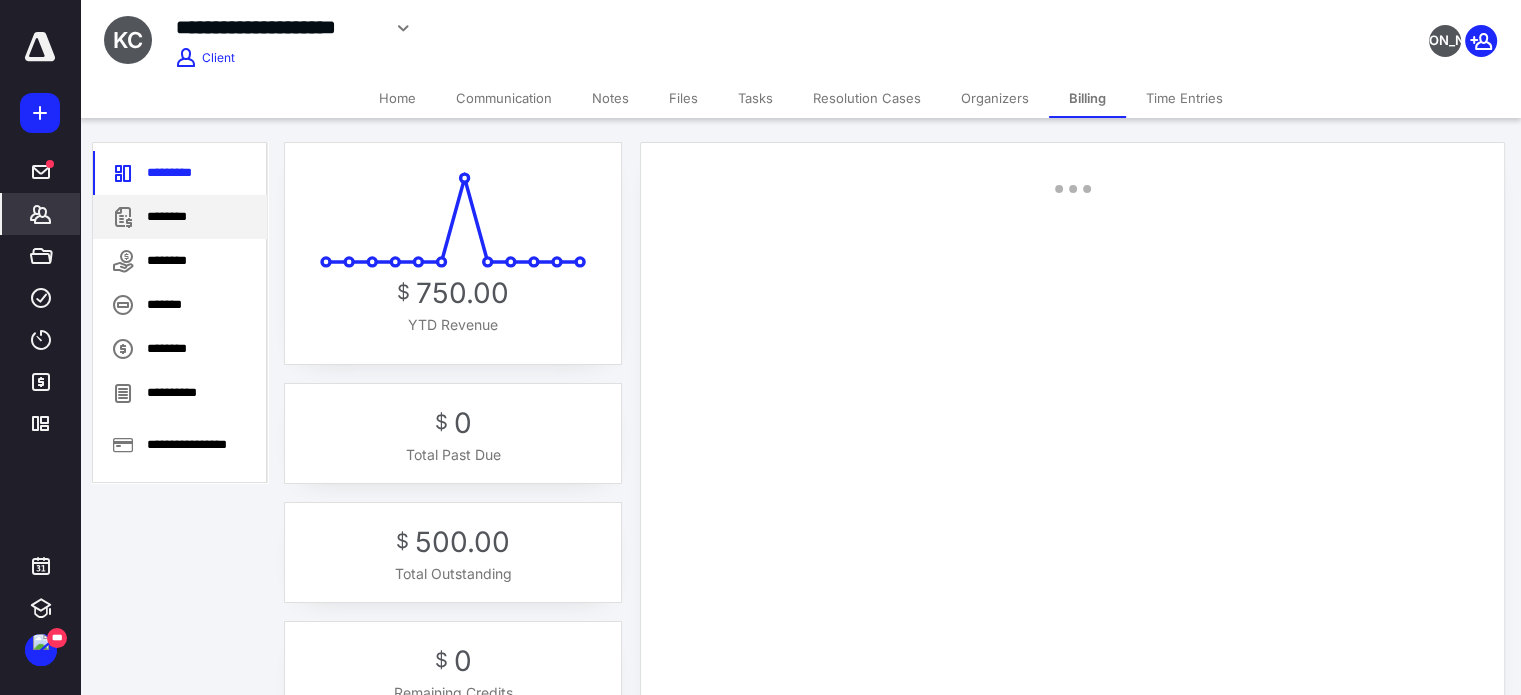 click on "********" at bounding box center (180, 217) 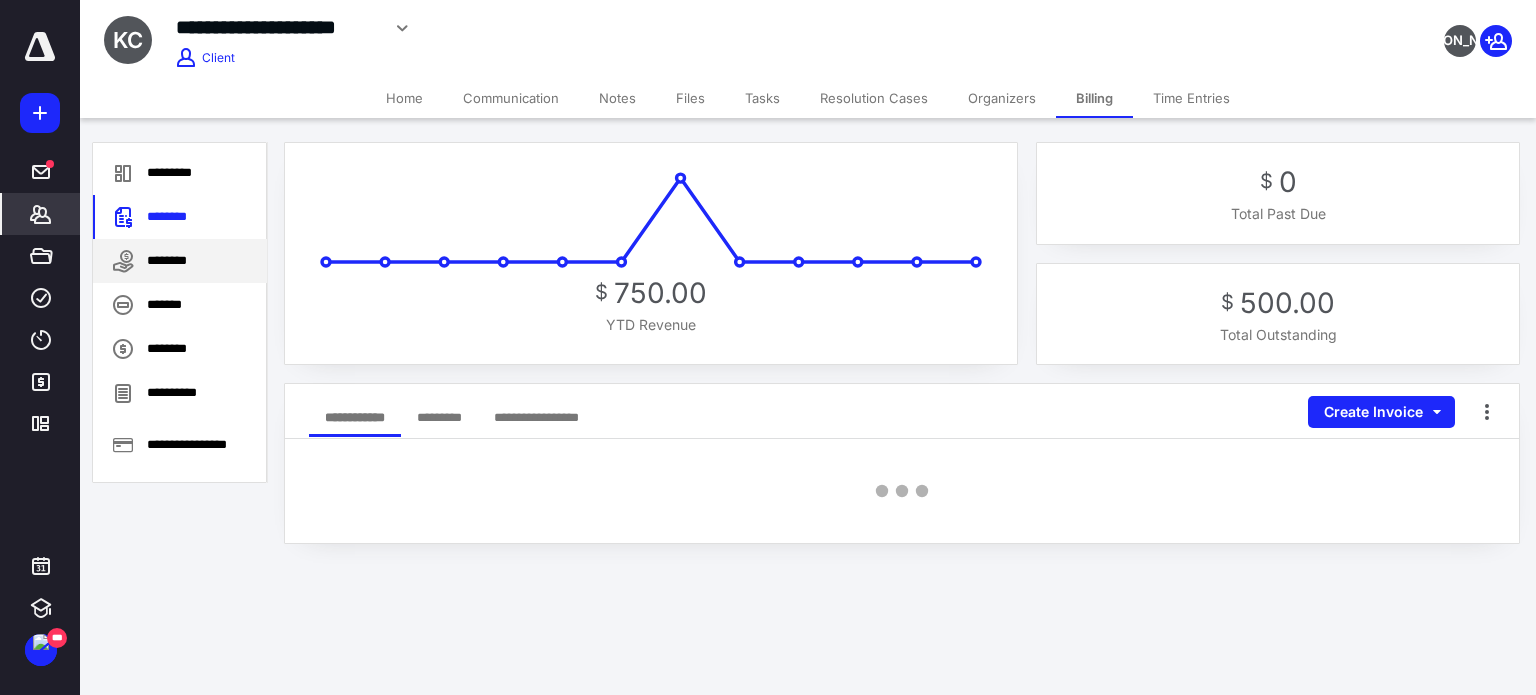 click on "********" at bounding box center [180, 261] 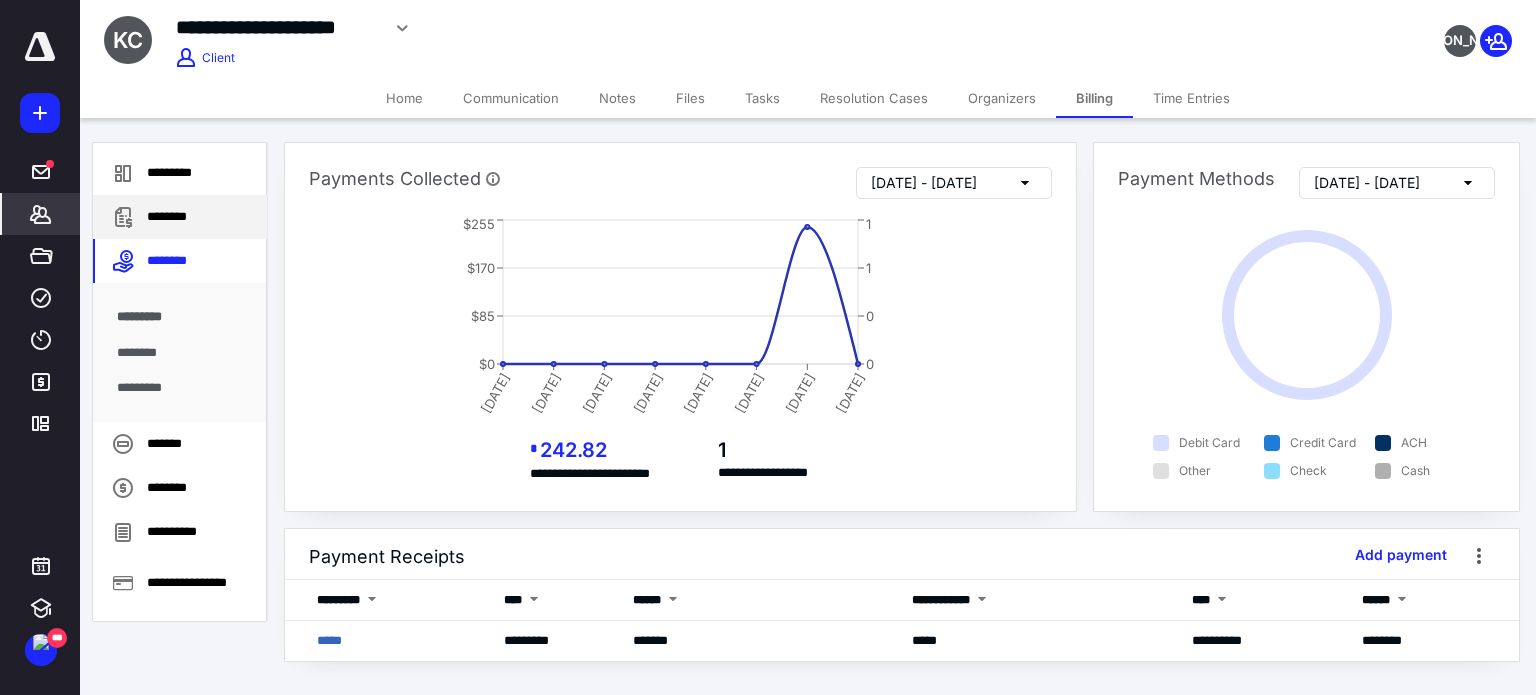 click on "********" at bounding box center [180, 217] 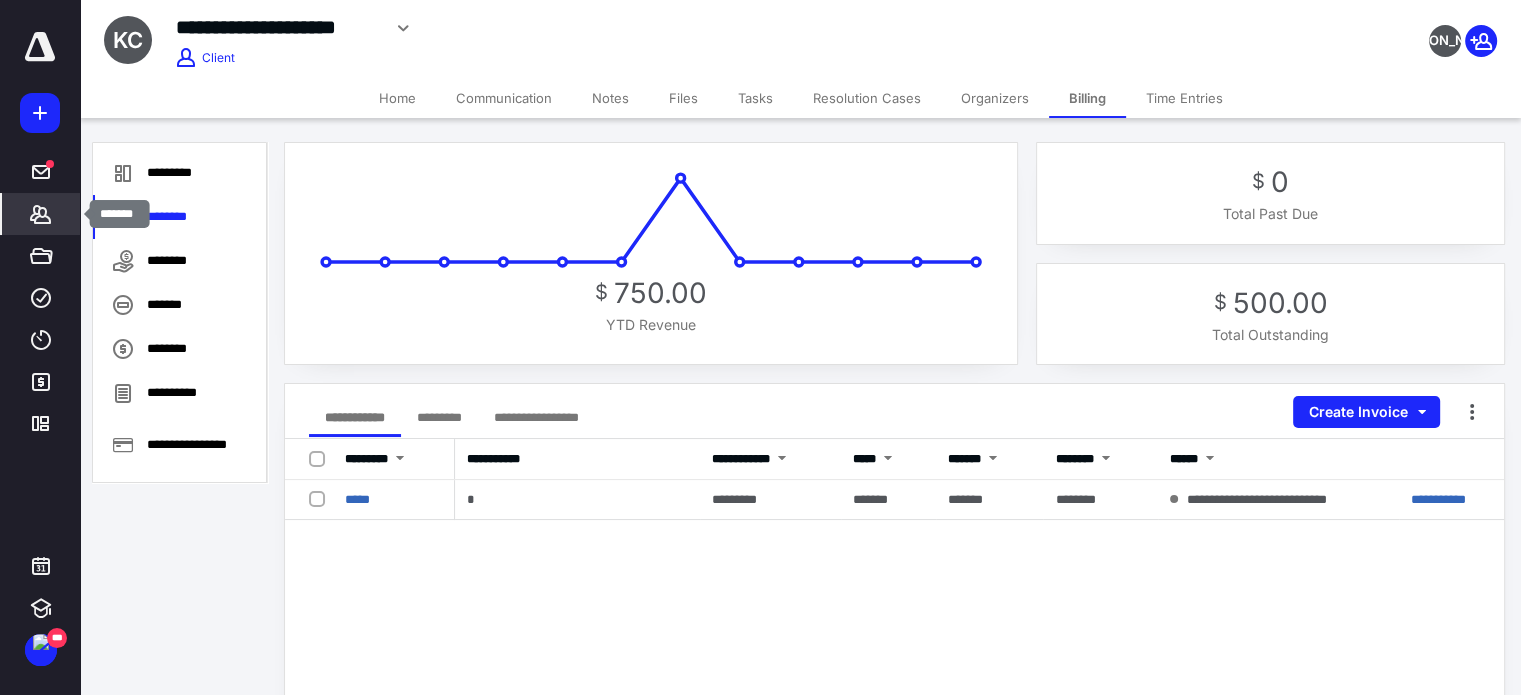 click 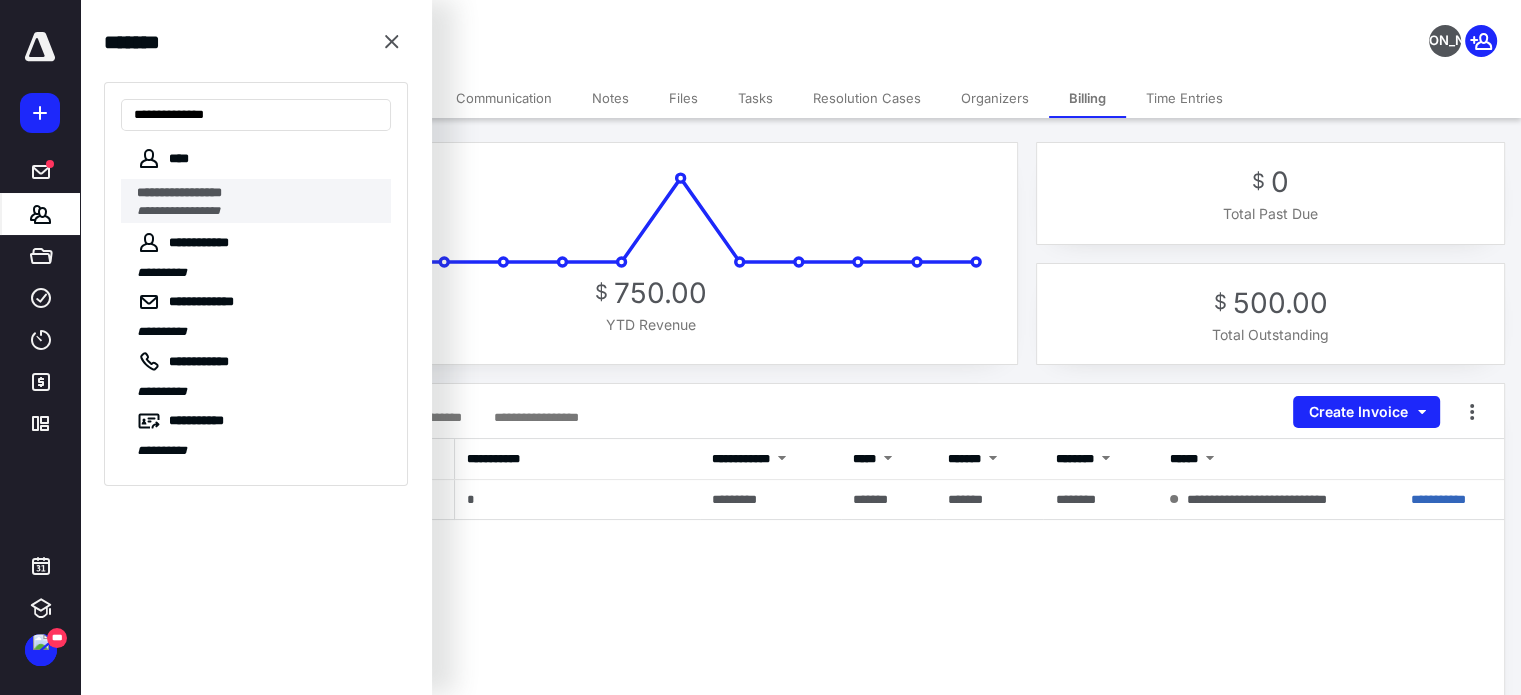 type on "**********" 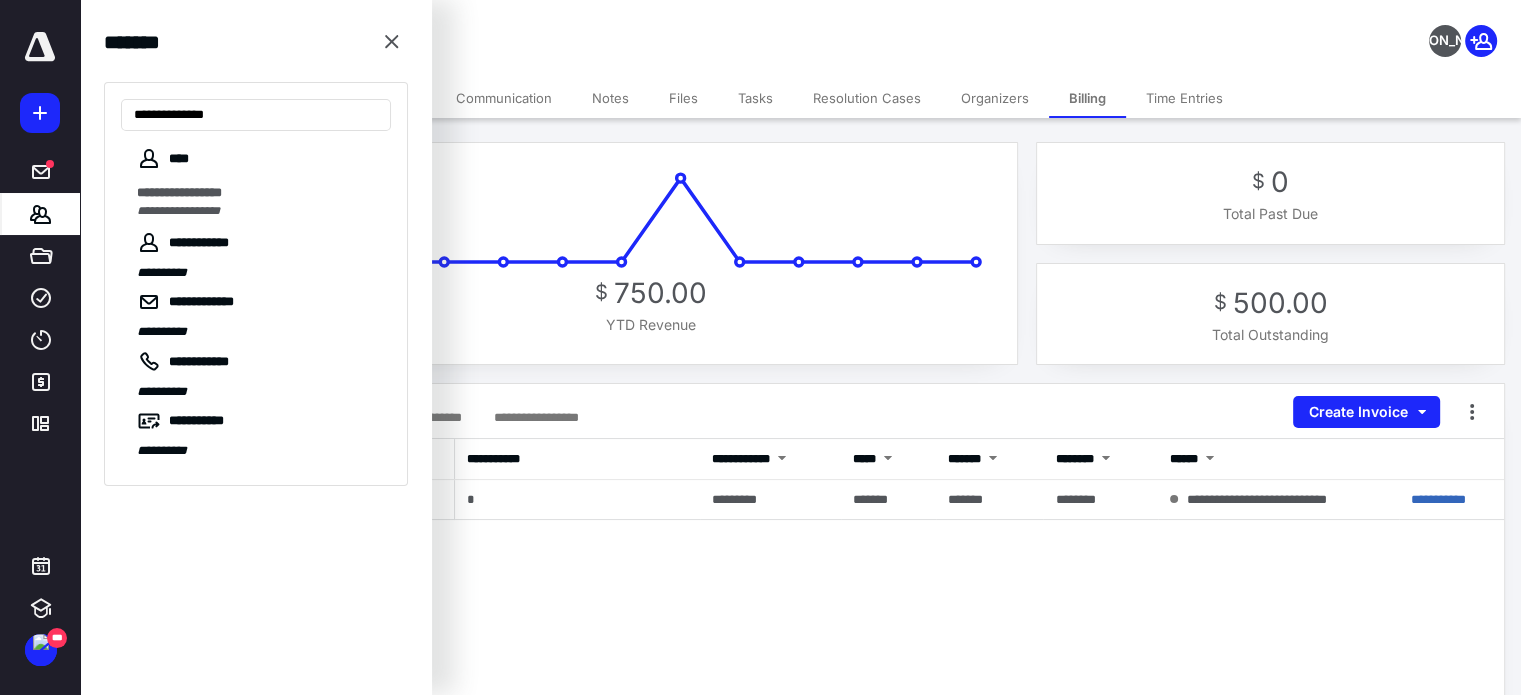 click on "**********" at bounding box center [178, 211] 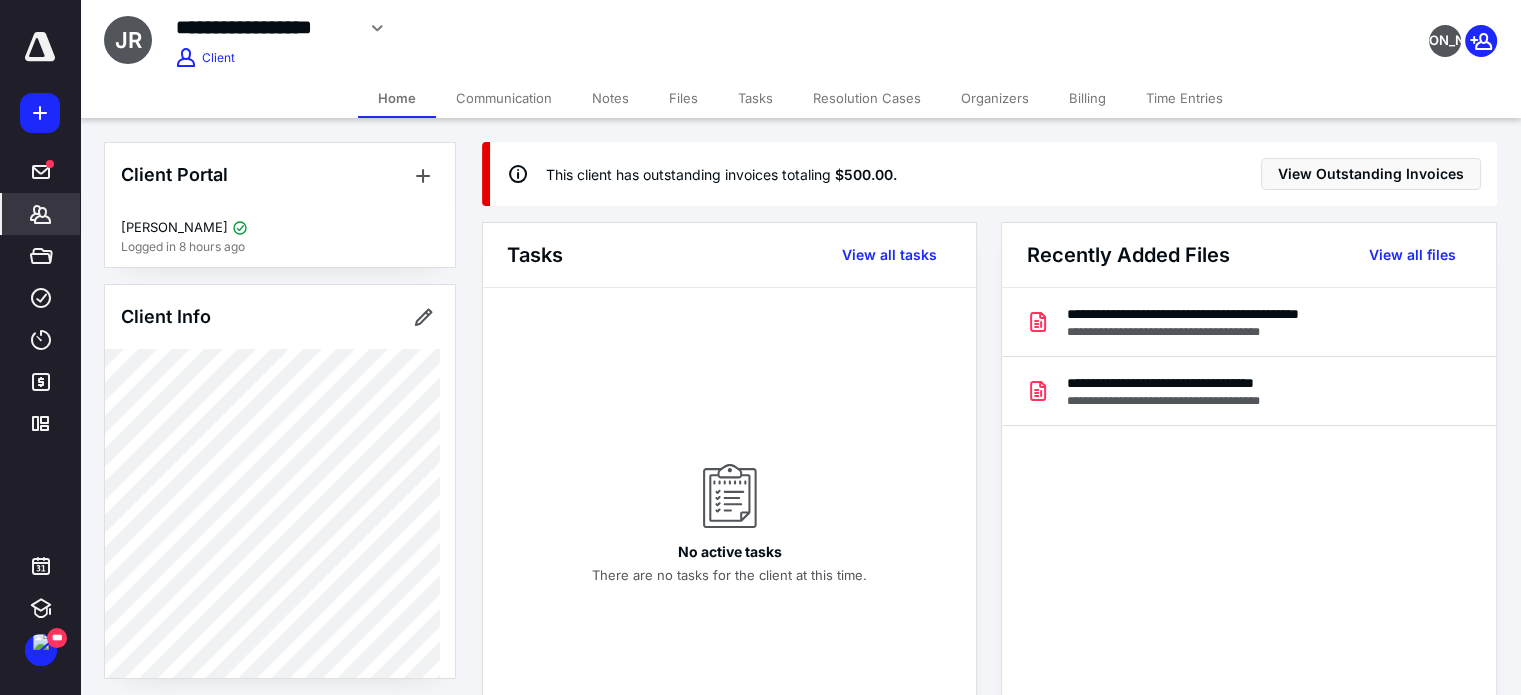 click on "Billing" at bounding box center (1087, 98) 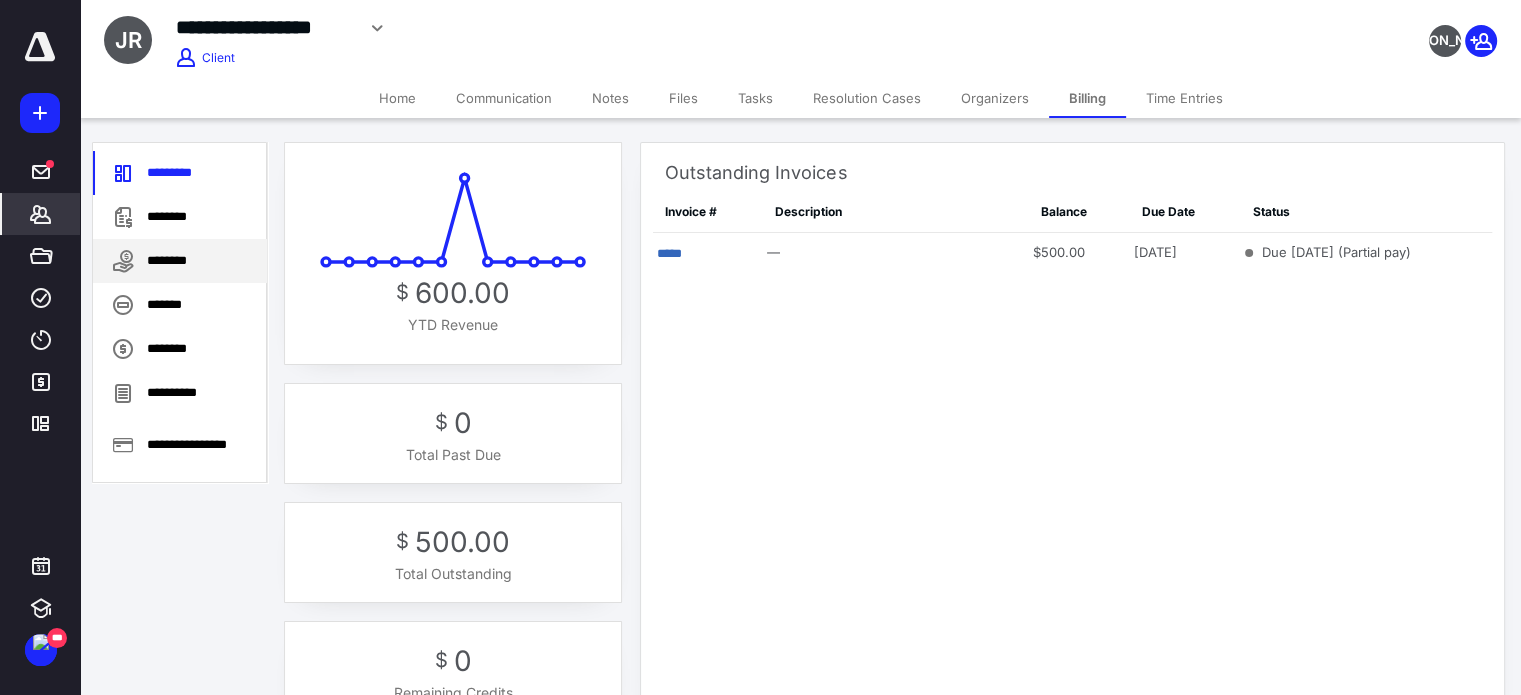 click on "********" at bounding box center [180, 261] 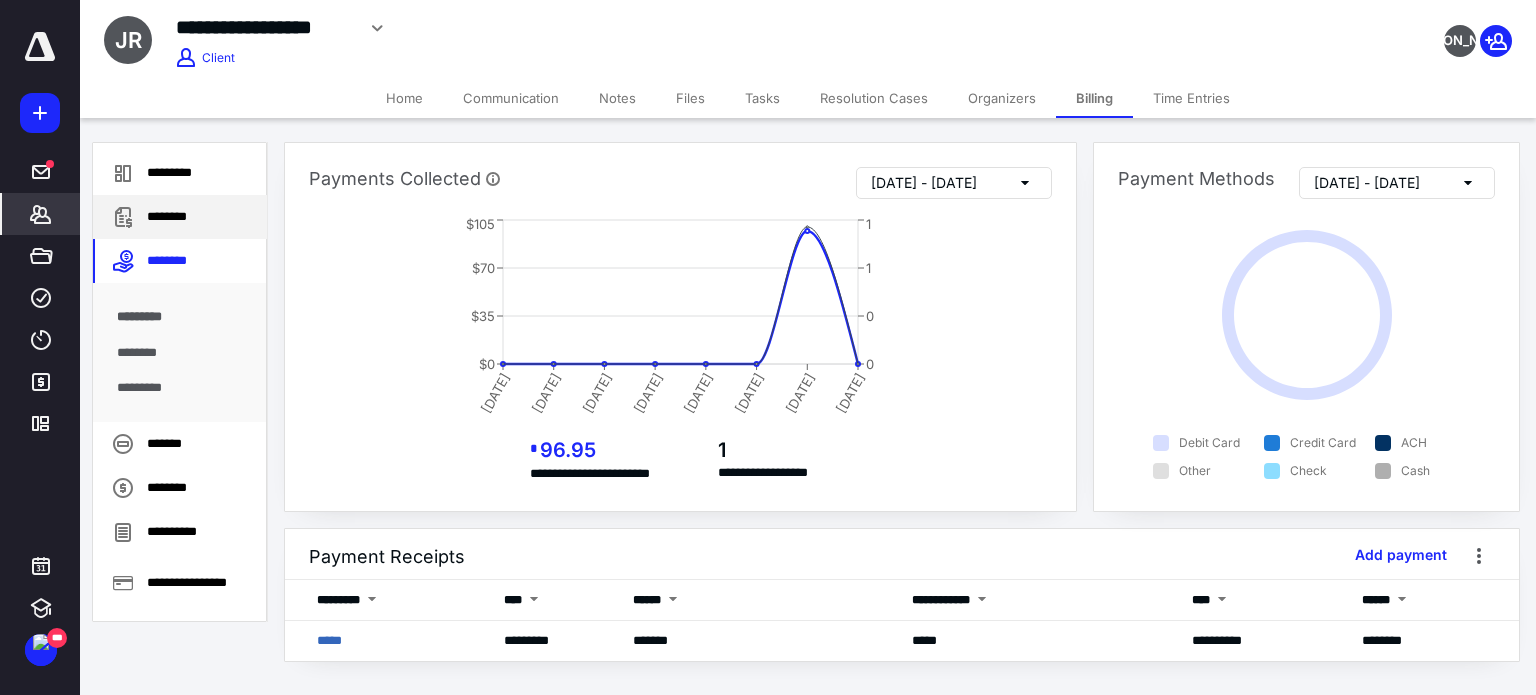click on "********" at bounding box center (180, 217) 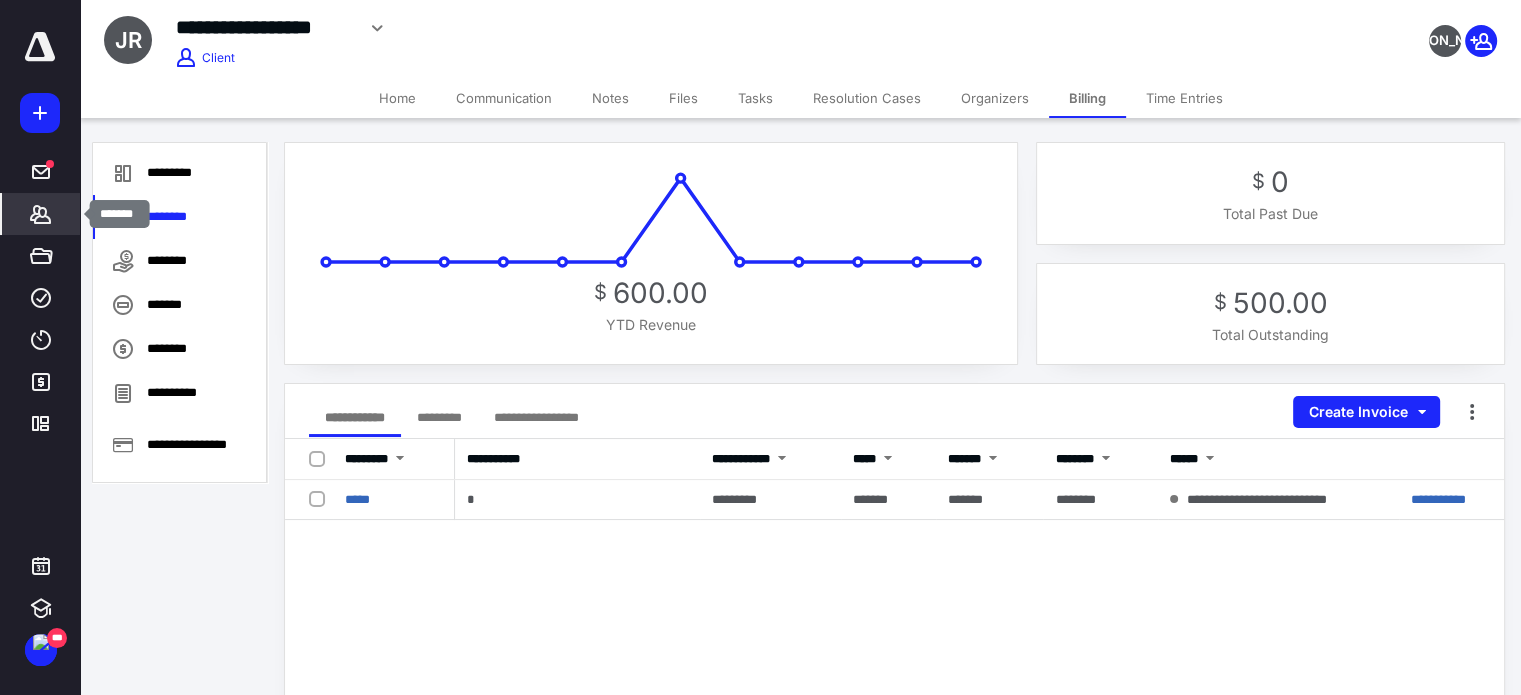click on "*******" at bounding box center (41, 214) 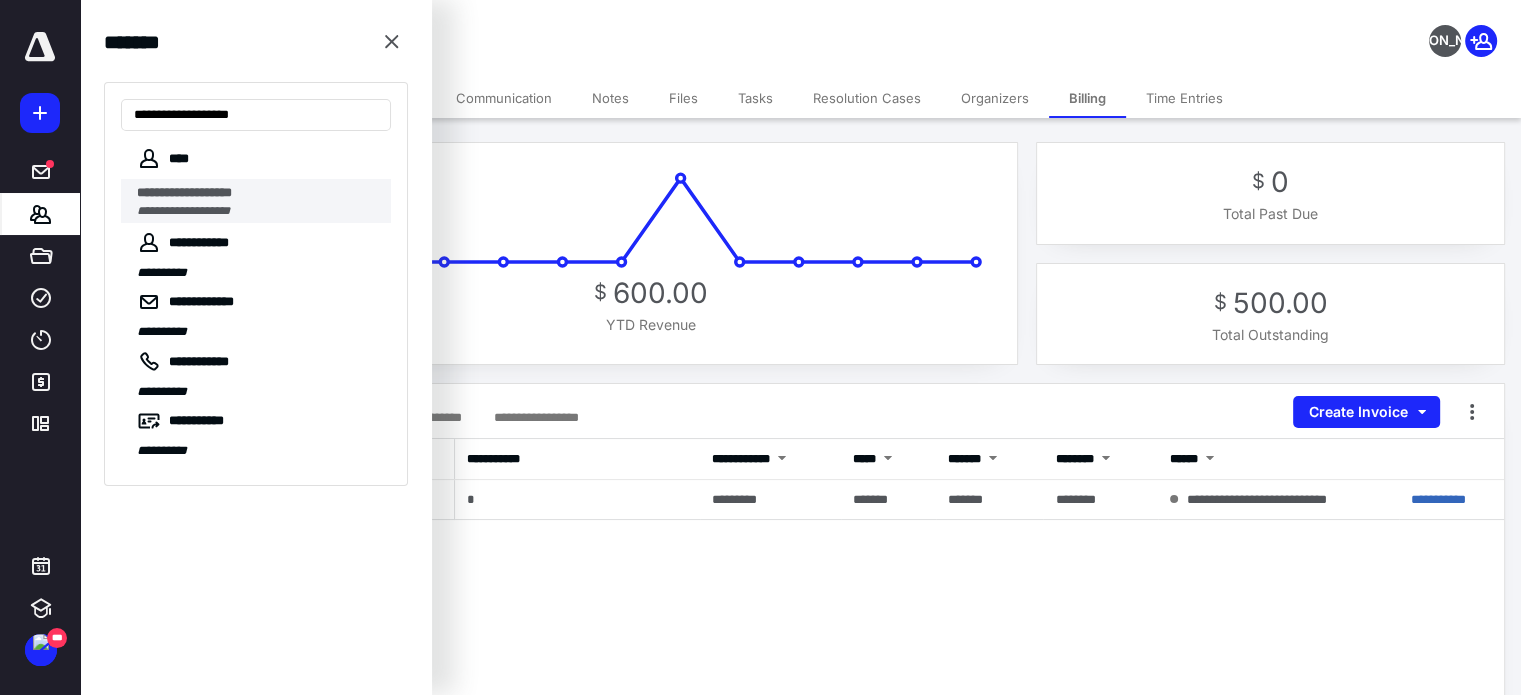 type on "**********" 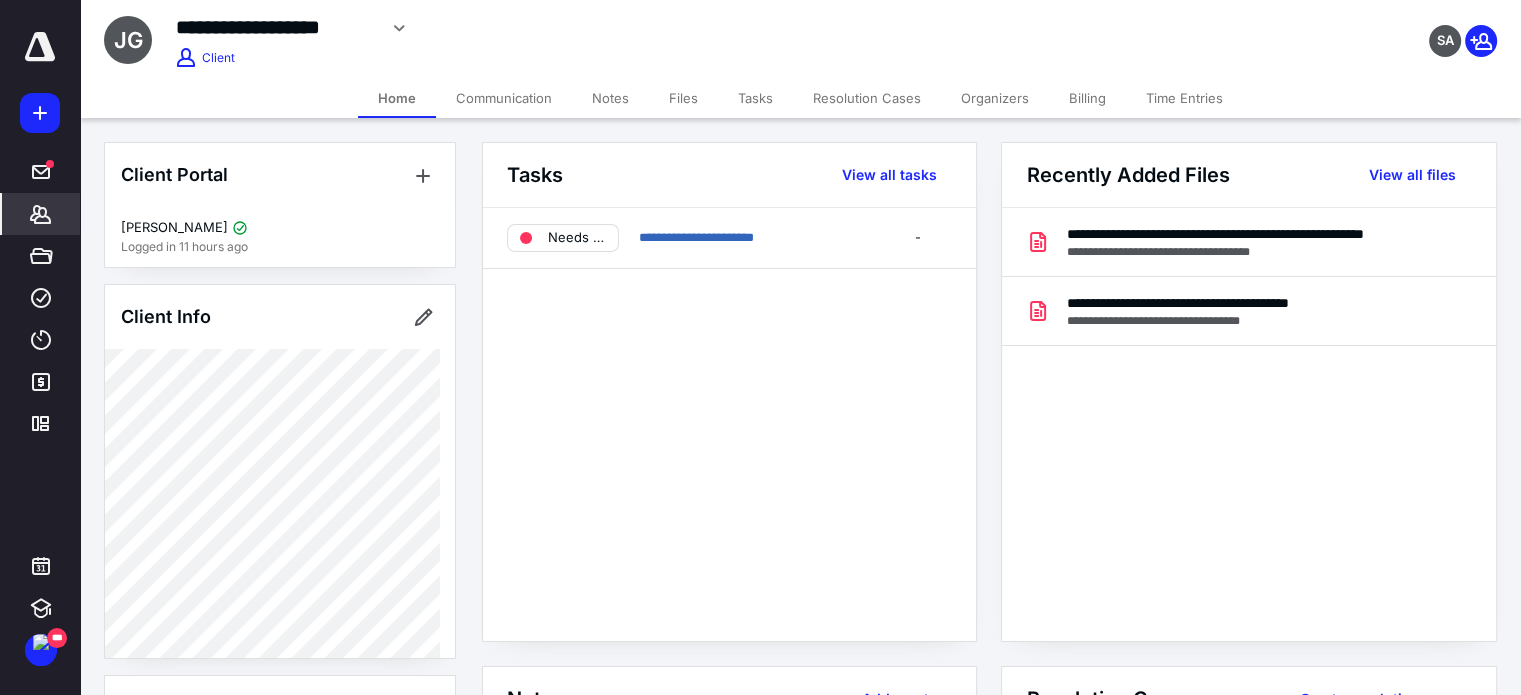click on "Billing" at bounding box center (1087, 98) 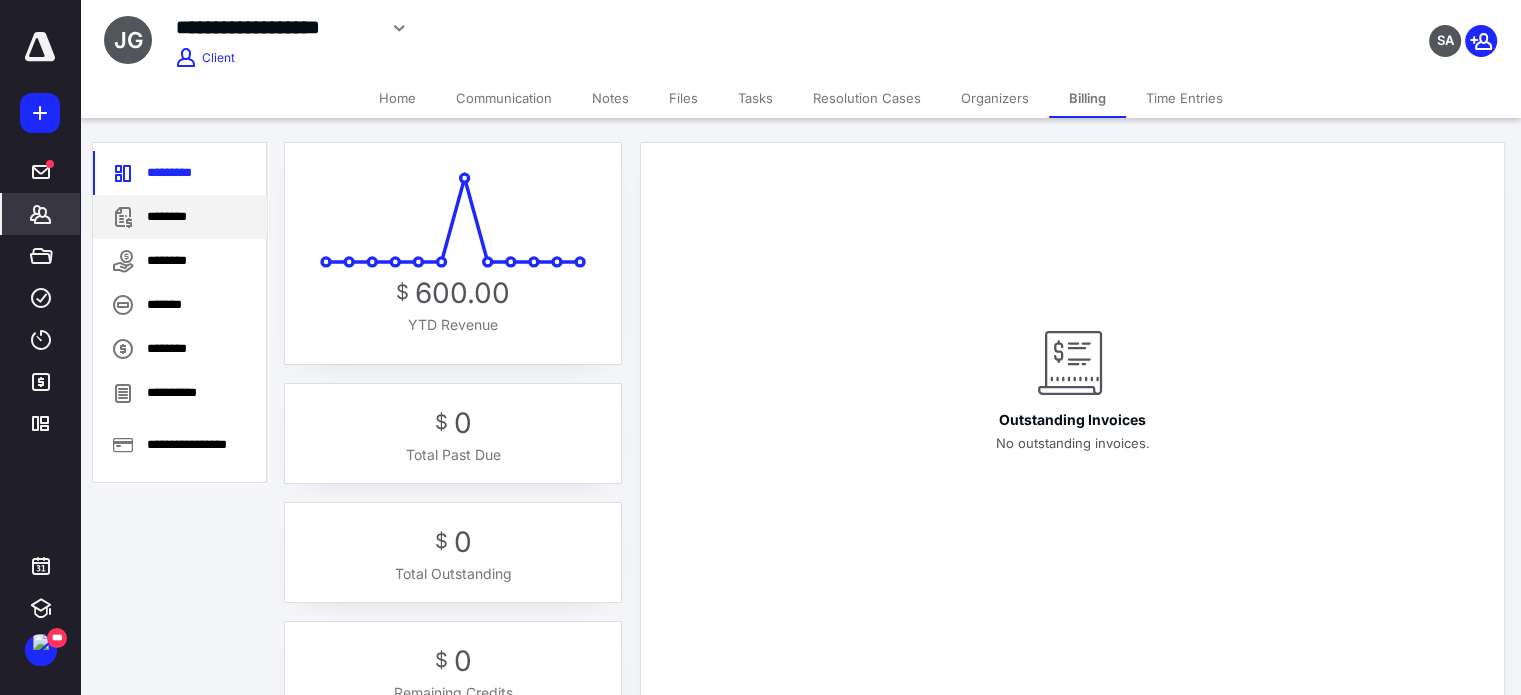 click on "********" at bounding box center [180, 217] 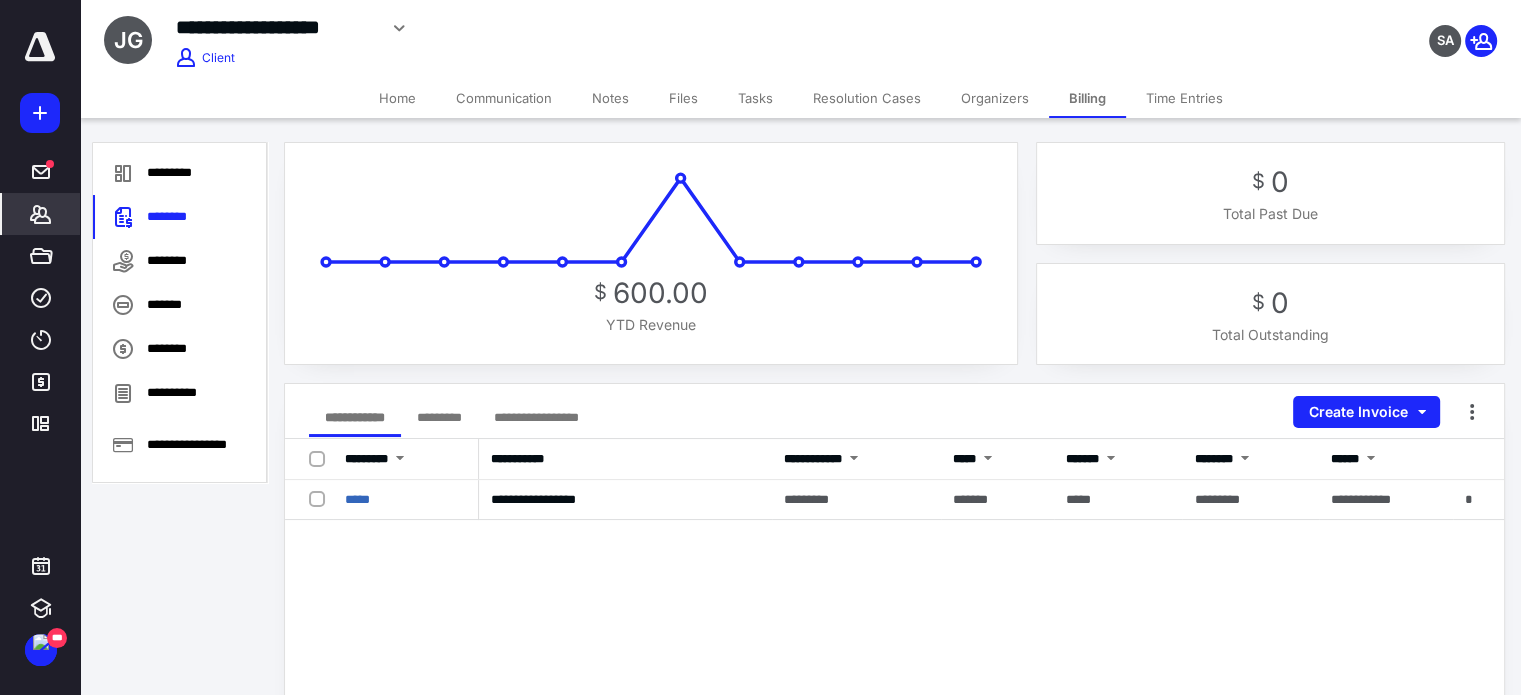 click on "*******" at bounding box center [41, 214] 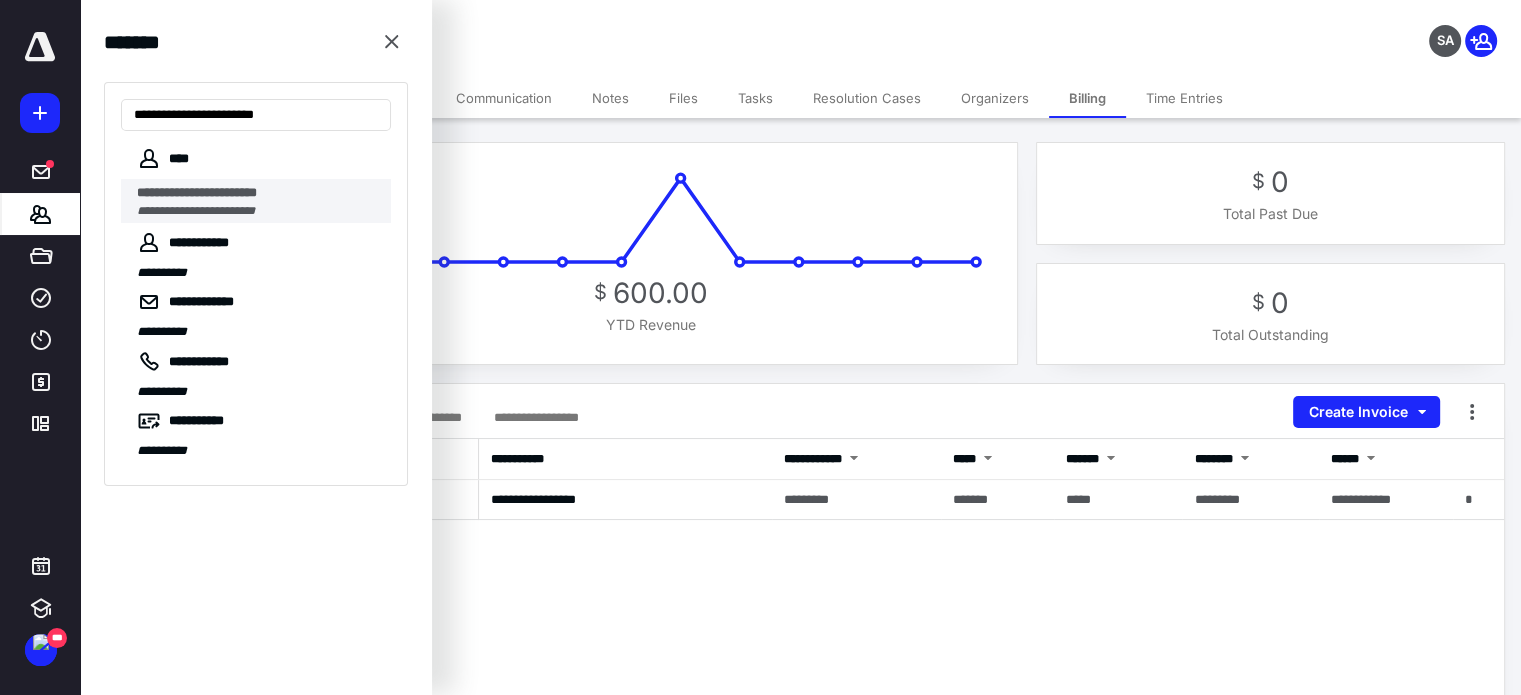 type on "**********" 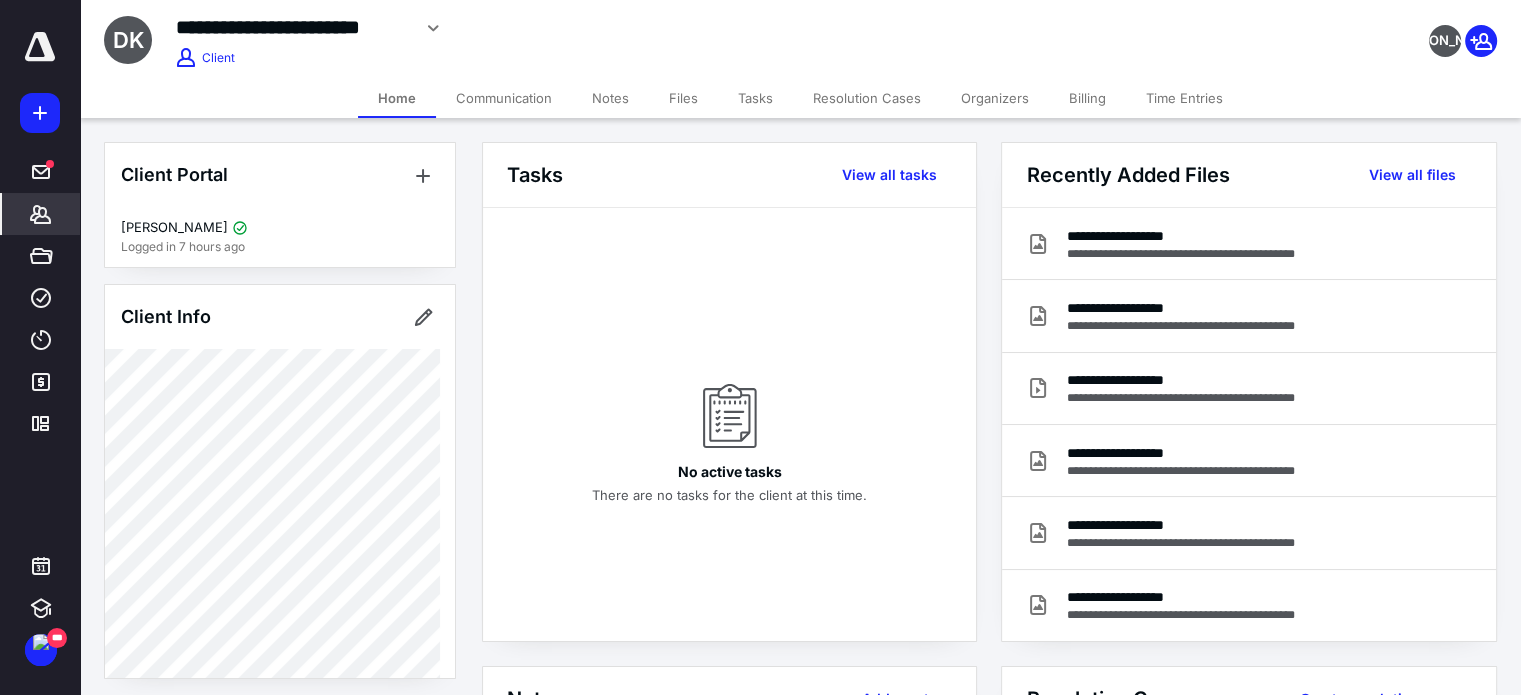 click on "Billing" at bounding box center [1087, 98] 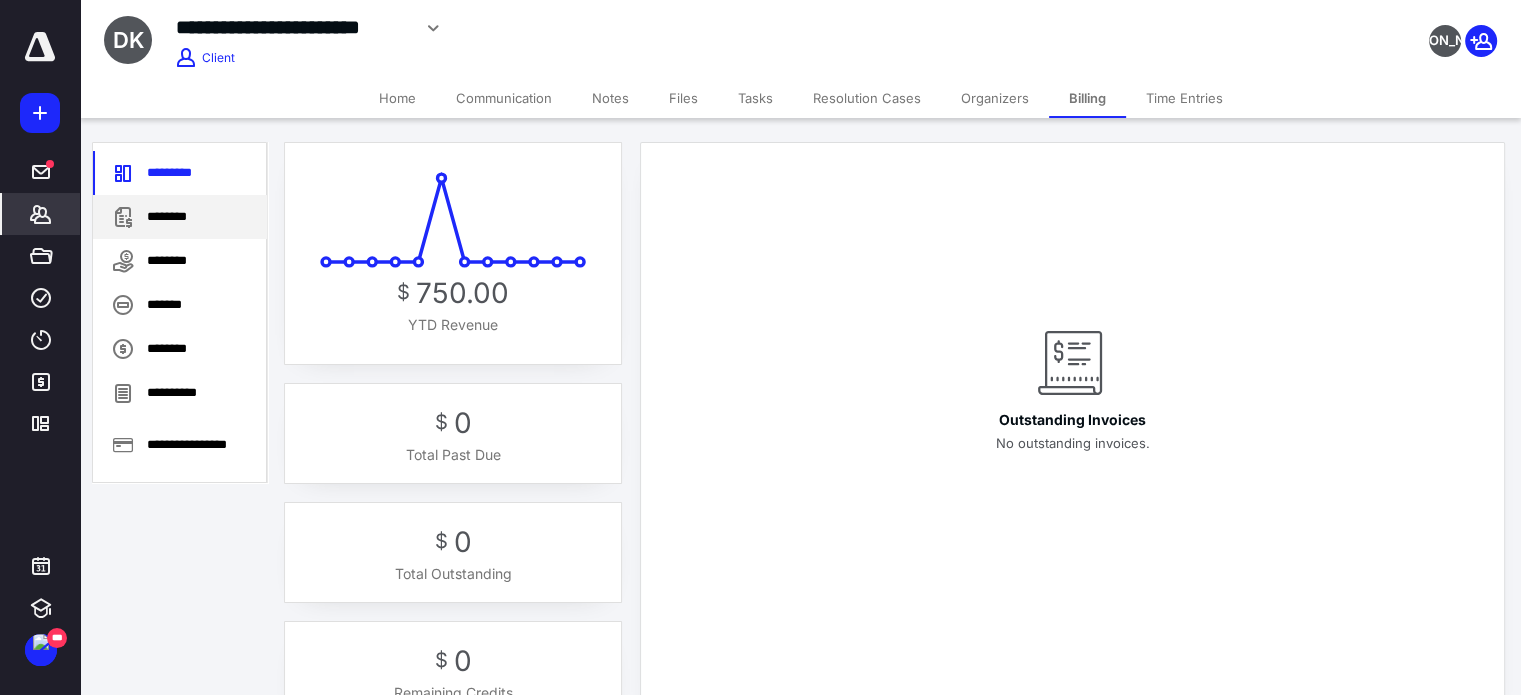 click on "********" at bounding box center (180, 217) 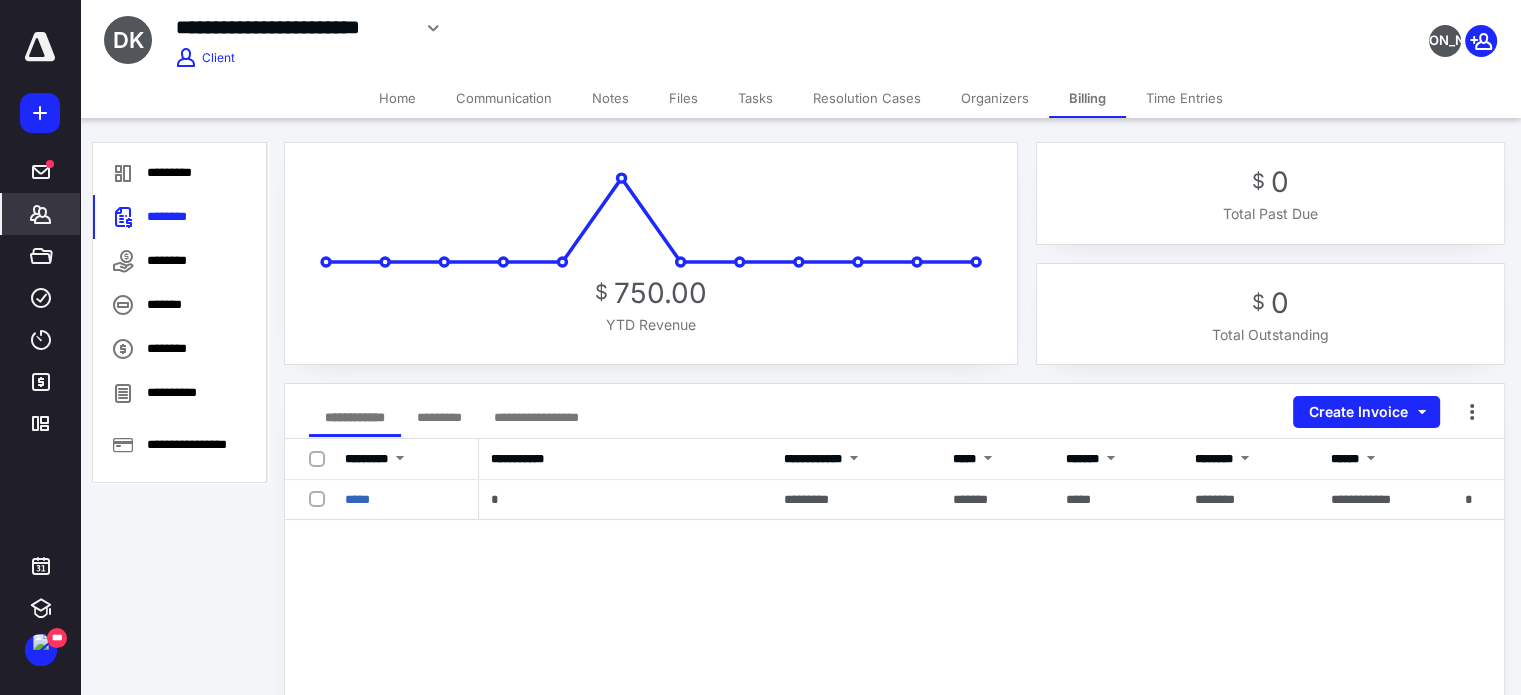 drag, startPoint x: 34, startPoint y: 208, endPoint x: 0, endPoint y: 211, distance: 34.132095 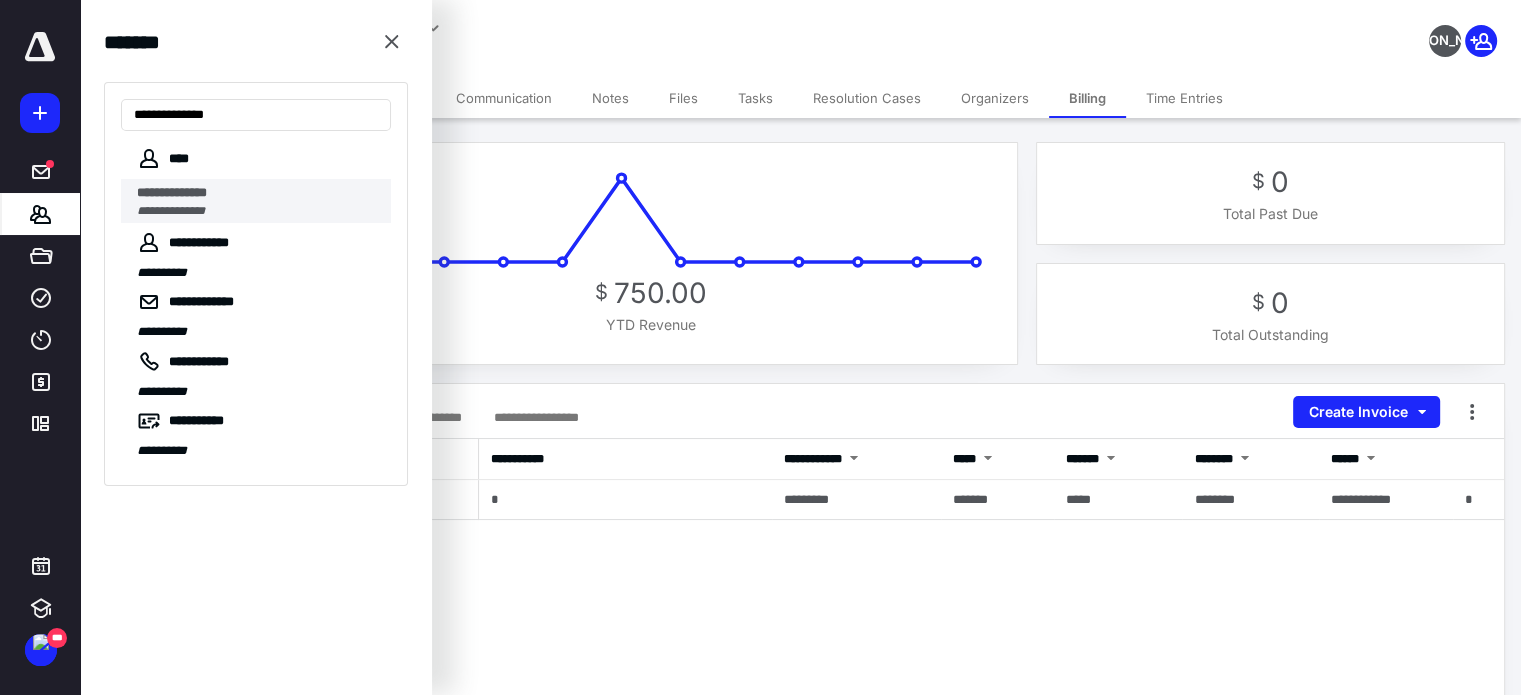 type on "**********" 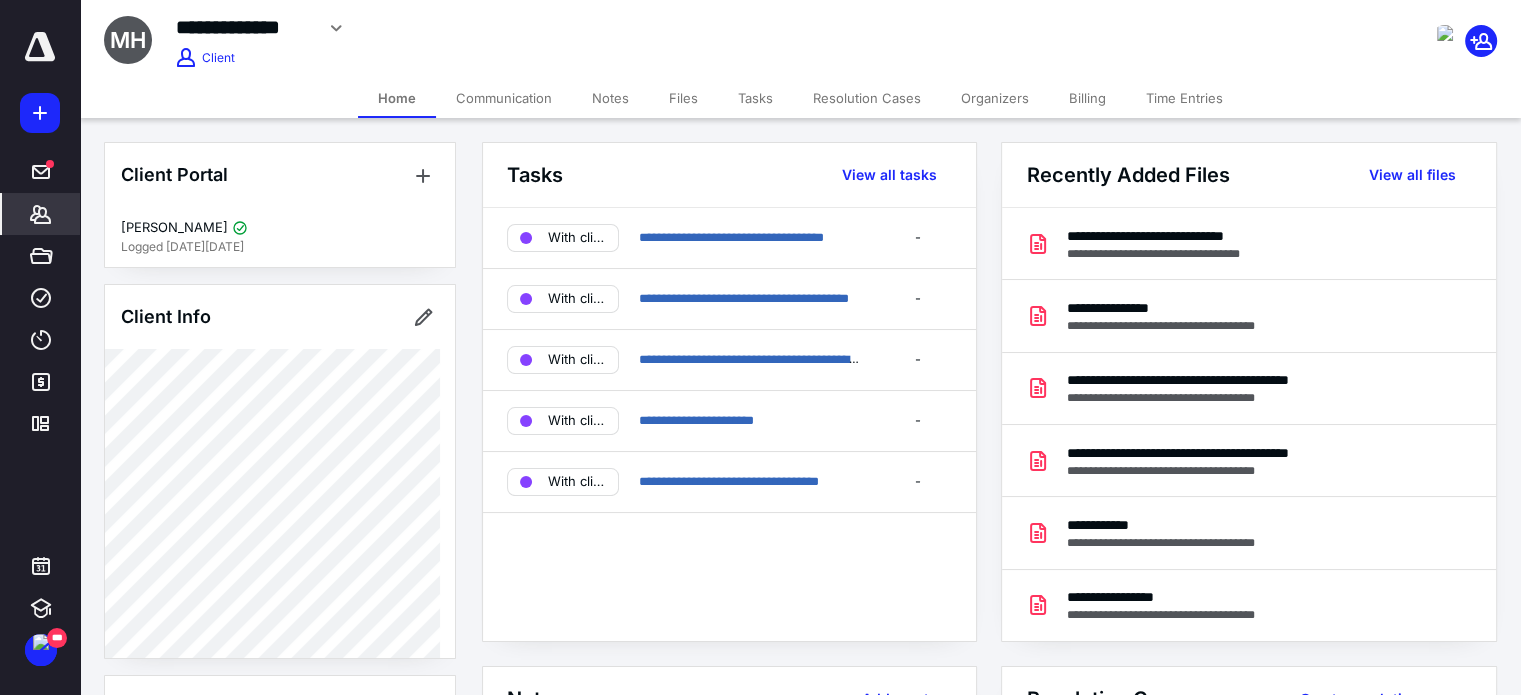 click on "Billing" at bounding box center (1087, 98) 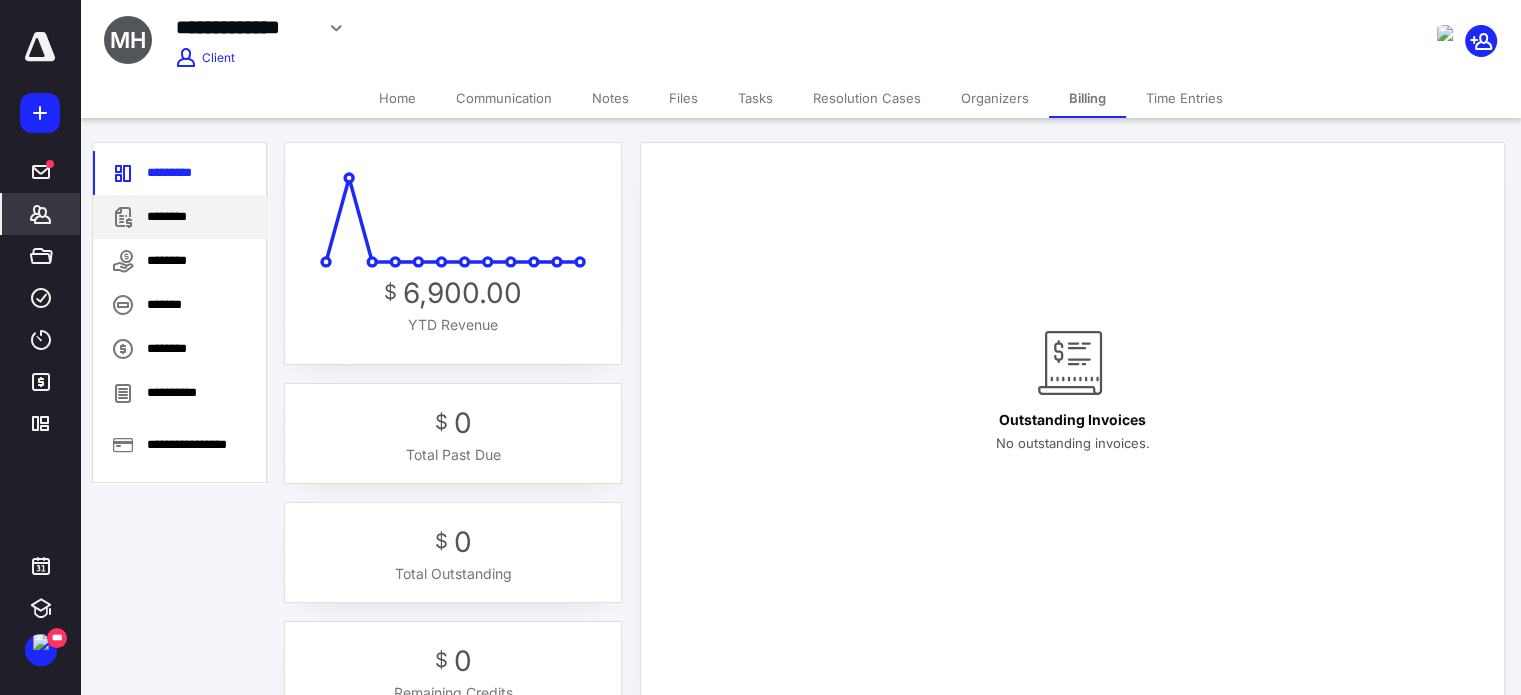 click on "********" at bounding box center (180, 217) 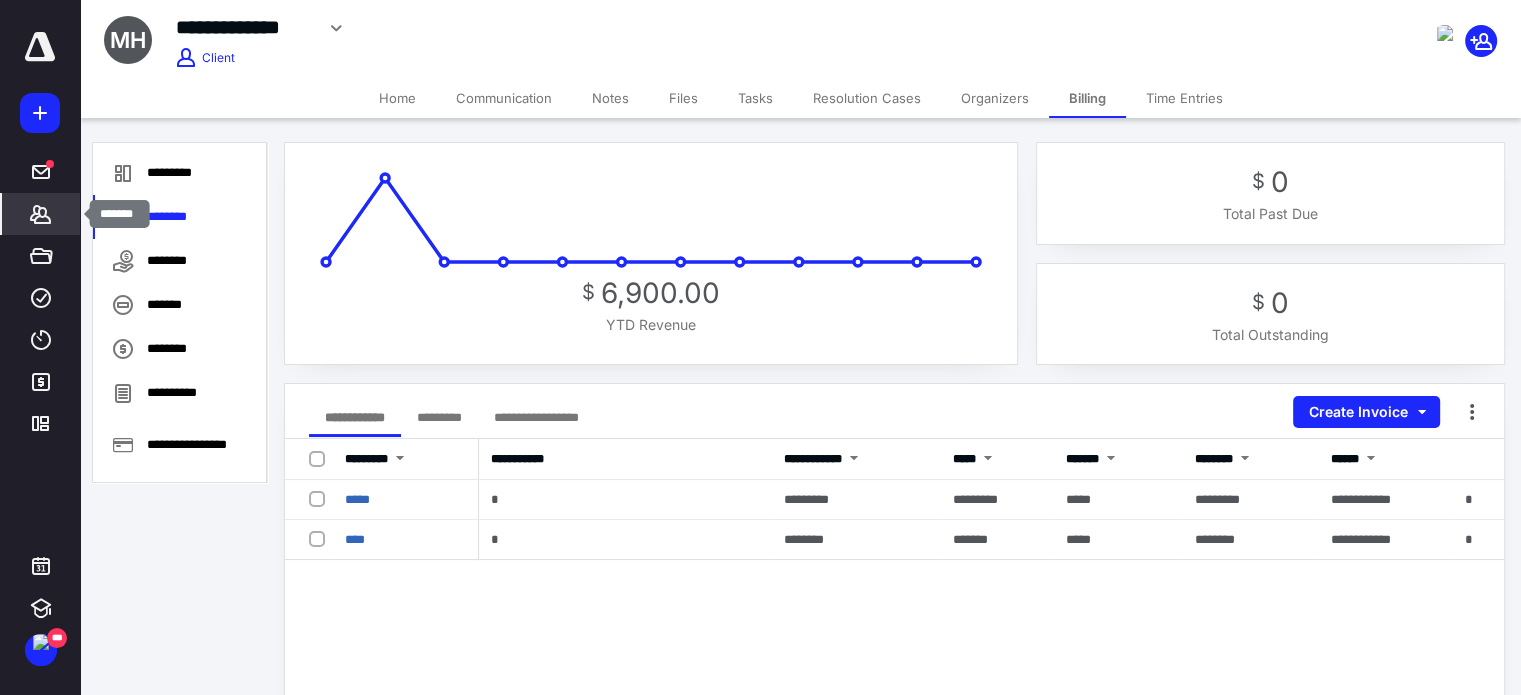 click 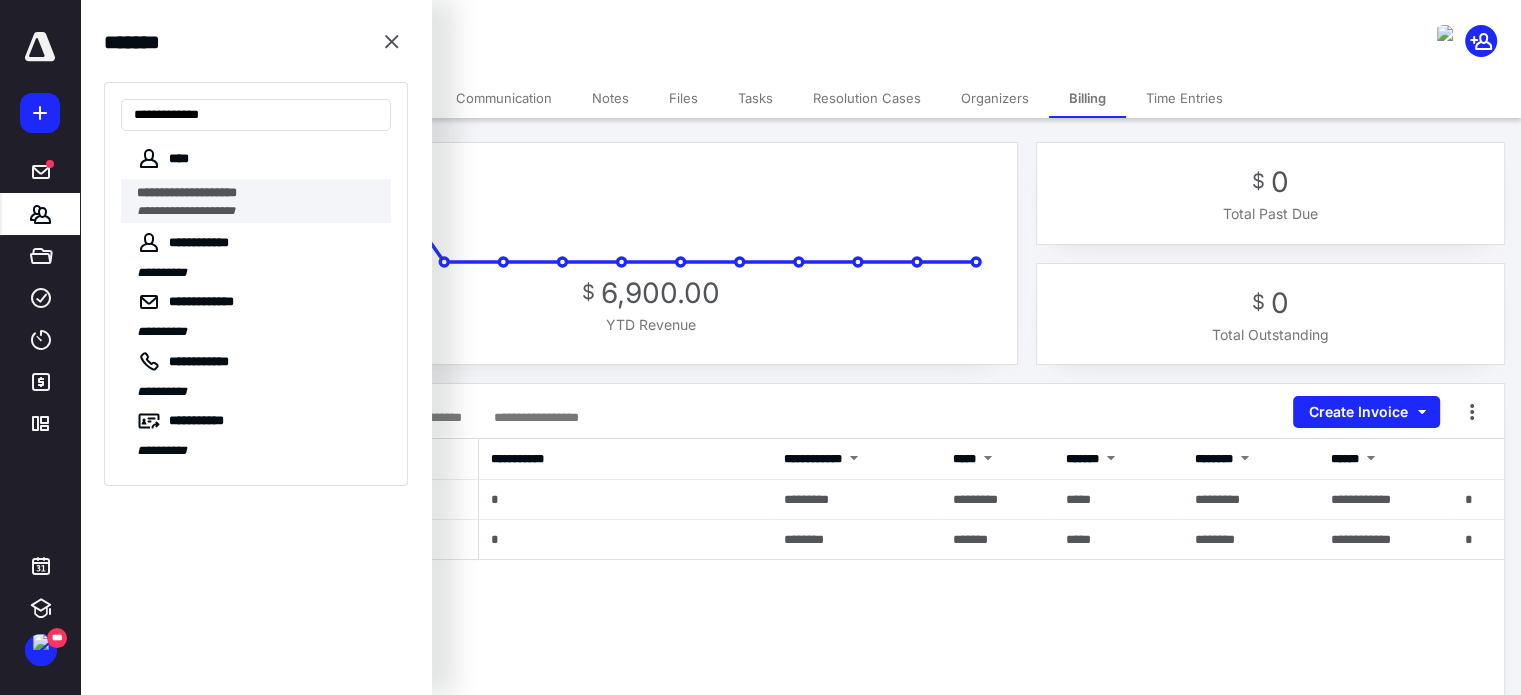 type on "**********" 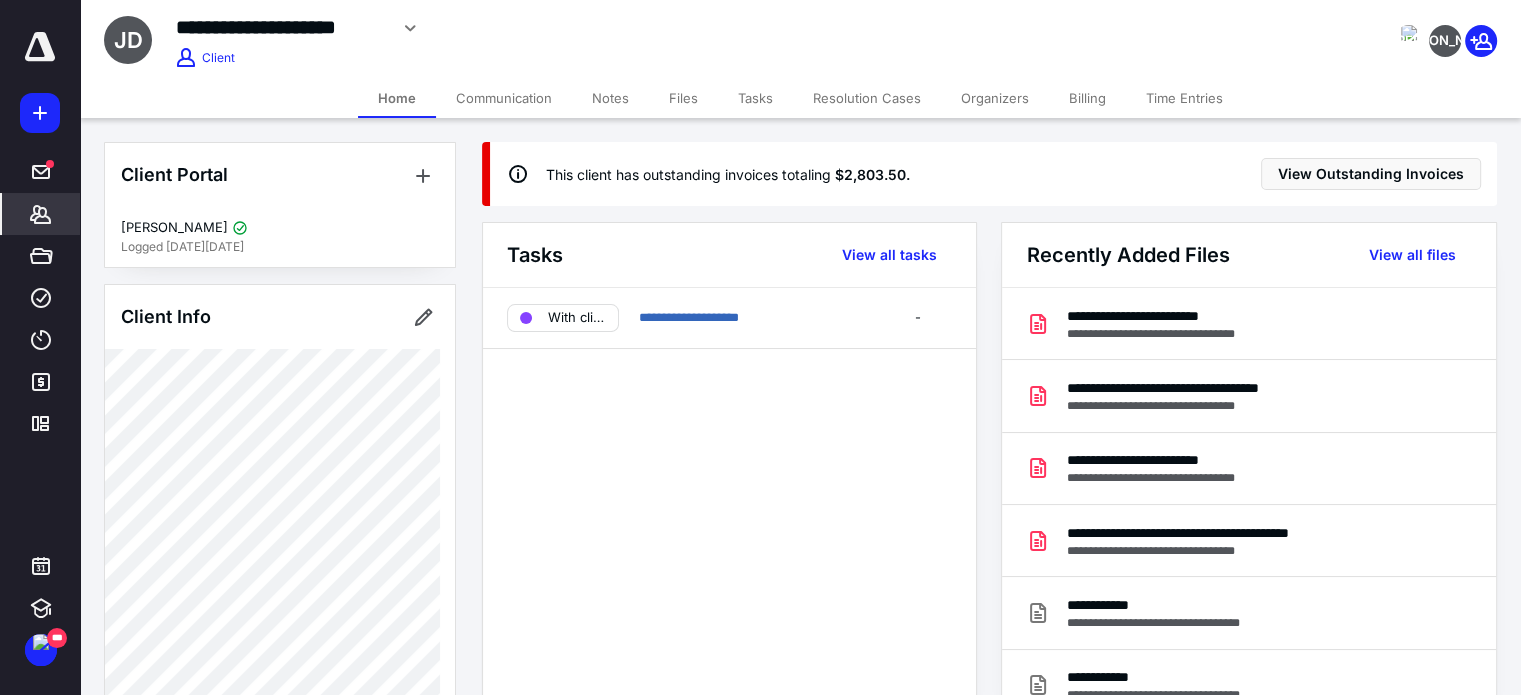 click on "Billing" at bounding box center (1087, 98) 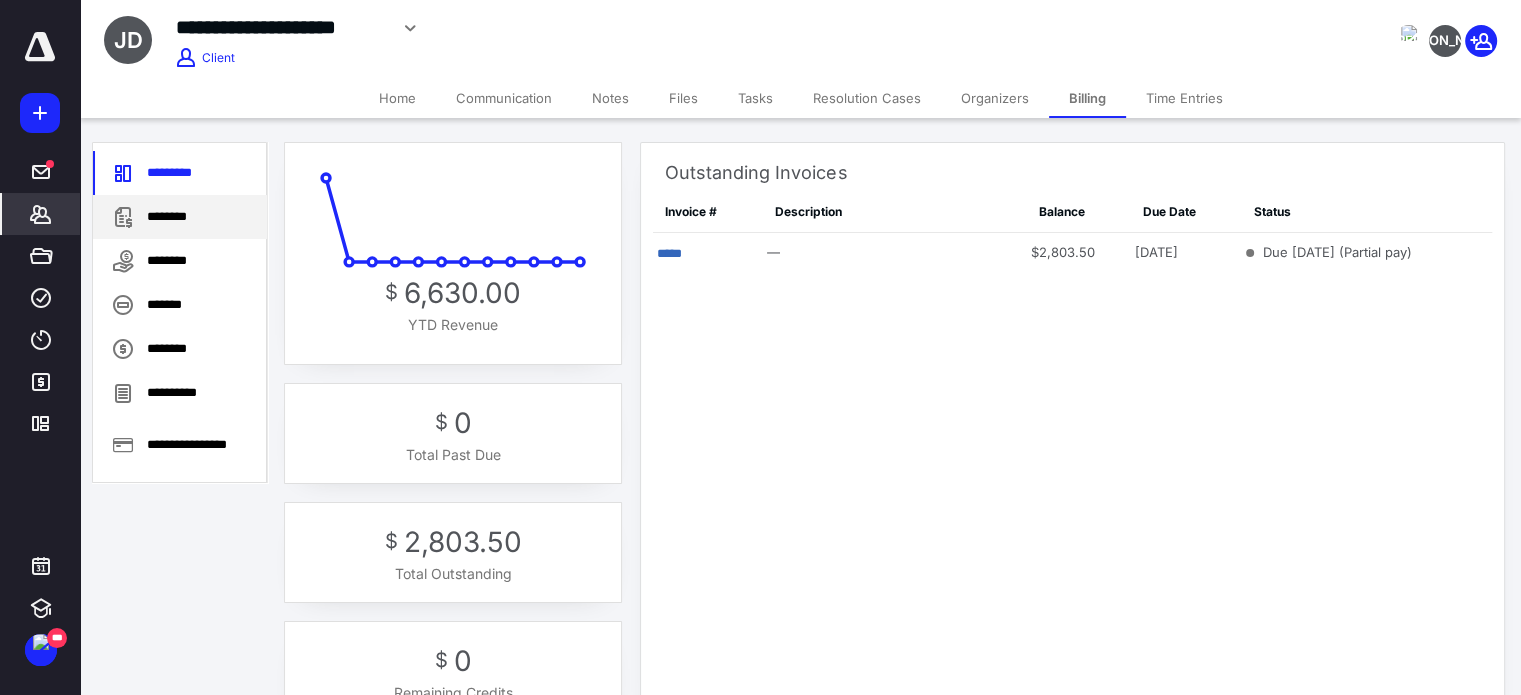 click on "********" at bounding box center (180, 217) 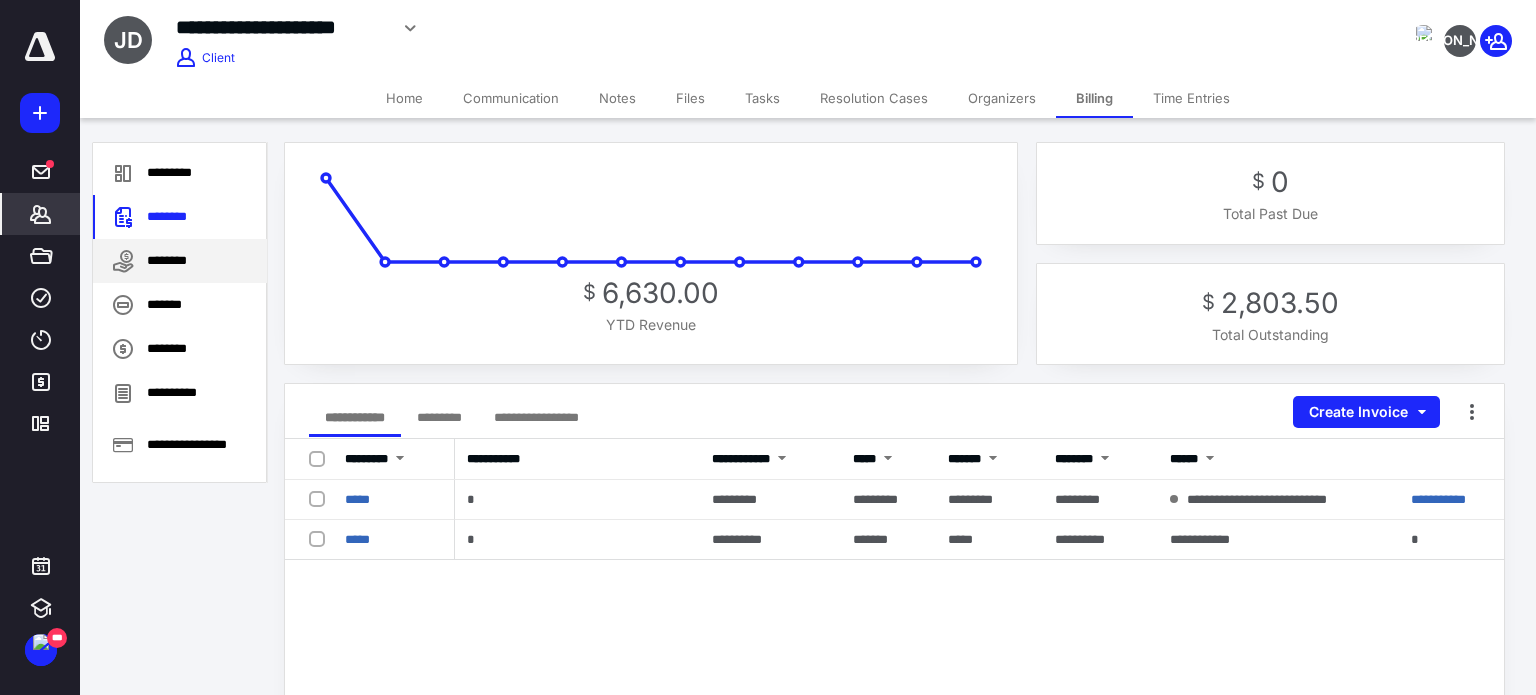 click on "********" at bounding box center (180, 261) 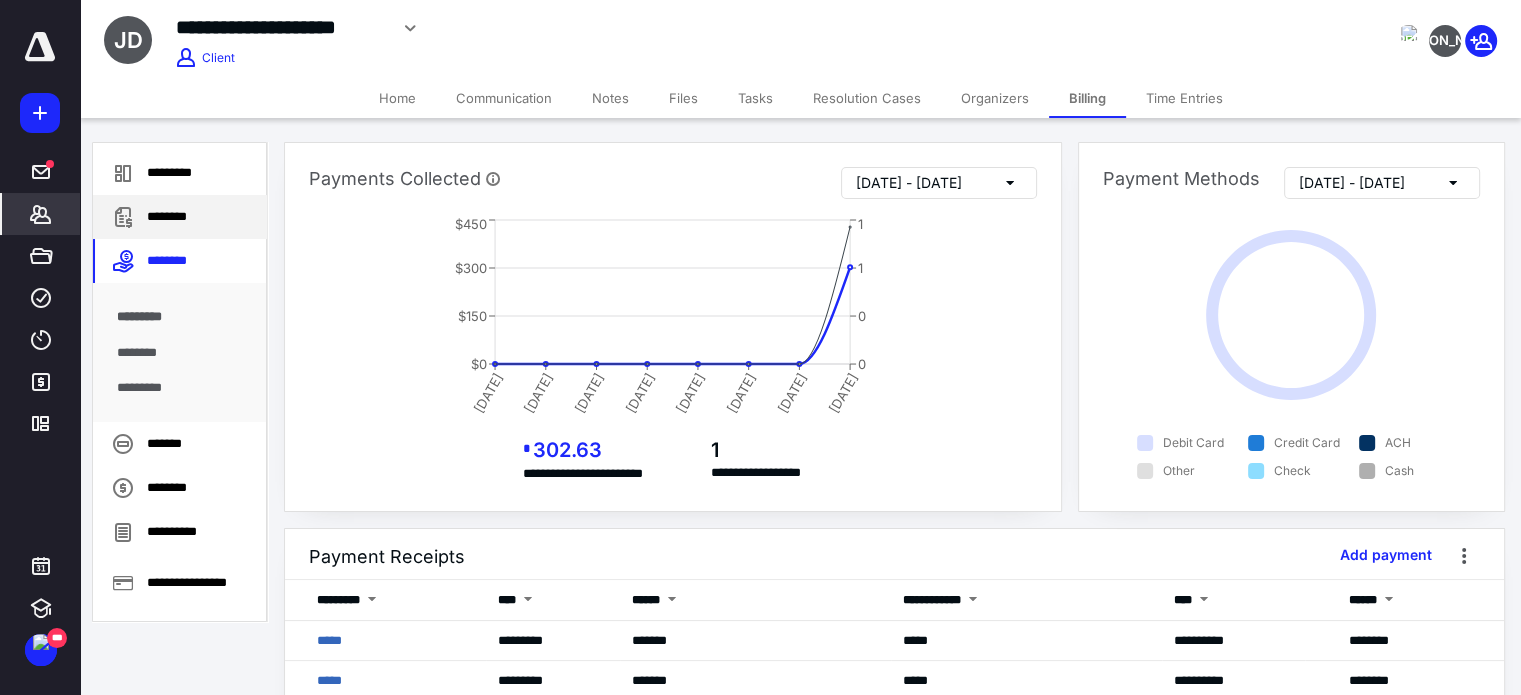 click on "********" at bounding box center (180, 217) 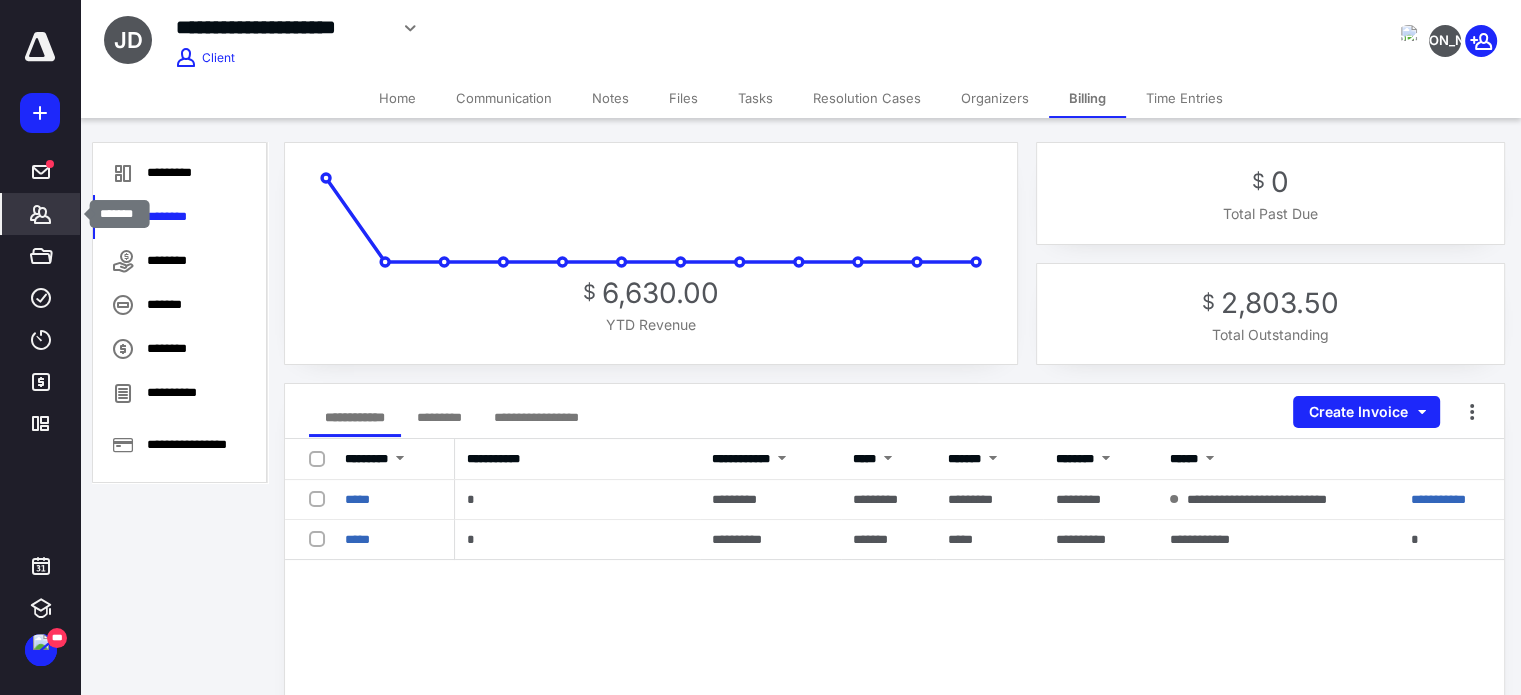 click 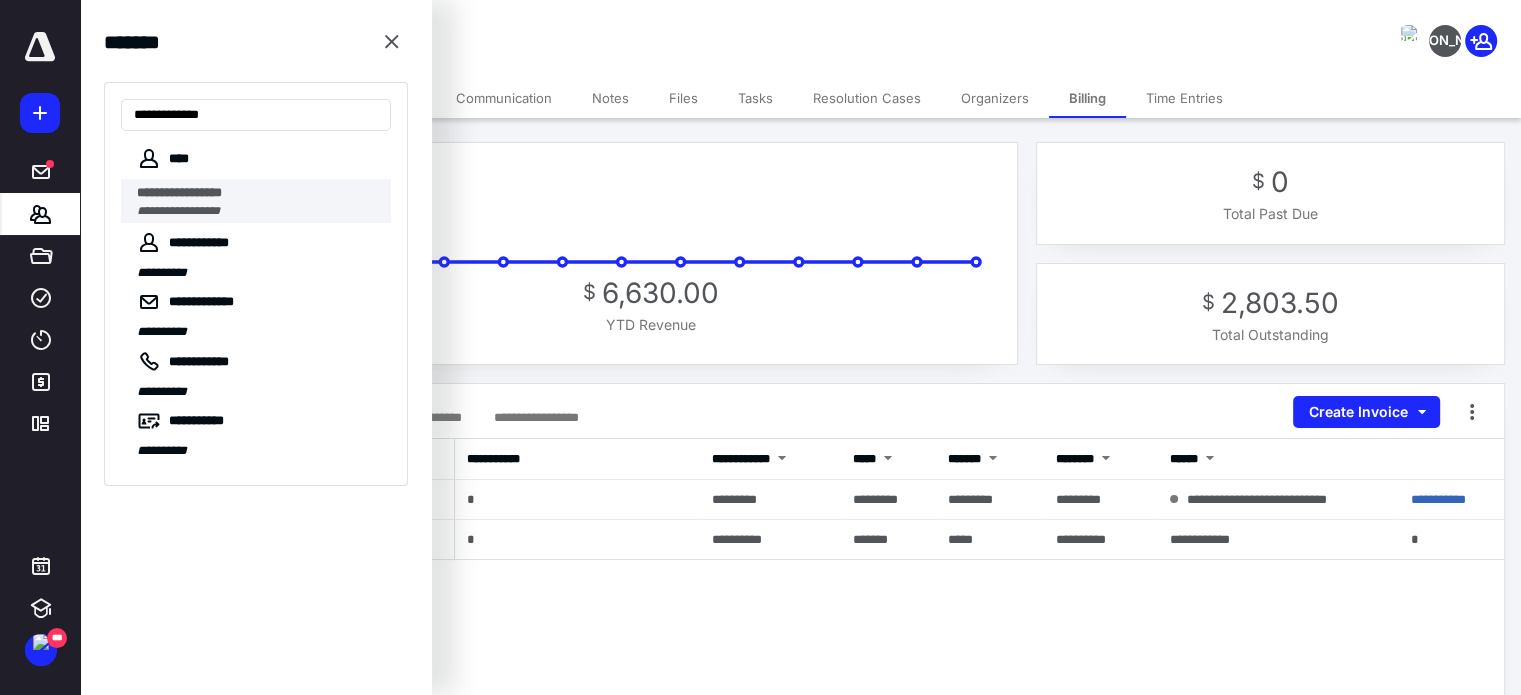type on "**********" 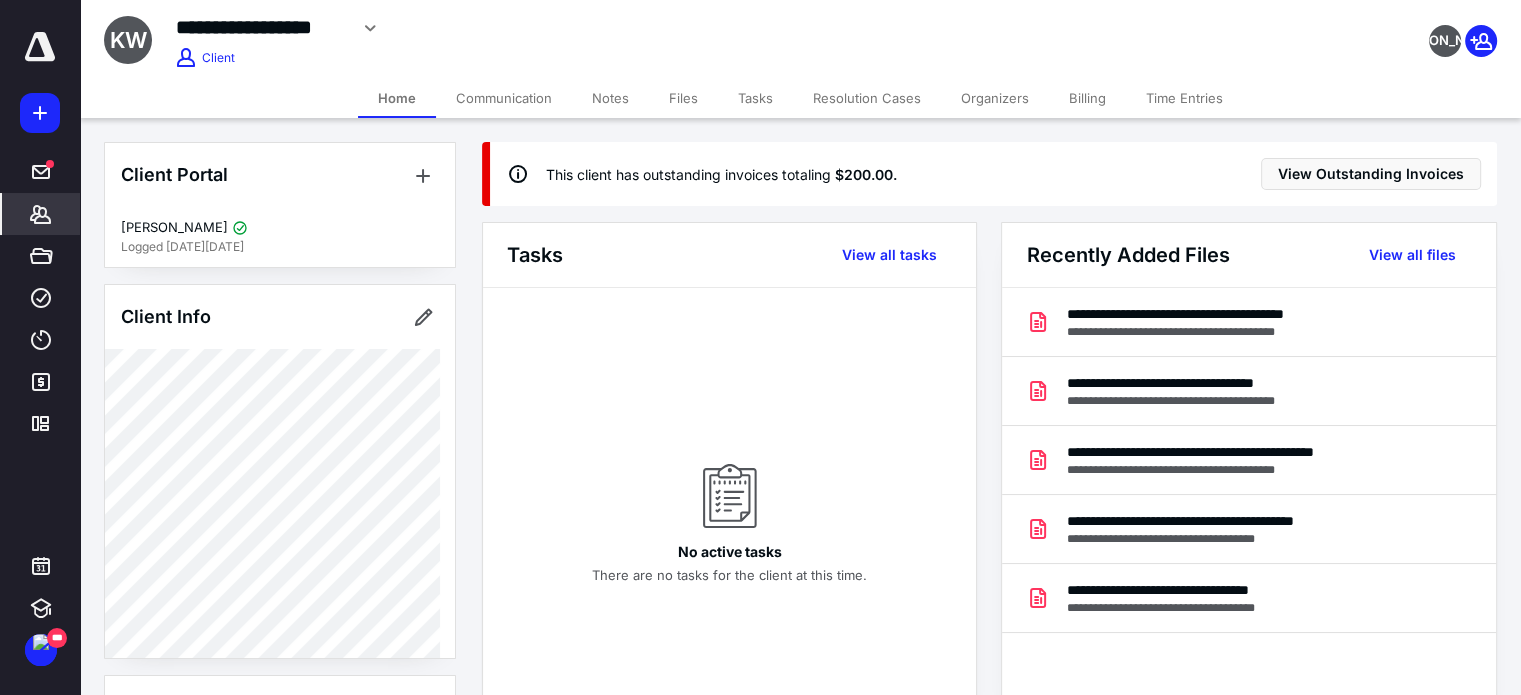 click on "Billing" at bounding box center [1087, 98] 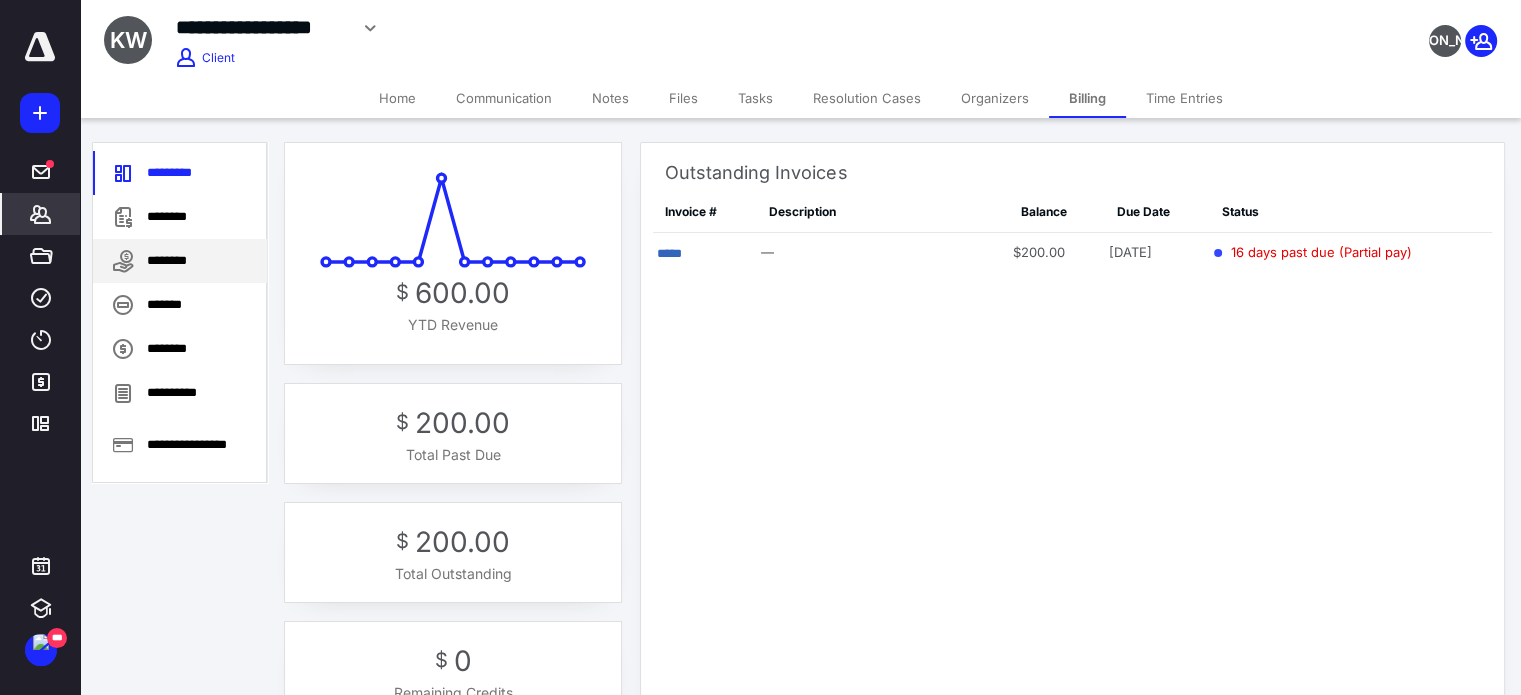 click on "********" at bounding box center [180, 261] 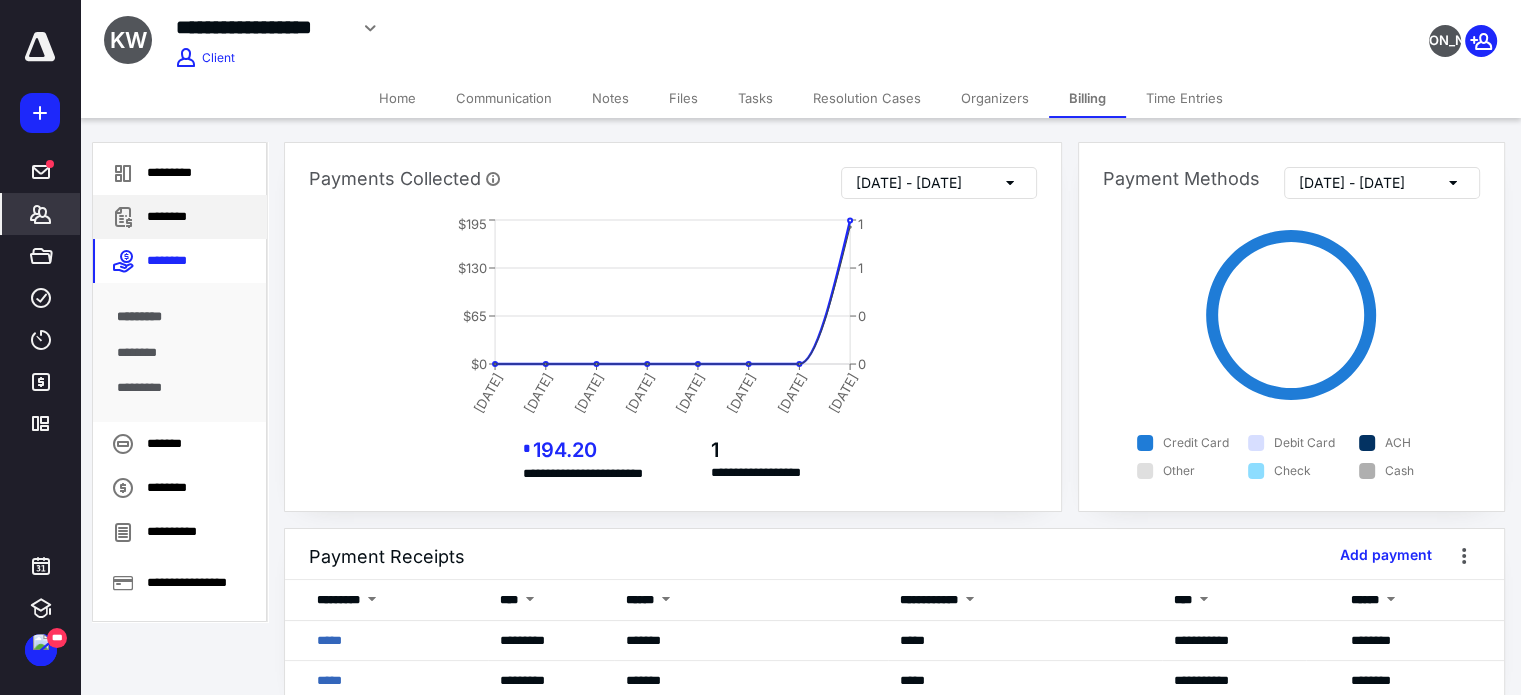 click on "********" at bounding box center (180, 217) 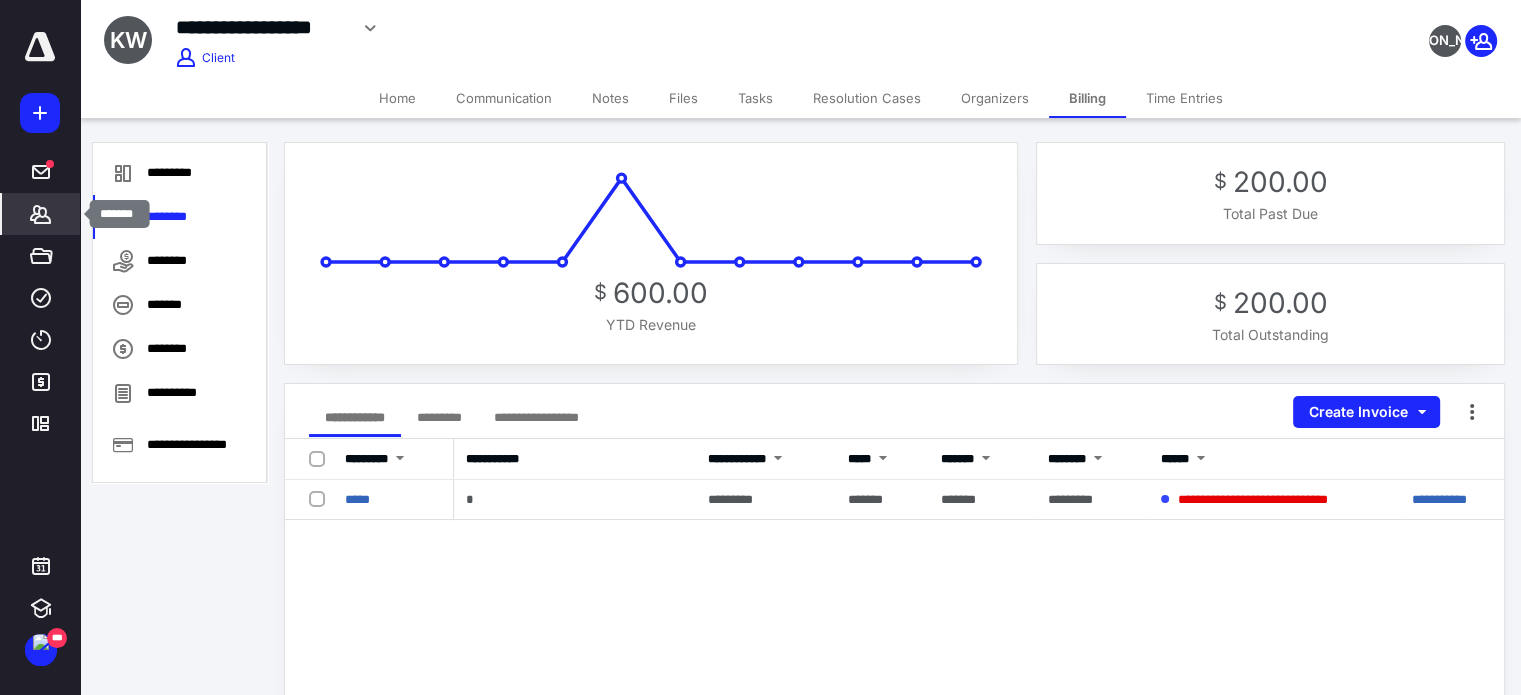 click on "*******" at bounding box center (41, 214) 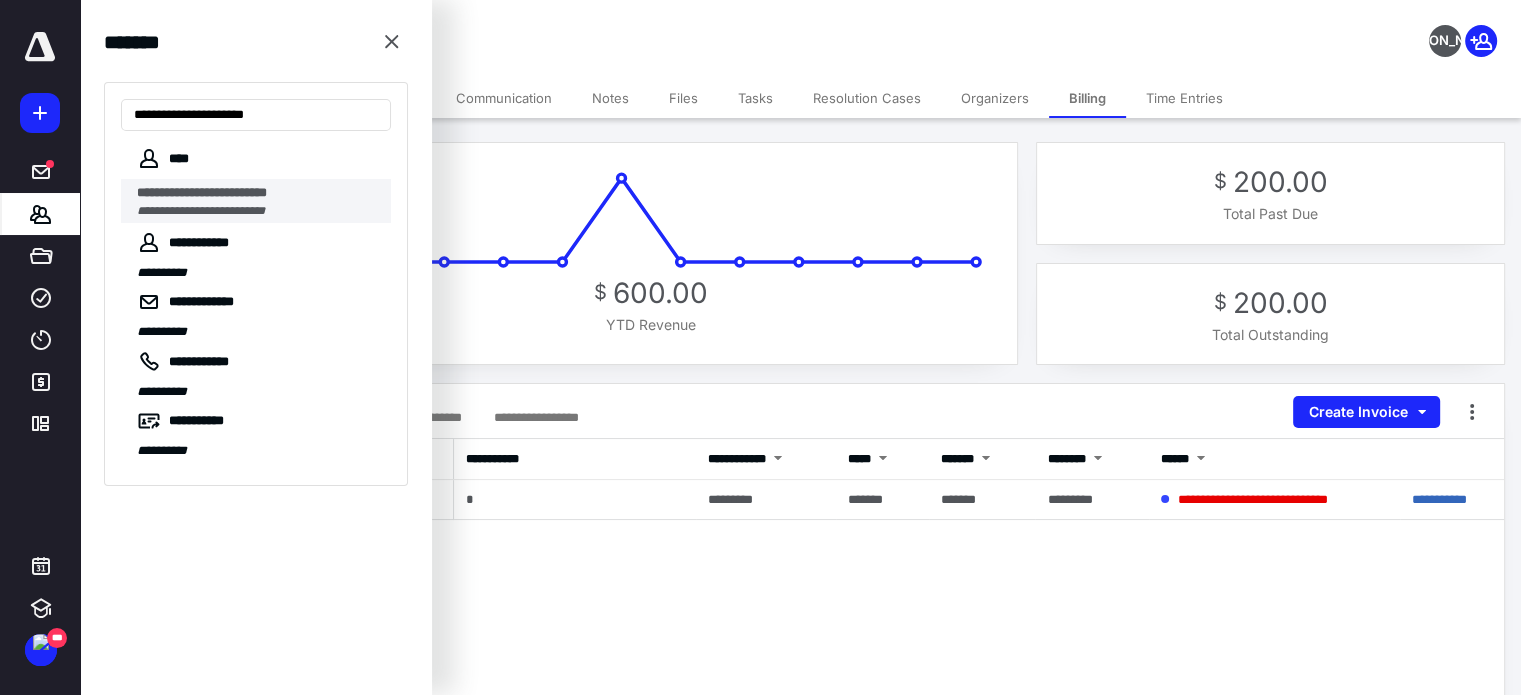 type on "**********" 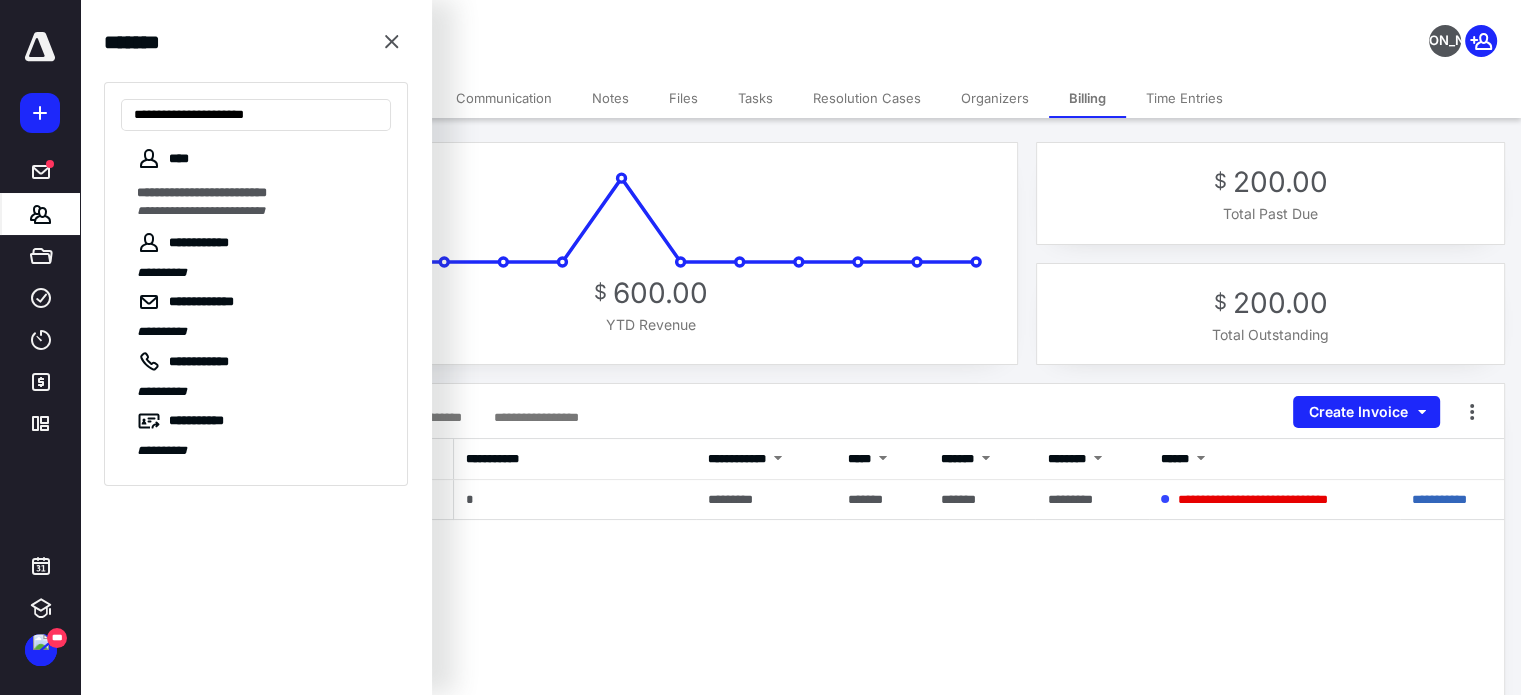 click on "**********" at bounding box center [258, 193] 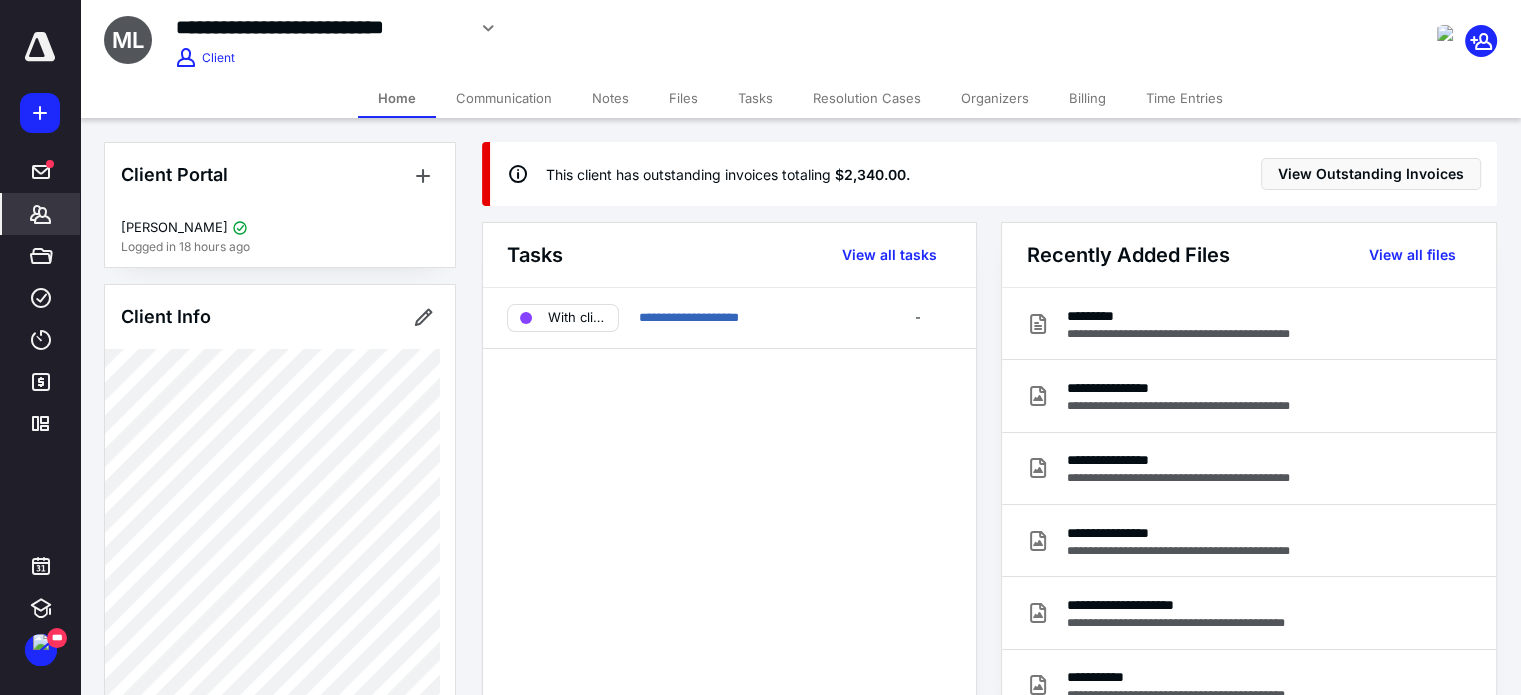 drag, startPoint x: 1079, startPoint y: 79, endPoint x: 1068, endPoint y: 81, distance: 11.18034 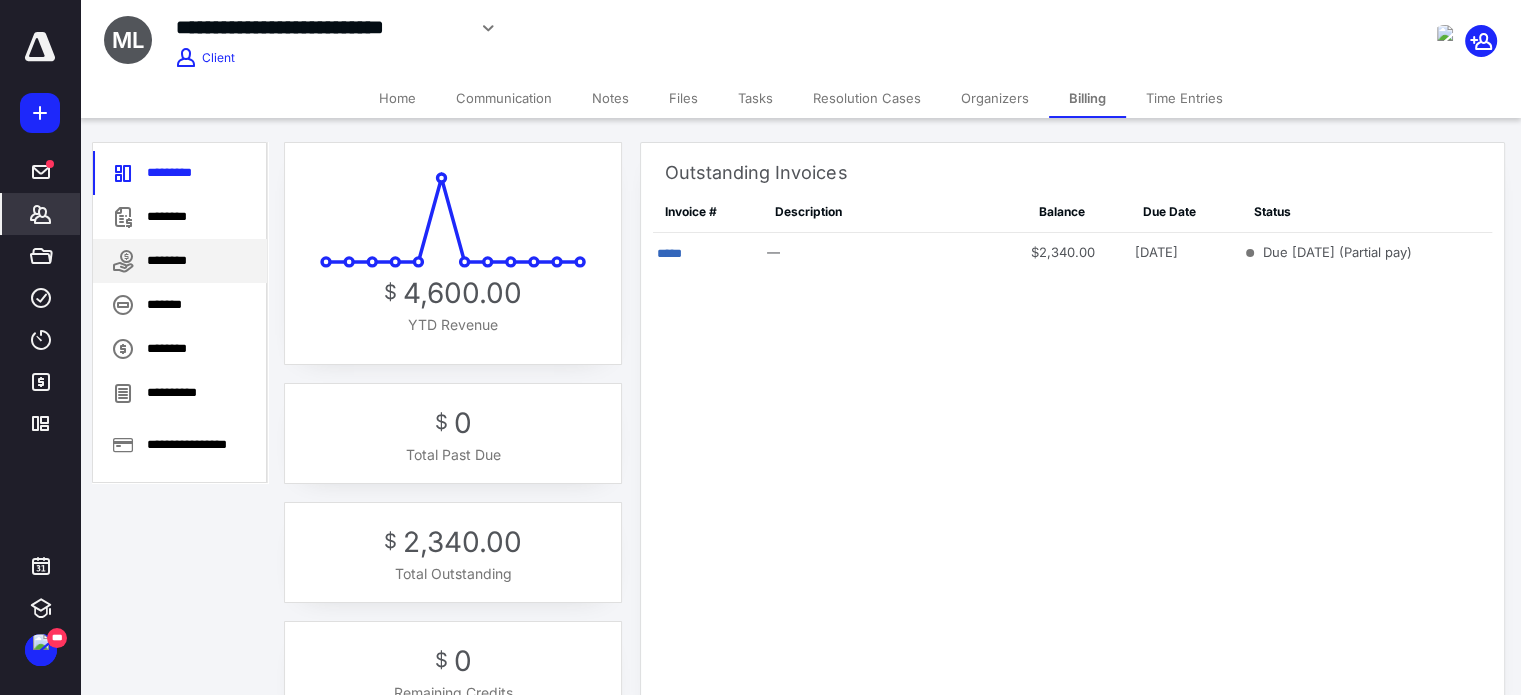 click on "********" at bounding box center [180, 261] 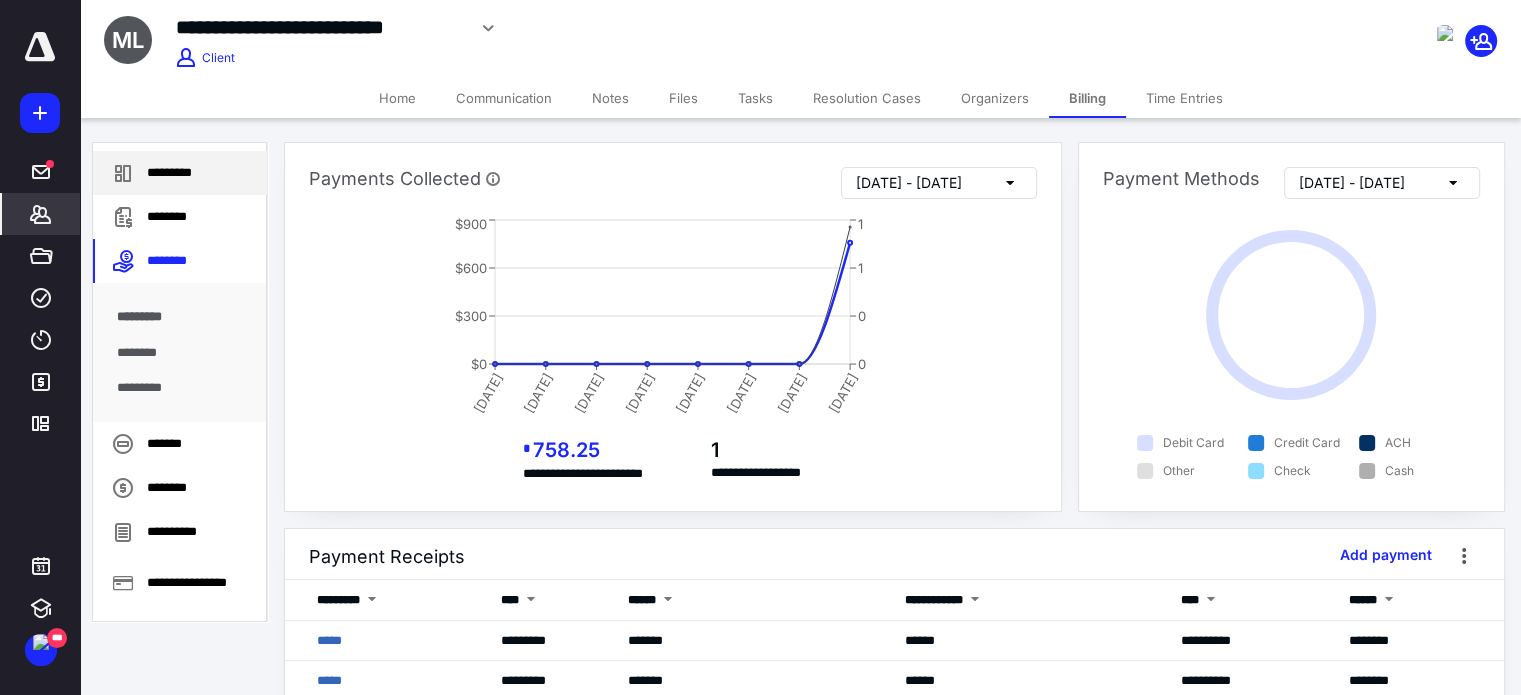click on "*********" at bounding box center [180, 173] 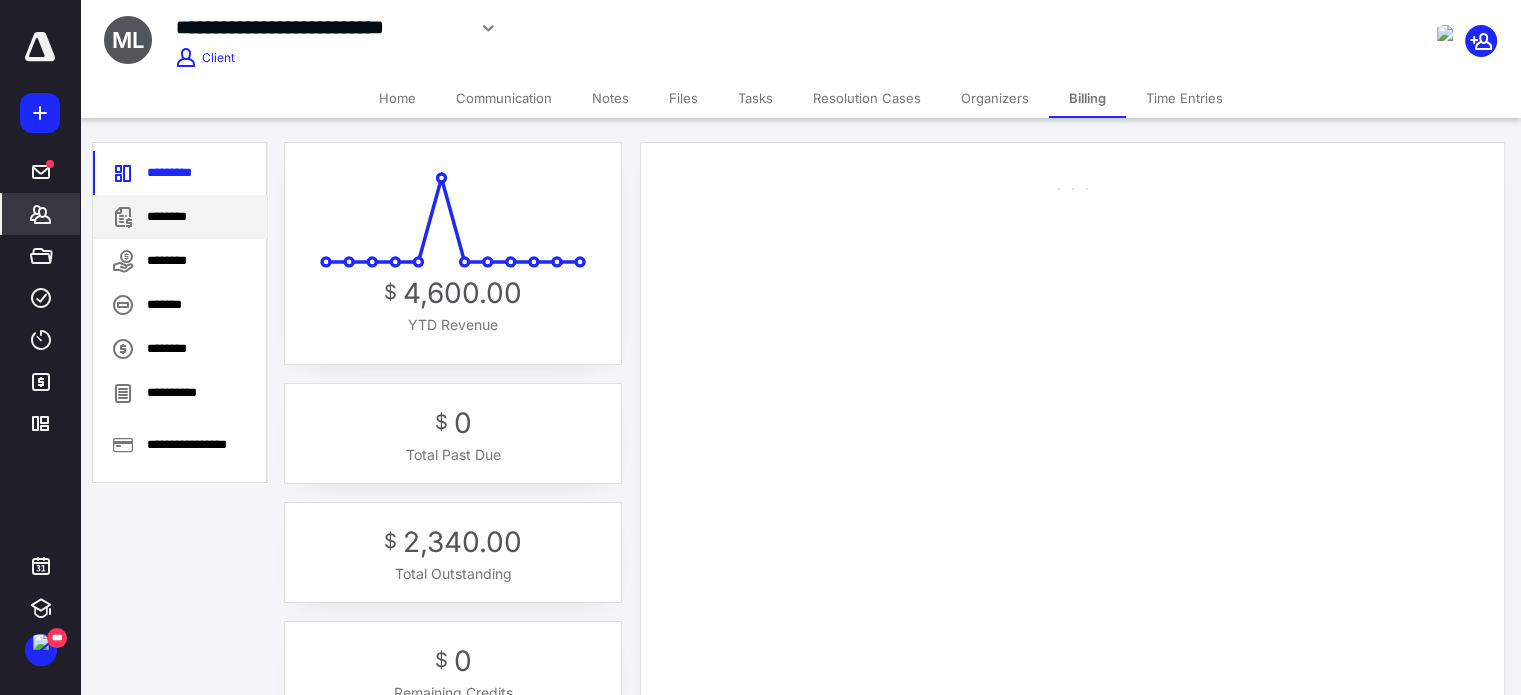 click on "********" at bounding box center [180, 217] 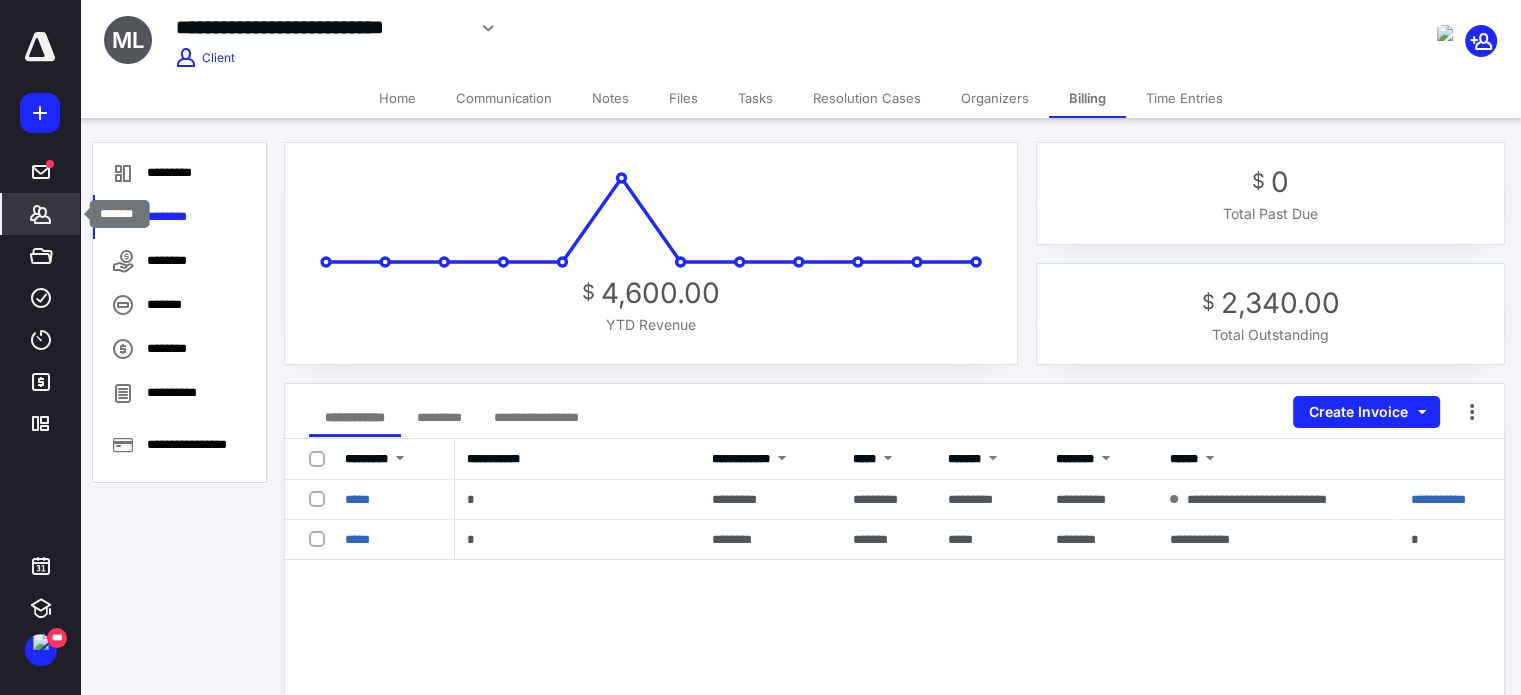 click on "*******" at bounding box center (41, 214) 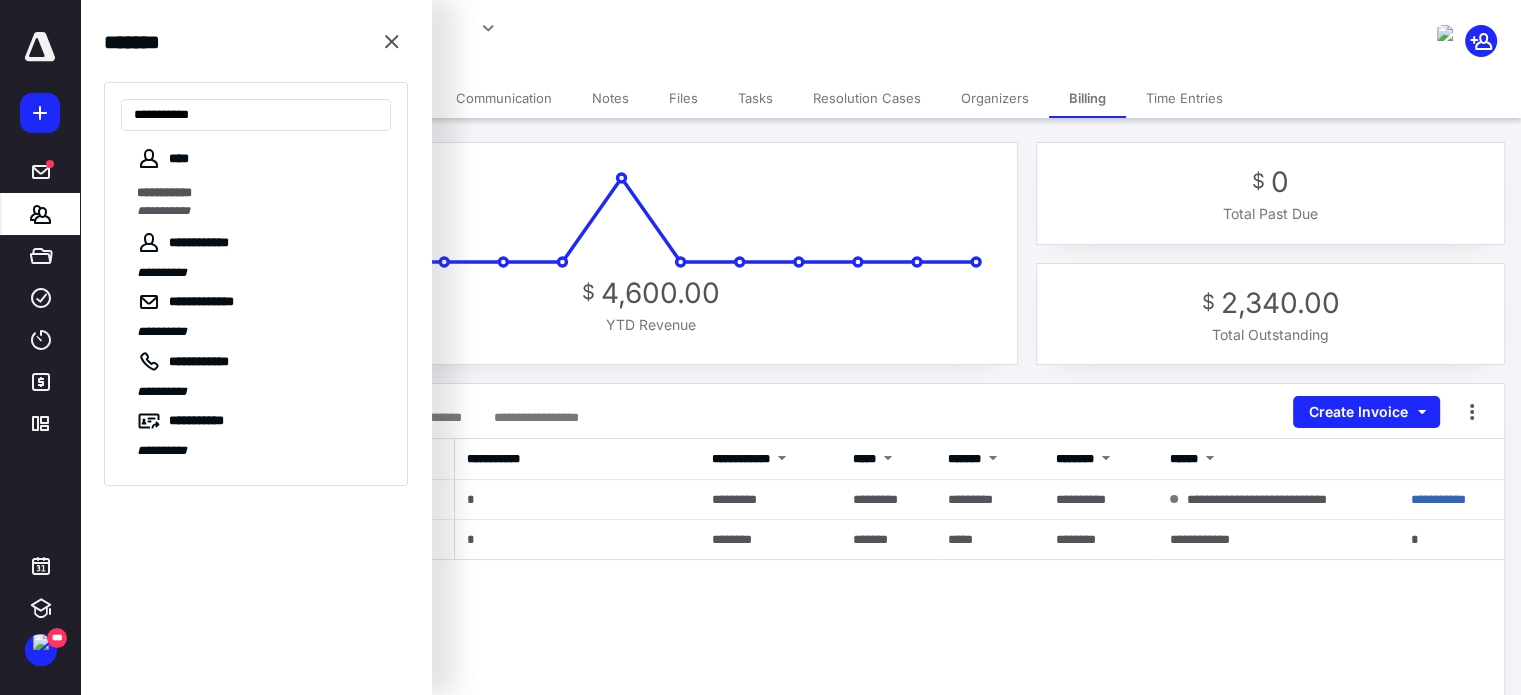 type on "**********" 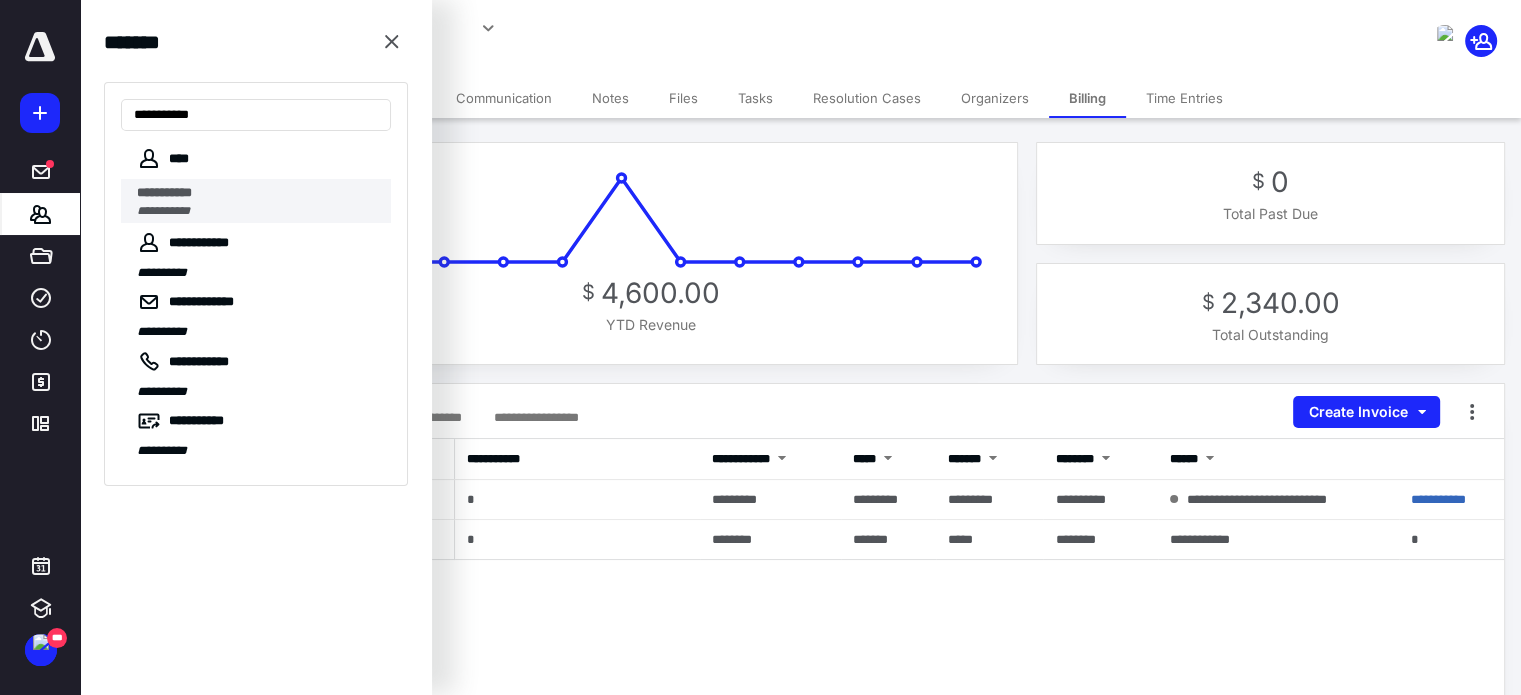 click on "**********" at bounding box center [258, 211] 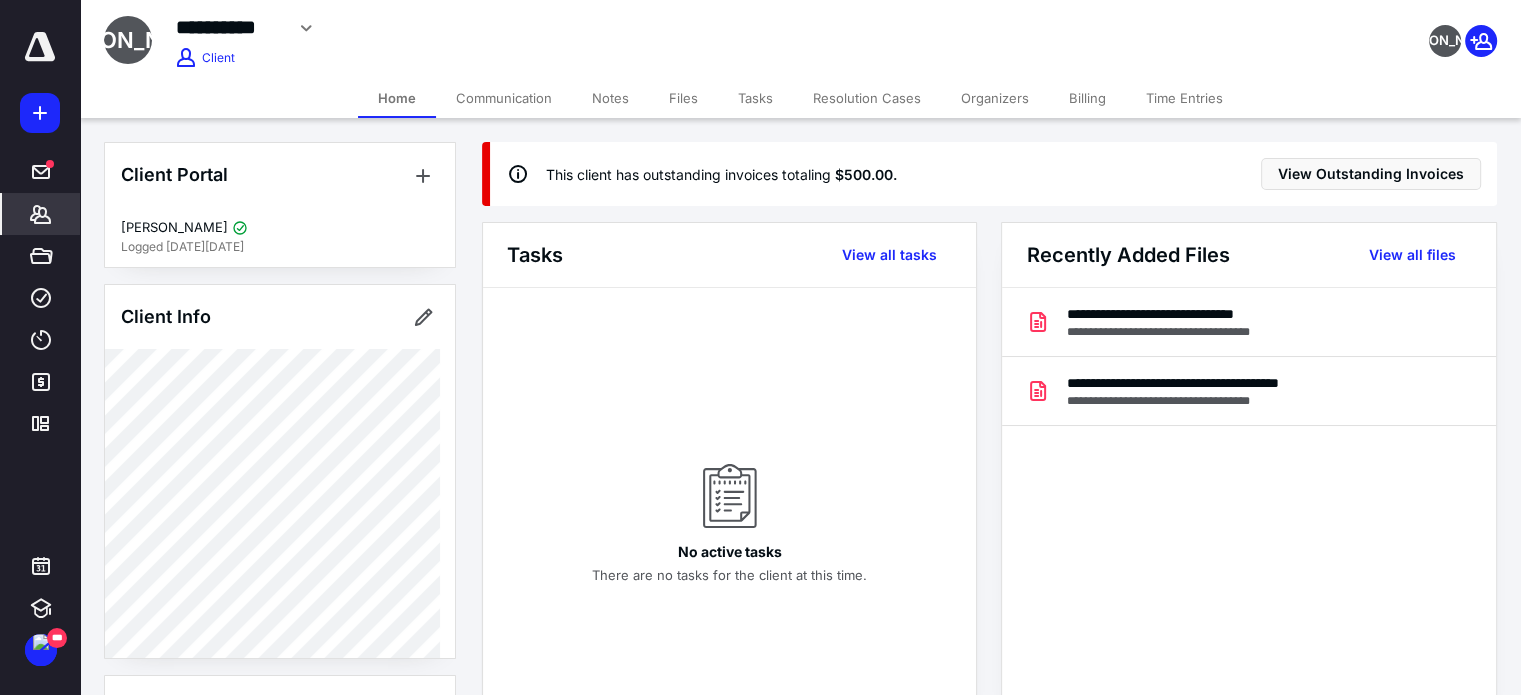 click on "Billing" at bounding box center (1087, 98) 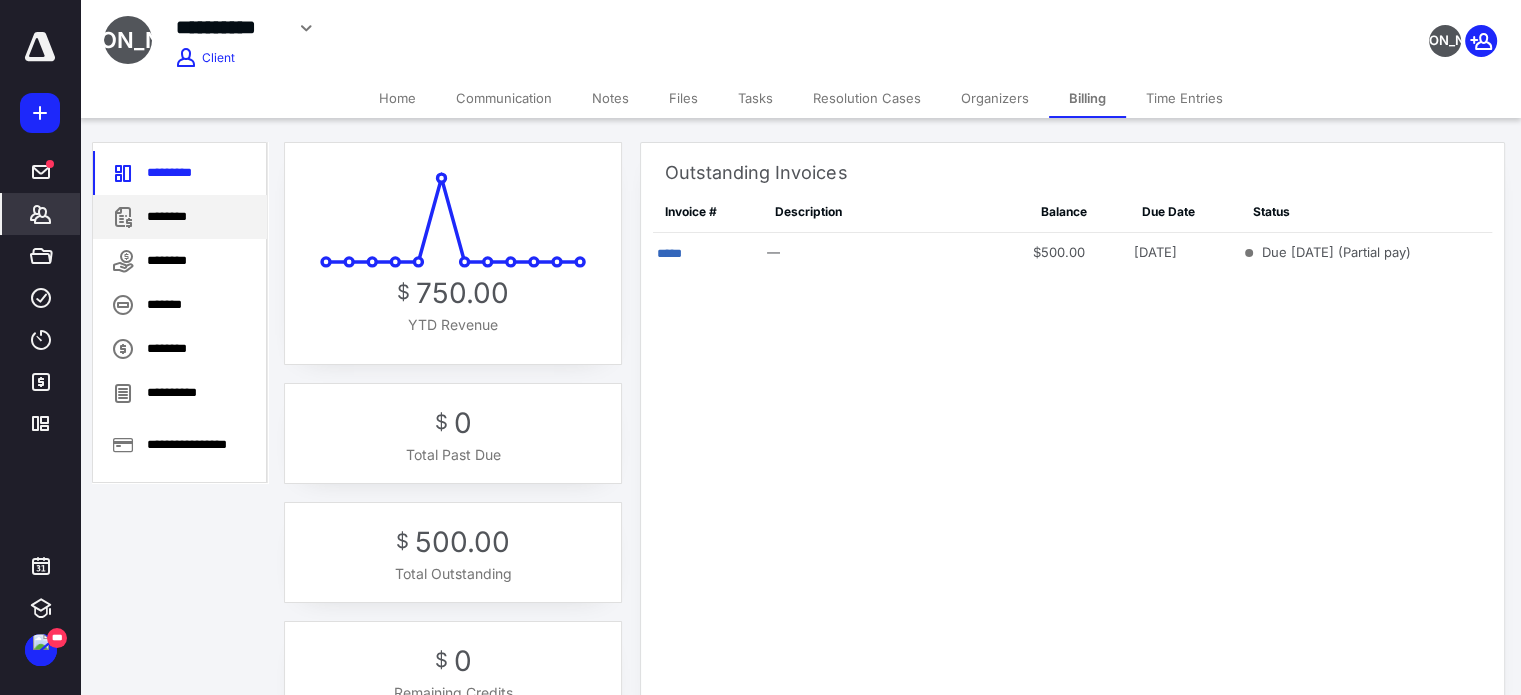click on "********" at bounding box center [180, 217] 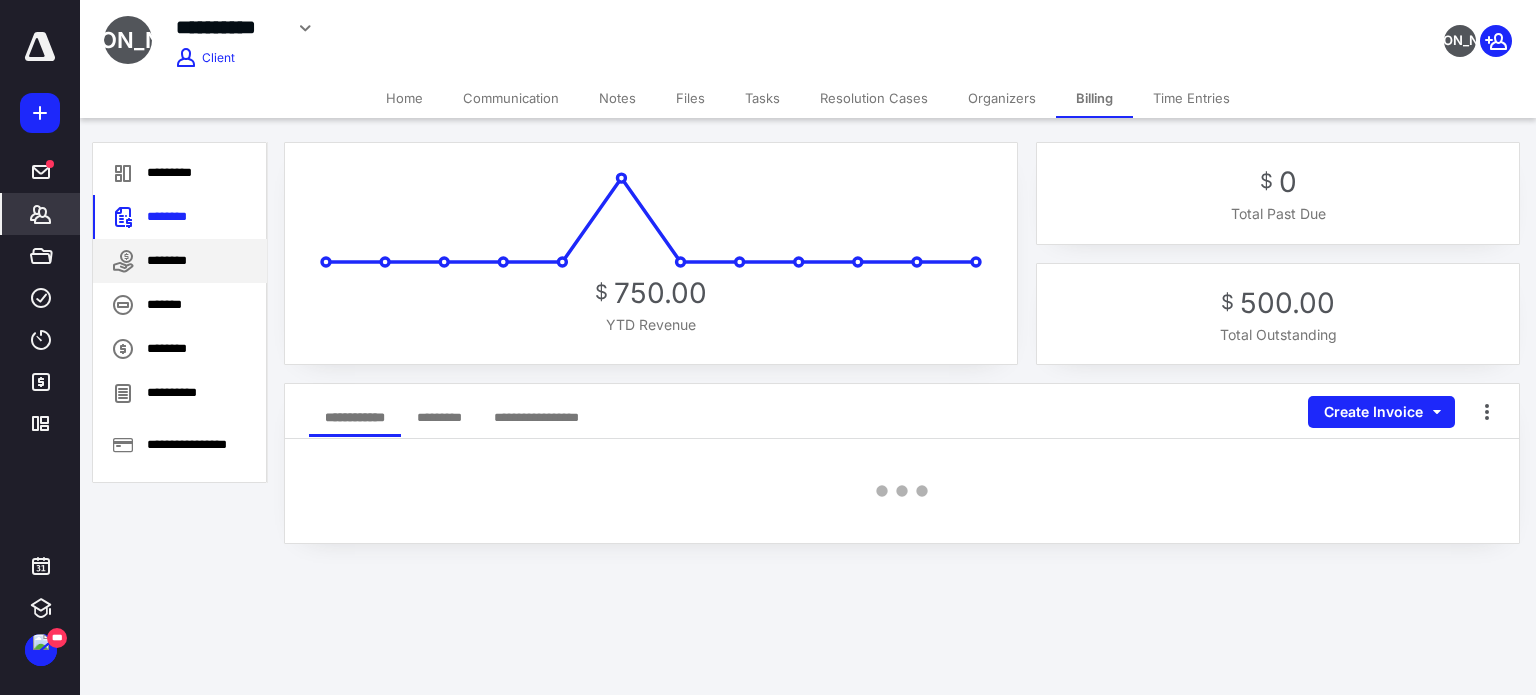 click on "********" at bounding box center [180, 261] 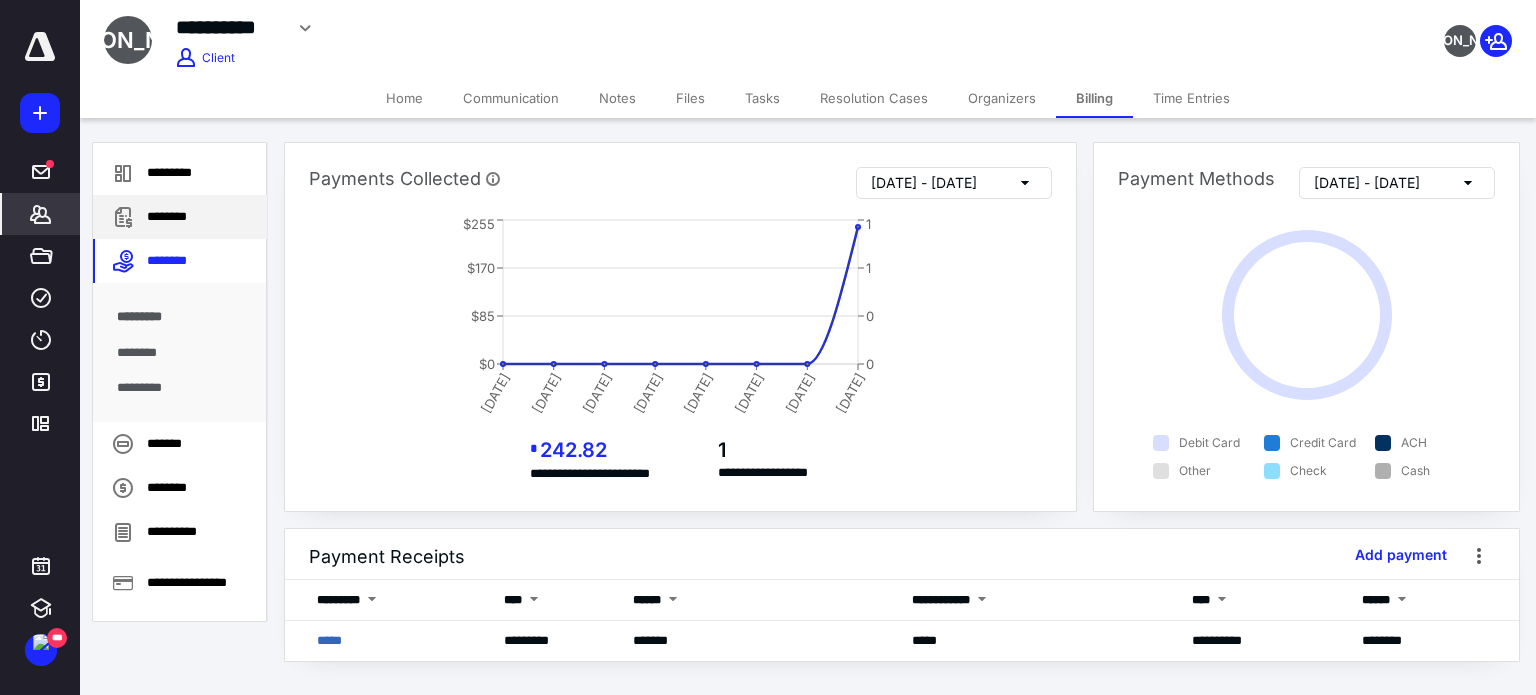 click on "********" at bounding box center (180, 217) 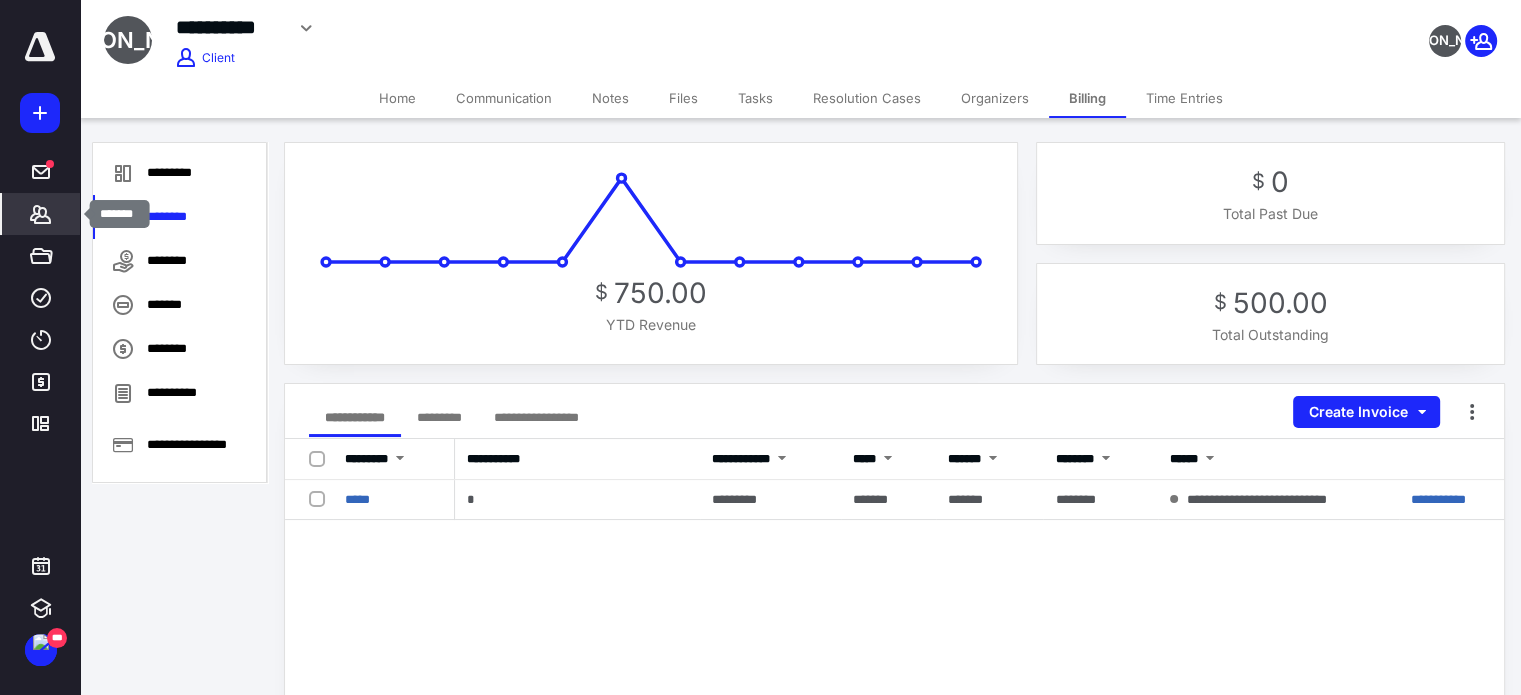 click 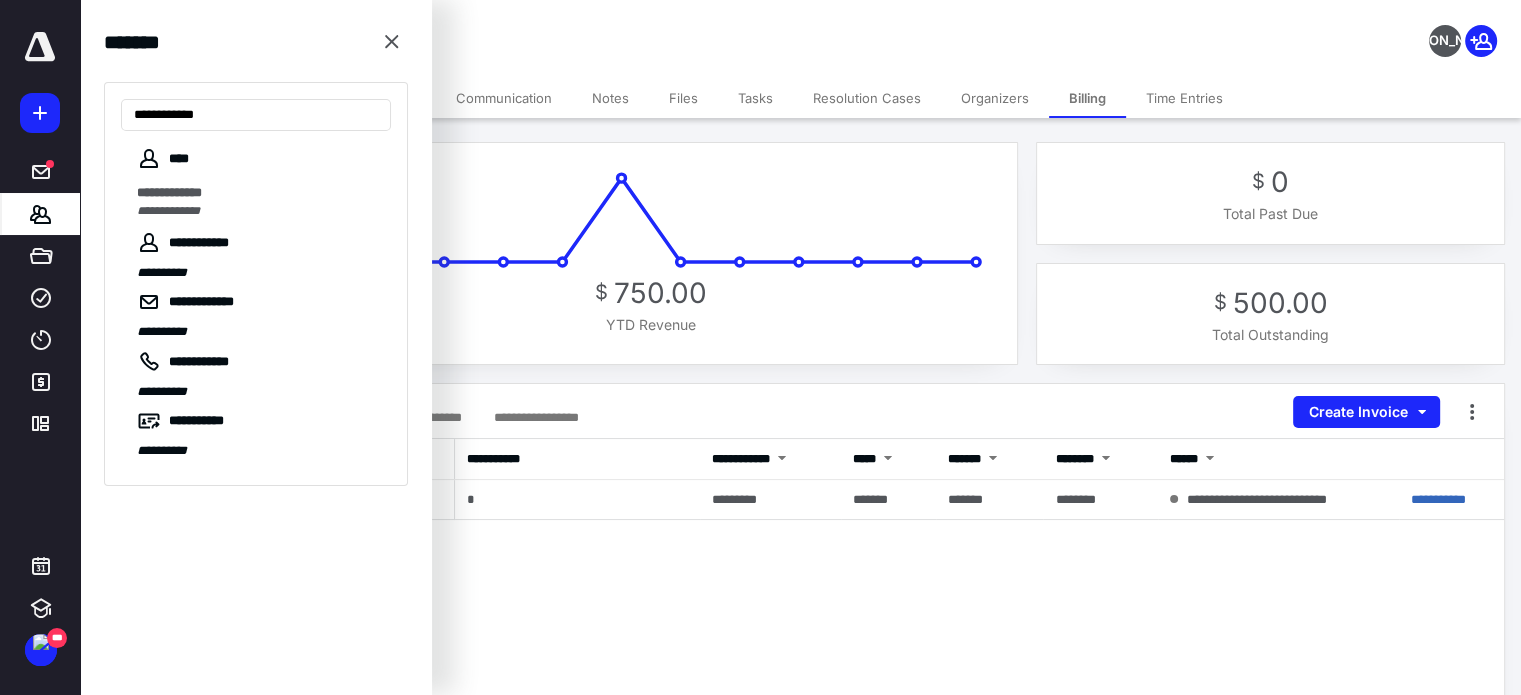 type on "**********" 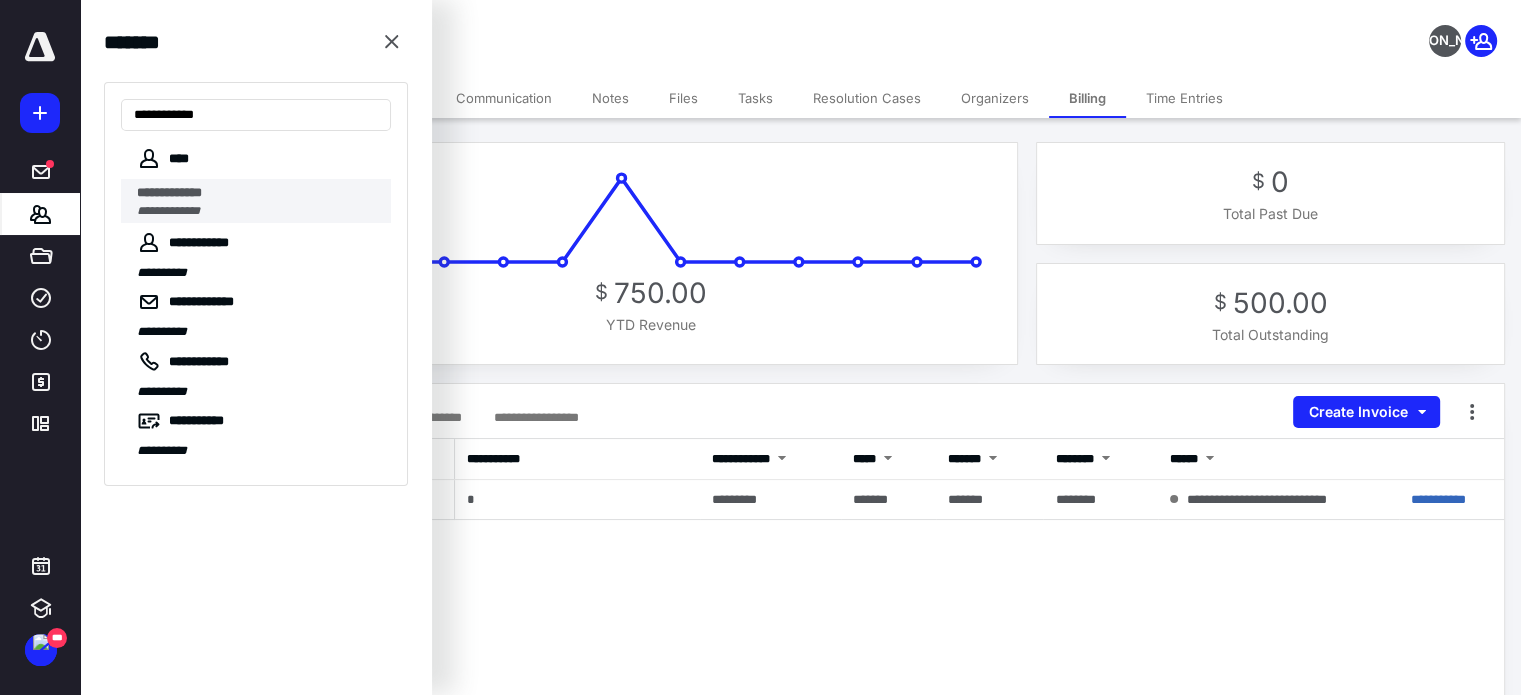 click on "**********" at bounding box center [169, 192] 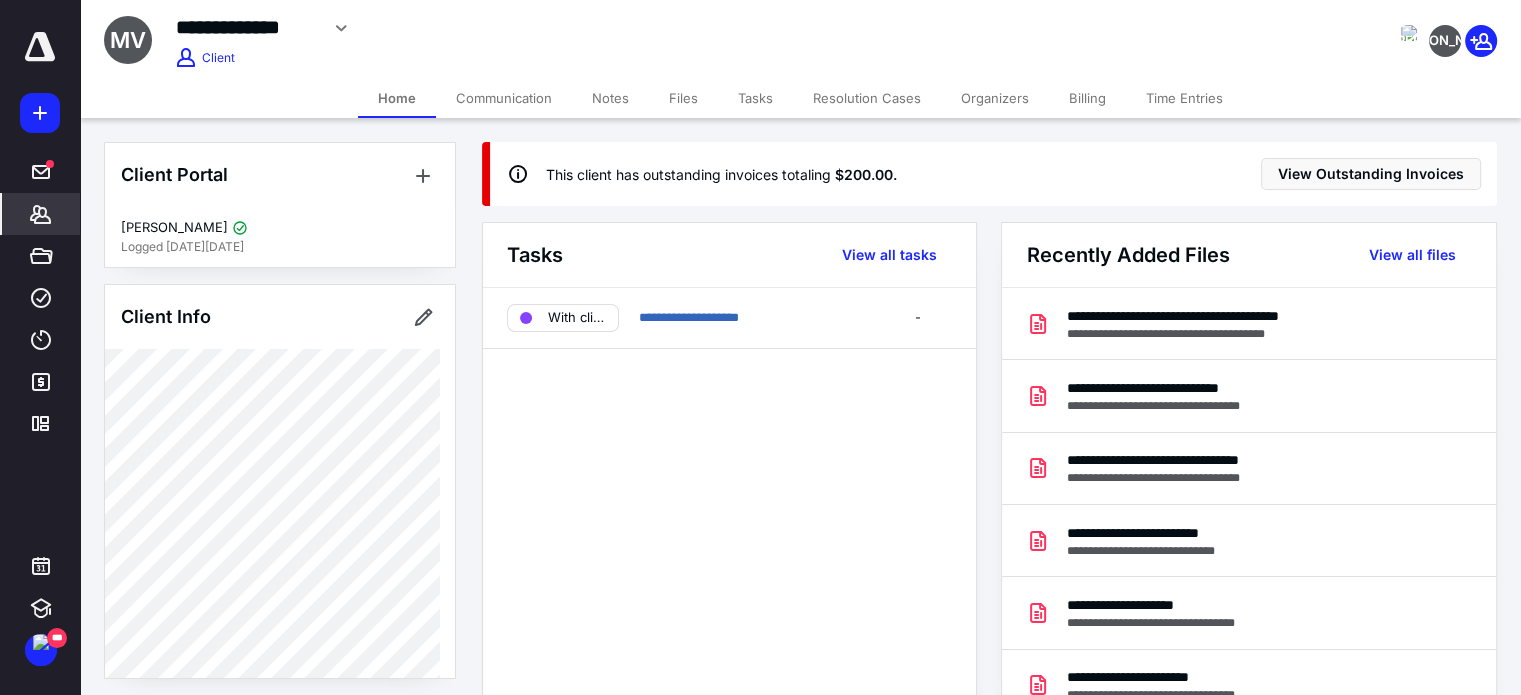 click on "Billing" at bounding box center [1087, 98] 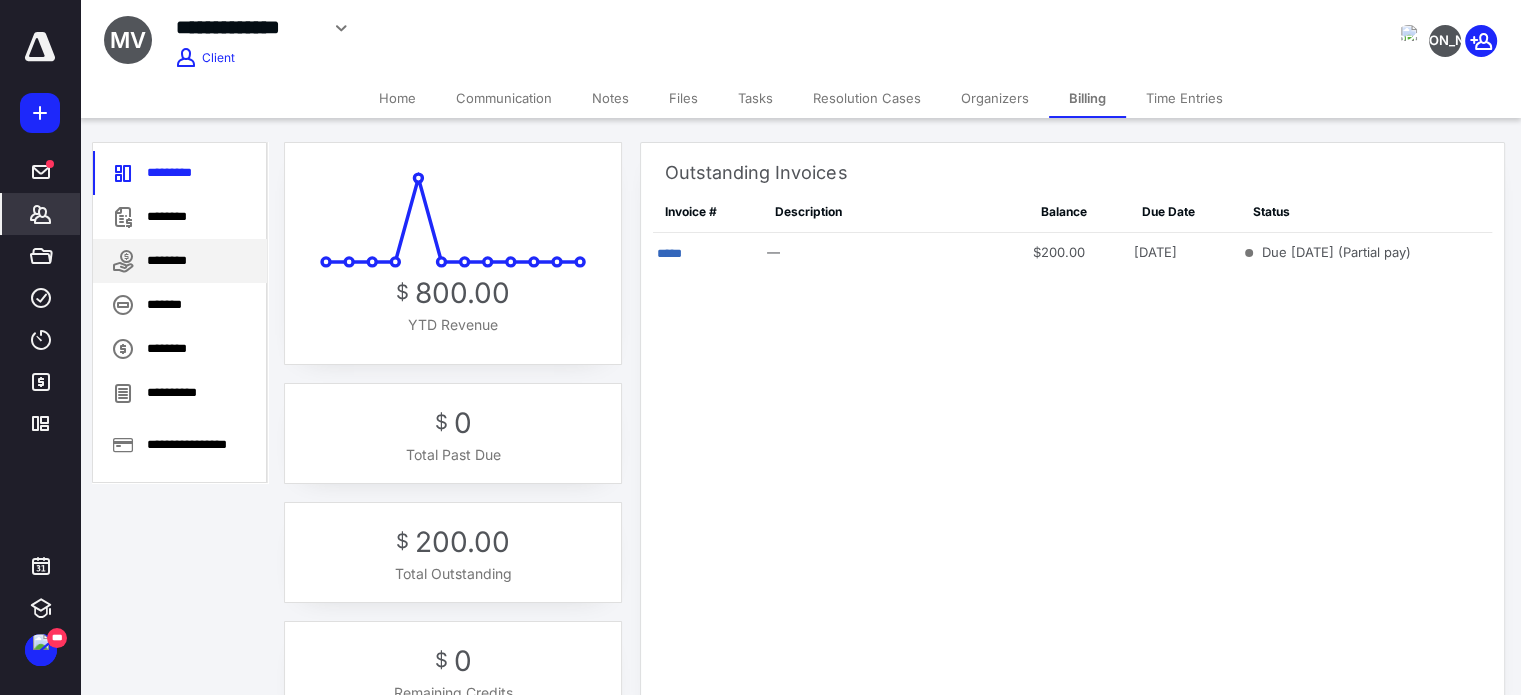 click on "********" at bounding box center (180, 261) 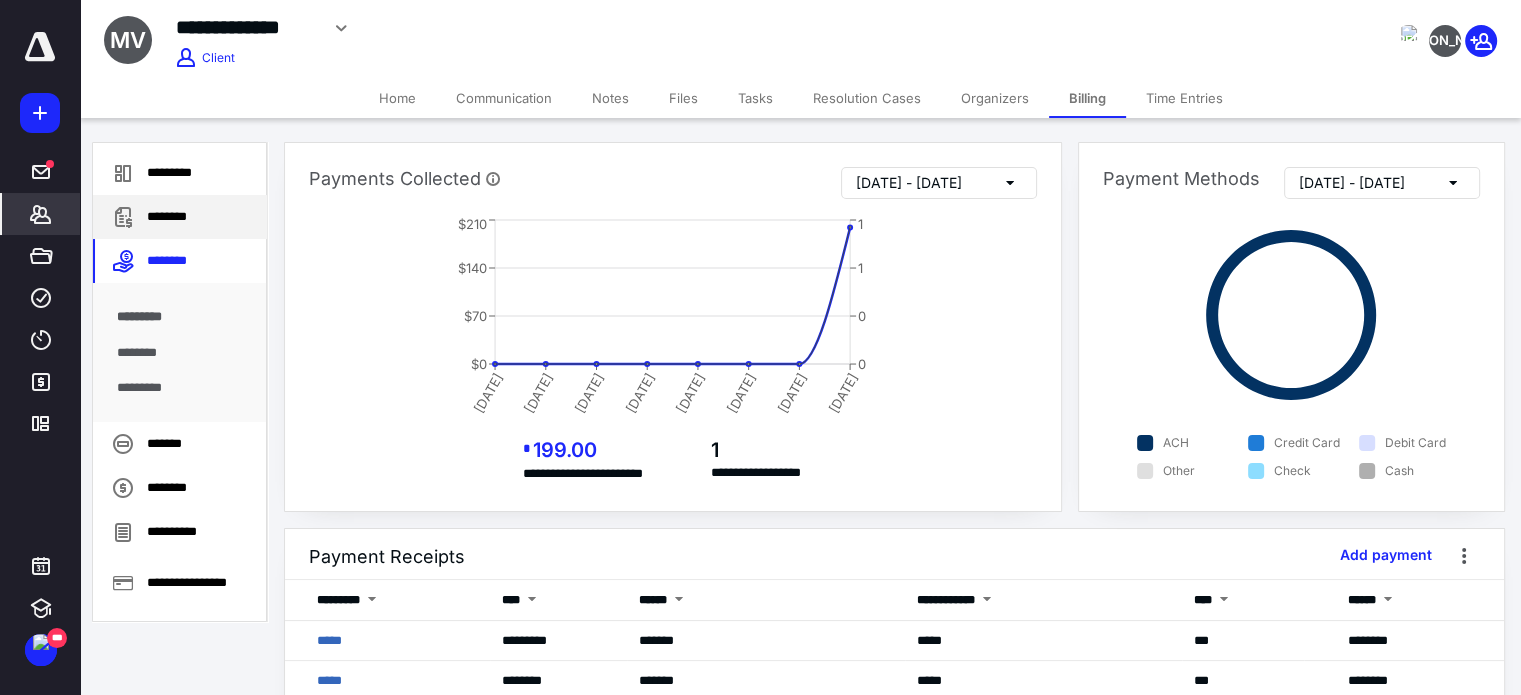 click on "********" at bounding box center [180, 217] 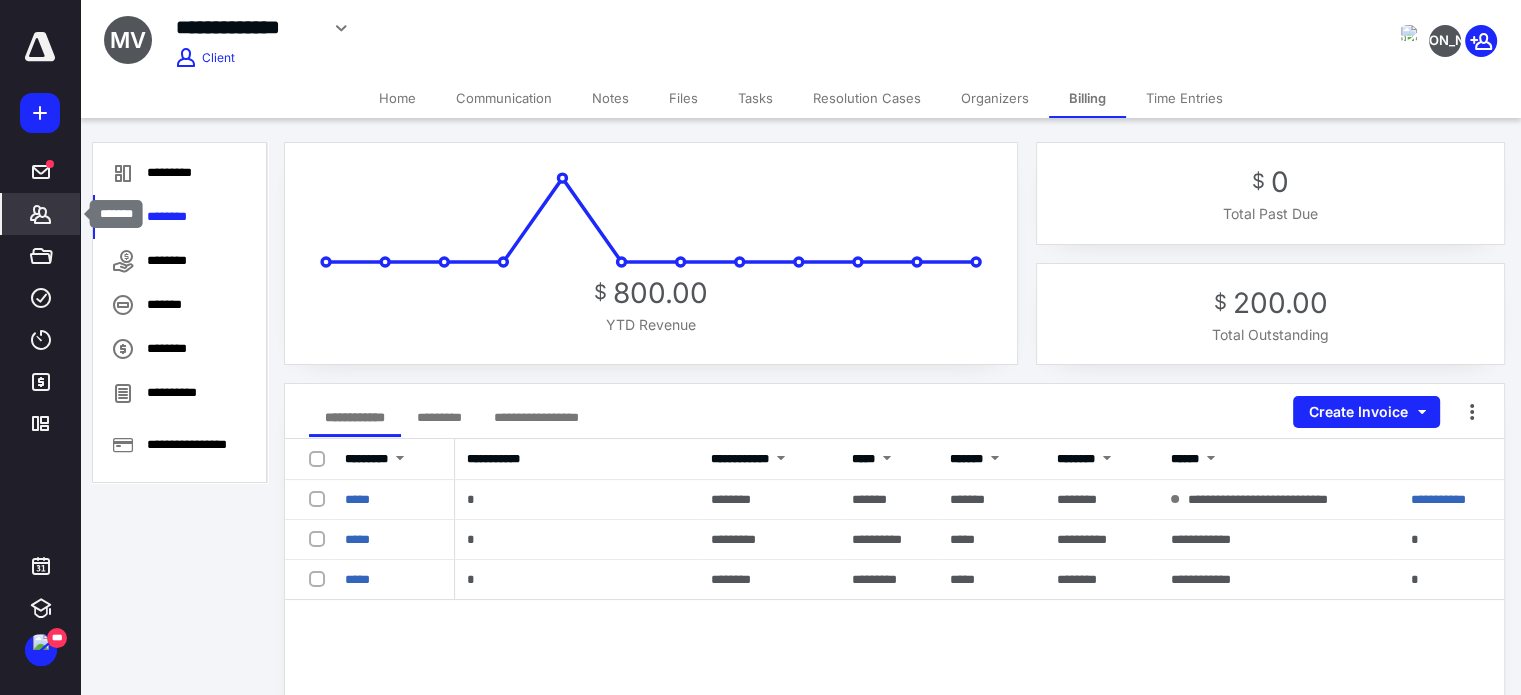click on "*******" at bounding box center [41, 214] 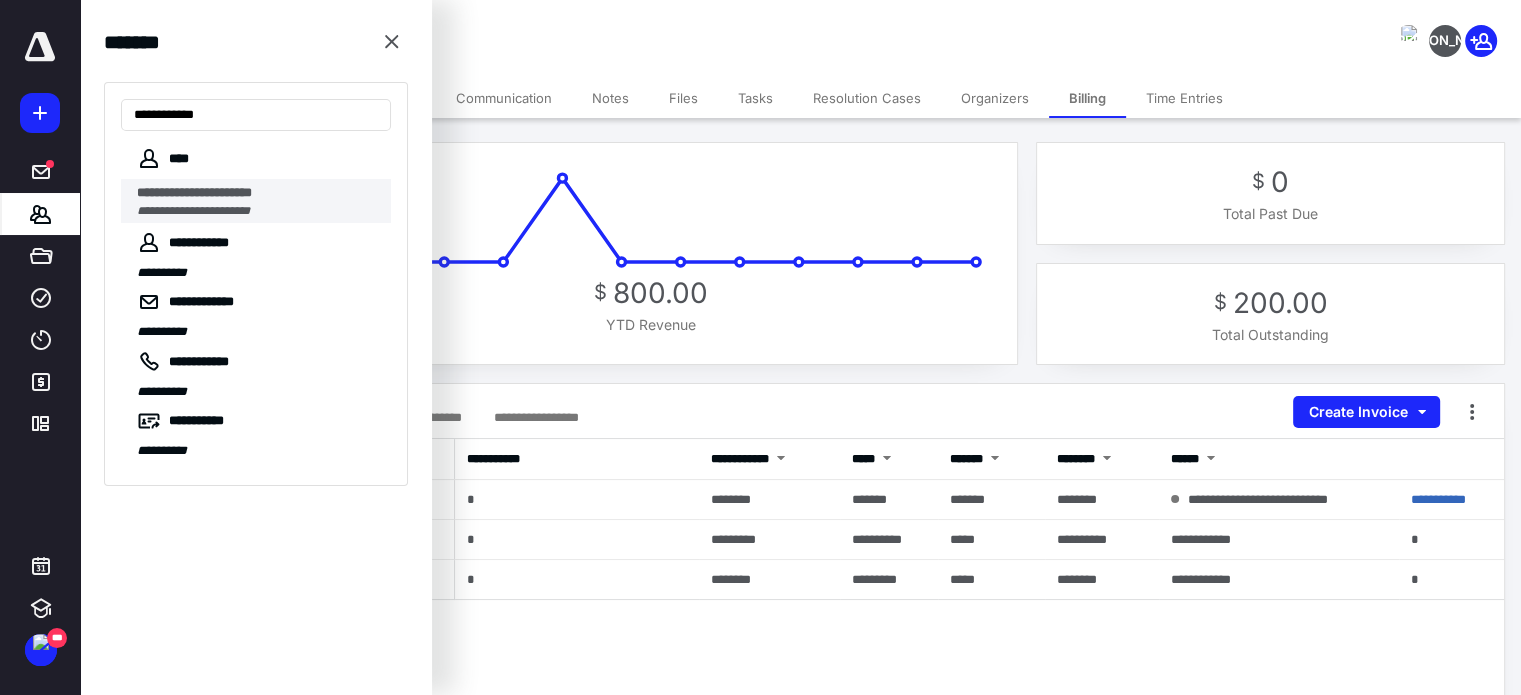 type on "**********" 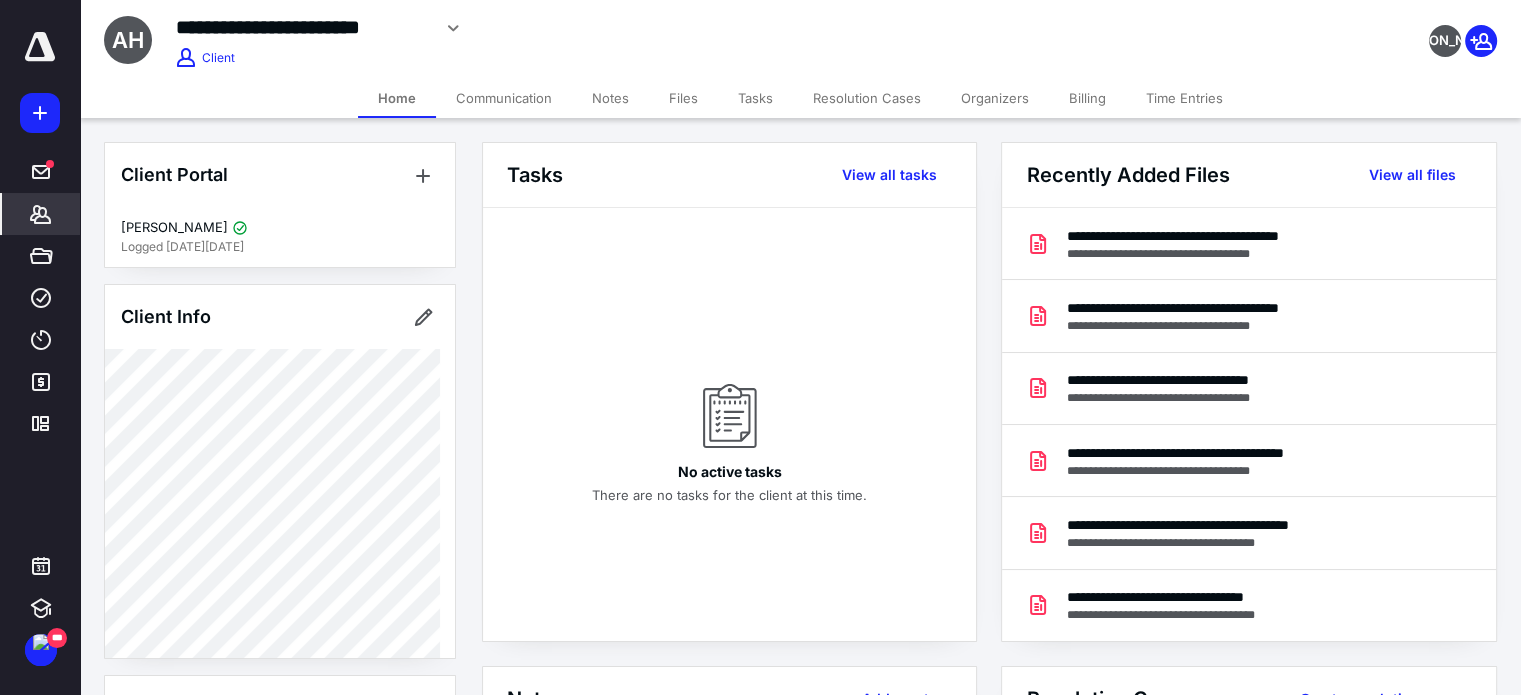 click on "Billing" at bounding box center (1087, 98) 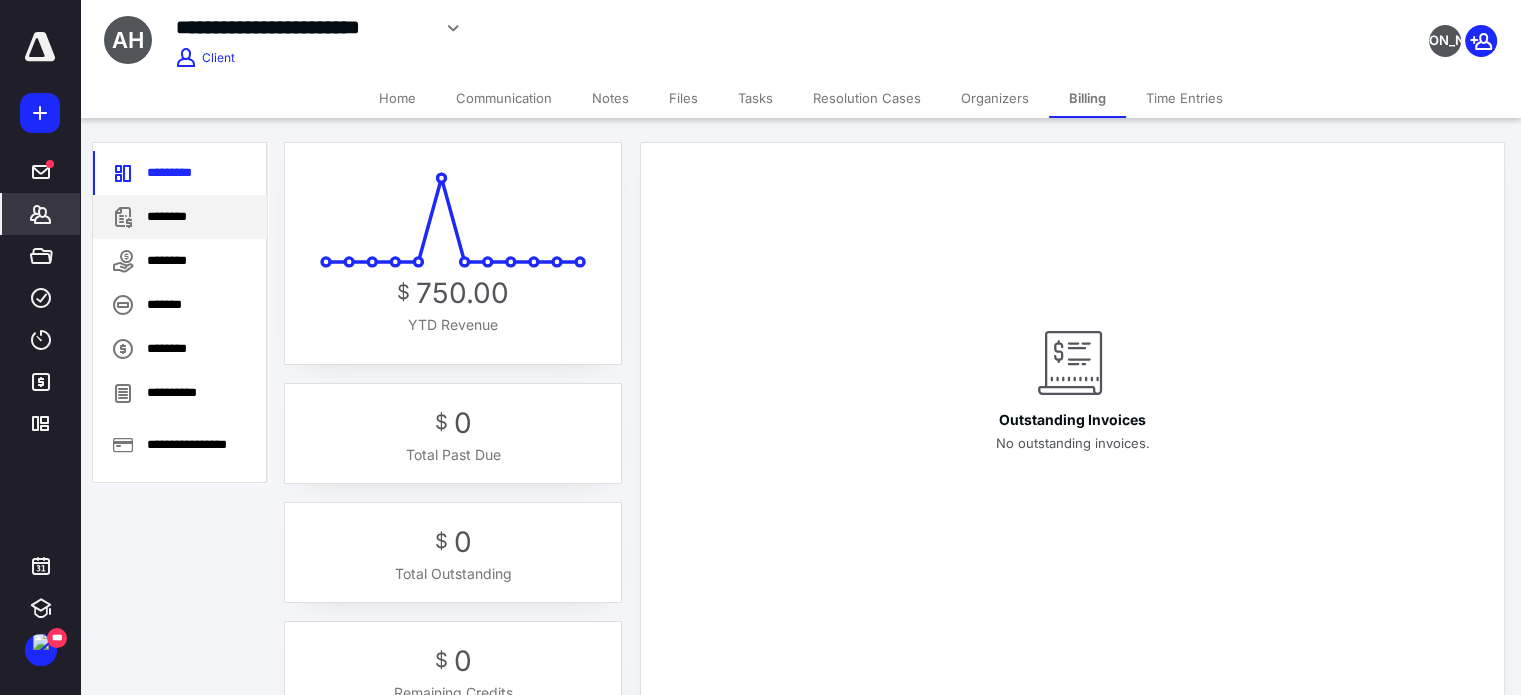 click on "********" at bounding box center (180, 217) 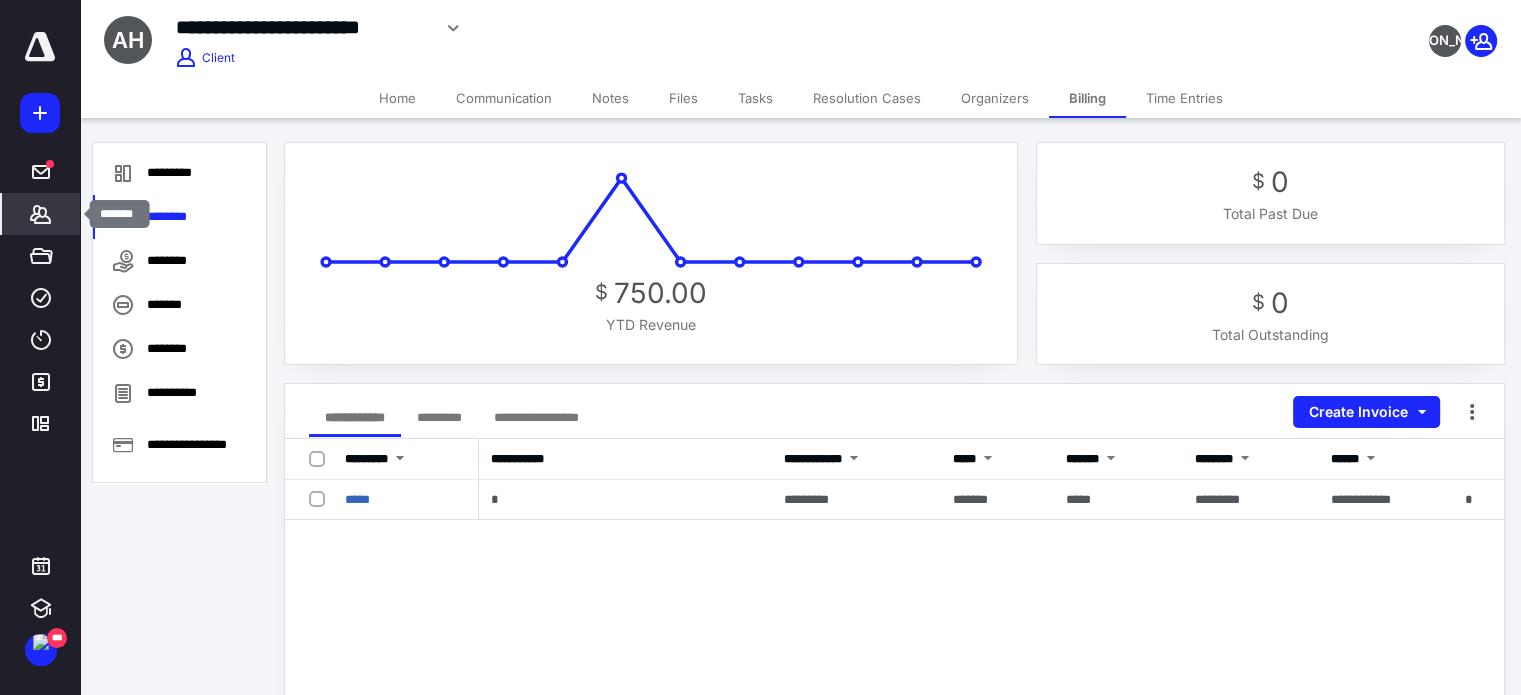 click on "*******" at bounding box center [41, 214] 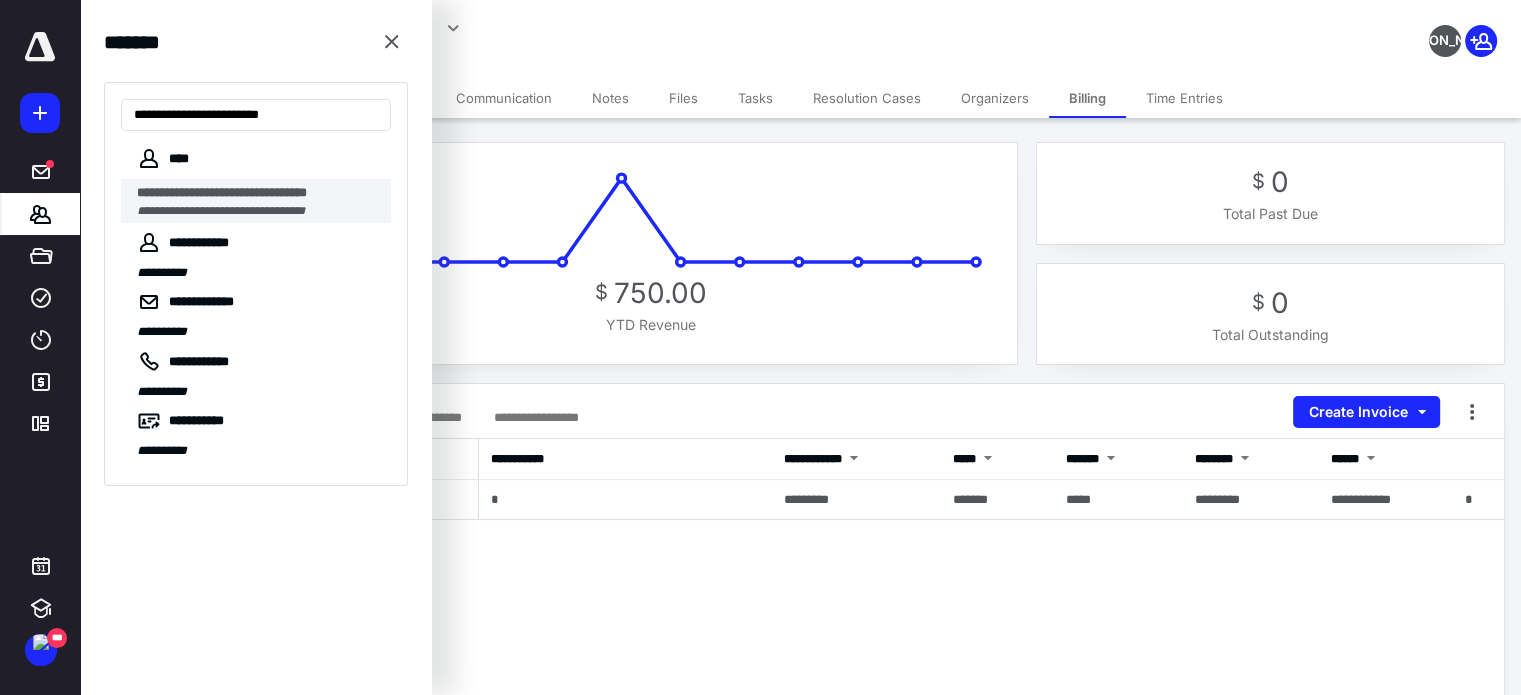 type on "**********" 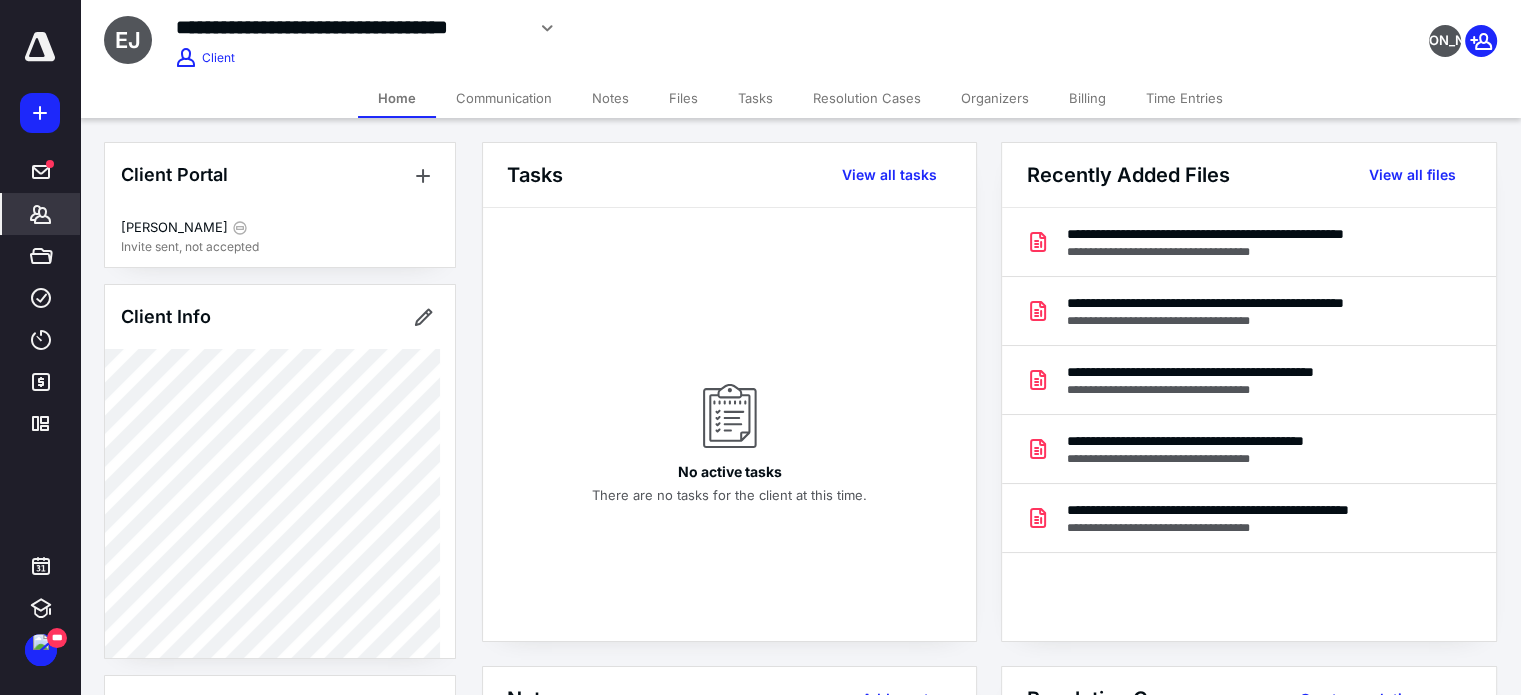 click on "Billing" at bounding box center (1087, 98) 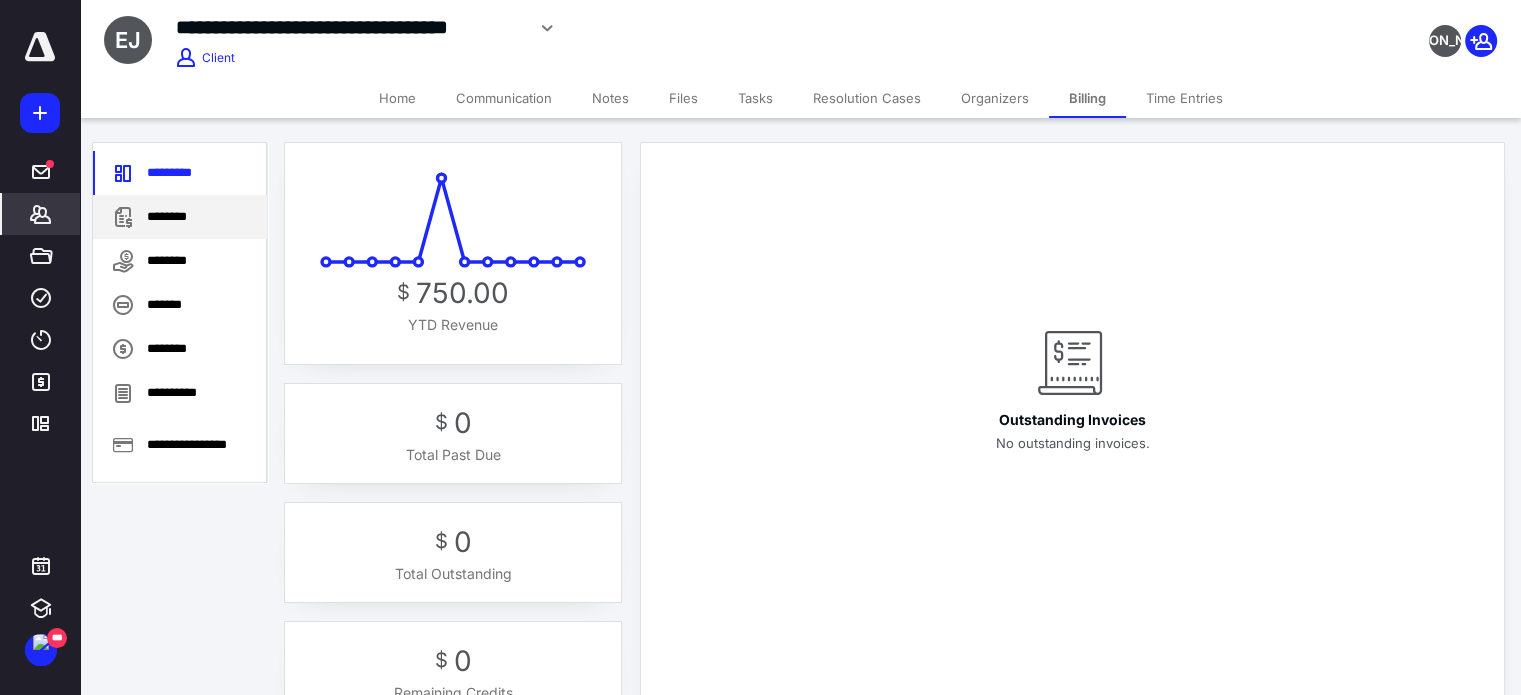 click on "********" at bounding box center (180, 217) 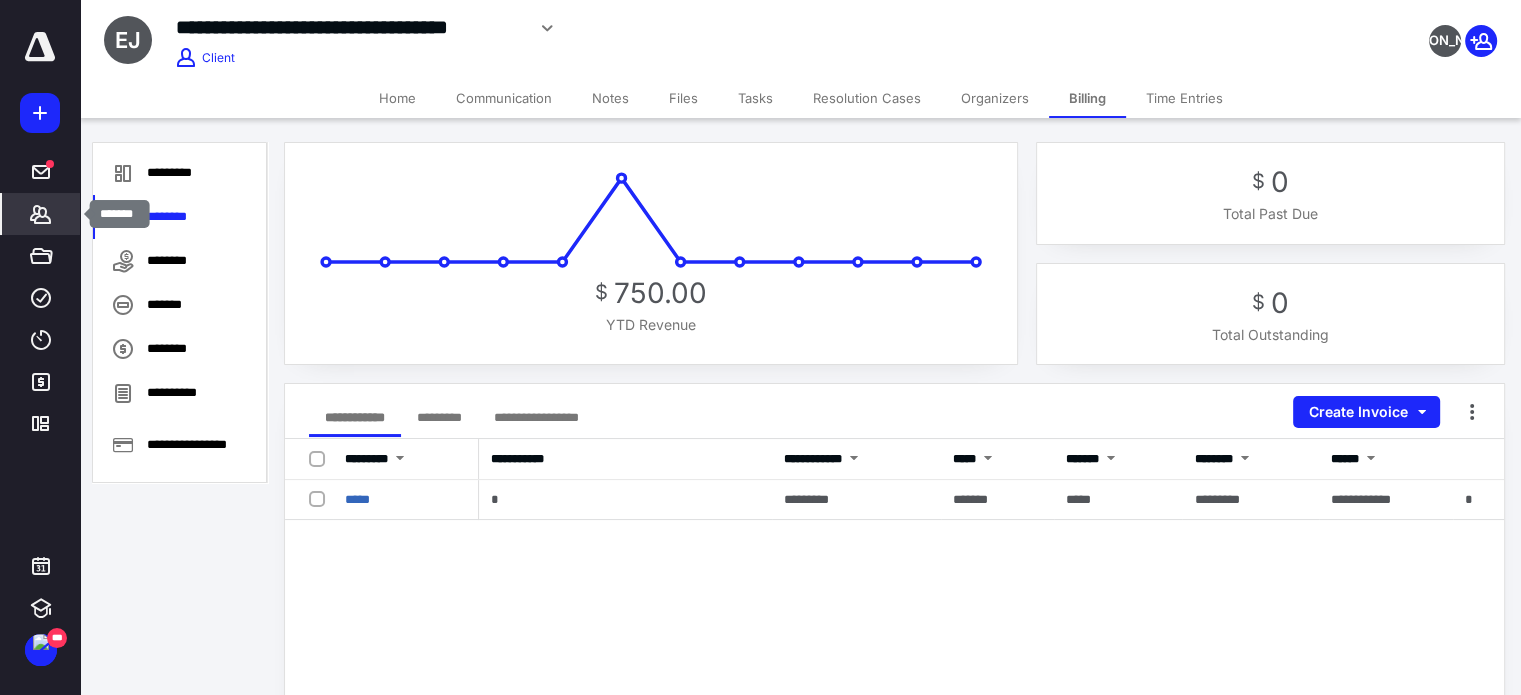 drag, startPoint x: 47, startPoint y: 218, endPoint x: 88, endPoint y: 255, distance: 55.226807 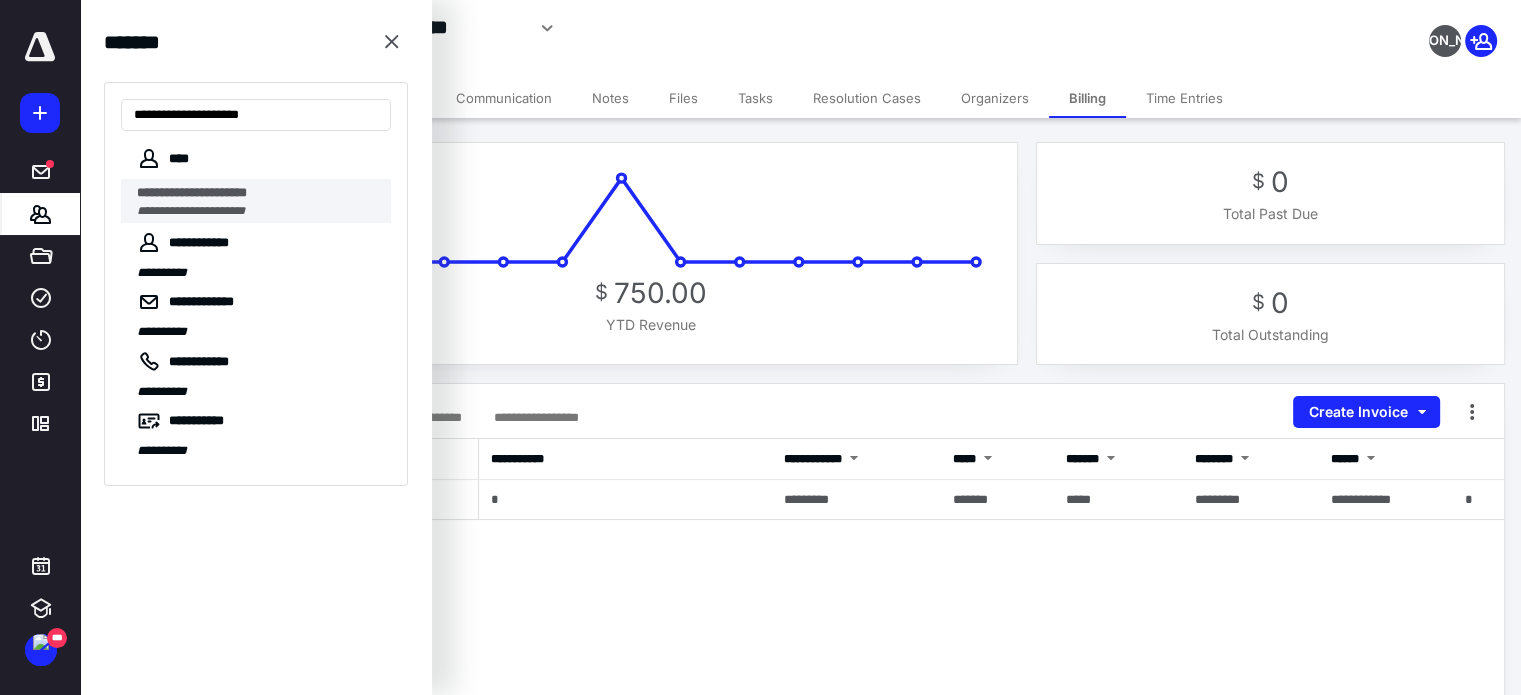 type on "**********" 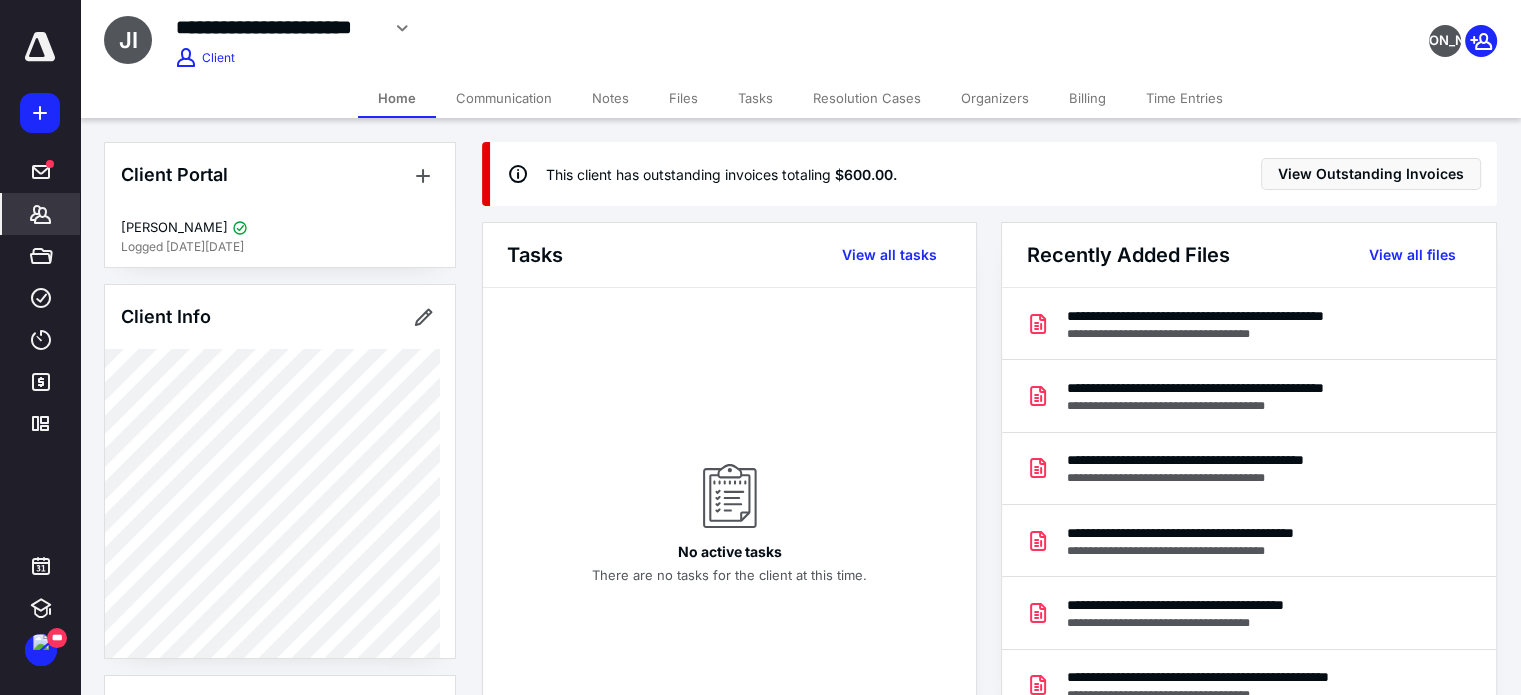 click on "Billing" at bounding box center [1087, 98] 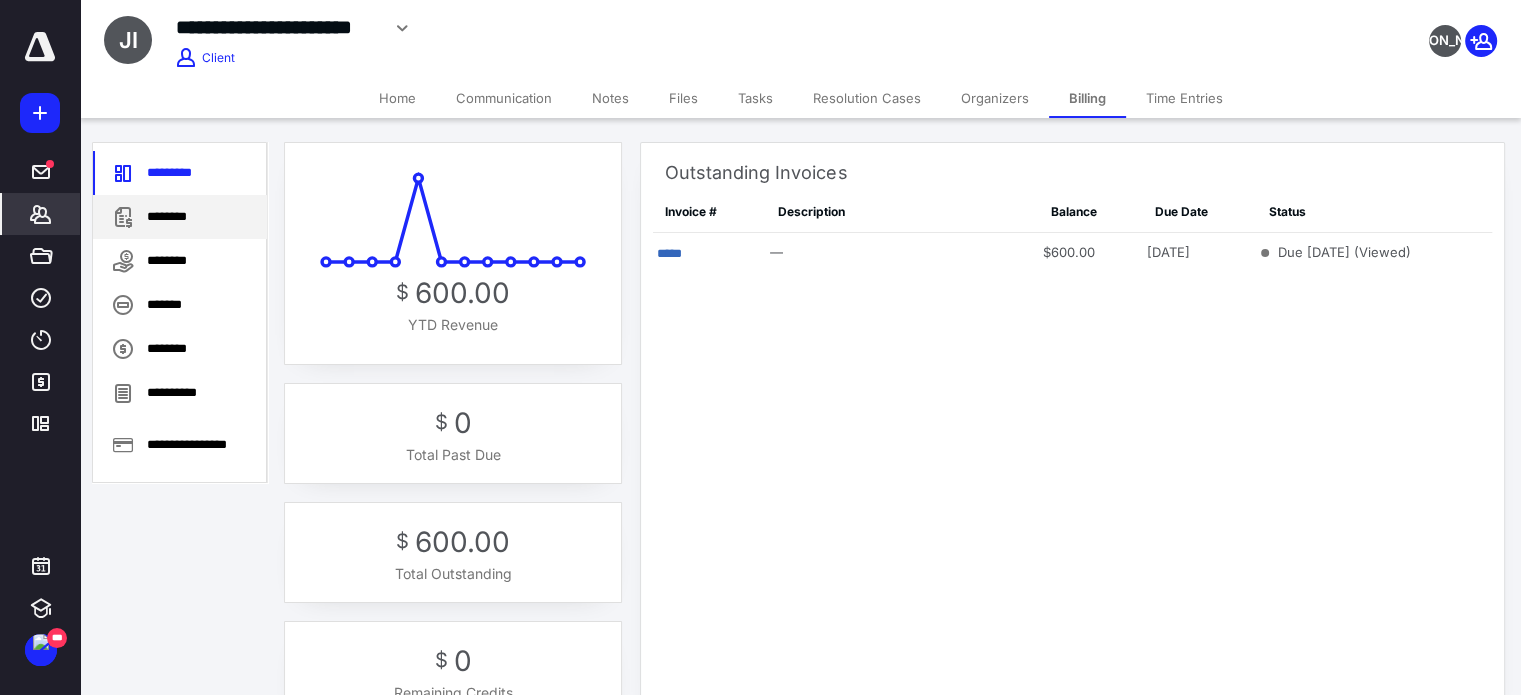 click on "********" at bounding box center [180, 217] 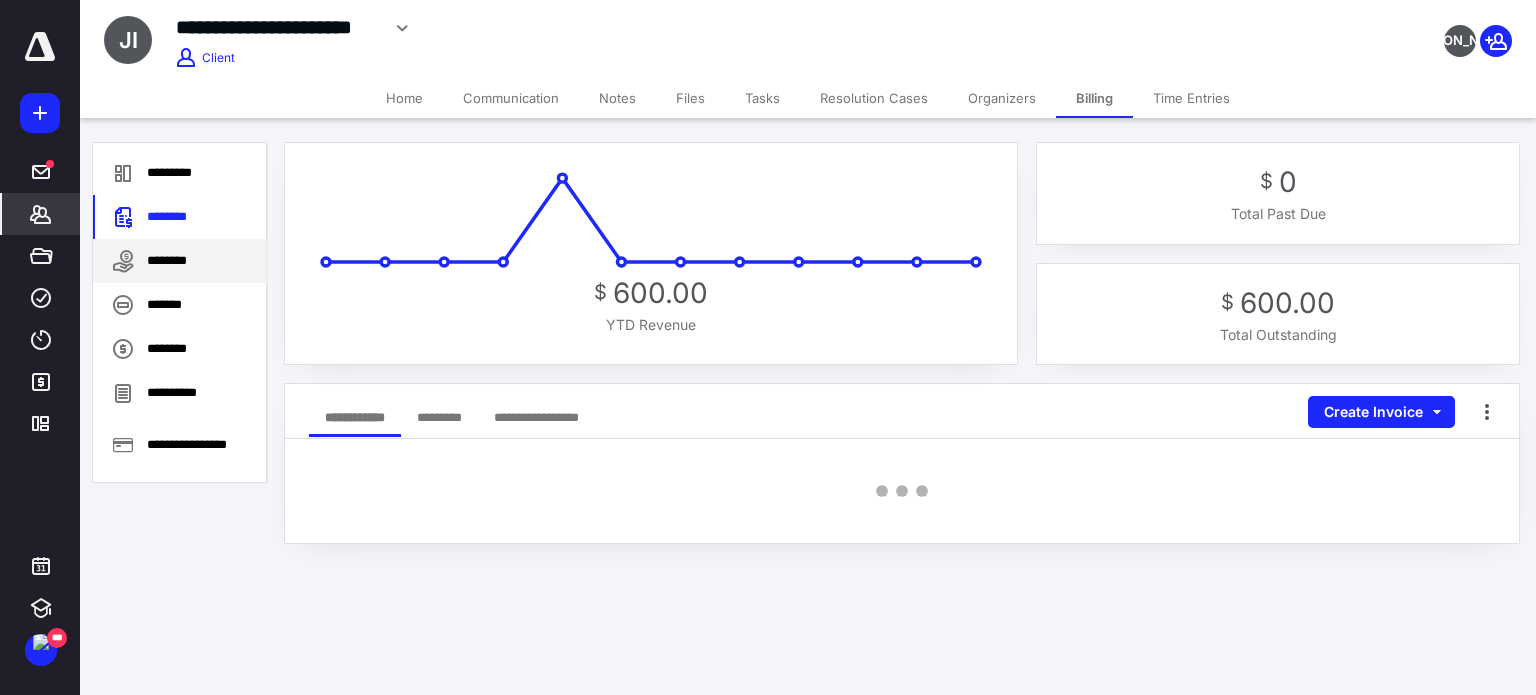 click on "********" at bounding box center [180, 261] 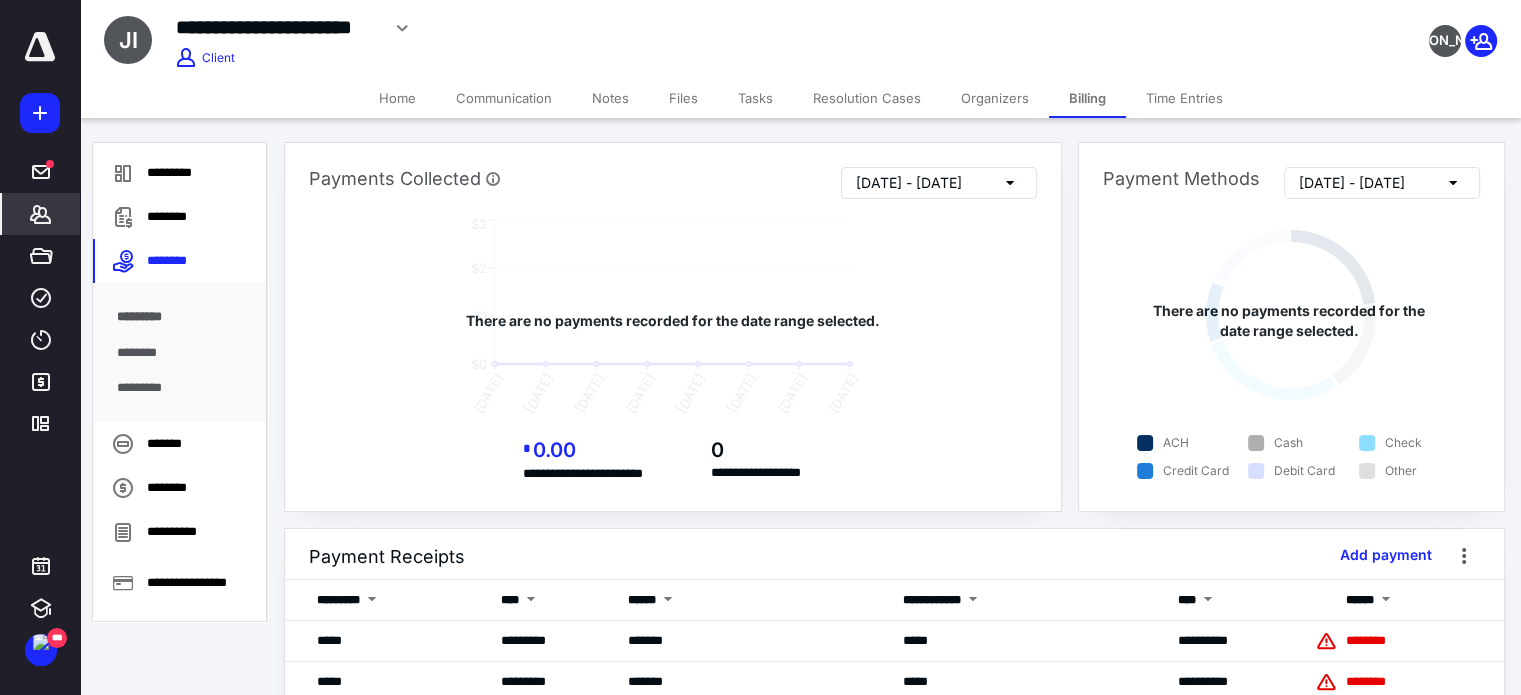 click on "********" at bounding box center (180, 353) 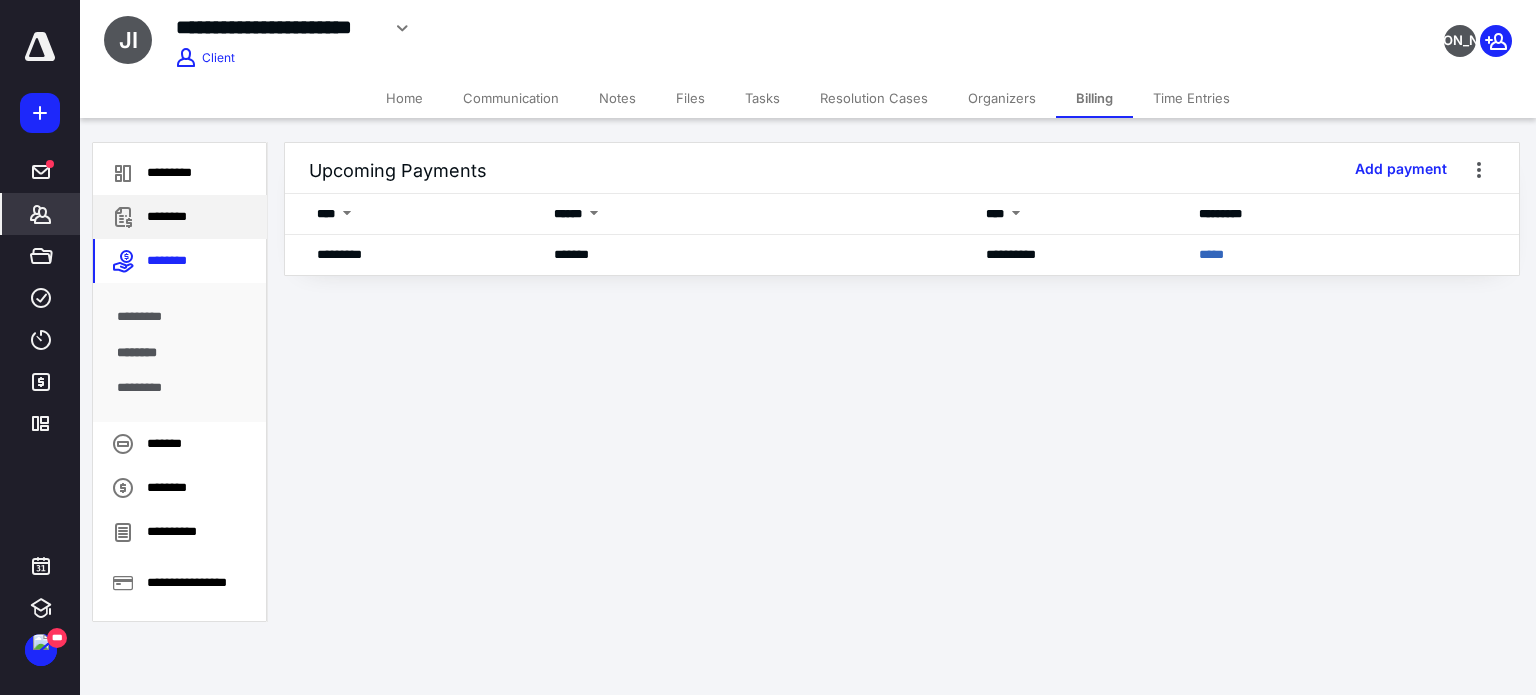 click on "********" at bounding box center (180, 217) 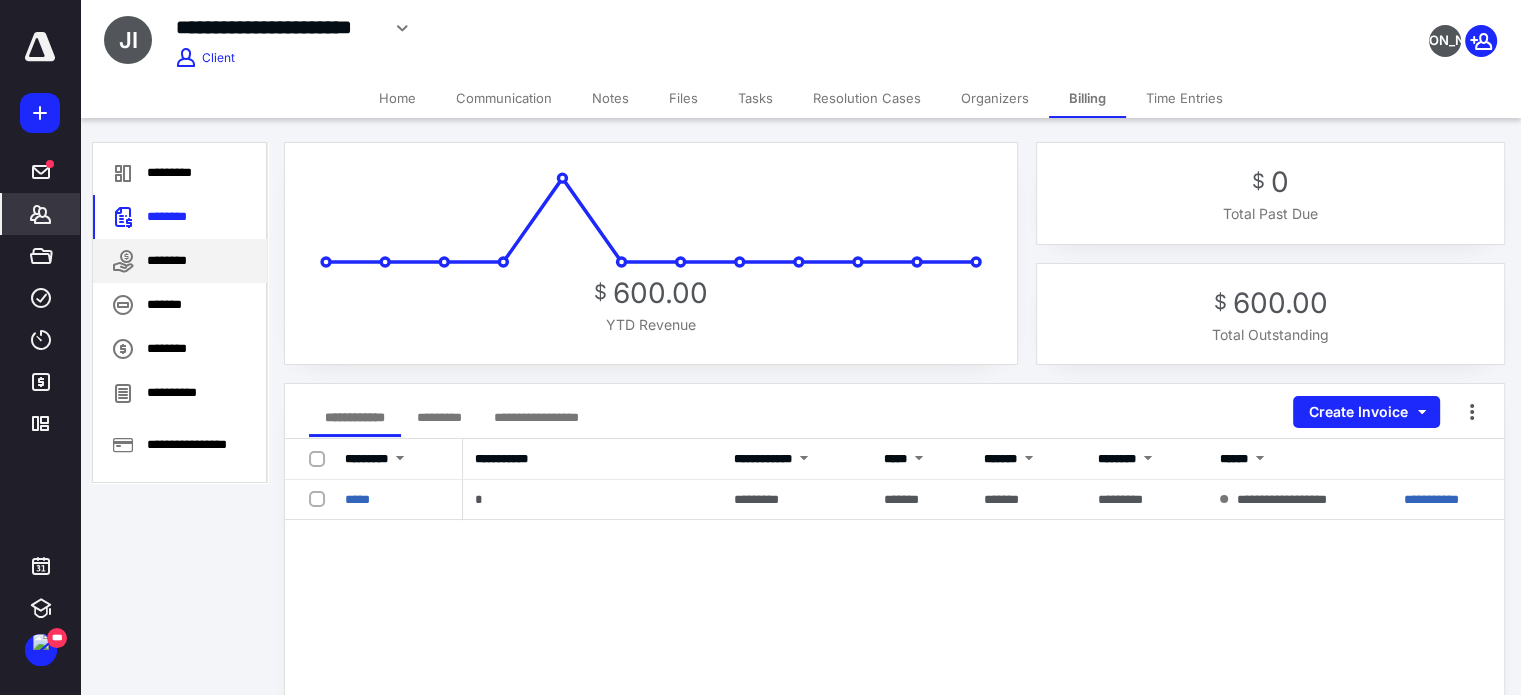 click on "********" at bounding box center (180, 261) 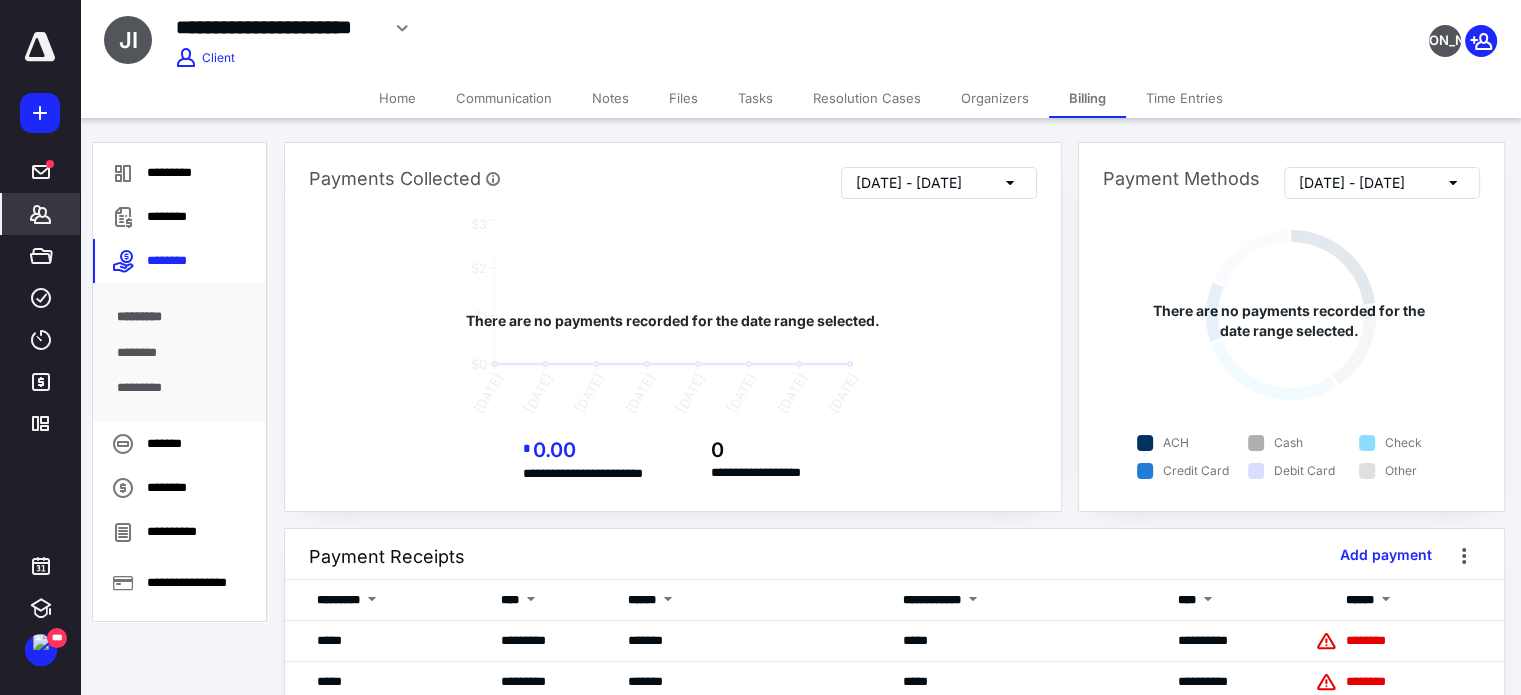 scroll, scrollTop: 112, scrollLeft: 0, axis: vertical 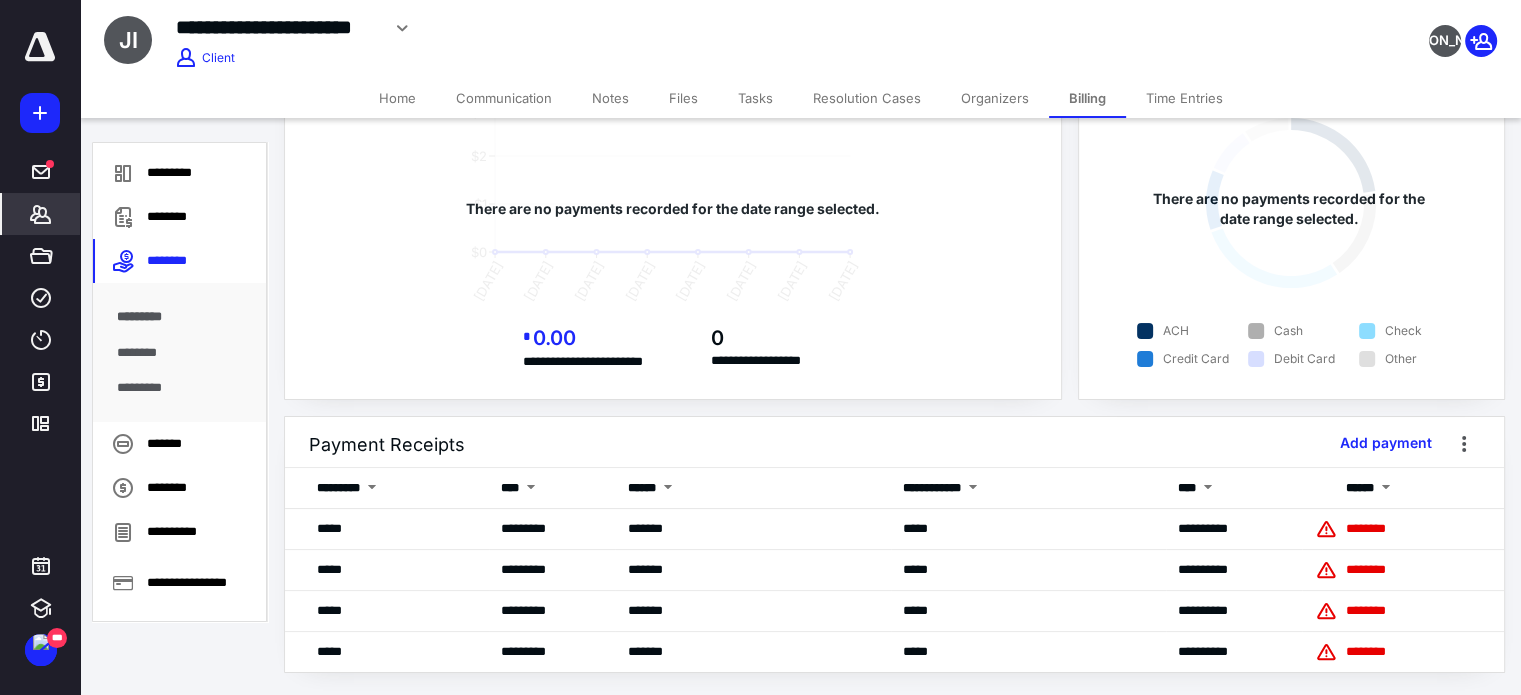 click on "*******" at bounding box center [41, 214] 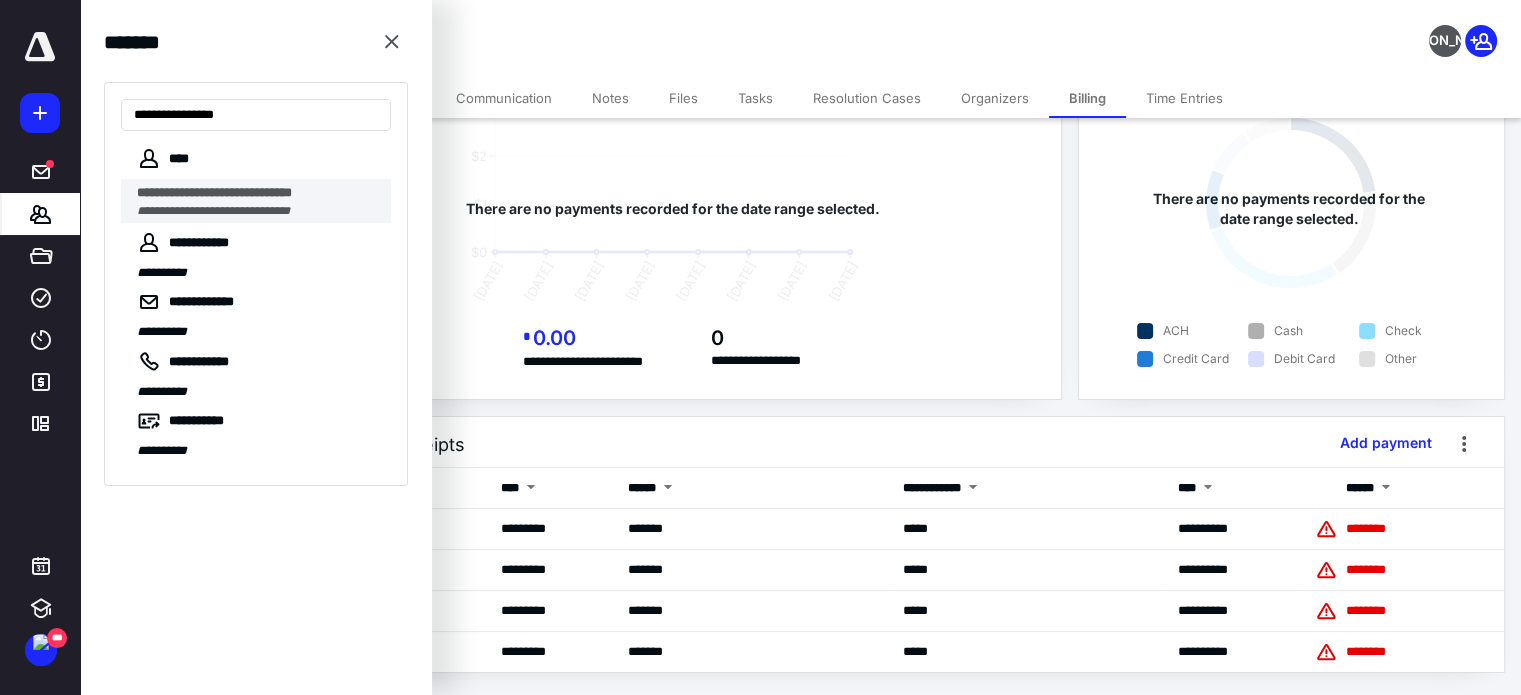 type on "**********" 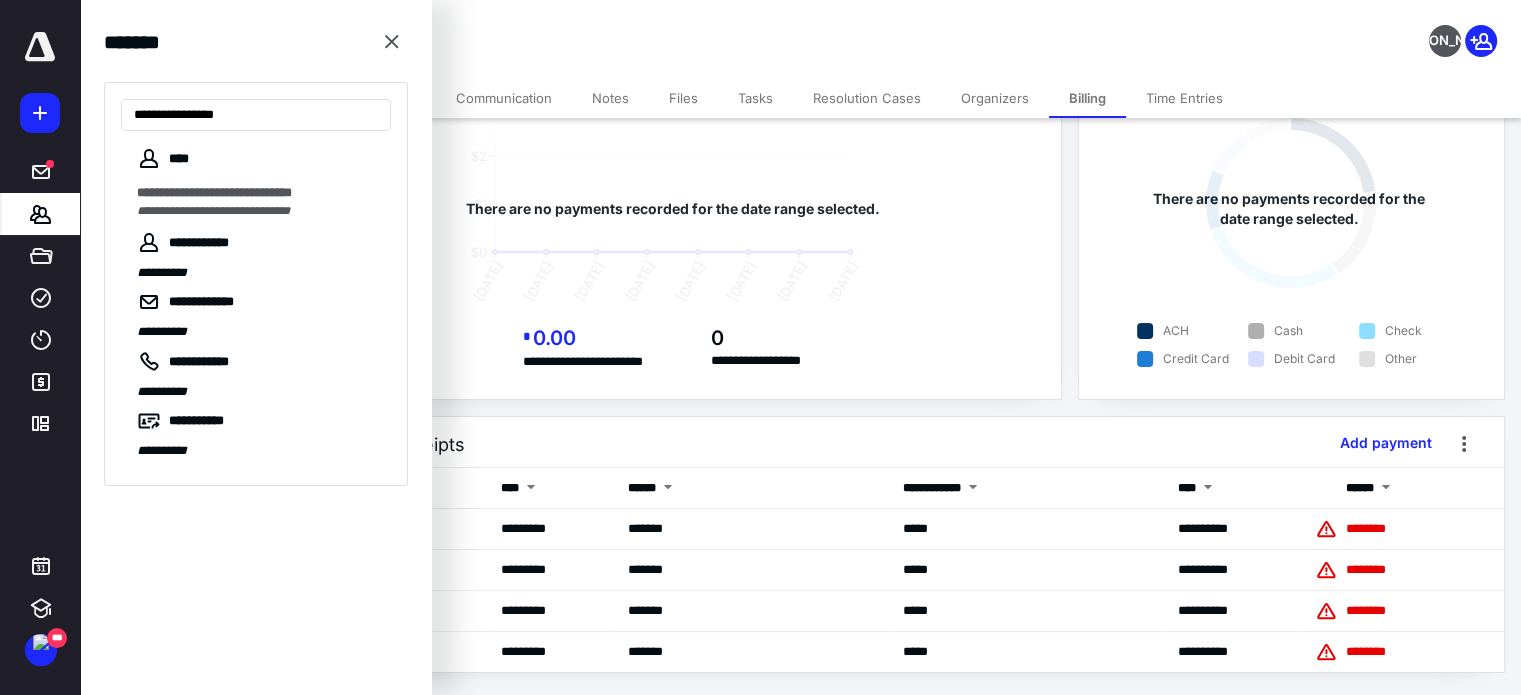 click on "**********" at bounding box center [258, 193] 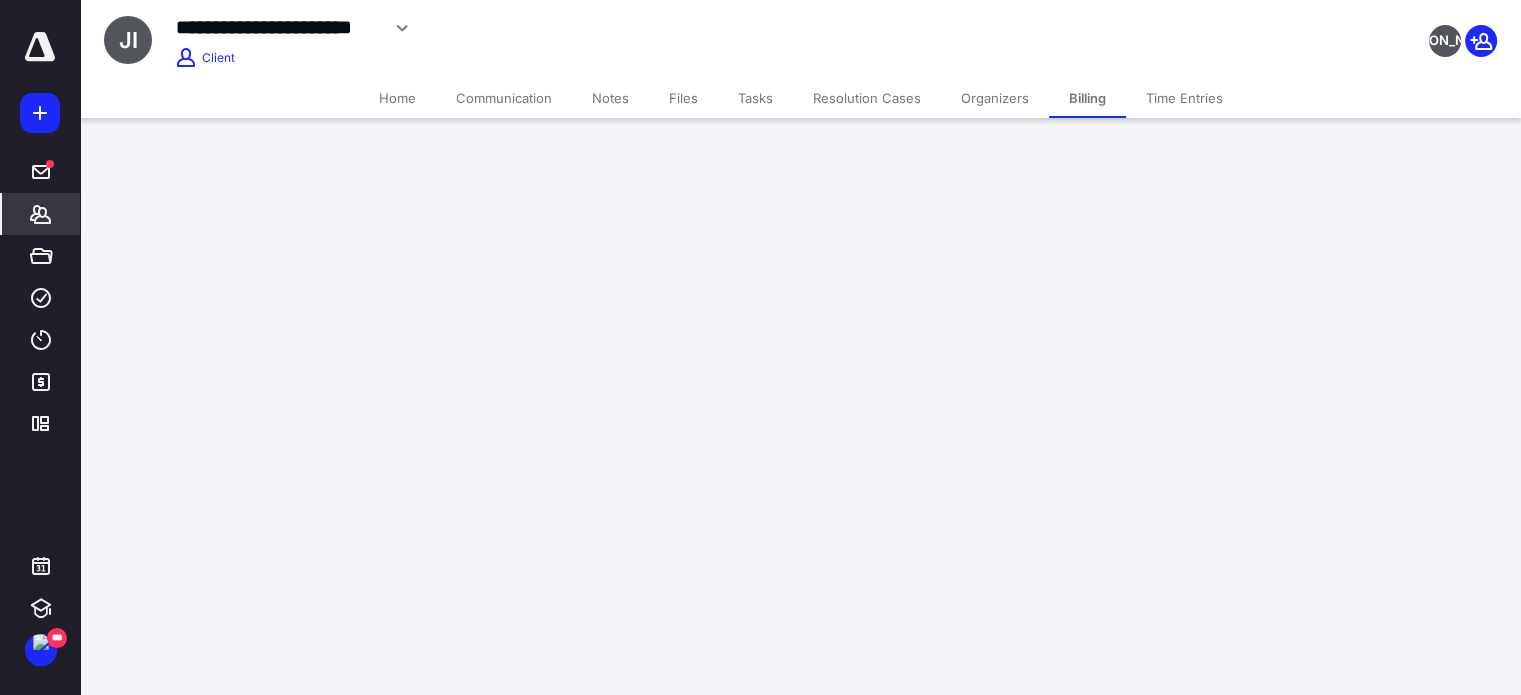 scroll, scrollTop: 0, scrollLeft: 0, axis: both 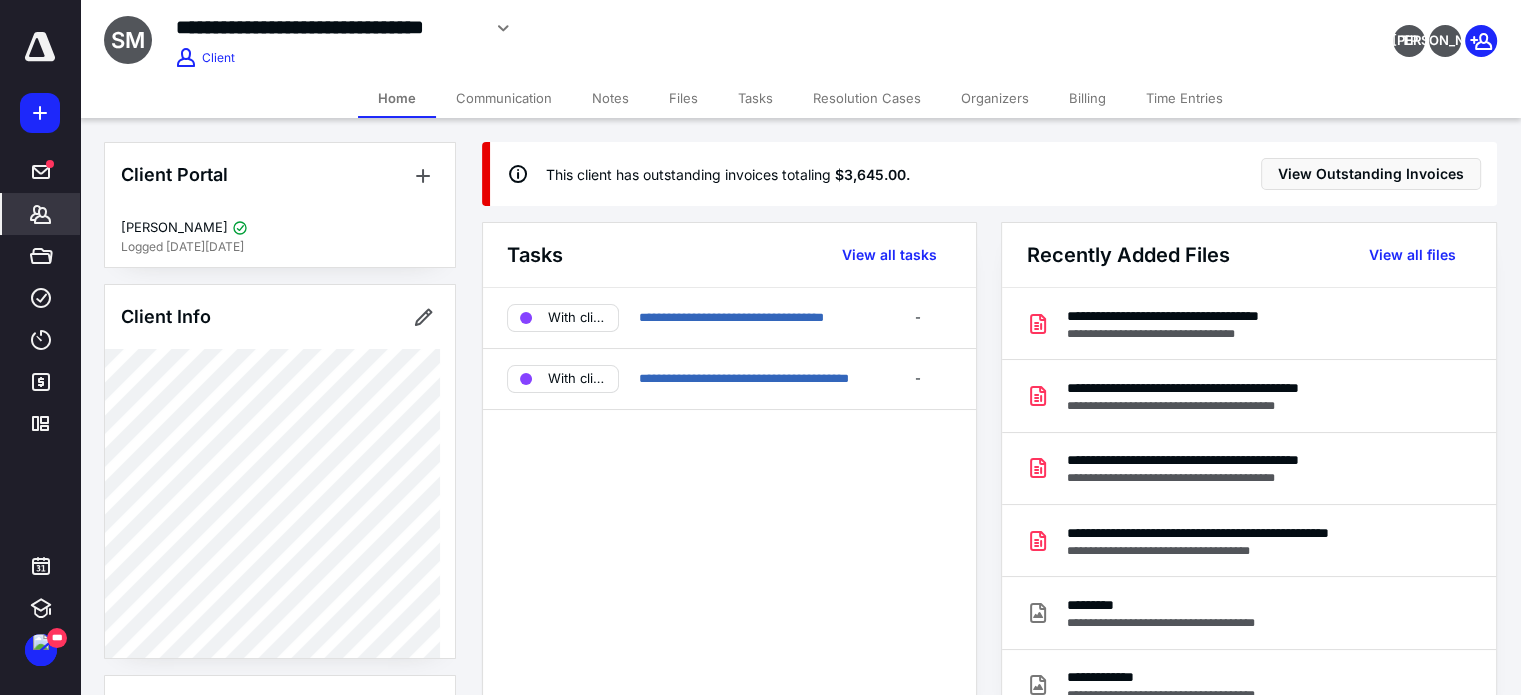 click on "**********" at bounding box center (800, 59) 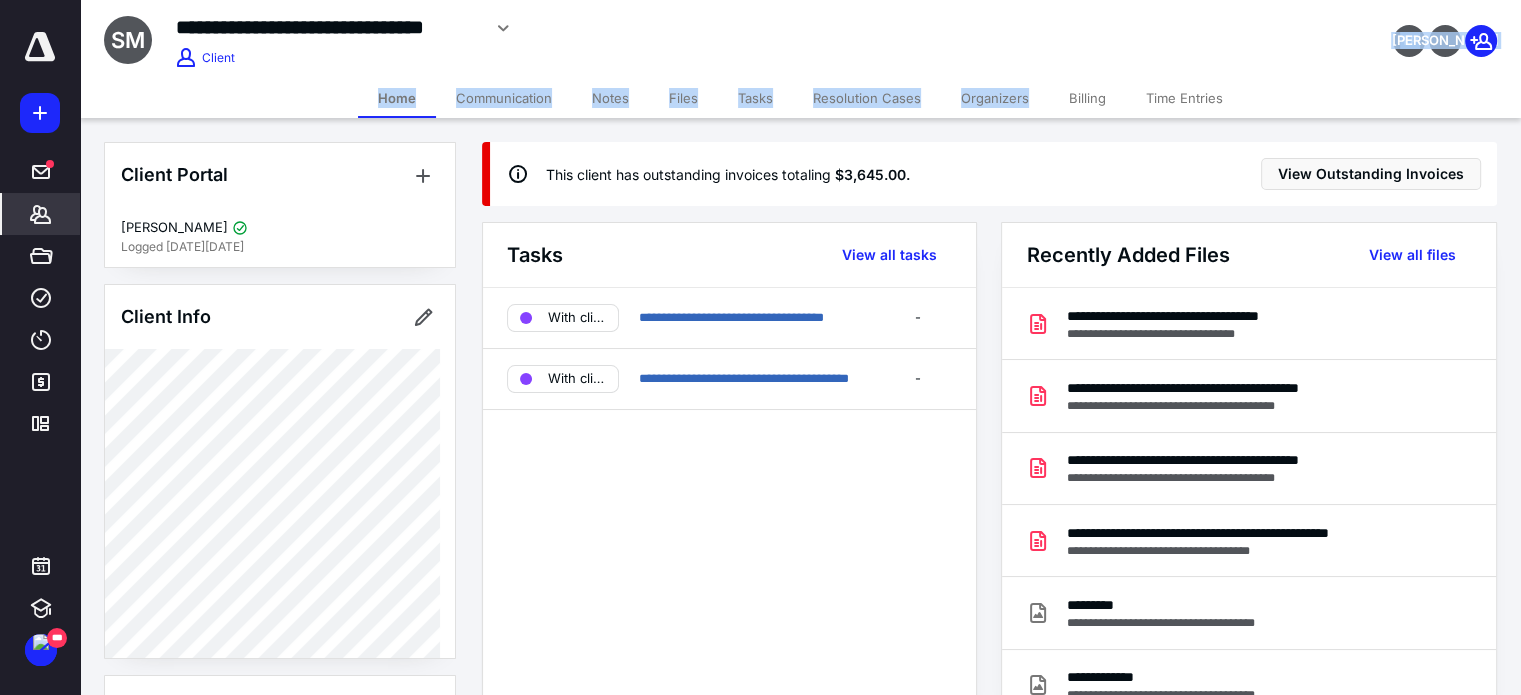 click on "Billing" at bounding box center [1087, 98] 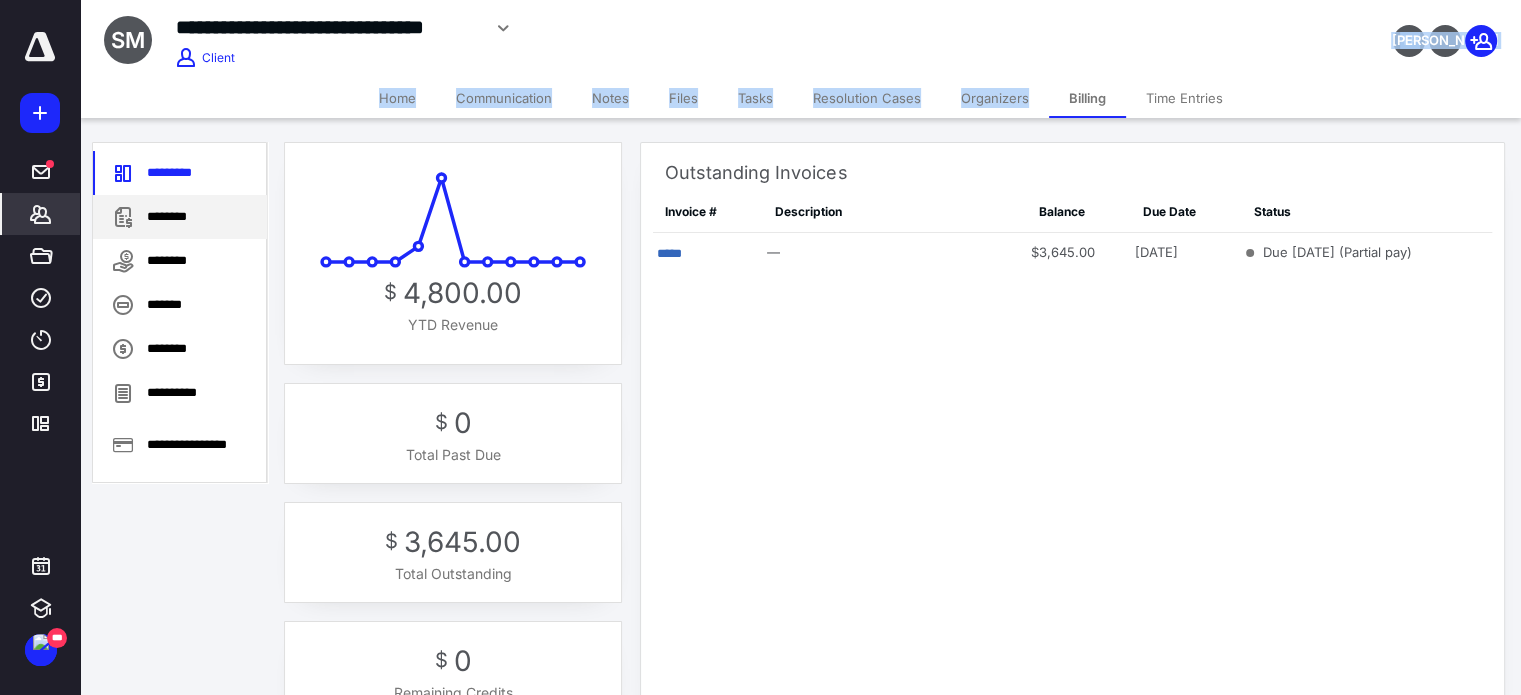 click on "********" at bounding box center (180, 217) 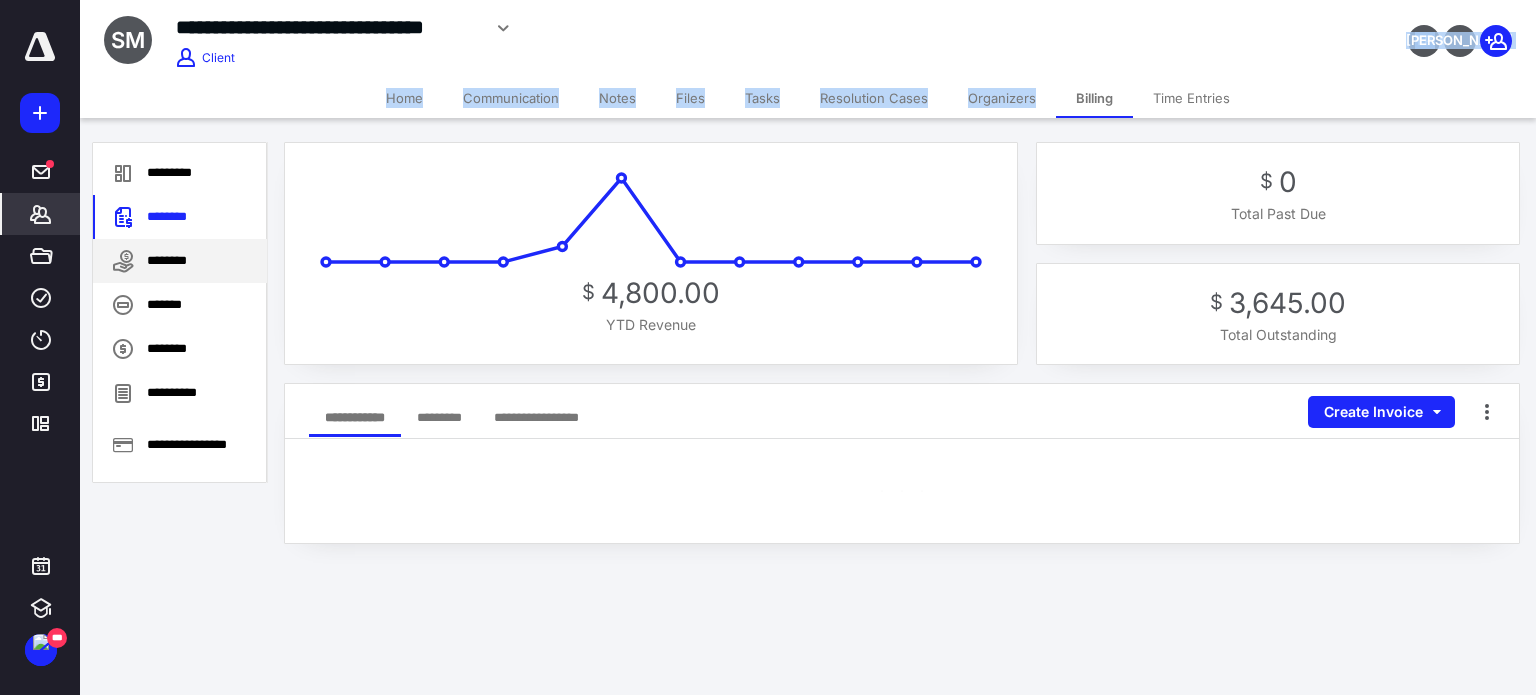 click on "********" at bounding box center (180, 261) 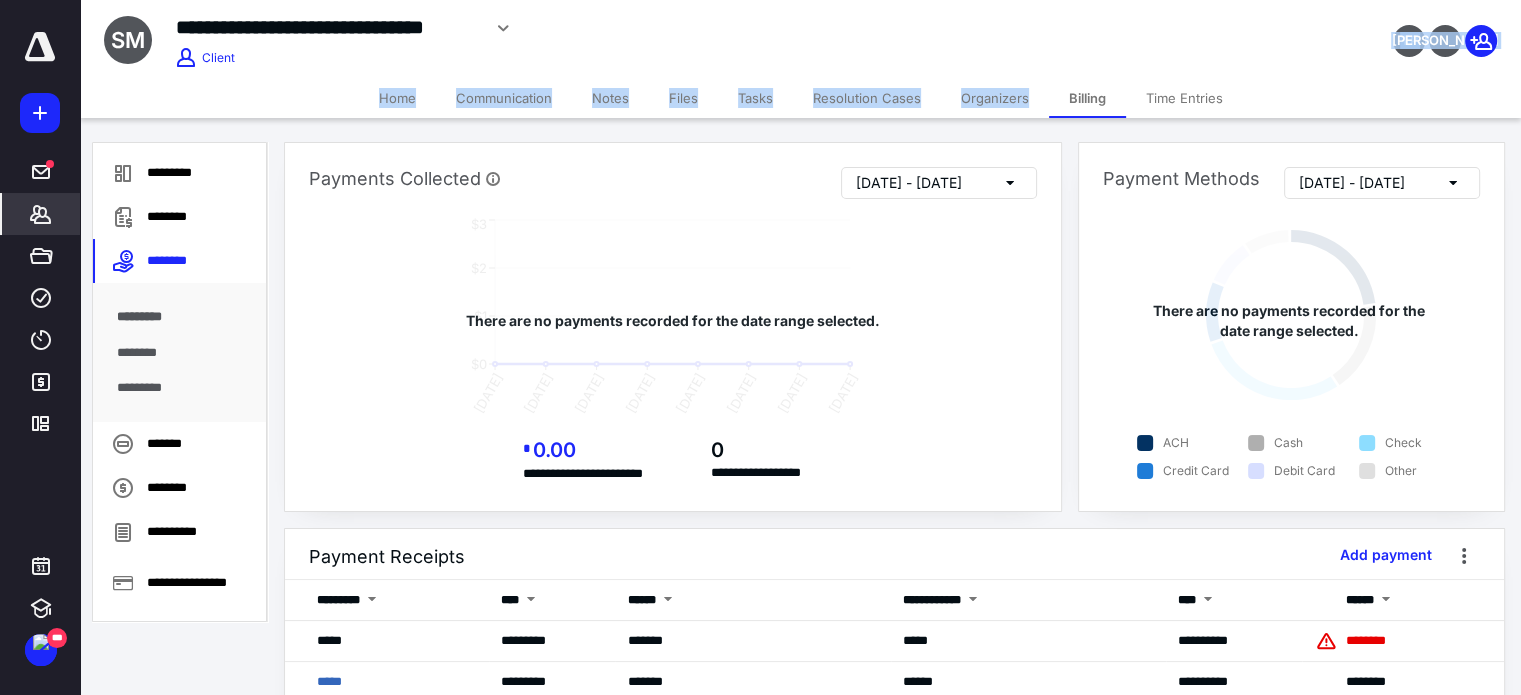 click on "********" at bounding box center (180, 353) 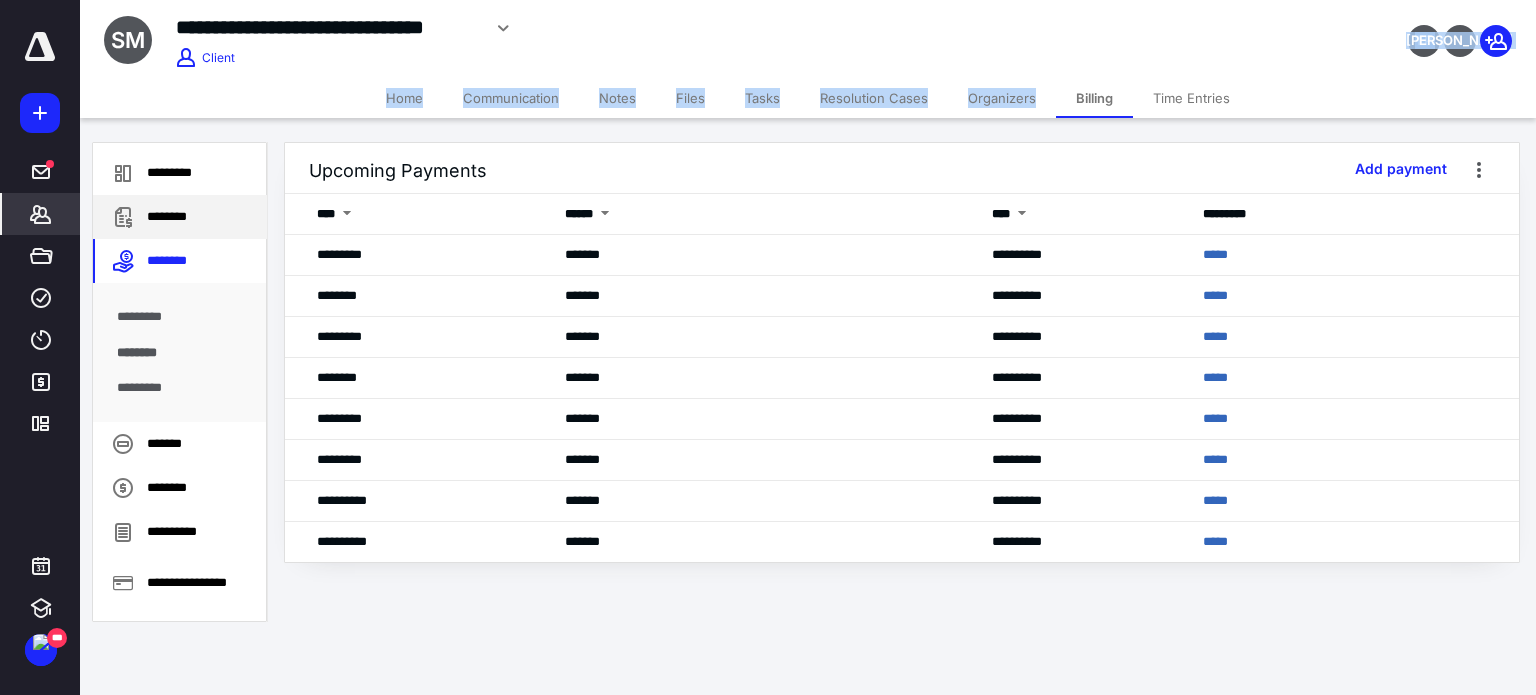 click on "********" at bounding box center (180, 217) 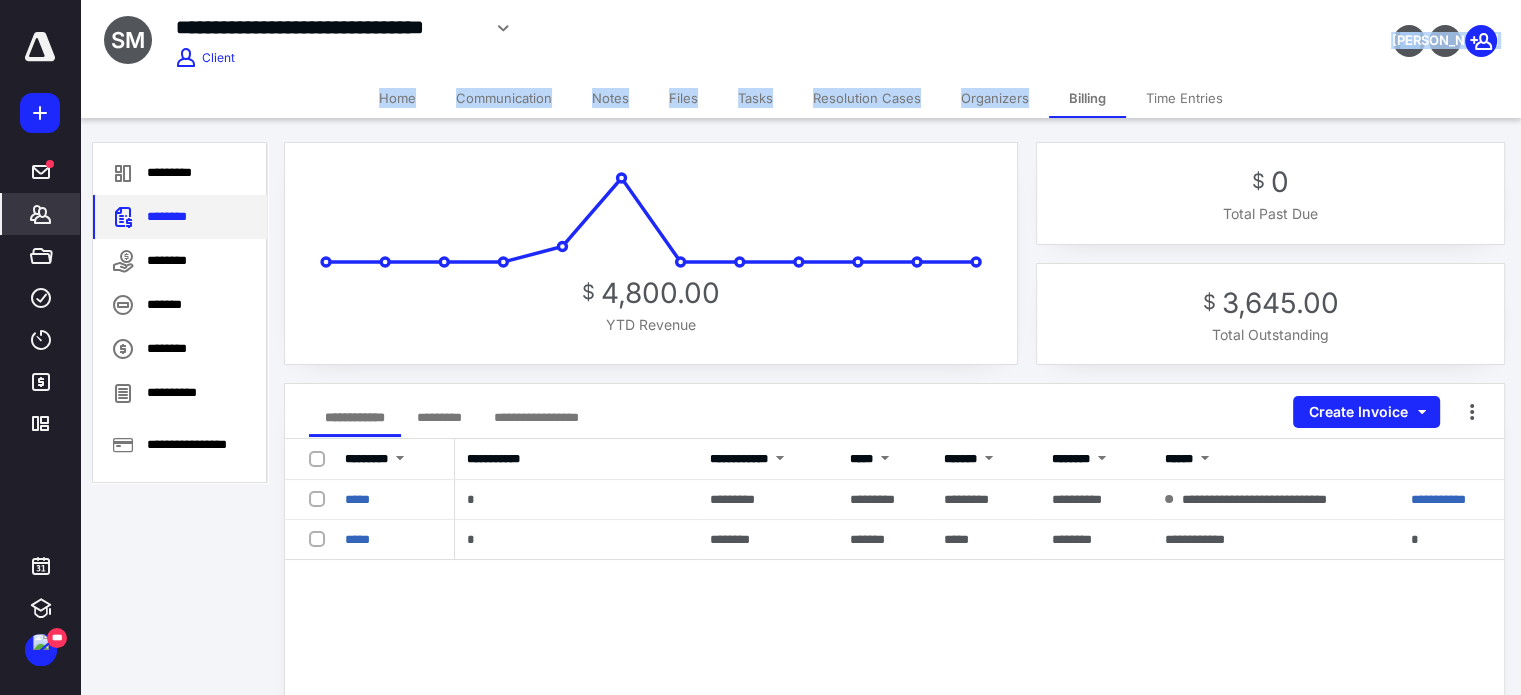 click on "********" at bounding box center [180, 217] 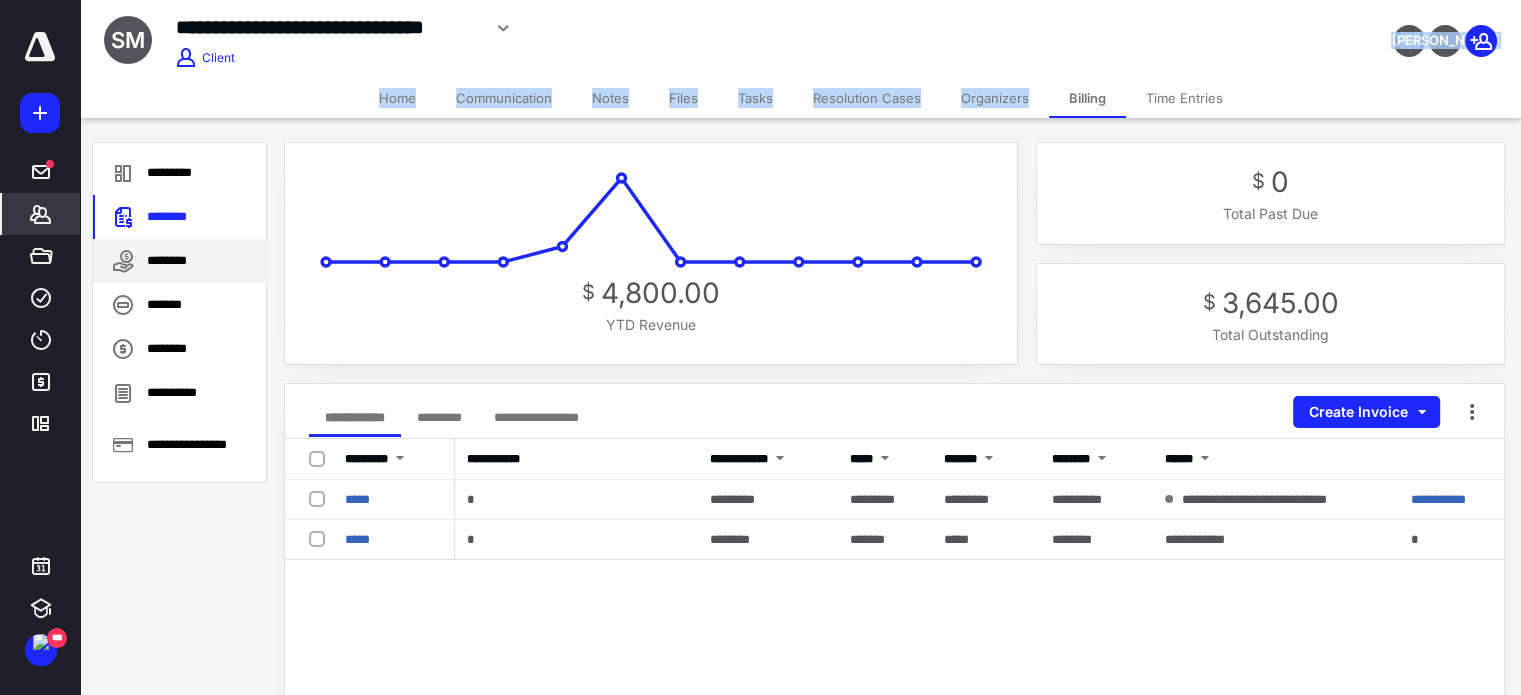 click on "********" at bounding box center (180, 261) 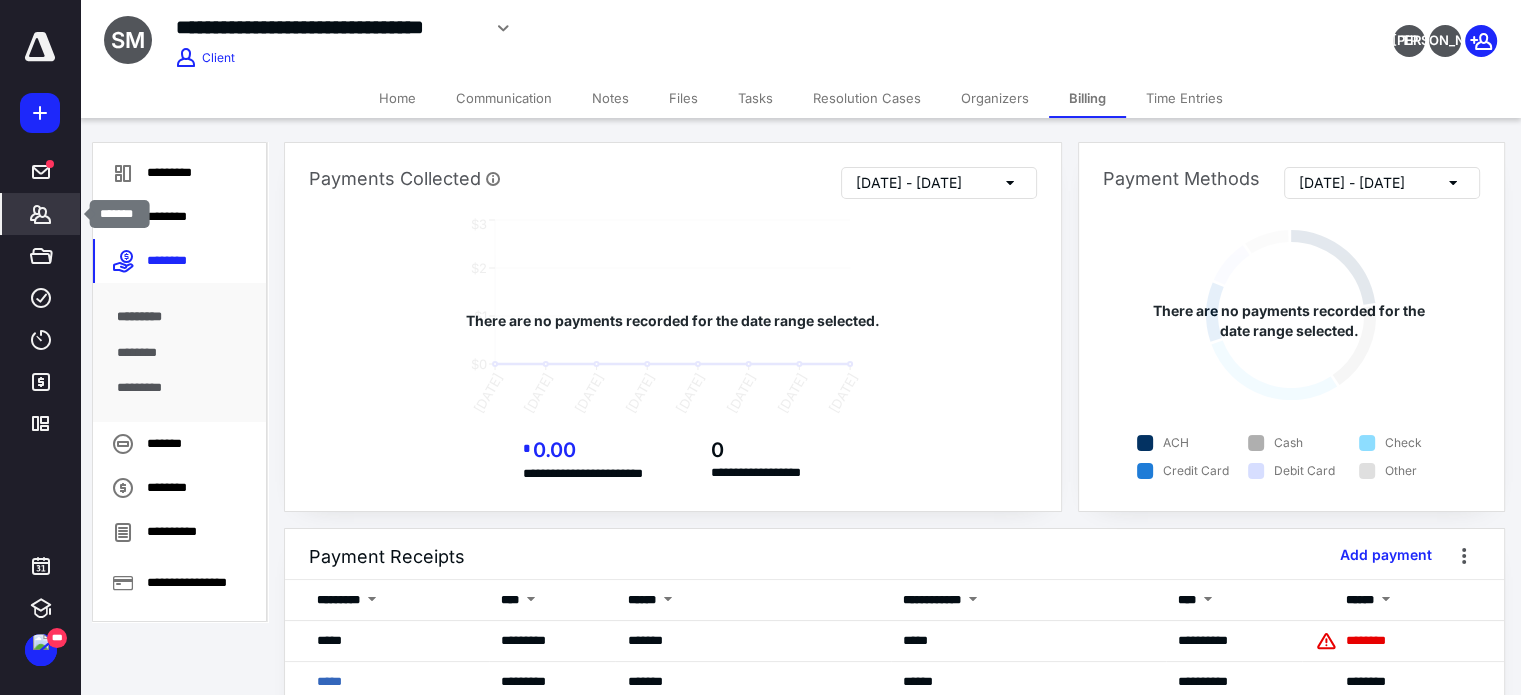 click 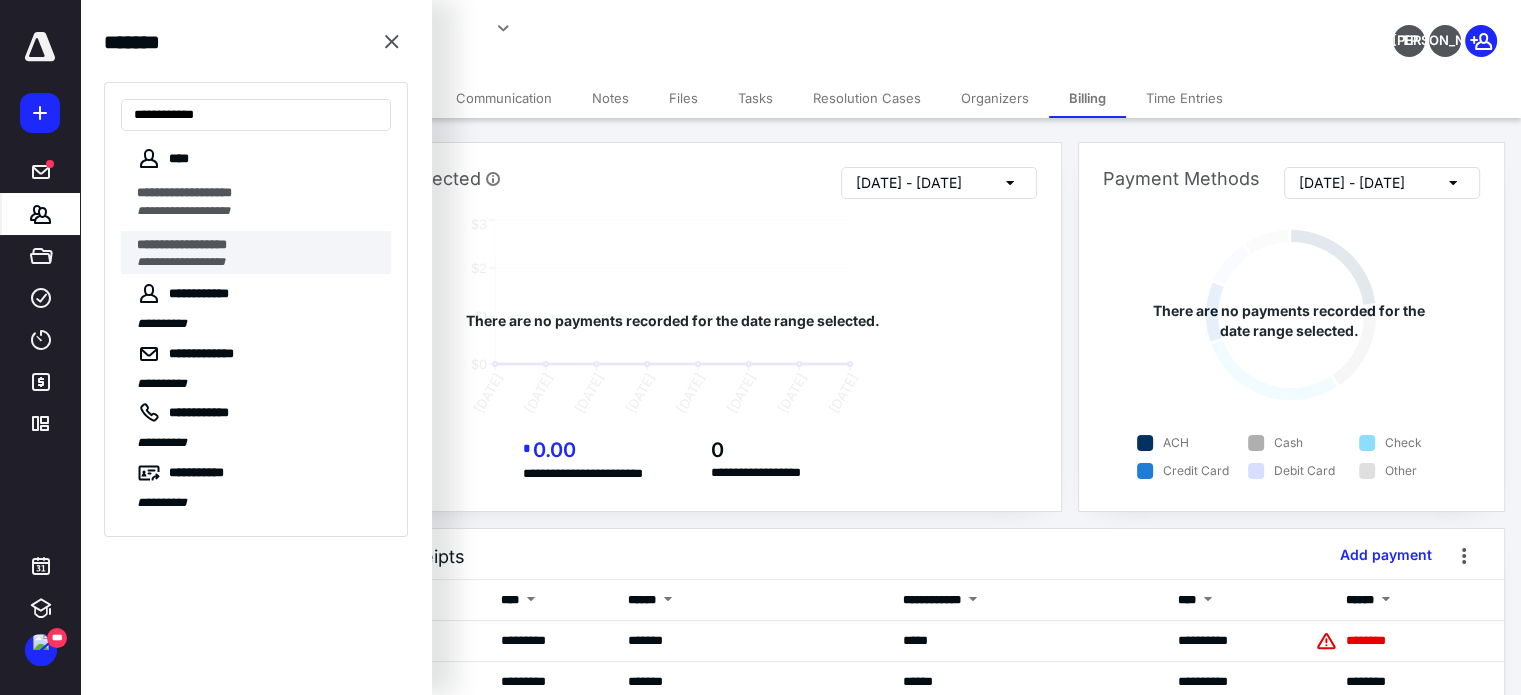 type on "**********" 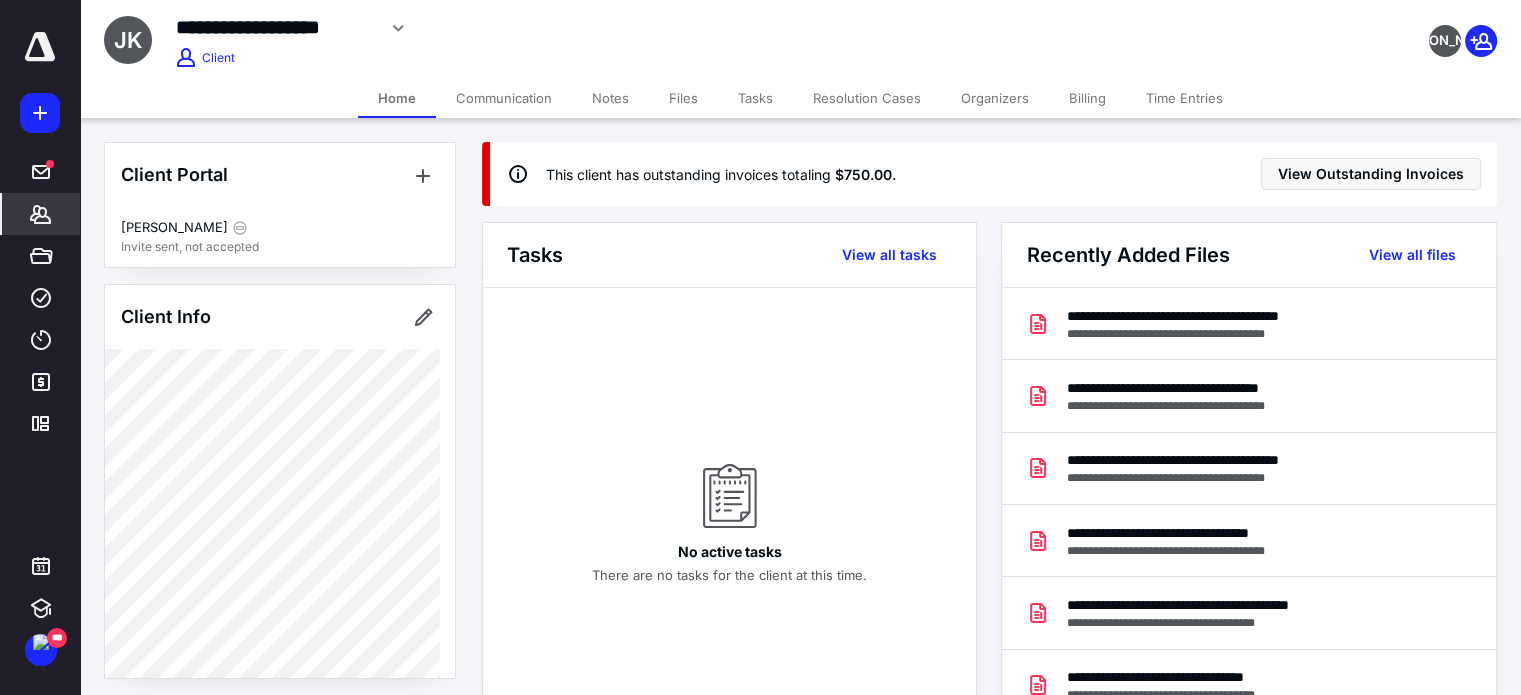 click on "Billing" at bounding box center (1087, 98) 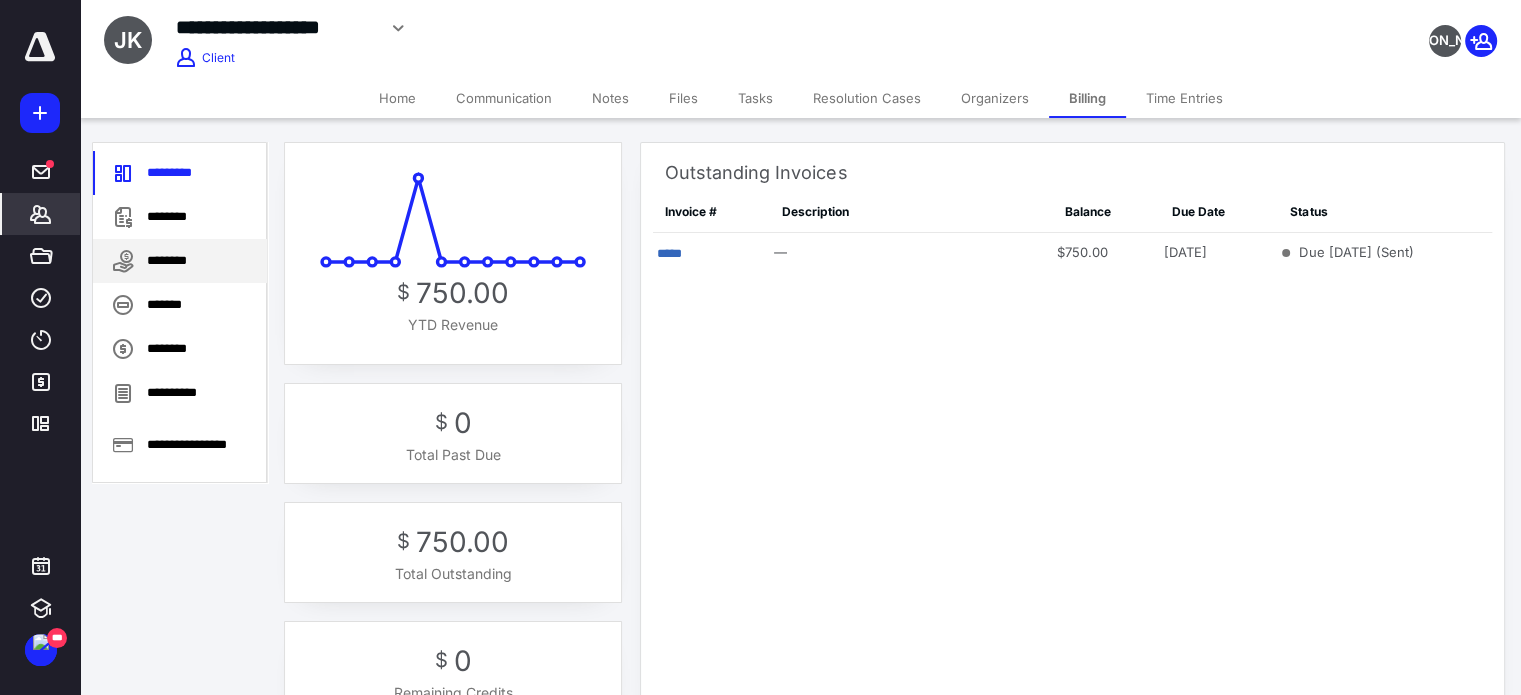 click on "********" at bounding box center [180, 261] 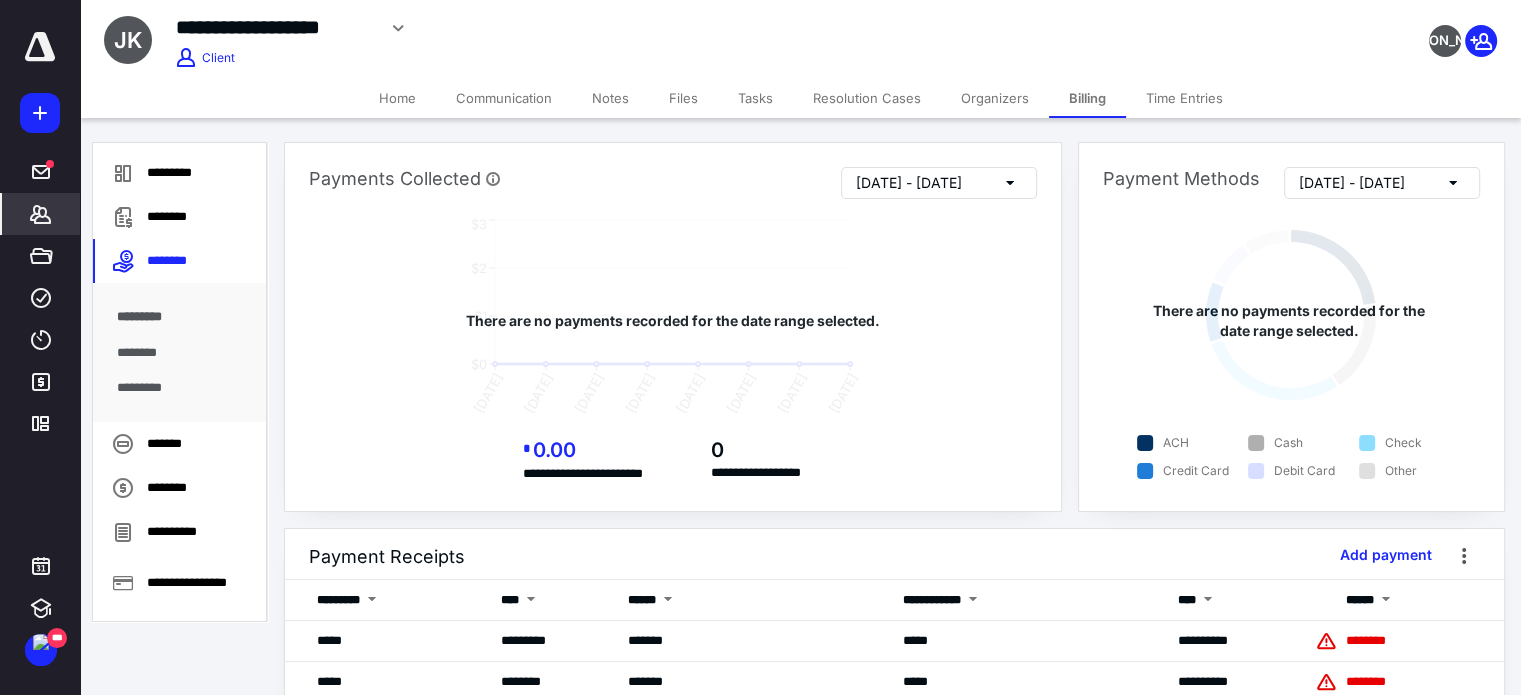 click on "Home" at bounding box center (397, 98) 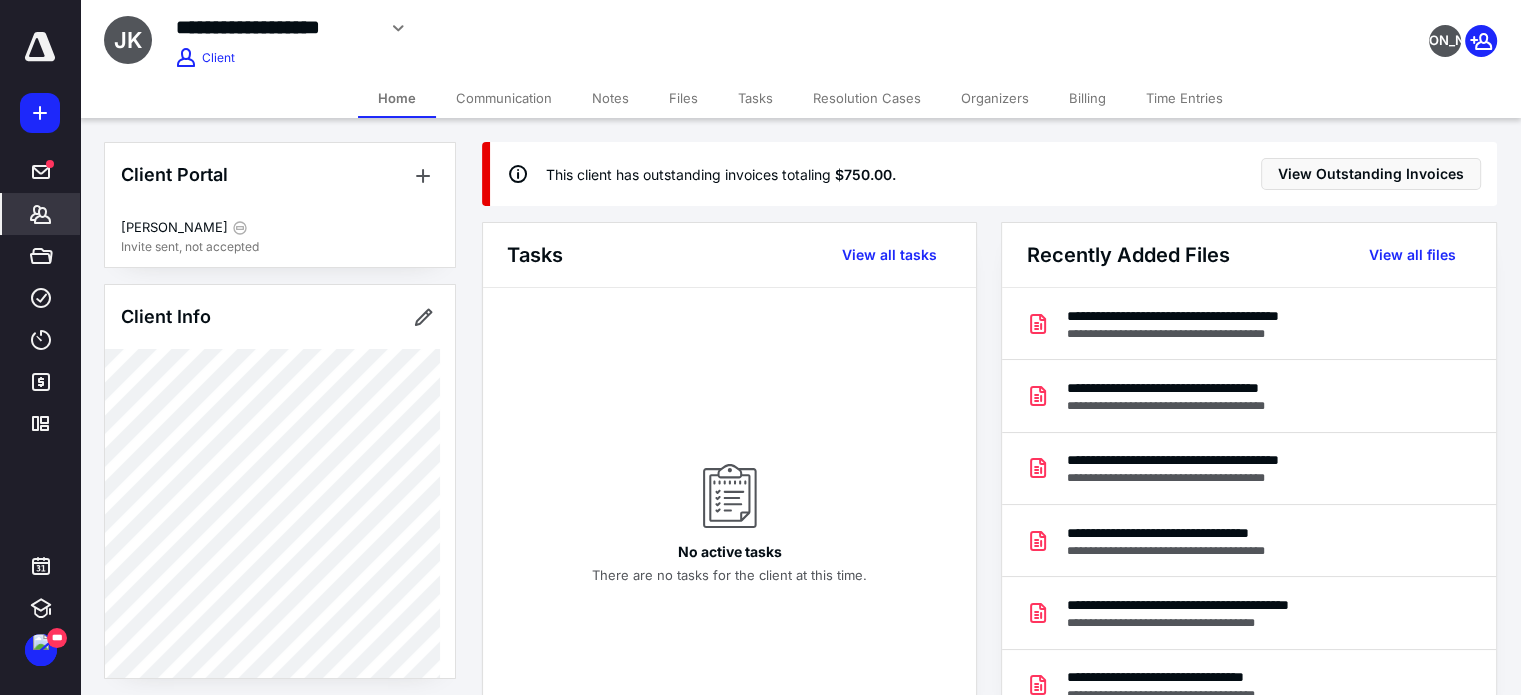 click on "Billing" at bounding box center (1087, 98) 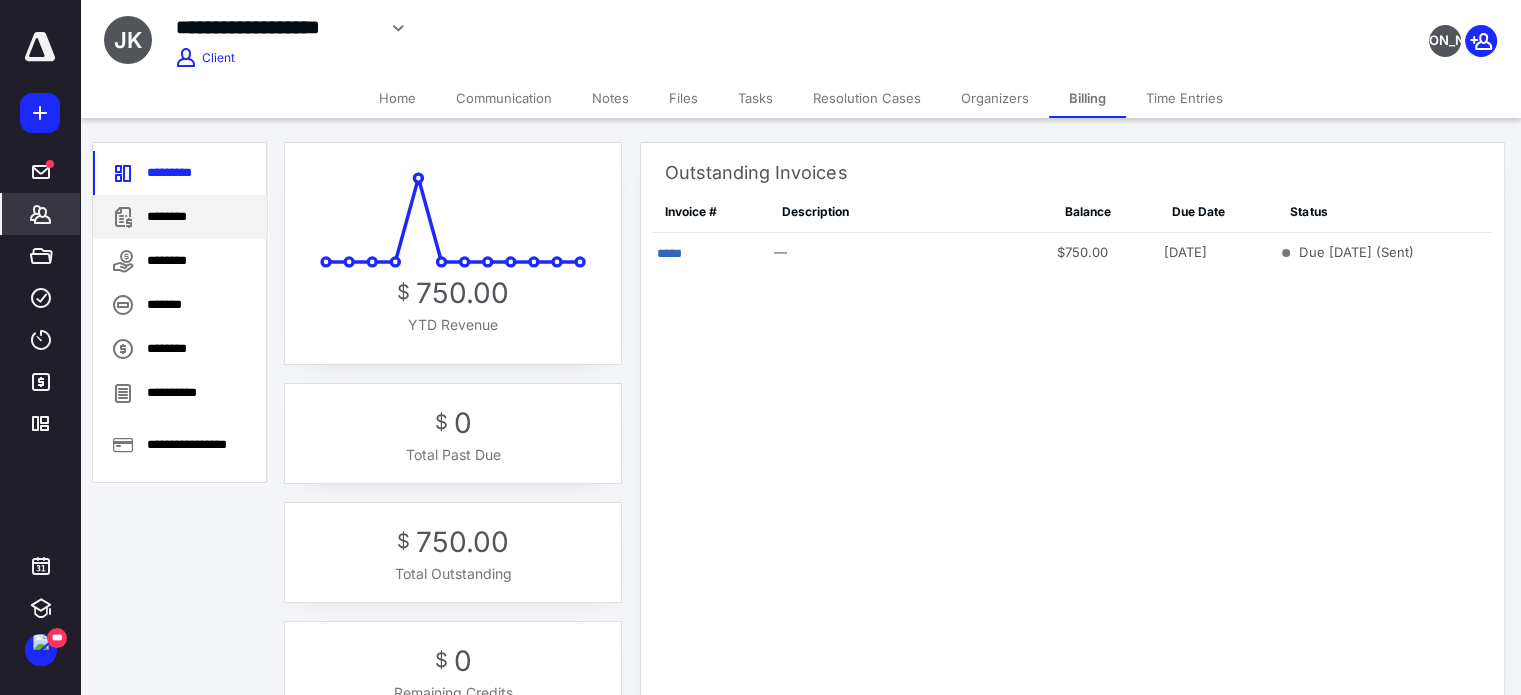 click on "********" at bounding box center [180, 217] 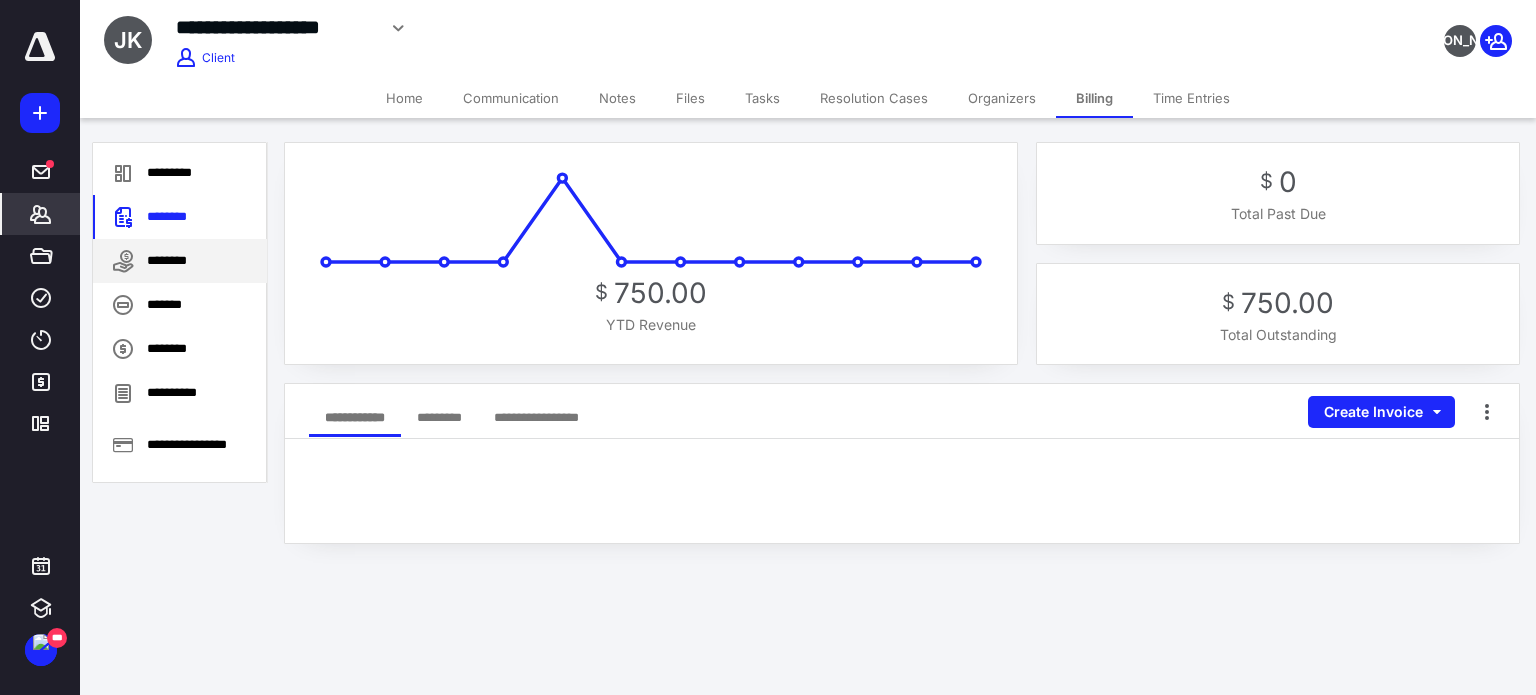 click on "********" at bounding box center (180, 261) 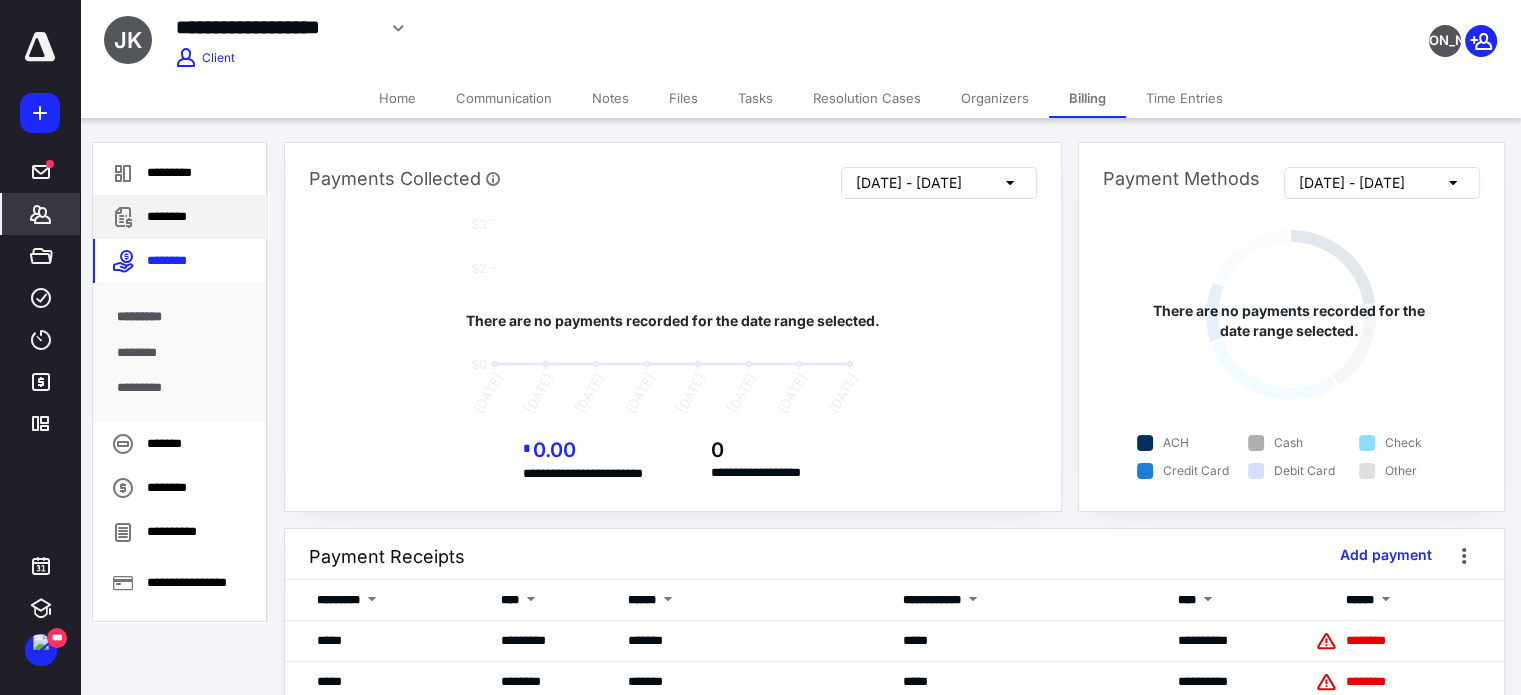 click on "********" at bounding box center [180, 217] 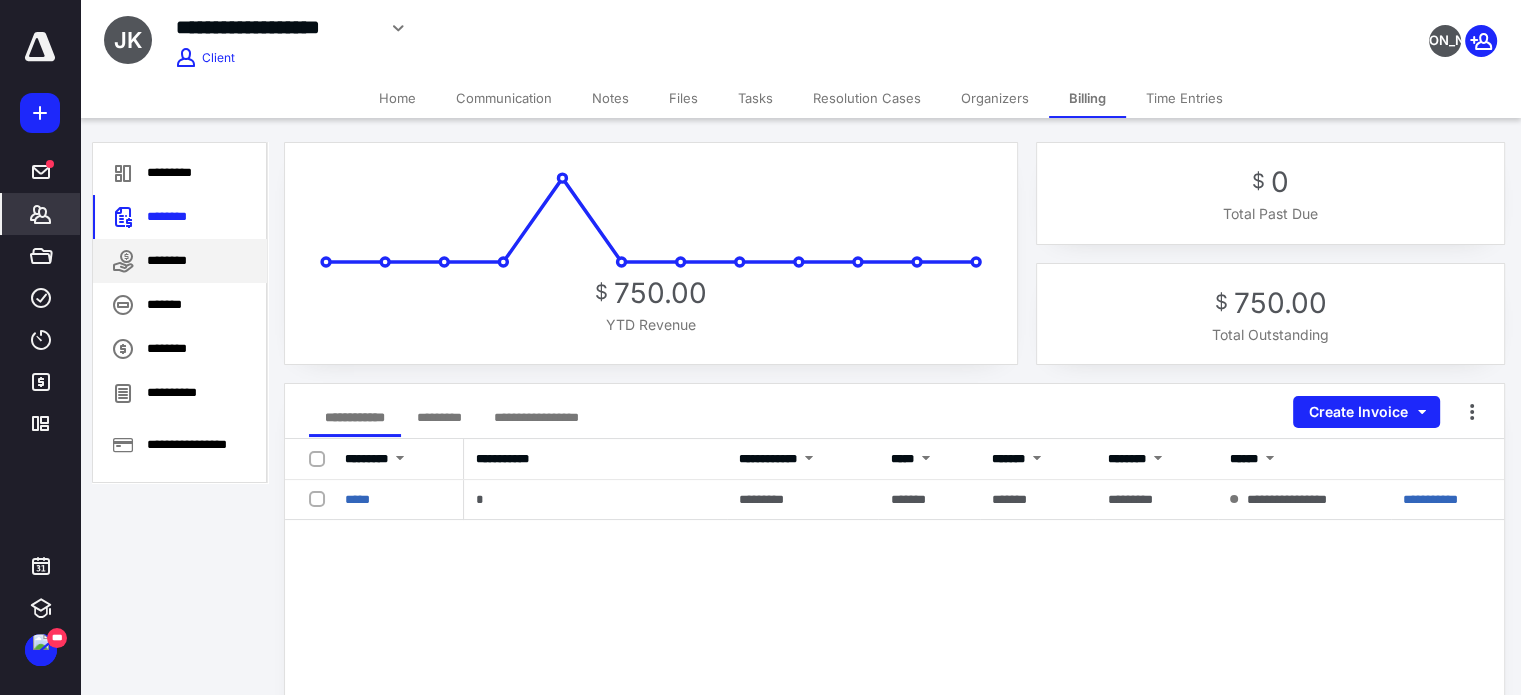 click on "********" at bounding box center [180, 261] 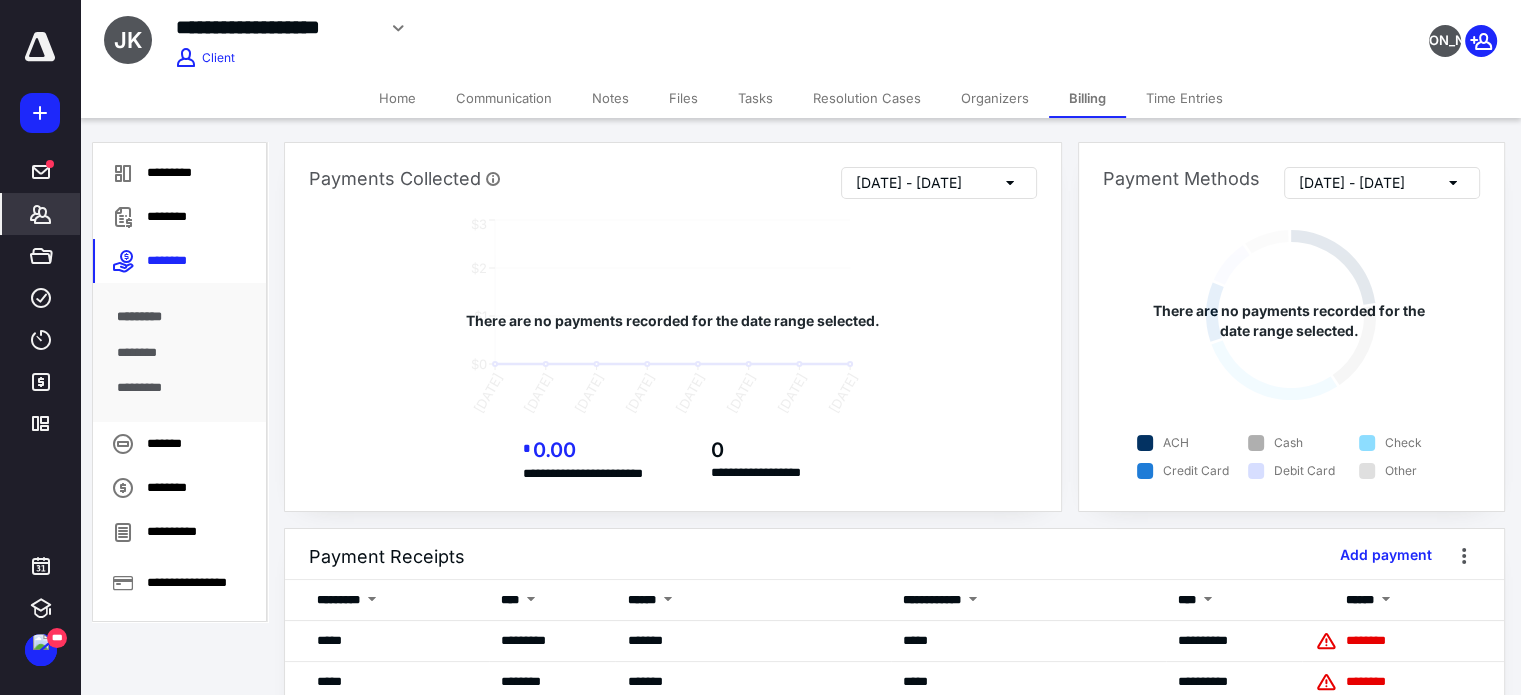 click on "********" at bounding box center [180, 353] 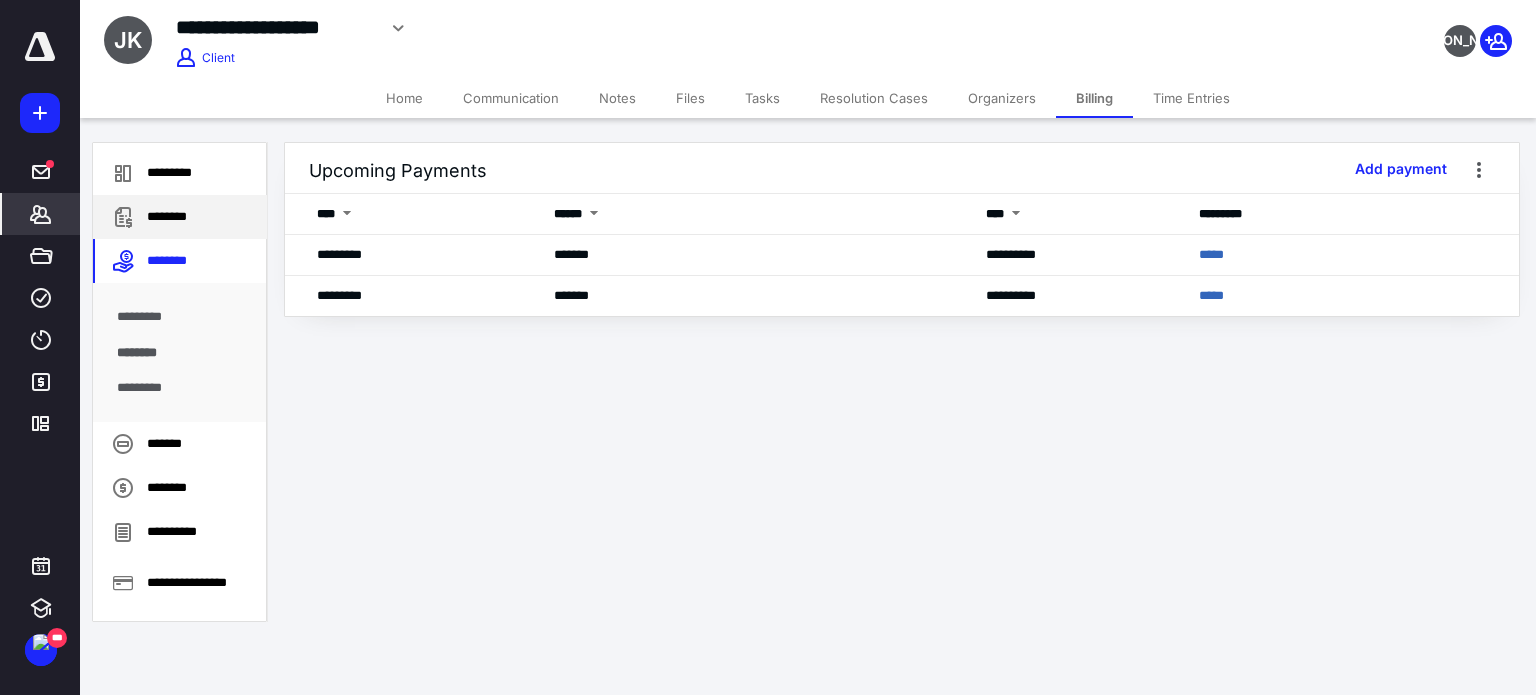 click on "********" at bounding box center [180, 217] 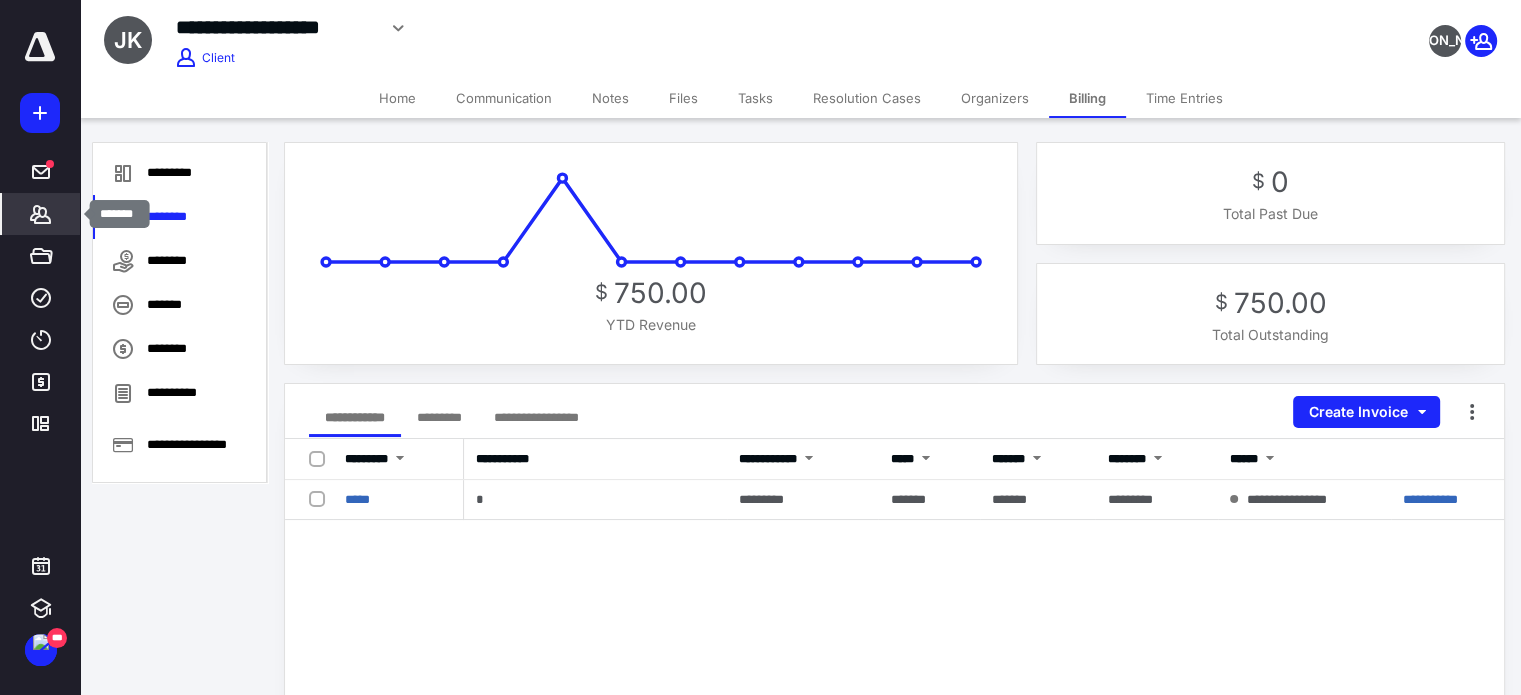 click on "*******" at bounding box center (41, 214) 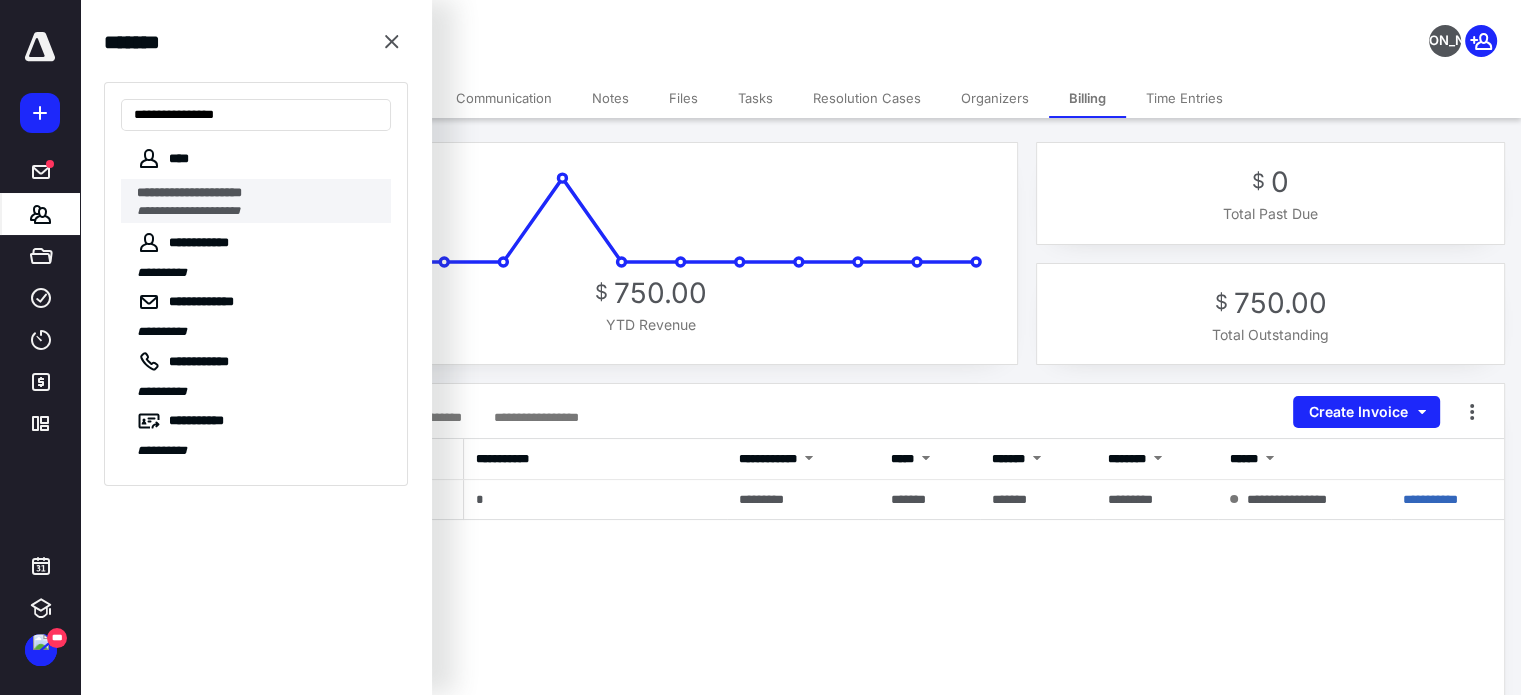 type on "**********" 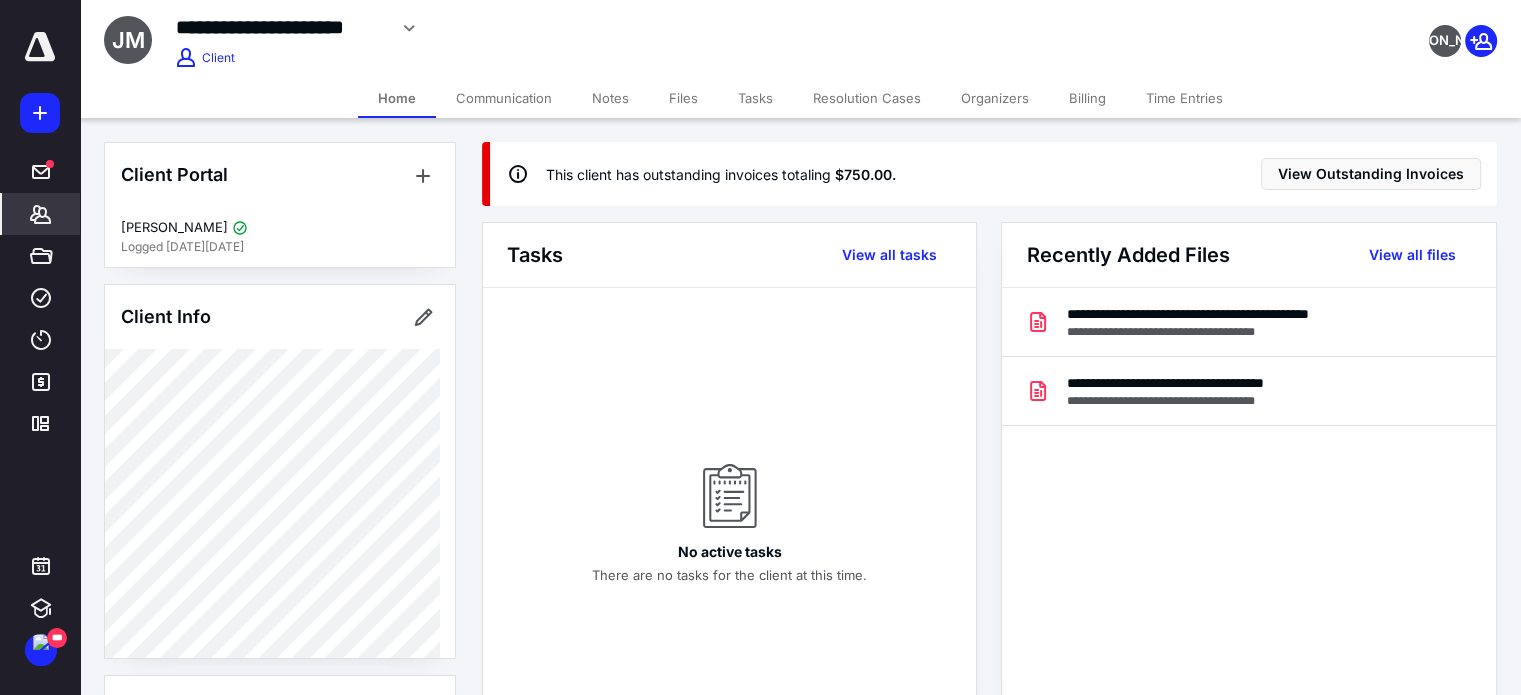 click on "Billing" at bounding box center (1087, 98) 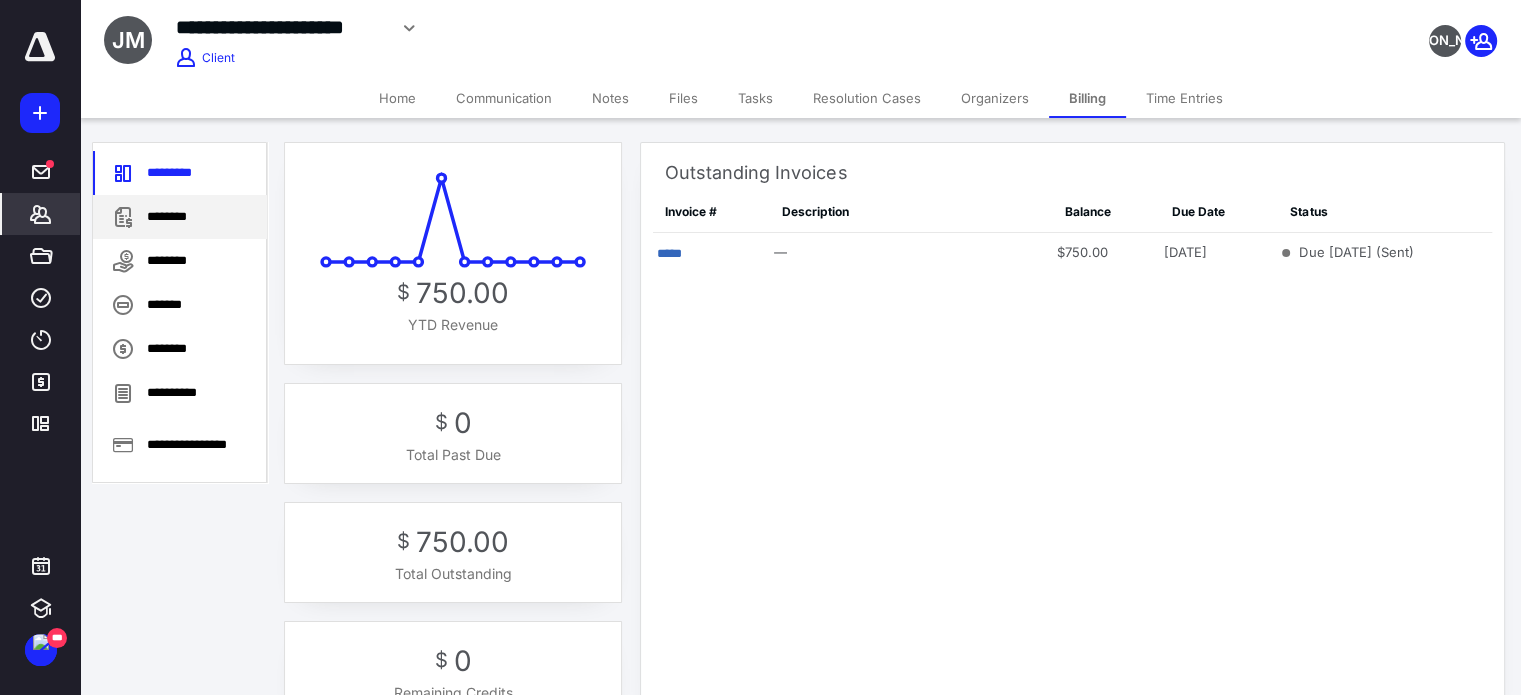click on "********" at bounding box center [180, 217] 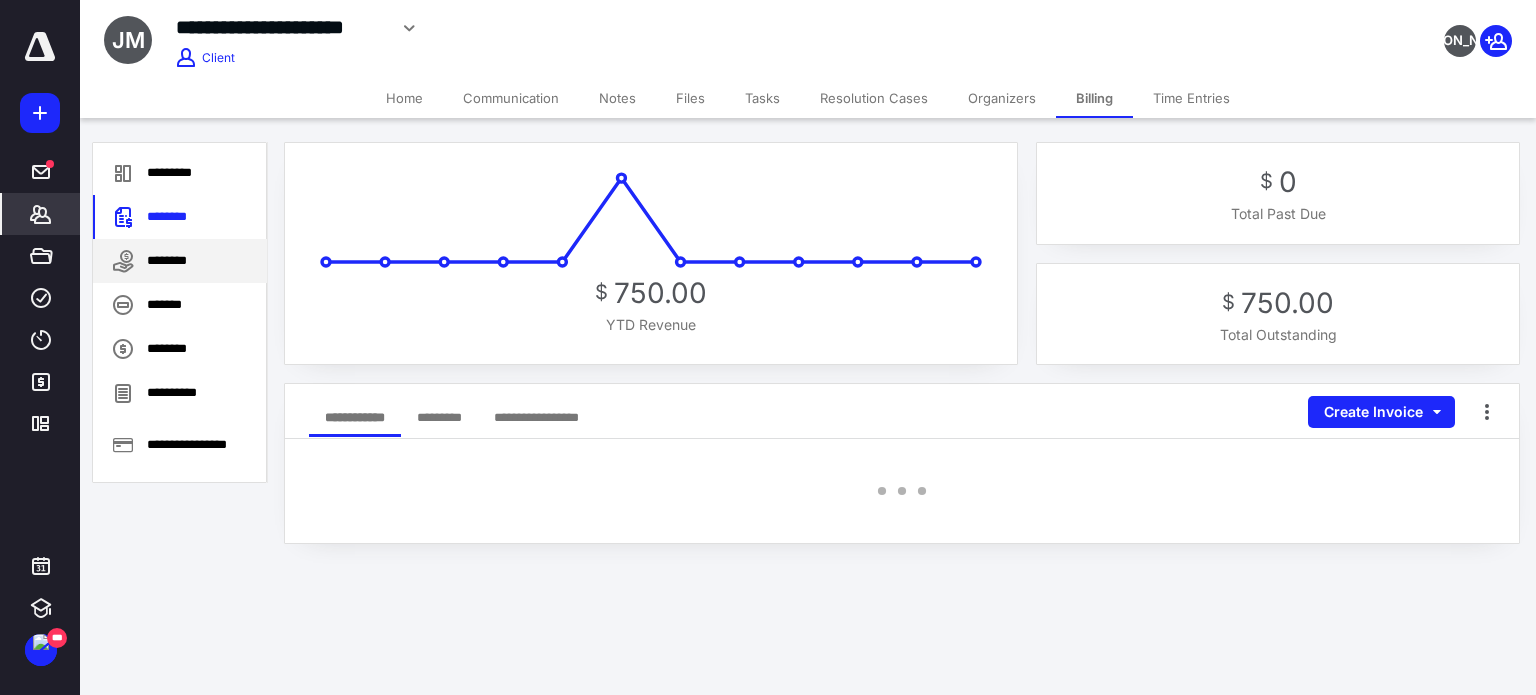 click on "********" at bounding box center [180, 261] 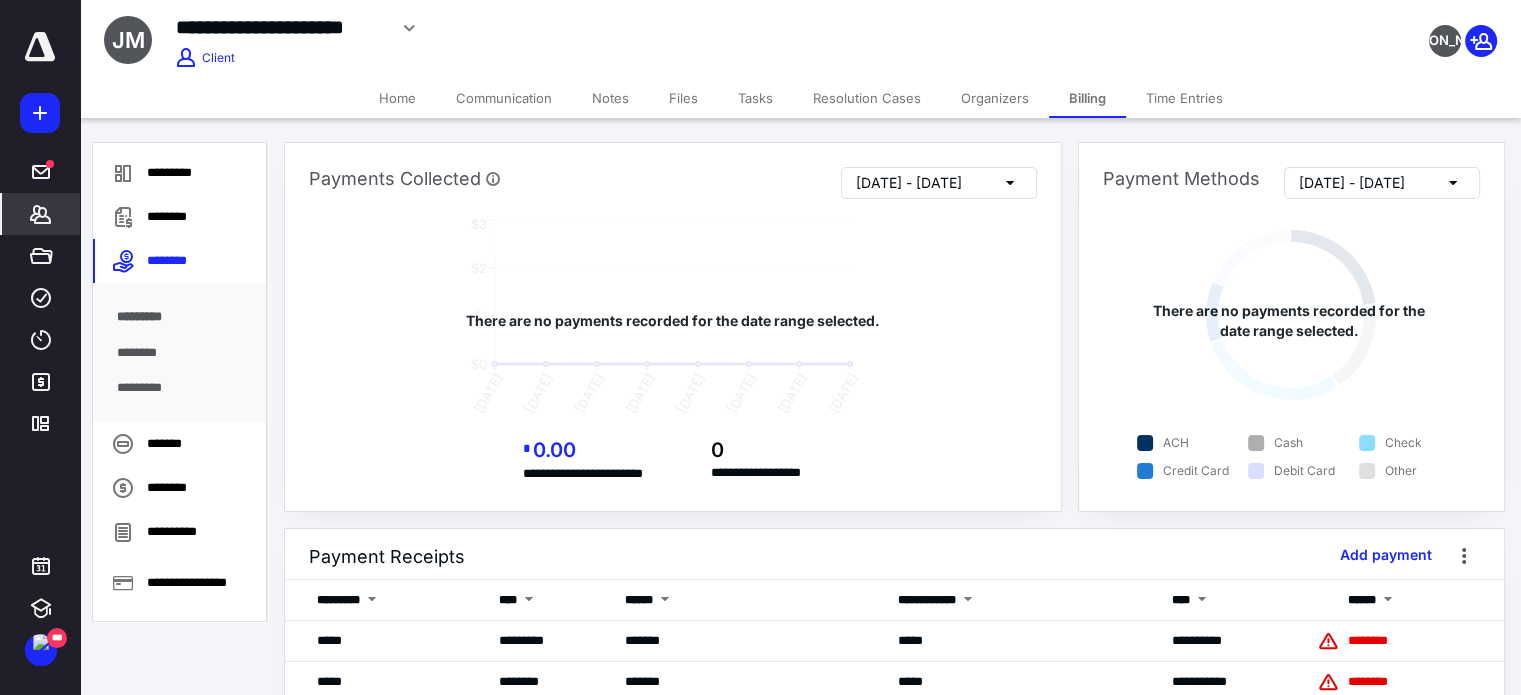 click on "********" at bounding box center [180, 353] 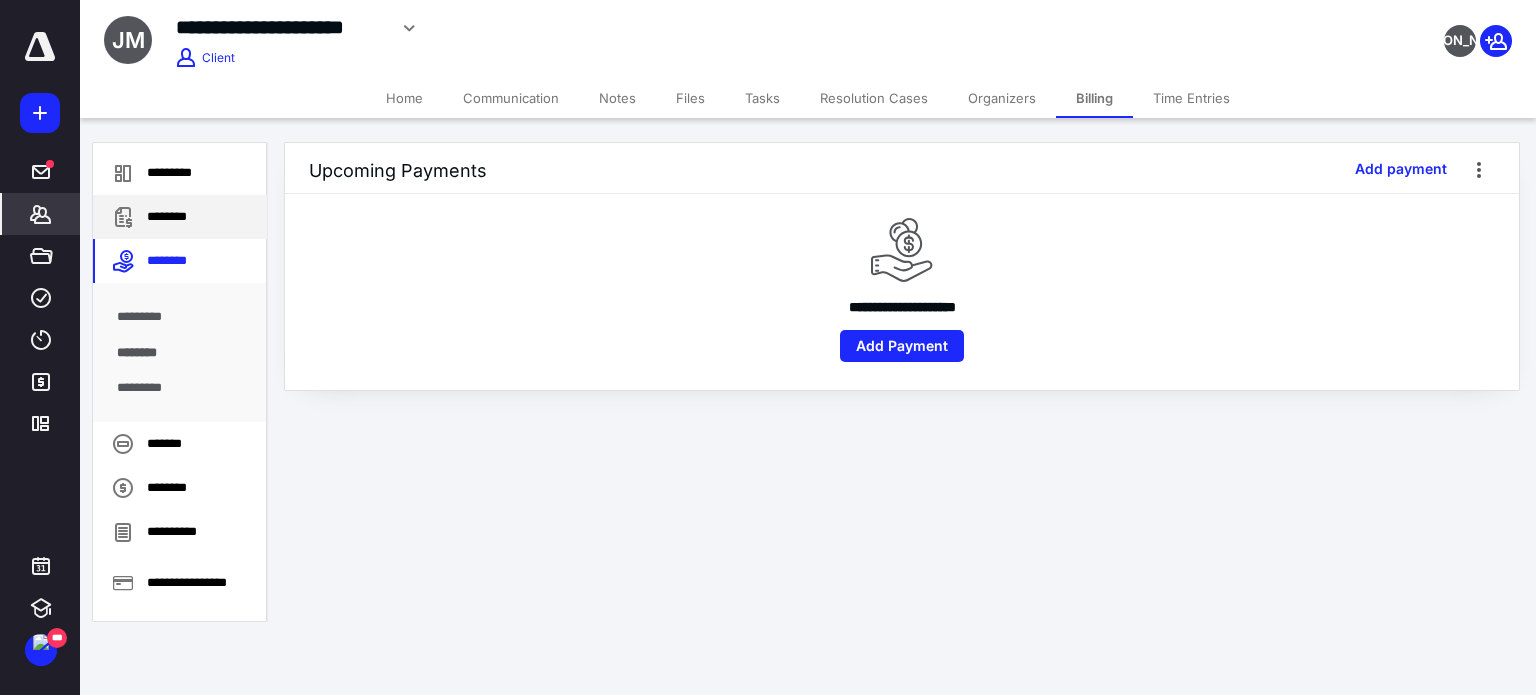 click on "********" at bounding box center (180, 217) 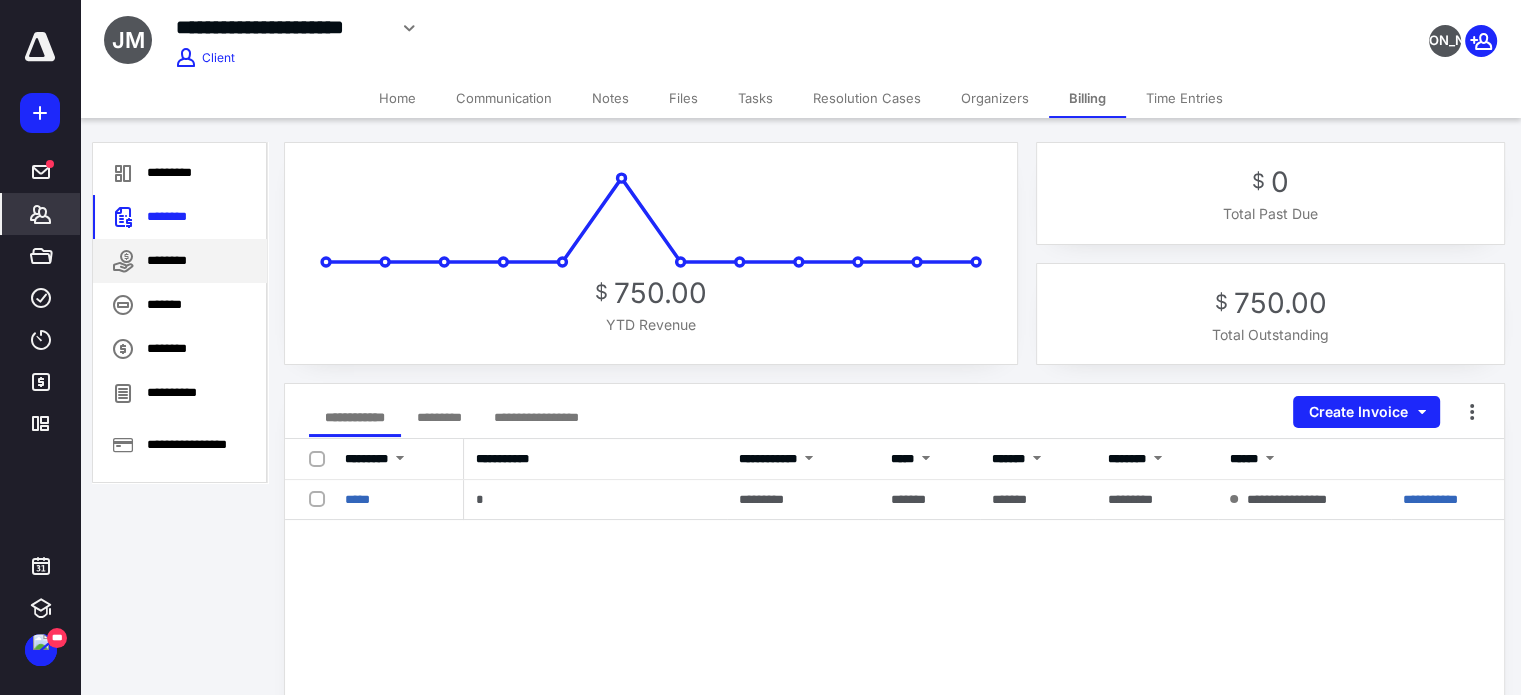 click on "********" at bounding box center [180, 261] 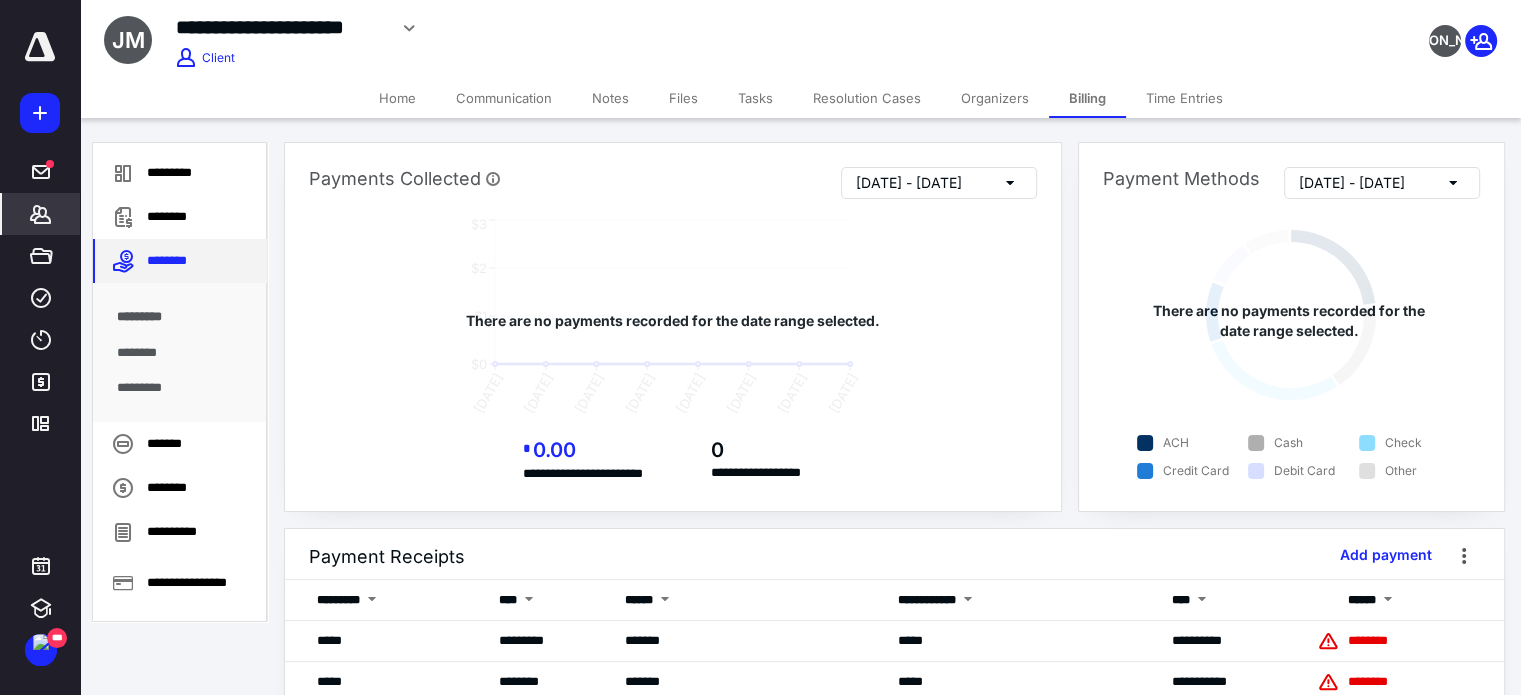 scroll, scrollTop: 112, scrollLeft: 0, axis: vertical 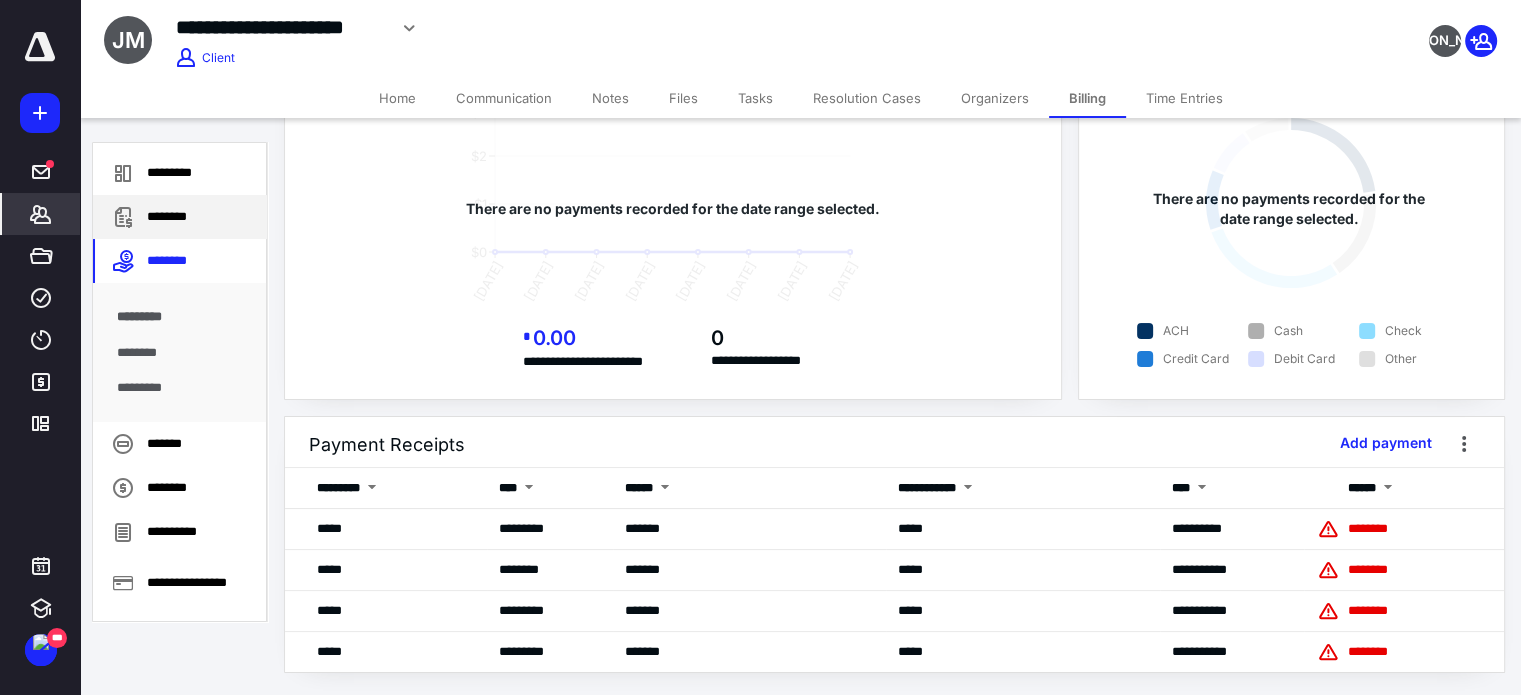 click on "********" at bounding box center (180, 217) 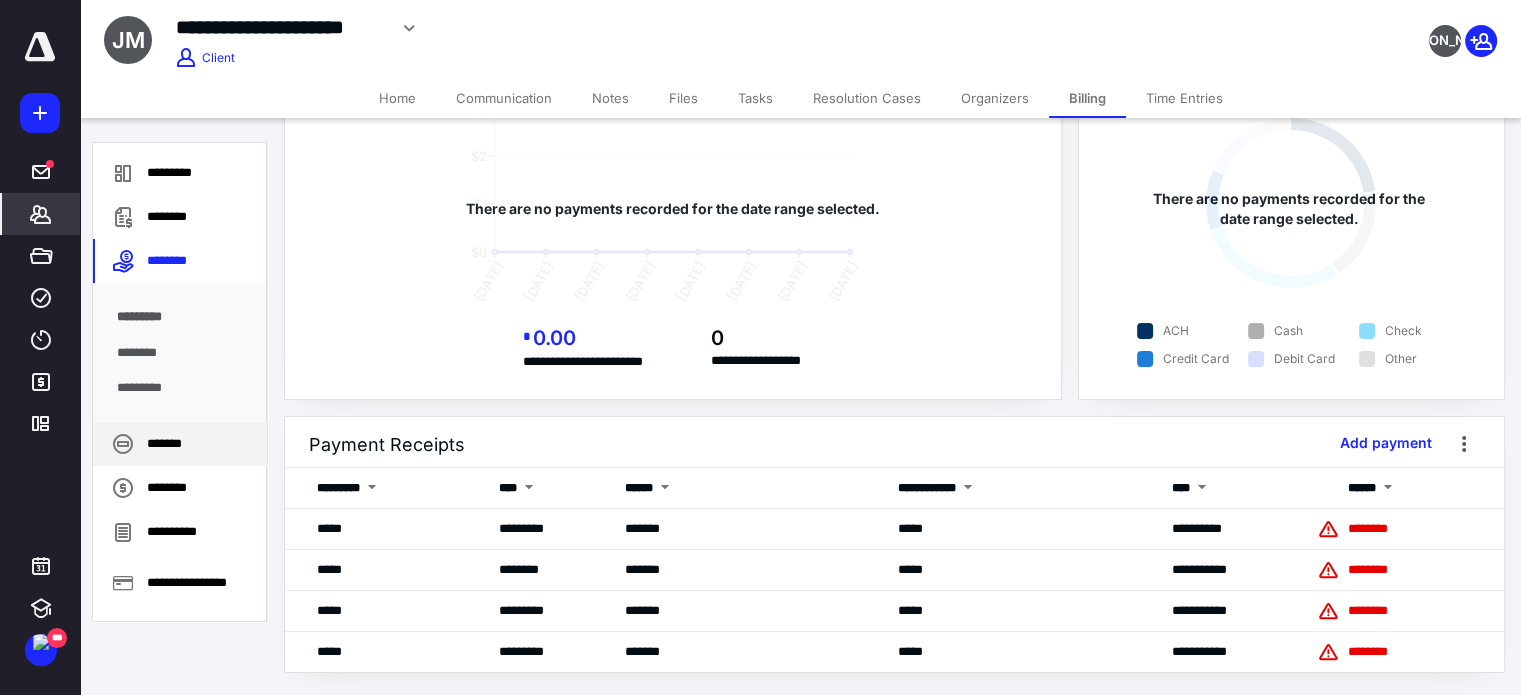 scroll, scrollTop: 0, scrollLeft: 0, axis: both 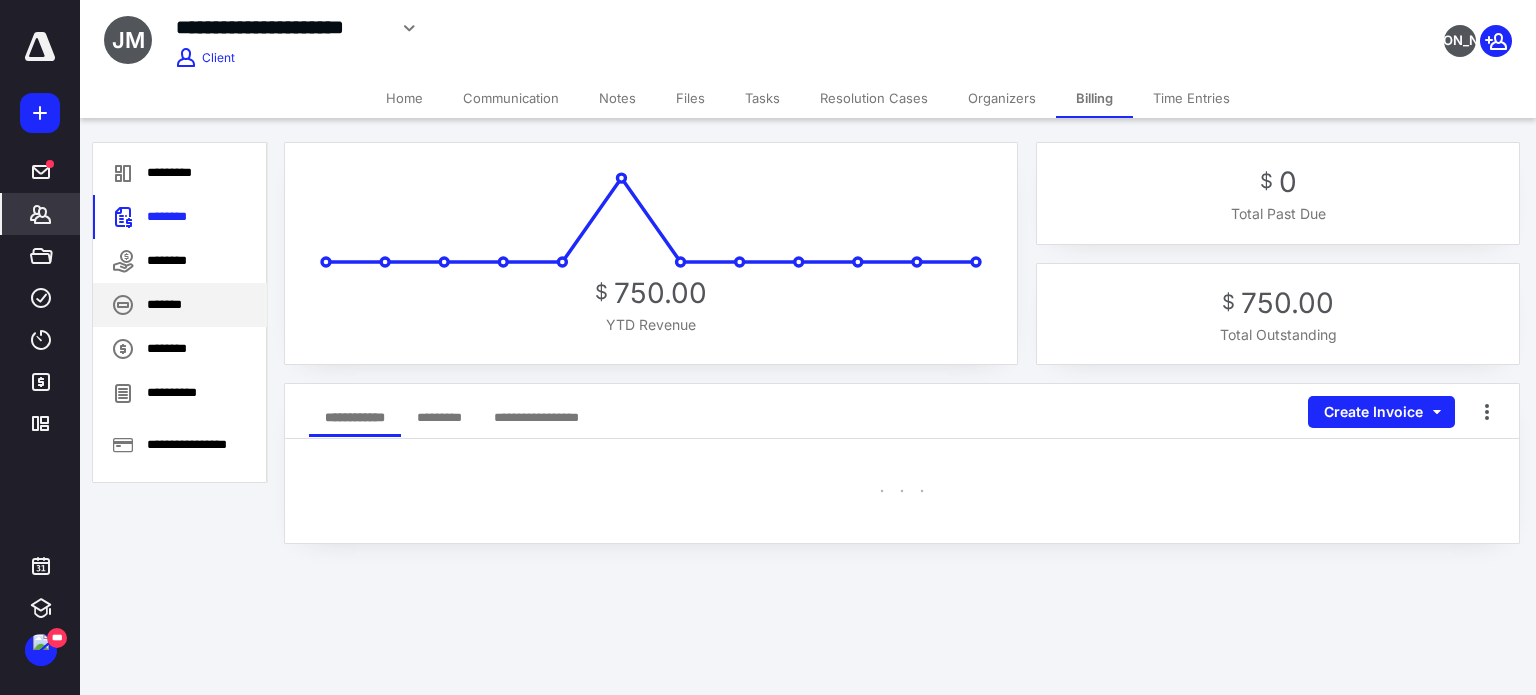 click on "*******" at bounding box center [180, 305] 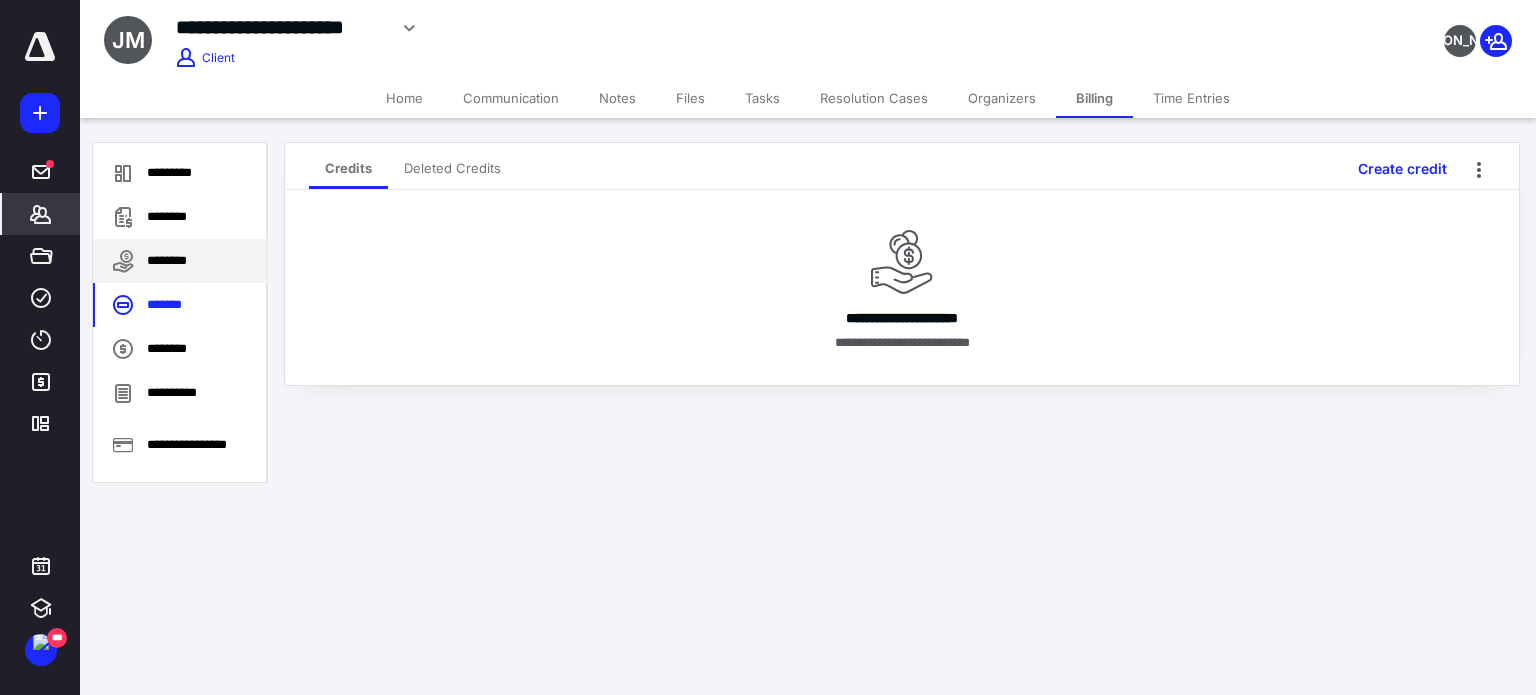click on "********" at bounding box center [180, 261] 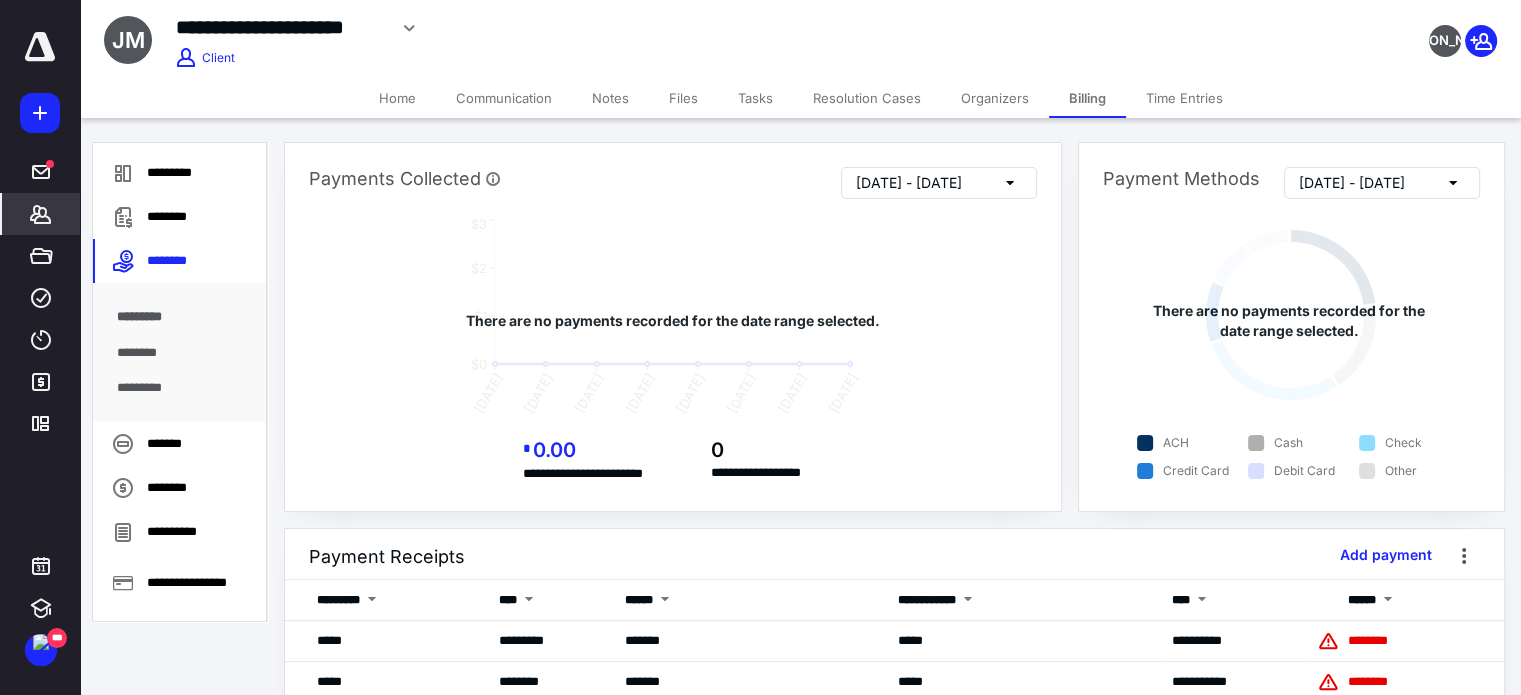 click on "********" at bounding box center (180, 353) 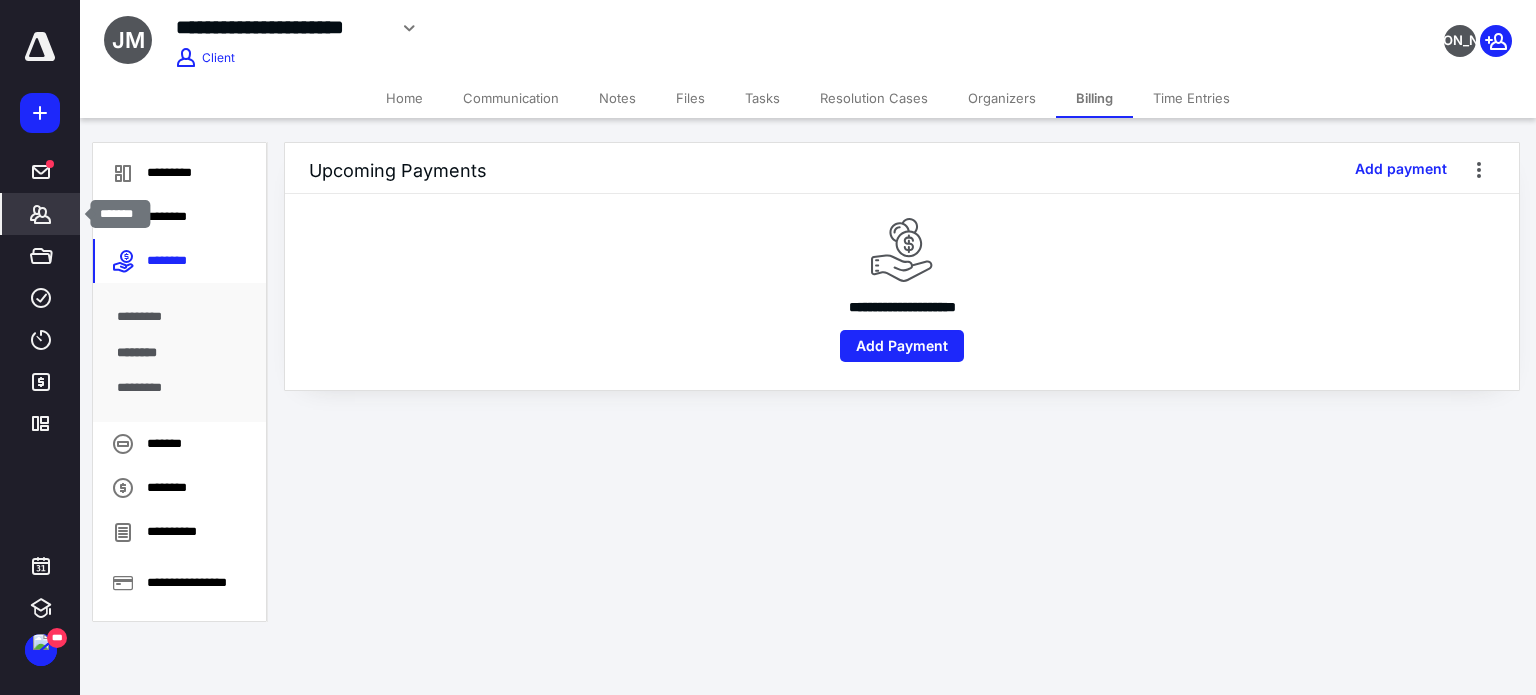 click on "*******" at bounding box center (41, 214) 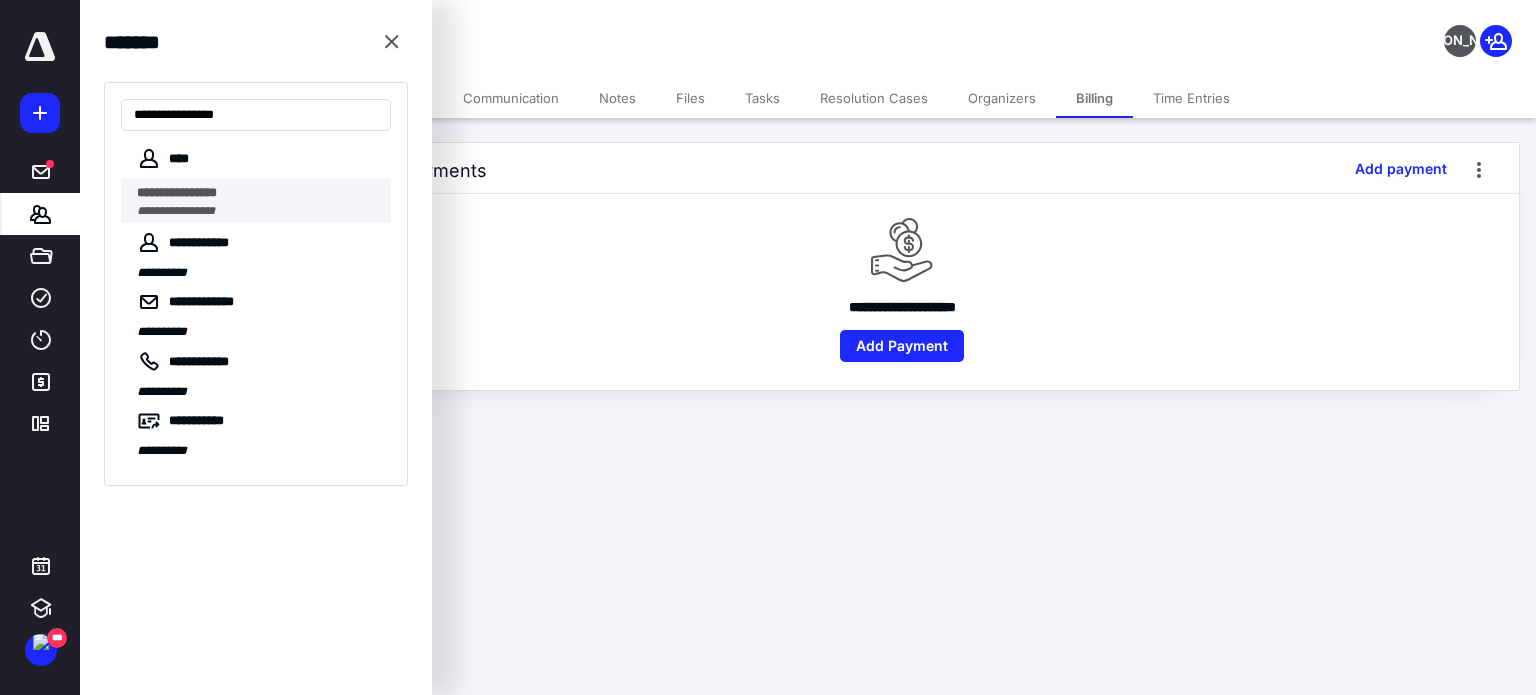 type on "**********" 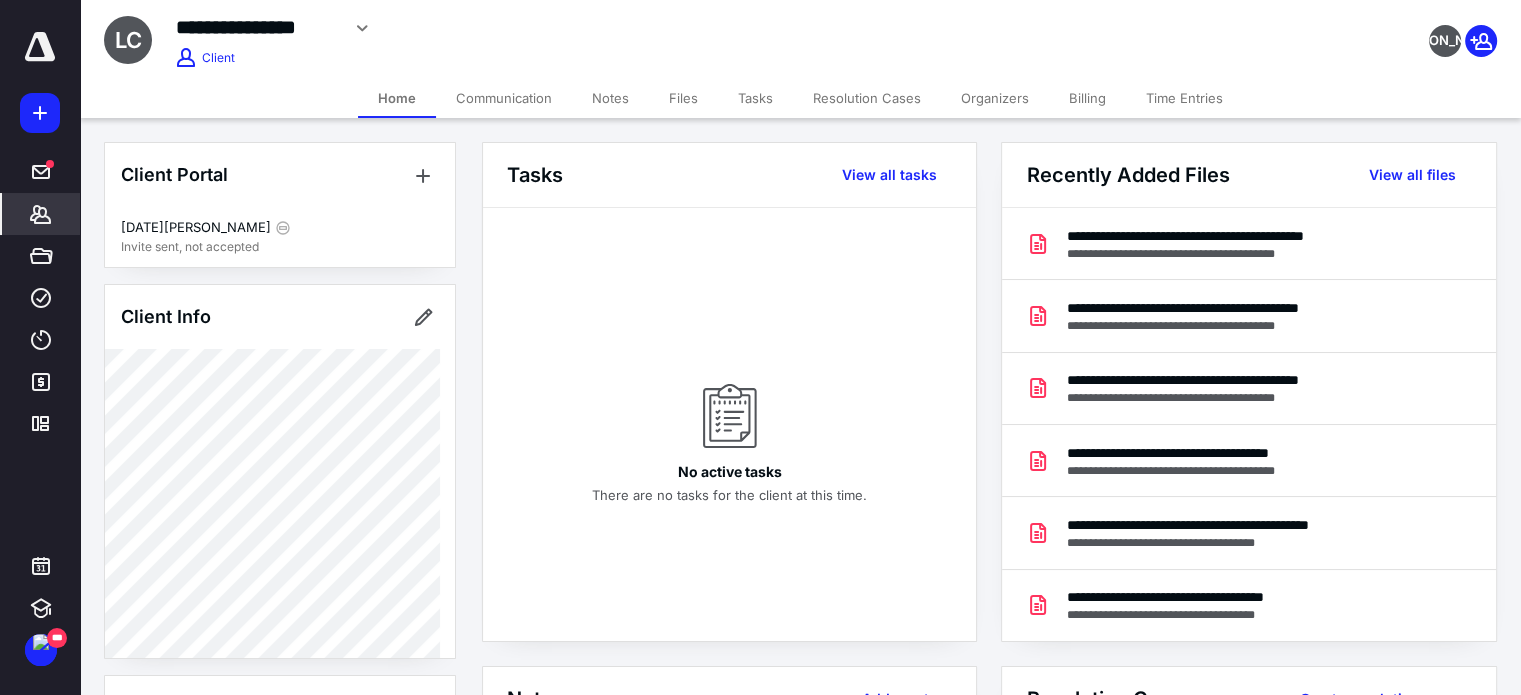 click on "Billing" at bounding box center (1087, 98) 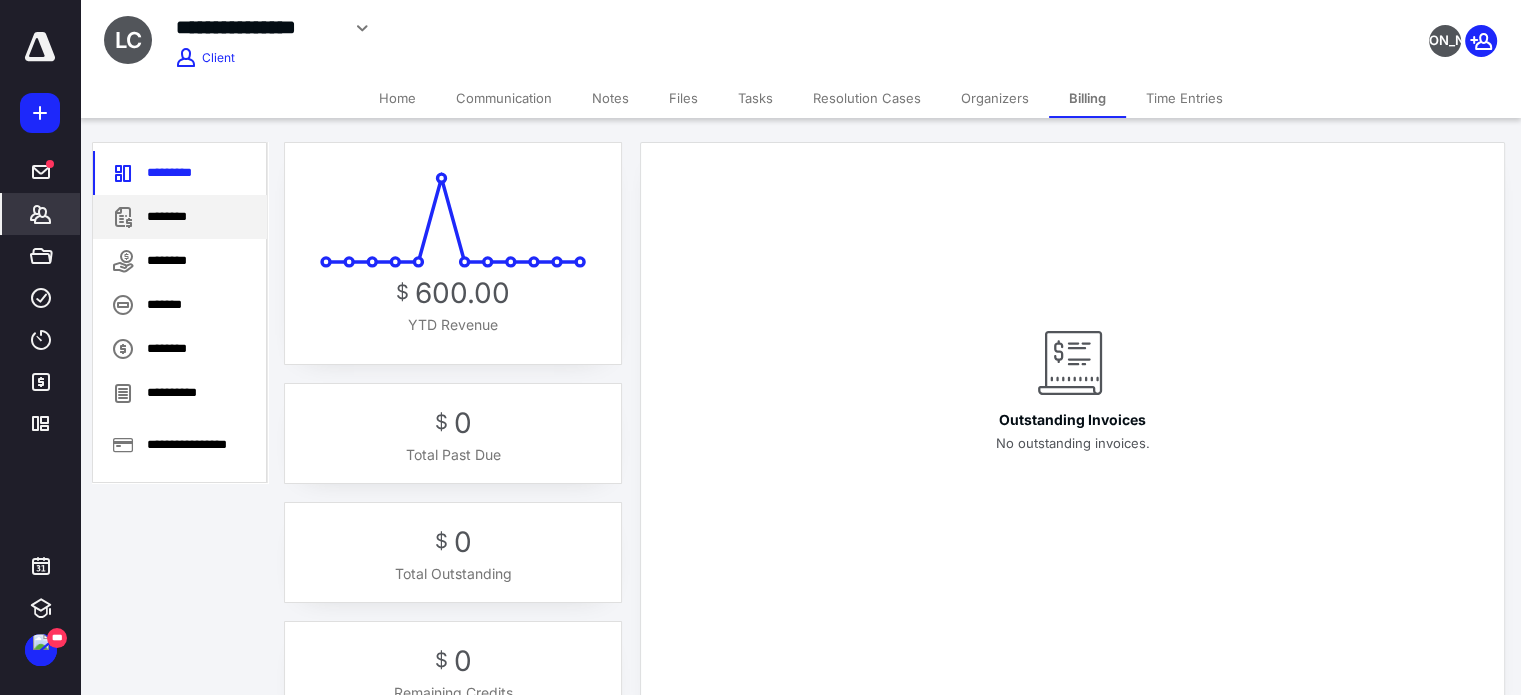 click on "********" at bounding box center [180, 217] 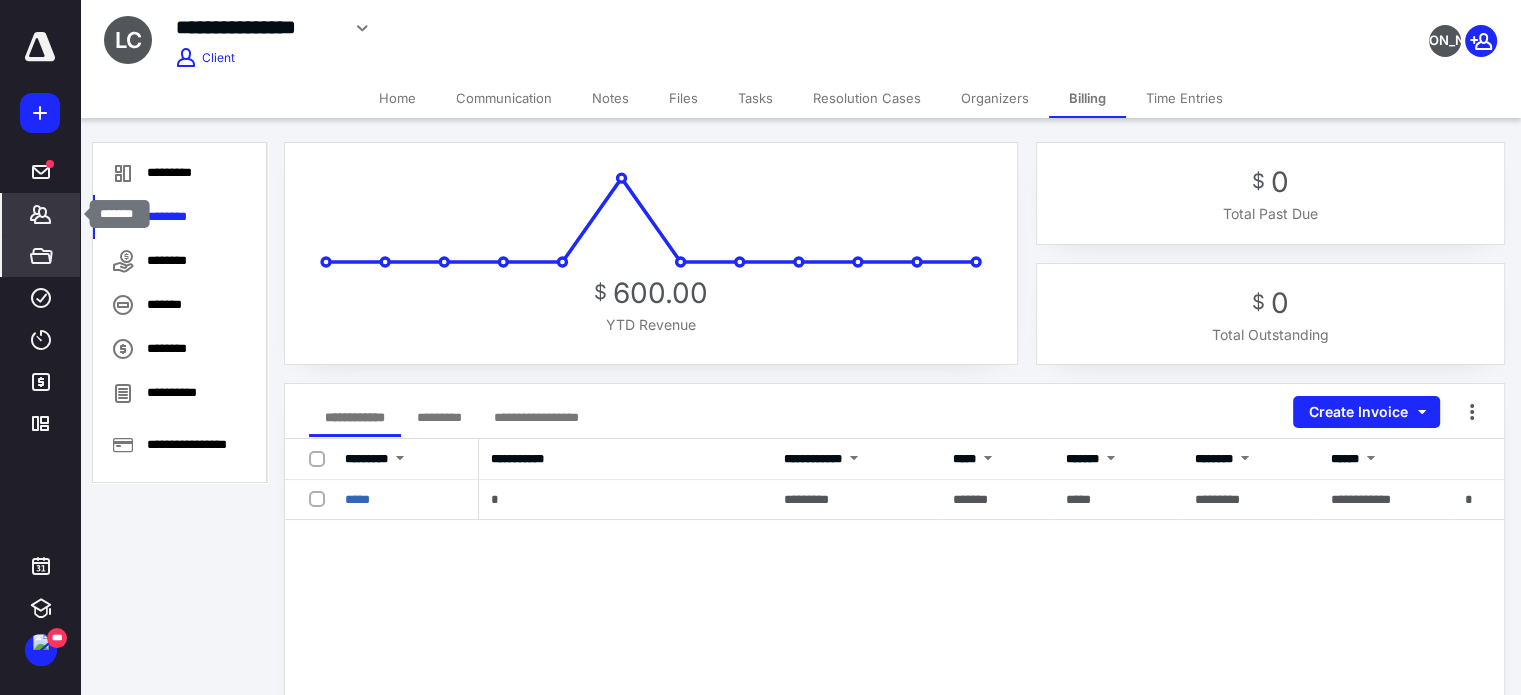 drag, startPoint x: 36, startPoint y: 216, endPoint x: 9, endPoint y: 257, distance: 49.09175 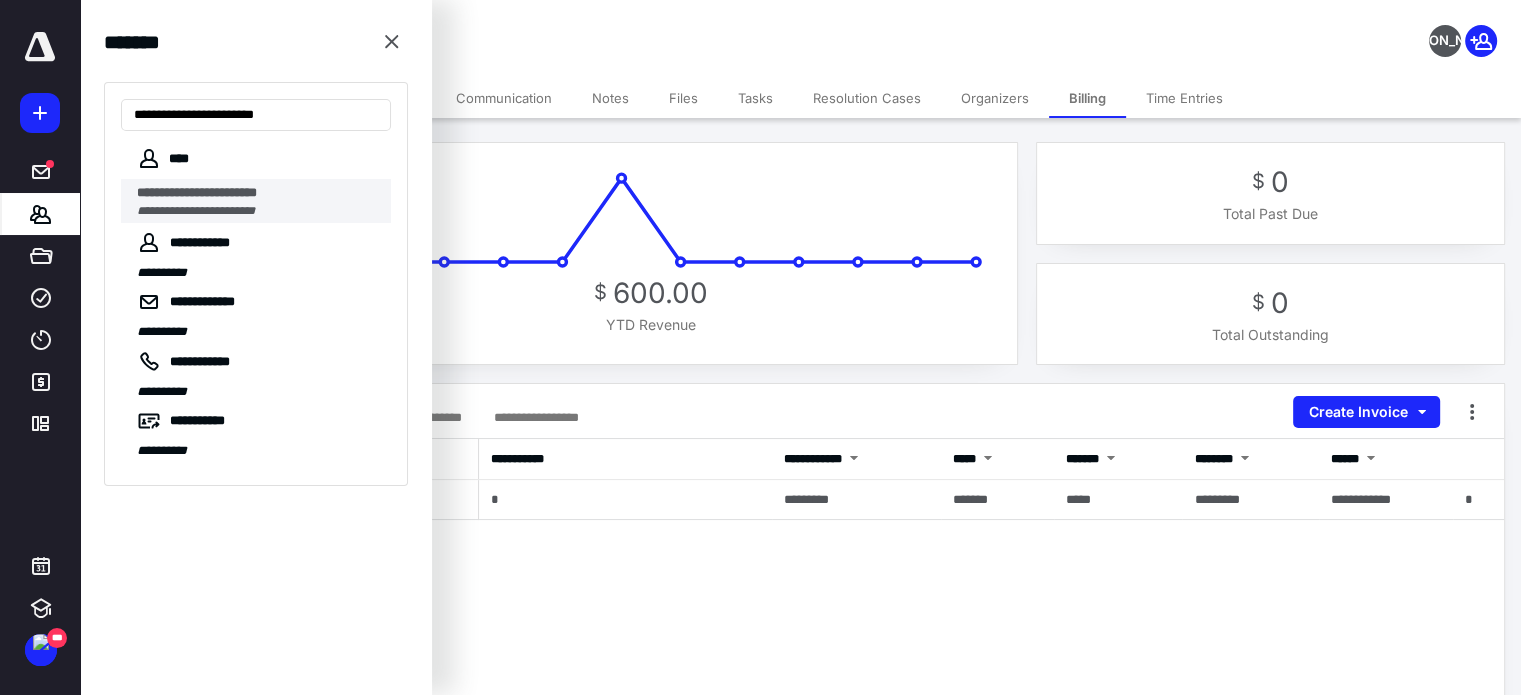 type on "**********" 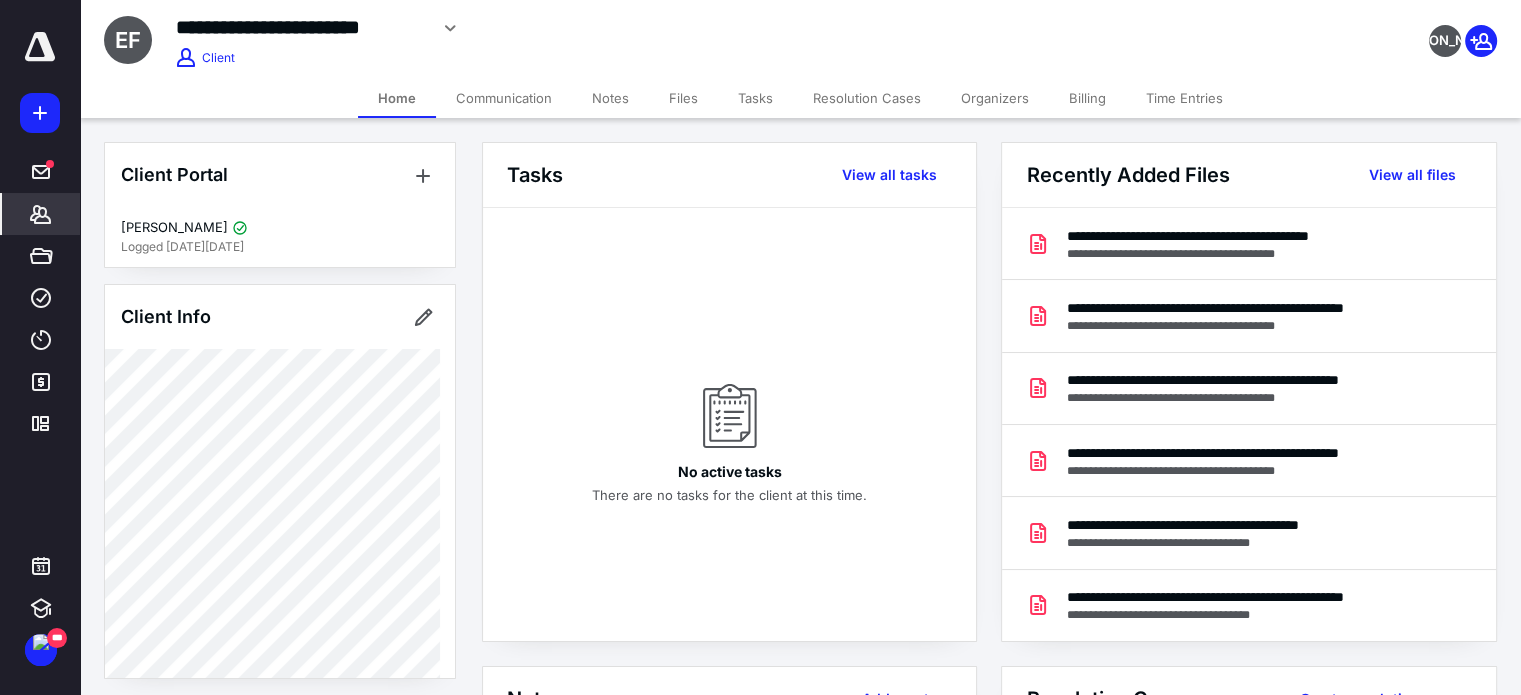 click on "Billing" at bounding box center (1087, 98) 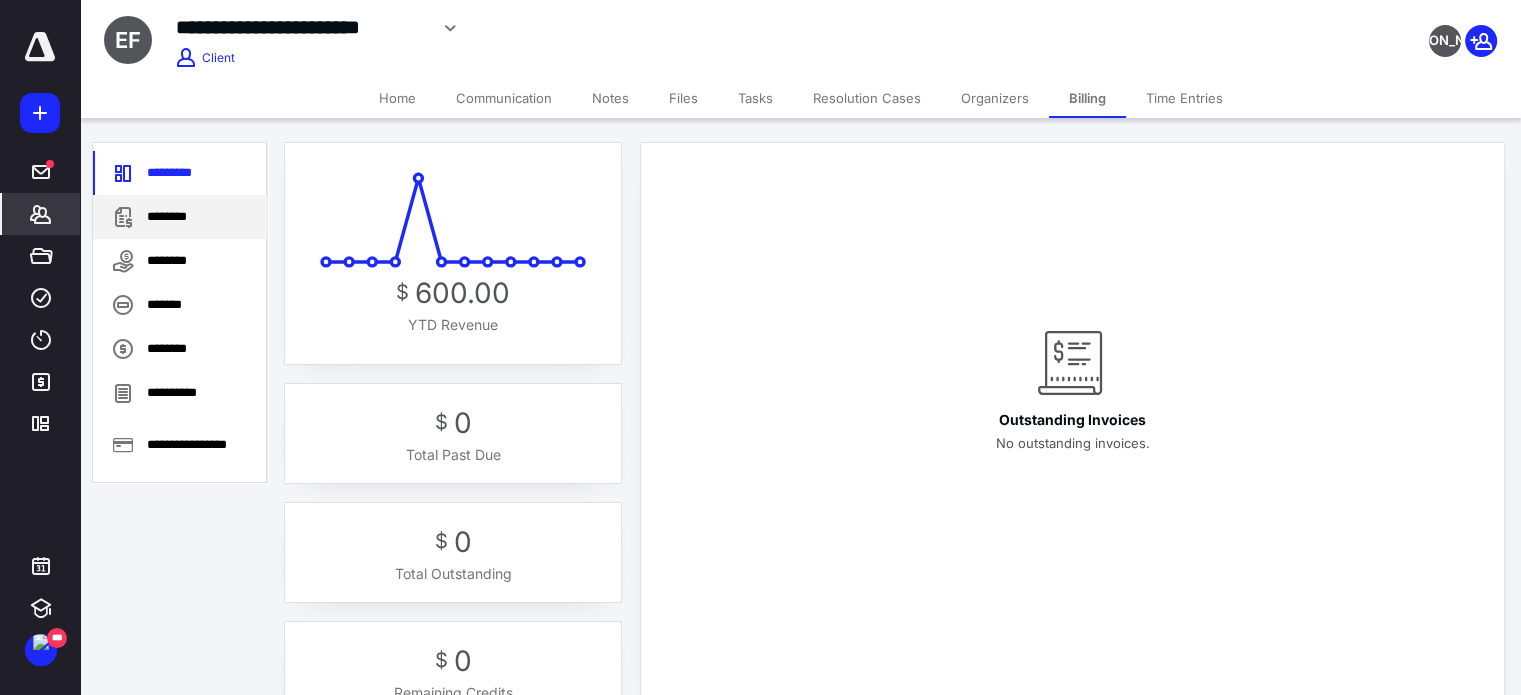 click on "********" at bounding box center [180, 217] 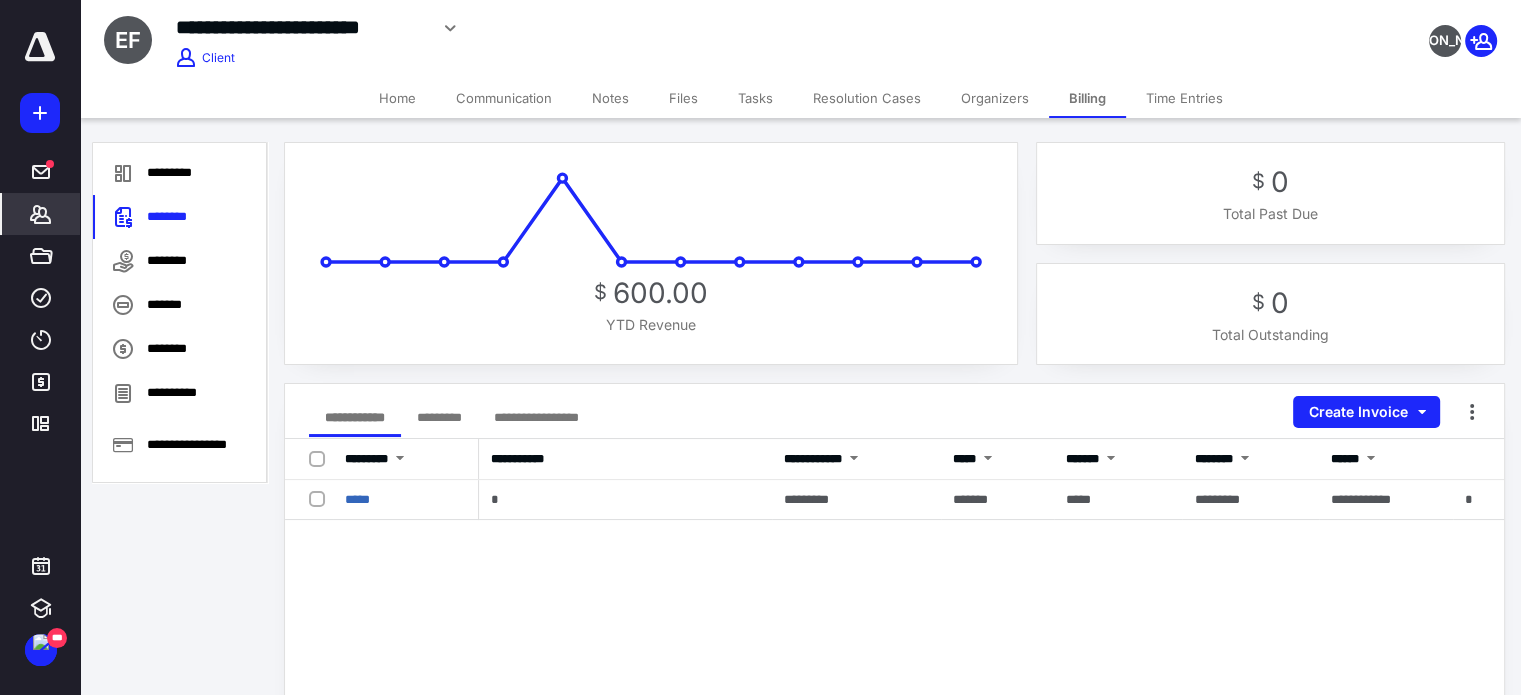 click 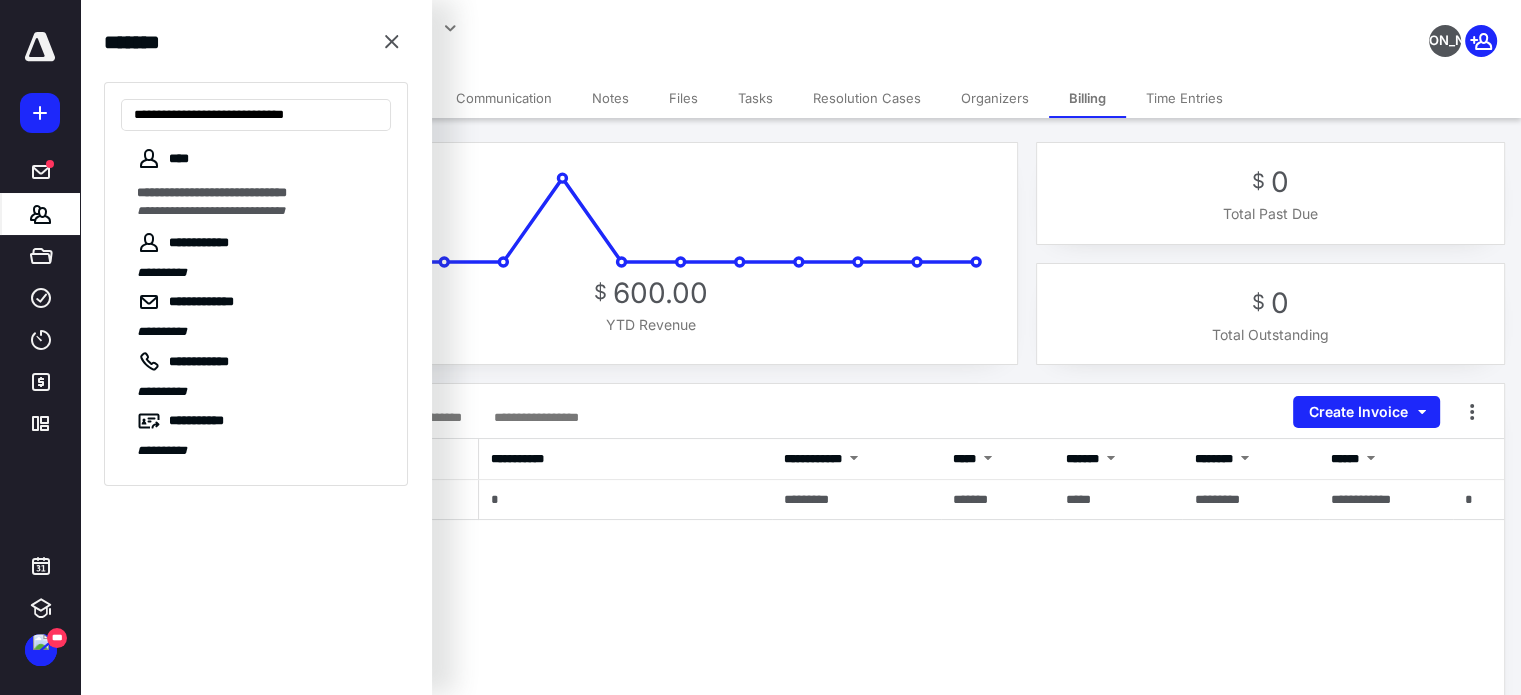 type on "**********" 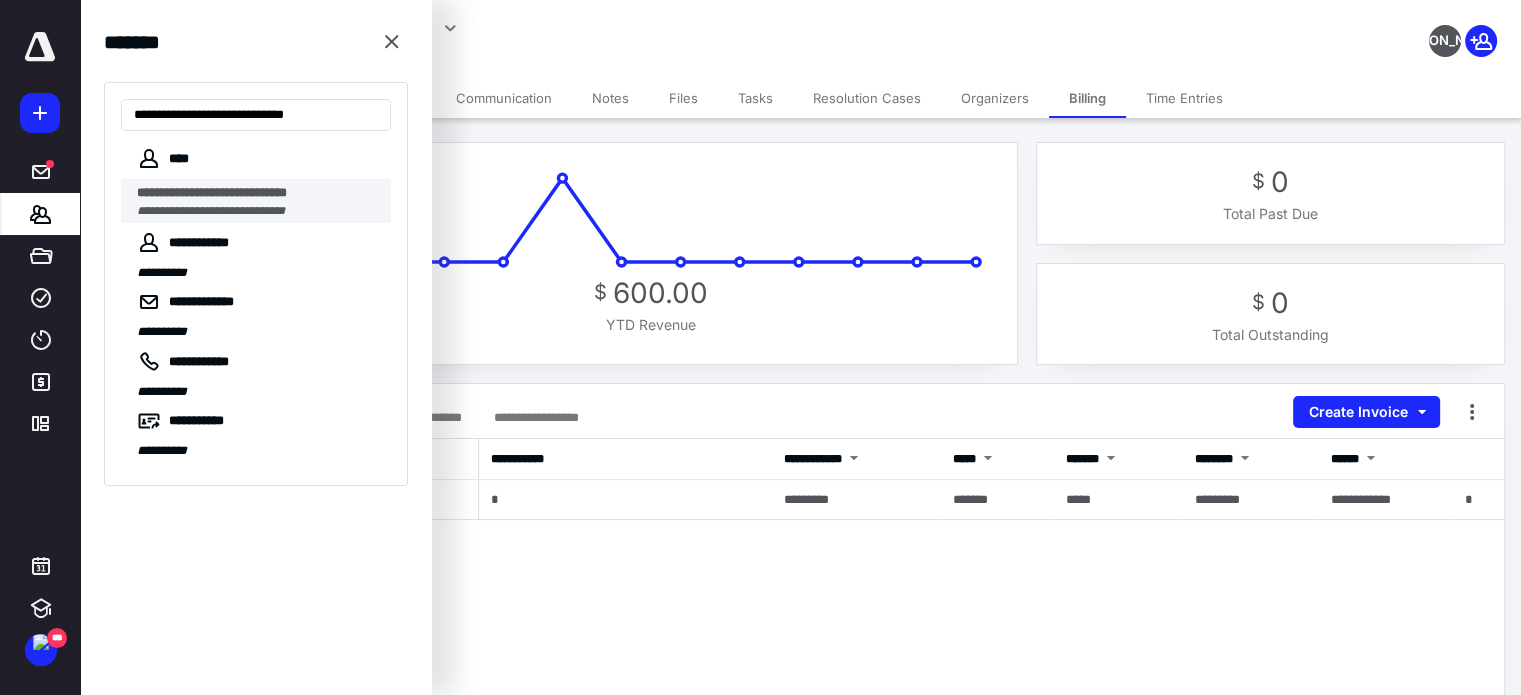 click on "**********" at bounding box center (212, 192) 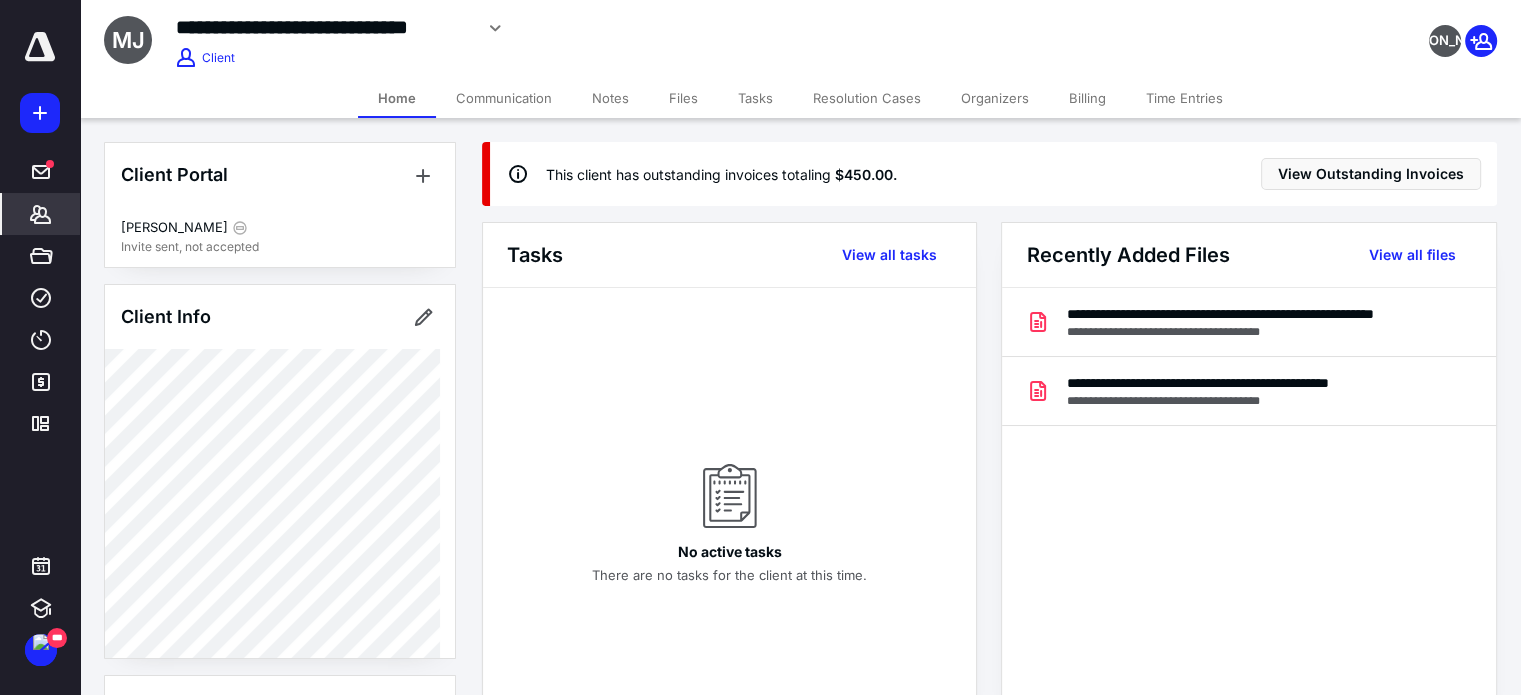 click on "Billing" at bounding box center [1087, 98] 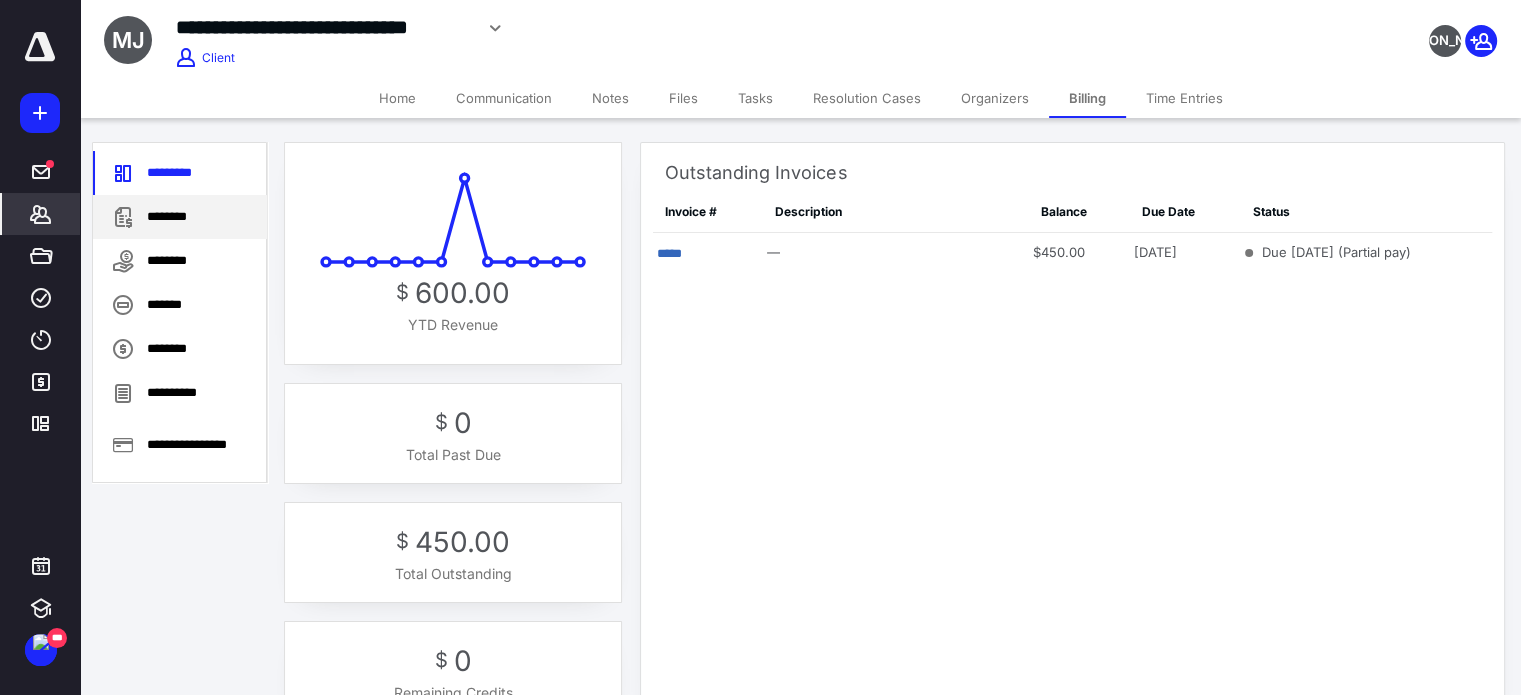 click on "********" at bounding box center [180, 217] 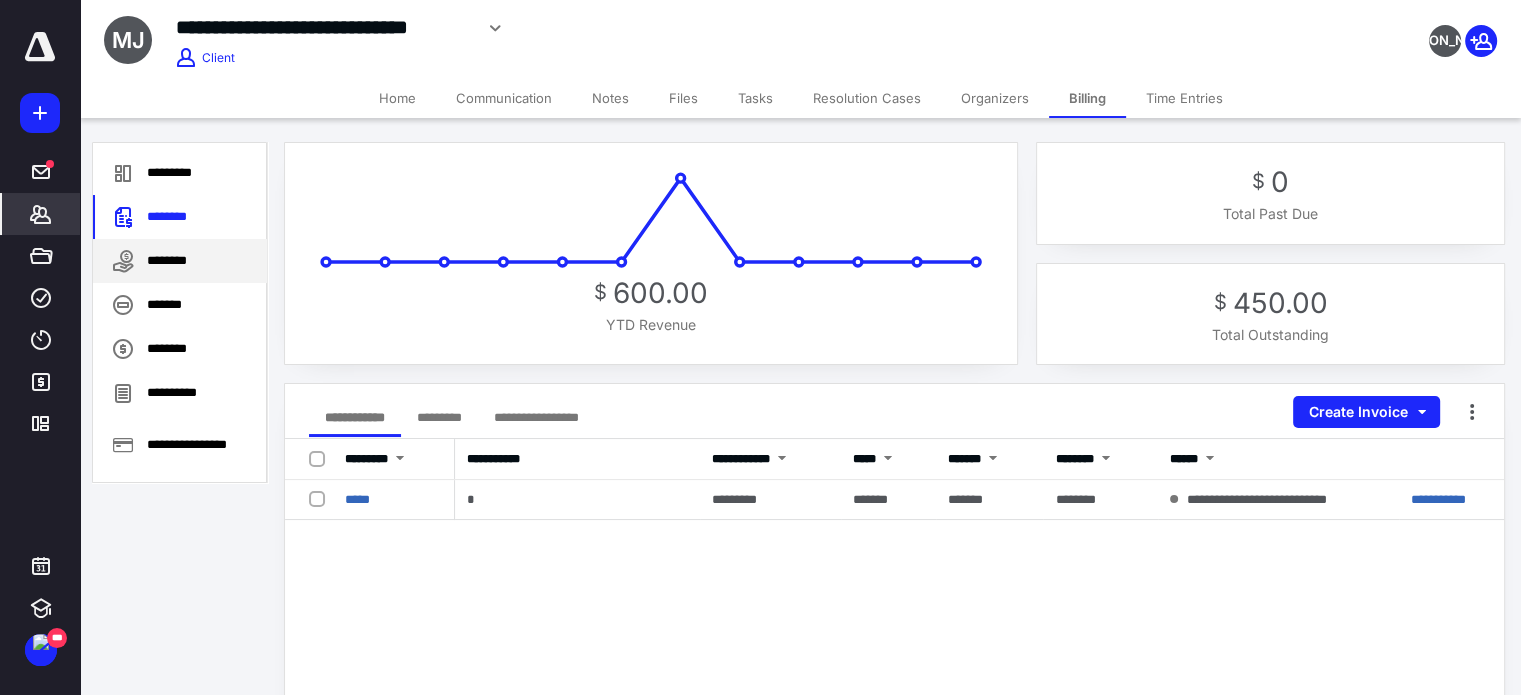 click on "********" at bounding box center [180, 261] 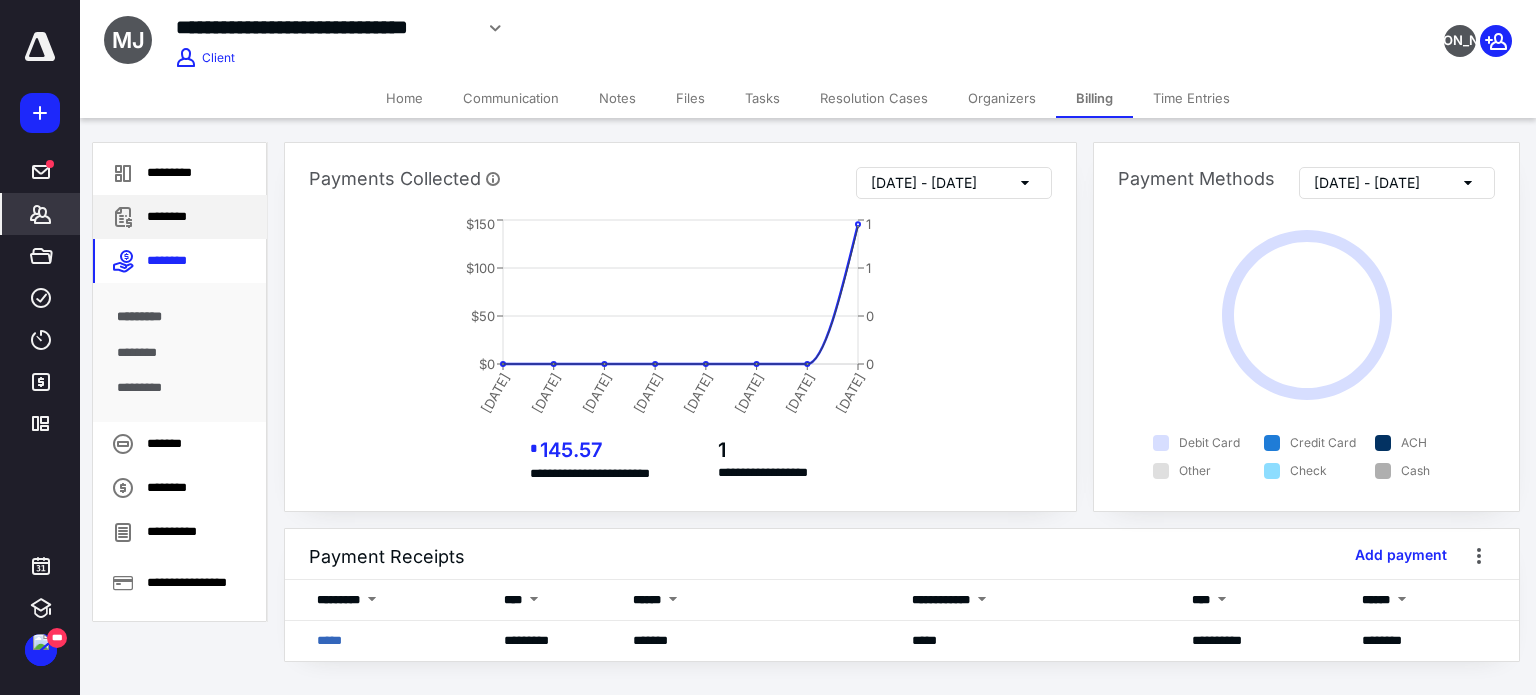 click on "********" at bounding box center [180, 217] 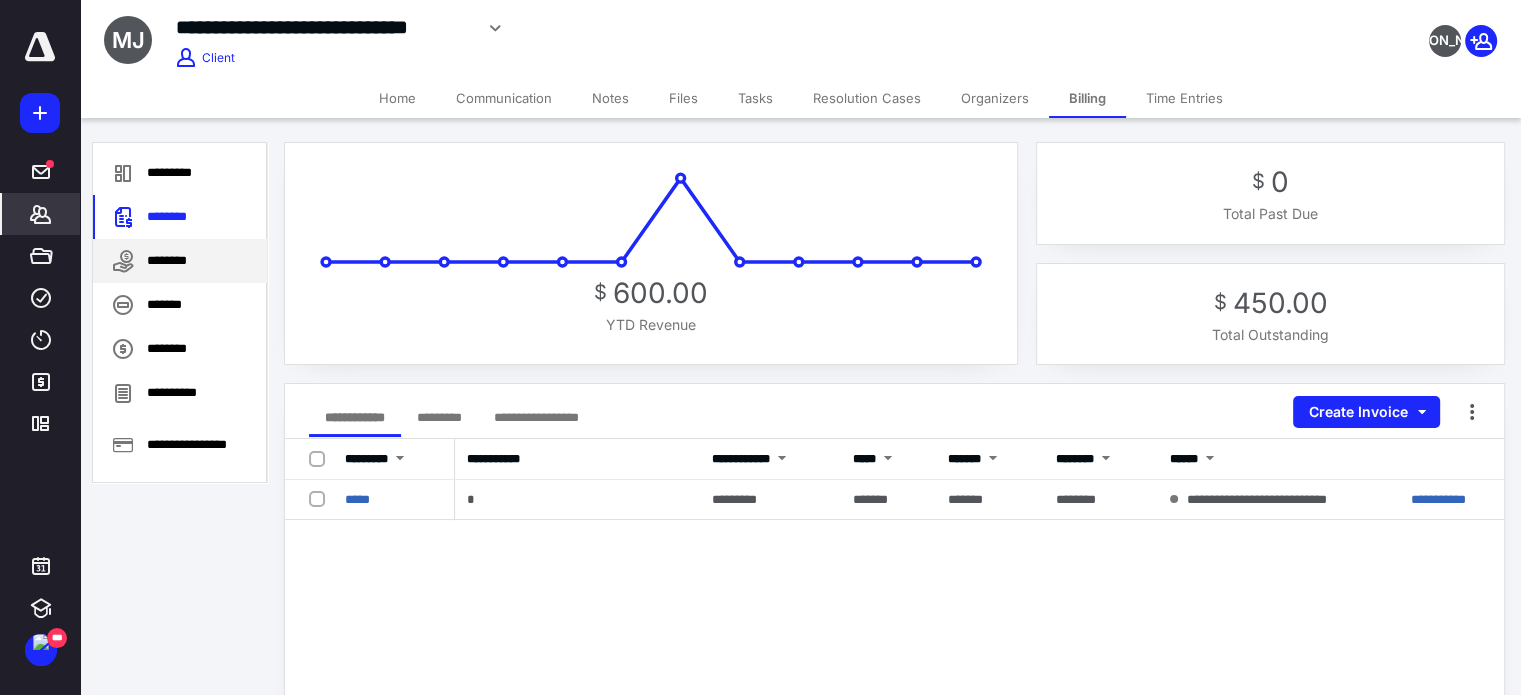 click on "********" at bounding box center (180, 261) 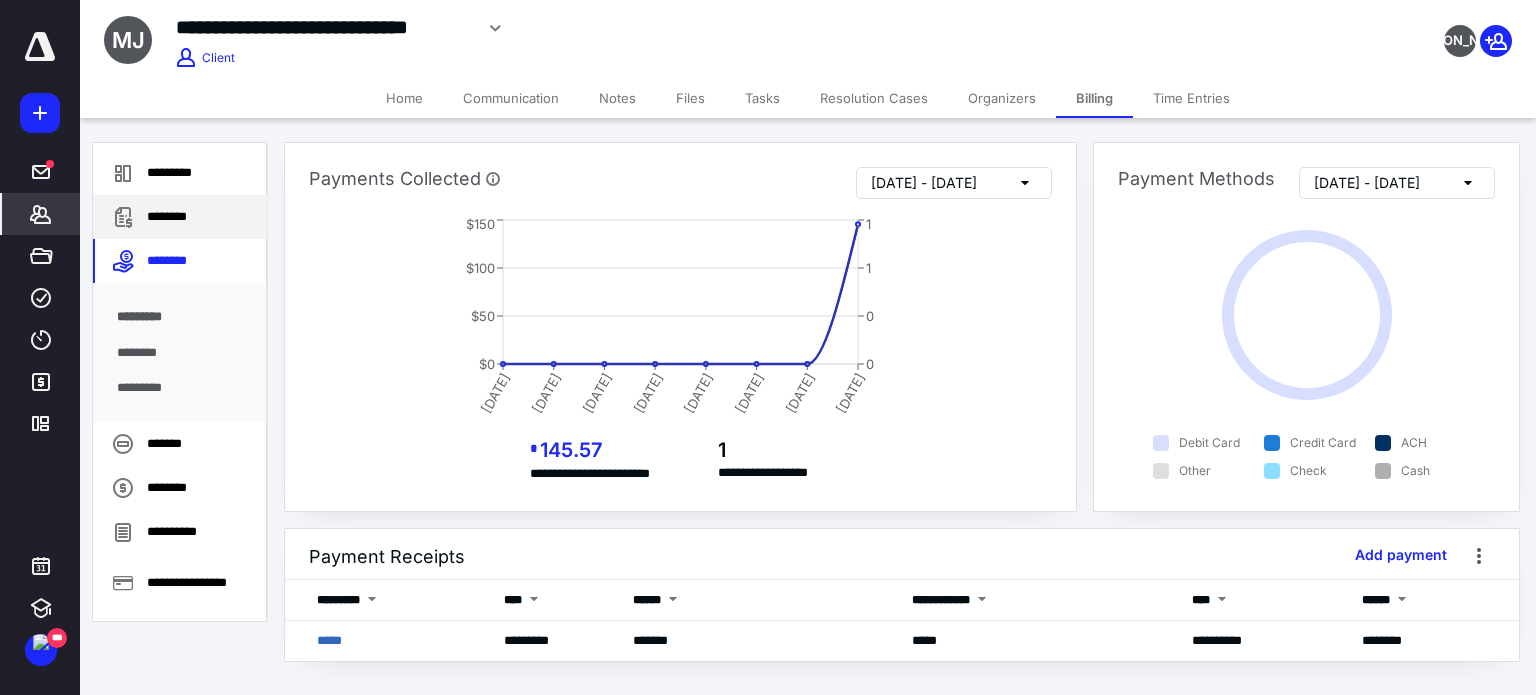 click on "********" at bounding box center [180, 217] 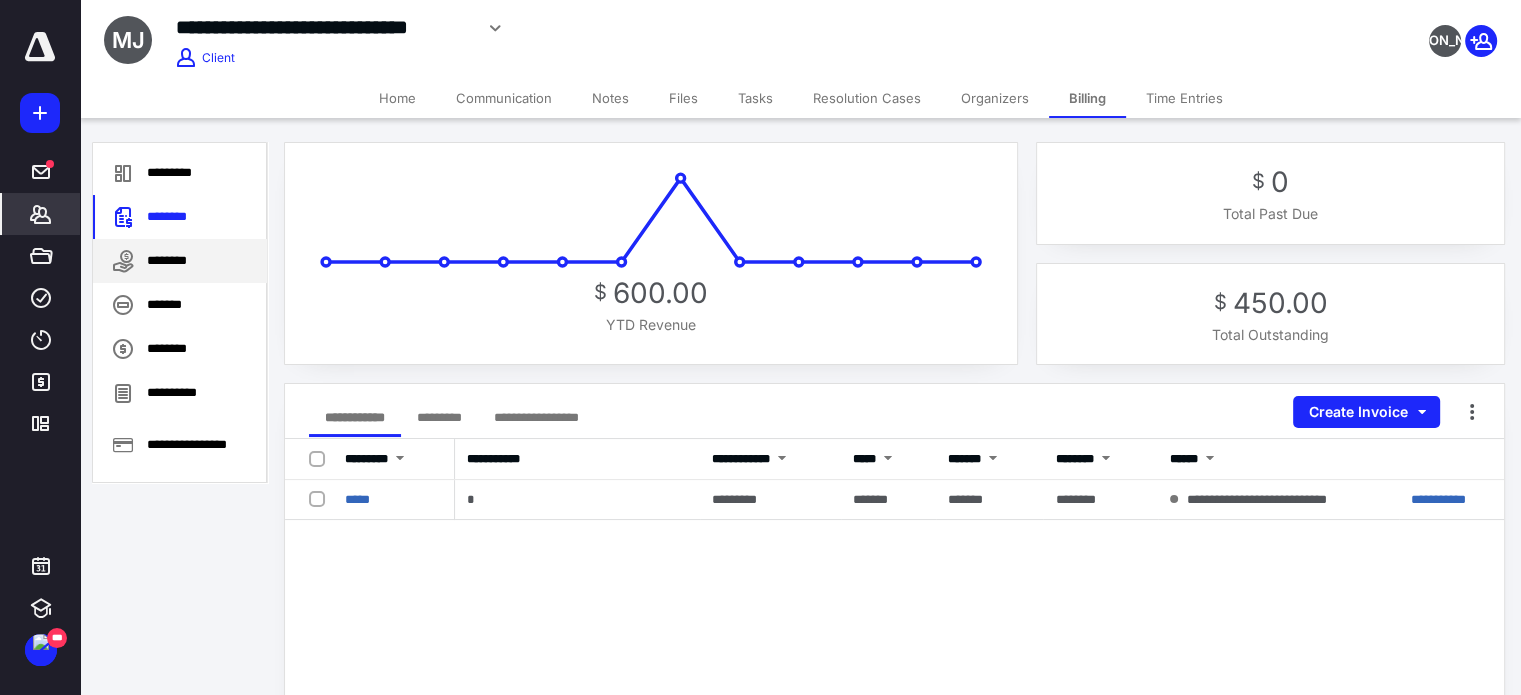 click on "********" at bounding box center (180, 261) 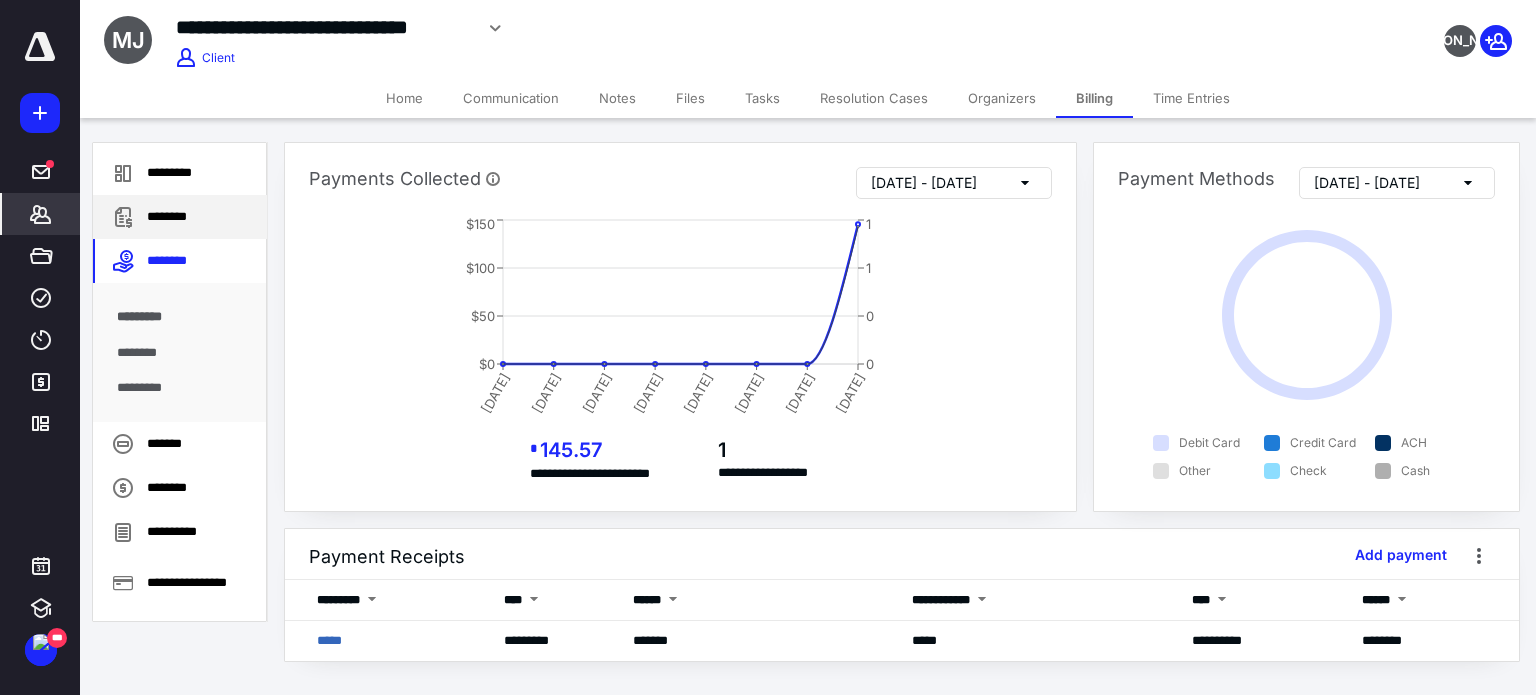 click on "********" at bounding box center [180, 217] 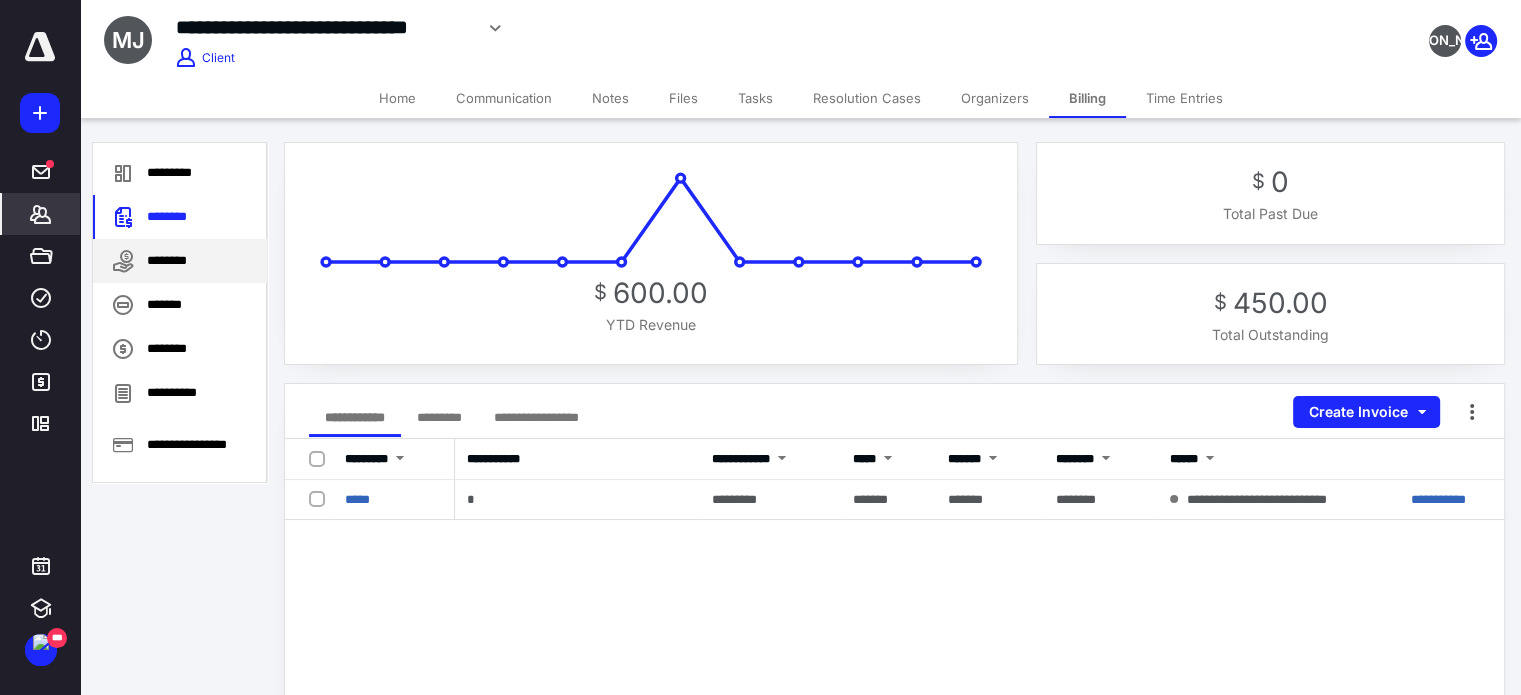 click on "********" at bounding box center [180, 261] 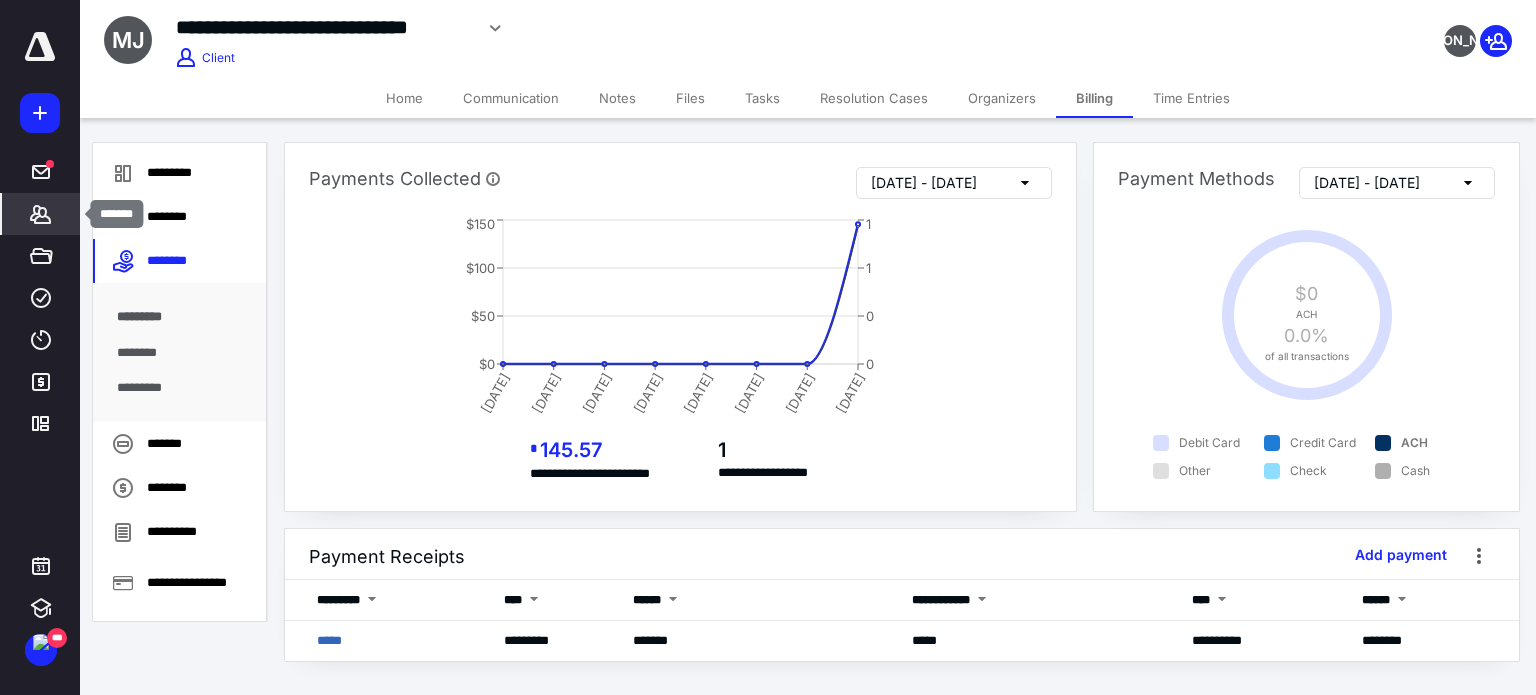 click 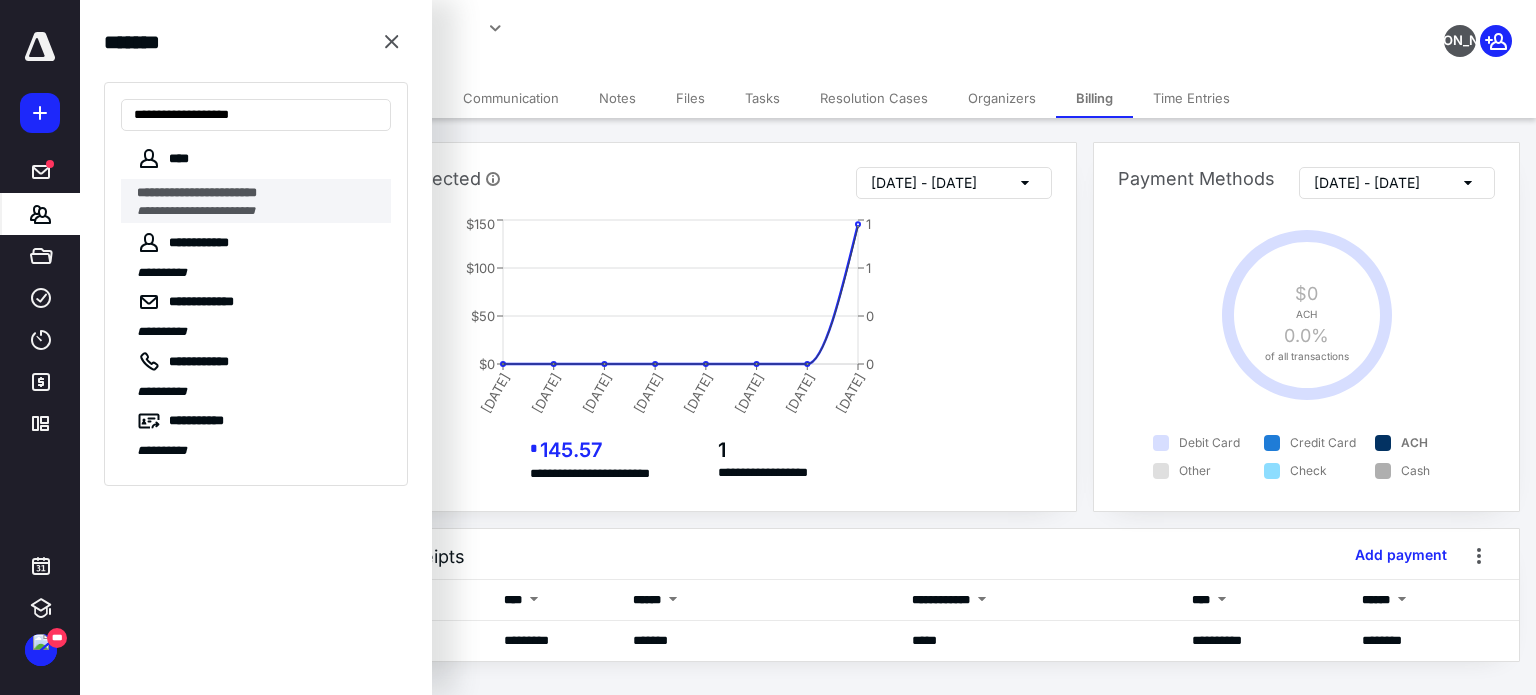 type on "**********" 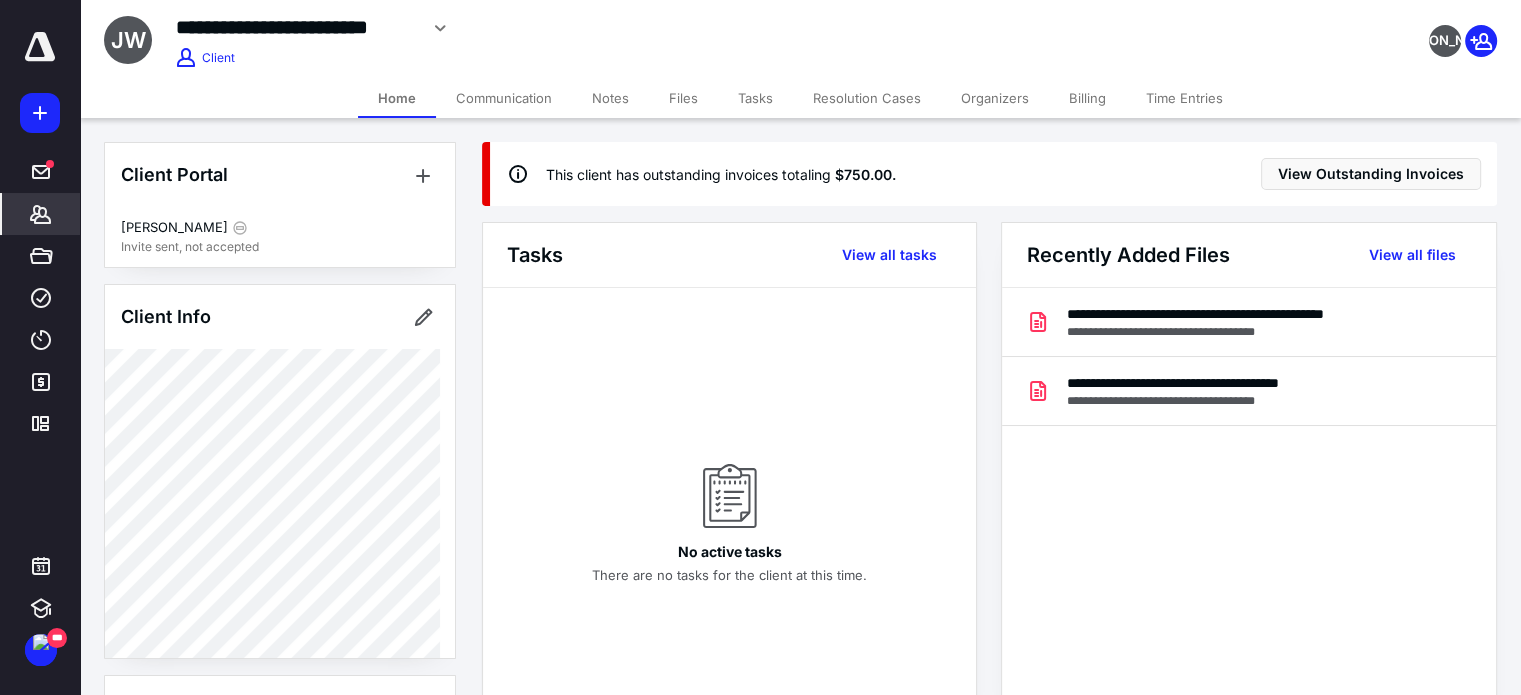 click on "Billing" at bounding box center [1087, 98] 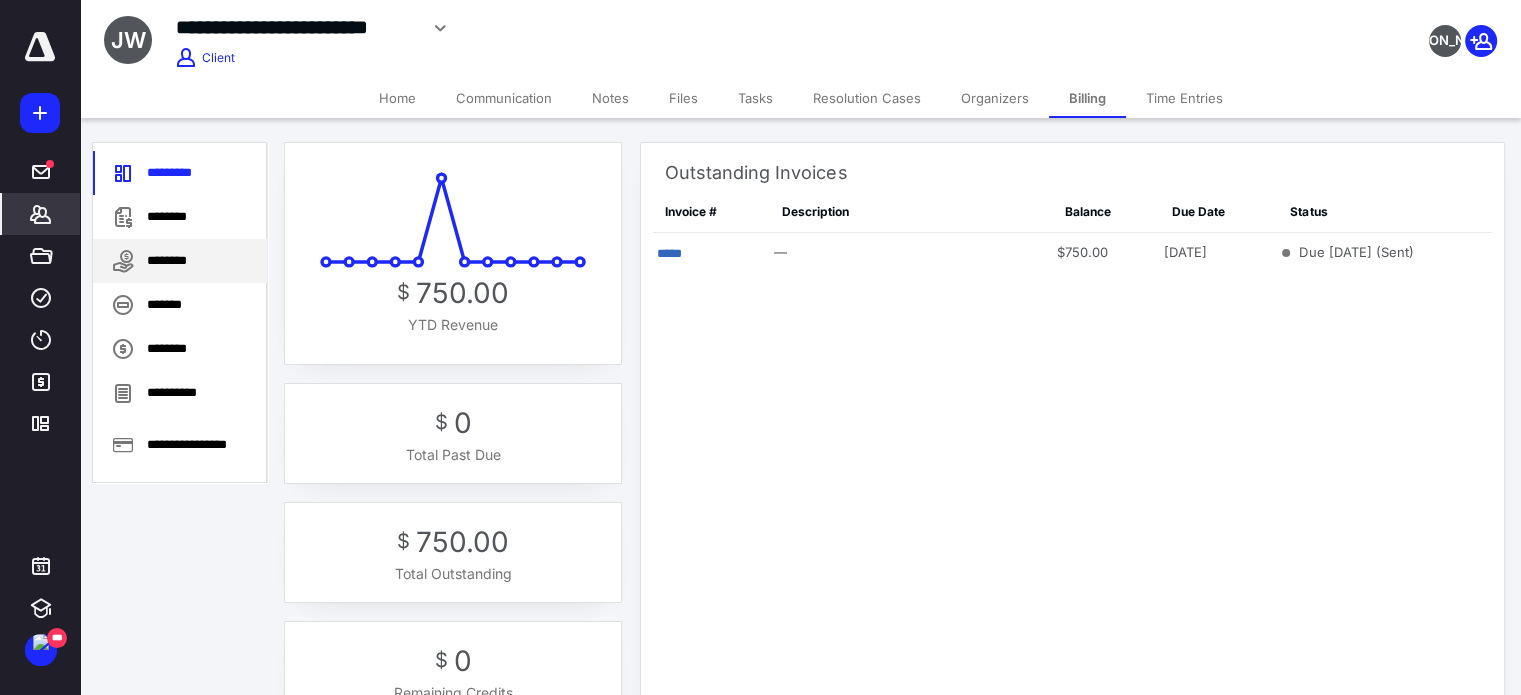 click on "********" at bounding box center [180, 261] 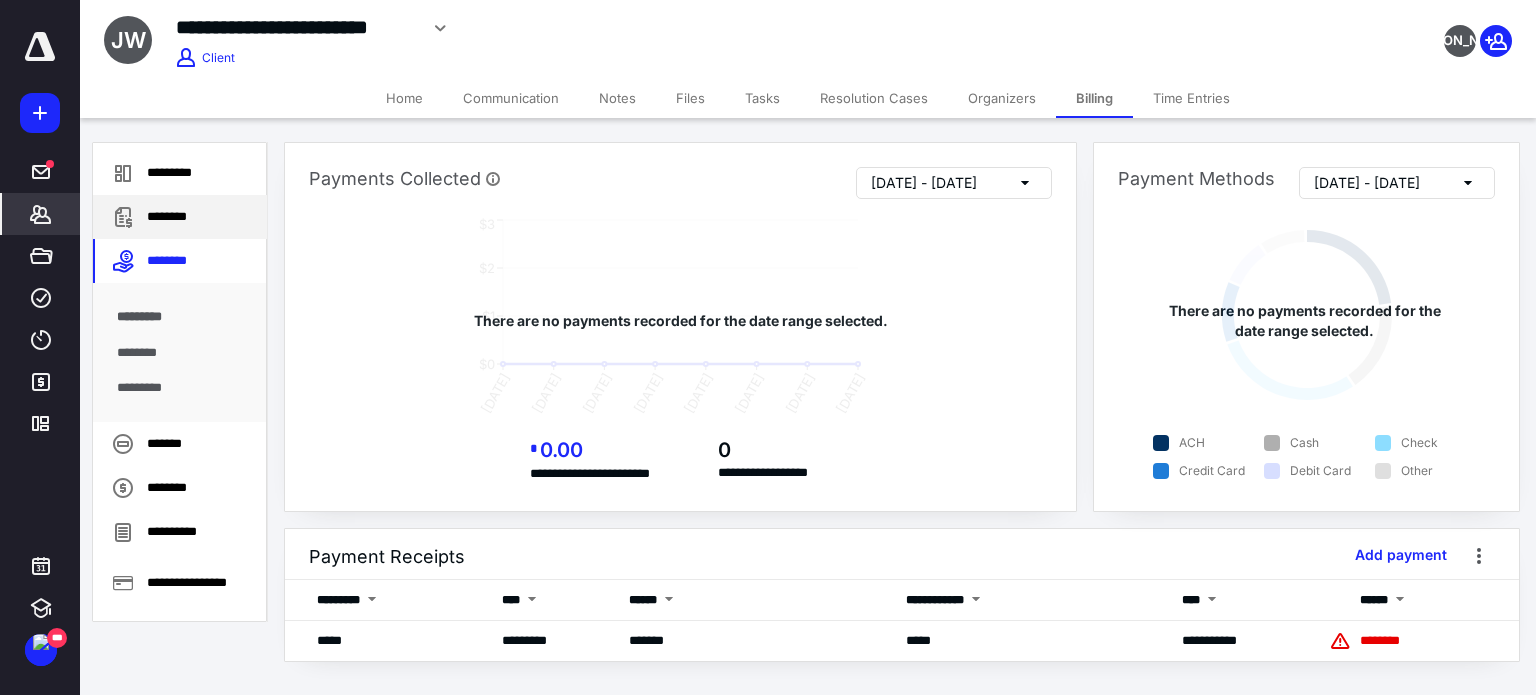 click on "********" at bounding box center [180, 217] 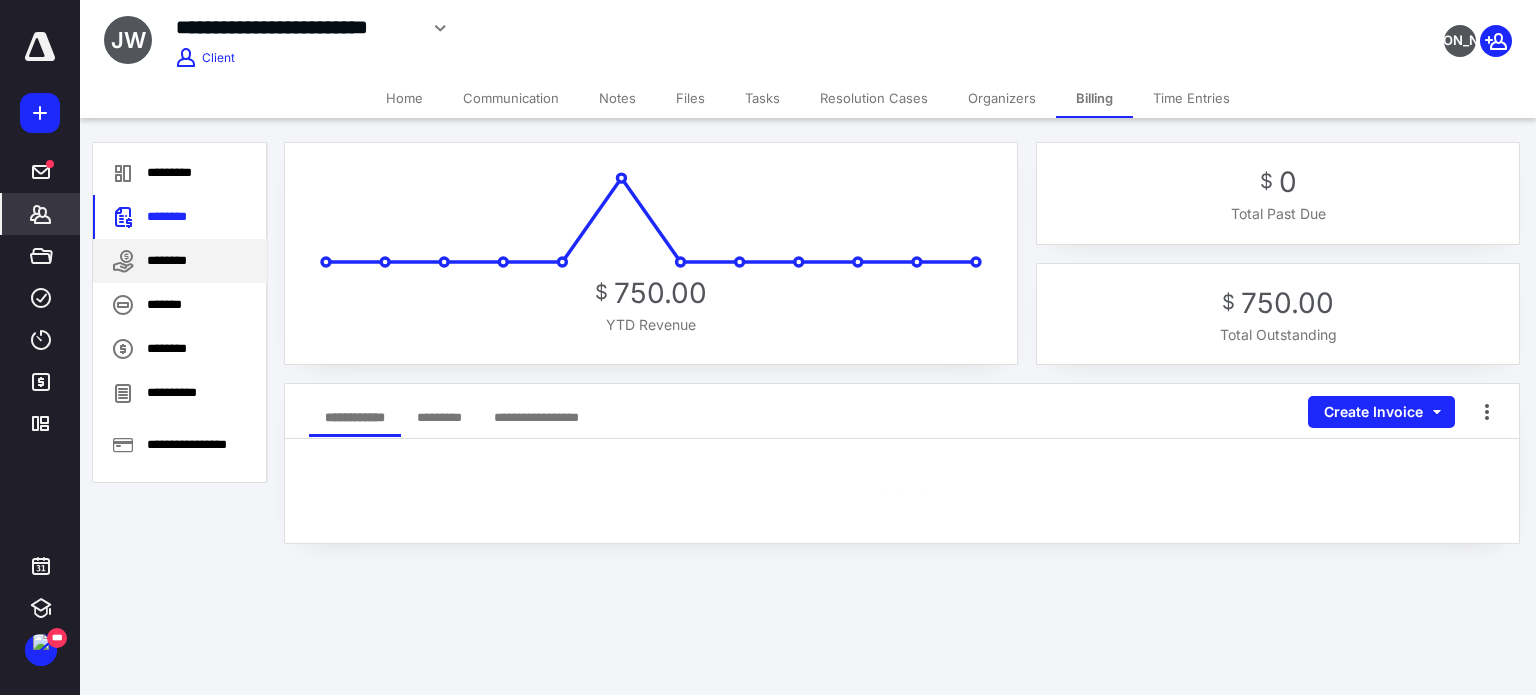 click on "********" at bounding box center [180, 261] 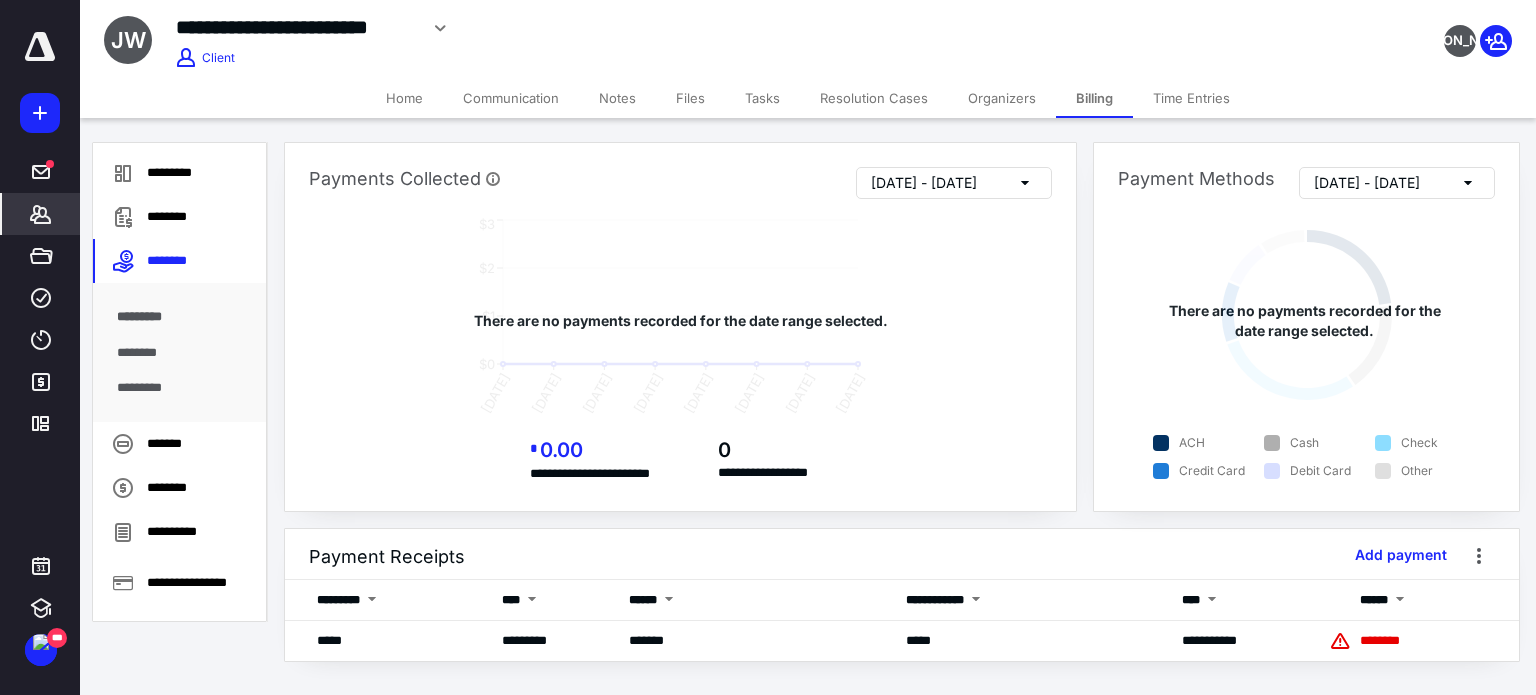 click on "********" at bounding box center (180, 353) 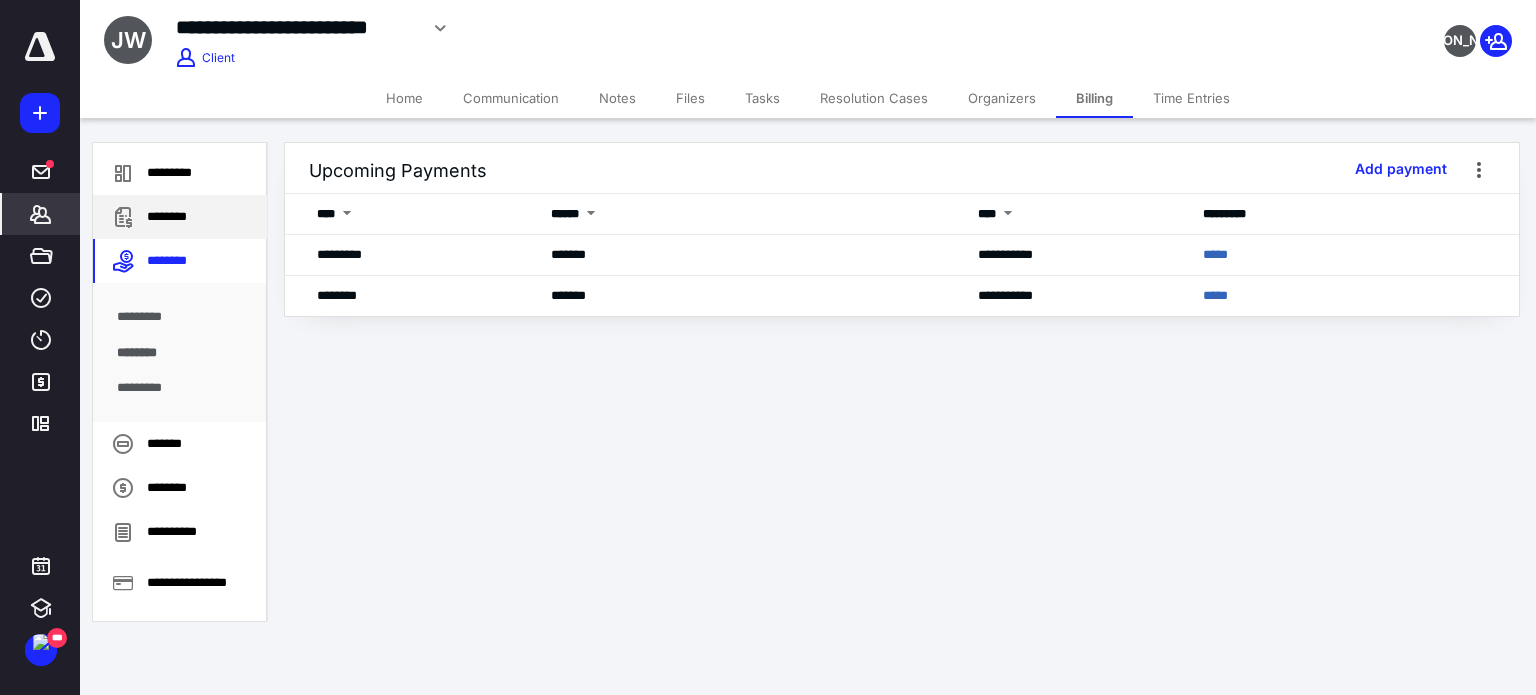 click on "********" at bounding box center (180, 217) 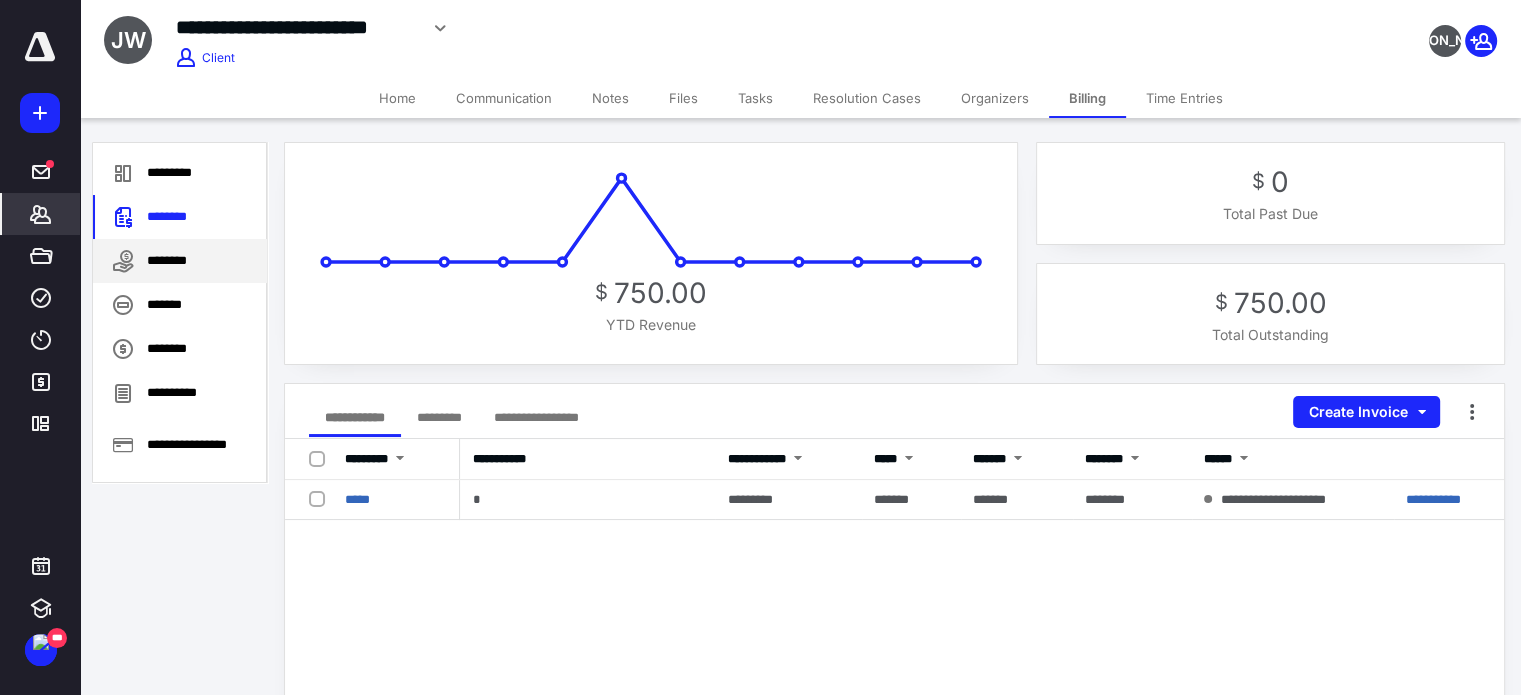 click on "********" at bounding box center [180, 261] 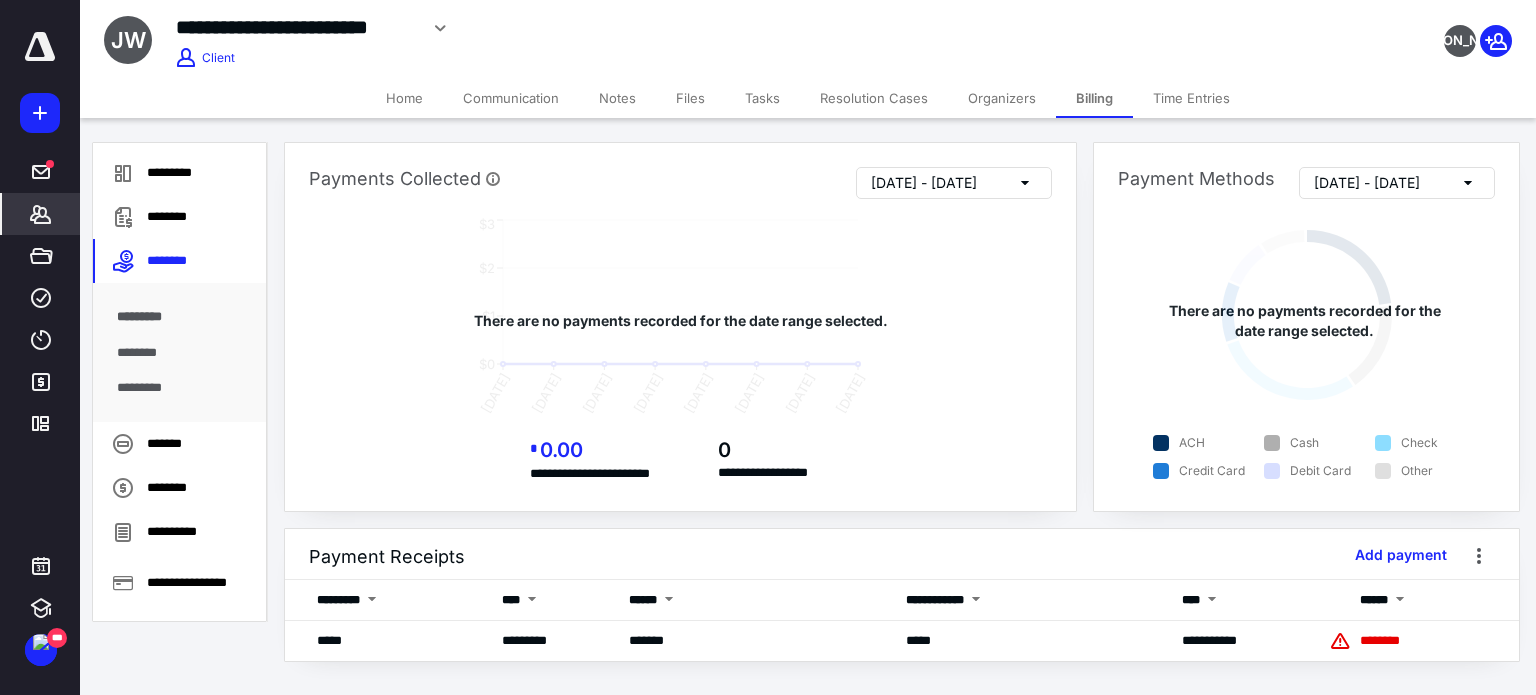 click 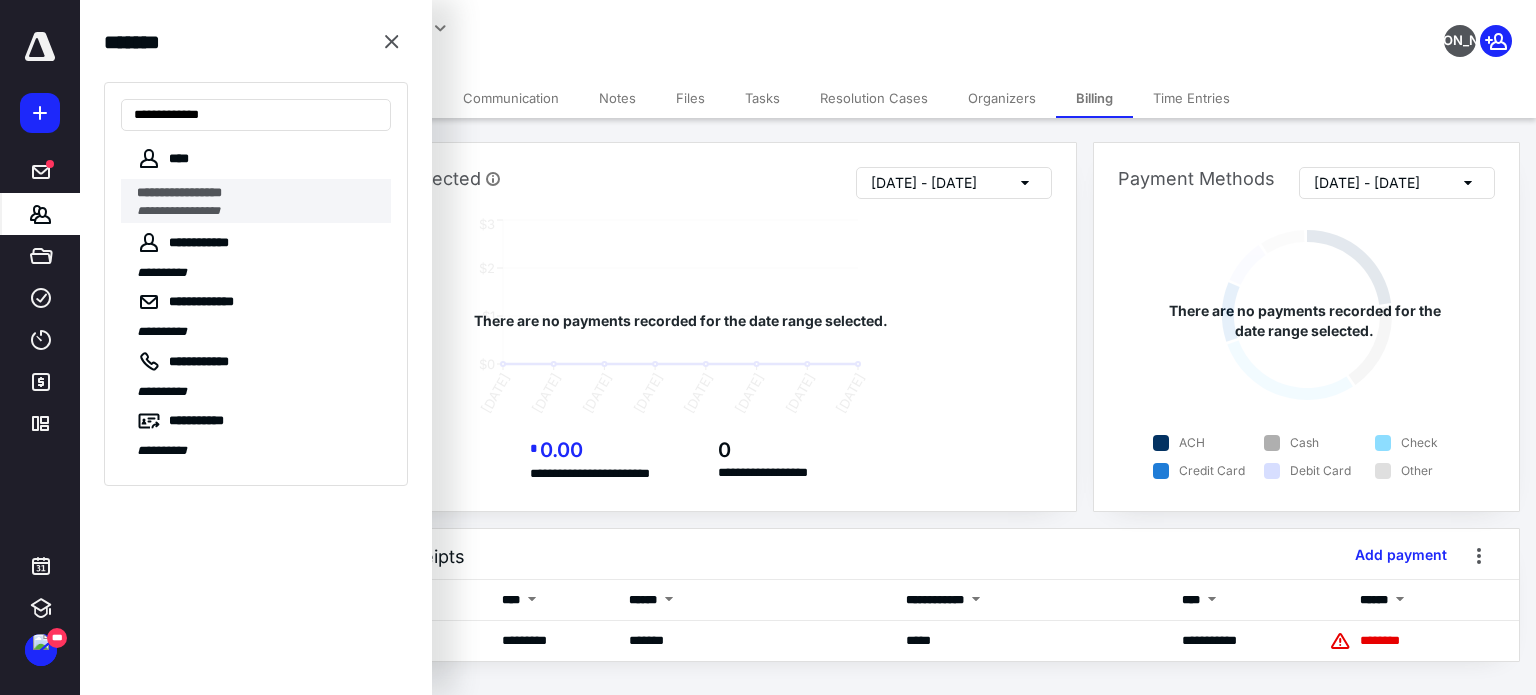 type on "**********" 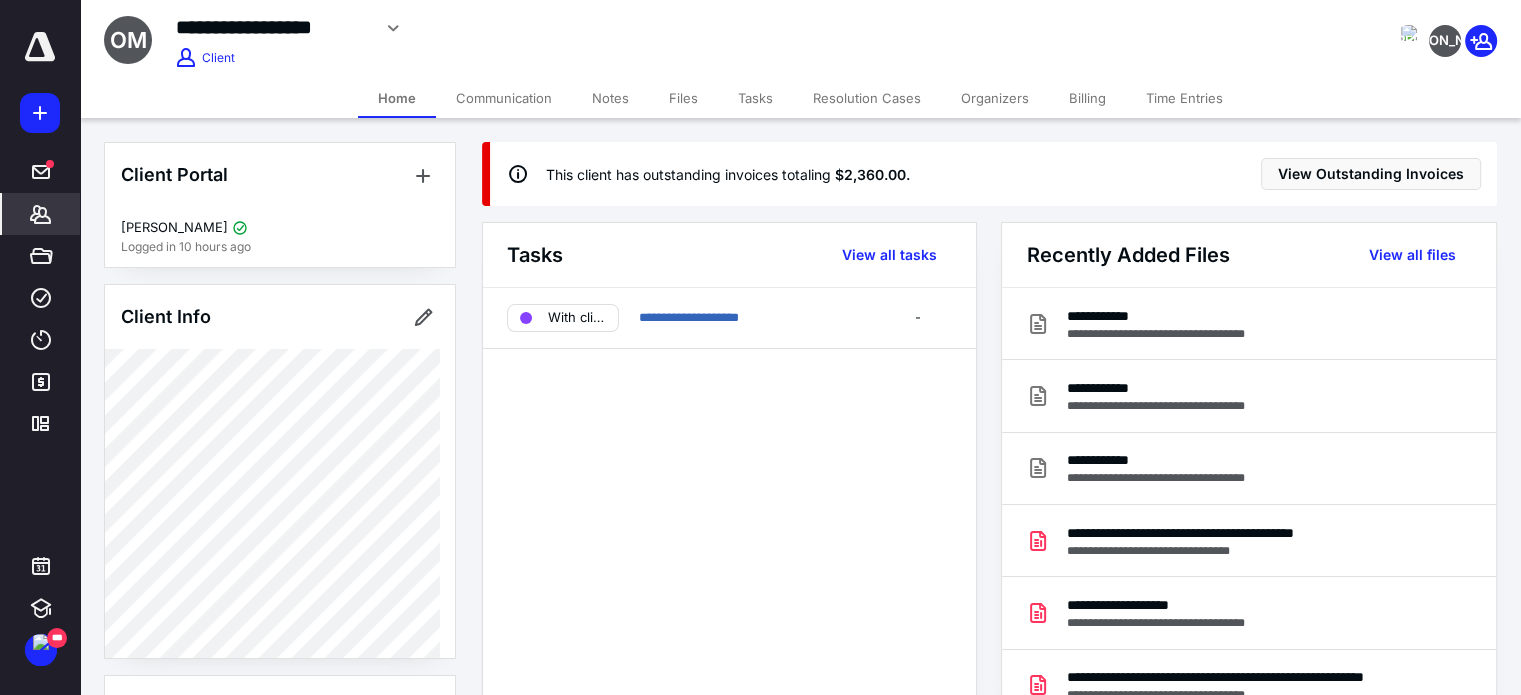 click on "Billing" at bounding box center (1087, 98) 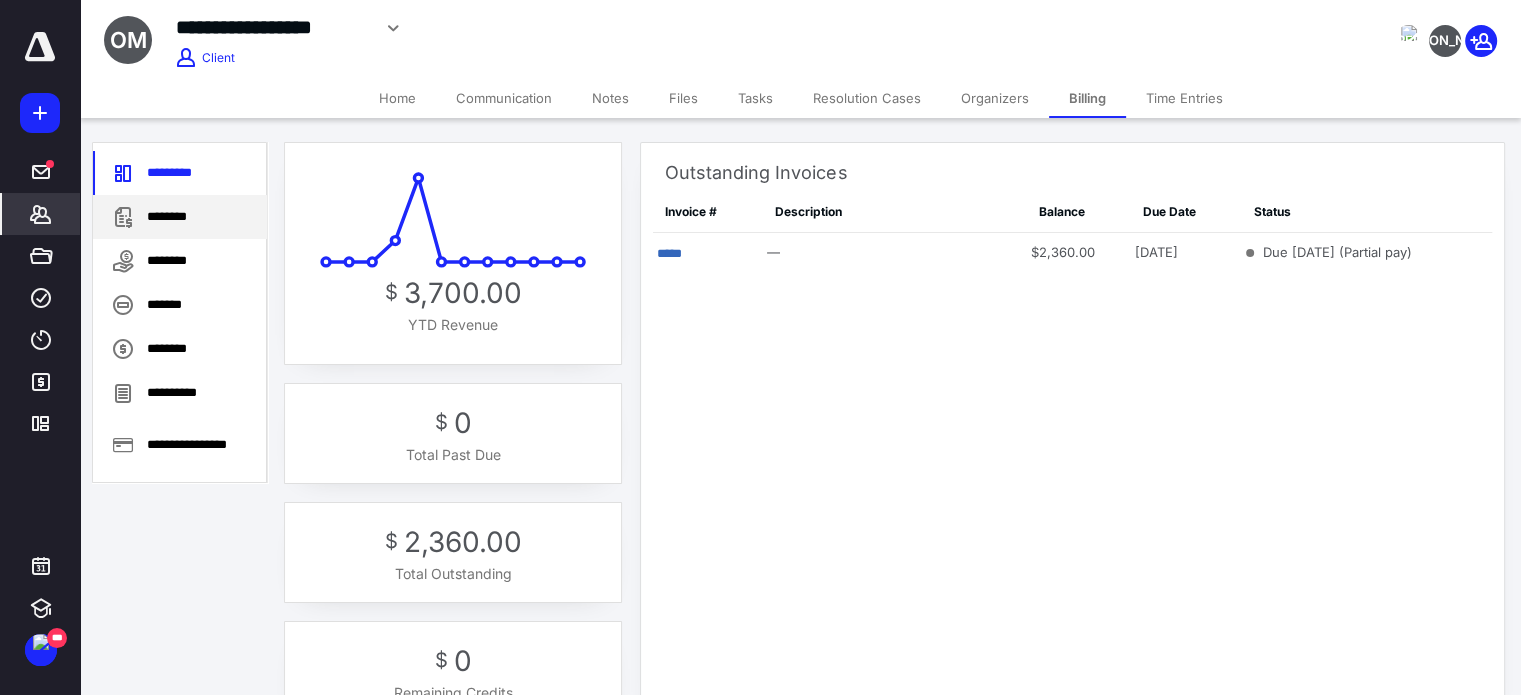 click on "********" at bounding box center (180, 217) 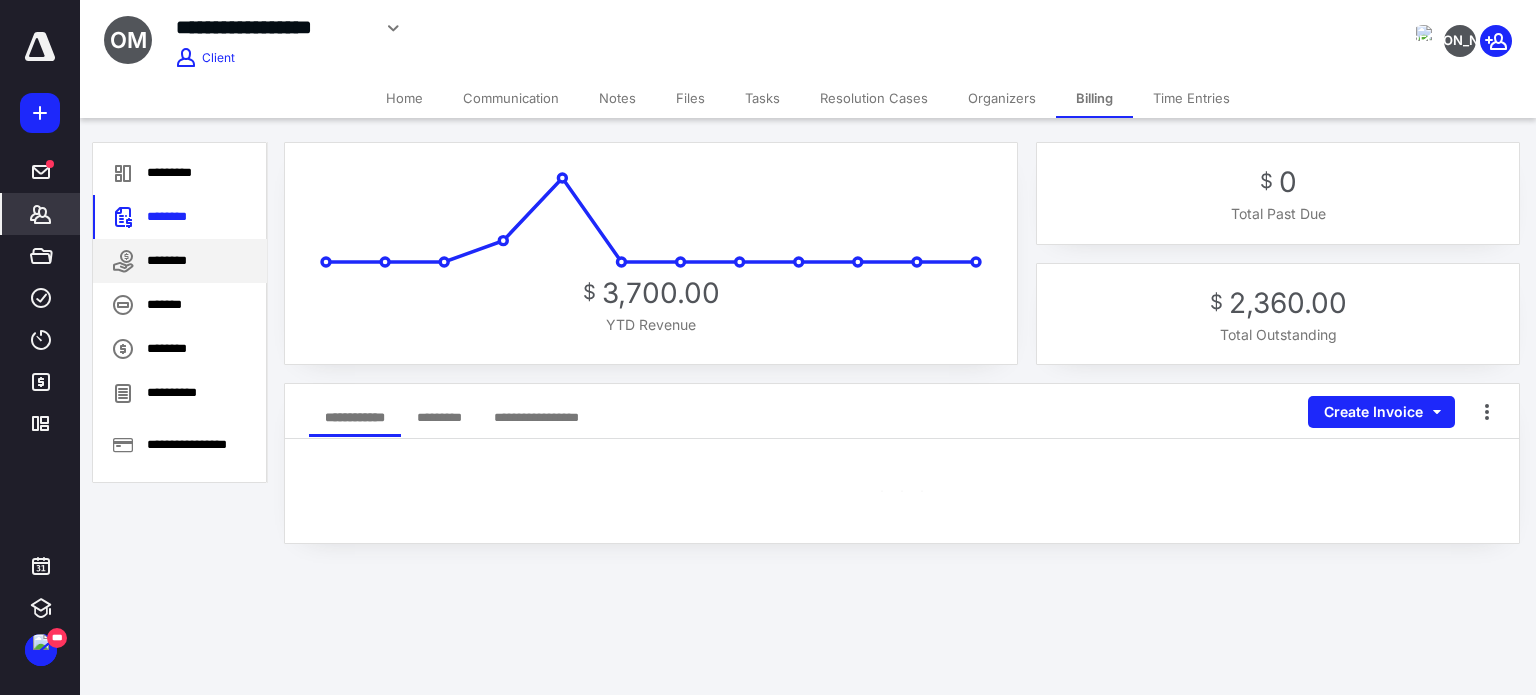click on "********" at bounding box center [180, 261] 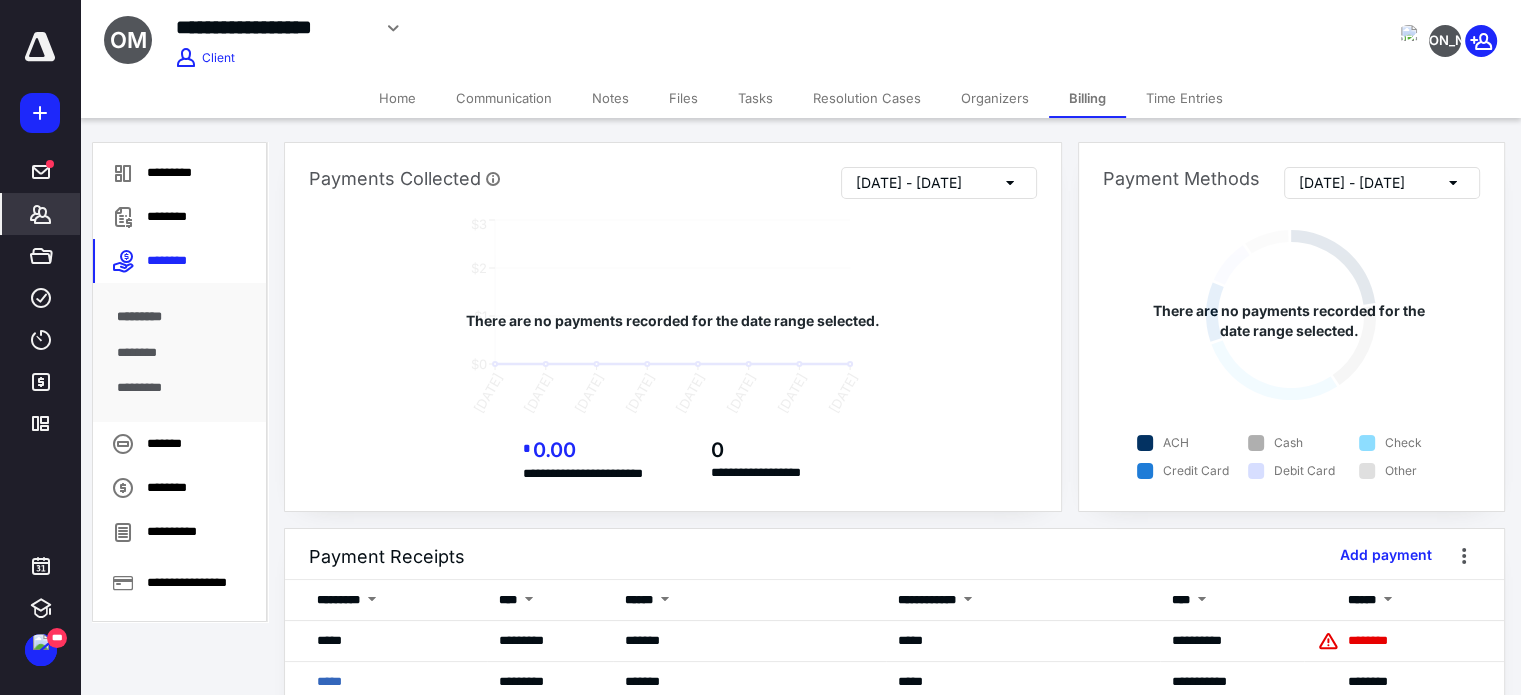 click on "********" at bounding box center (180, 353) 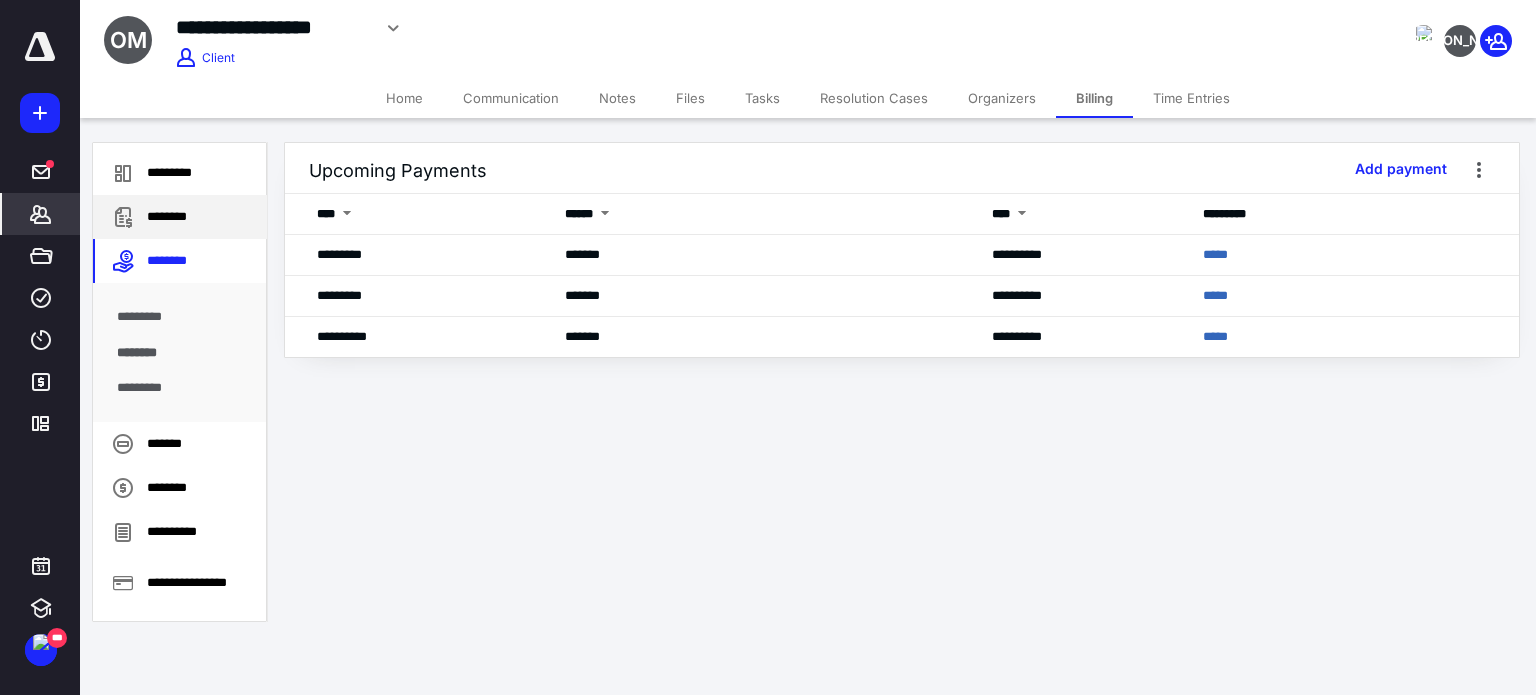 click on "********" at bounding box center [180, 217] 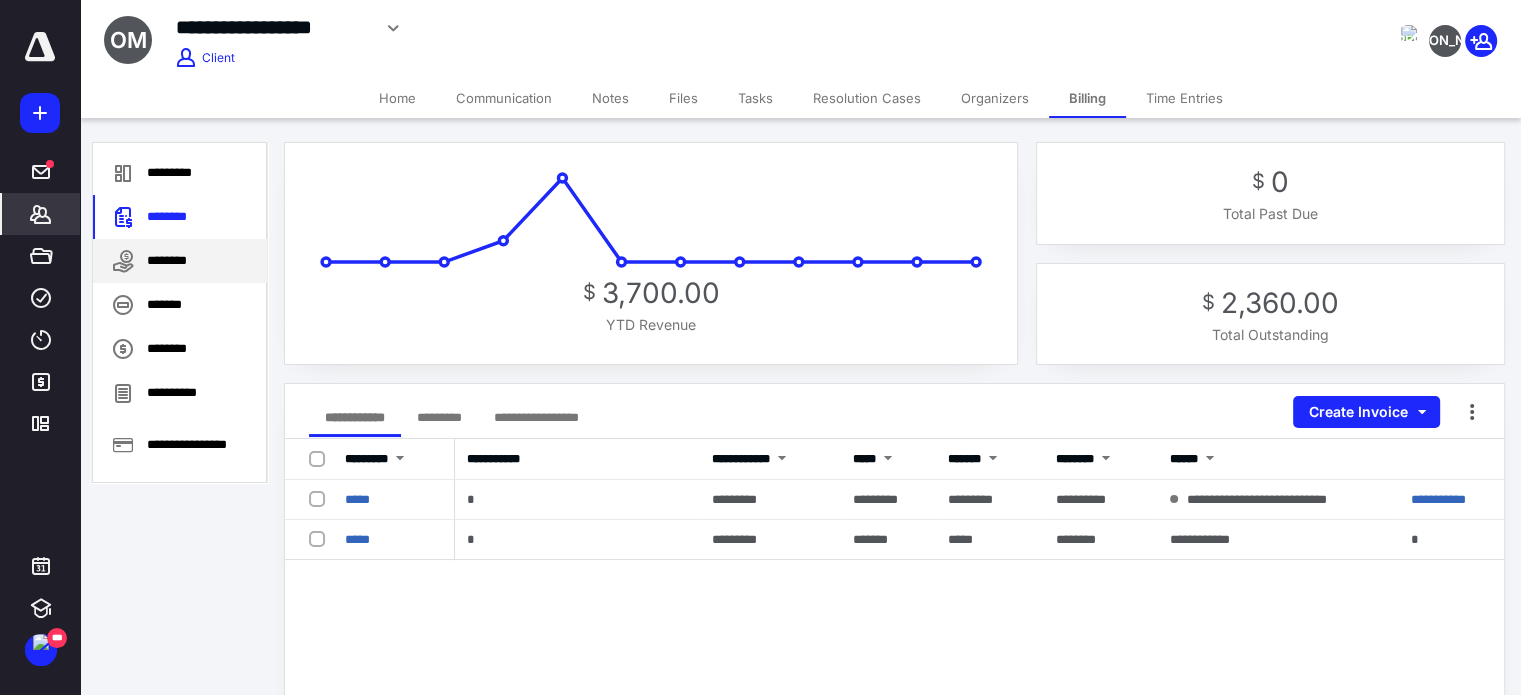 click on "********" at bounding box center [180, 261] 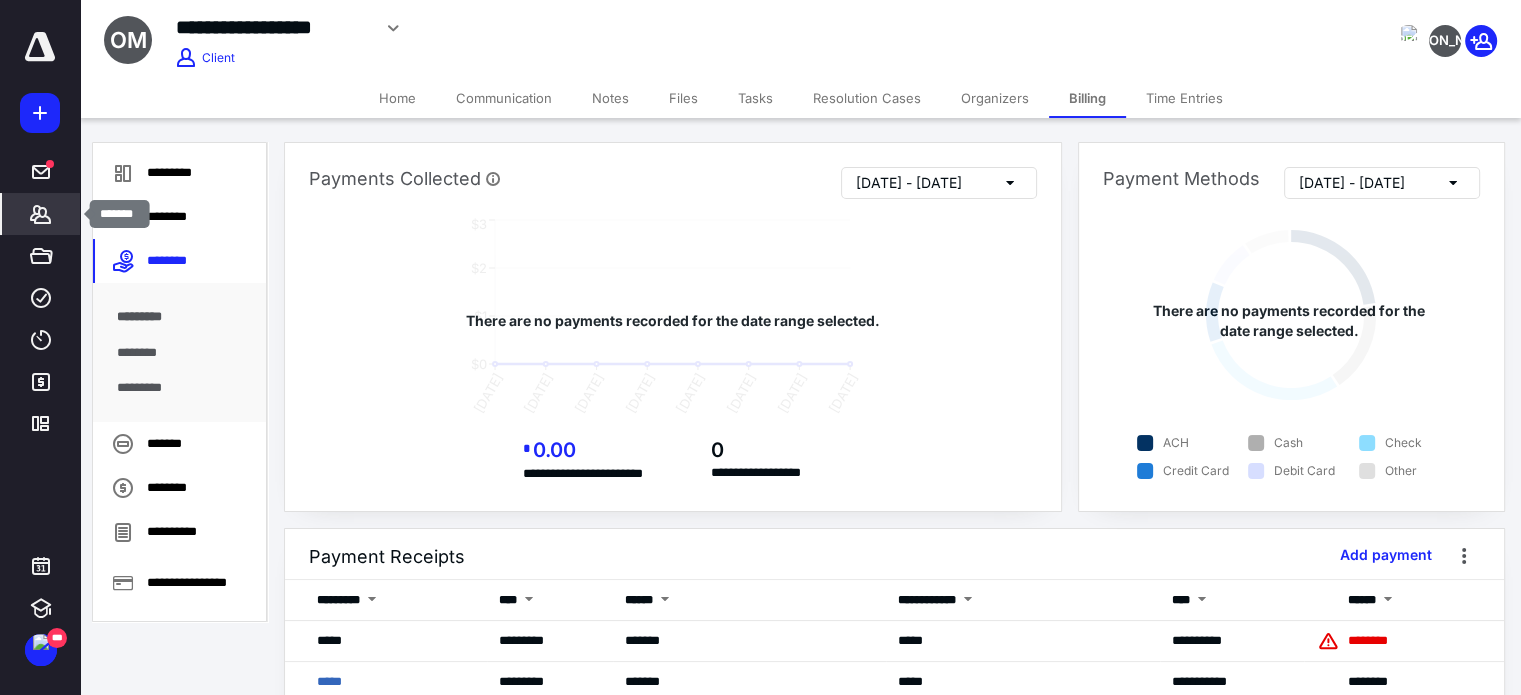 click 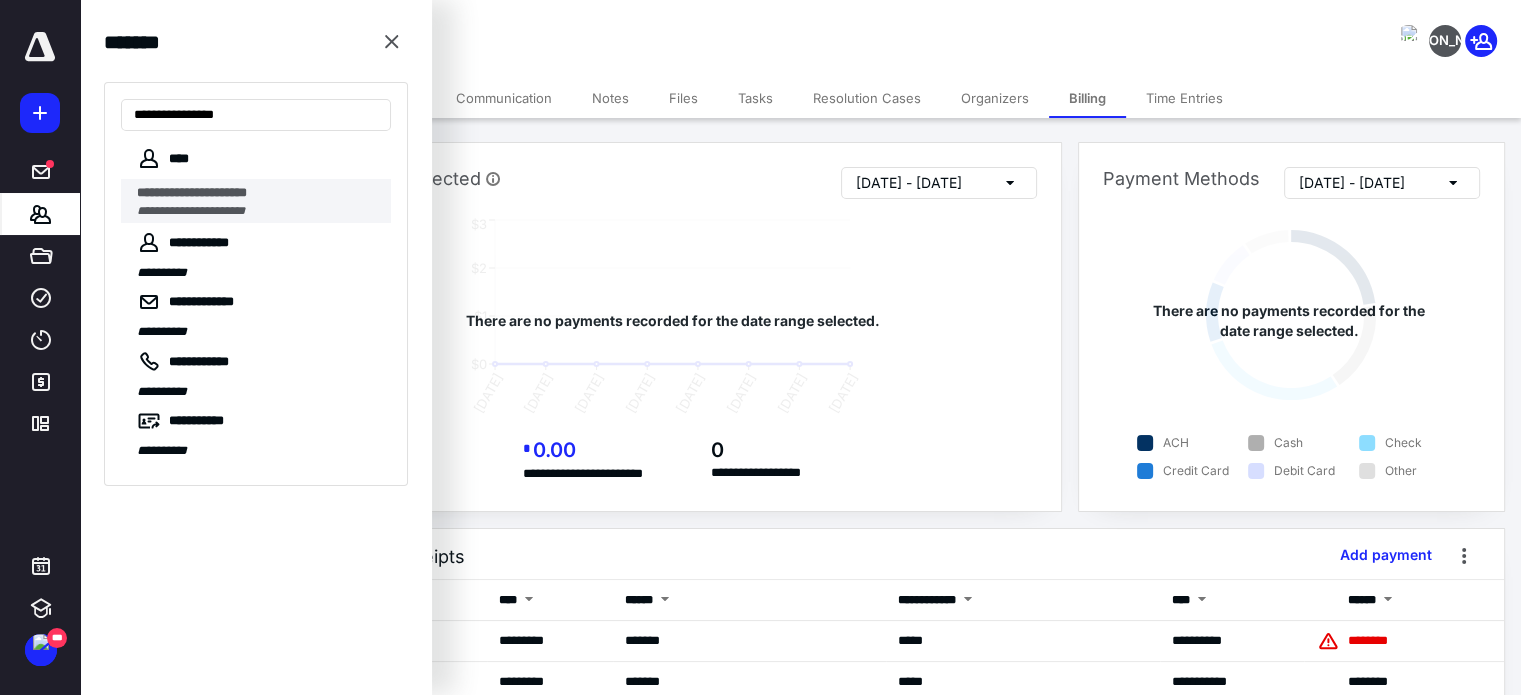 type on "**********" 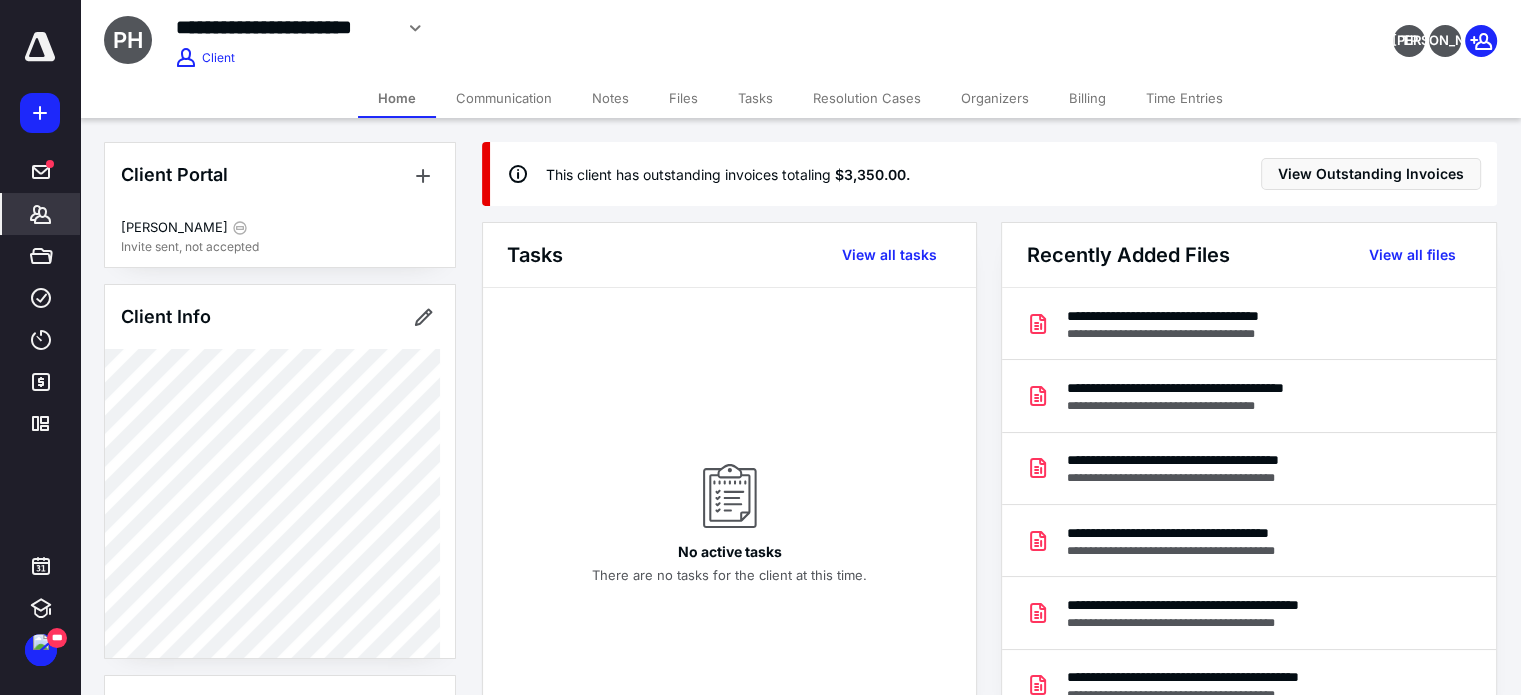 click on "Billing" at bounding box center (1087, 98) 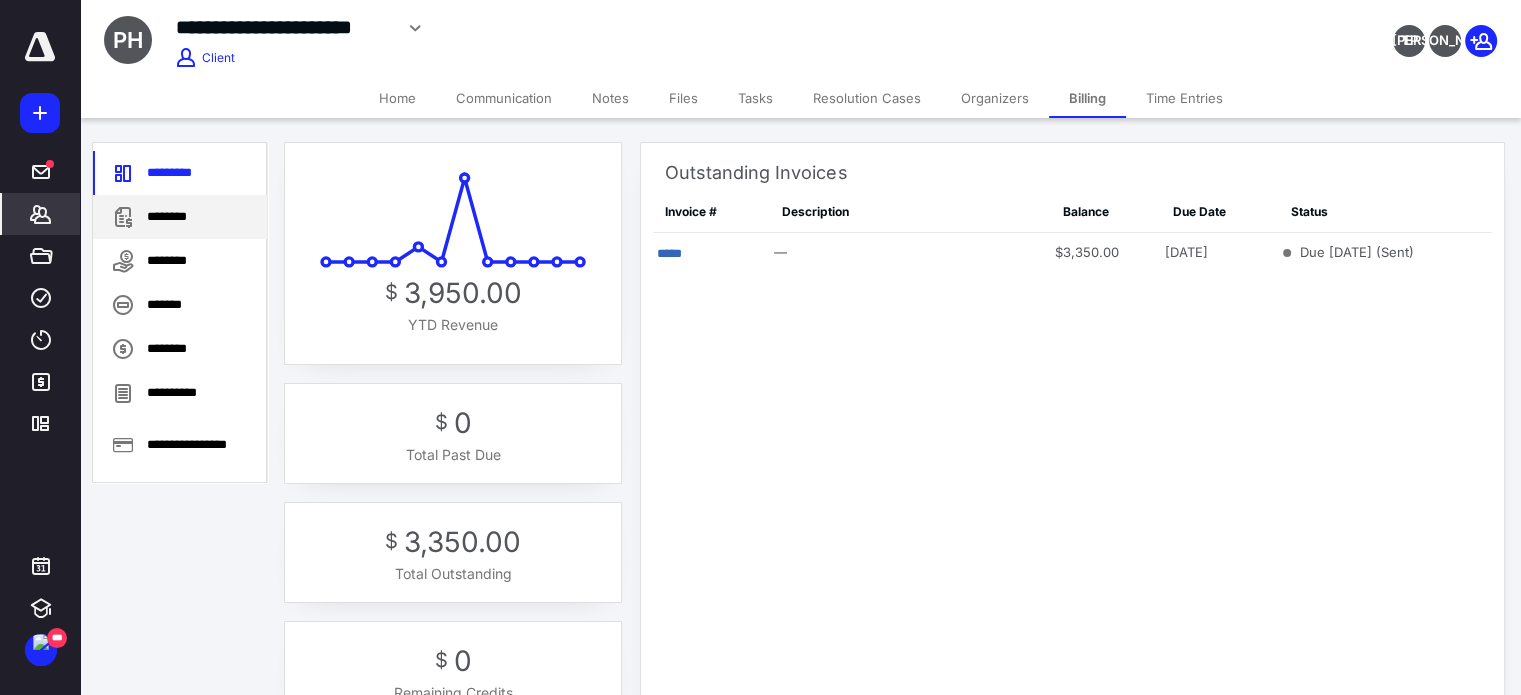 click on "********" at bounding box center (180, 217) 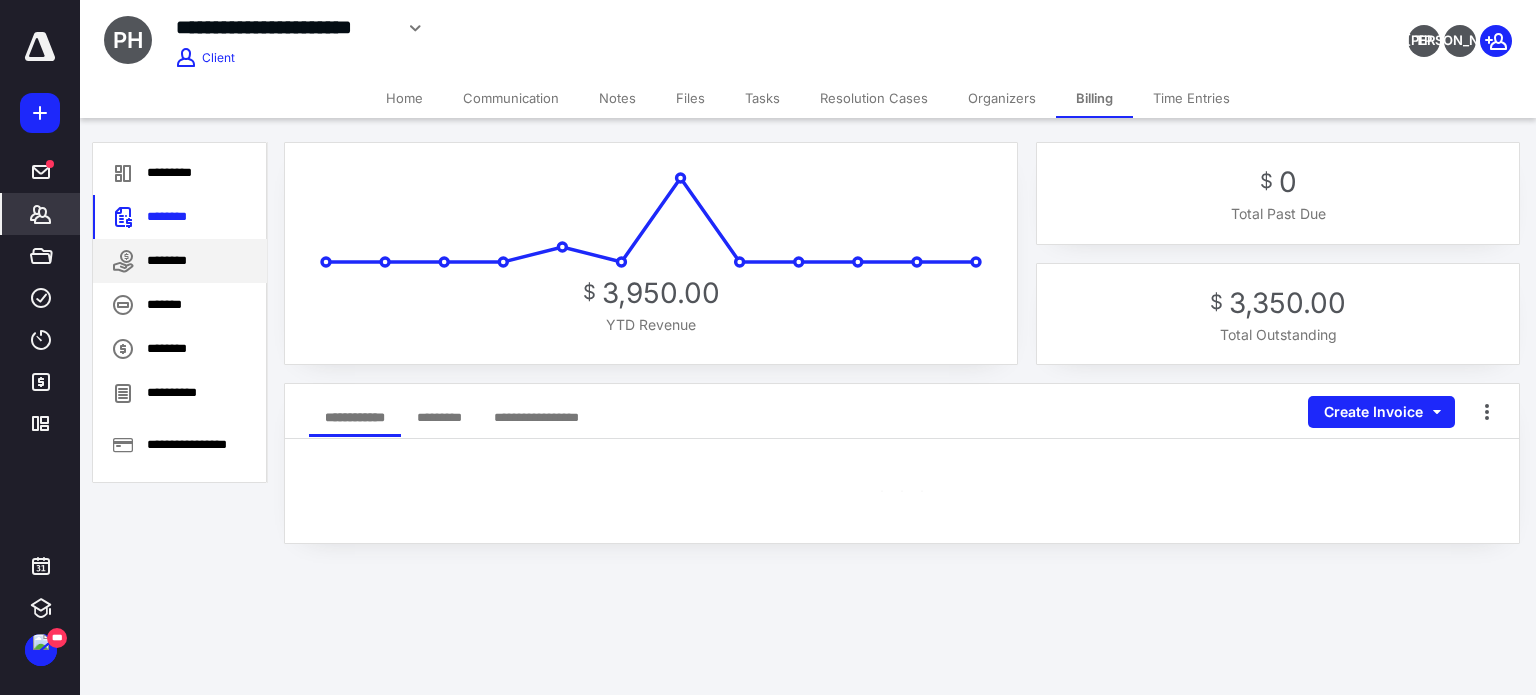 click on "********" at bounding box center (180, 261) 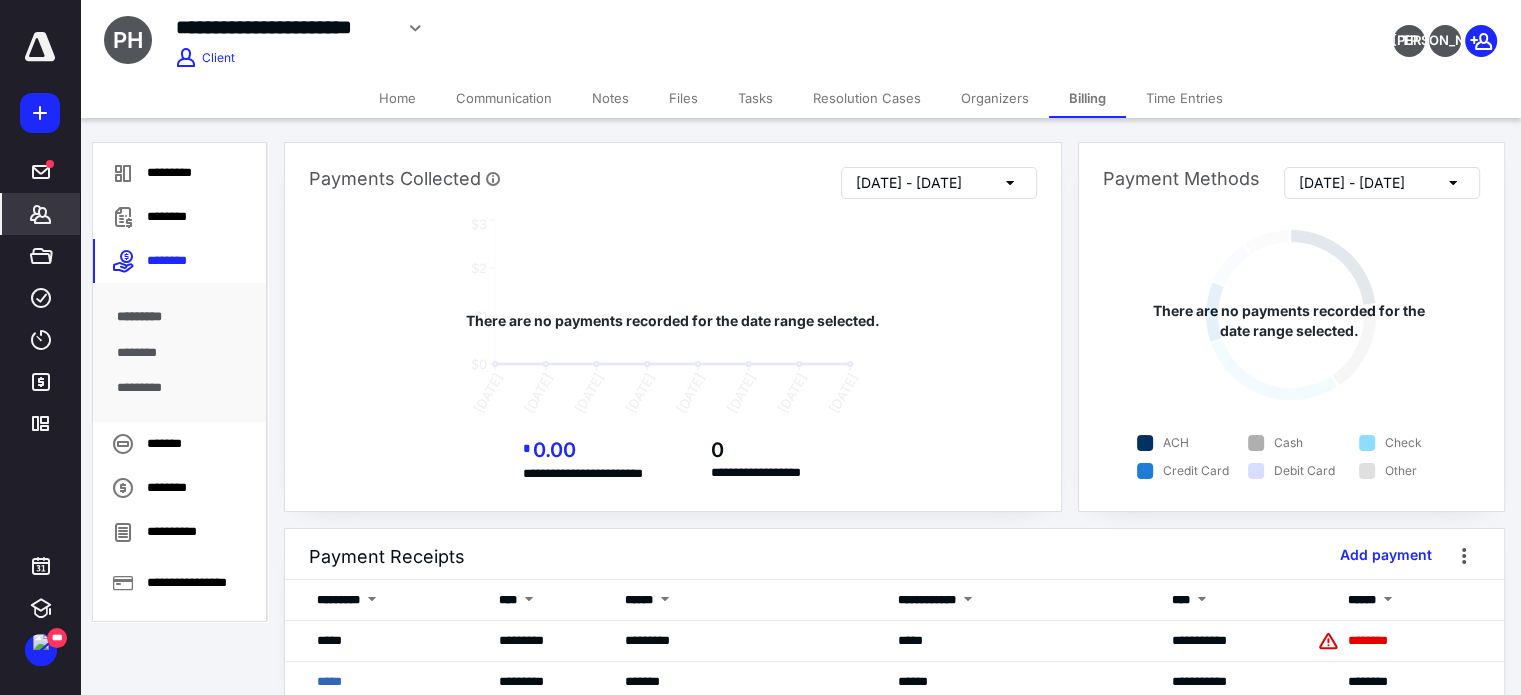 click on "********" at bounding box center (180, 353) 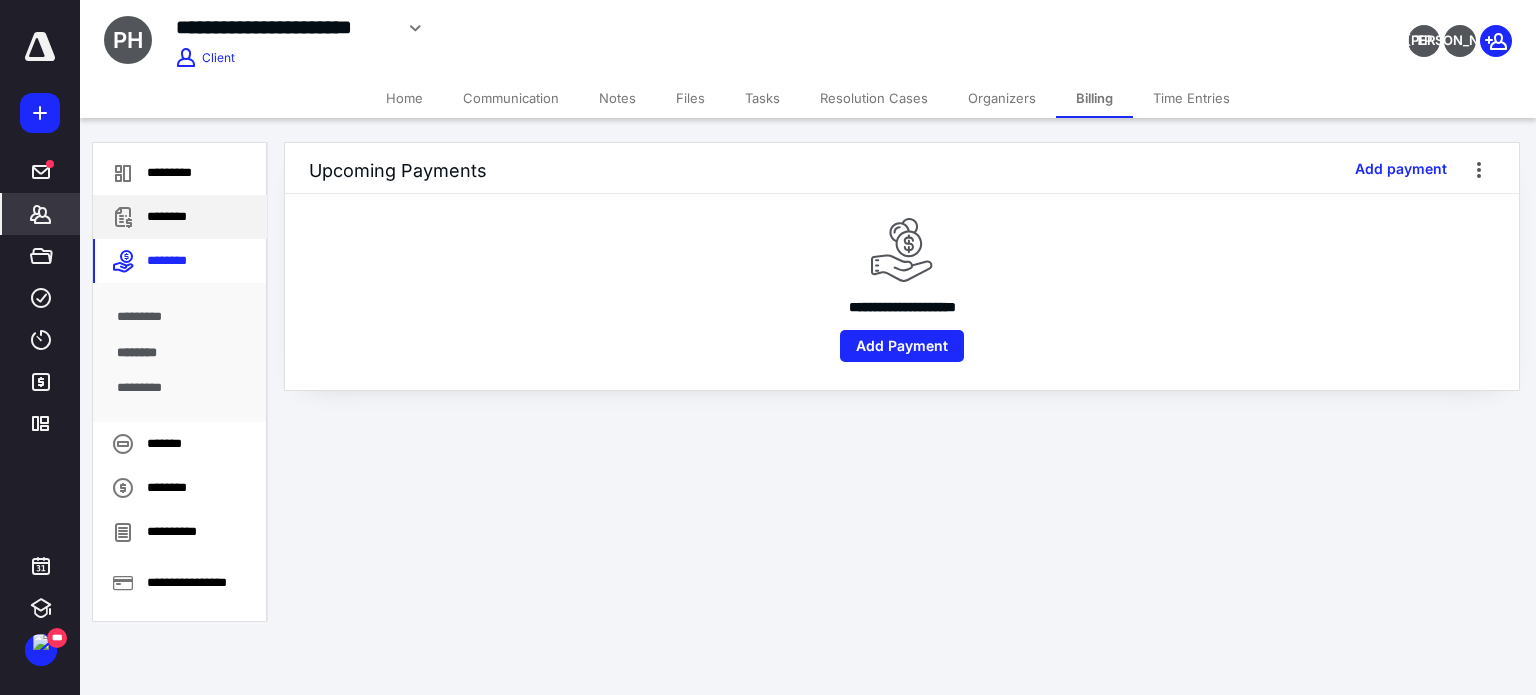 click on "********" at bounding box center (180, 217) 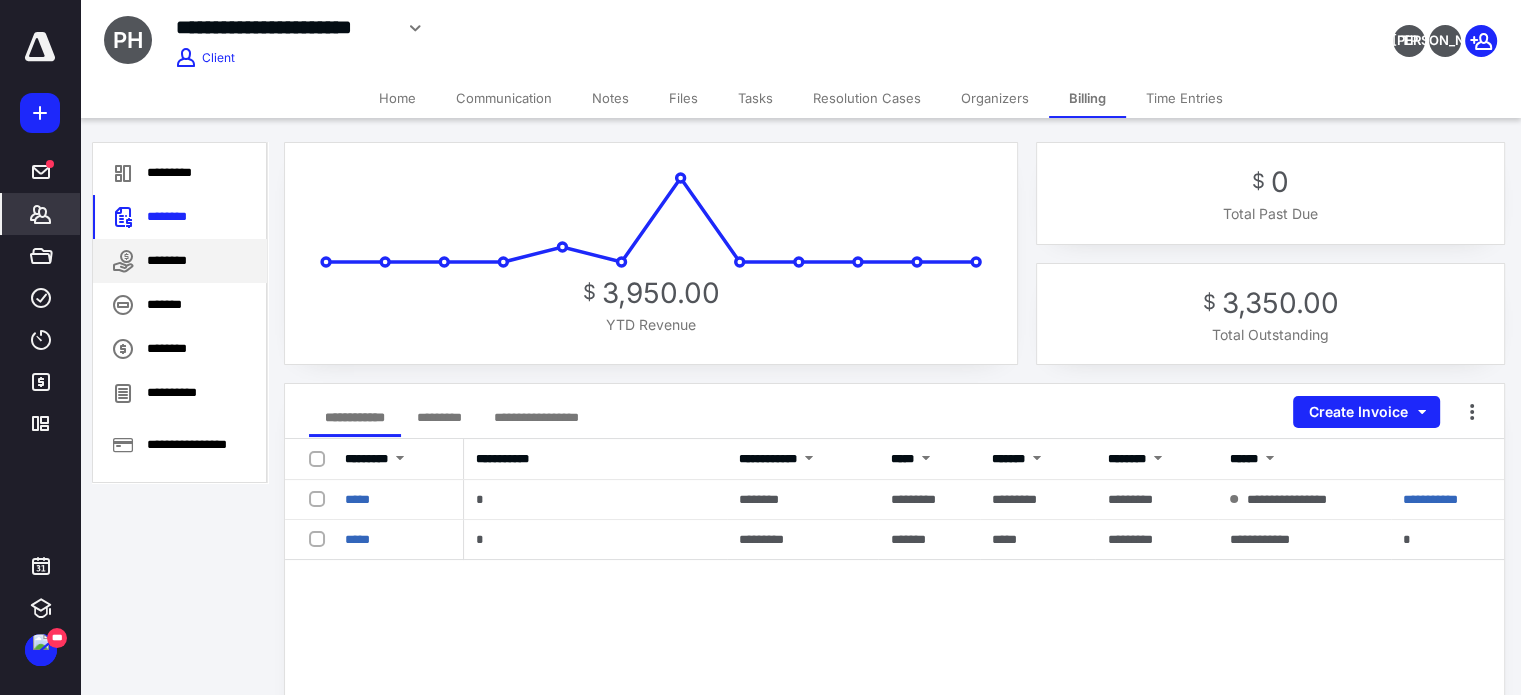 click on "********" at bounding box center [180, 261] 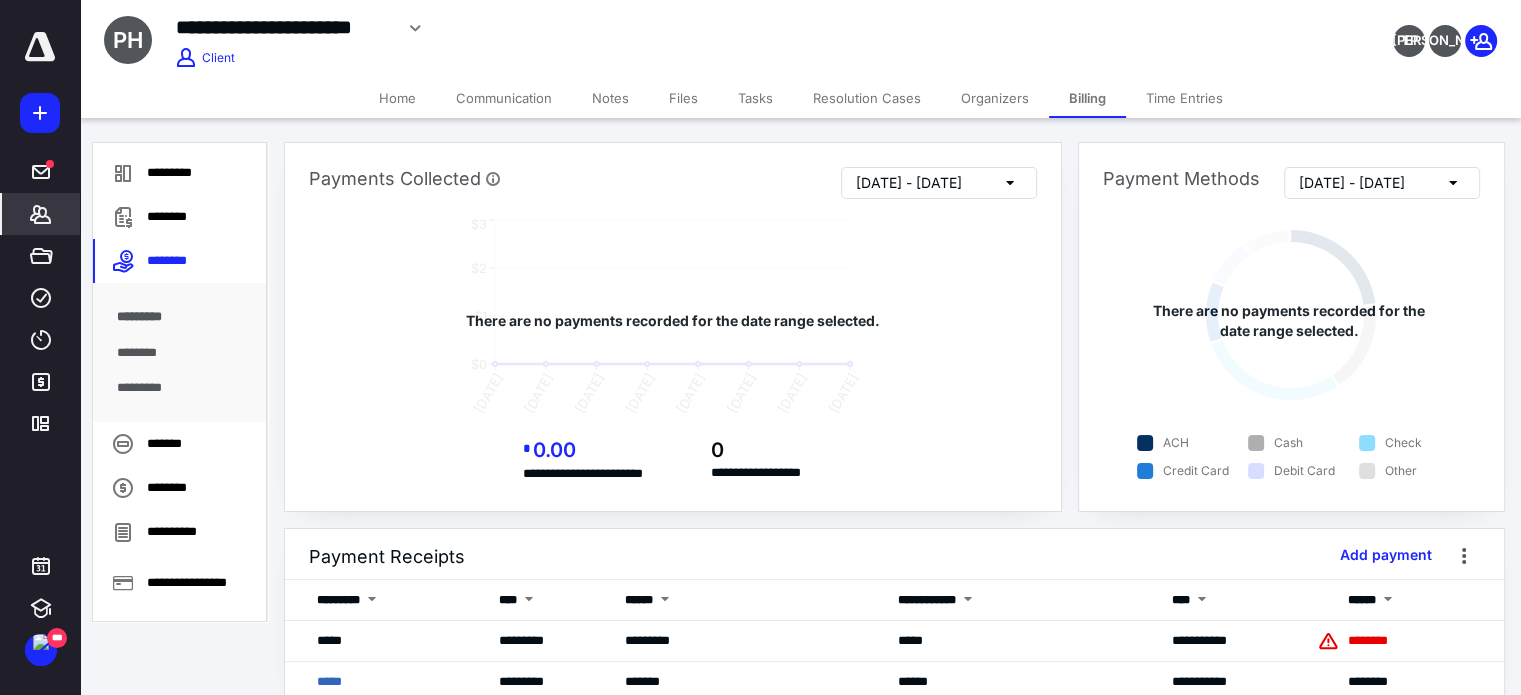 scroll, scrollTop: 0, scrollLeft: 0, axis: both 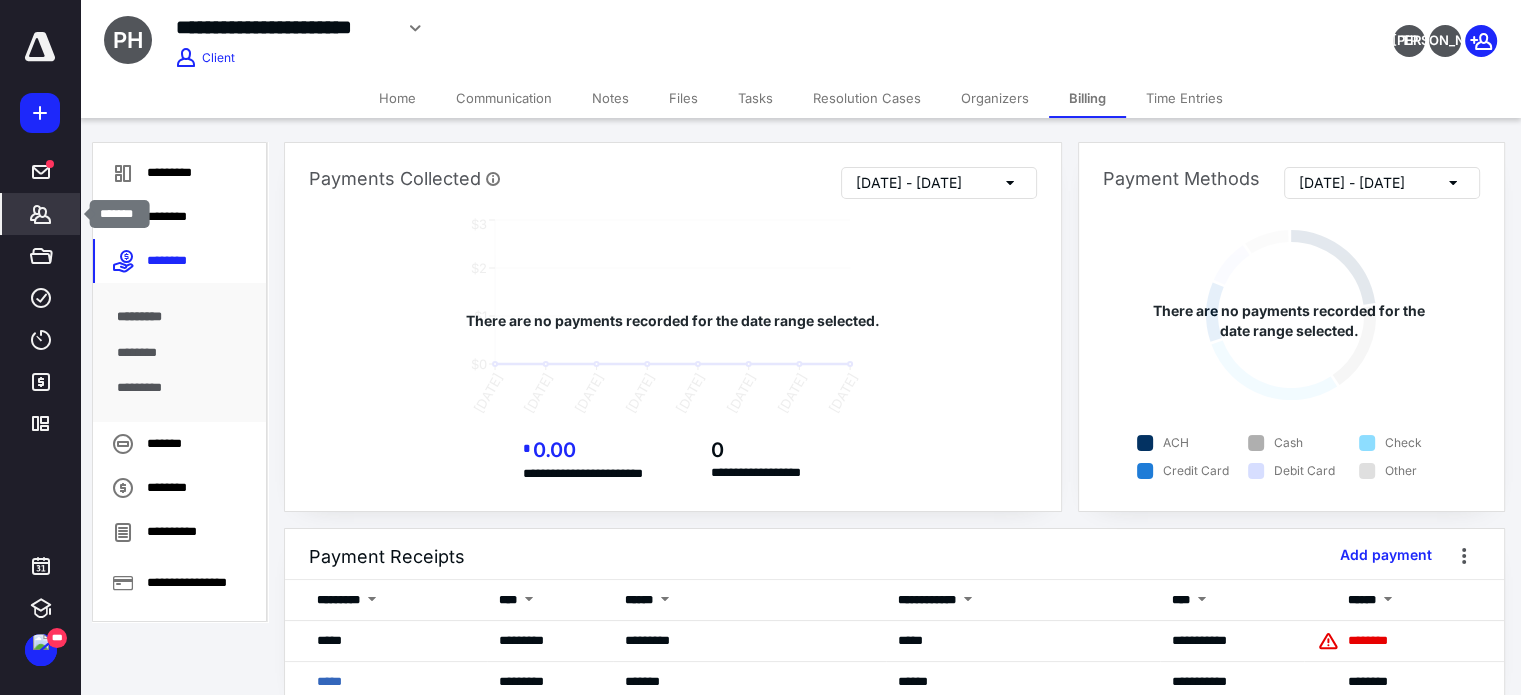 click 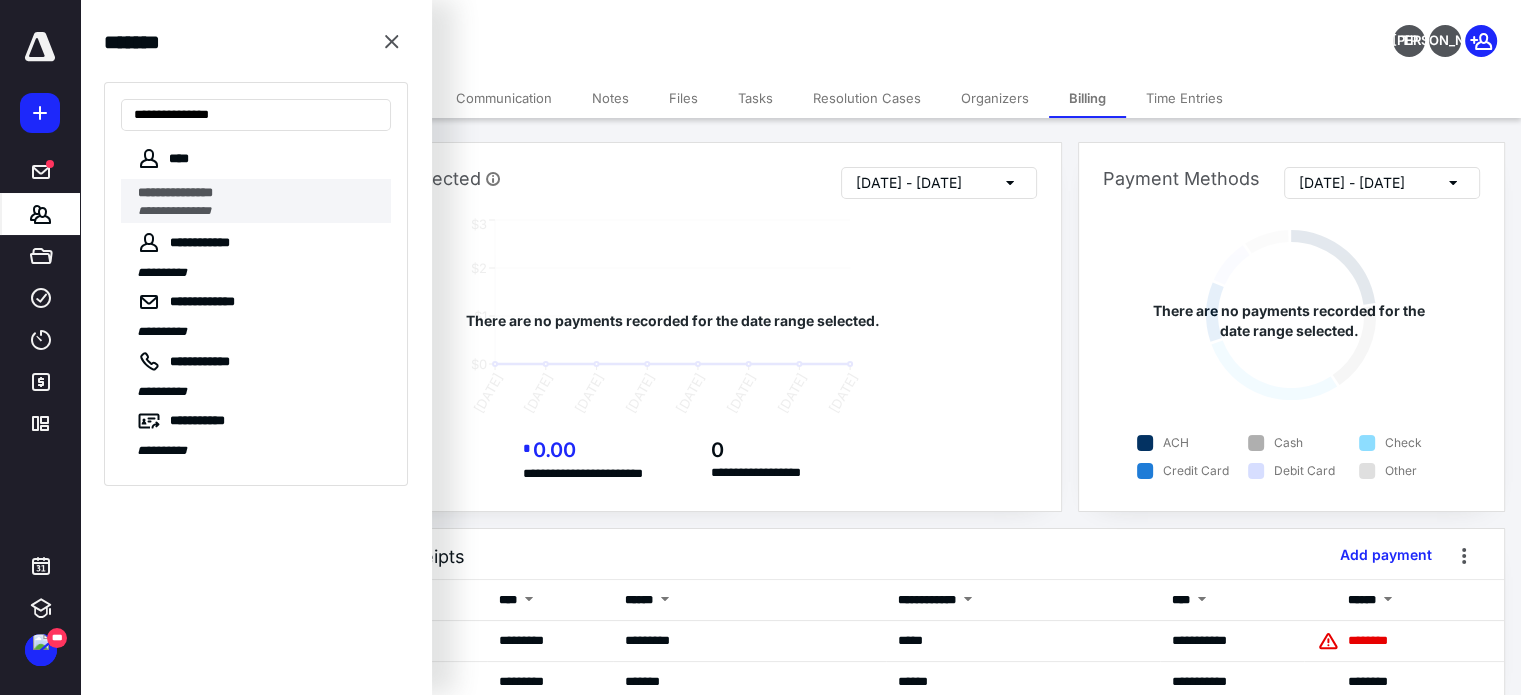 type on "**********" 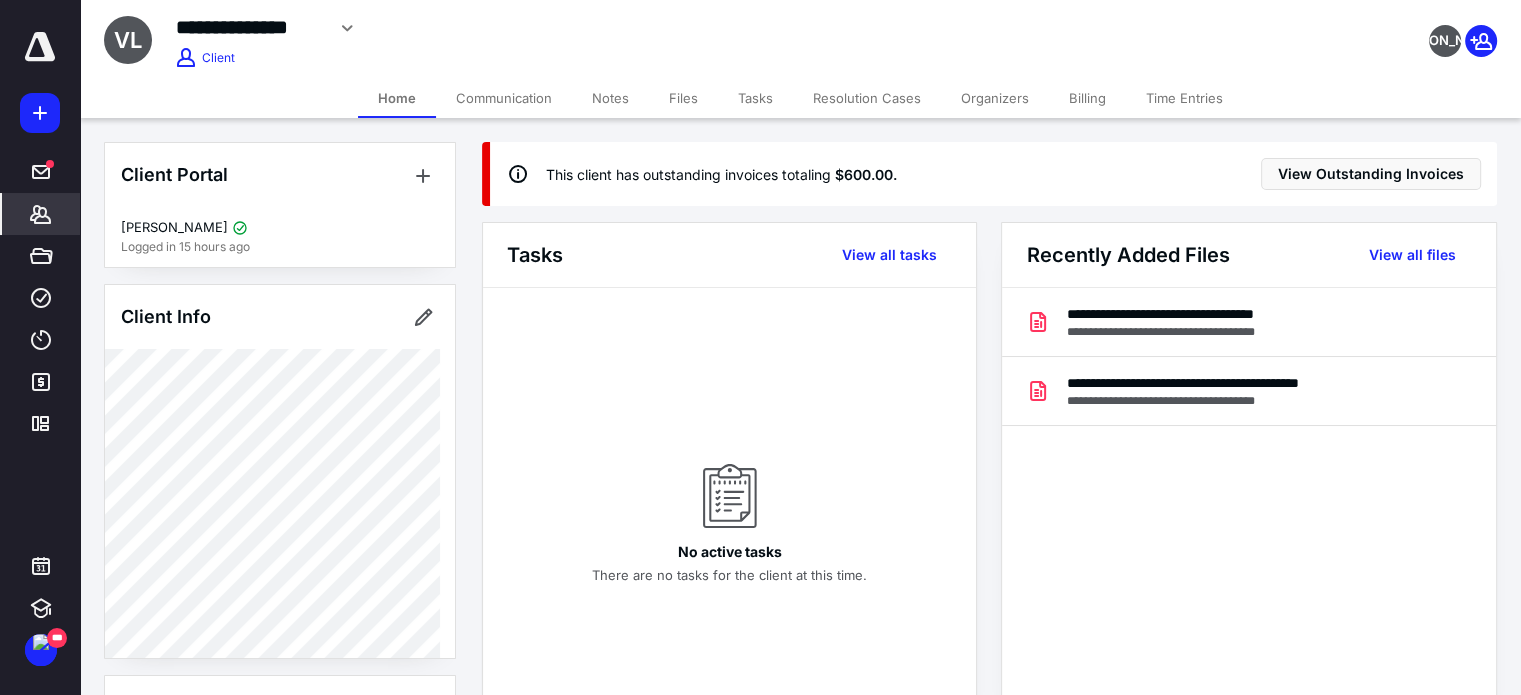 drag, startPoint x: 1107, startPoint y: 96, endPoint x: 1084, endPoint y: 111, distance: 27.45906 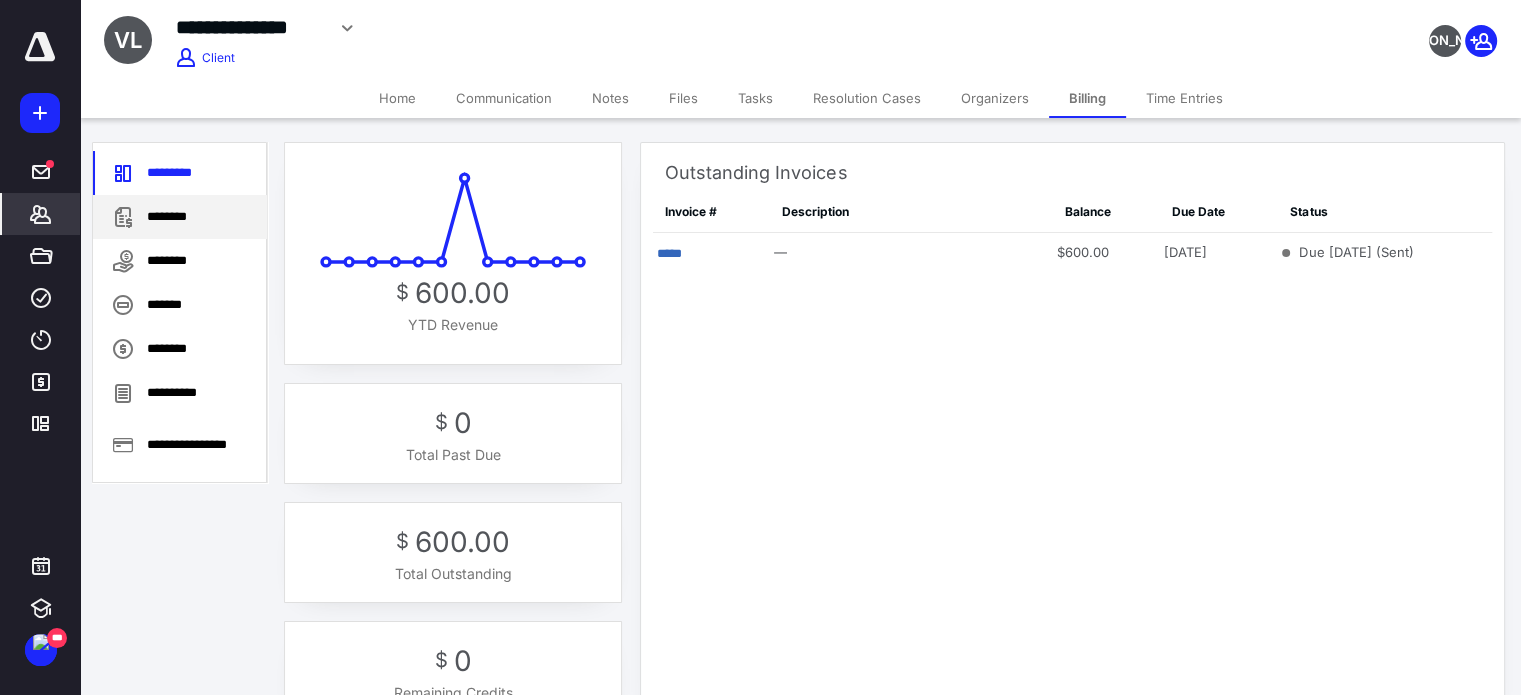 click on "********" at bounding box center (180, 217) 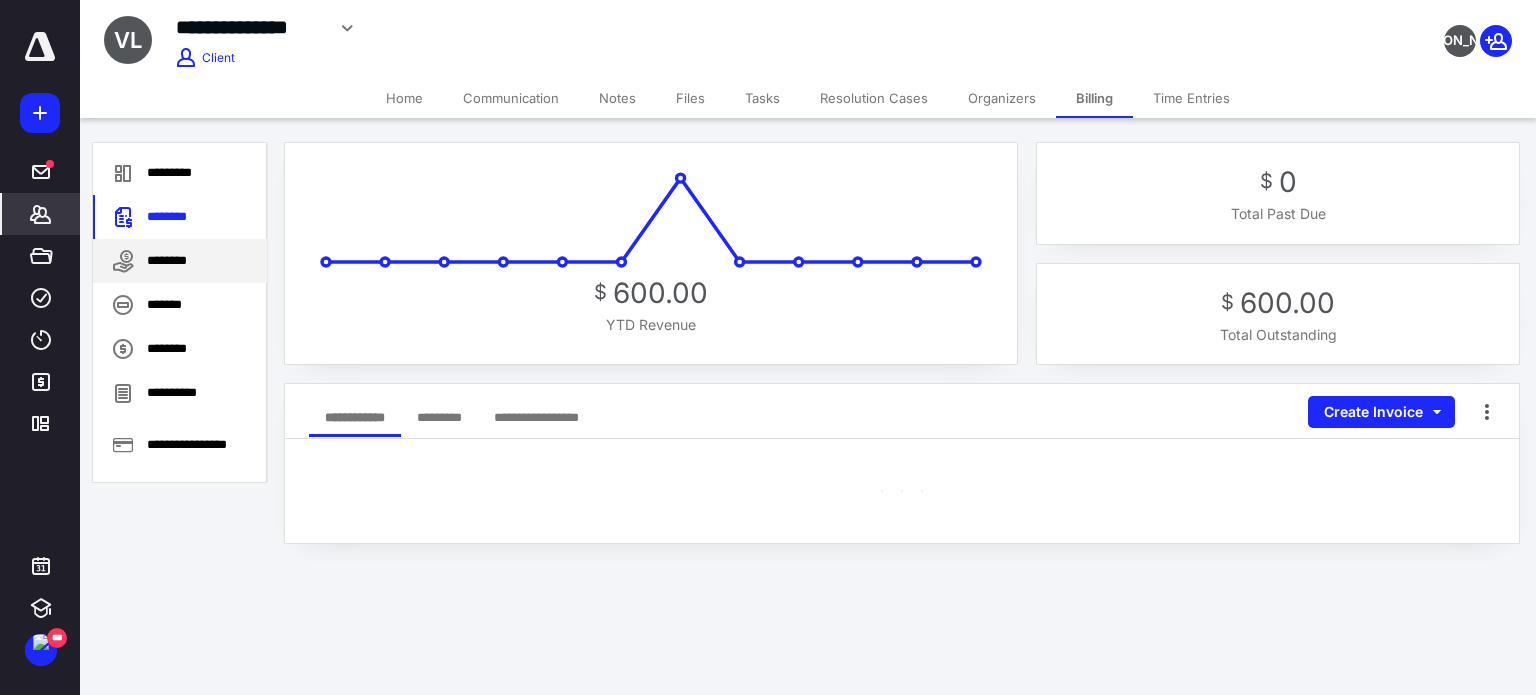 click on "********" at bounding box center [180, 261] 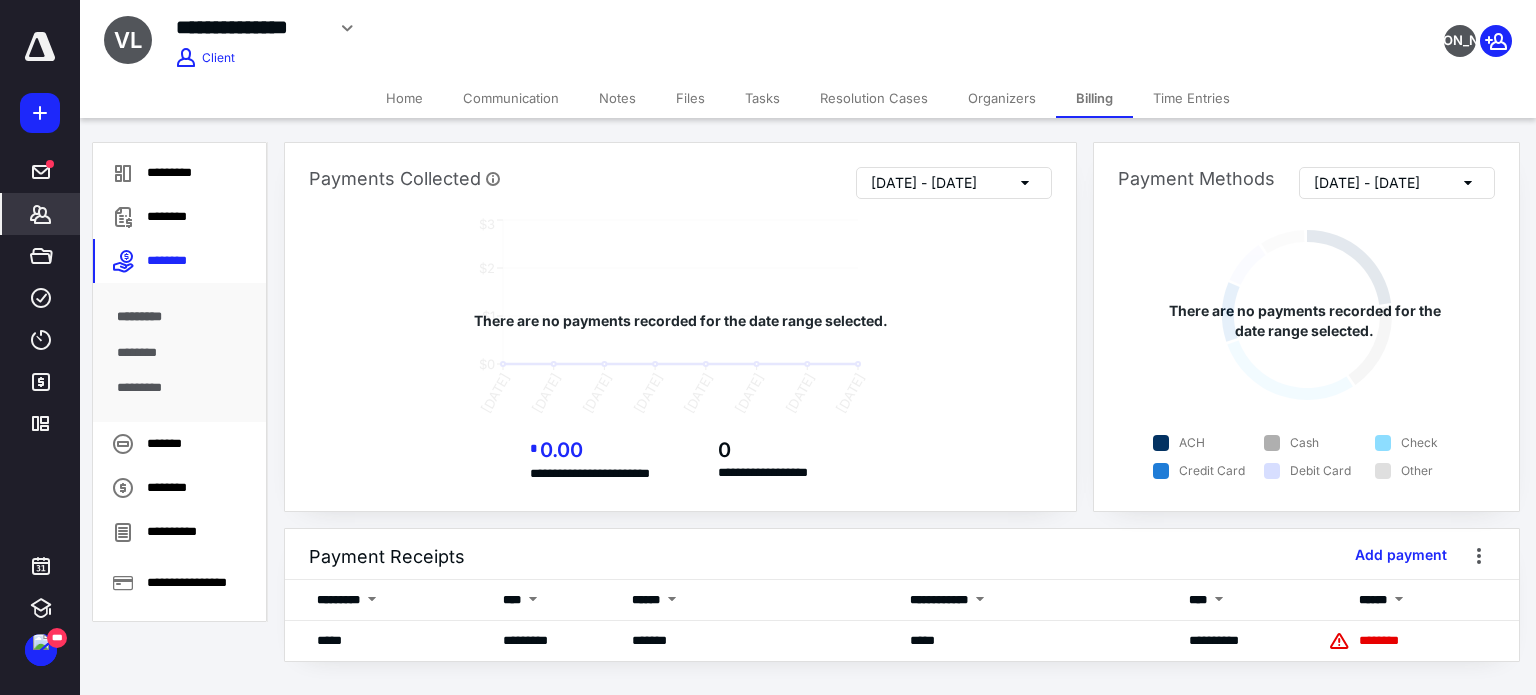 click on "********" at bounding box center (180, 353) 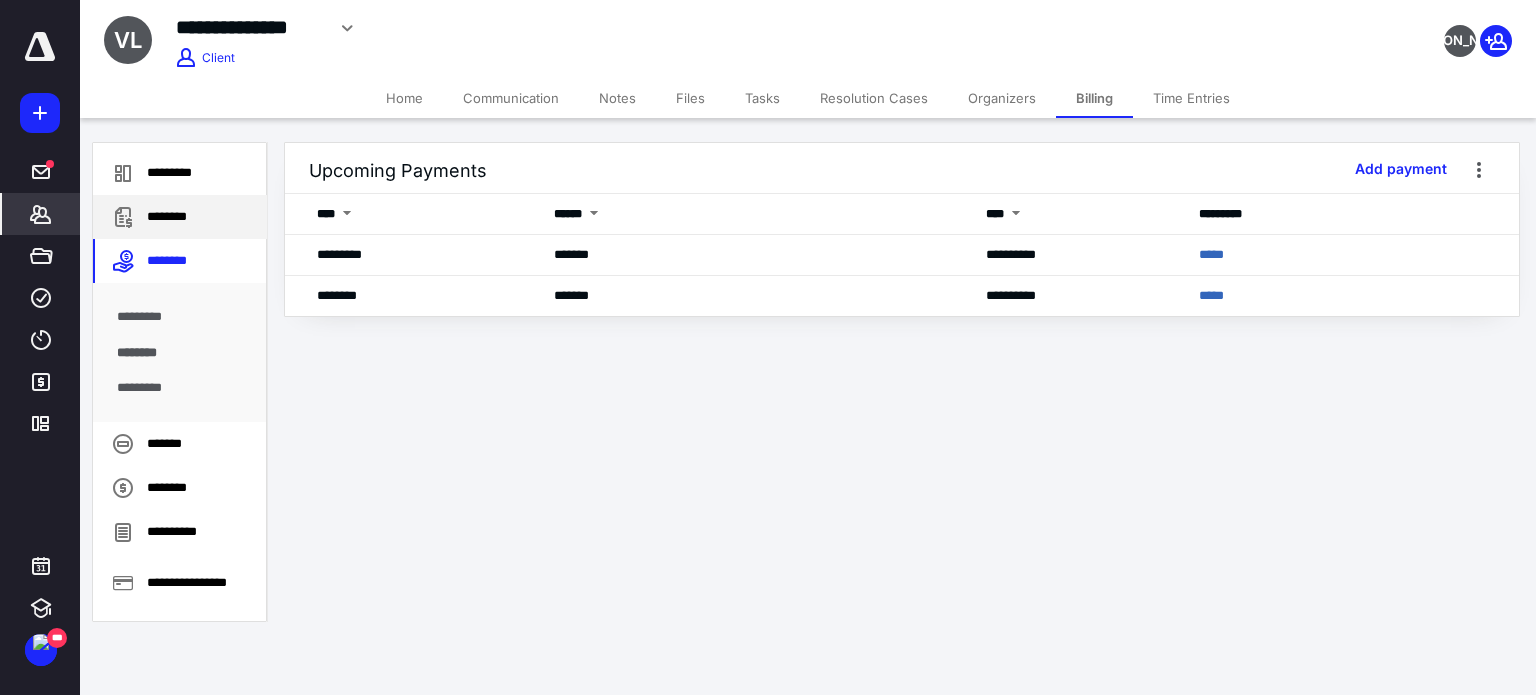 click on "********" at bounding box center [180, 217] 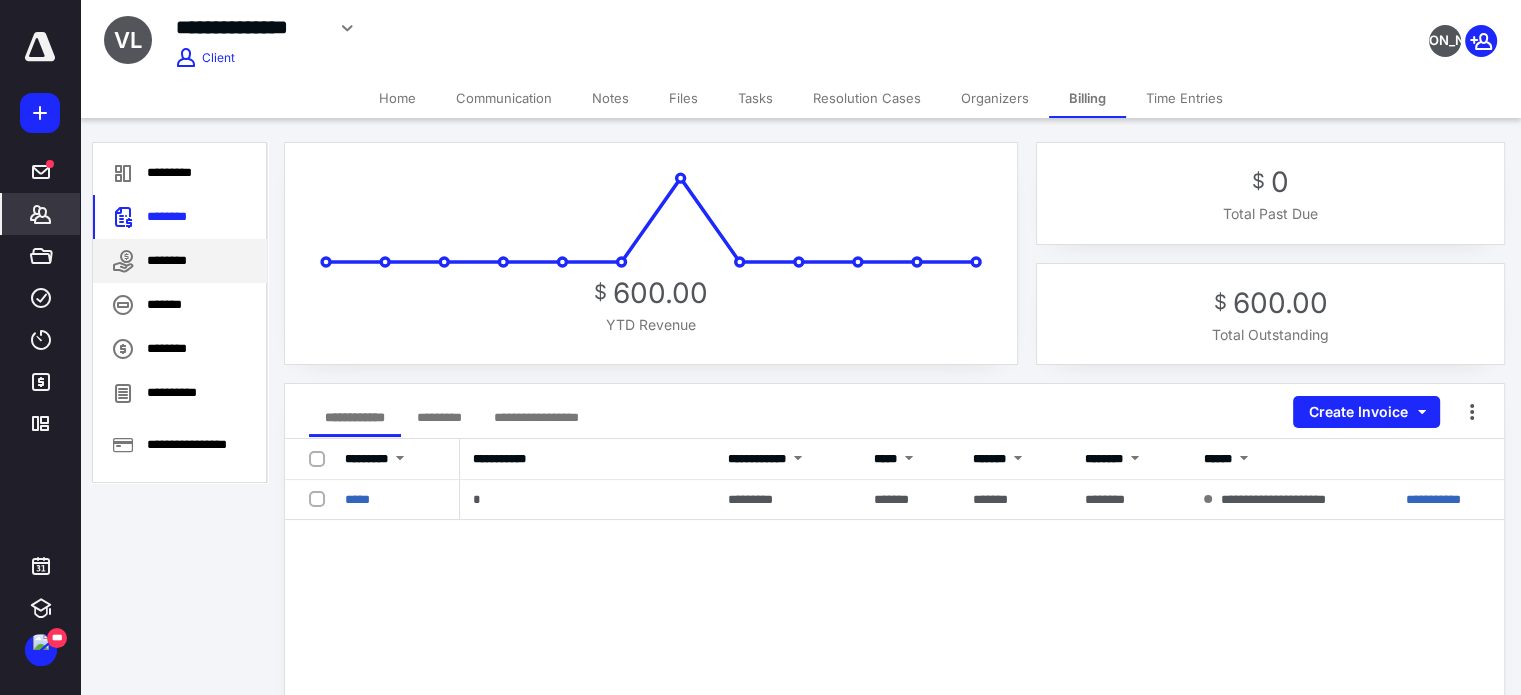 click on "********" at bounding box center [180, 261] 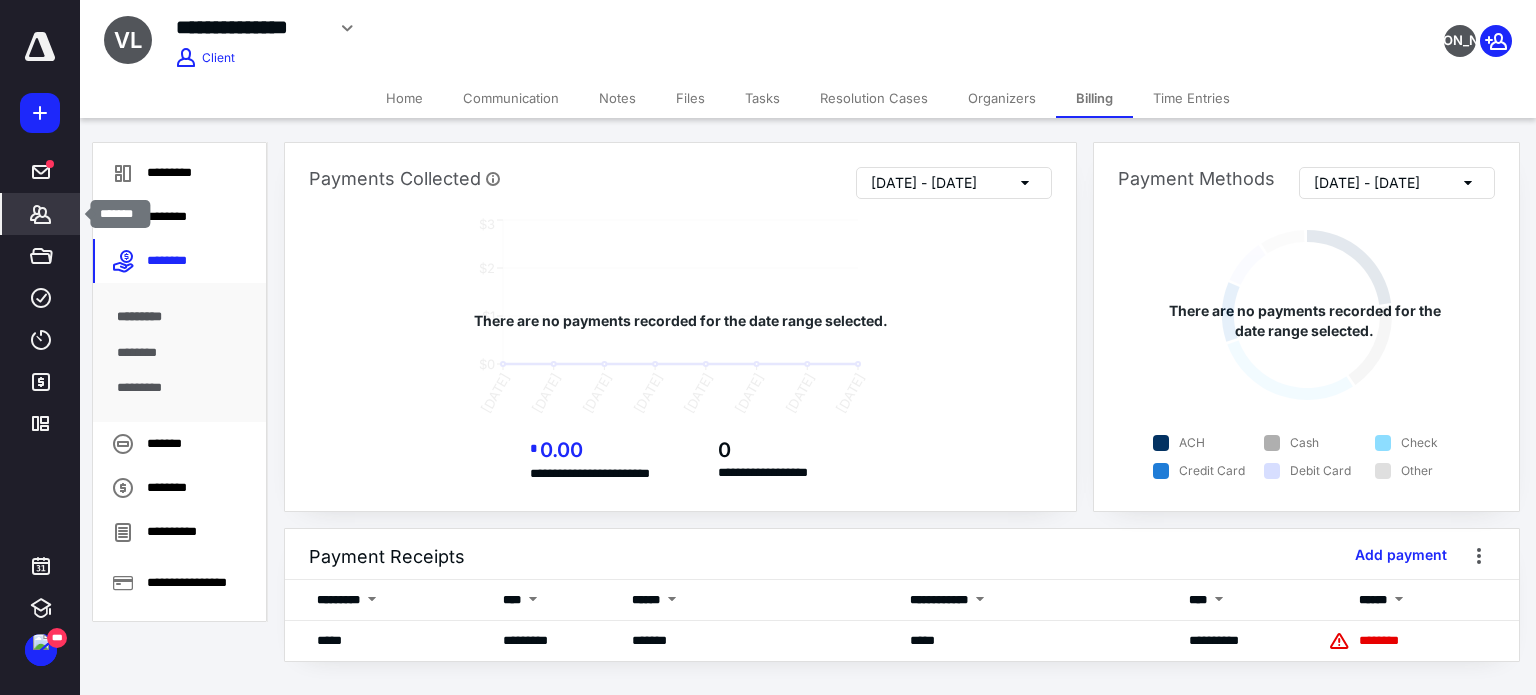 click 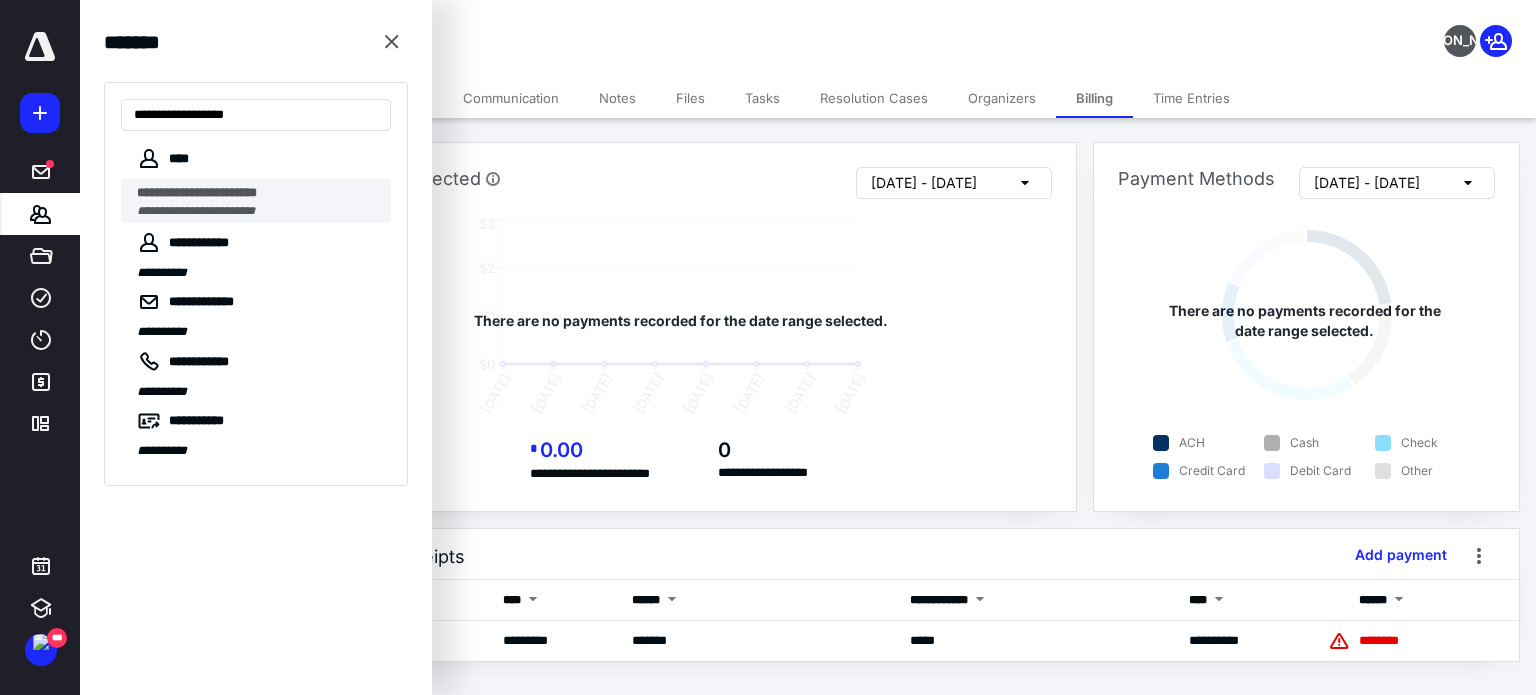 type on "**********" 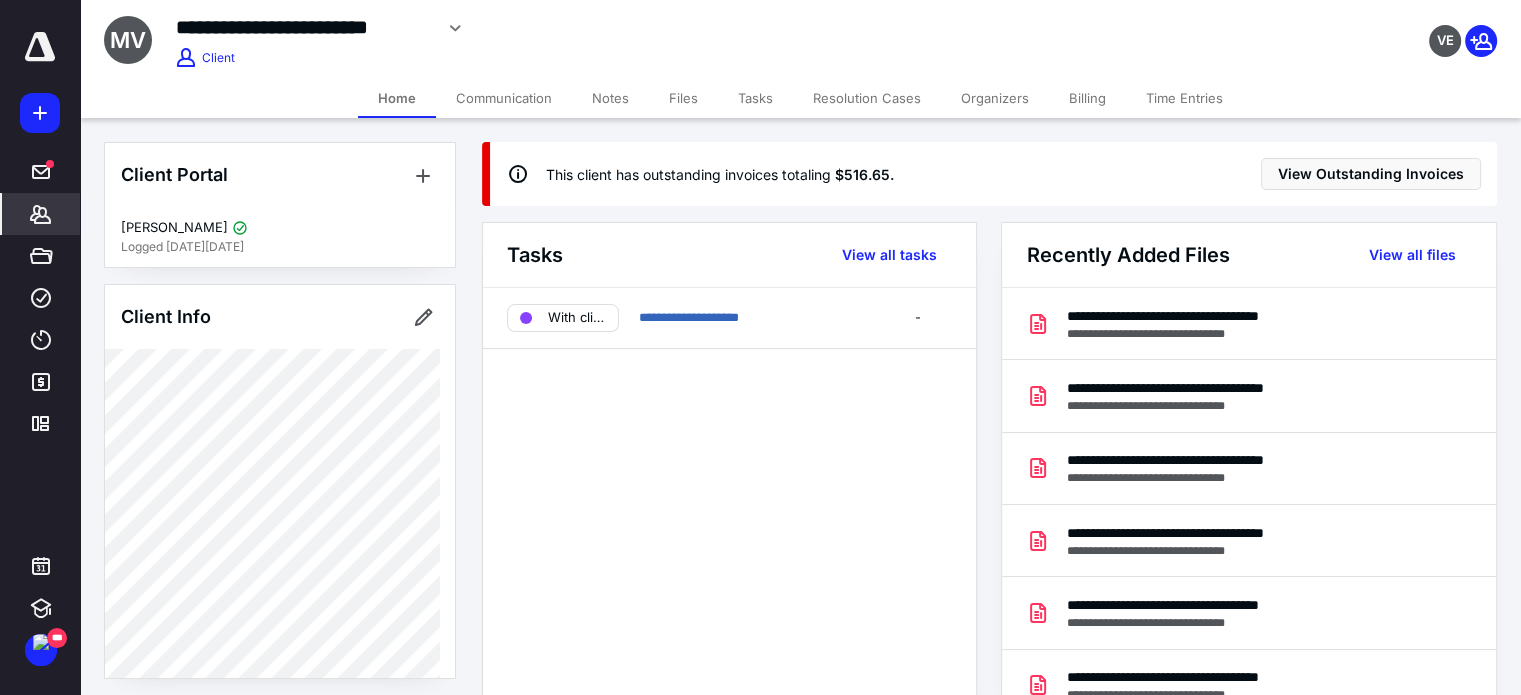 click on "Billing" at bounding box center (1087, 98) 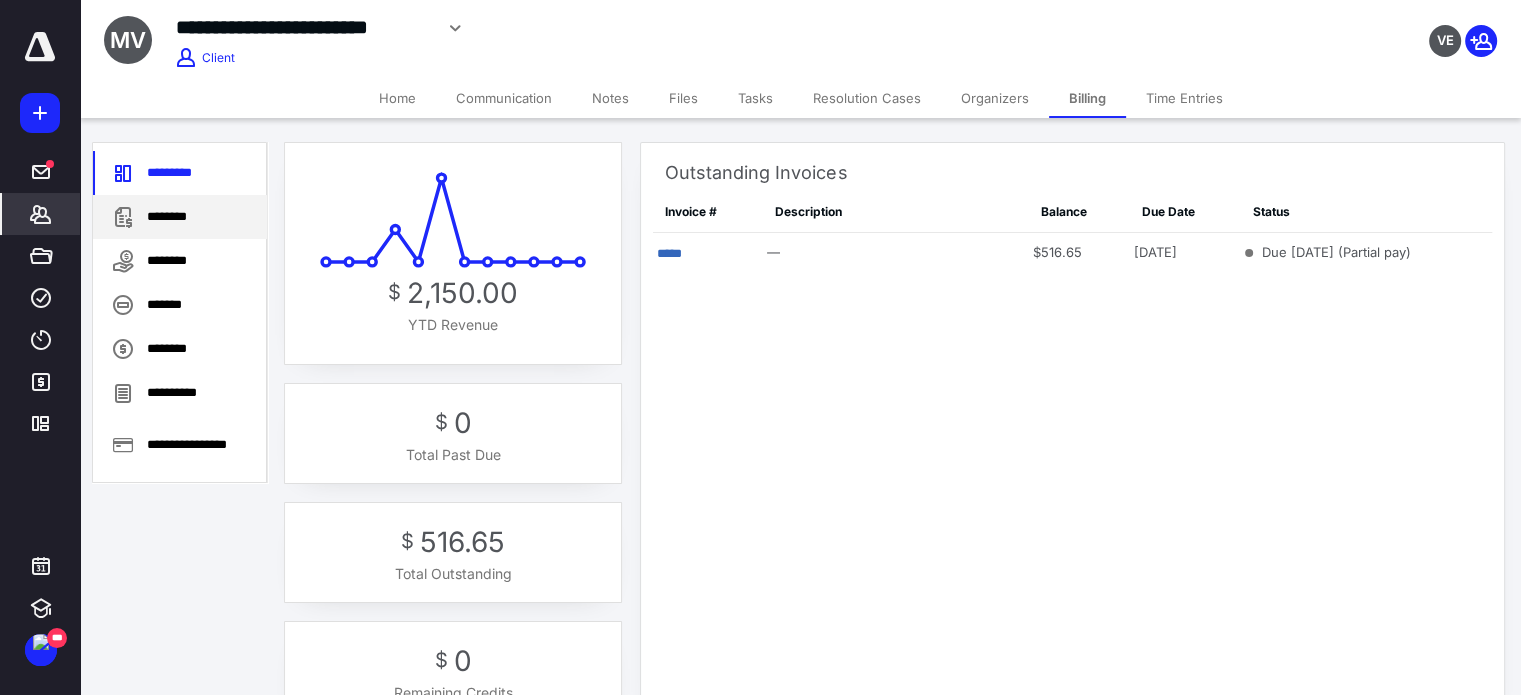 click on "********" at bounding box center [180, 217] 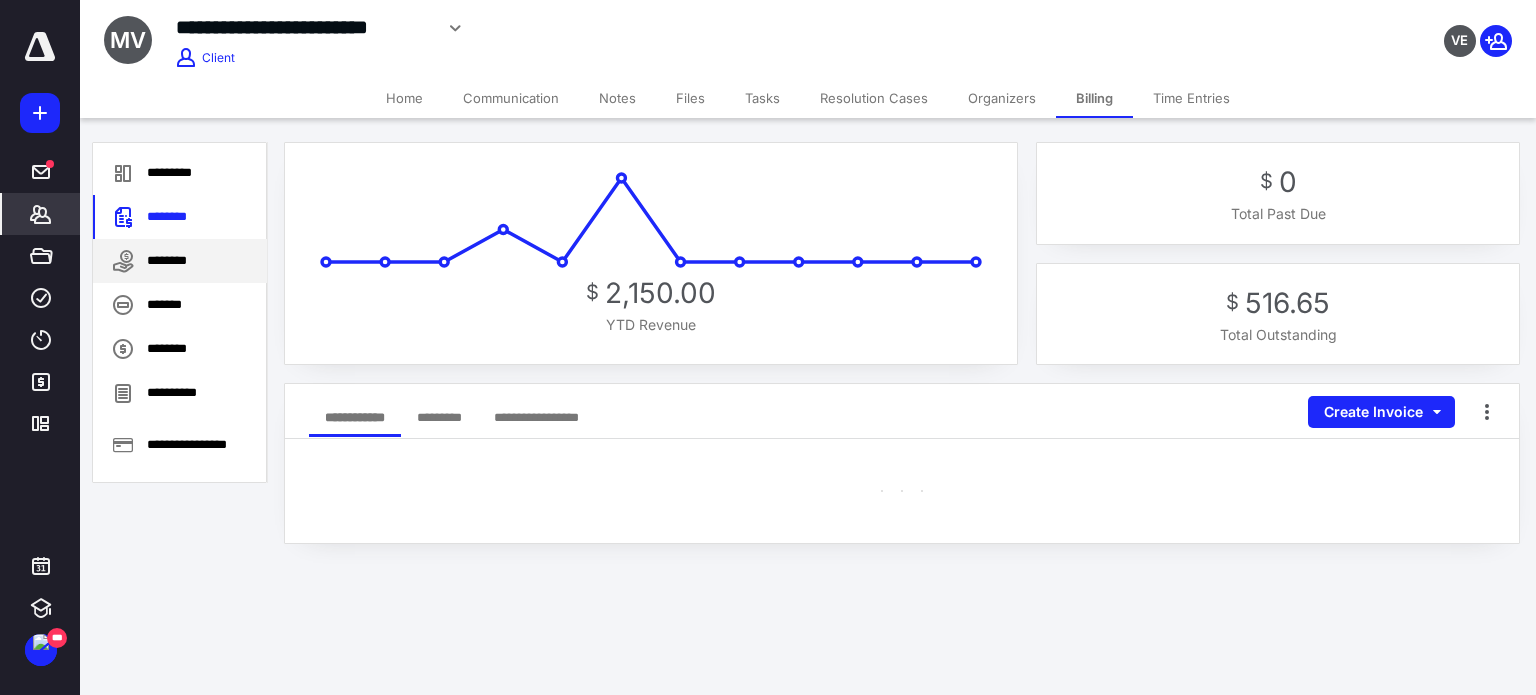 click on "********" at bounding box center (180, 261) 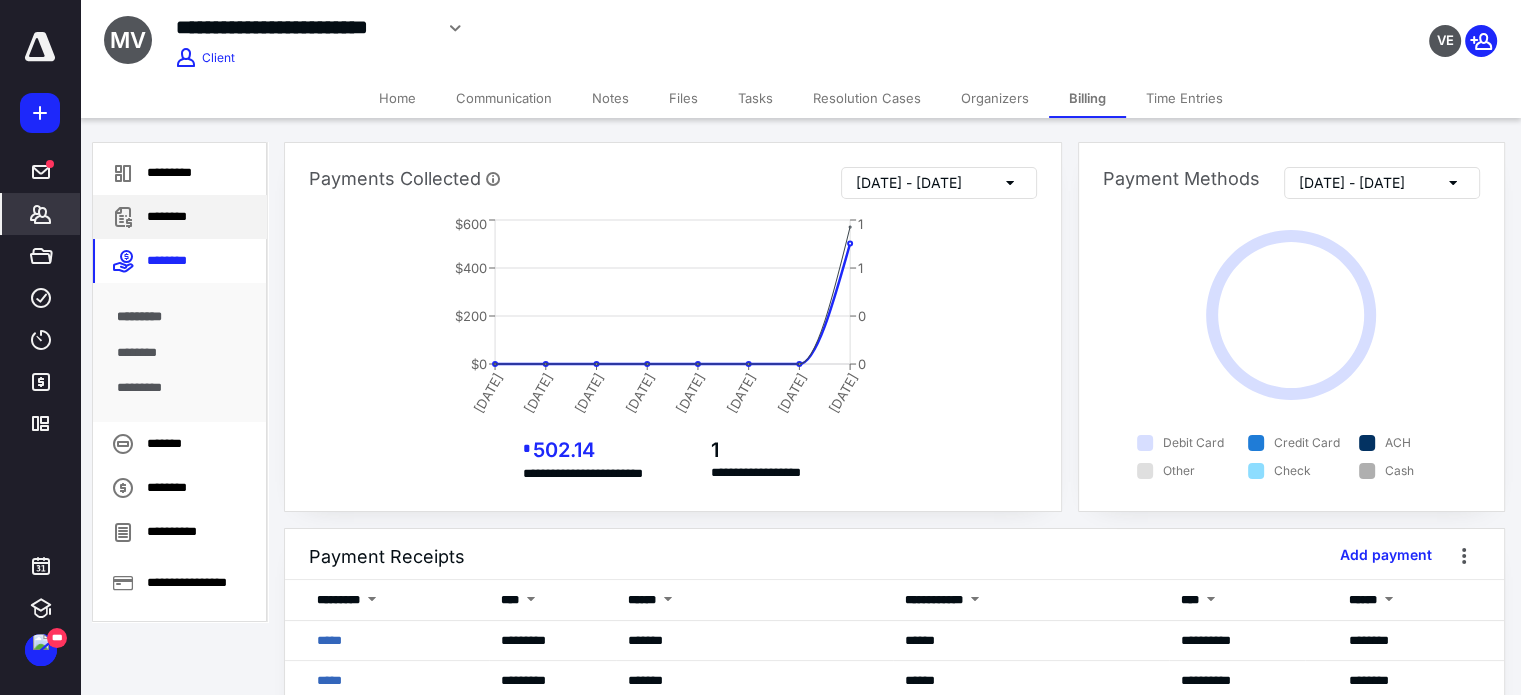 click on "********" at bounding box center [180, 217] 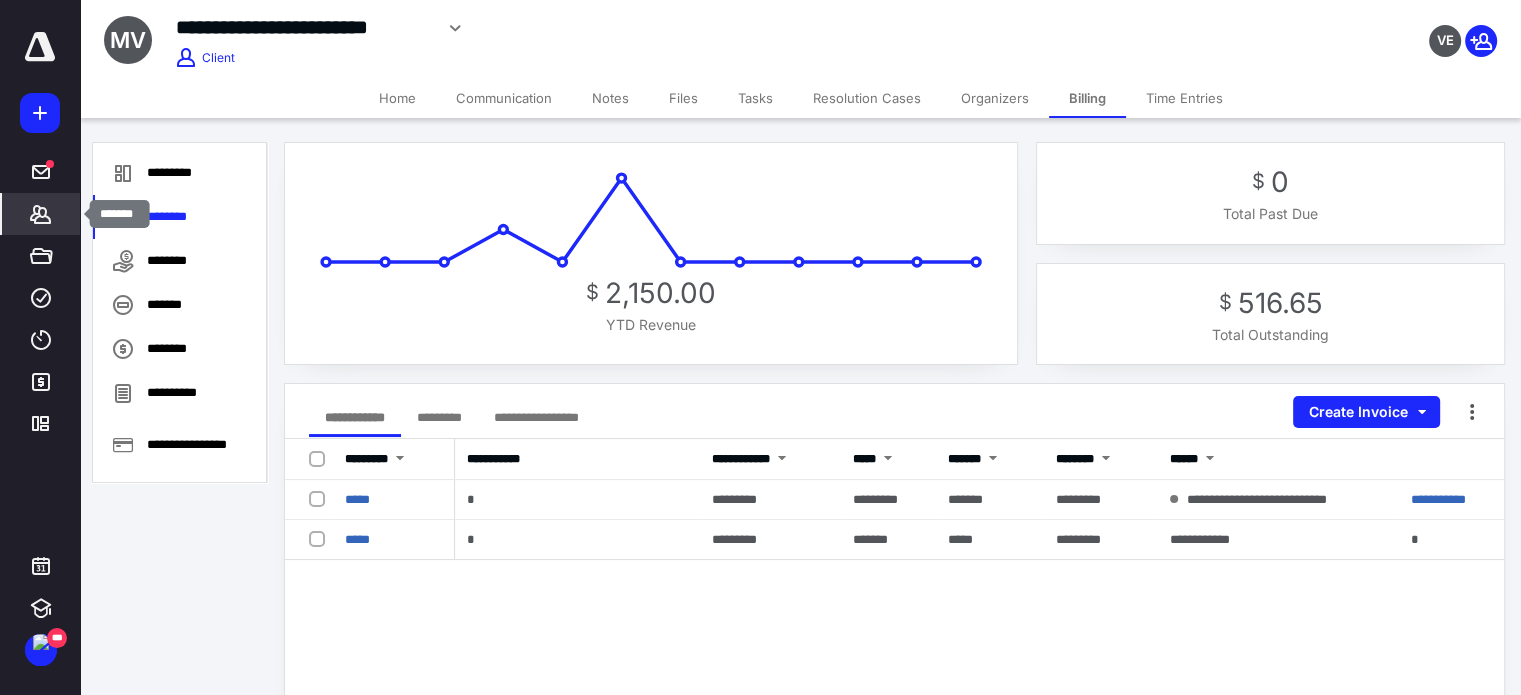 click 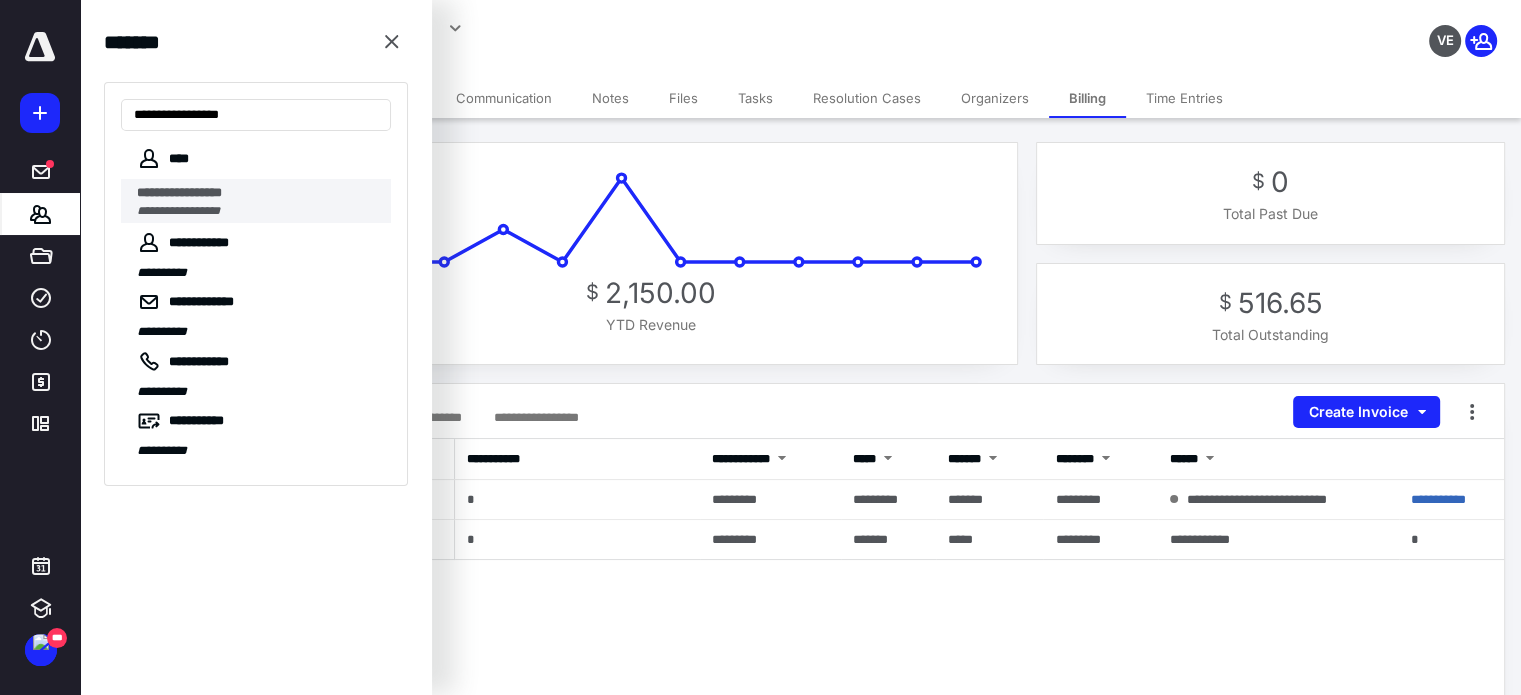 type on "**********" 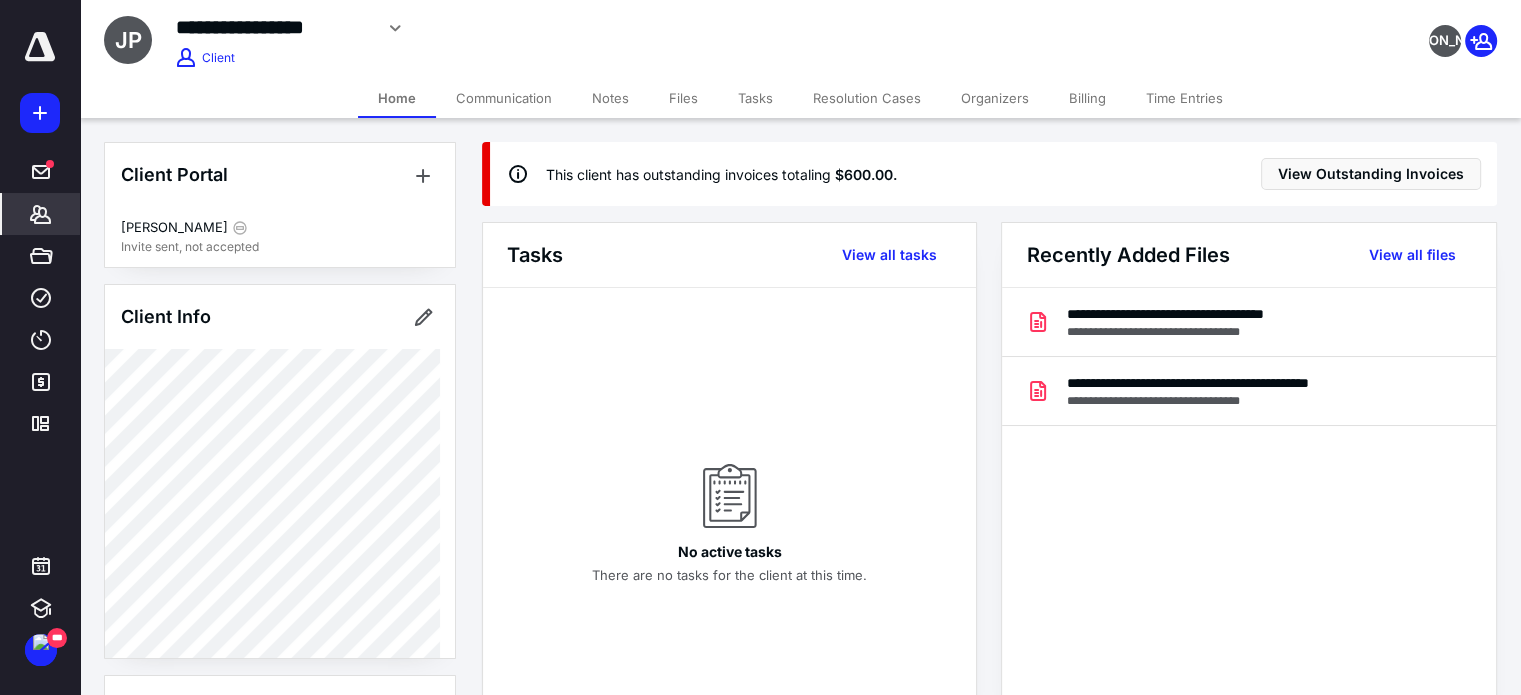 click on "Billing" at bounding box center [1087, 98] 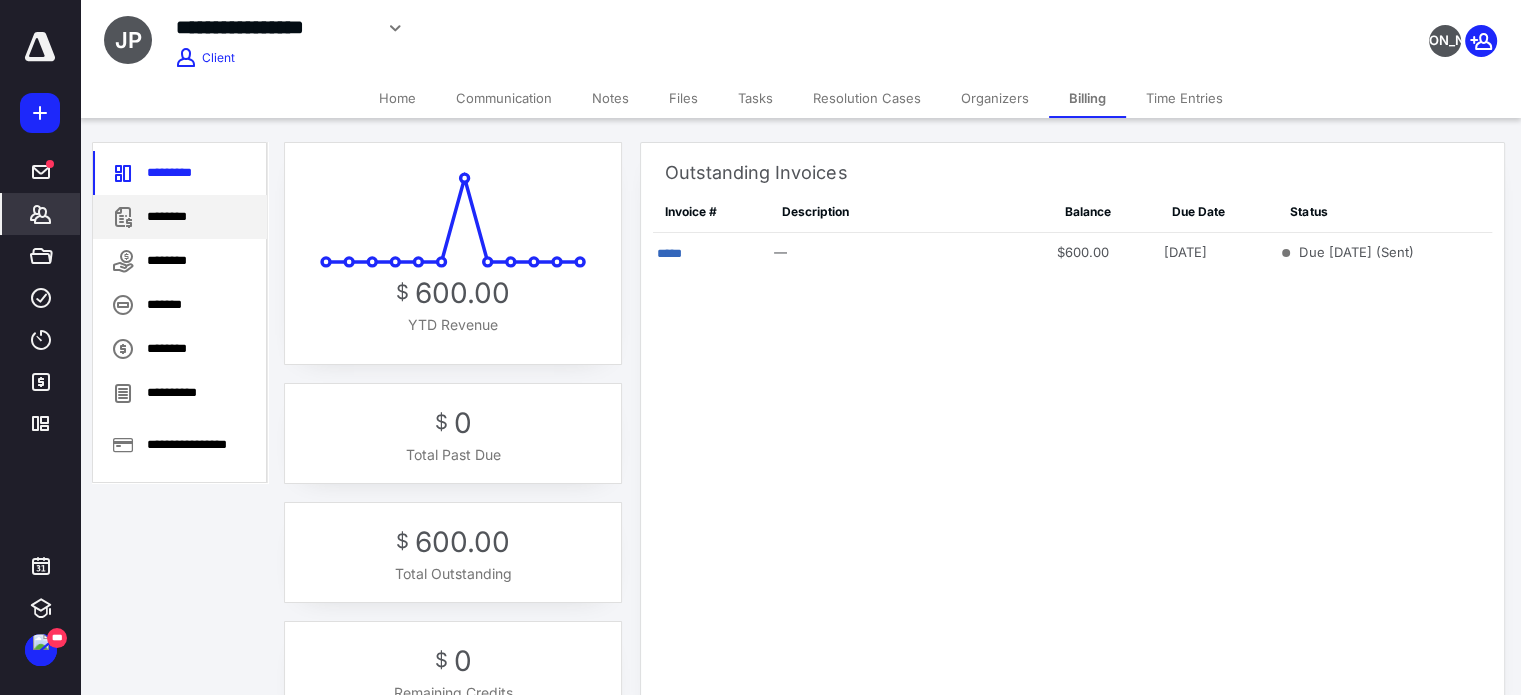 click on "********" at bounding box center (180, 217) 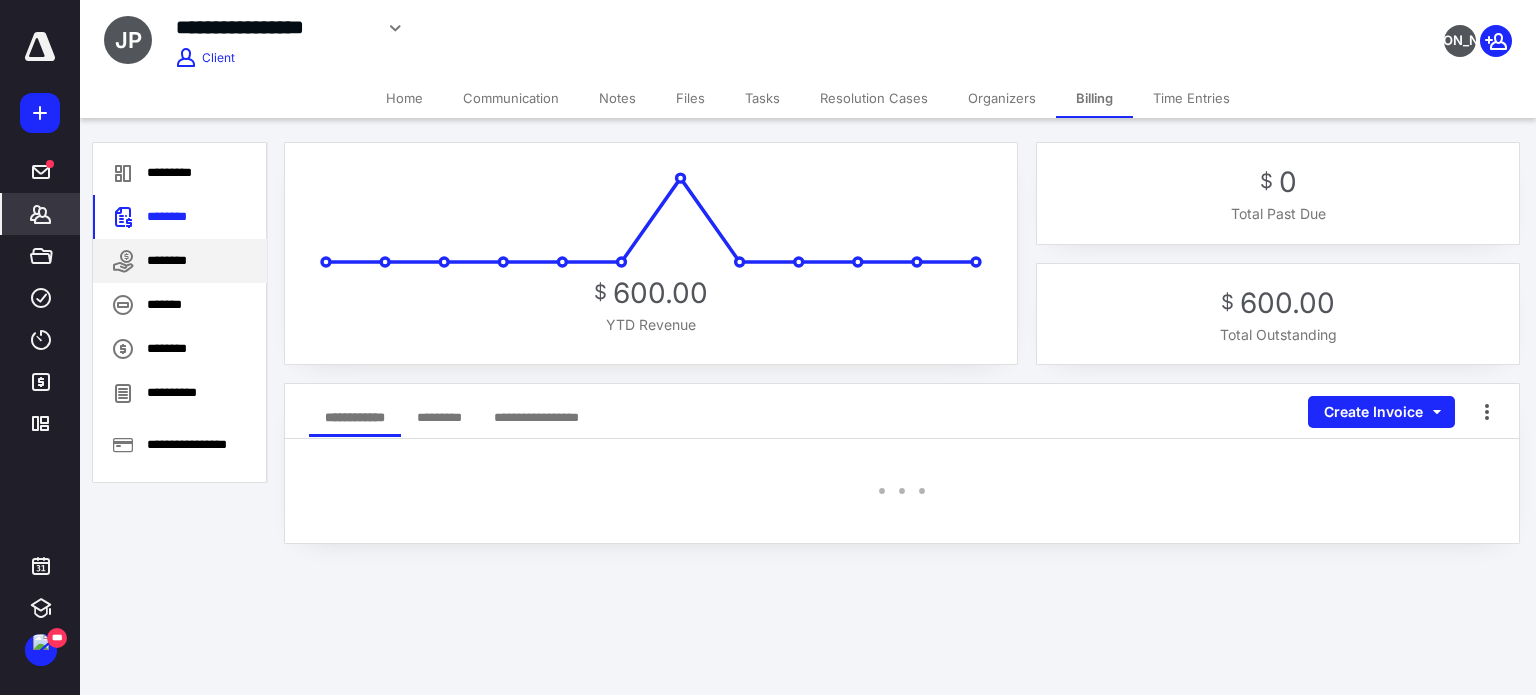 click on "********" at bounding box center [180, 261] 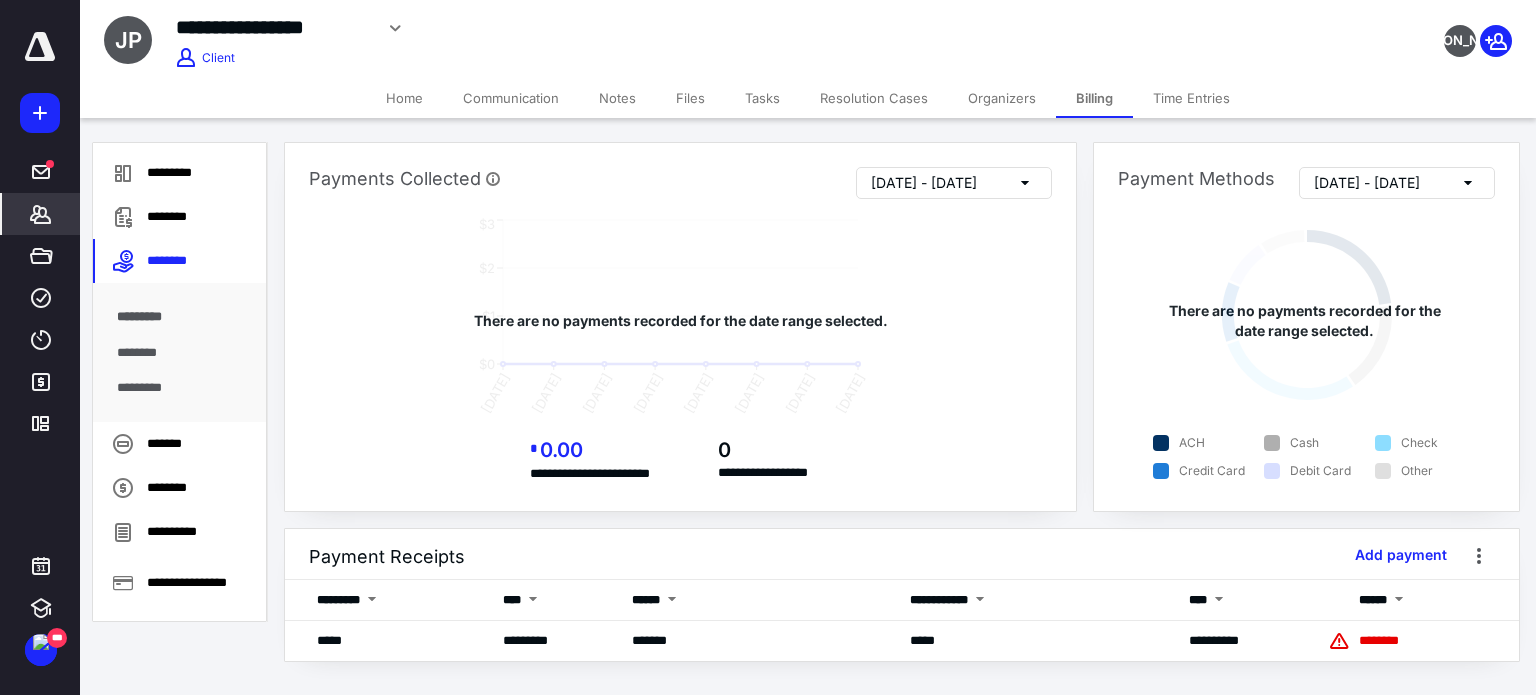 click on "********" at bounding box center (180, 353) 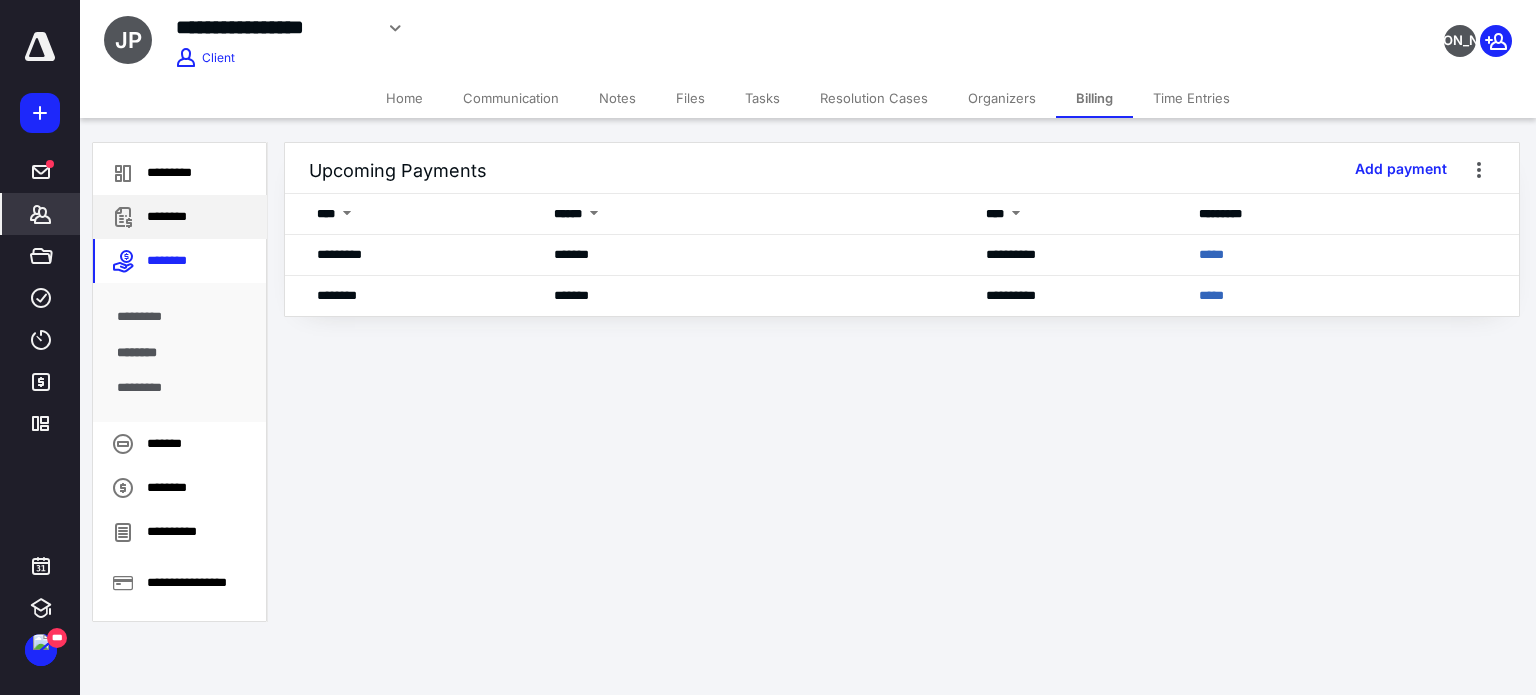 click on "********" at bounding box center [180, 217] 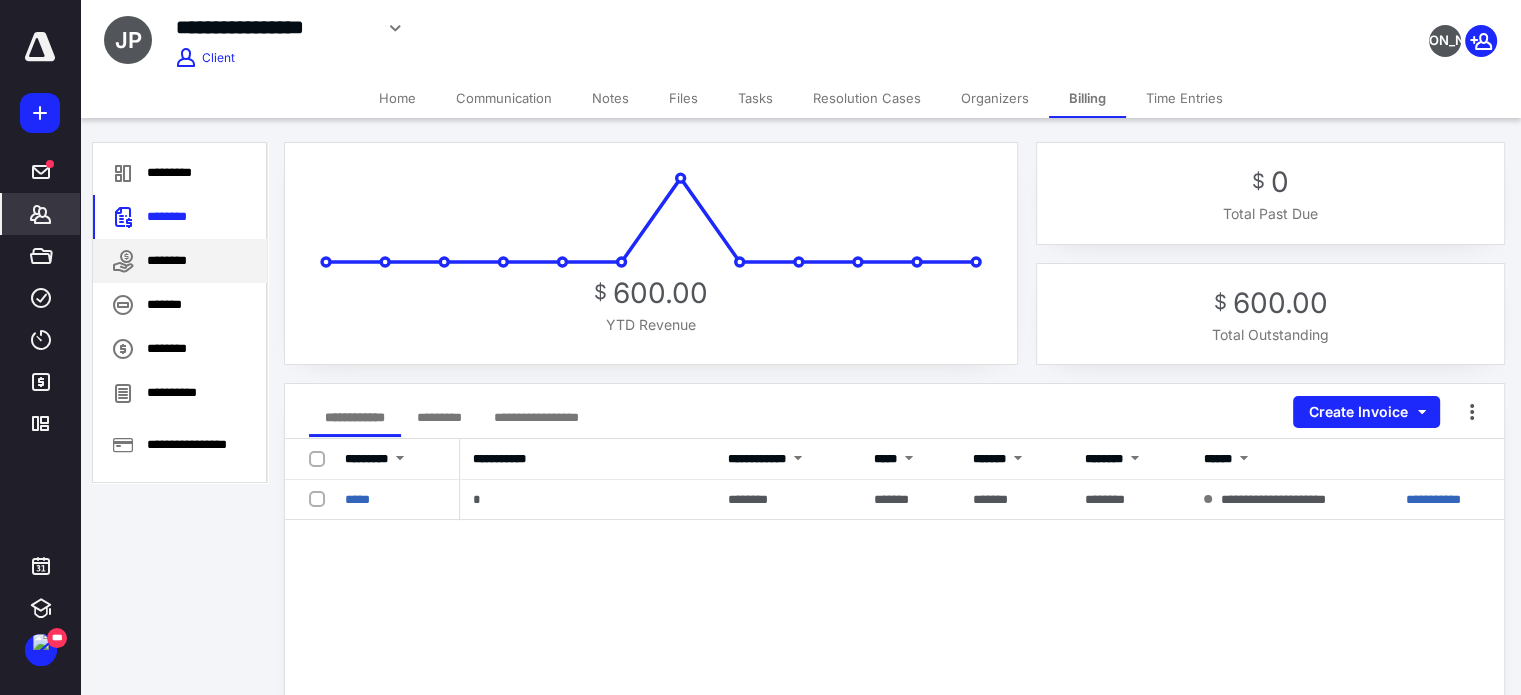 click on "********" at bounding box center [180, 261] 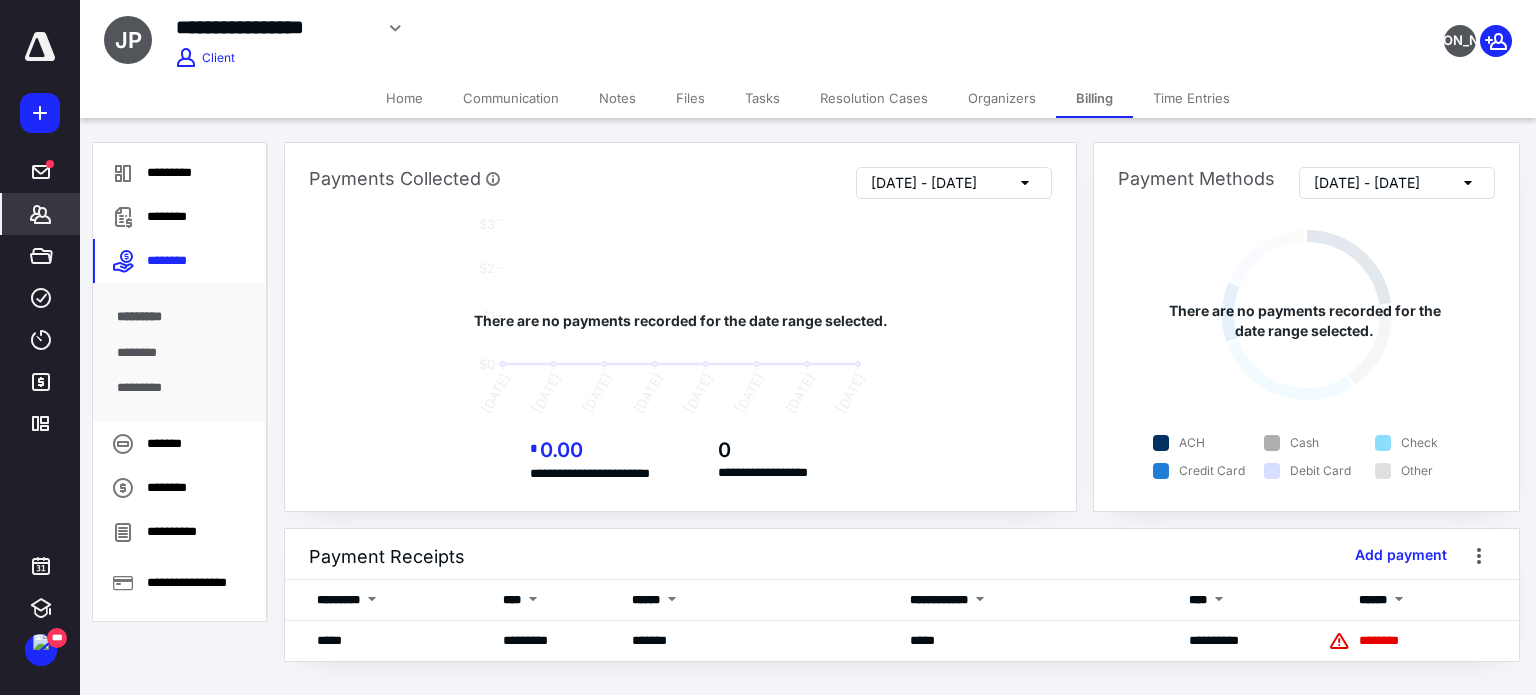 click on "*******" at bounding box center [41, 214] 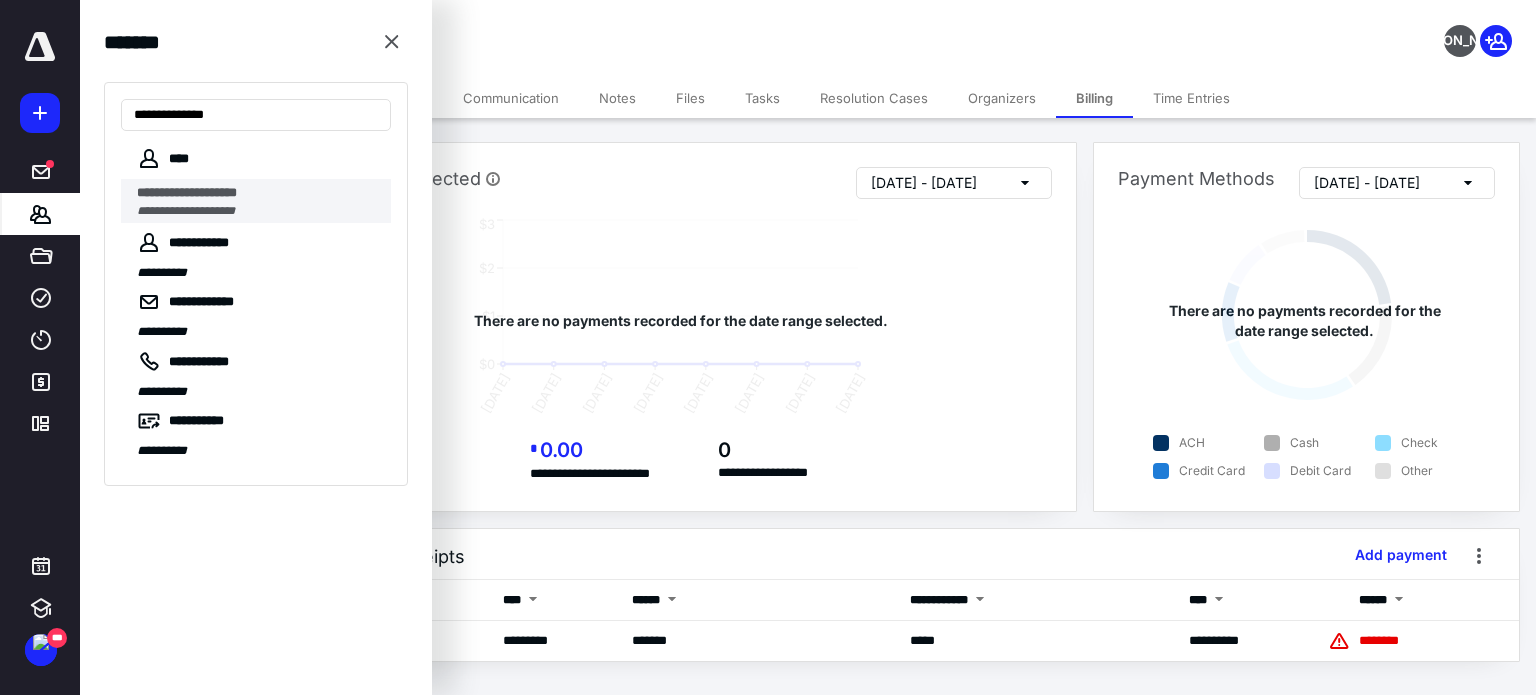 type on "**********" 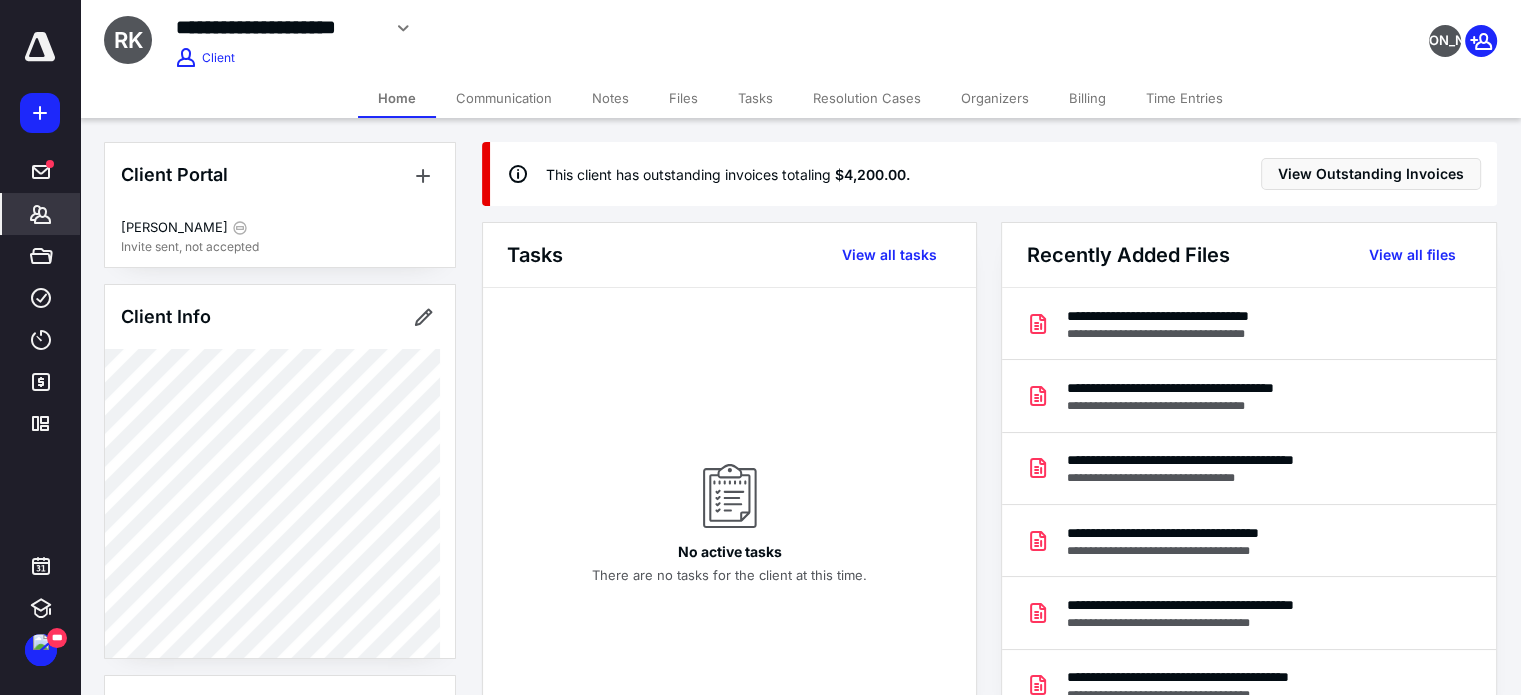 click on "Billing" at bounding box center (1087, 98) 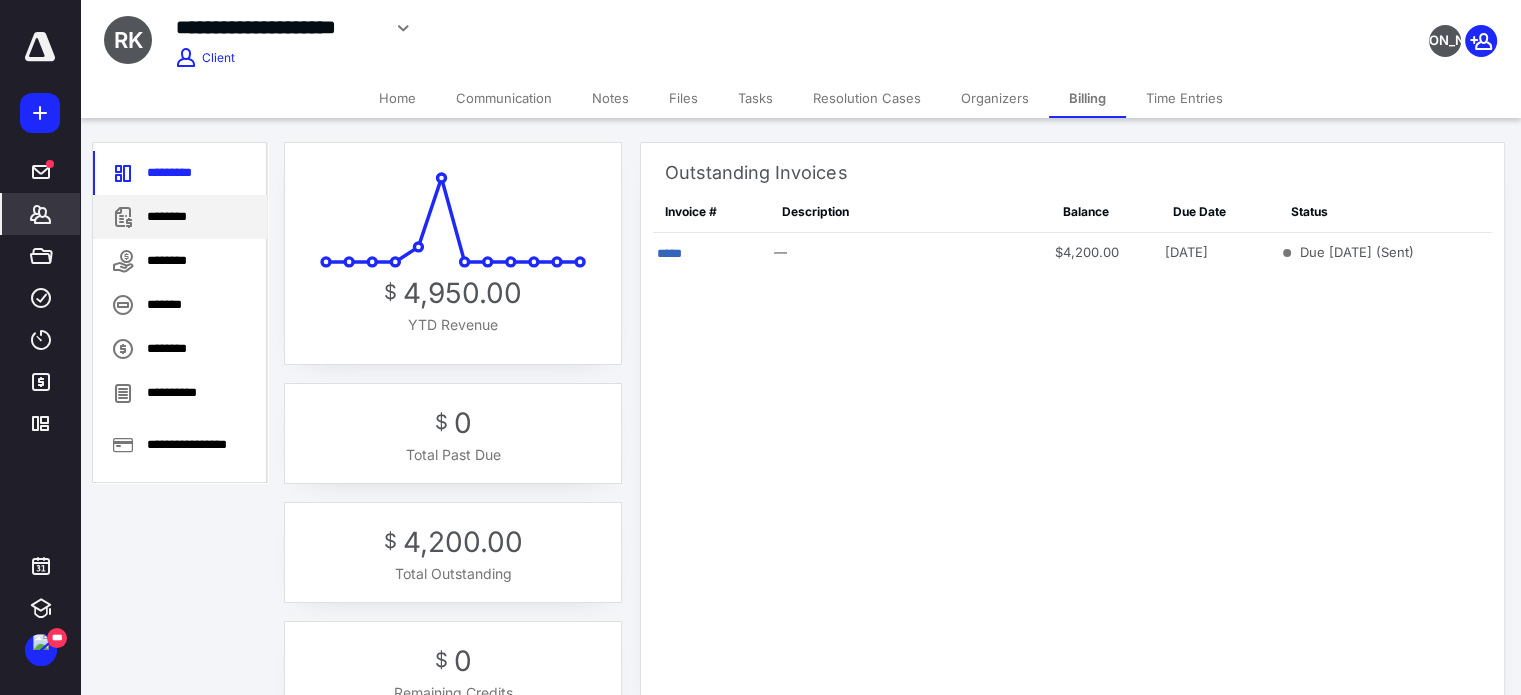 click on "********" at bounding box center (180, 217) 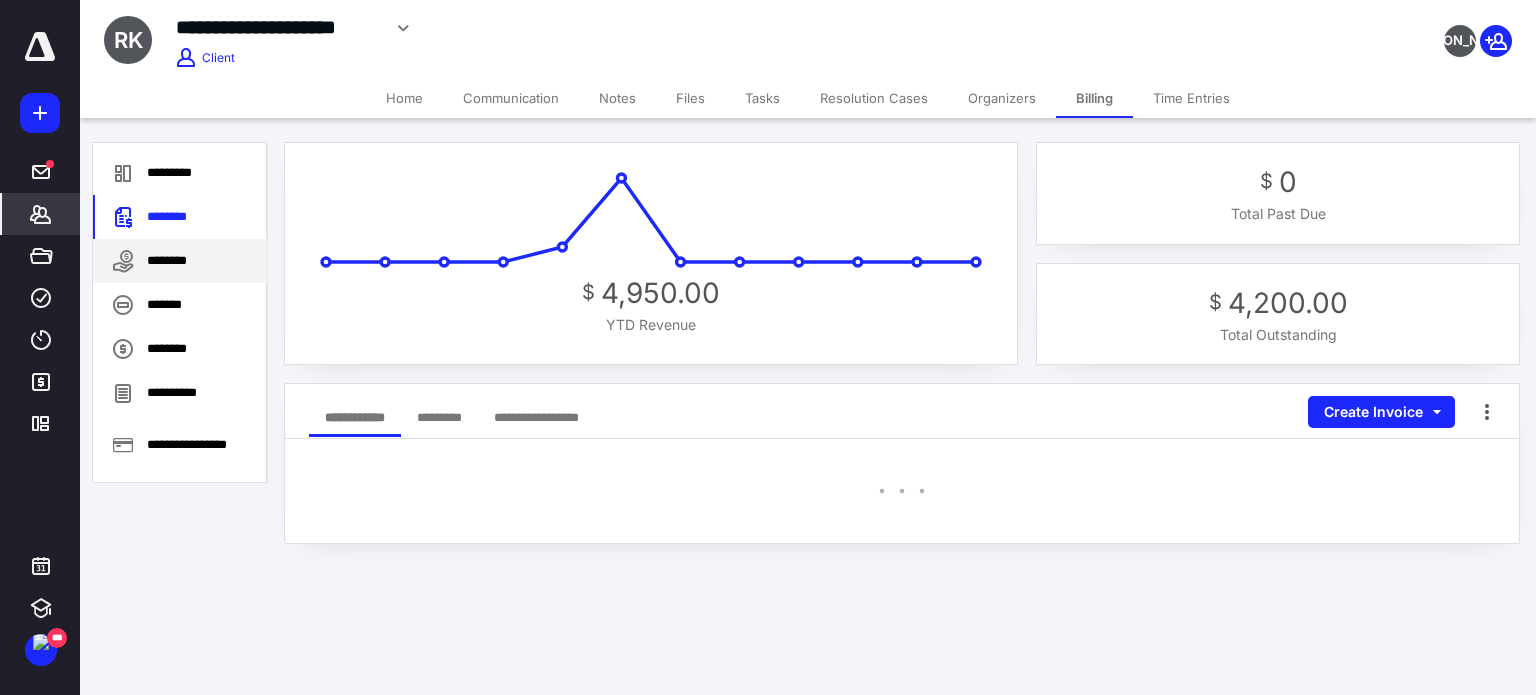 click on "********" at bounding box center [180, 261] 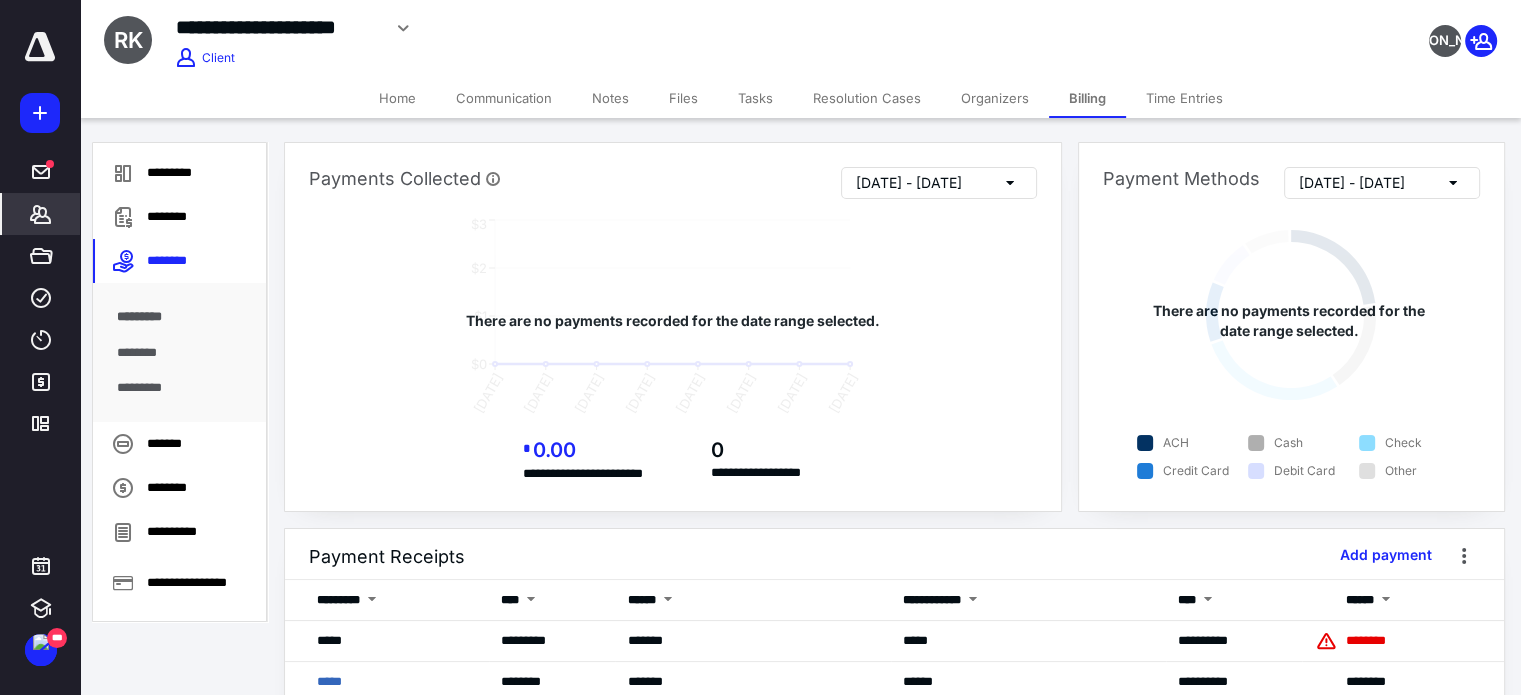 click on "********" at bounding box center (180, 353) 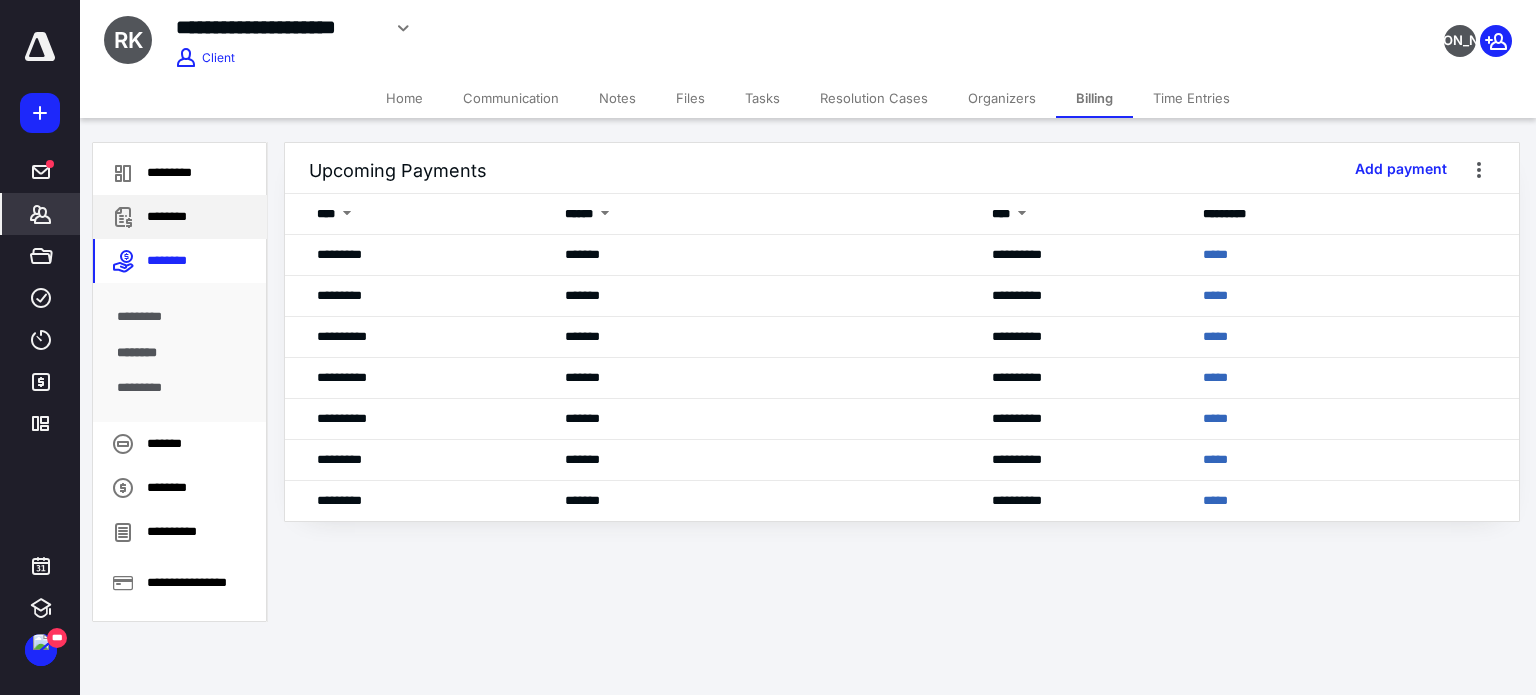 click on "********" at bounding box center (180, 217) 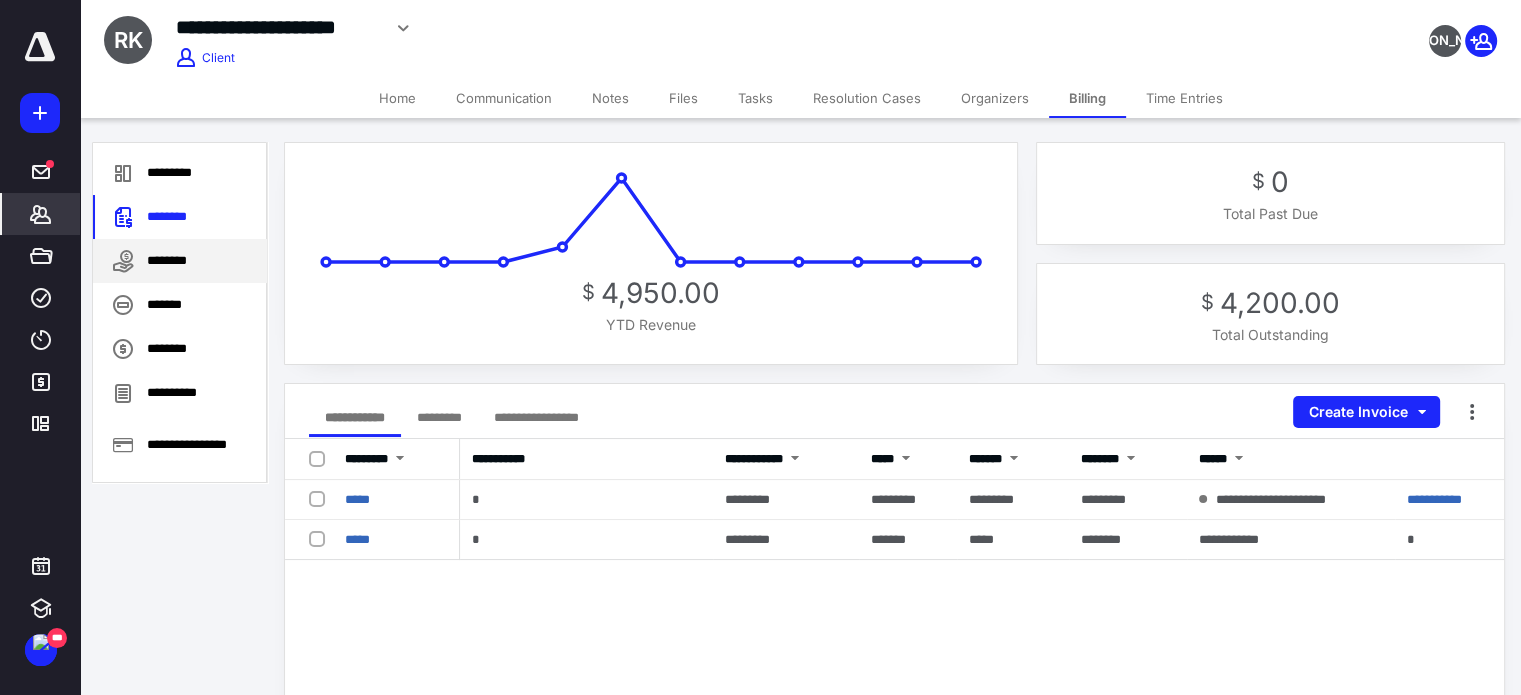 click on "********" at bounding box center (180, 261) 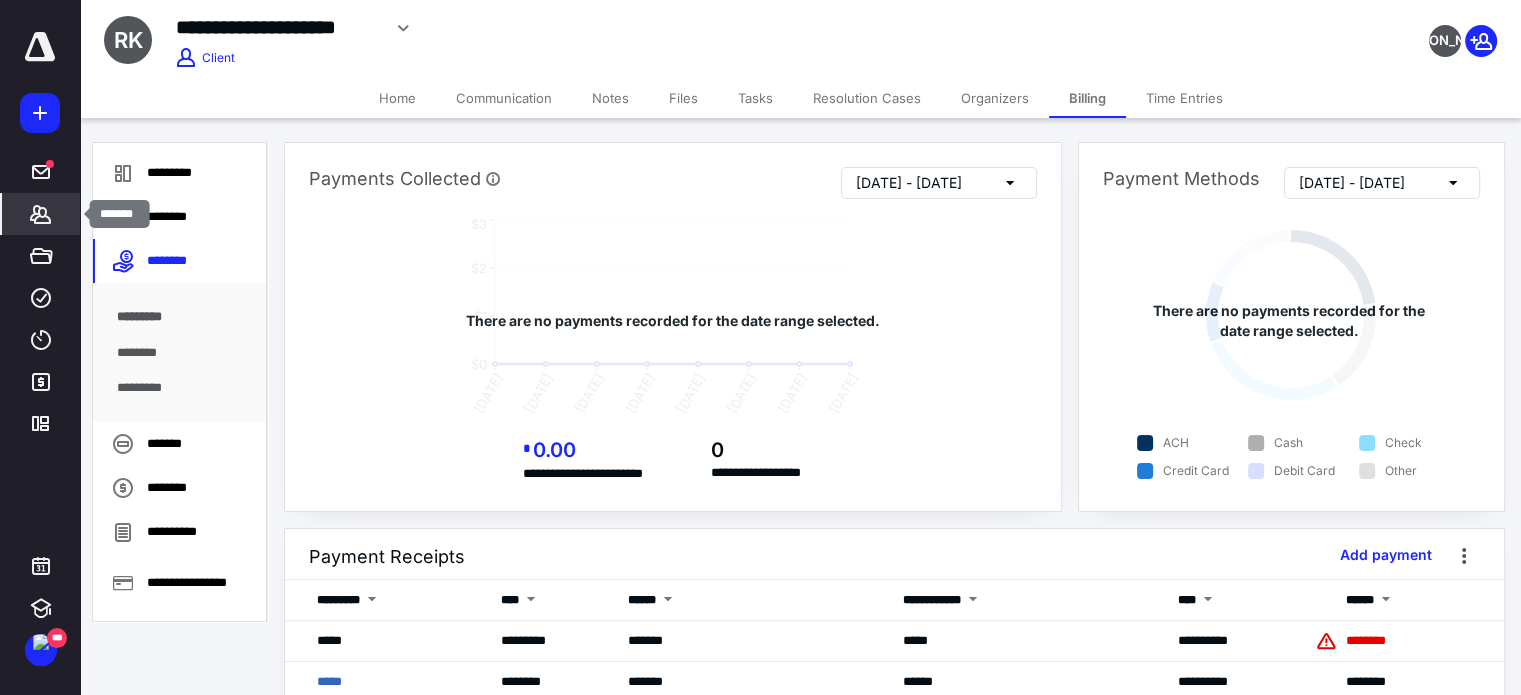 click on "*******" at bounding box center [41, 214] 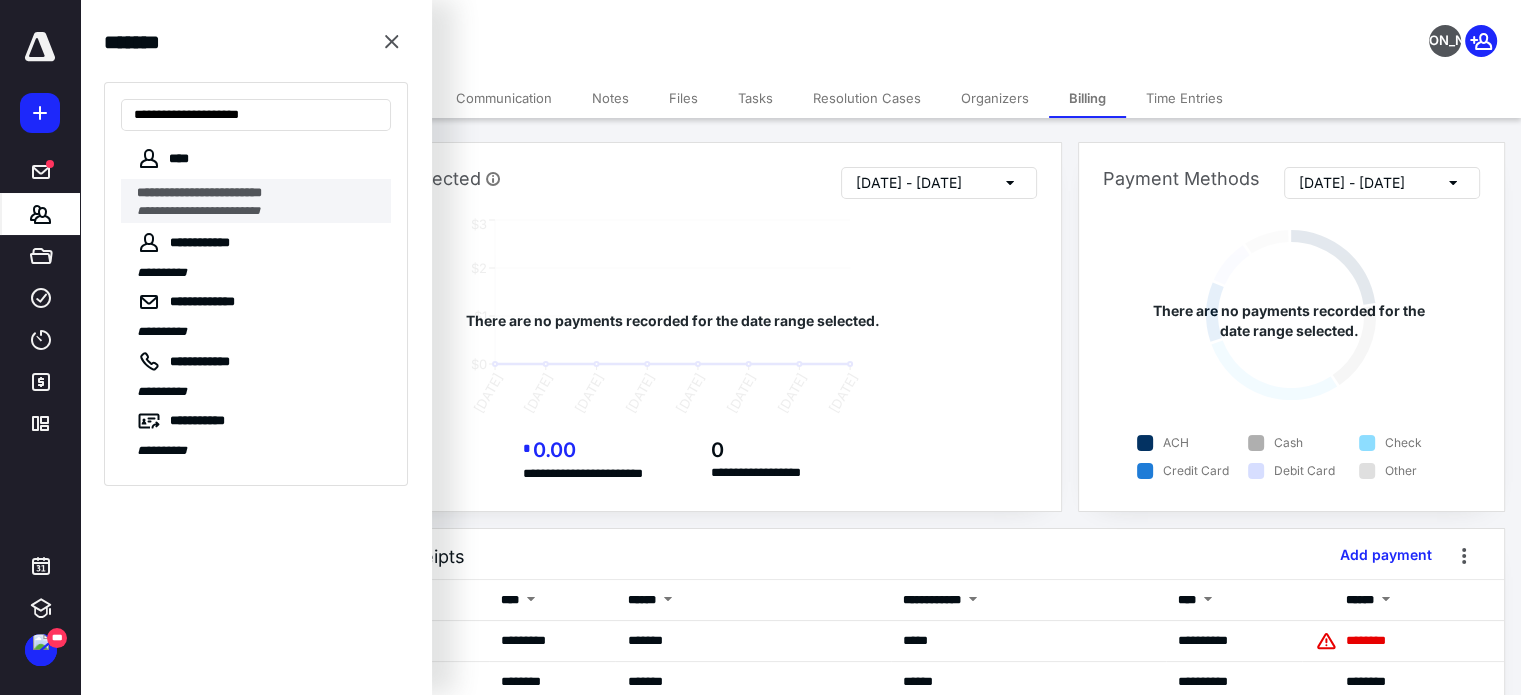 type on "**********" 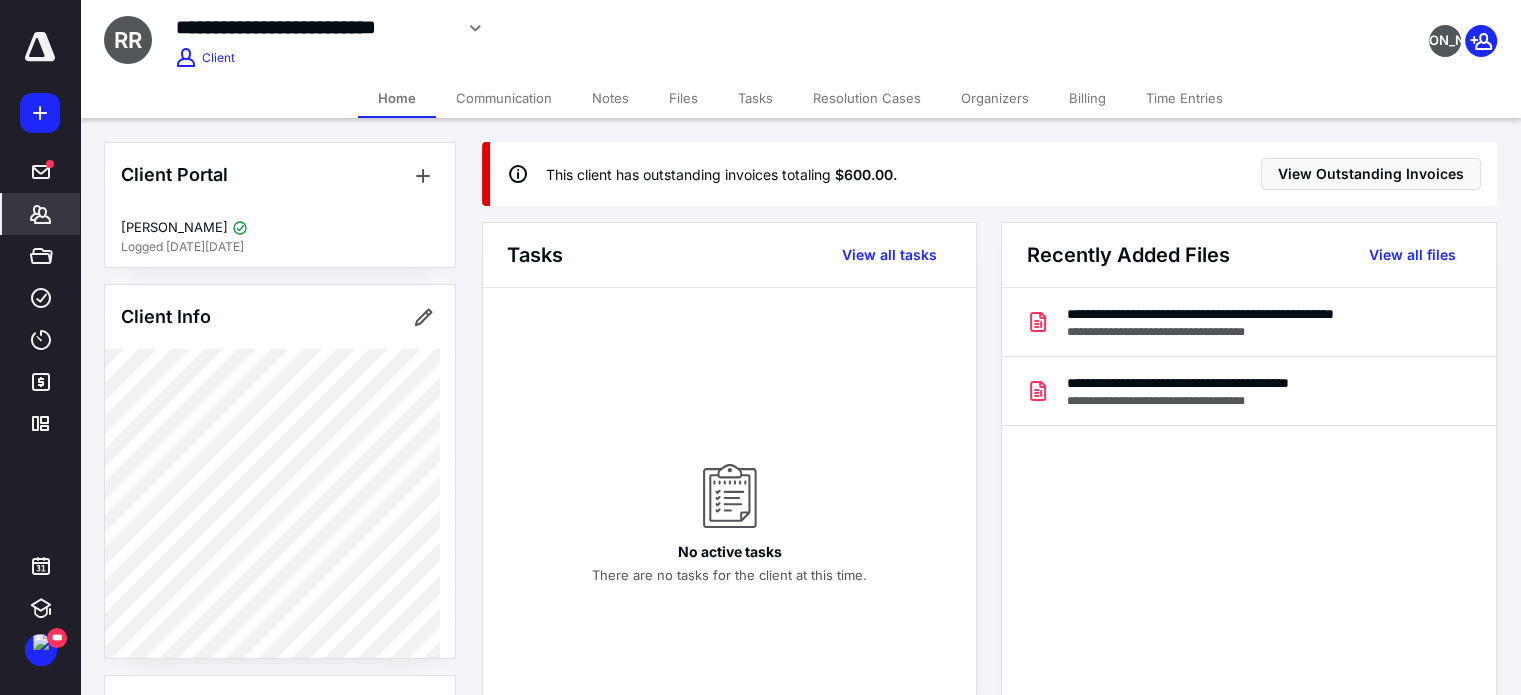 click on "Time Entries" at bounding box center (1184, 98) 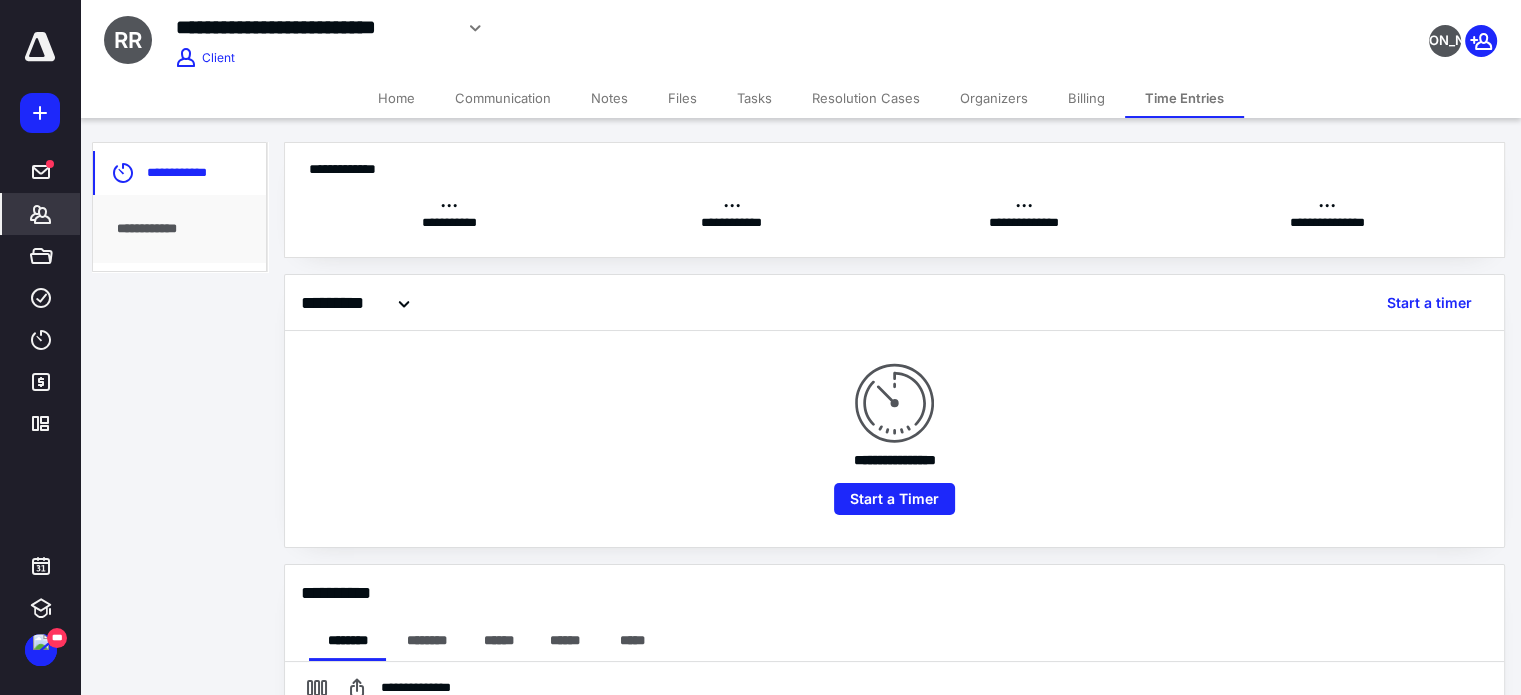 click on "Billing" at bounding box center [1086, 98] 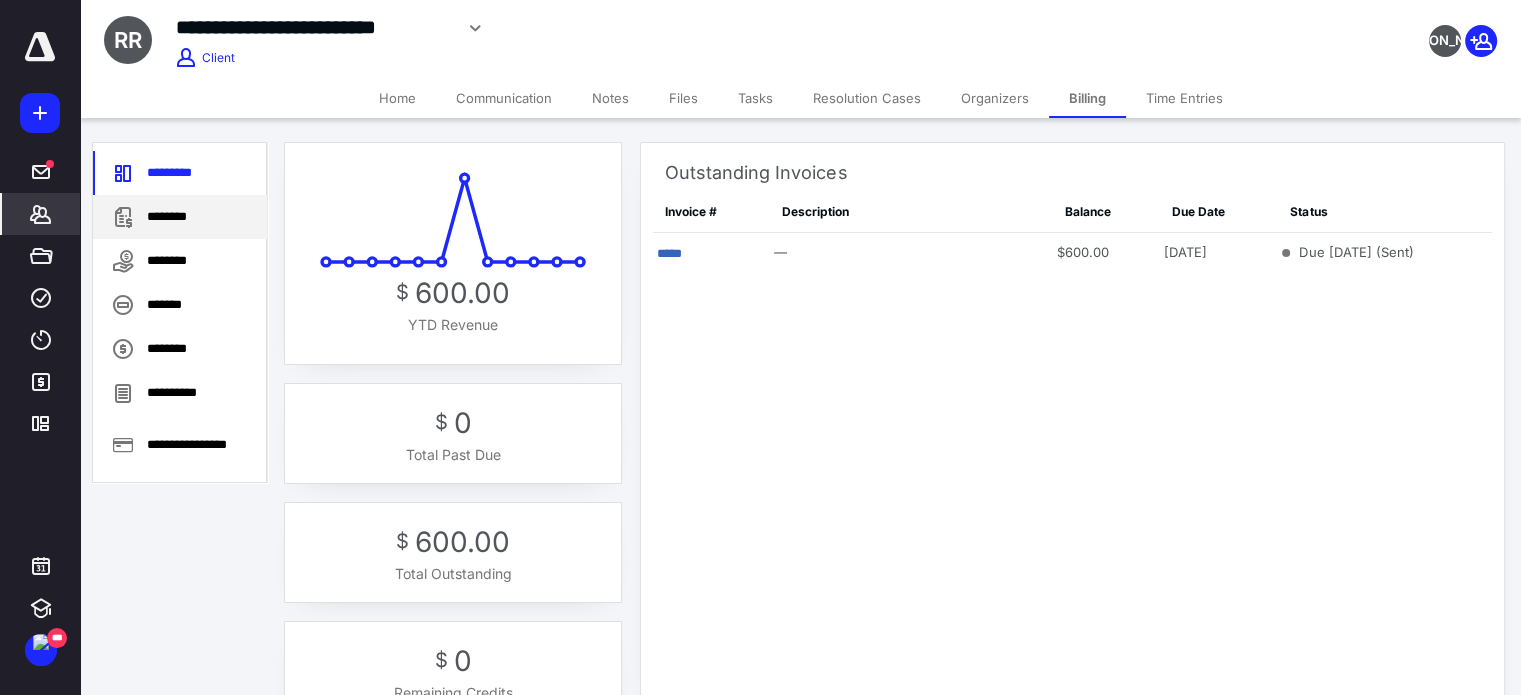 click on "********" at bounding box center (180, 217) 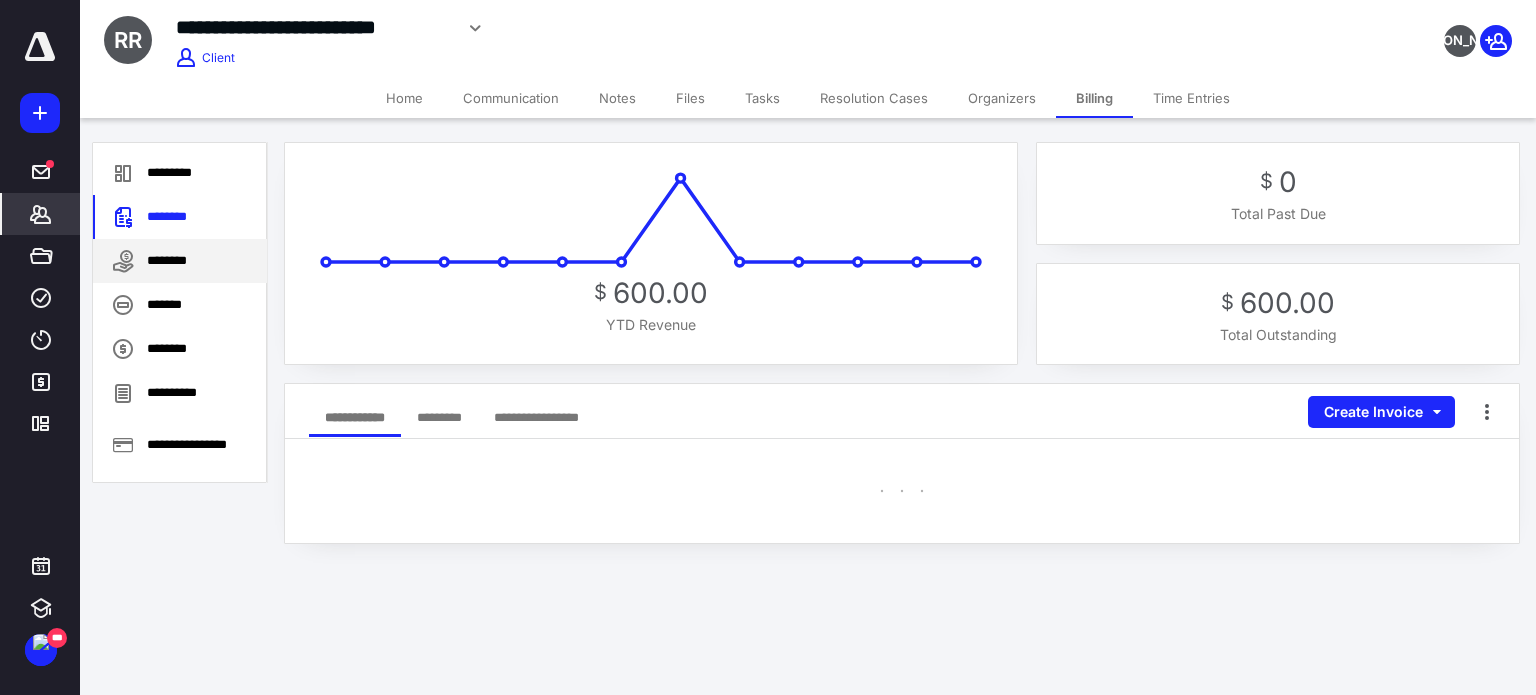 click on "********" at bounding box center (180, 261) 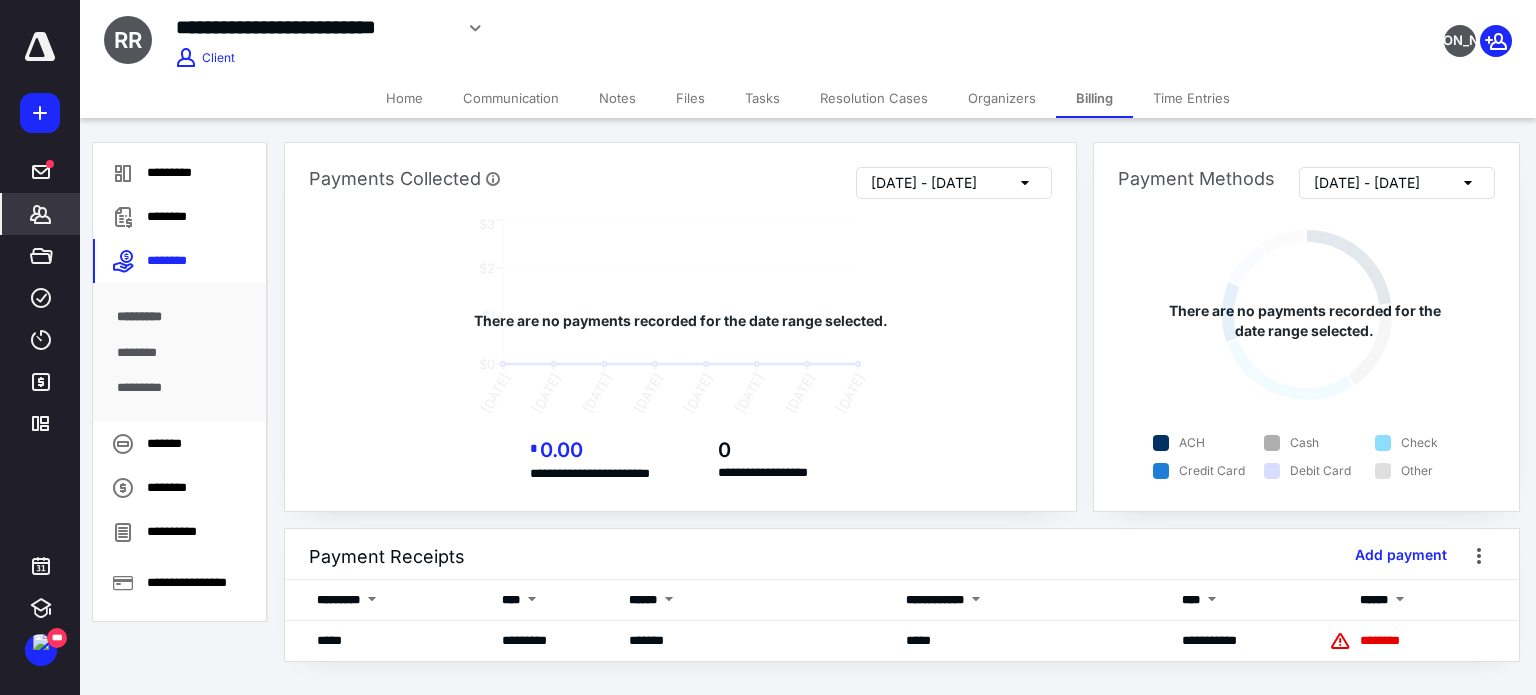 click on "********" at bounding box center (180, 353) 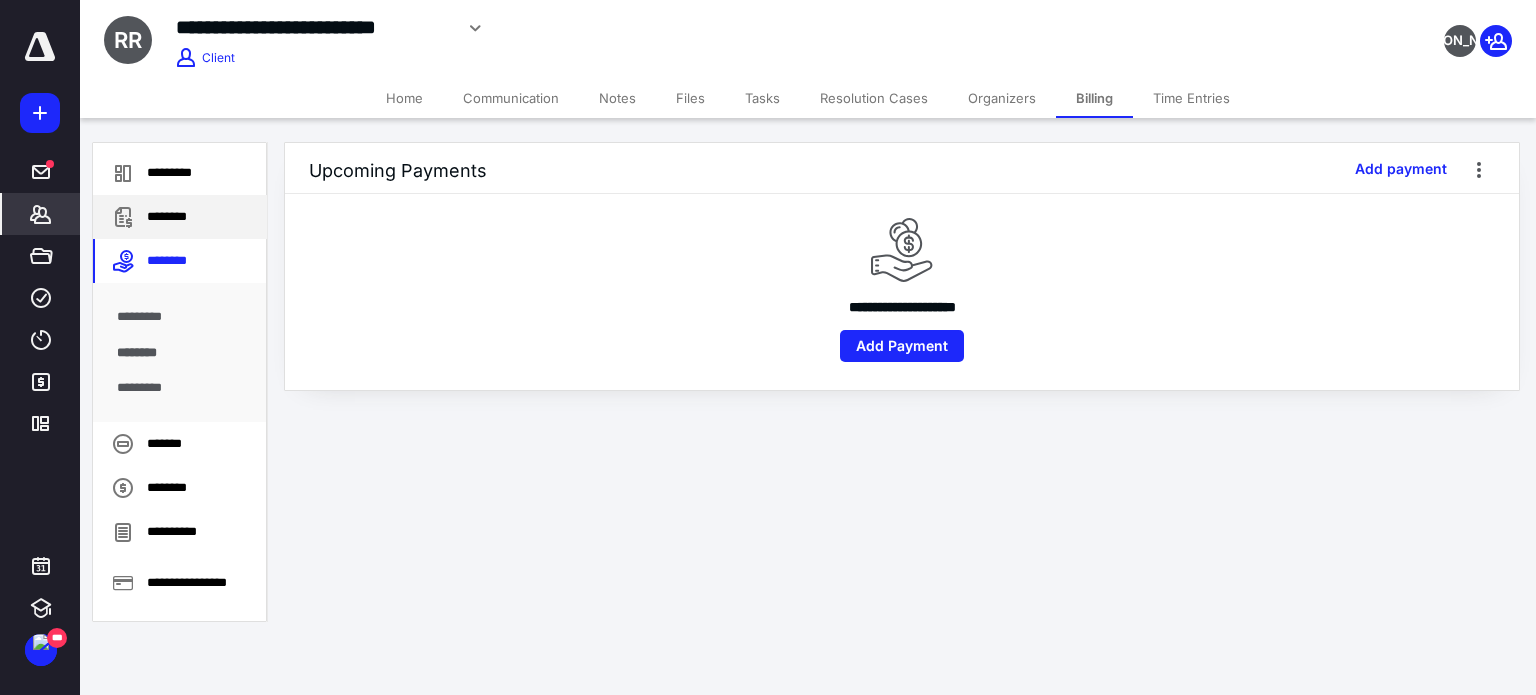click 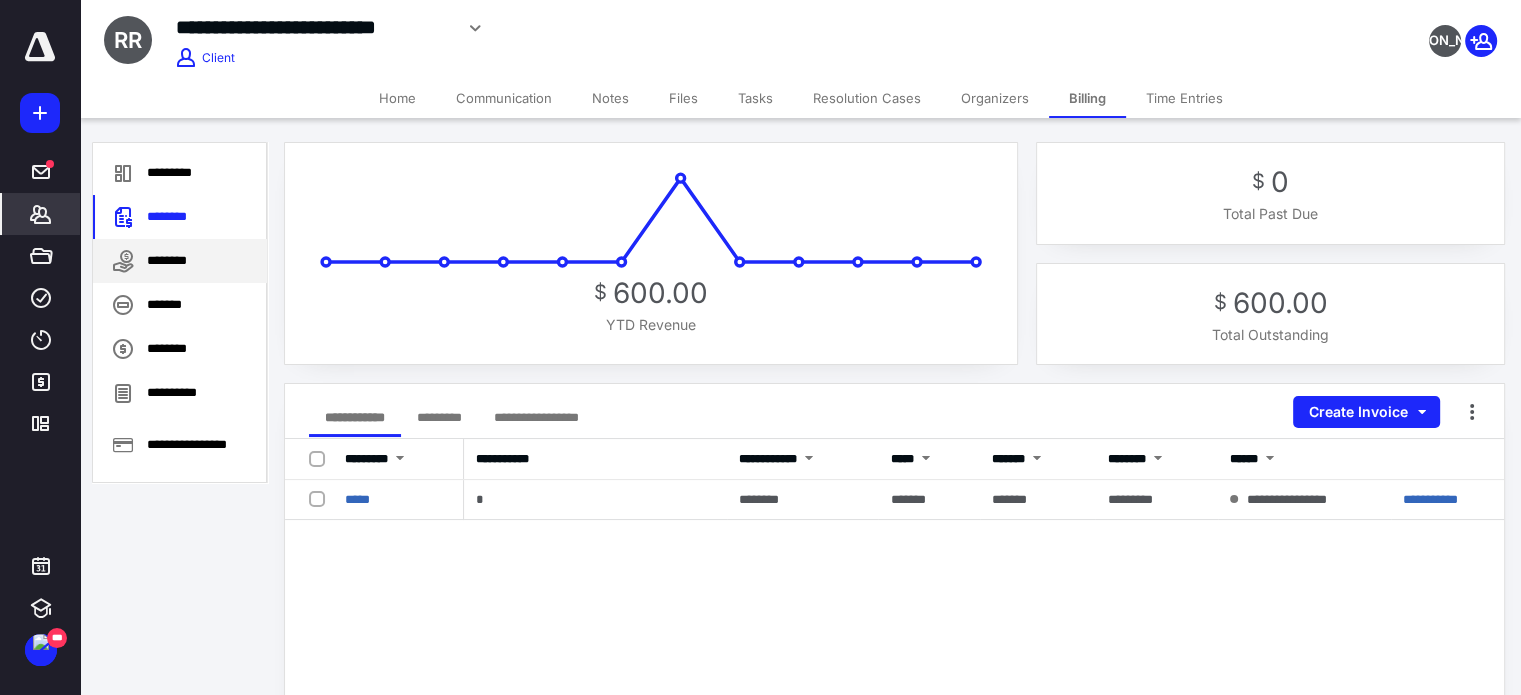 click on "********" at bounding box center (180, 261) 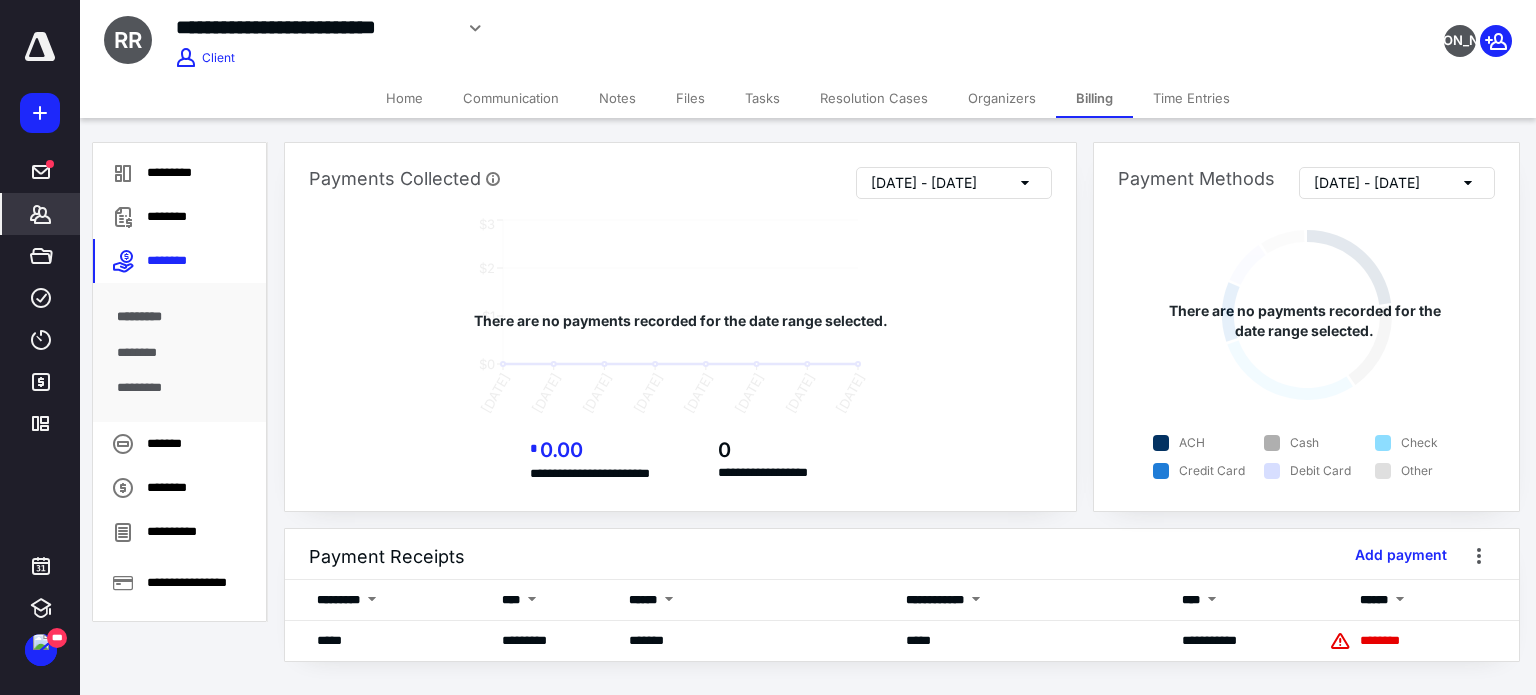 click 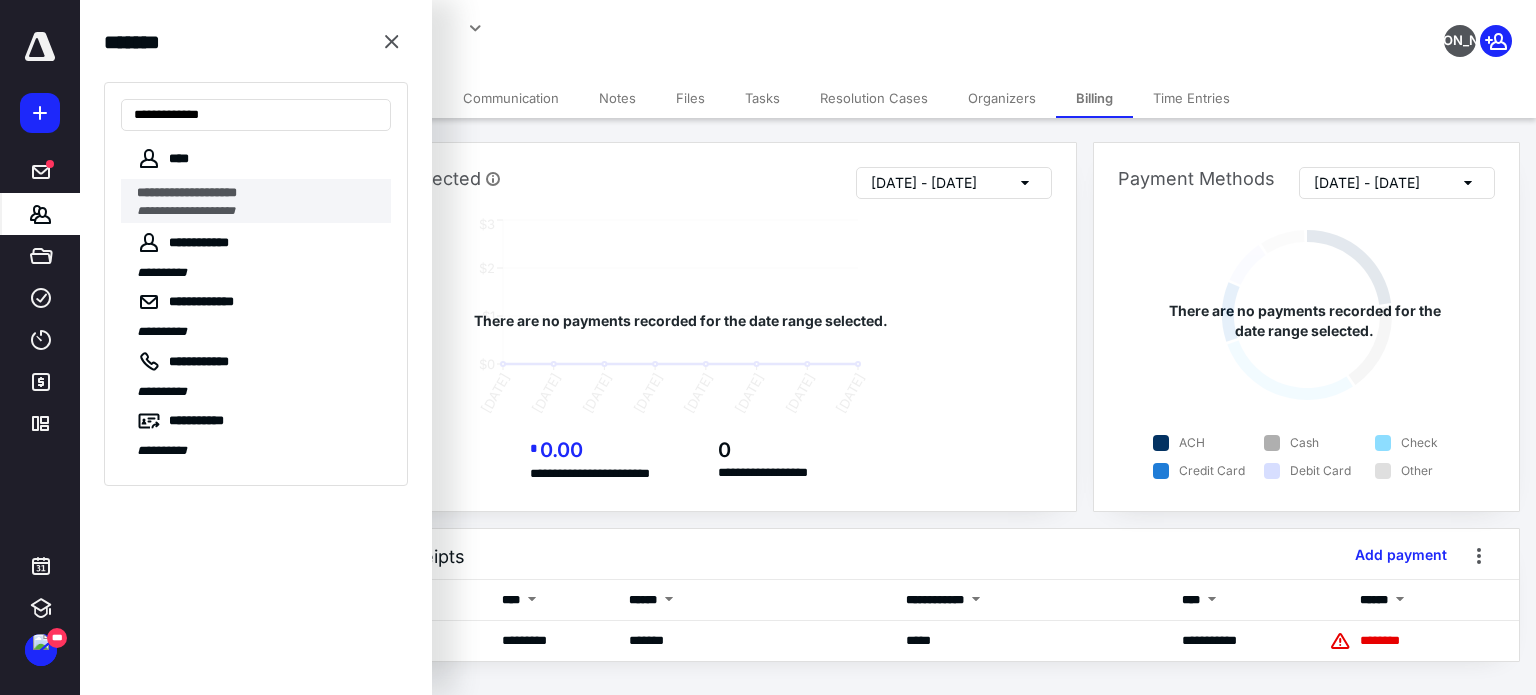 type on "**********" 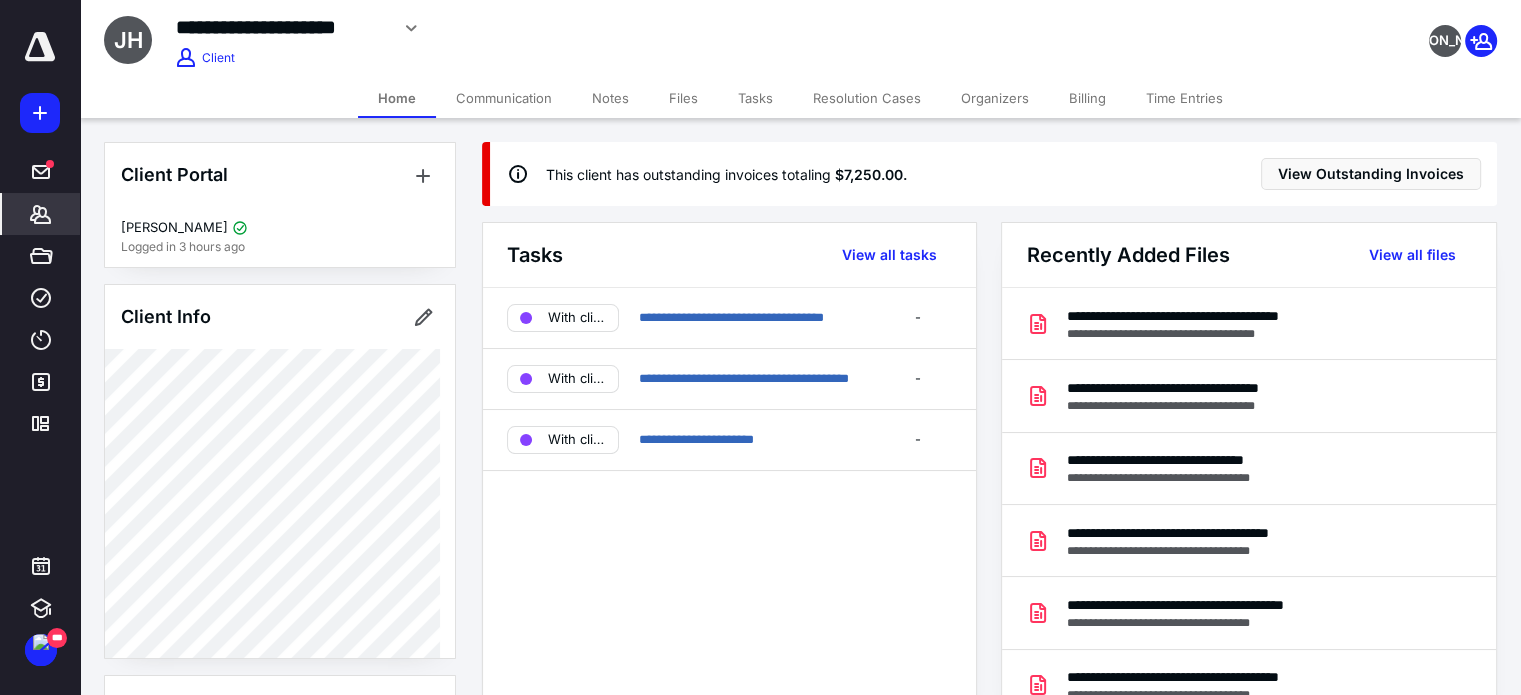 click on "Billing" at bounding box center [1087, 98] 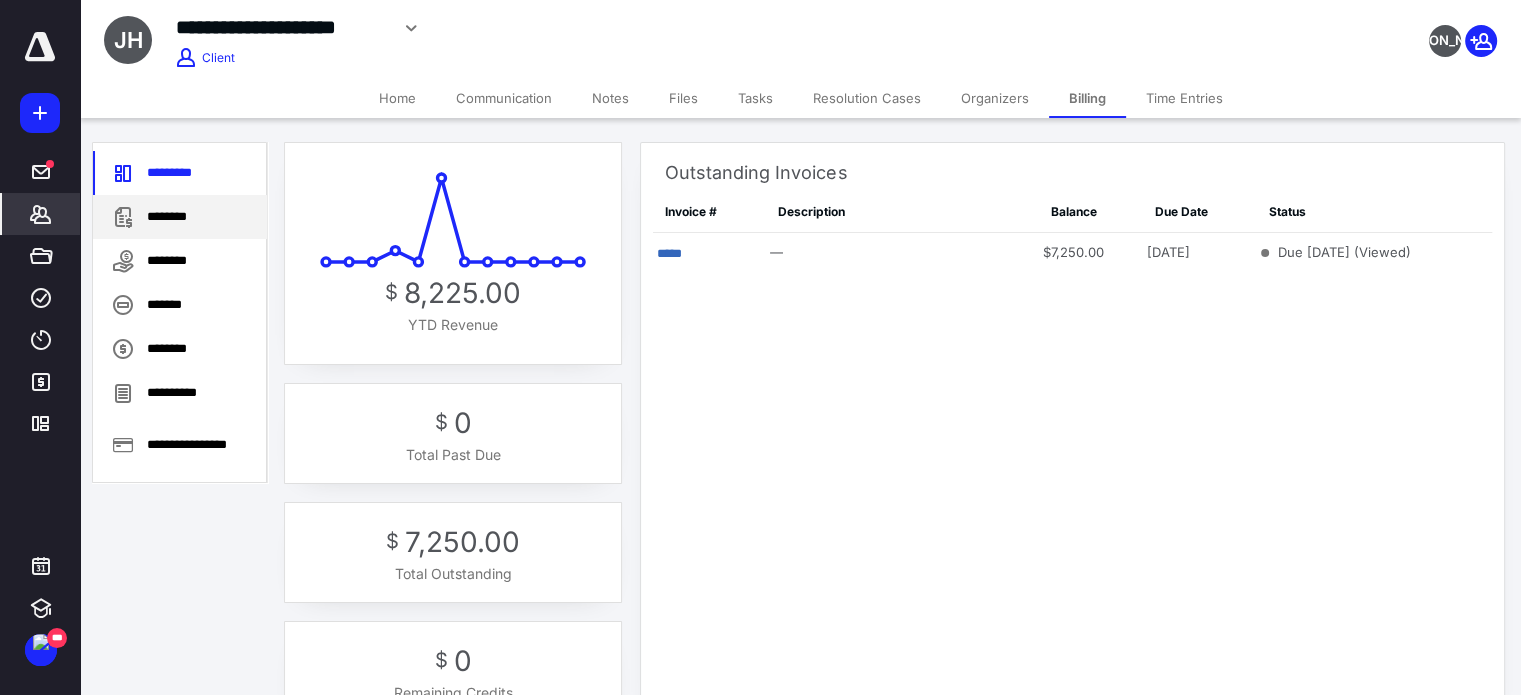 click on "********" at bounding box center (180, 217) 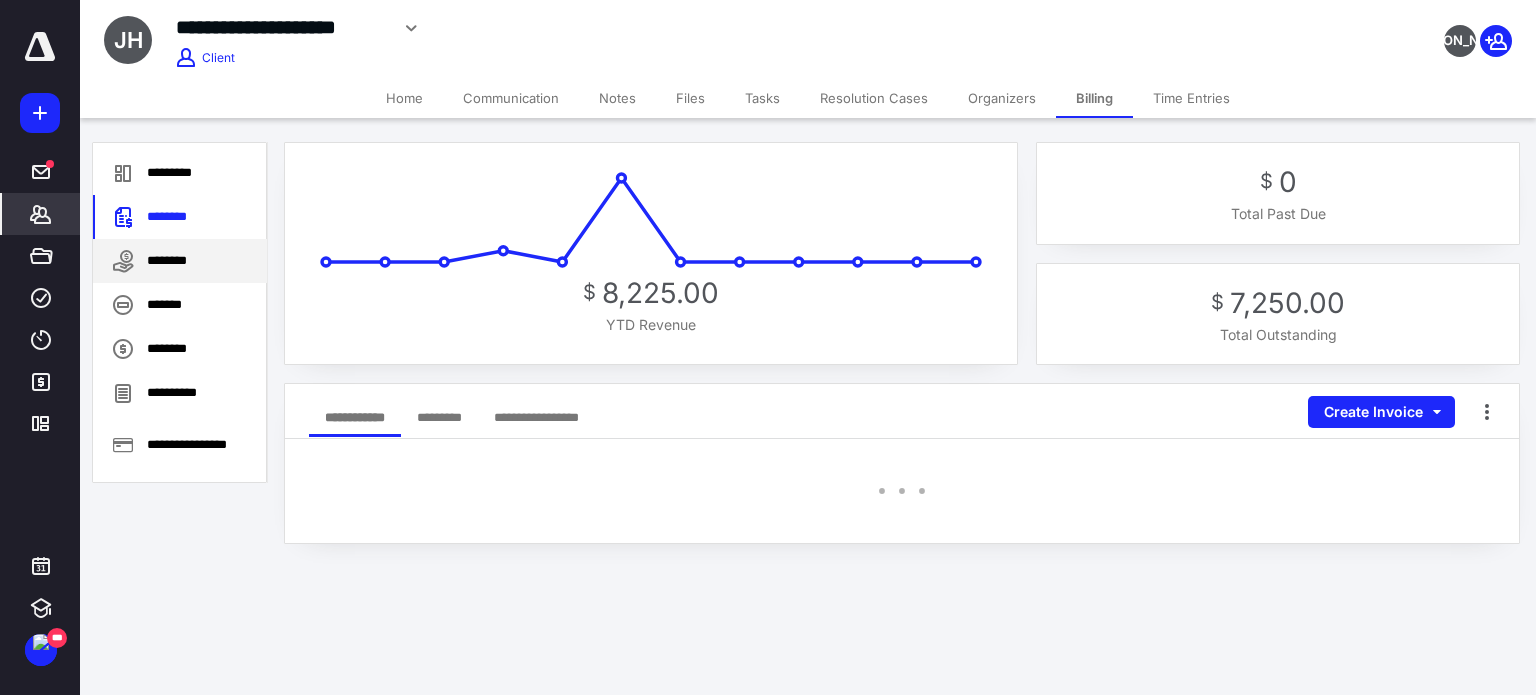 click on "********" at bounding box center (180, 261) 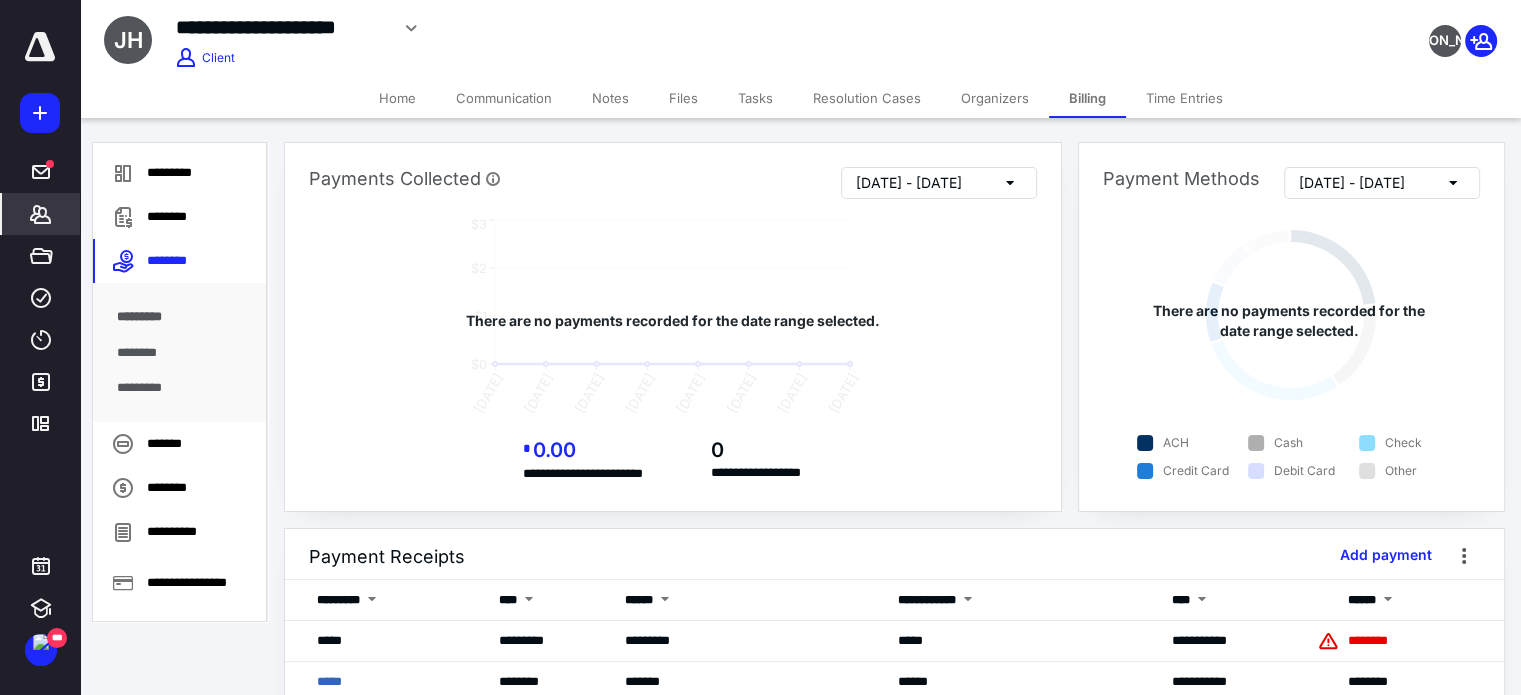 click on "********" at bounding box center [180, 353] 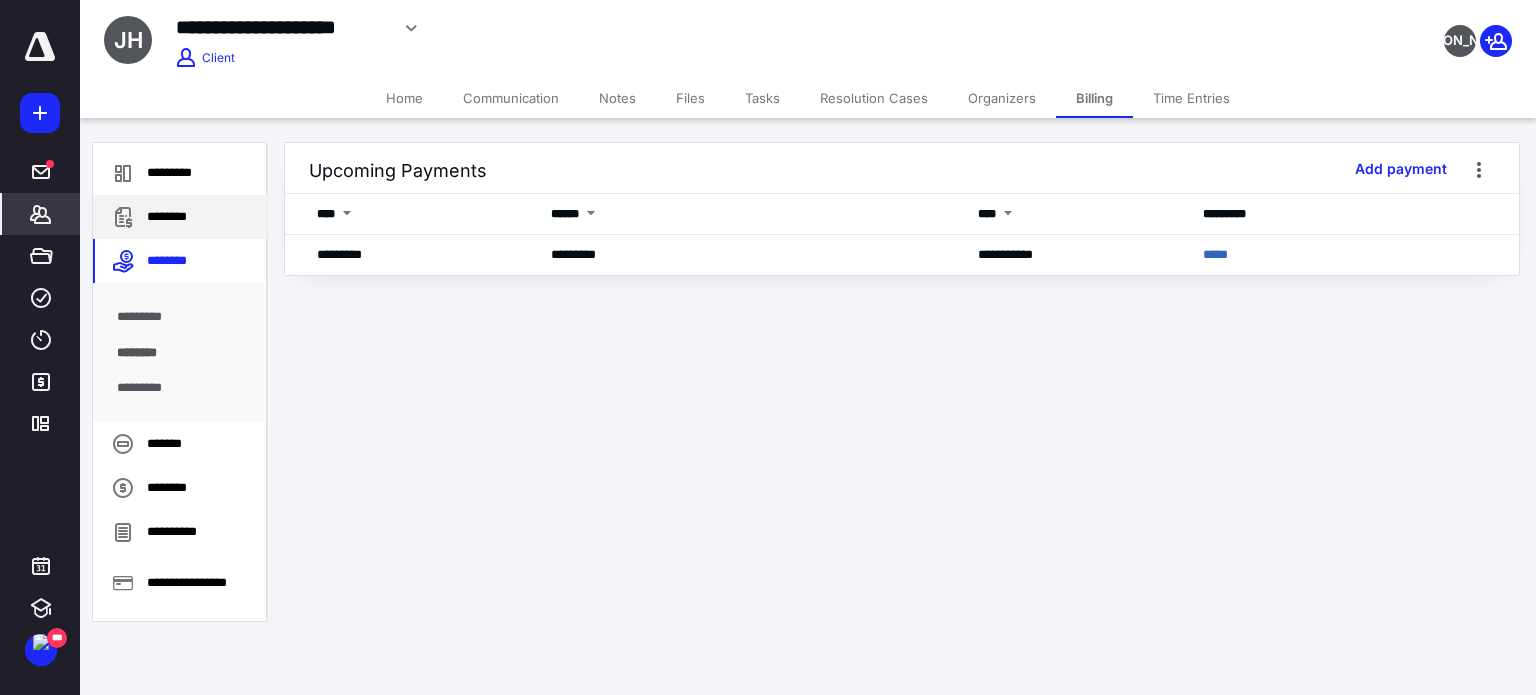 click on "********" at bounding box center (180, 217) 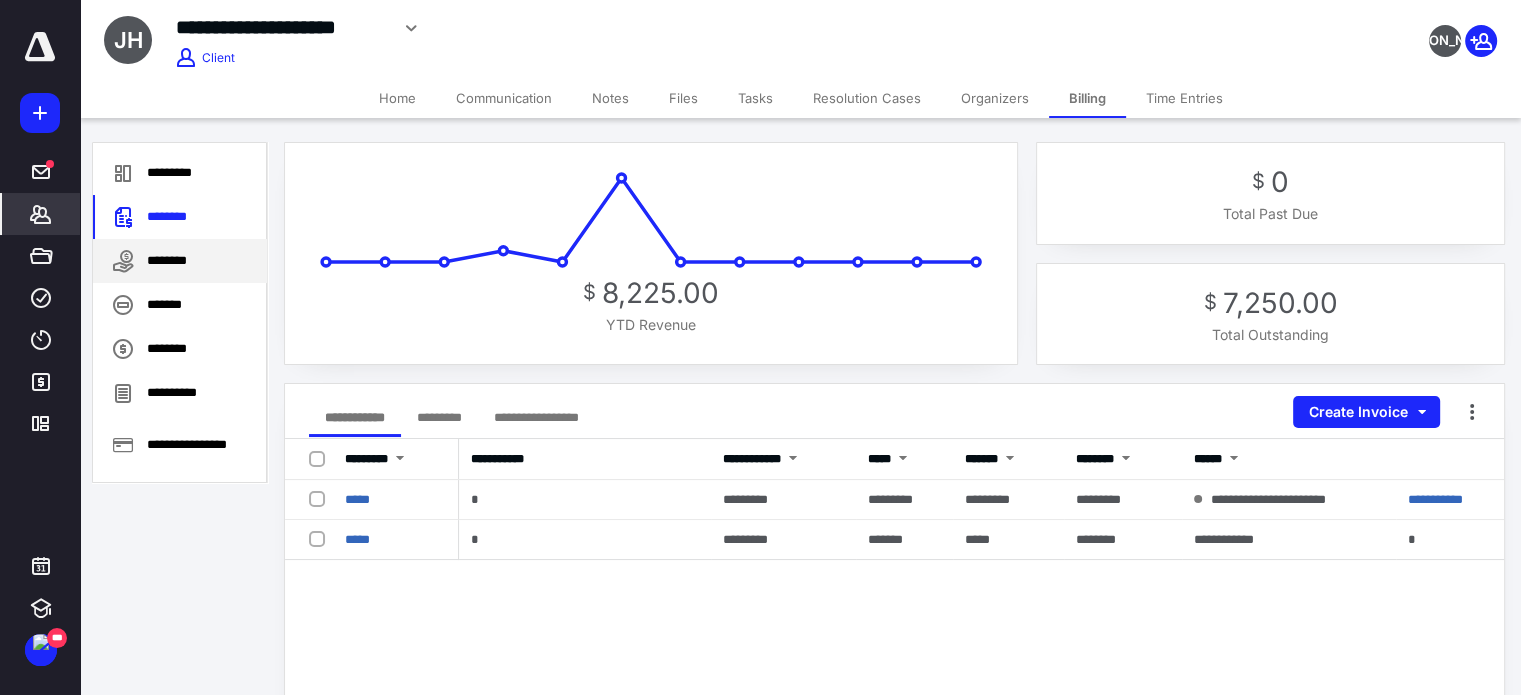 click on "********" at bounding box center (180, 261) 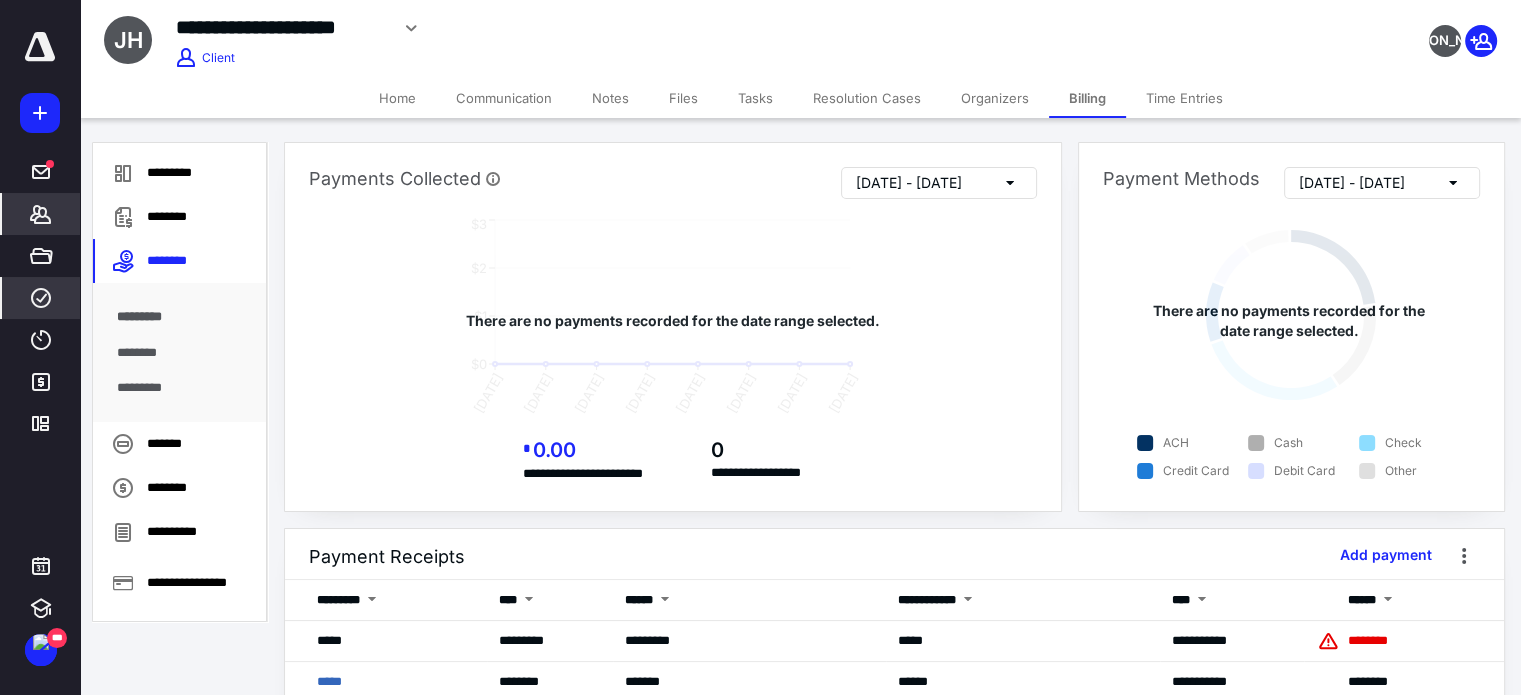 drag, startPoint x: 43, startPoint y: 221, endPoint x: 0, endPoint y: 292, distance: 83.00603 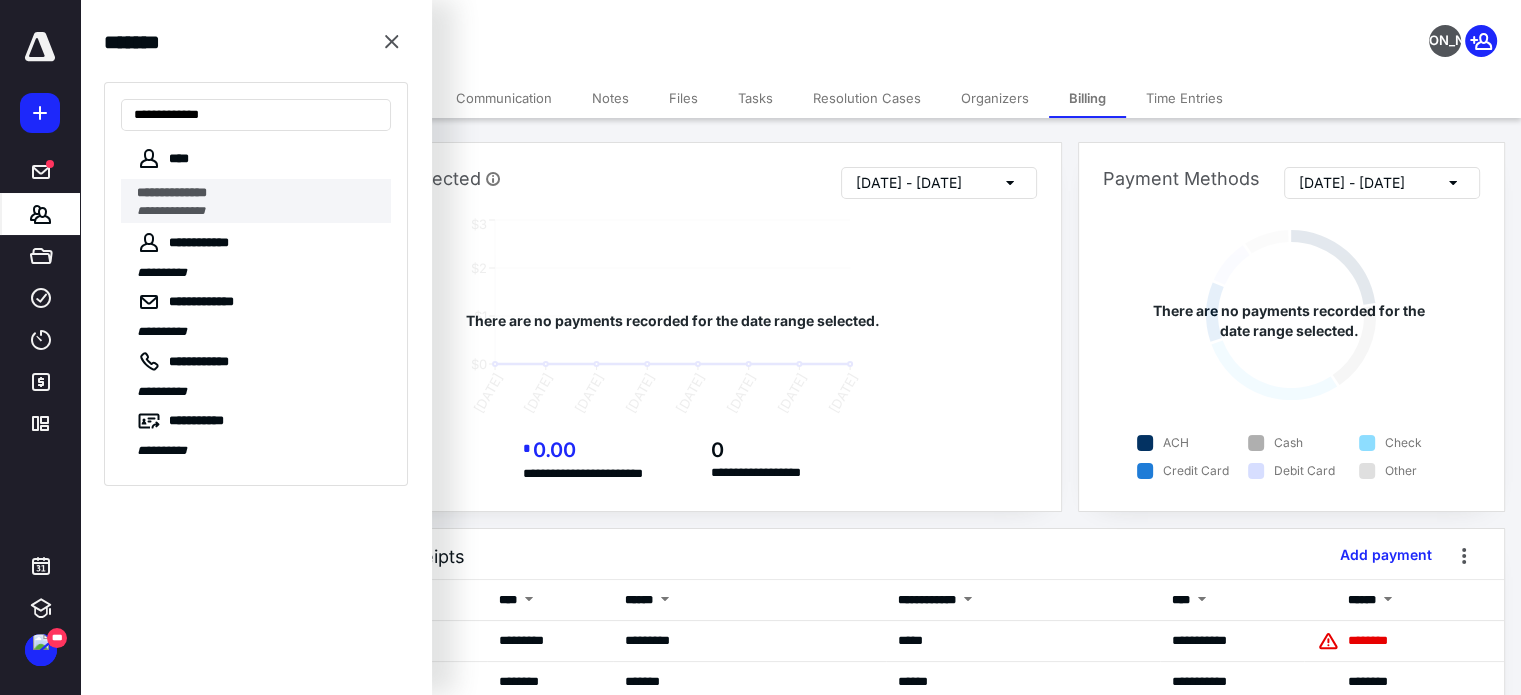 type on "**********" 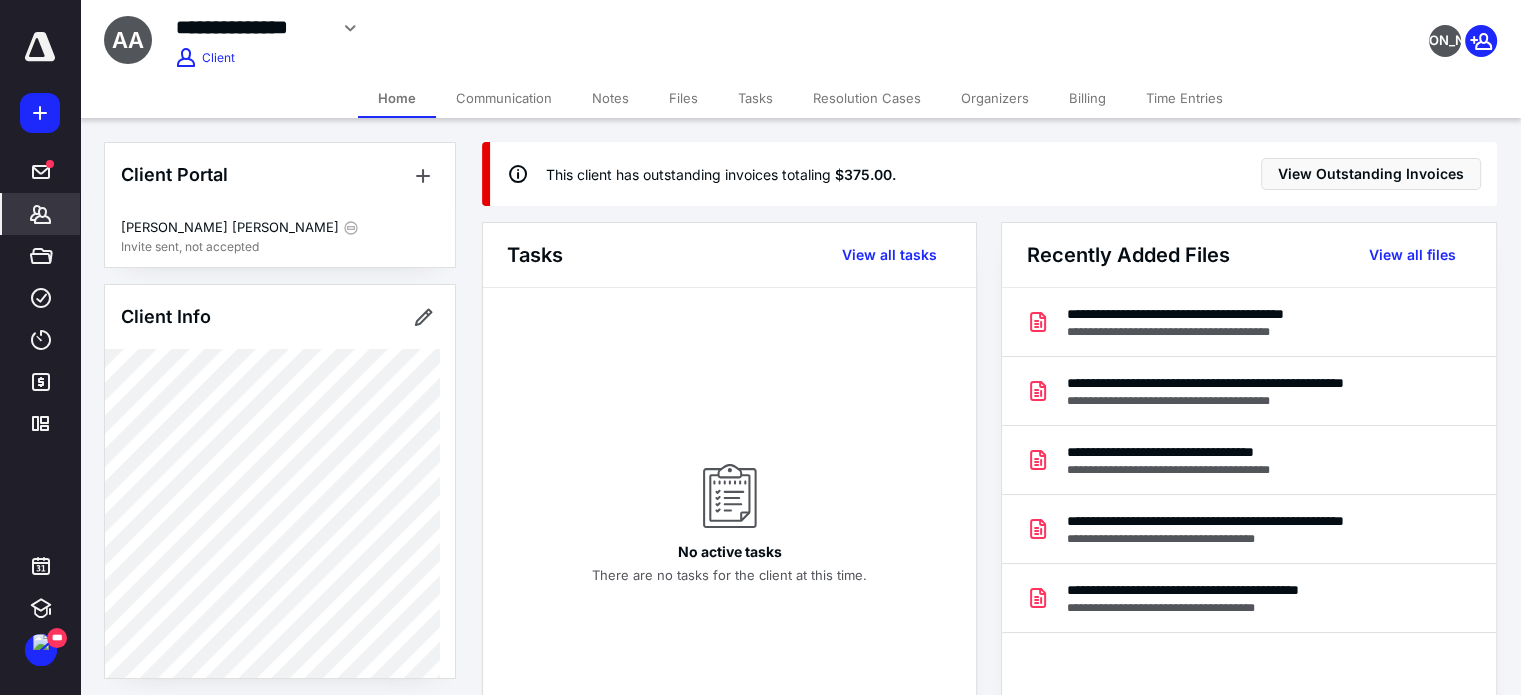 click on "Billing" at bounding box center (1087, 98) 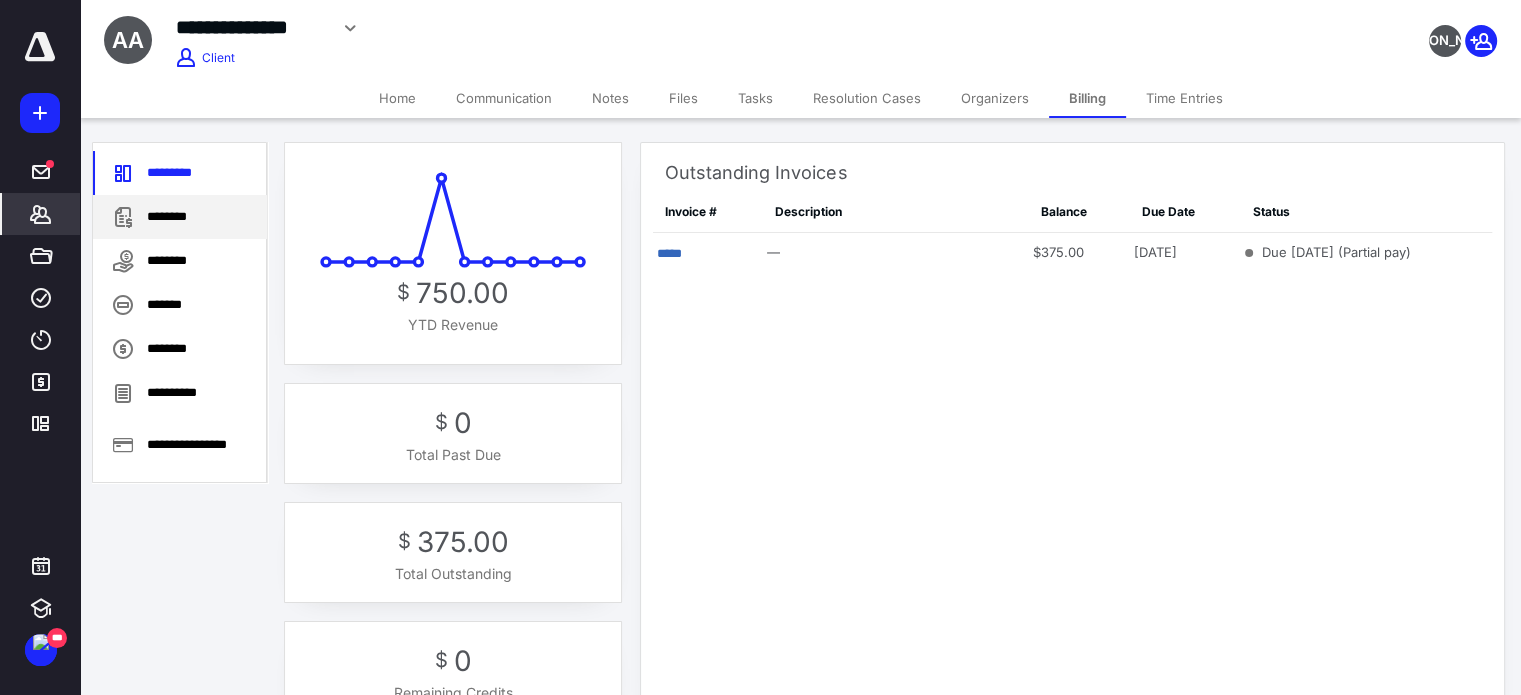 click on "********" at bounding box center [180, 217] 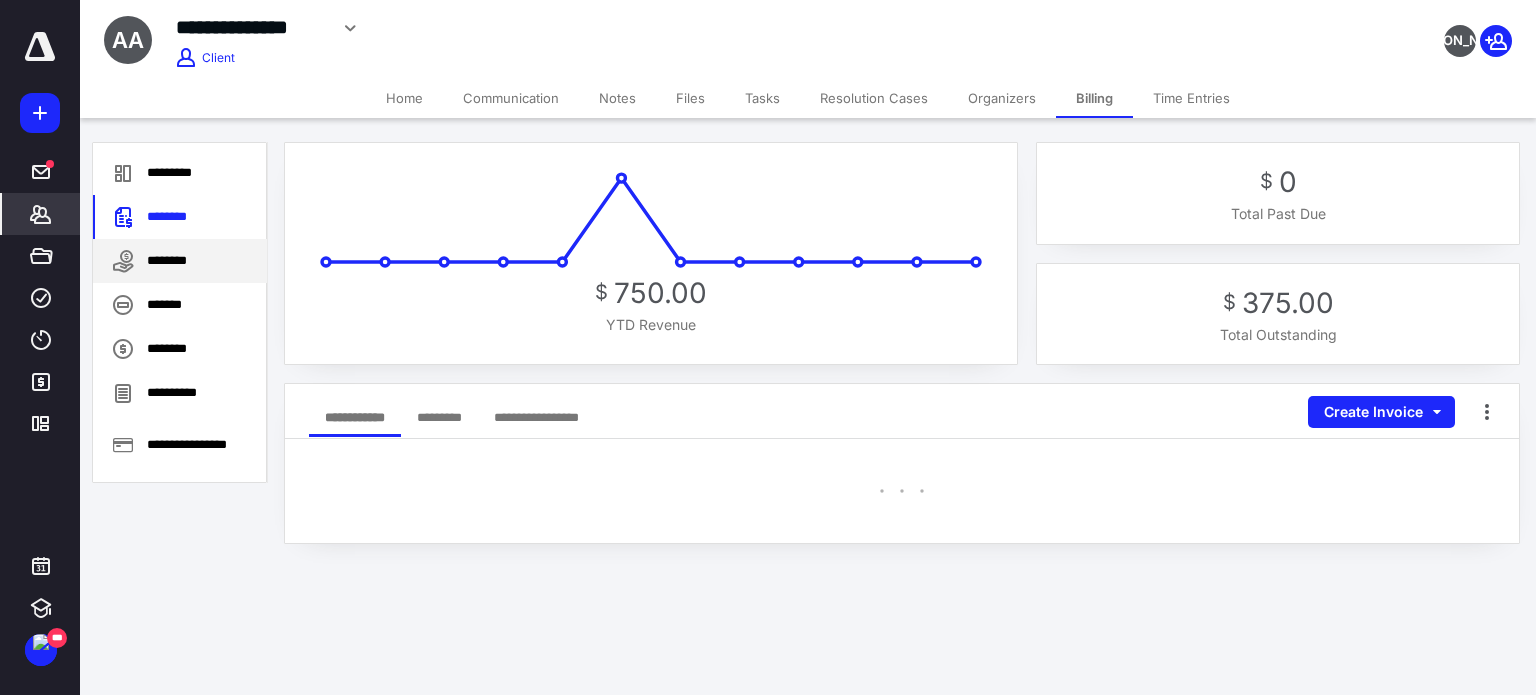 click on "********" at bounding box center (180, 261) 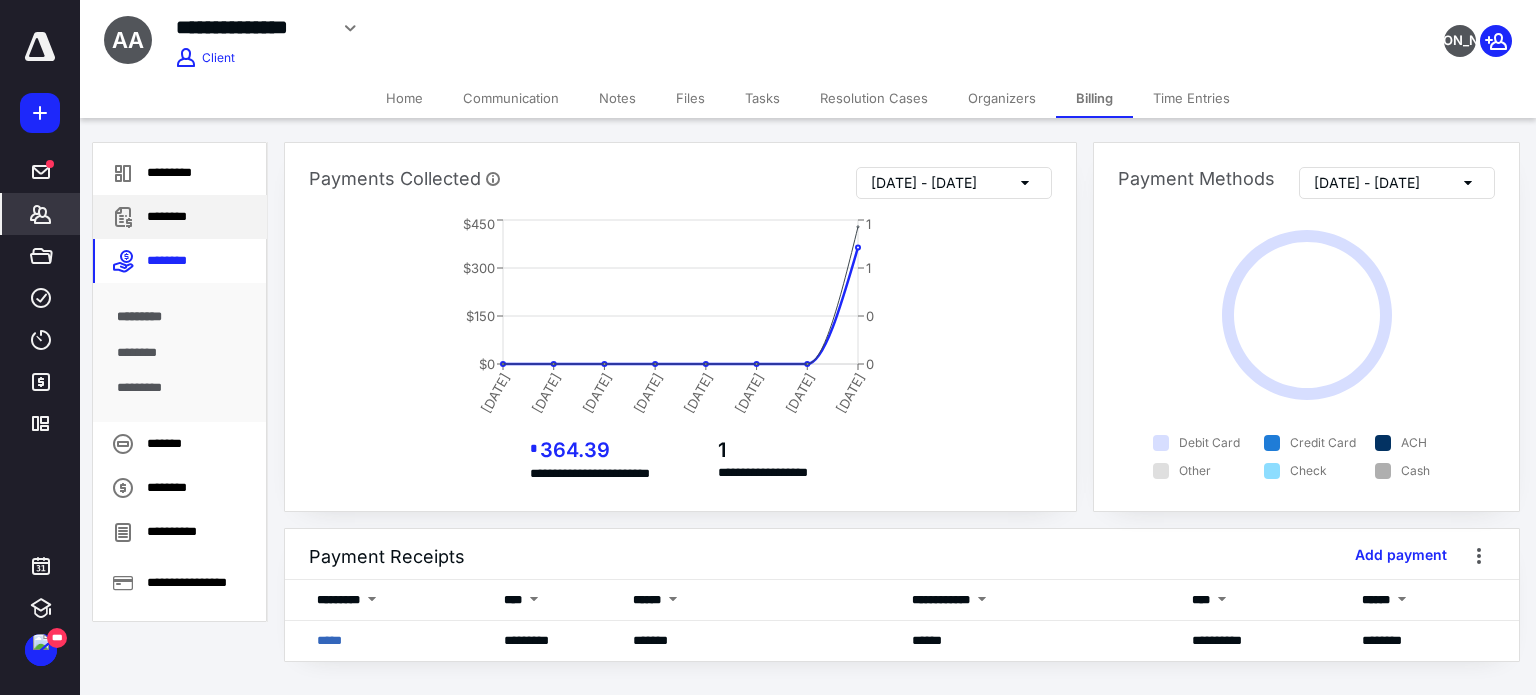 click on "********" at bounding box center (180, 217) 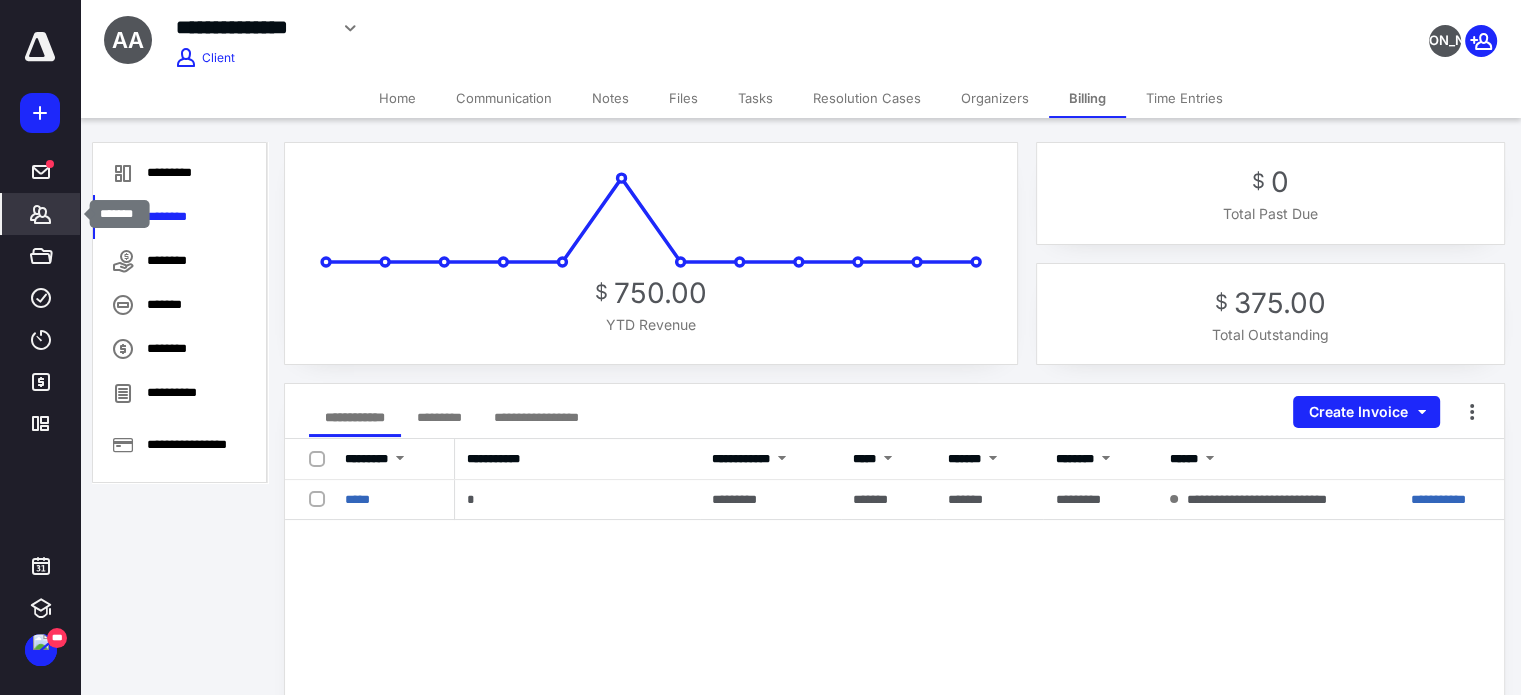 click 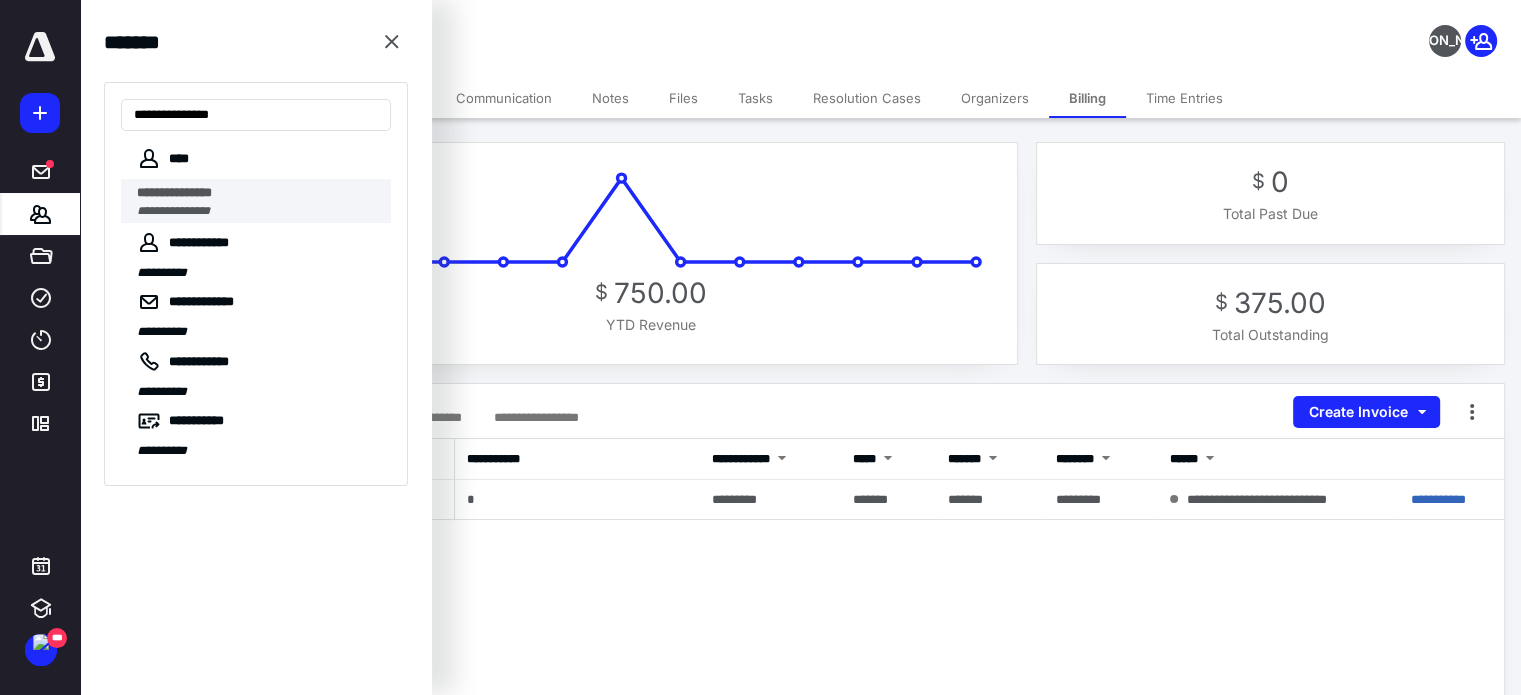 type on "**********" 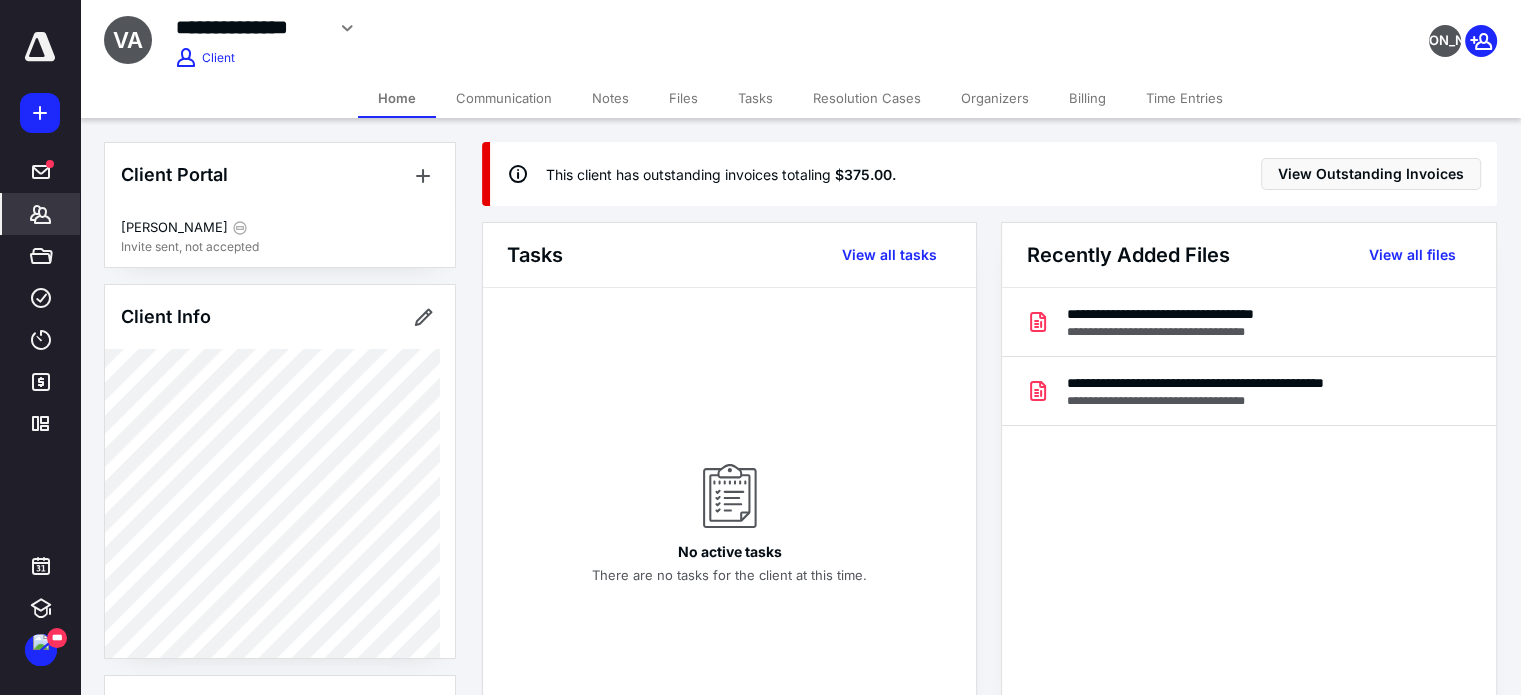 click on "Billing" at bounding box center (1087, 98) 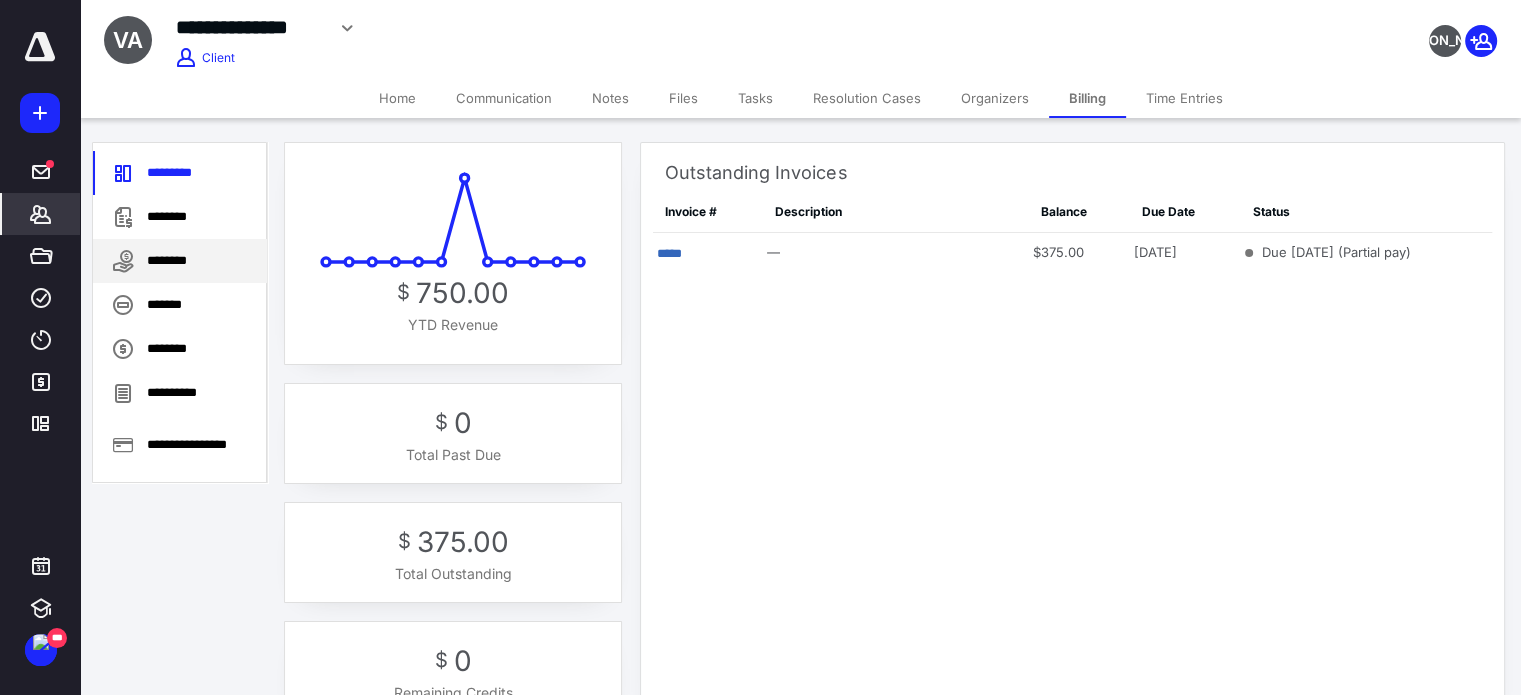click on "********" at bounding box center (180, 261) 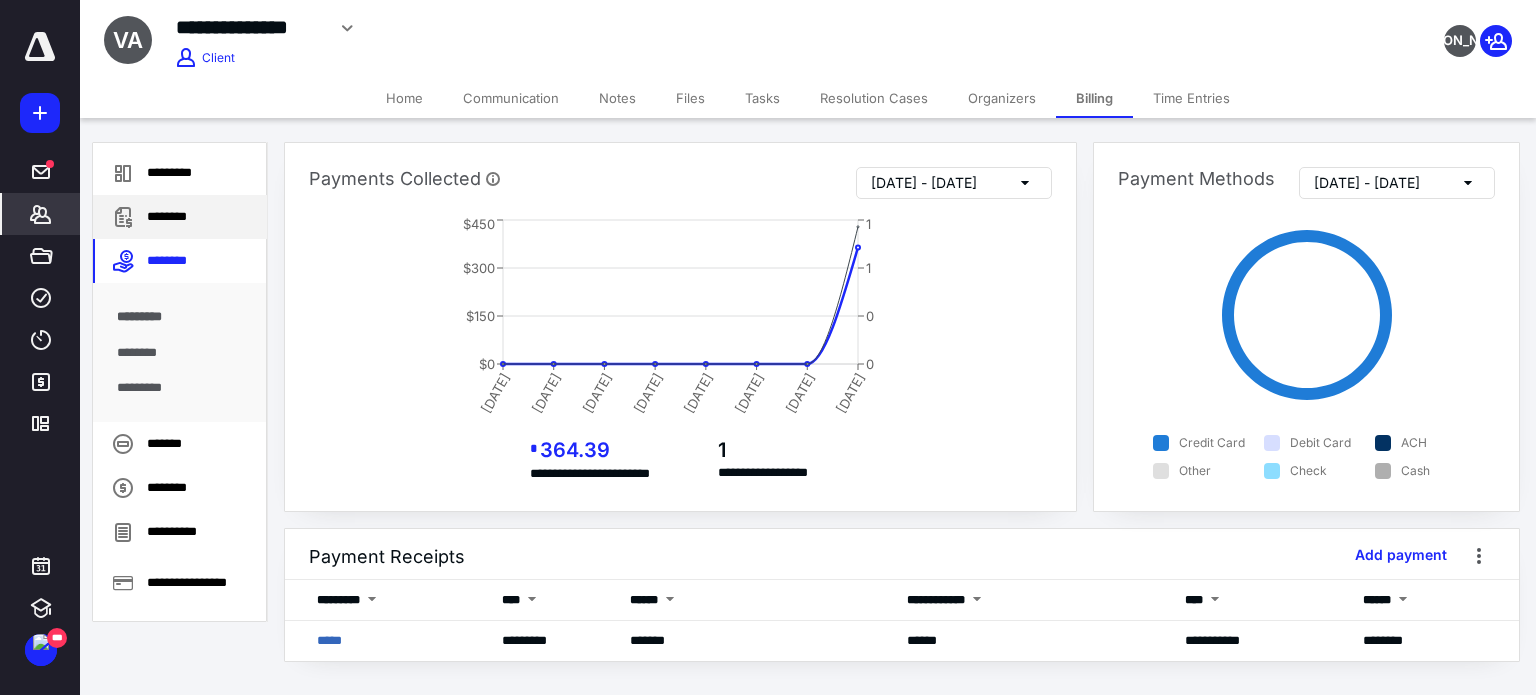 click on "********" at bounding box center (180, 217) 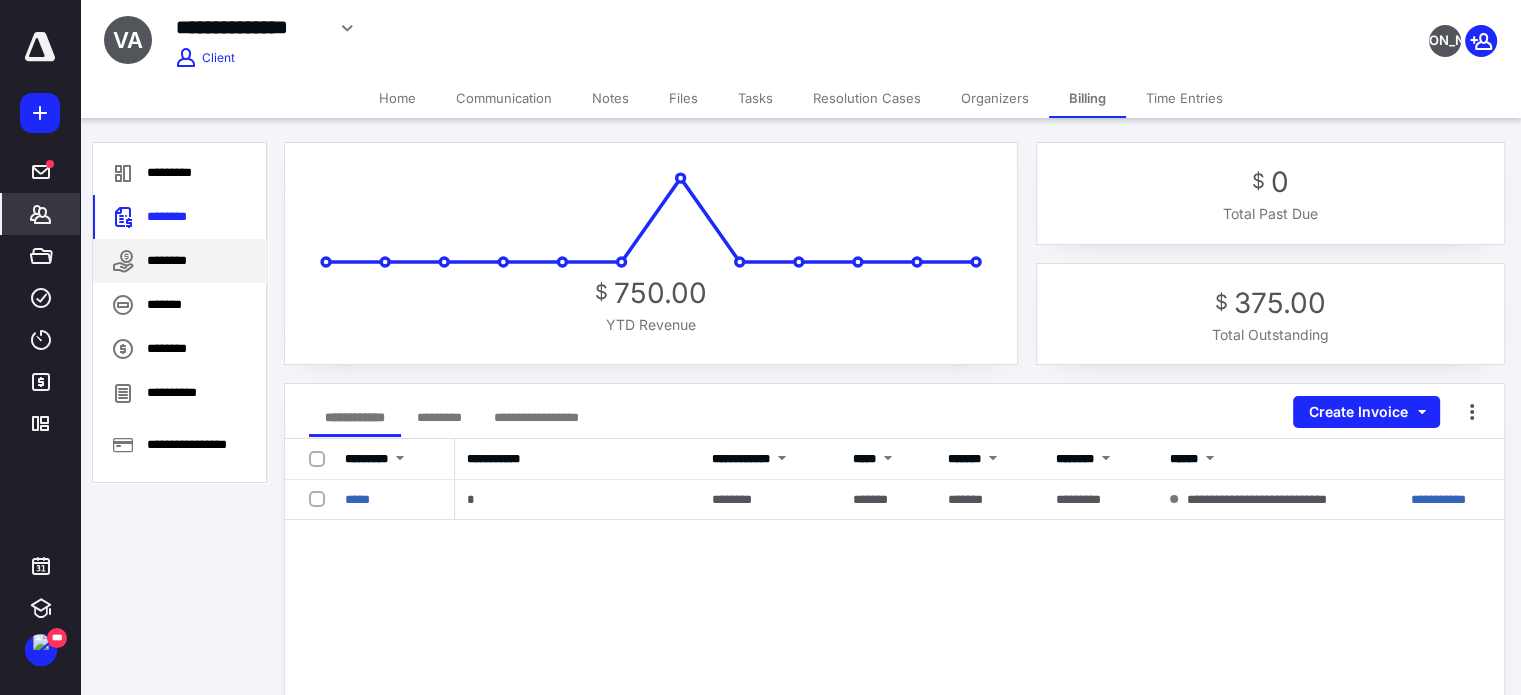 click on "********" at bounding box center (180, 261) 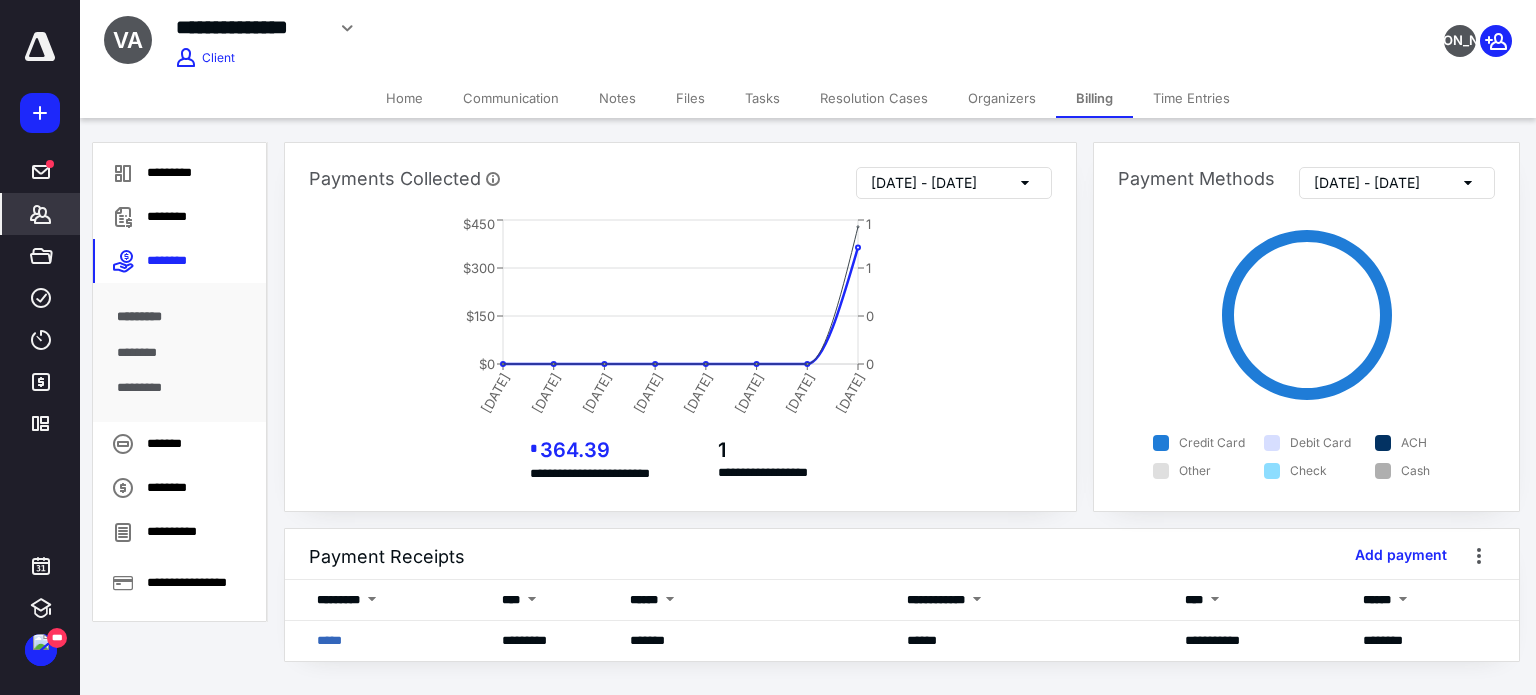 click on "**********" at bounding box center [902, 402] 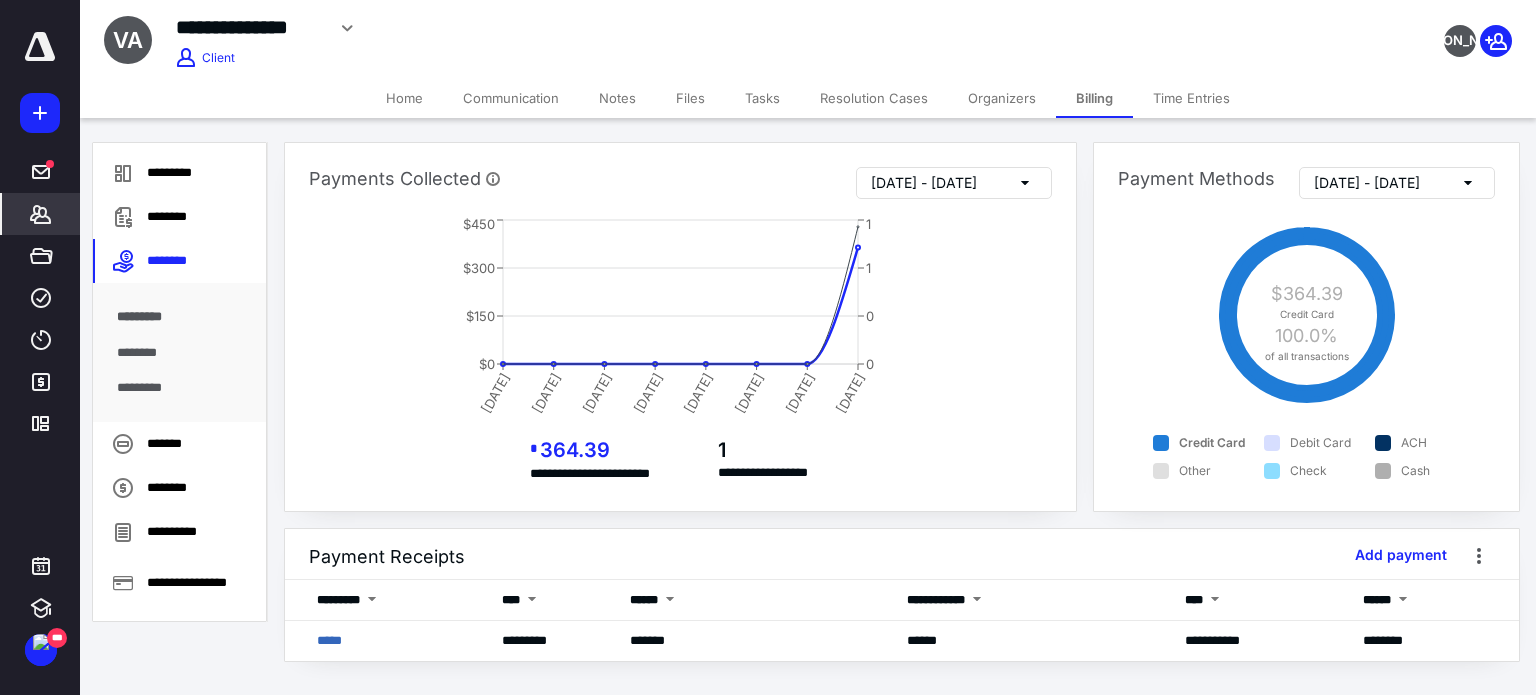 click 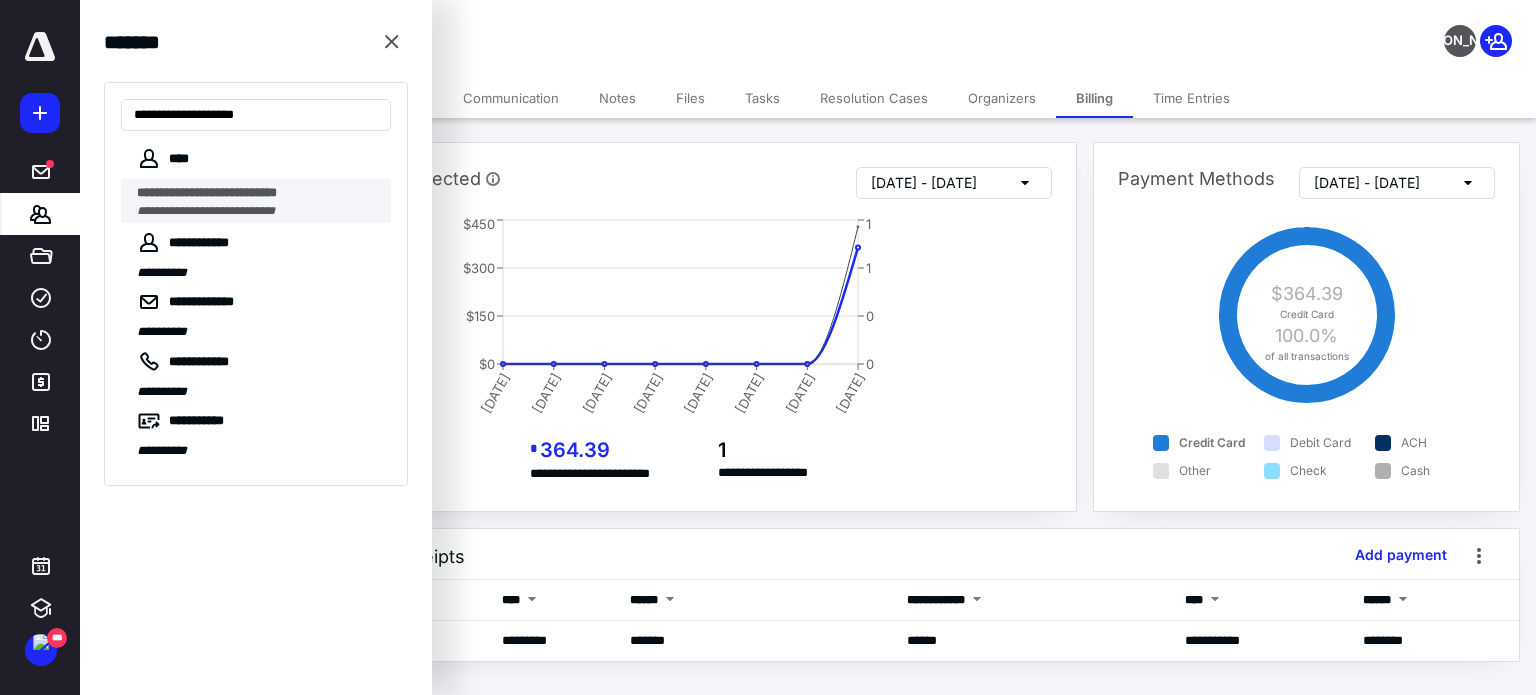 type on "**********" 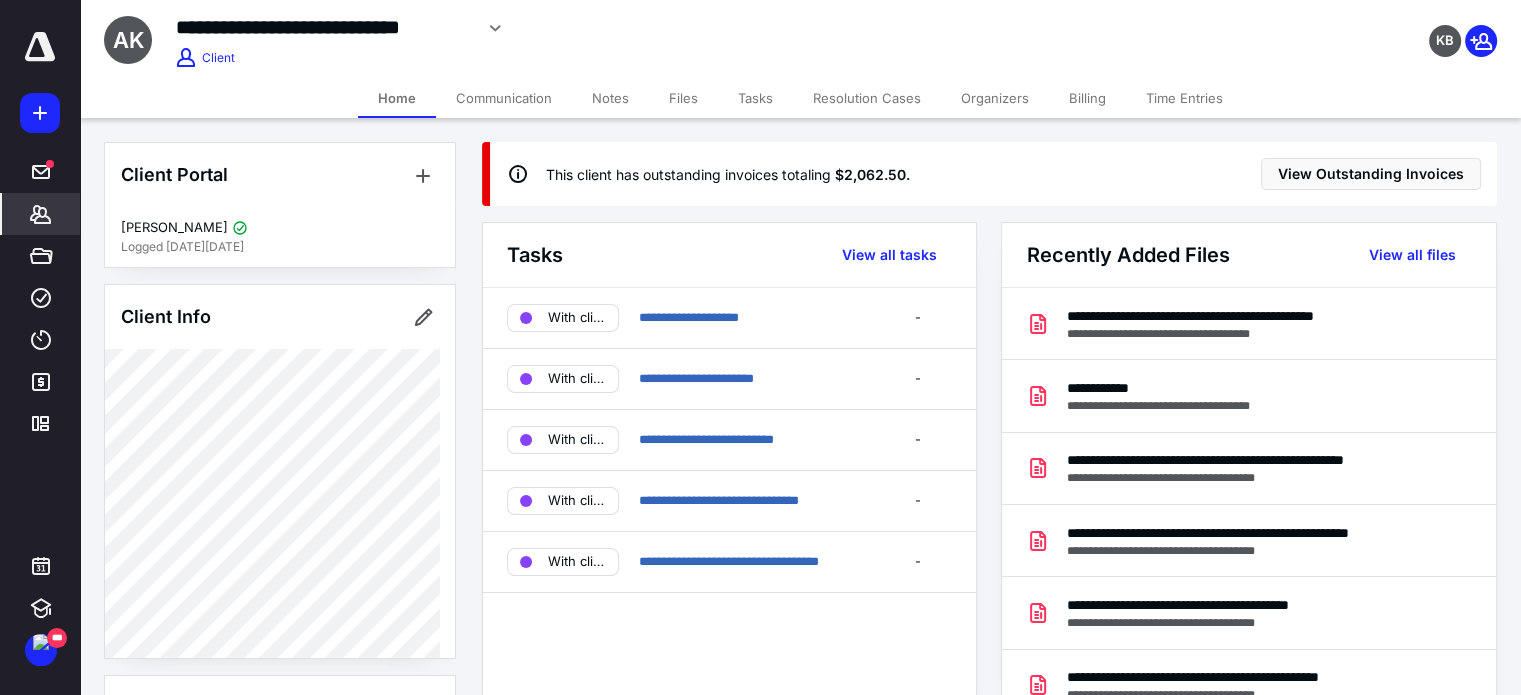 click on "Billing" at bounding box center [1087, 98] 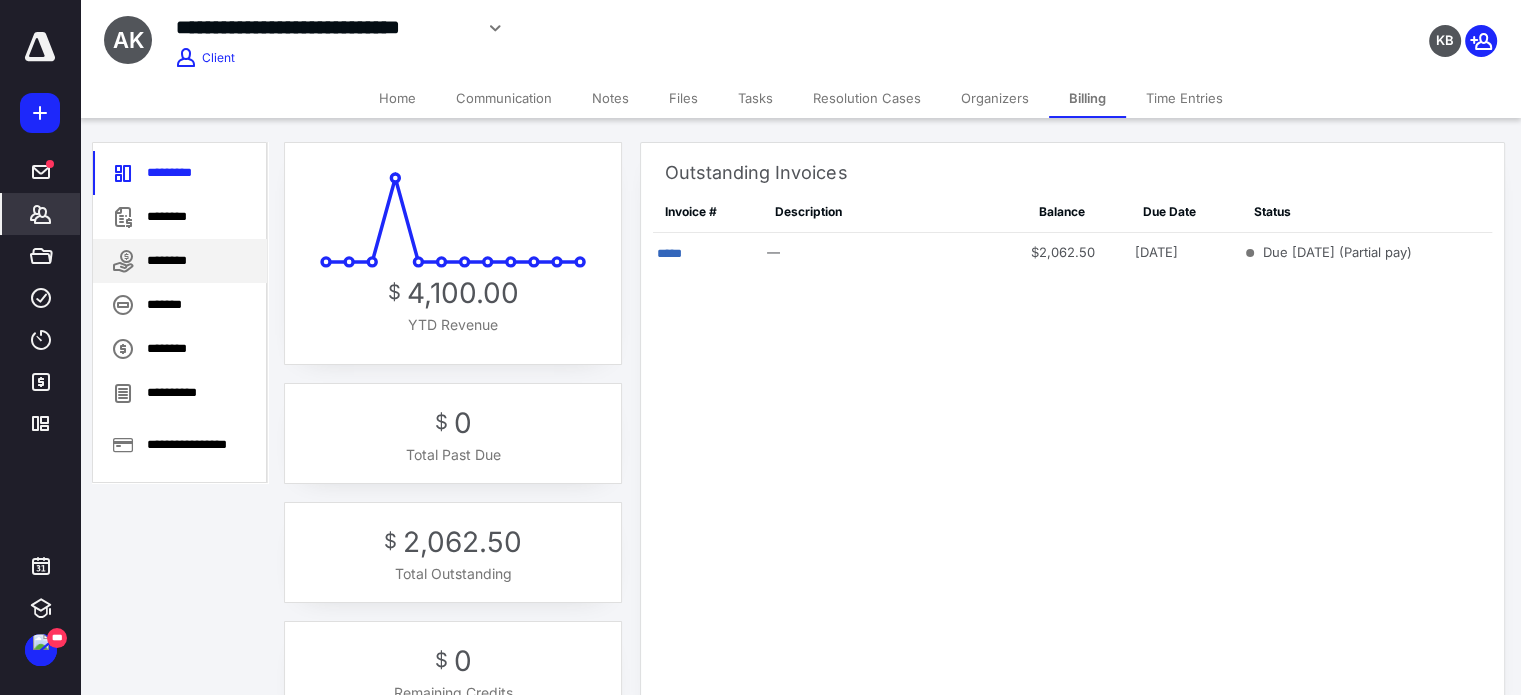 click on "********" at bounding box center (180, 261) 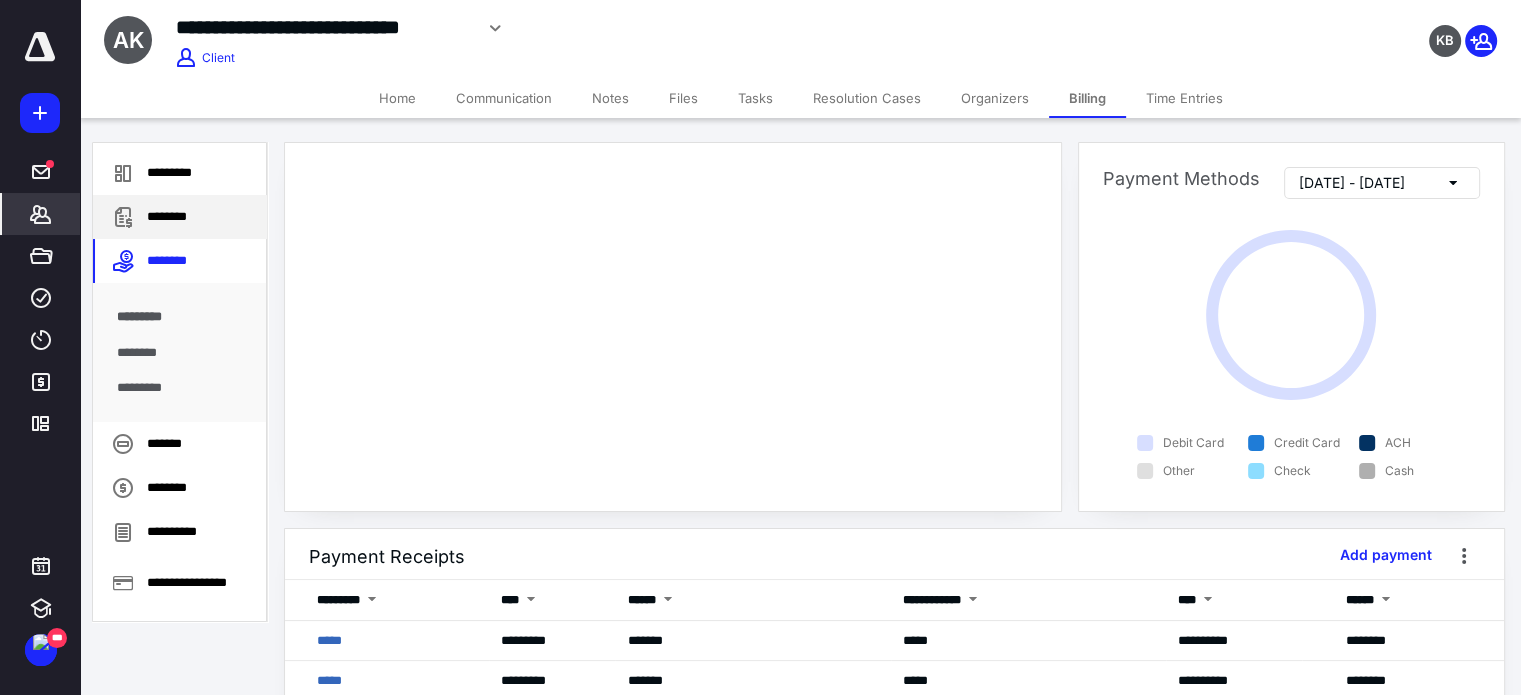 click on "********" at bounding box center [180, 217] 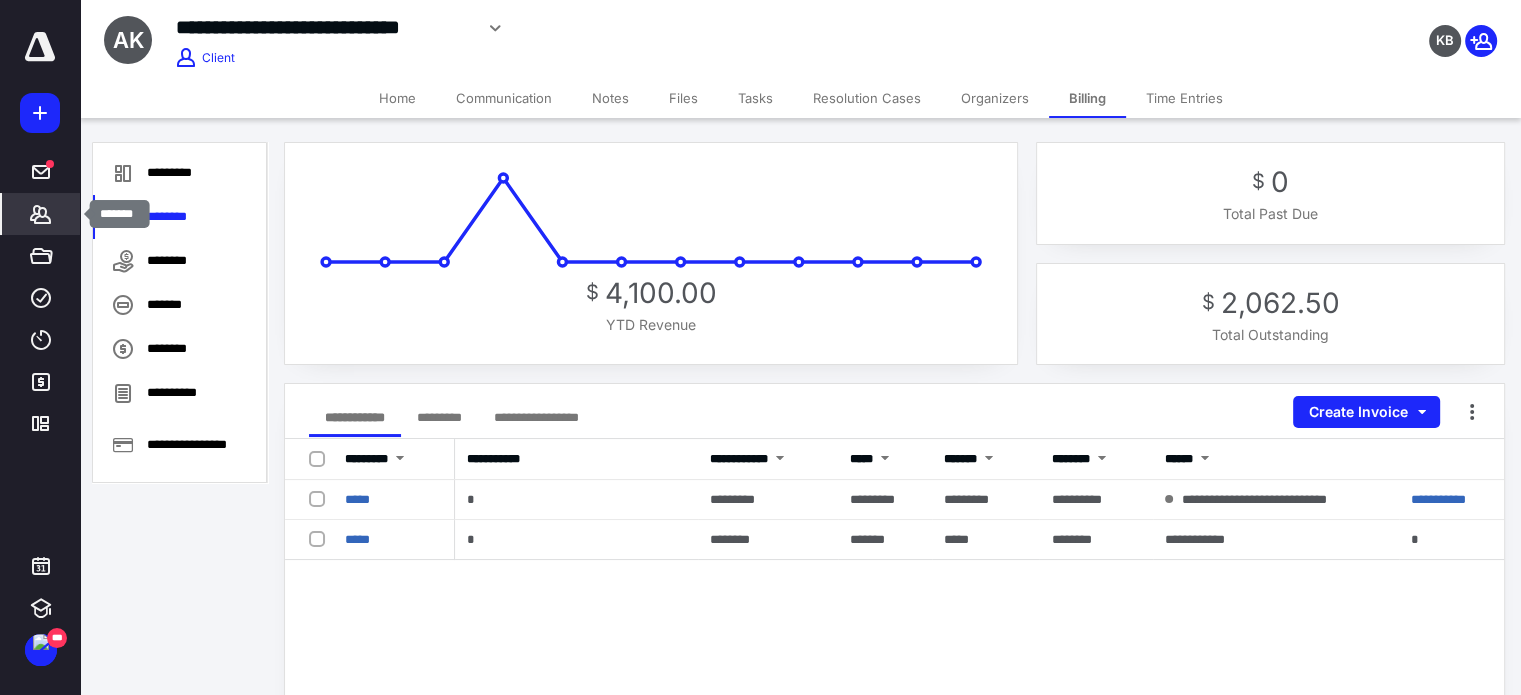 click 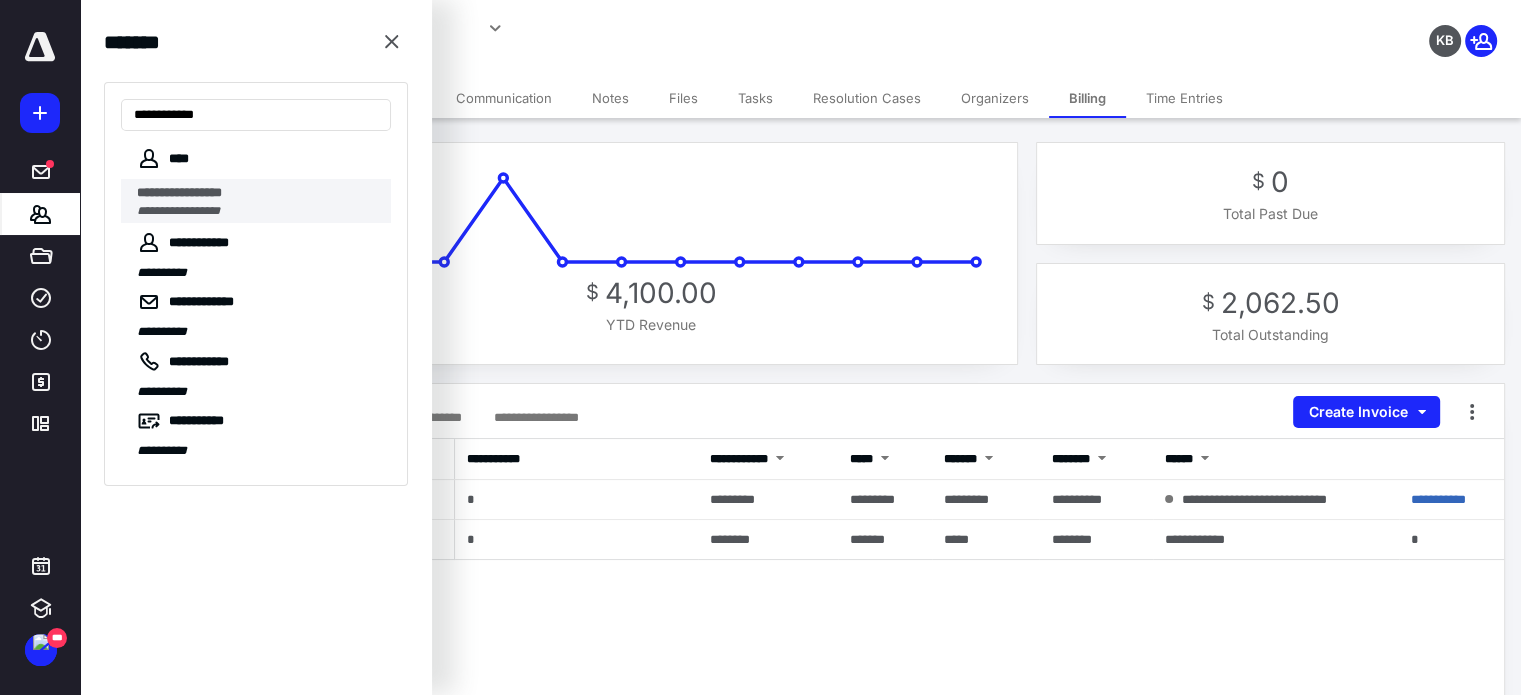 type on "**********" 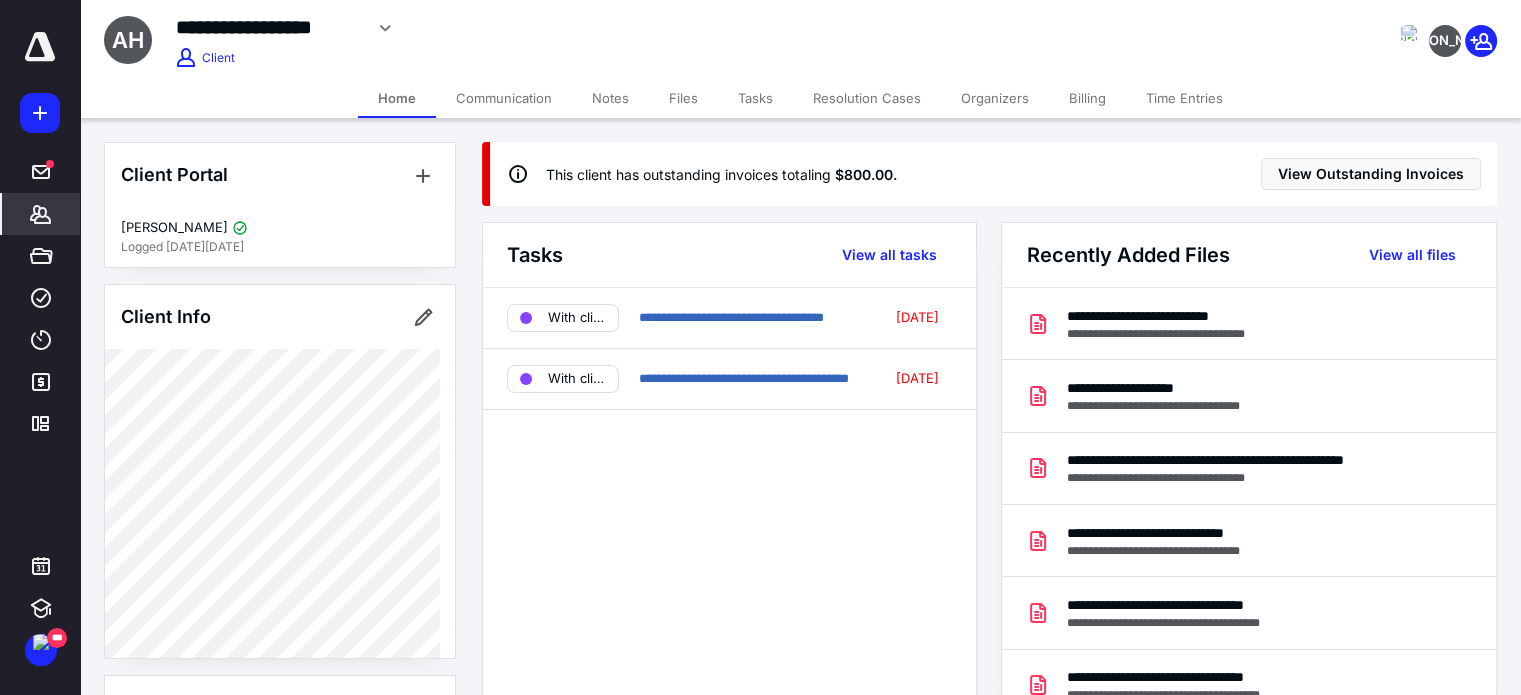 click on "Billing" at bounding box center [1087, 98] 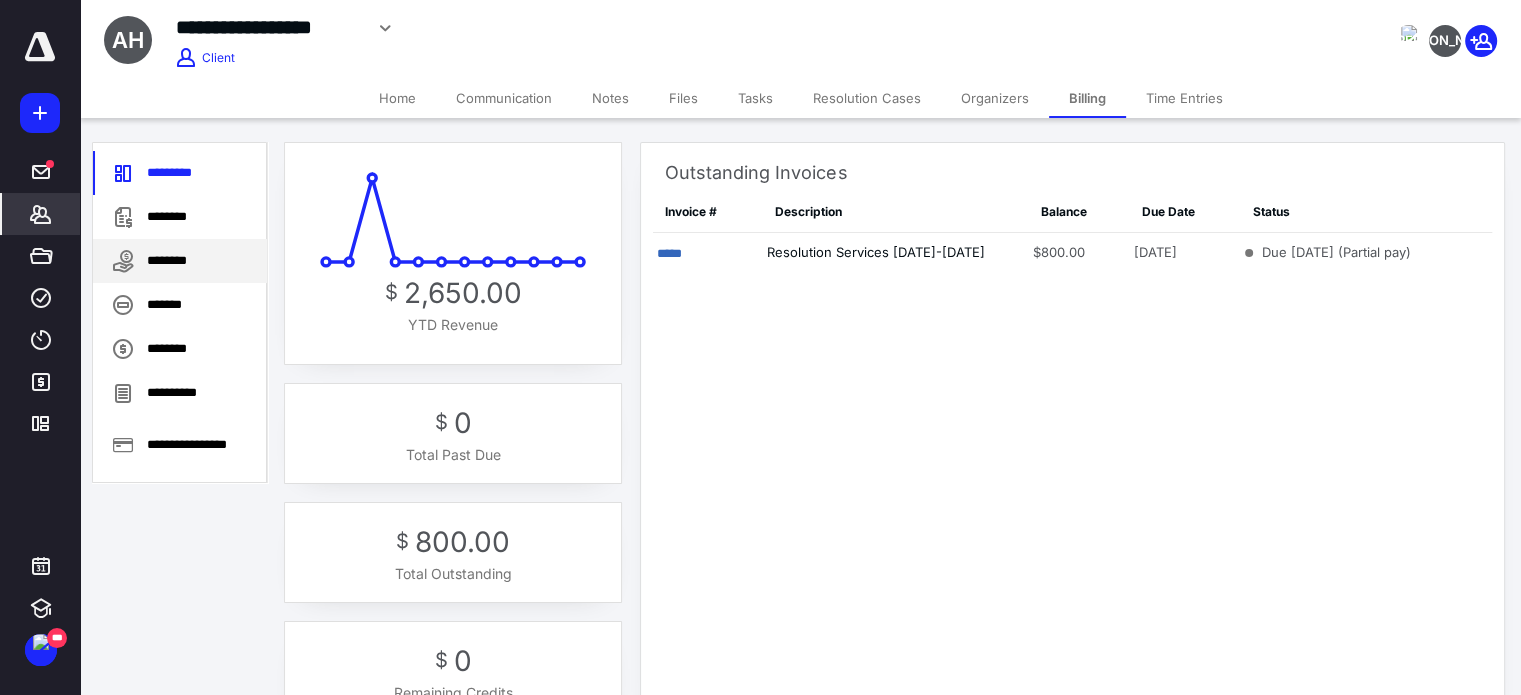 drag, startPoint x: 160, startPoint y: 207, endPoint x: 171, endPoint y: 244, distance: 38.600517 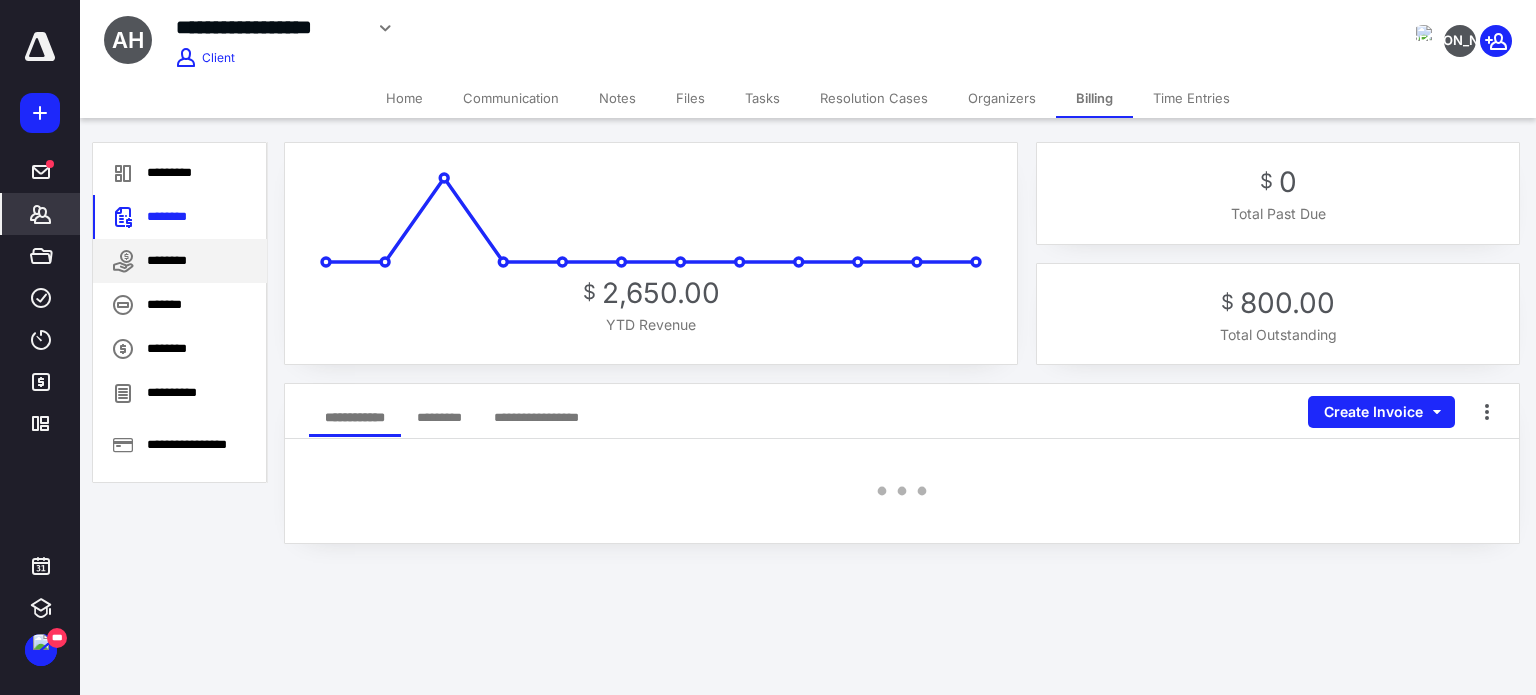 click on "********" at bounding box center [180, 261] 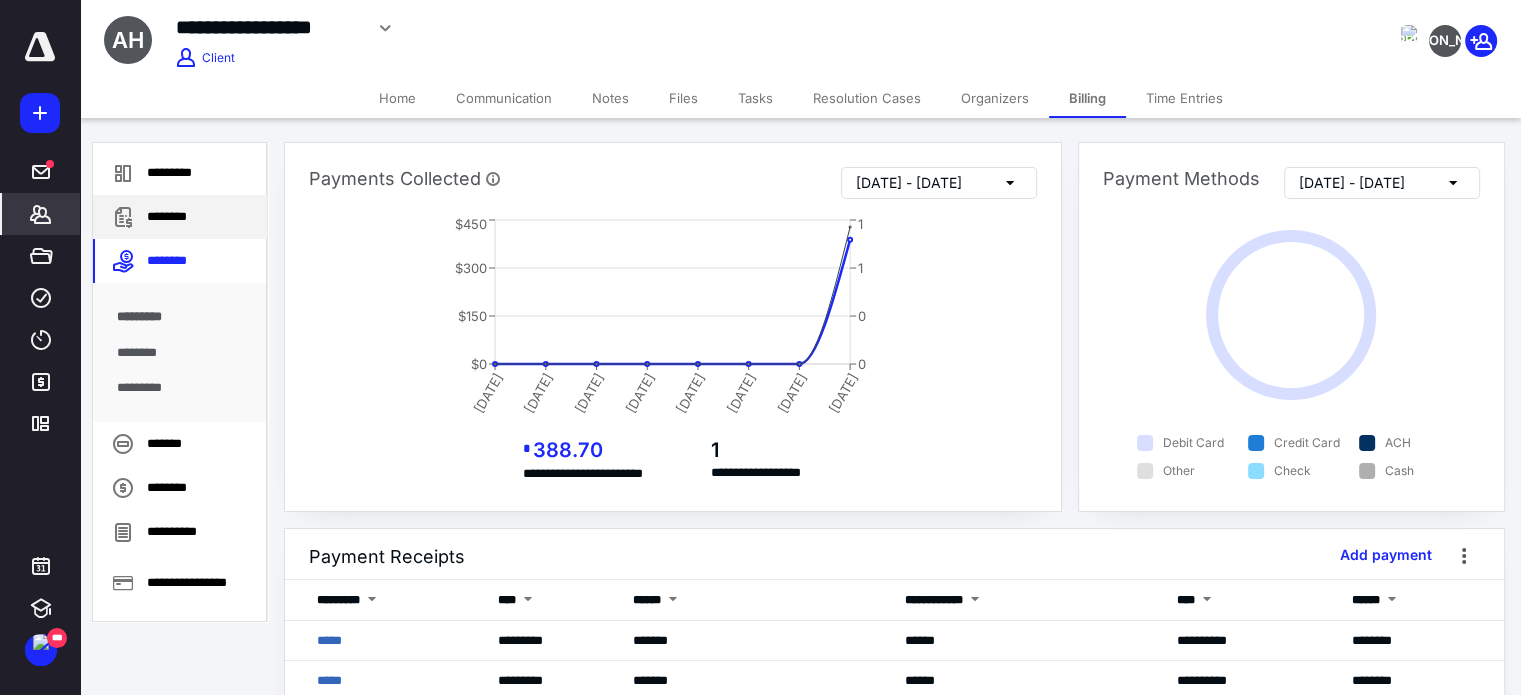 click on "********" at bounding box center (180, 217) 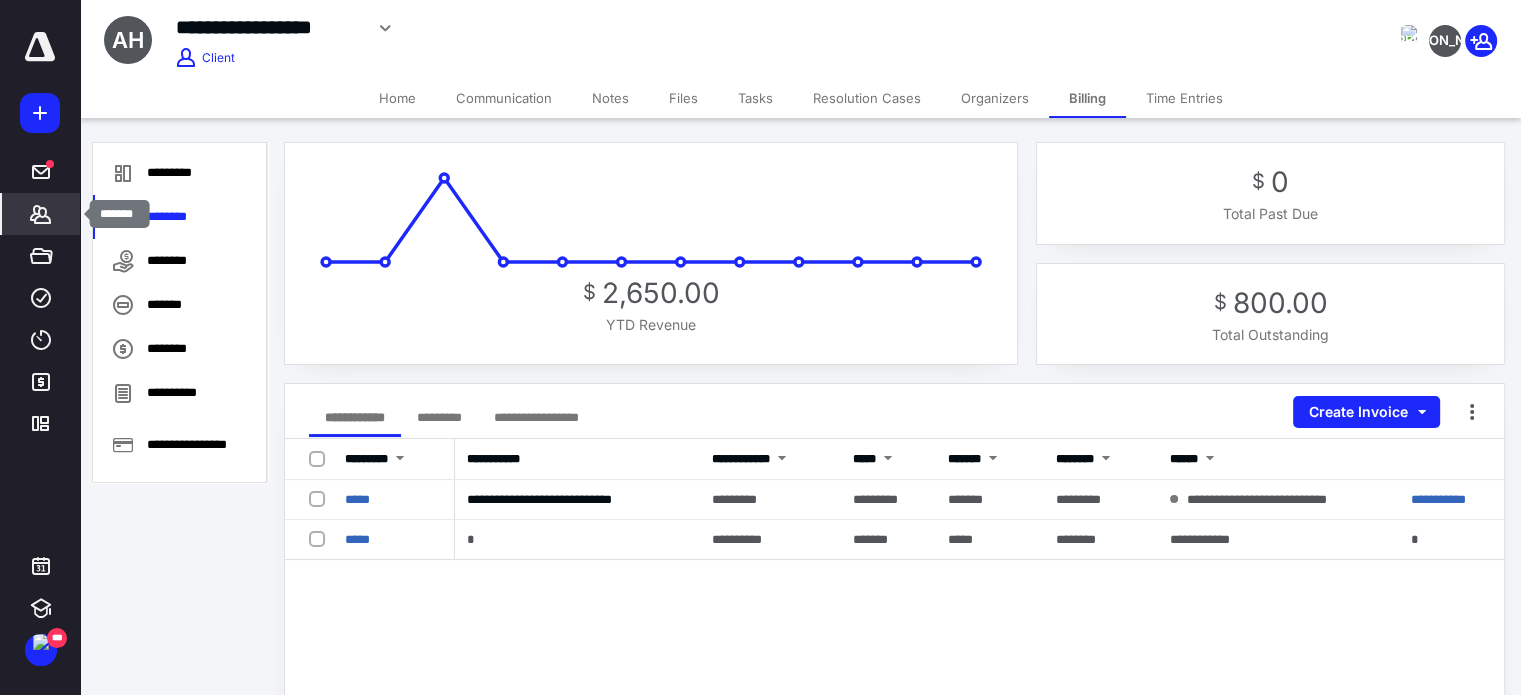 click 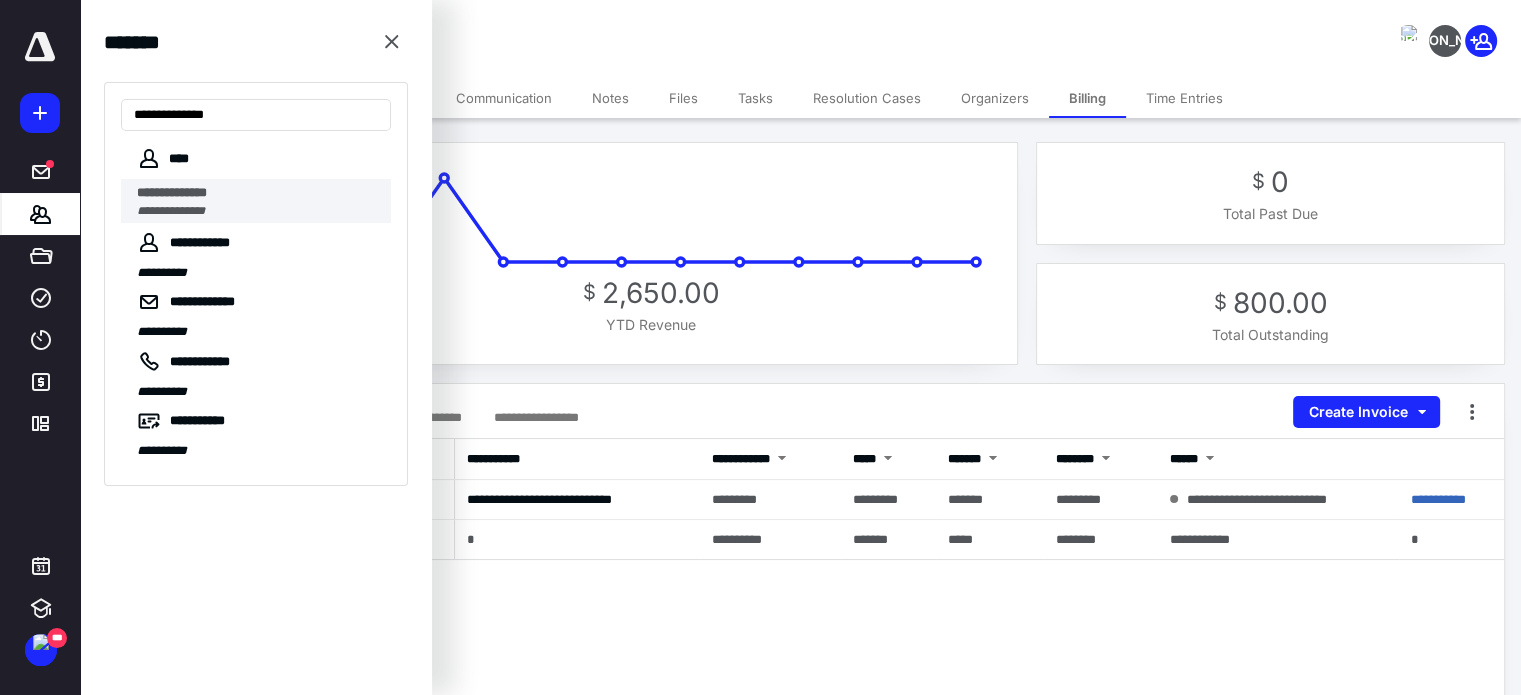 type on "**********" 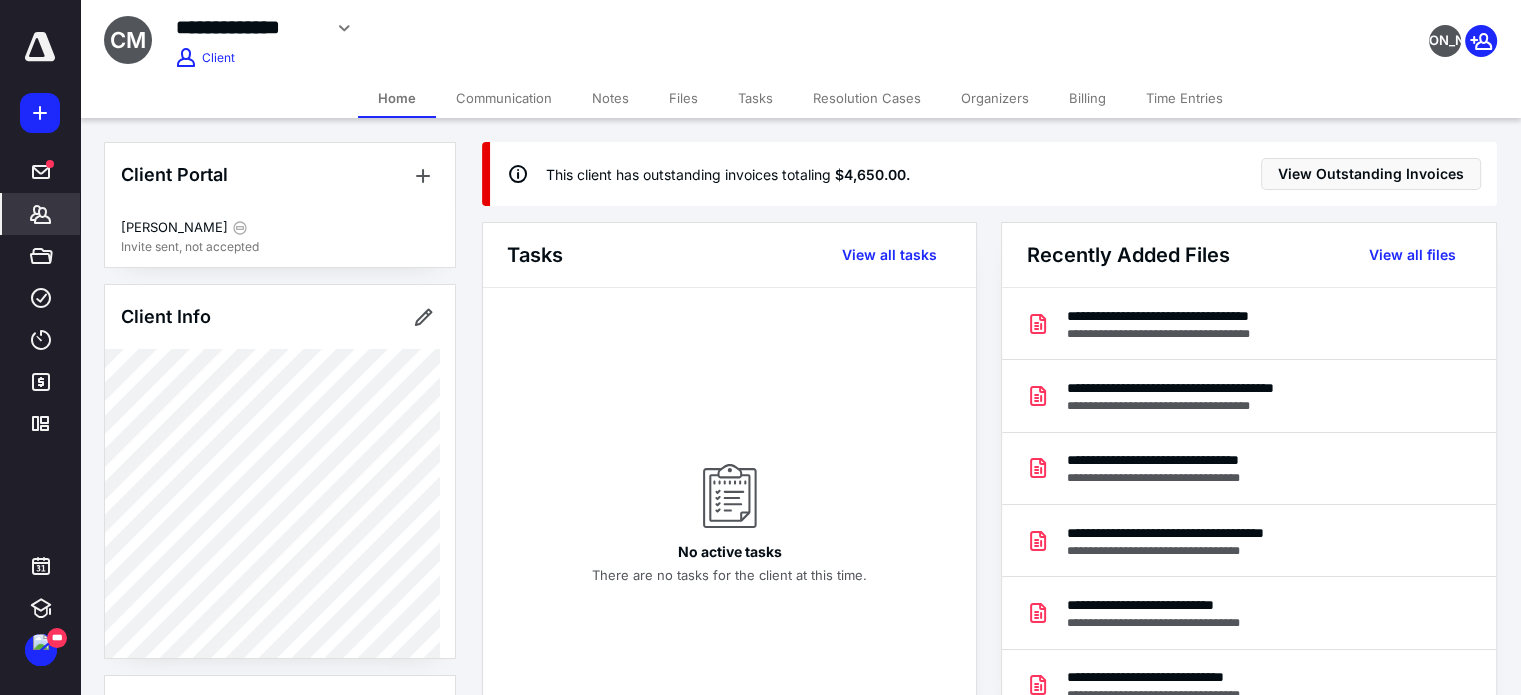 click on "Billing" at bounding box center [1087, 98] 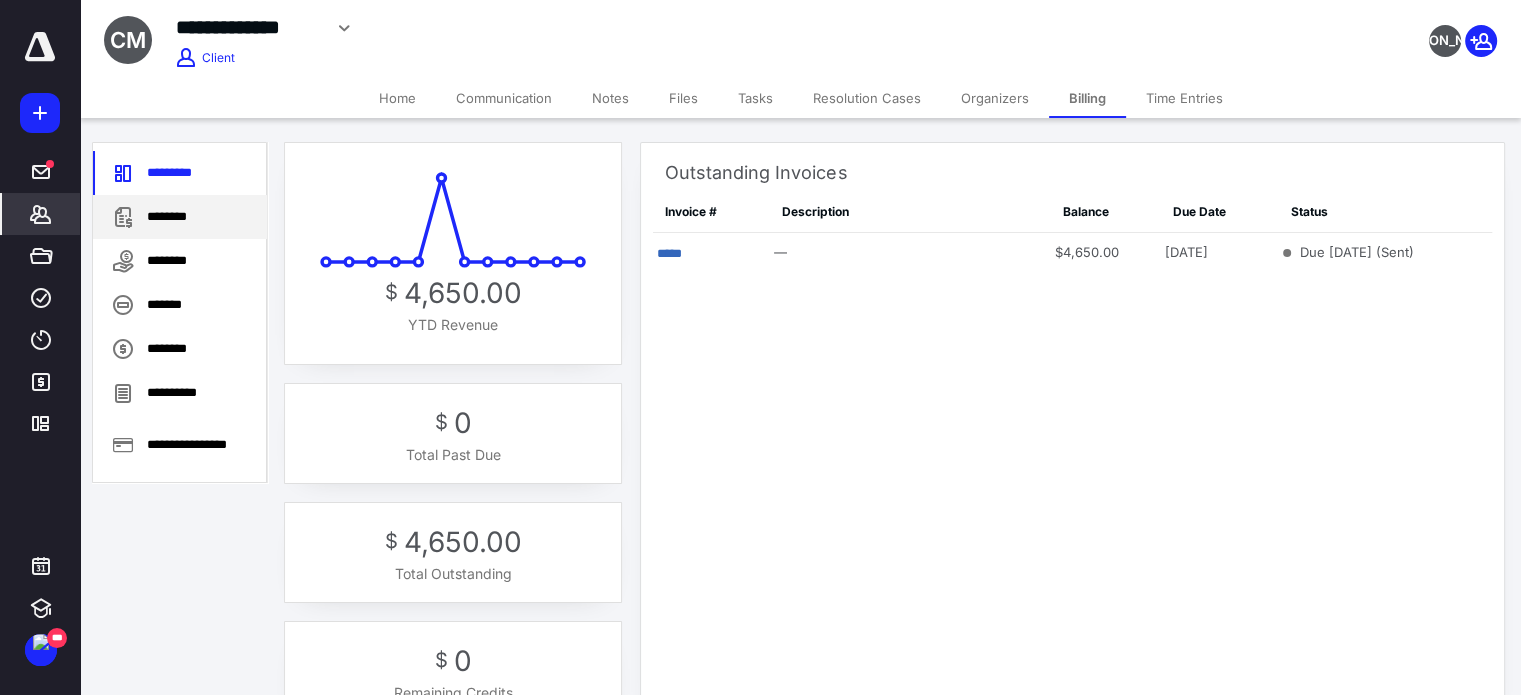 click on "********" at bounding box center (180, 217) 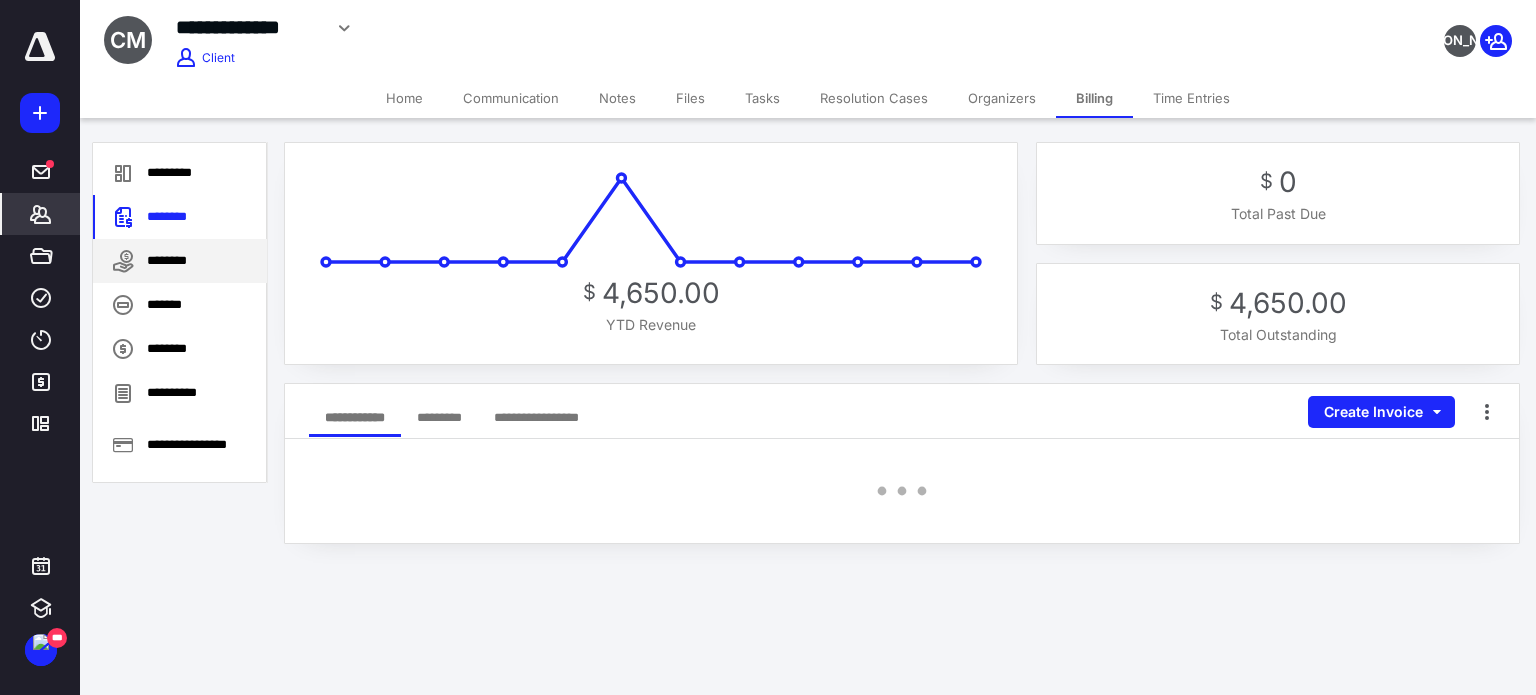 click on "********" at bounding box center (180, 261) 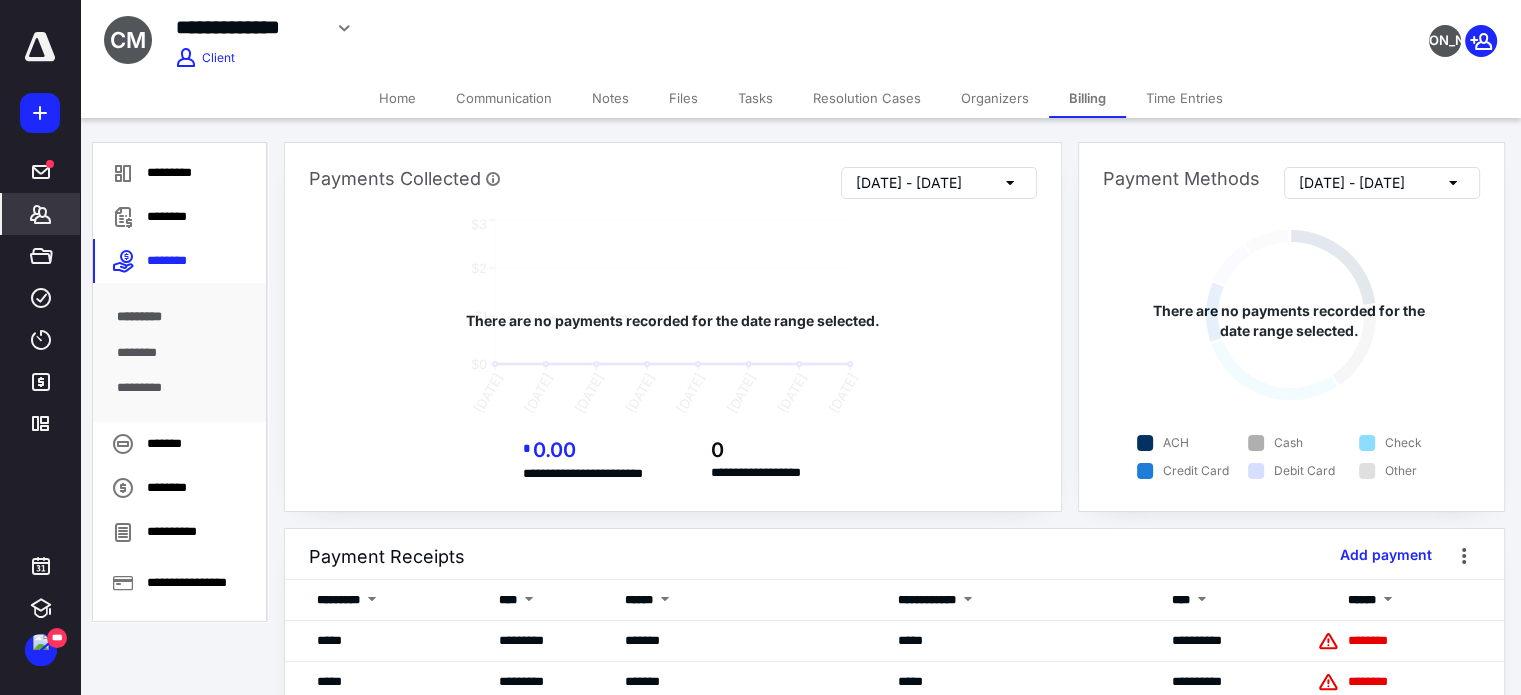 click on "********" at bounding box center [180, 353] 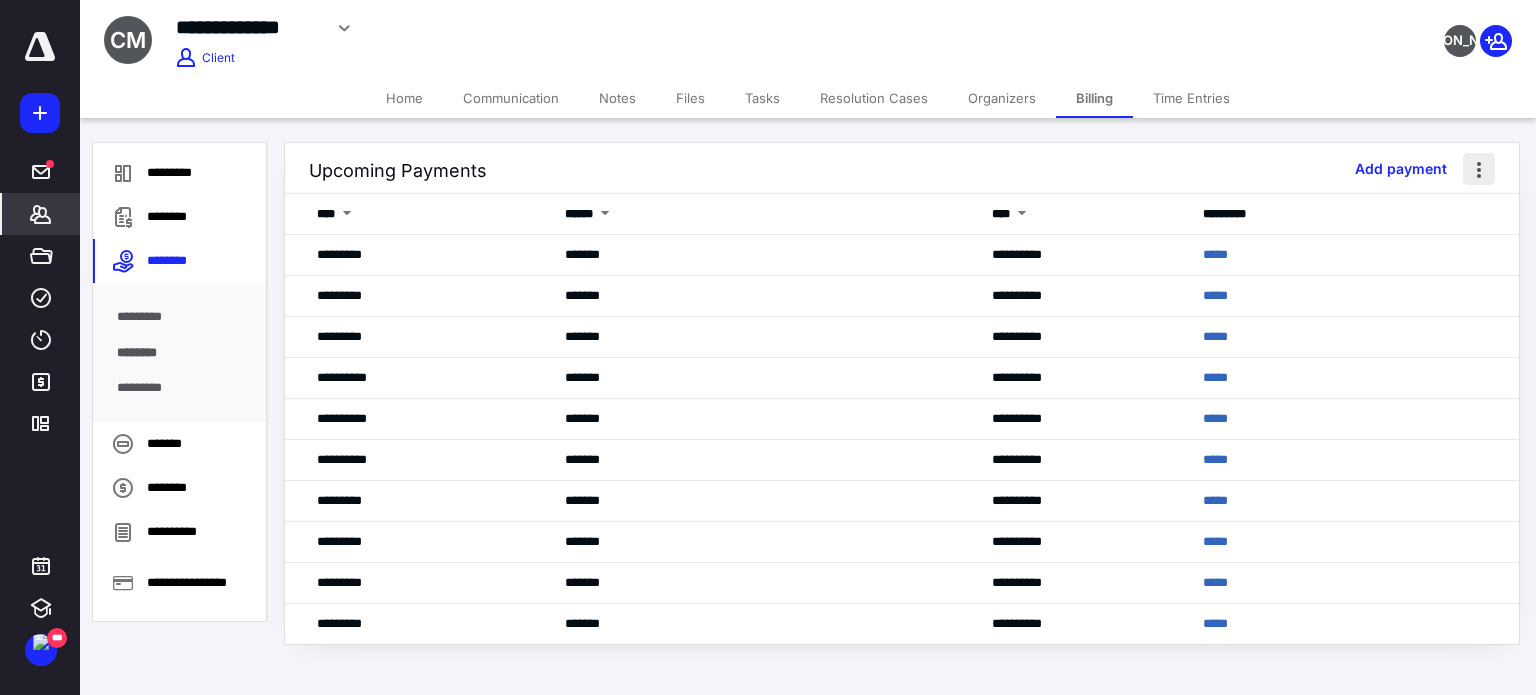 click at bounding box center [1479, 169] 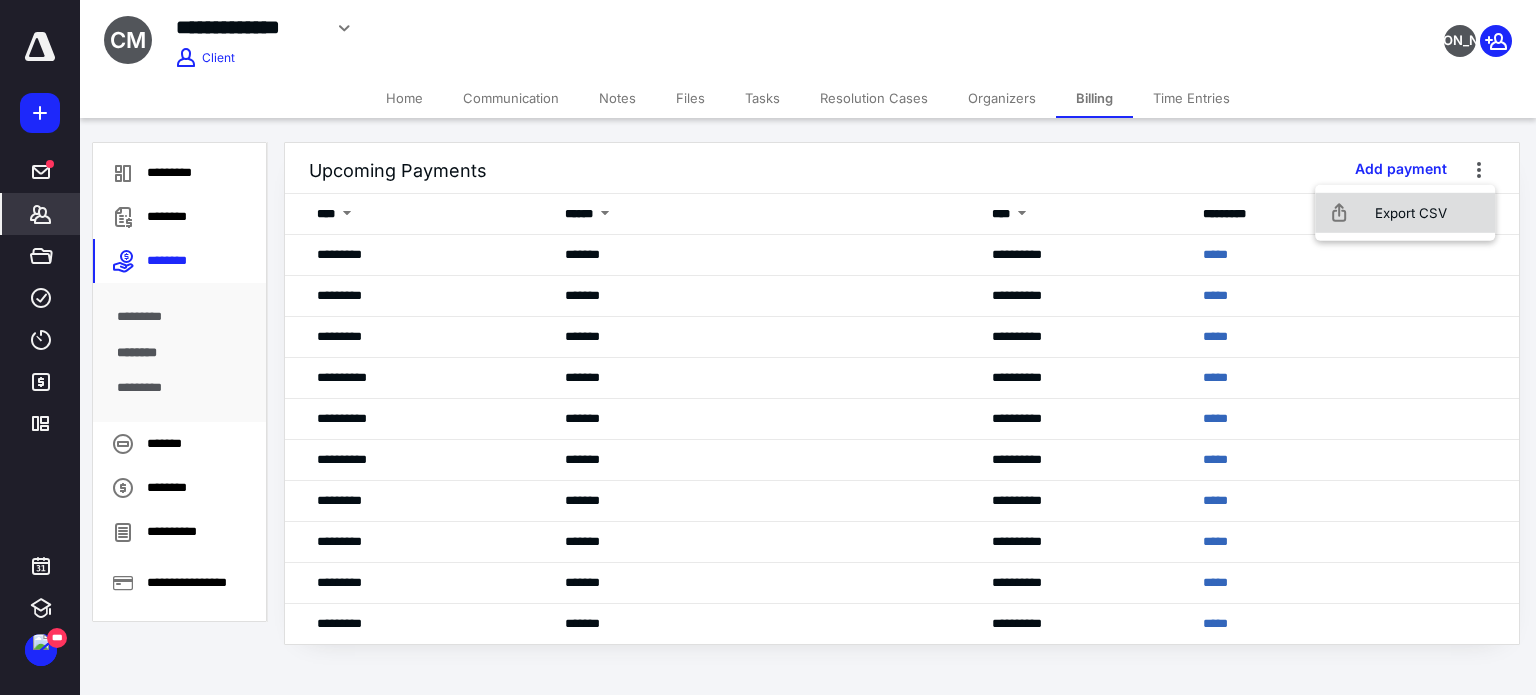 click on "Export CSV" at bounding box center [1405, 213] 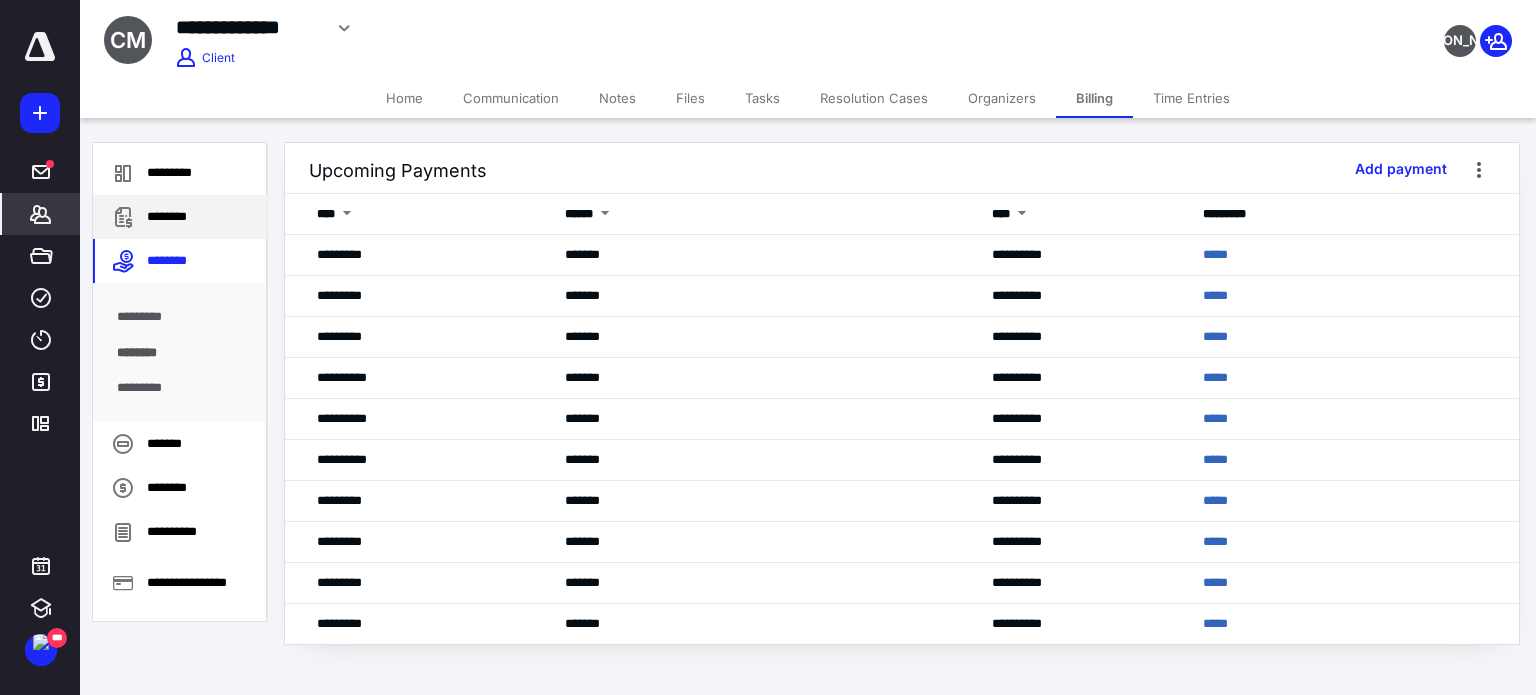 click on "********" at bounding box center (180, 217) 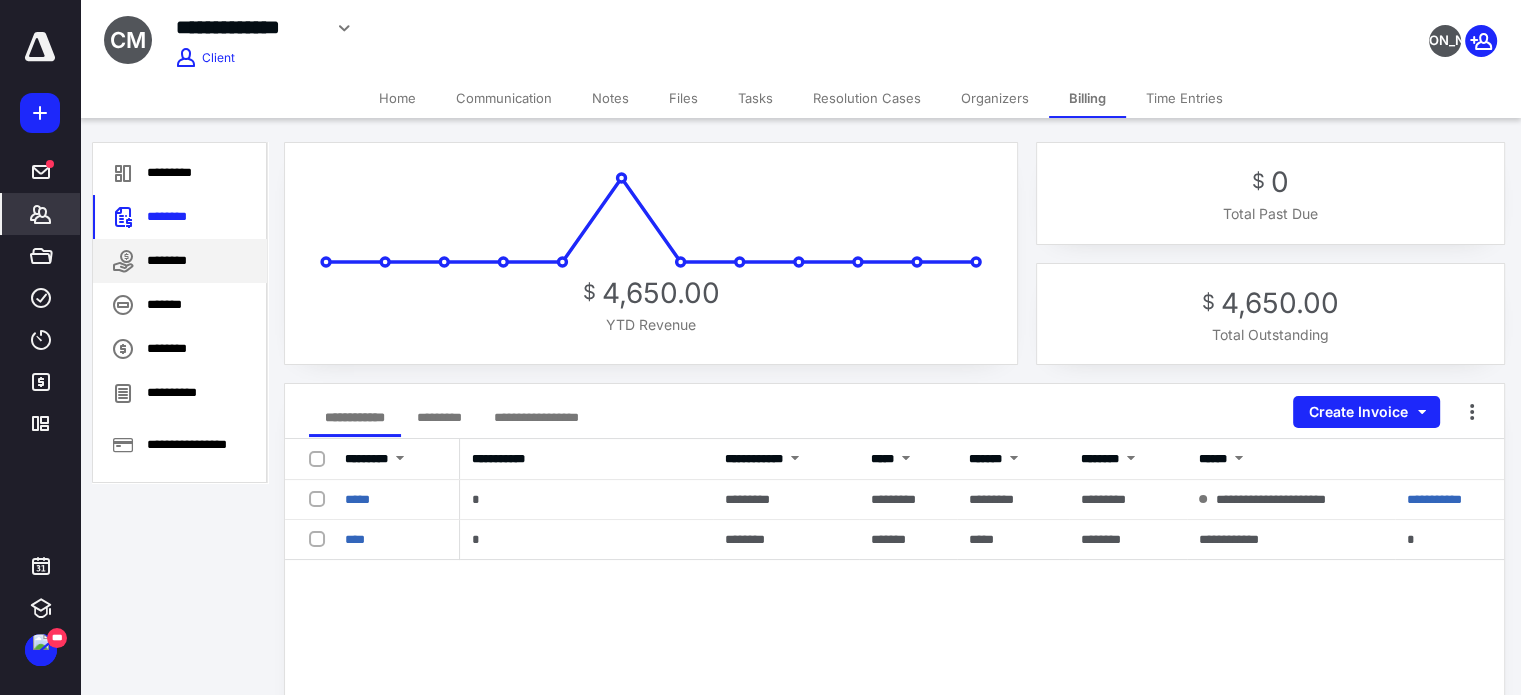 click on "********" at bounding box center (180, 261) 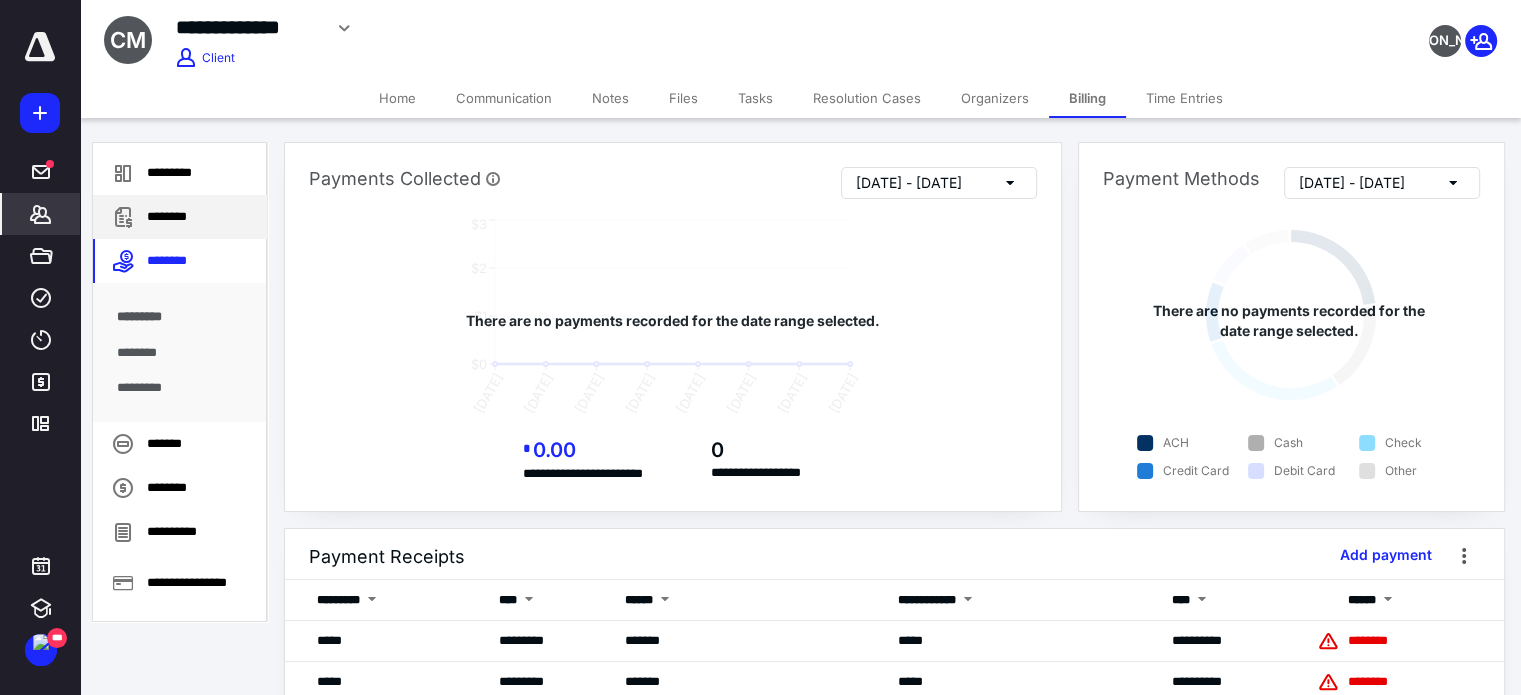 click on "********" at bounding box center (180, 217) 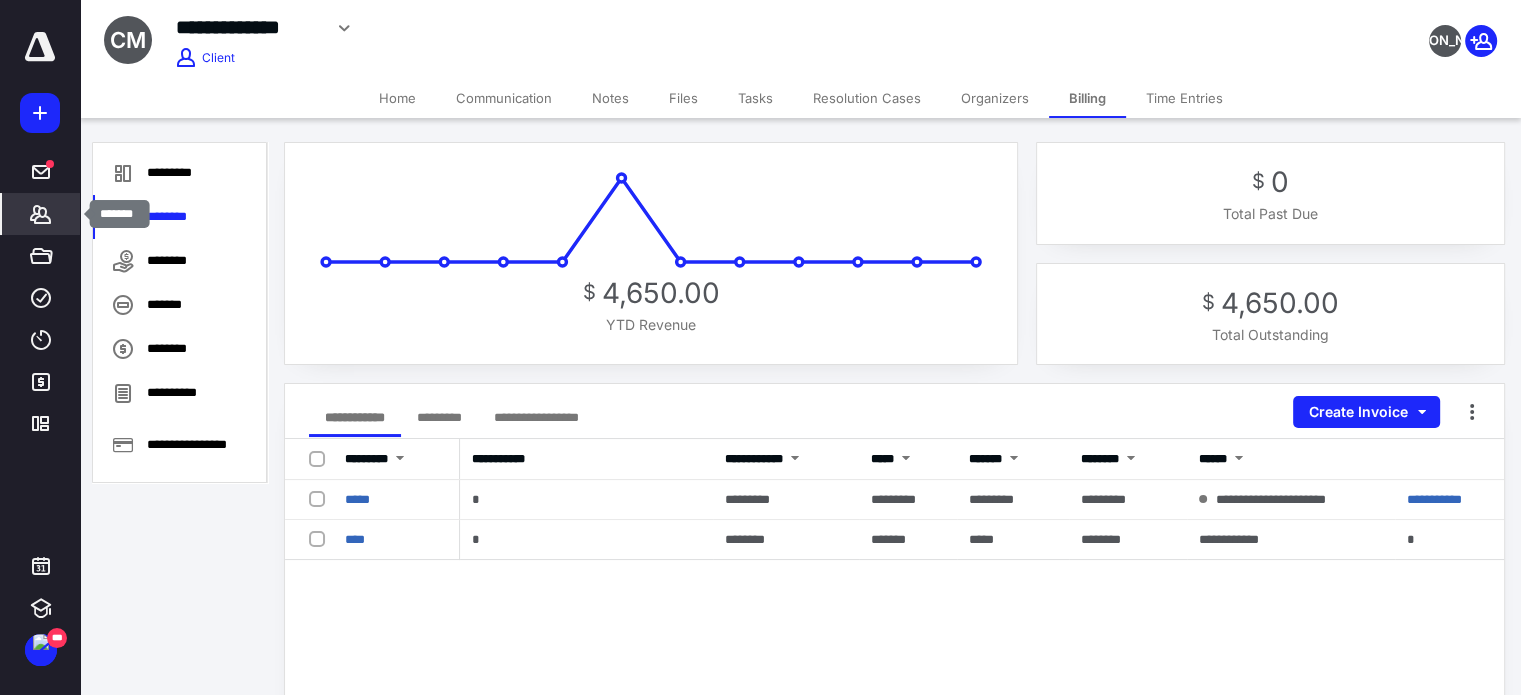 click 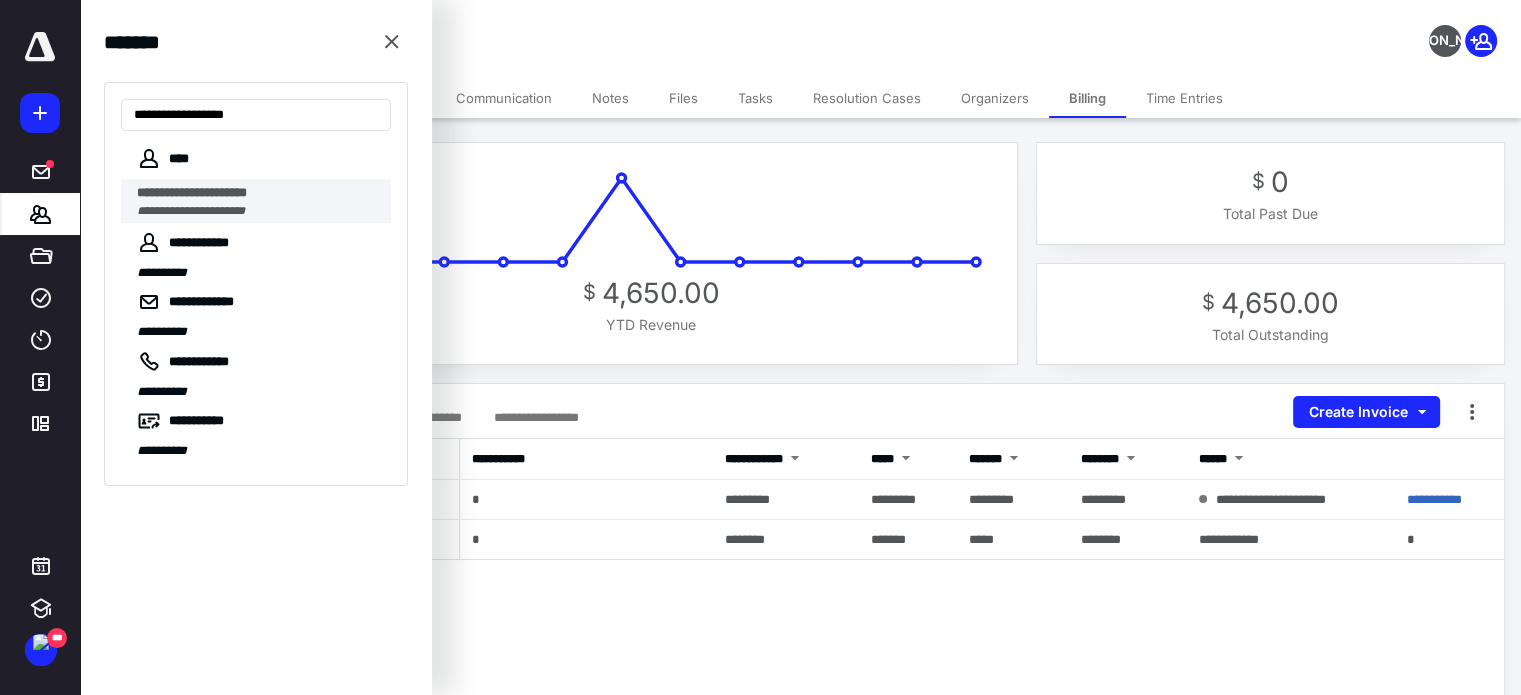 type on "**********" 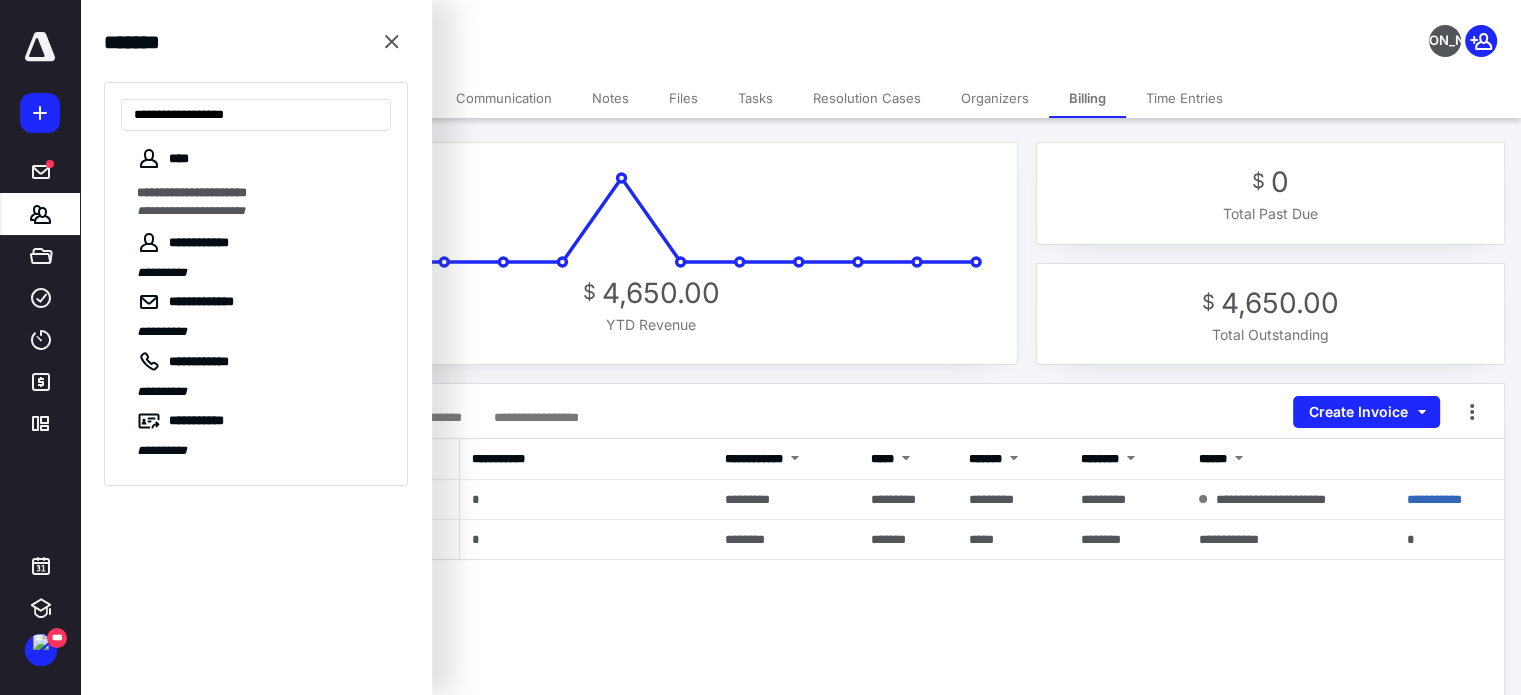 click on "**********" at bounding box center [258, 211] 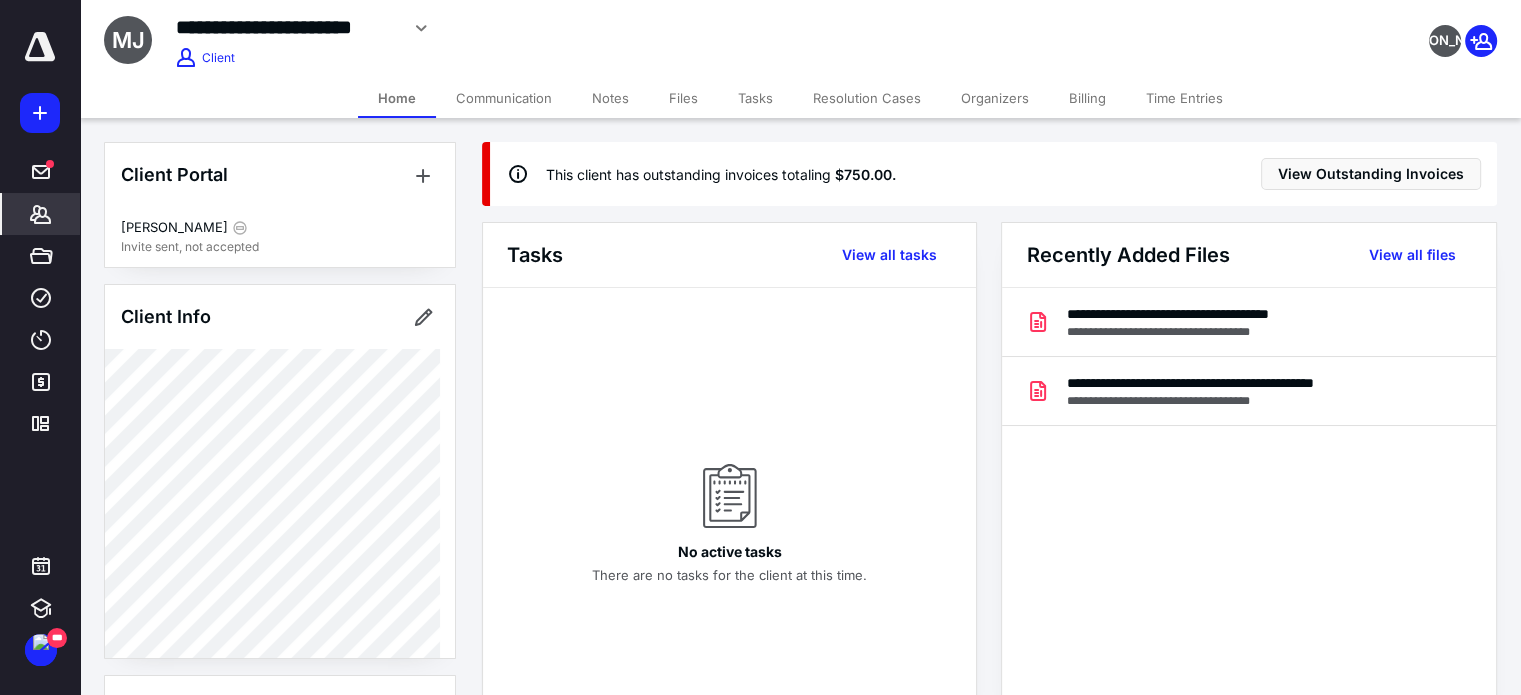 click on "Billing" at bounding box center (1087, 98) 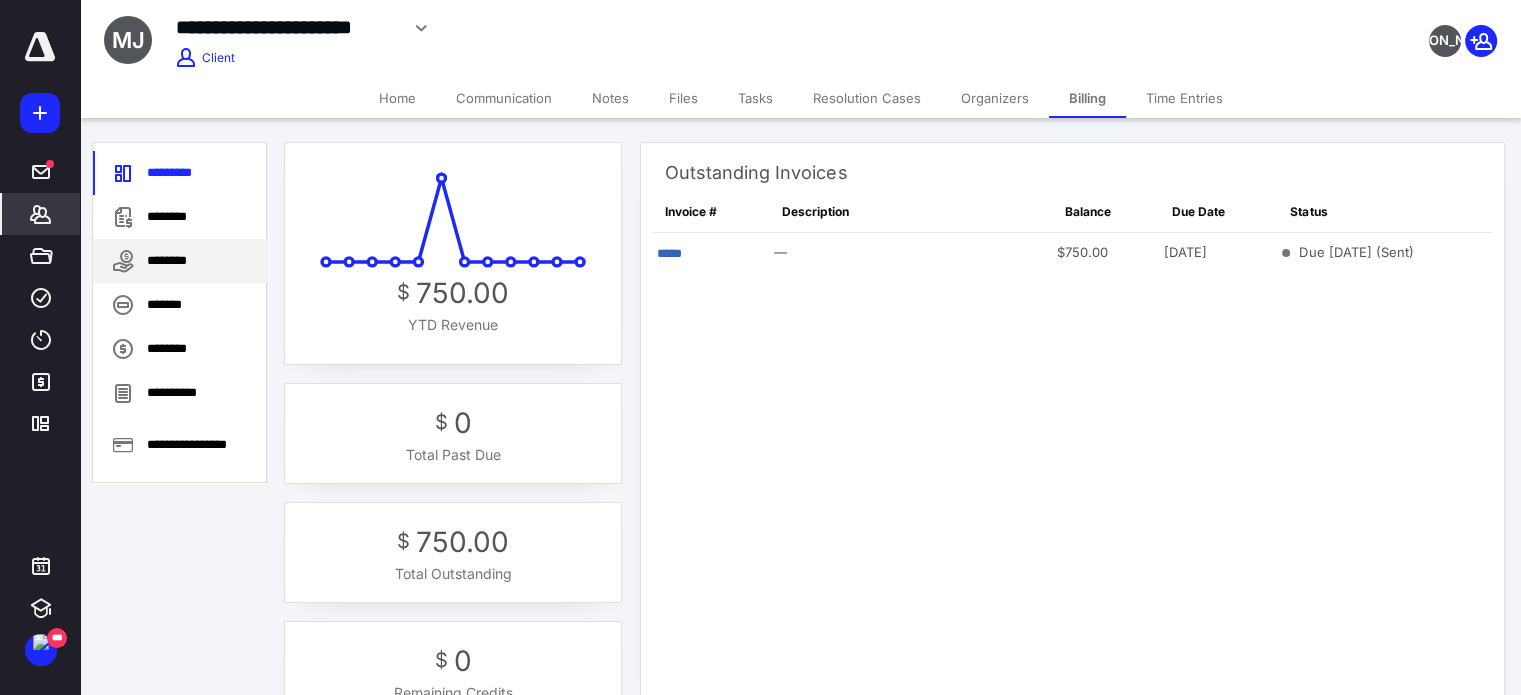 click on "********" at bounding box center [180, 261] 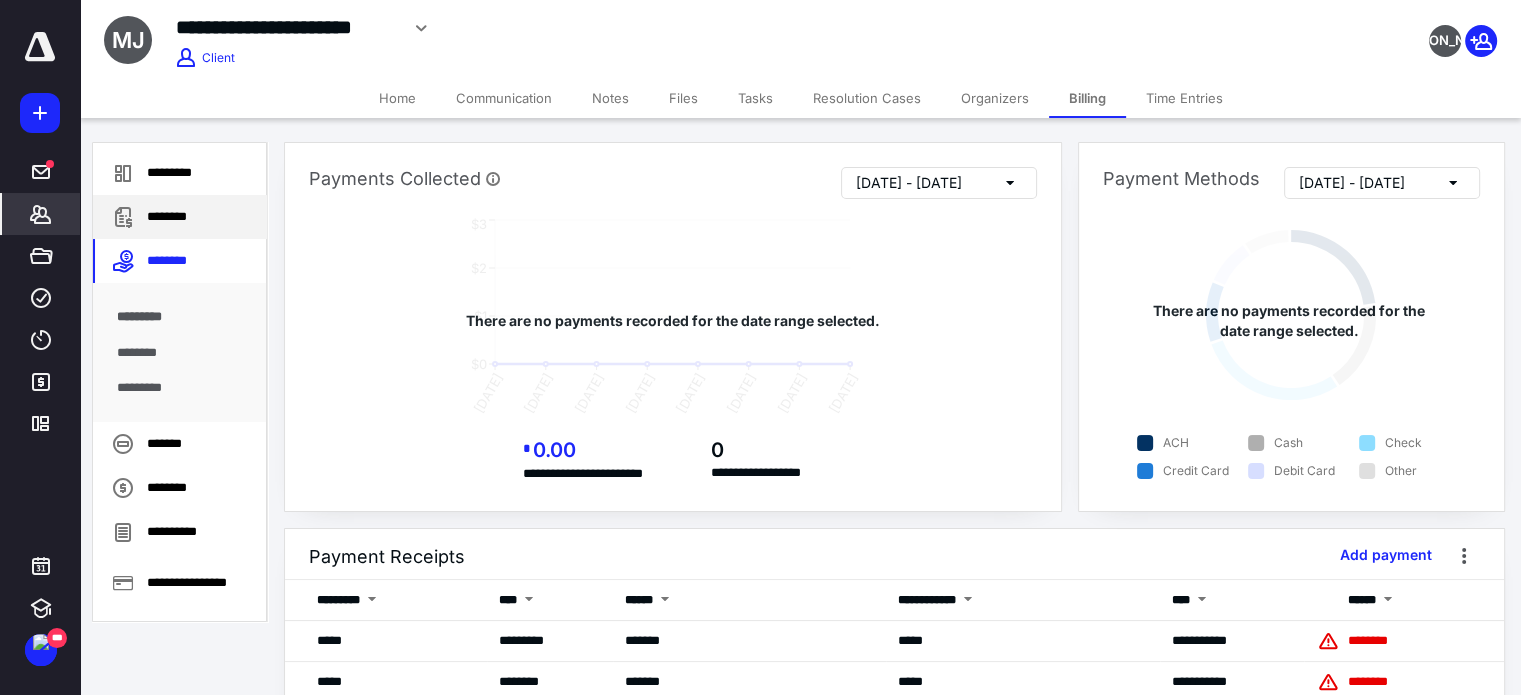 click on "********" at bounding box center (180, 217) 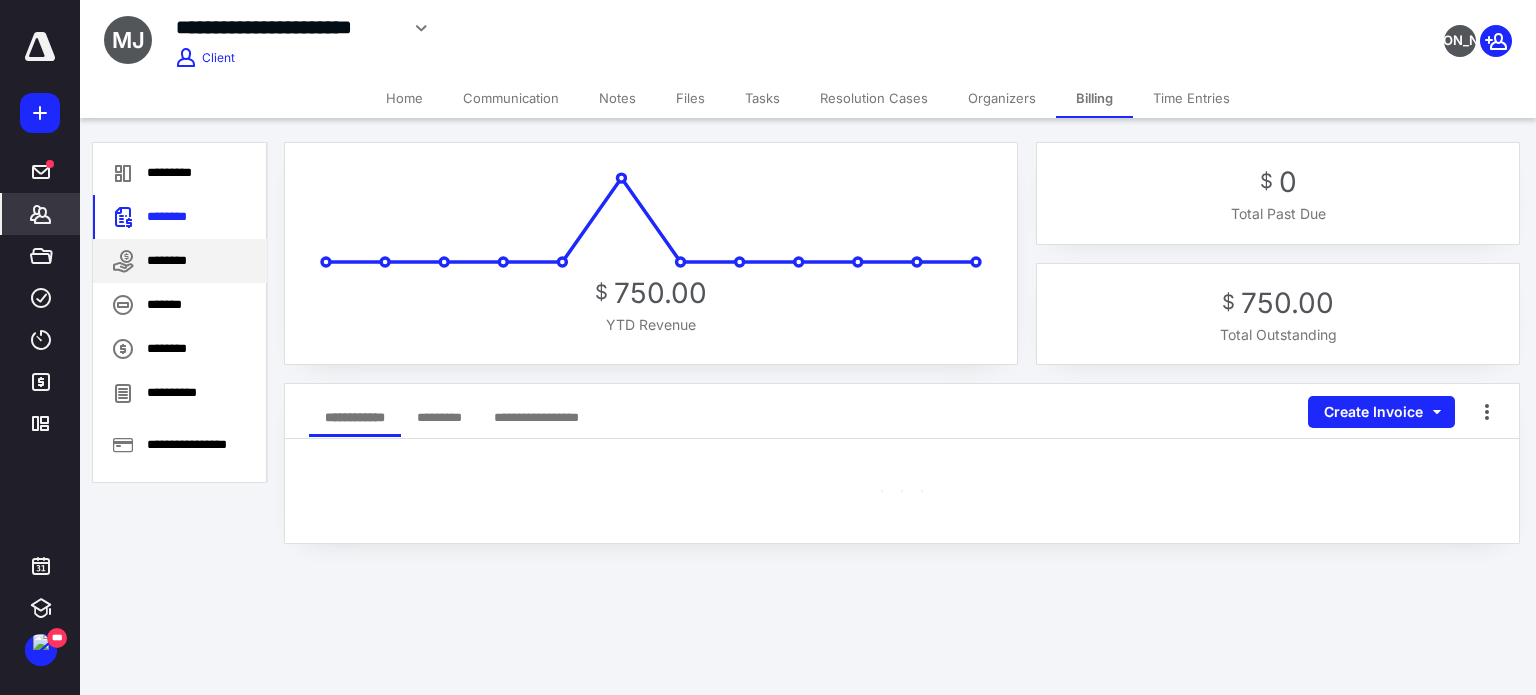 click on "********" at bounding box center [180, 261] 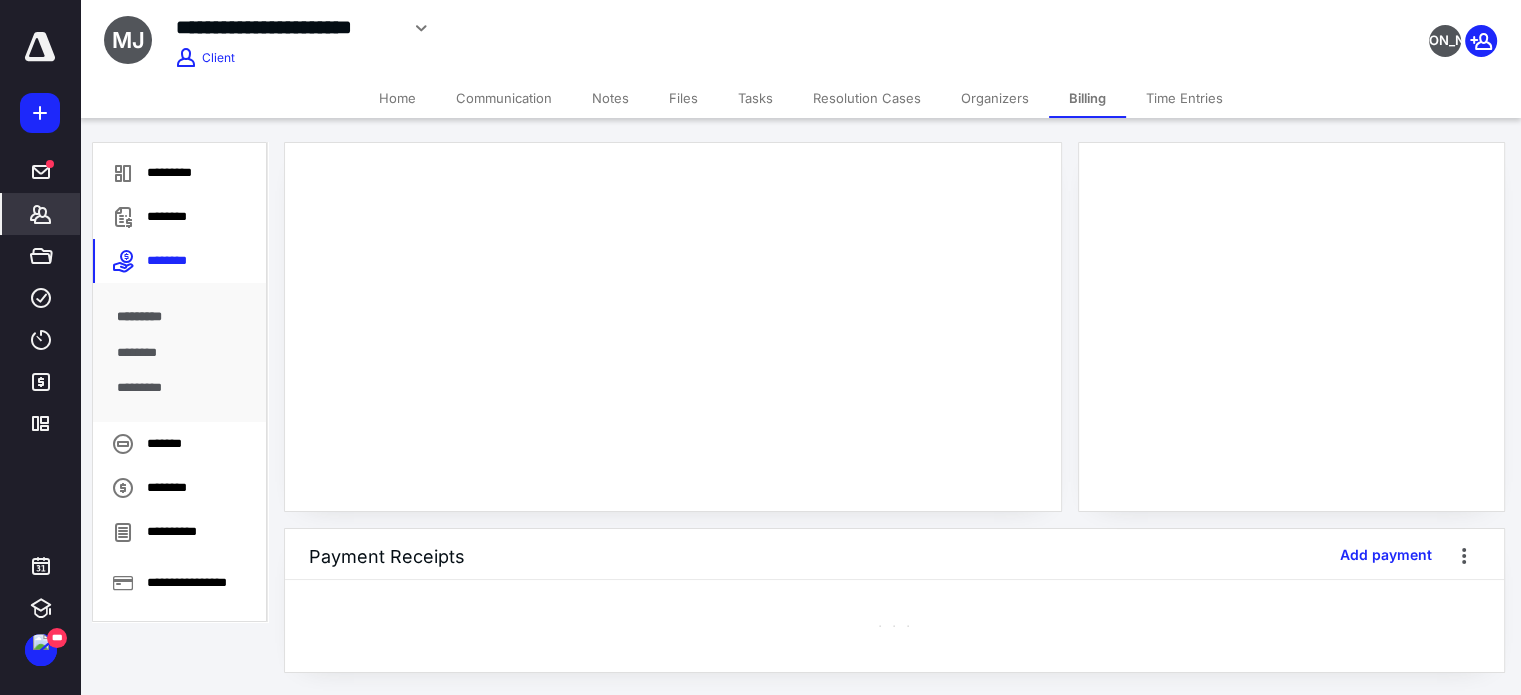 click on "********" at bounding box center [180, 353] 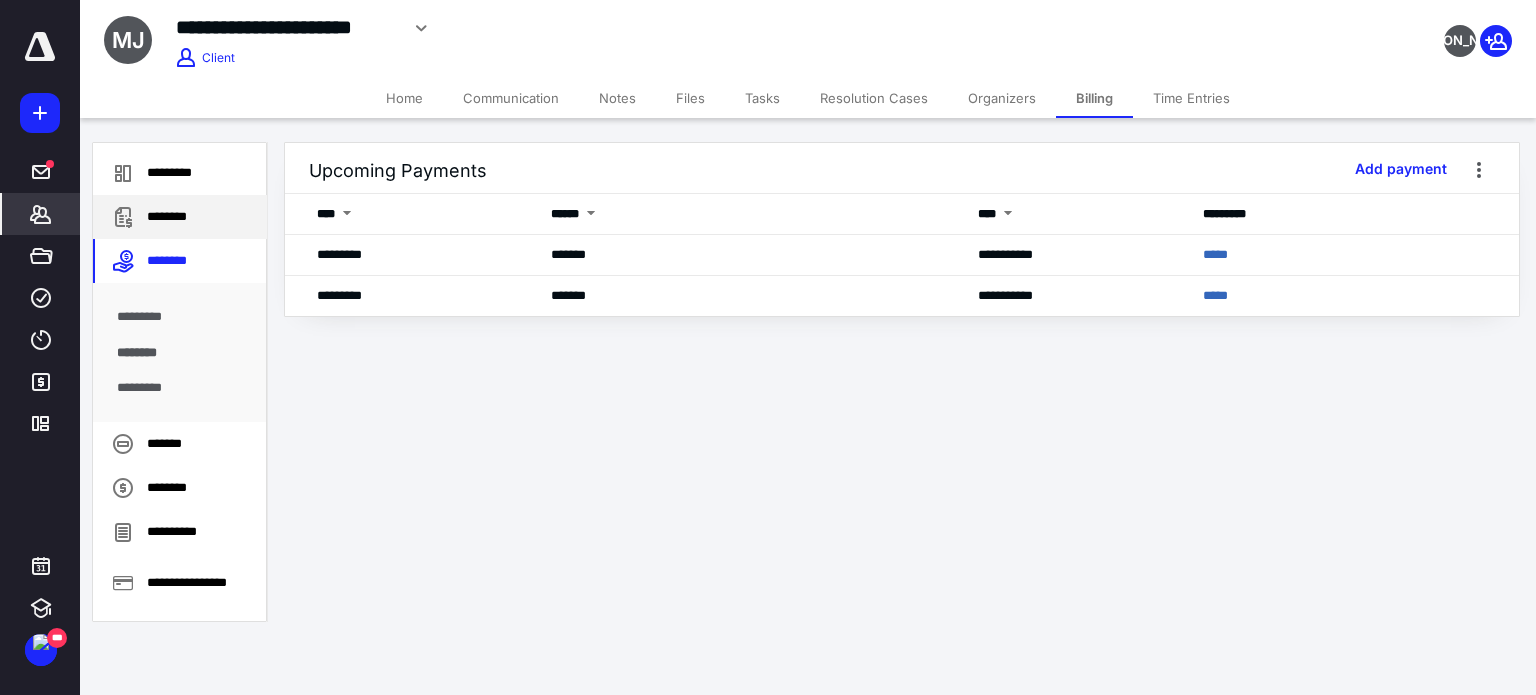 click on "********" at bounding box center [180, 217] 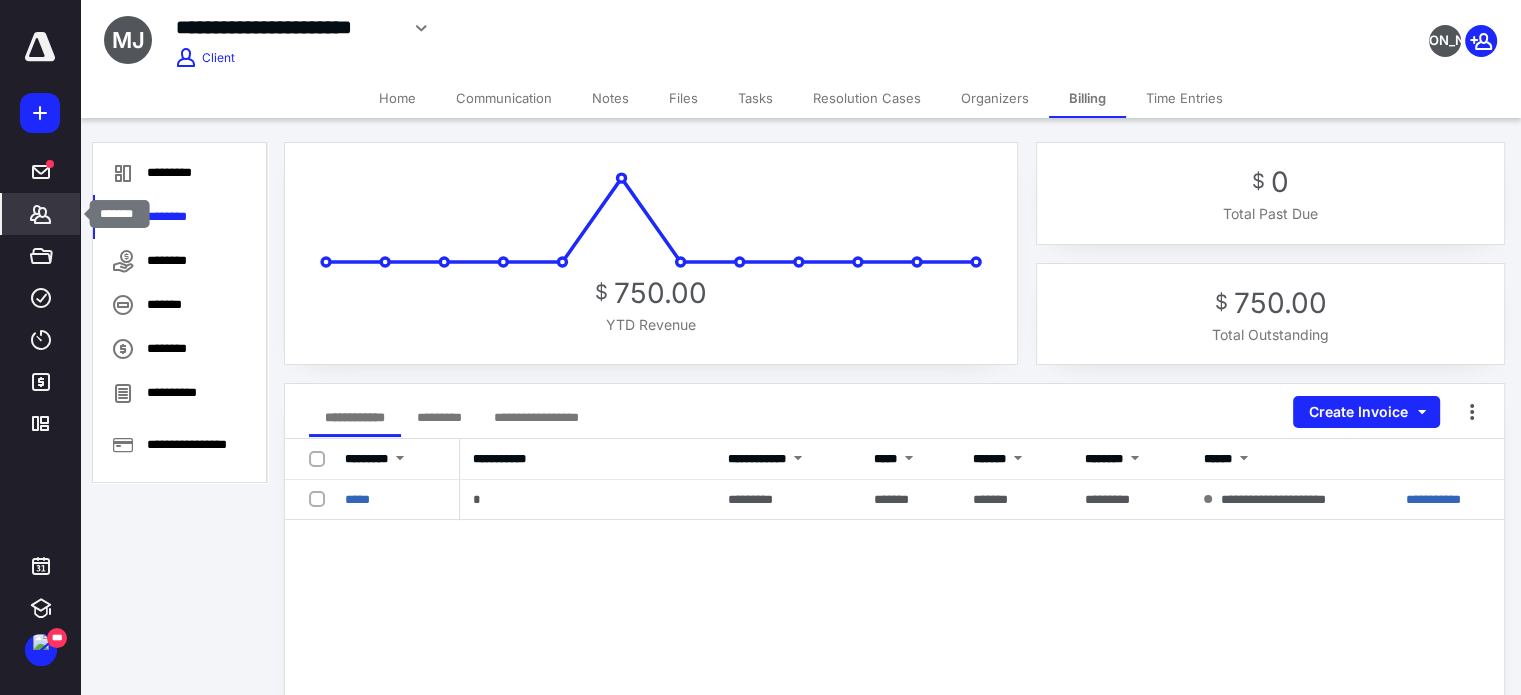 click on "*******" at bounding box center [41, 214] 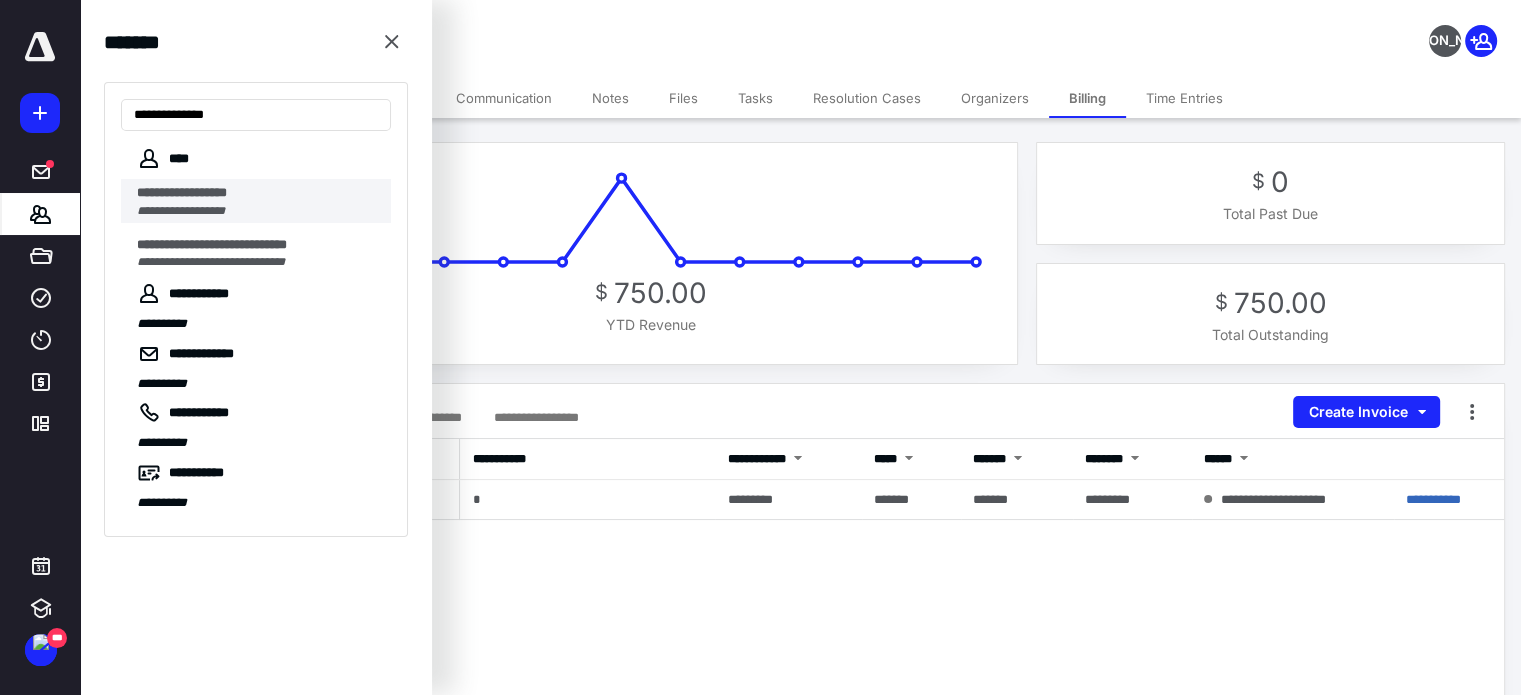 type on "**********" 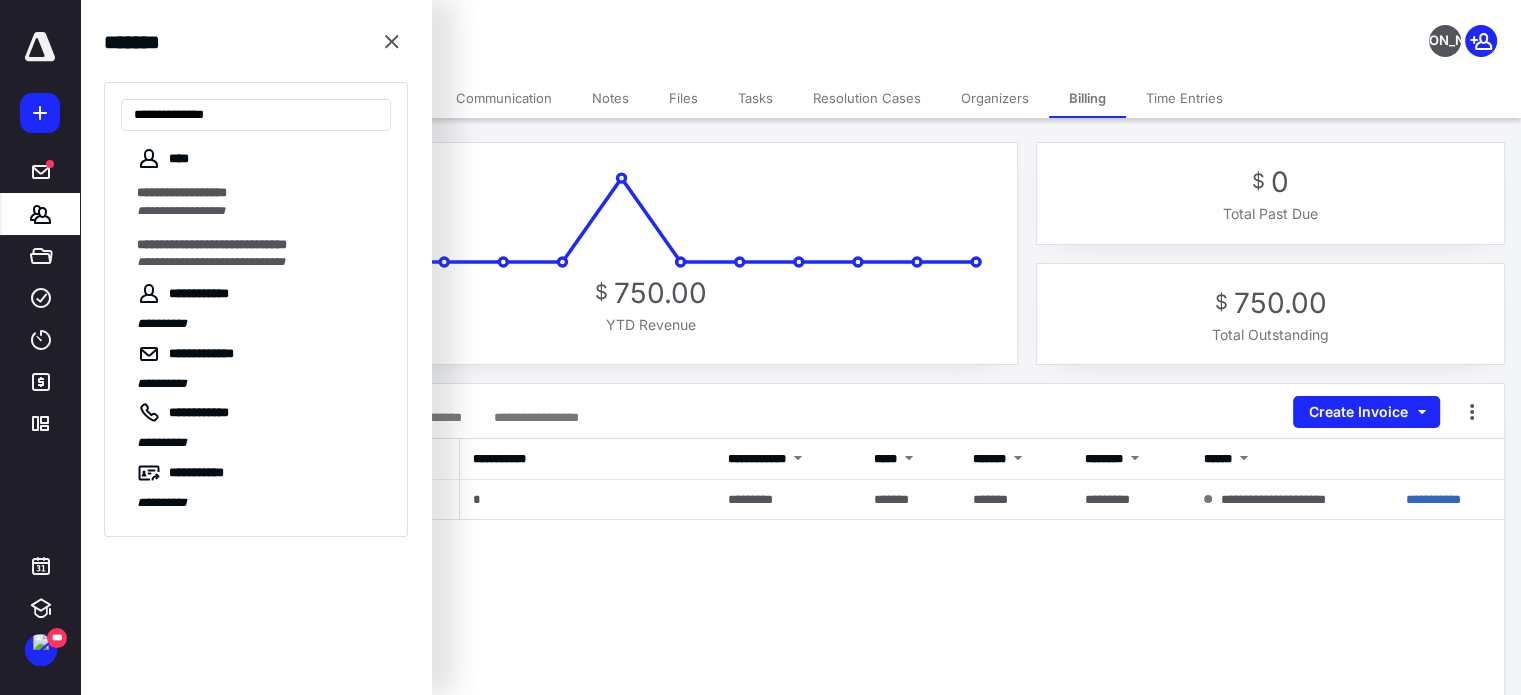 click on "**********" at bounding box center (258, 193) 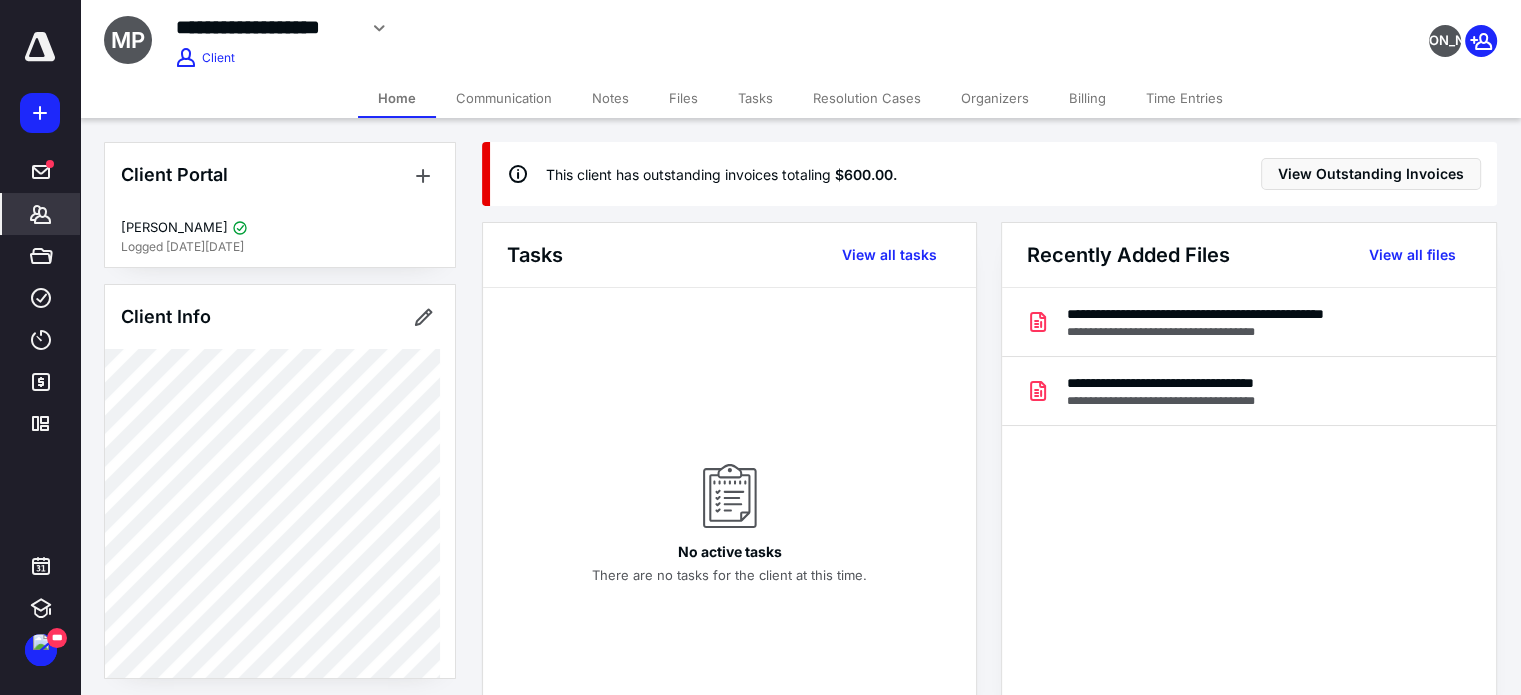 click on "Billing" at bounding box center [1087, 98] 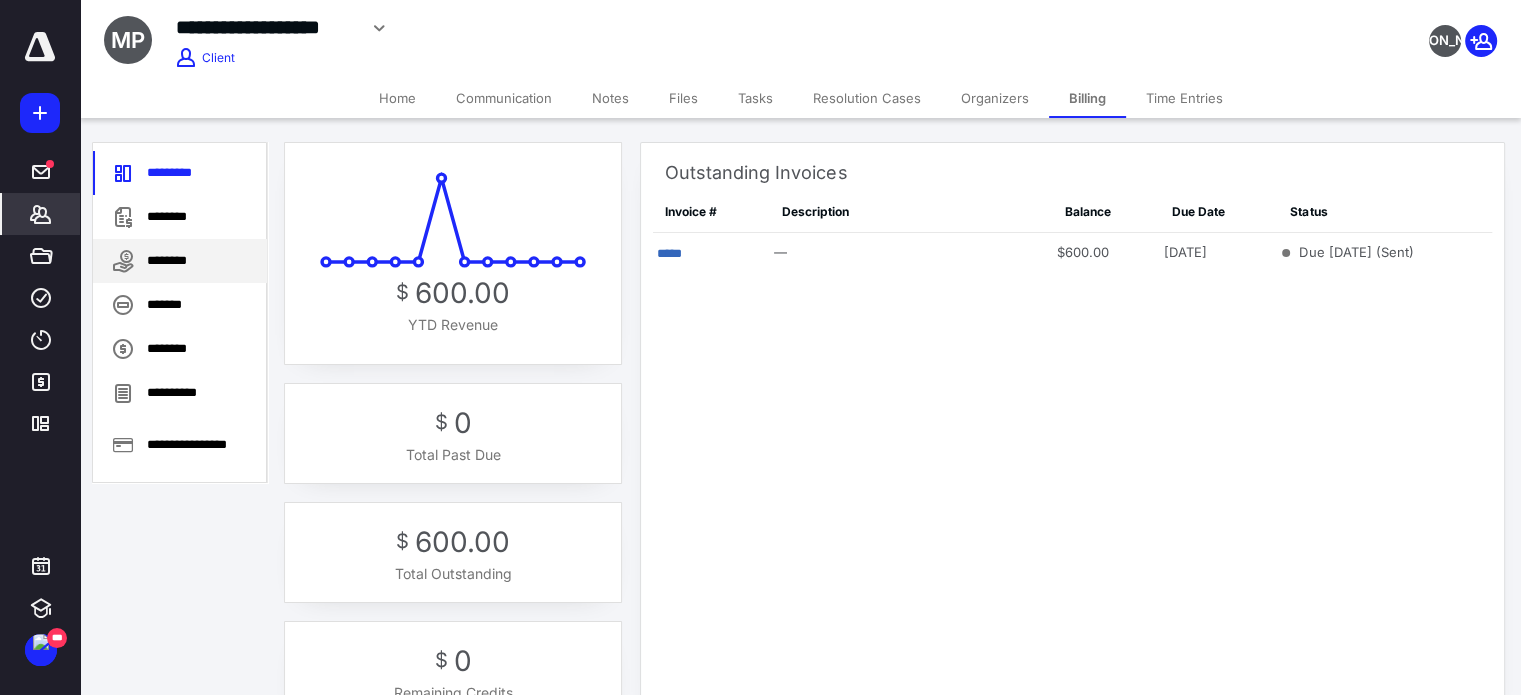 click on "********" at bounding box center [180, 261] 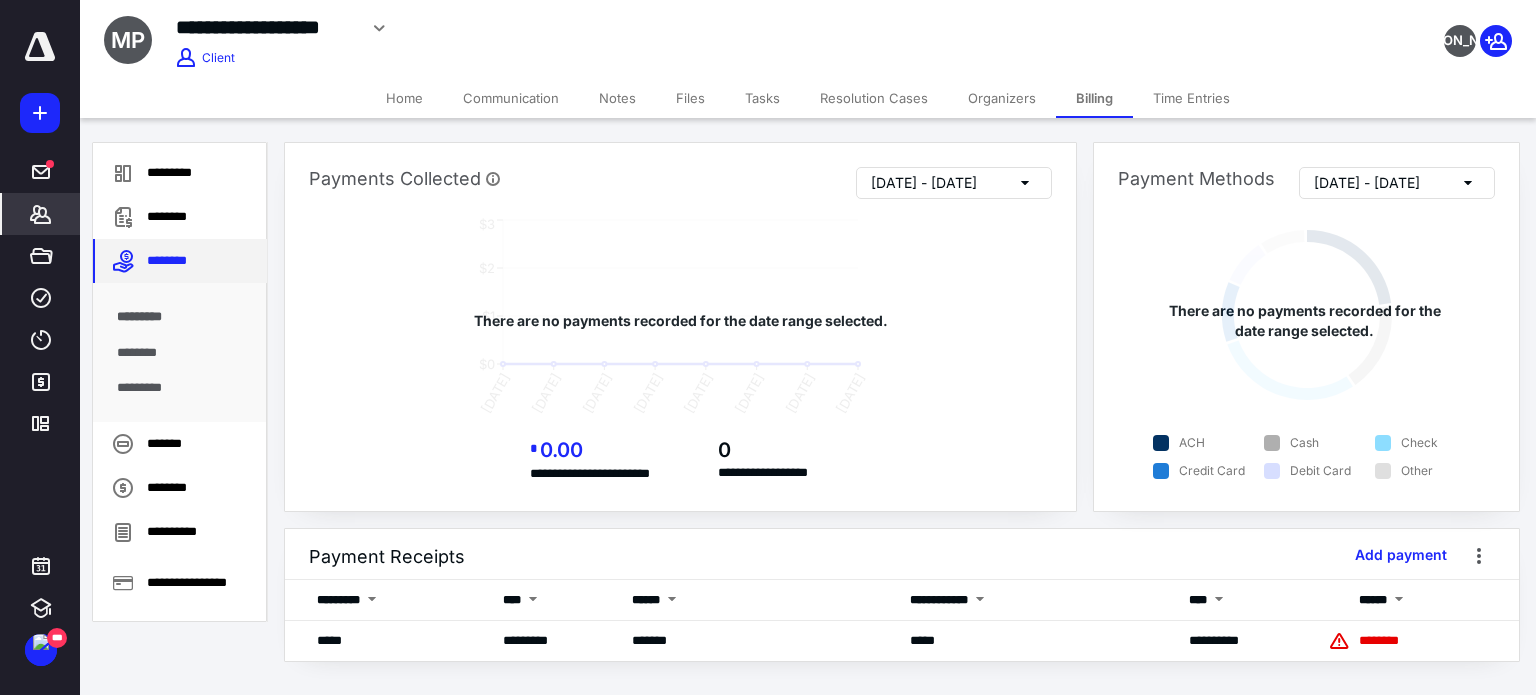 click on "********" at bounding box center (180, 261) 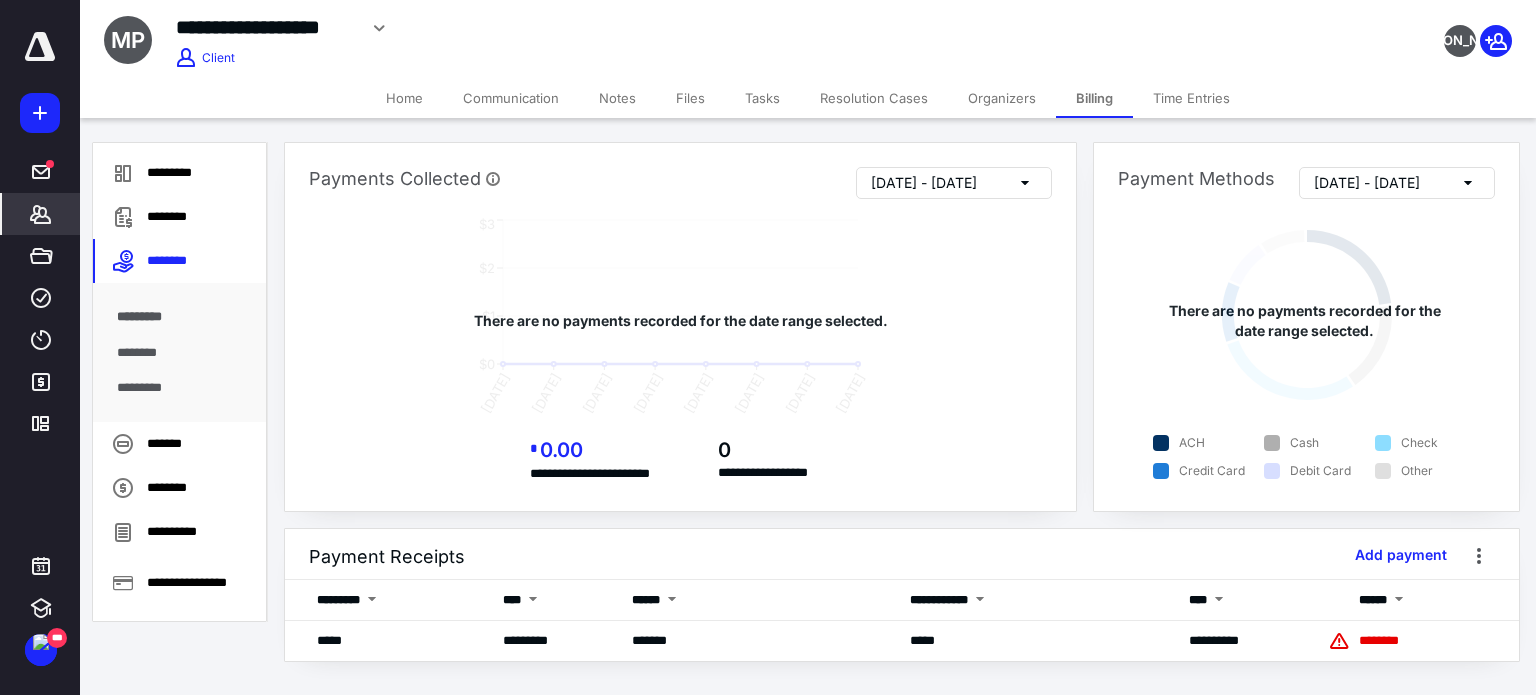 click on "Home" at bounding box center (404, 98) 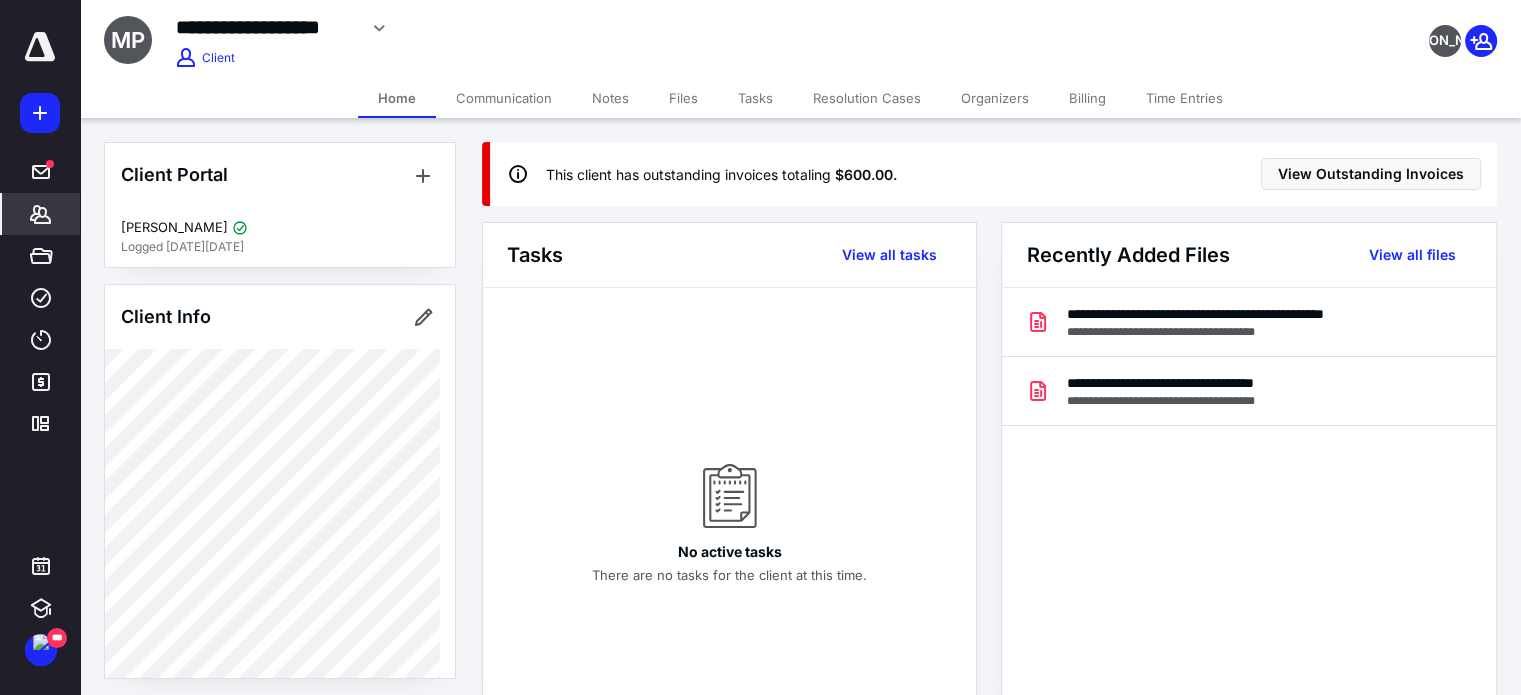 click on "Billing" at bounding box center (1087, 98) 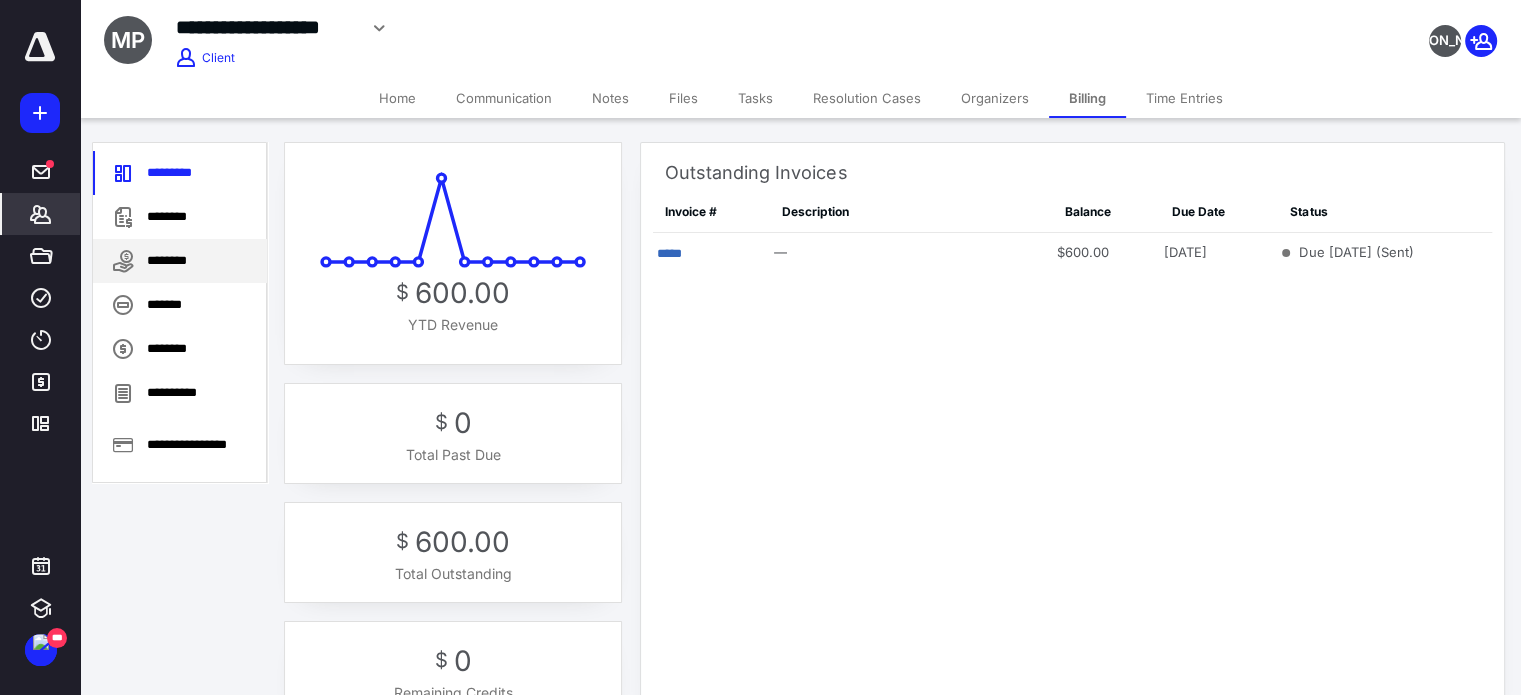 click on "********" at bounding box center [180, 261] 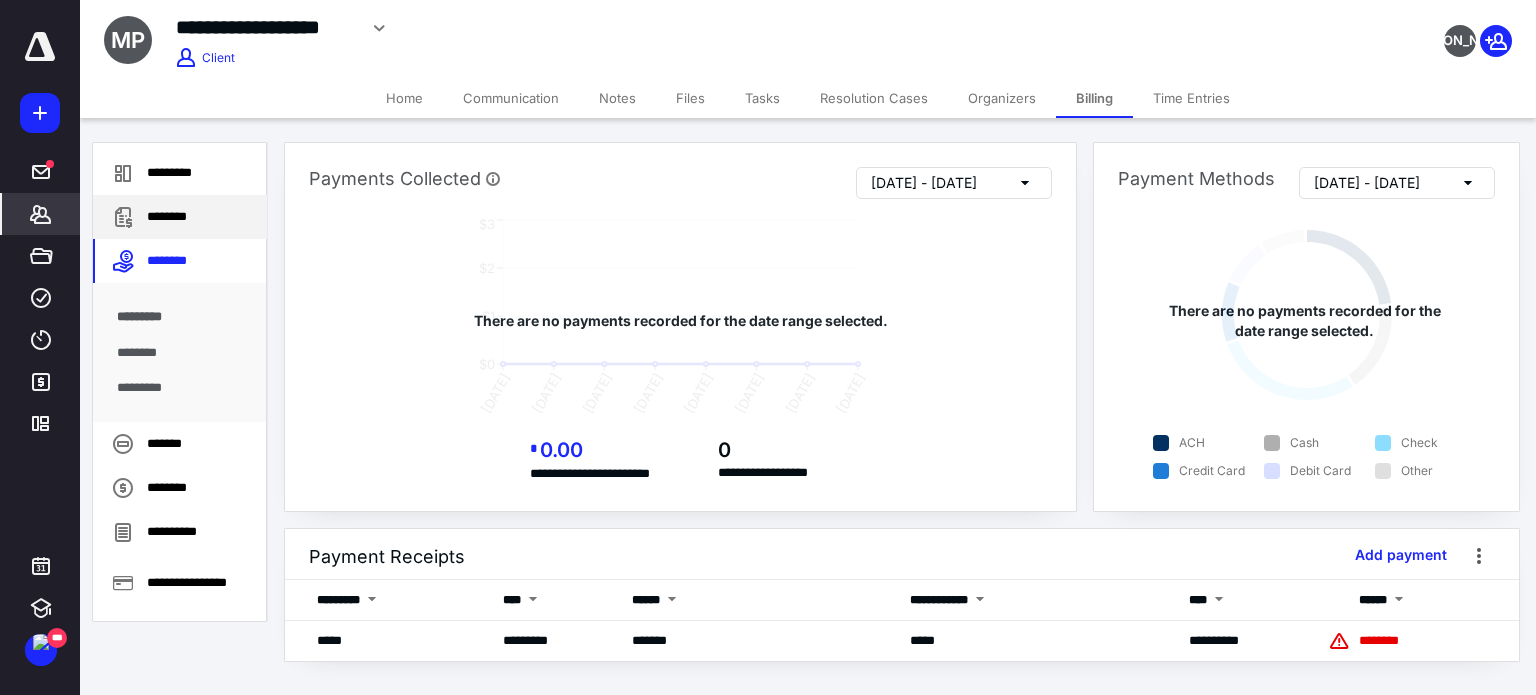click on "********" at bounding box center (180, 217) 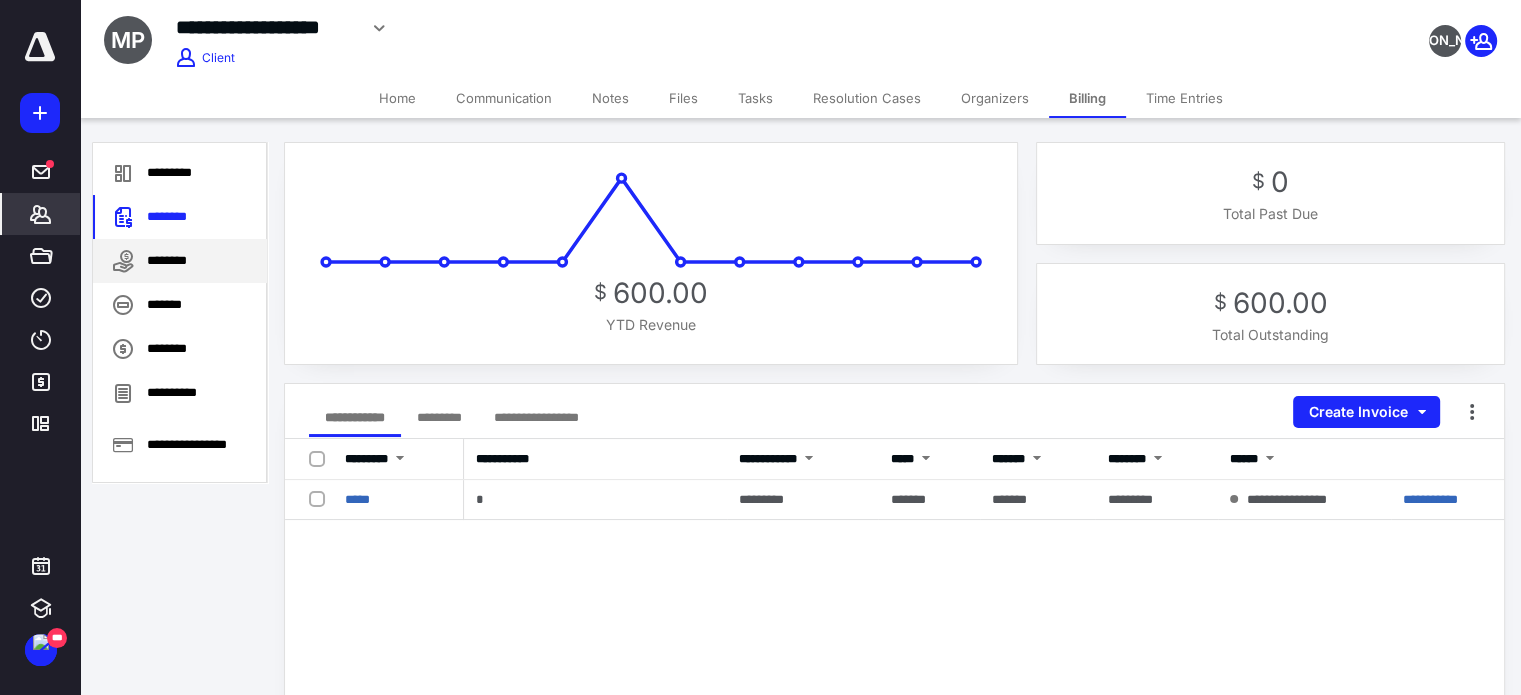drag, startPoint x: 196, startPoint y: 247, endPoint x: 192, endPoint y: 259, distance: 12.649111 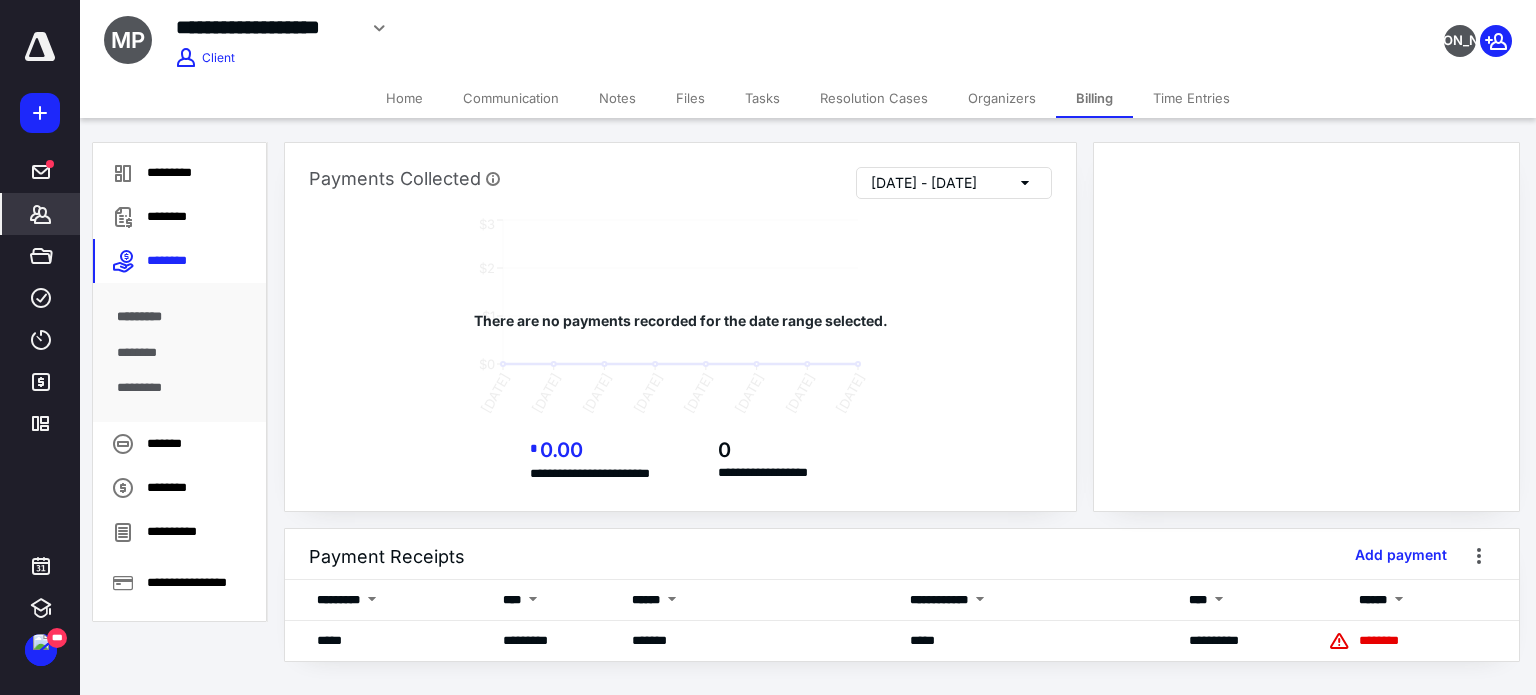 click on "********" at bounding box center [180, 353] 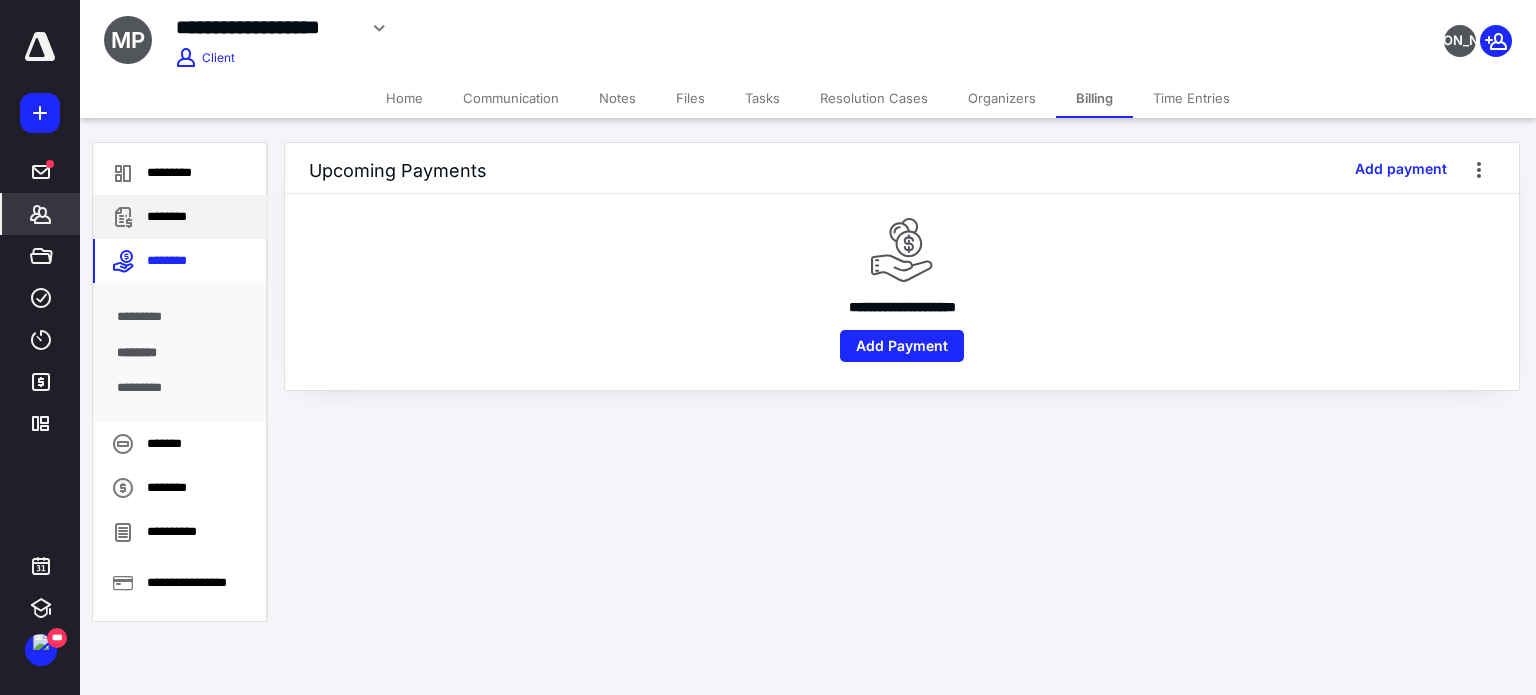 click on "********" at bounding box center [180, 217] 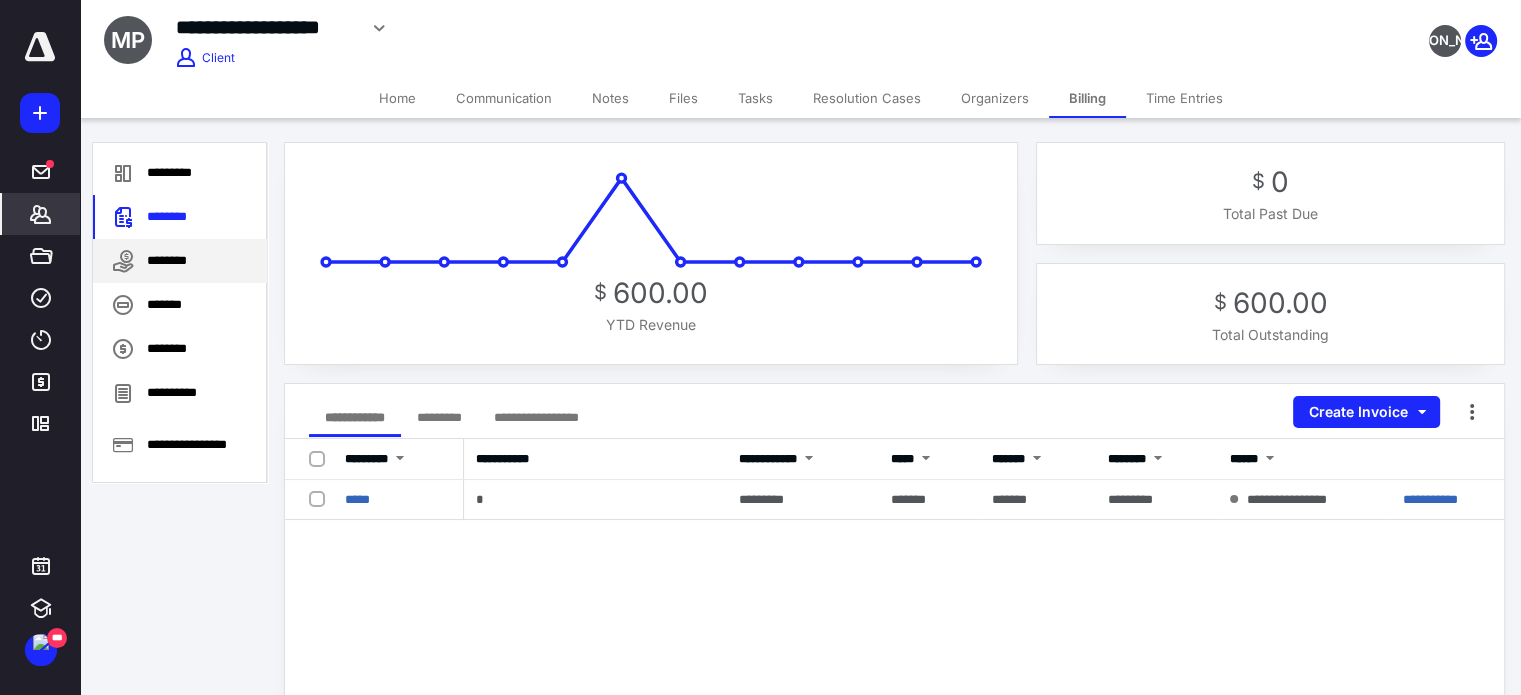 click on "********" at bounding box center (180, 261) 